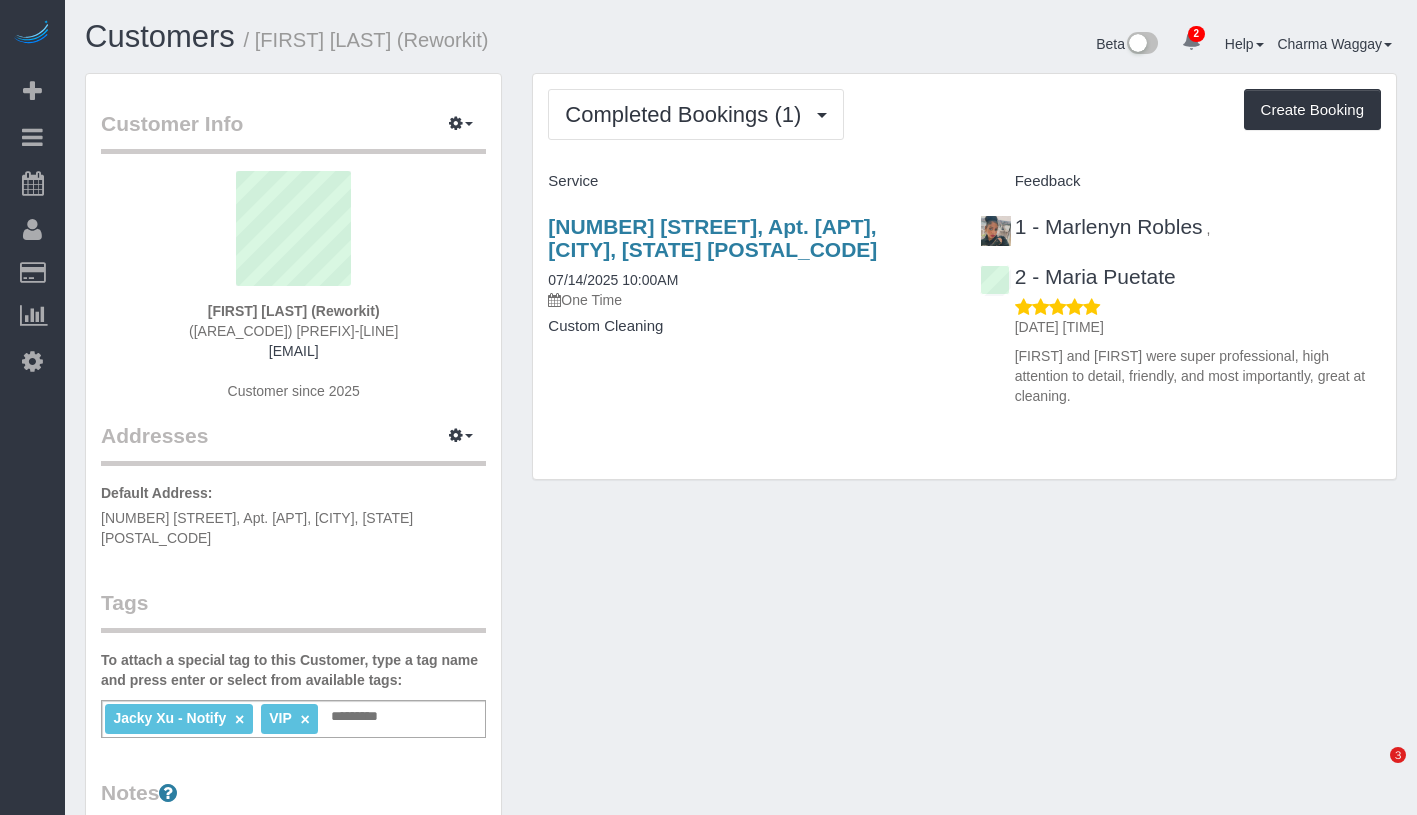 scroll, scrollTop: 0, scrollLeft: 0, axis: both 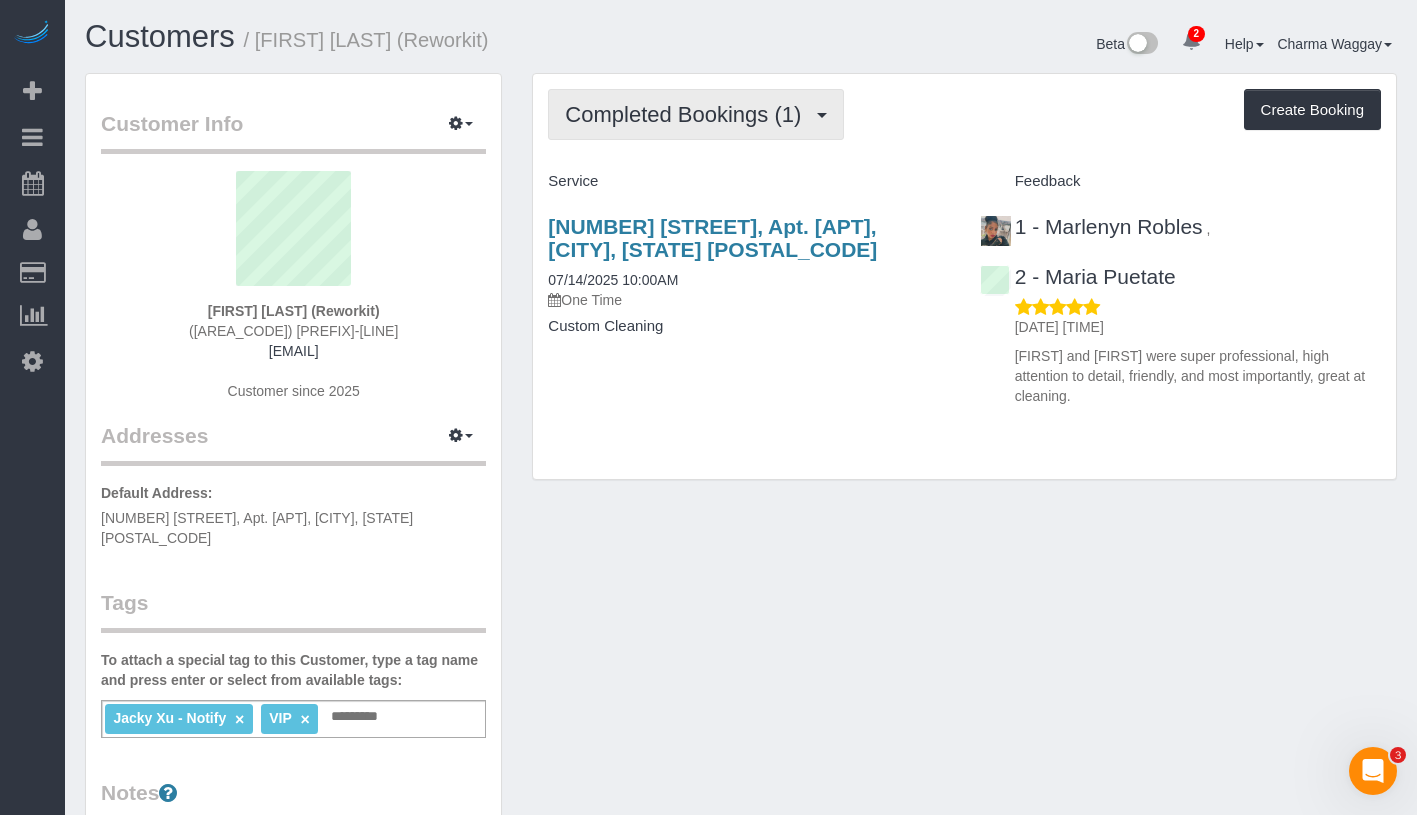 click on "Completed Bookings (1)" at bounding box center (696, 114) 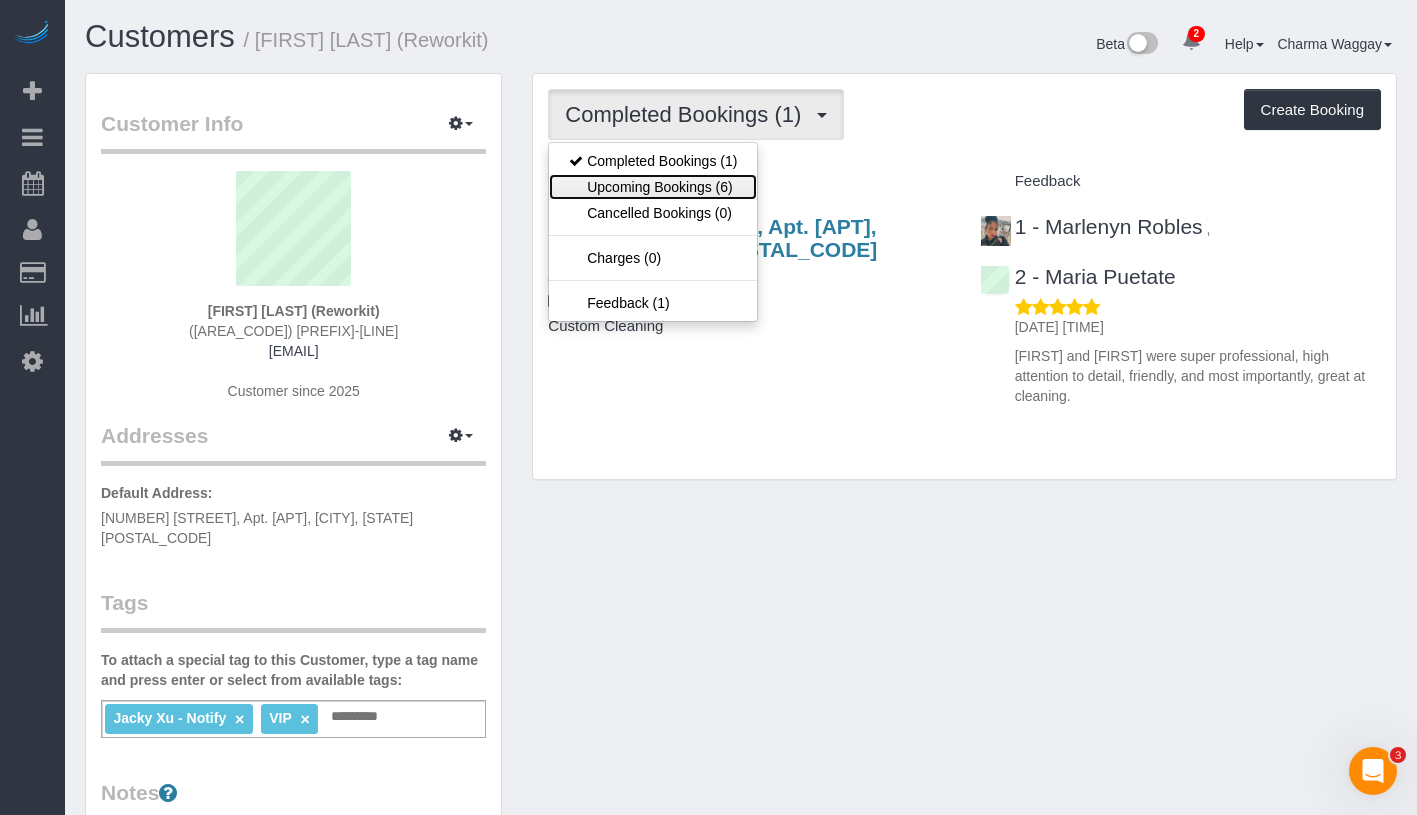 click on "Upcoming Bookings (6)" at bounding box center [653, 187] 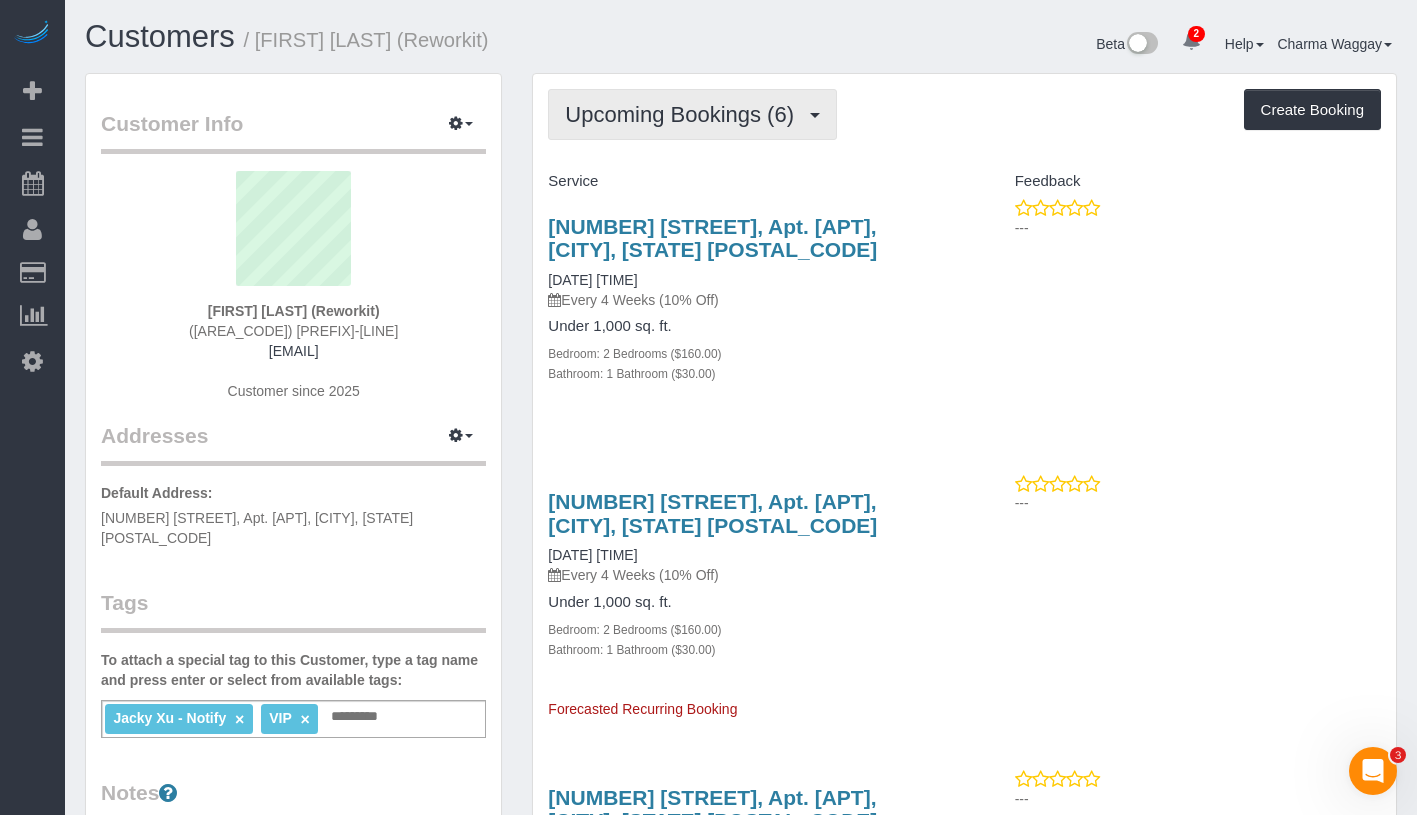 click on "Upcoming Bookings (6)" at bounding box center (692, 114) 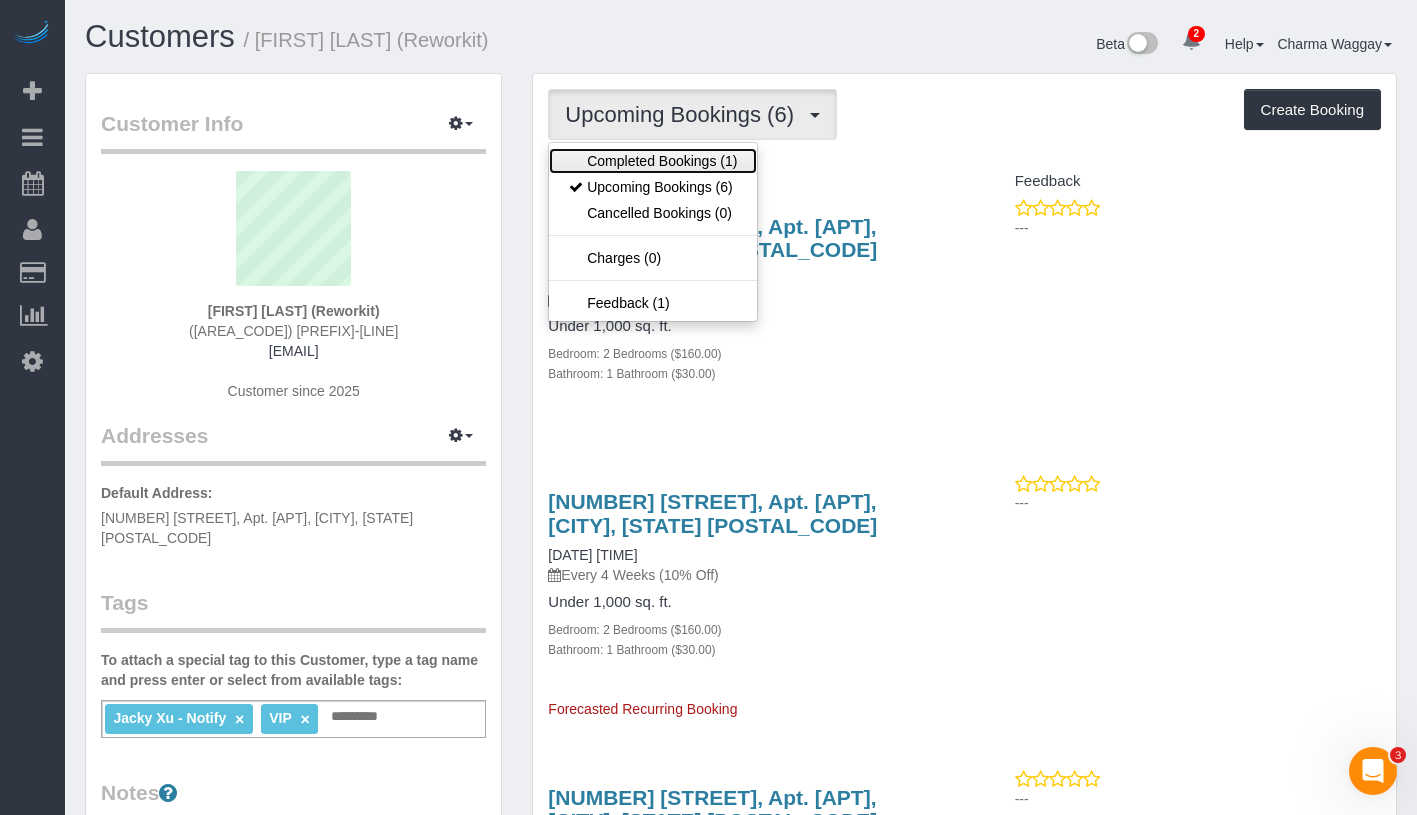 click on "Completed Bookings (1)" at bounding box center [653, 161] 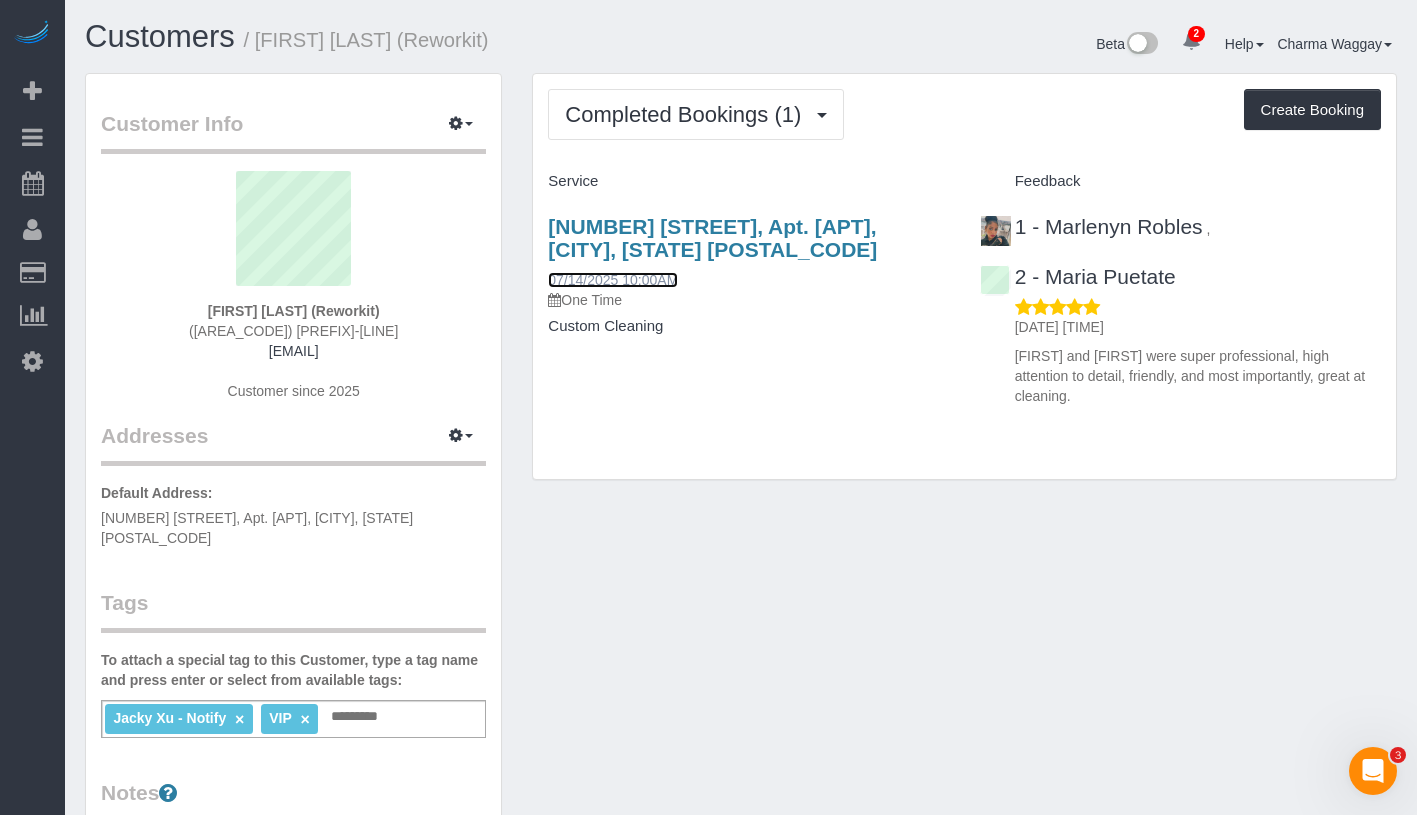 click on "07/14/2025 10:00AM" at bounding box center [613, 280] 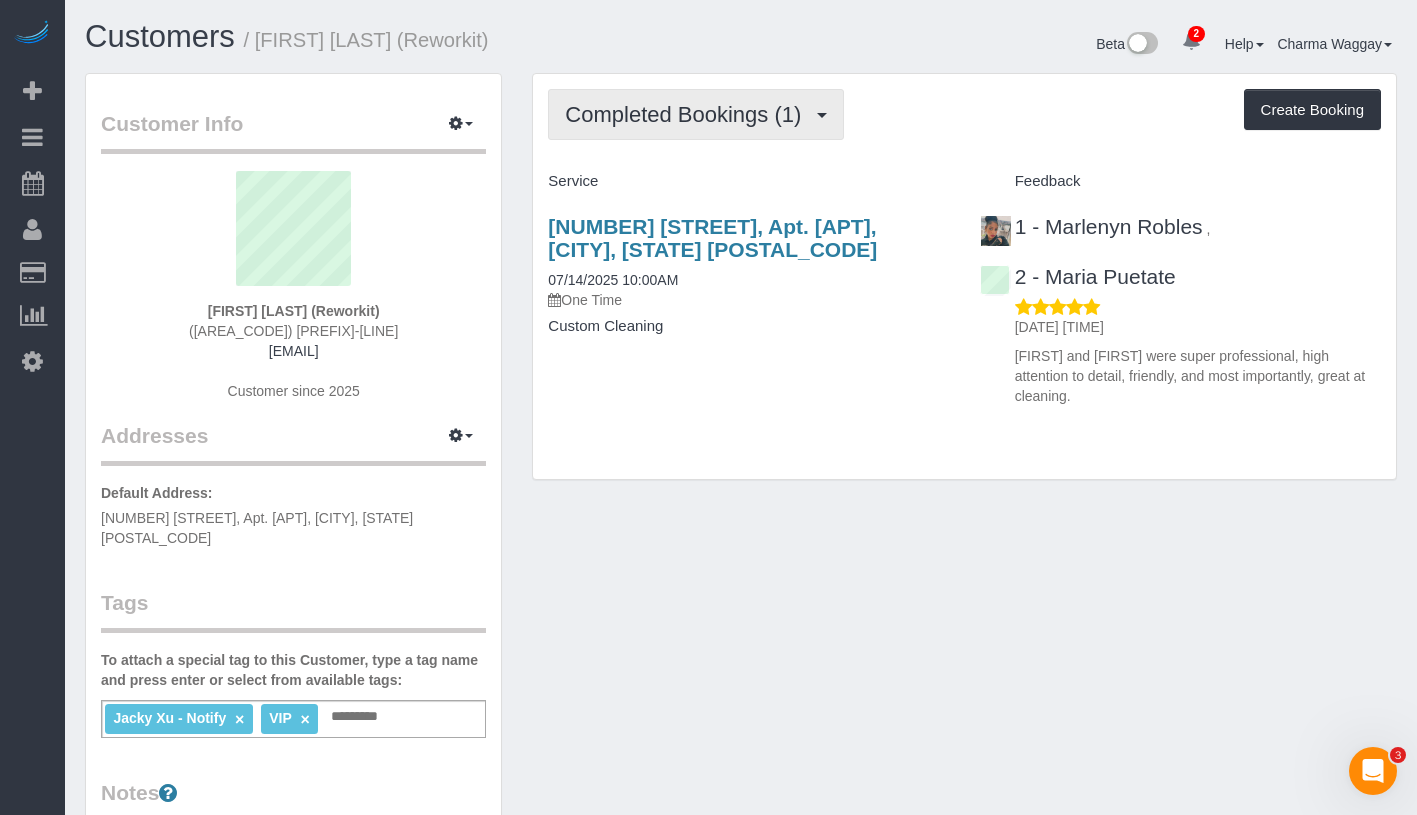 click on "Completed Bookings (1)" at bounding box center (688, 114) 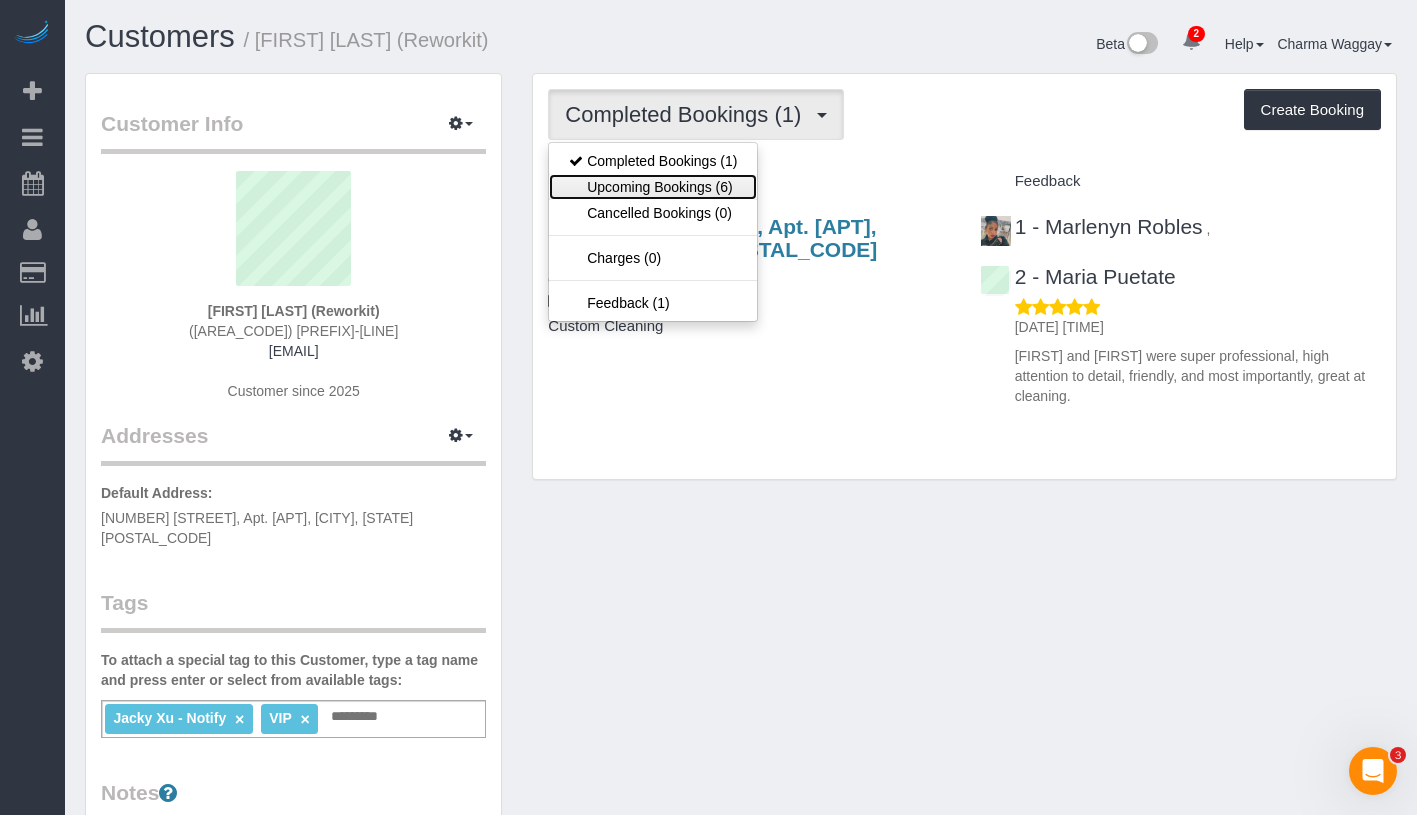 click on "Upcoming Bookings (6)" at bounding box center (653, 187) 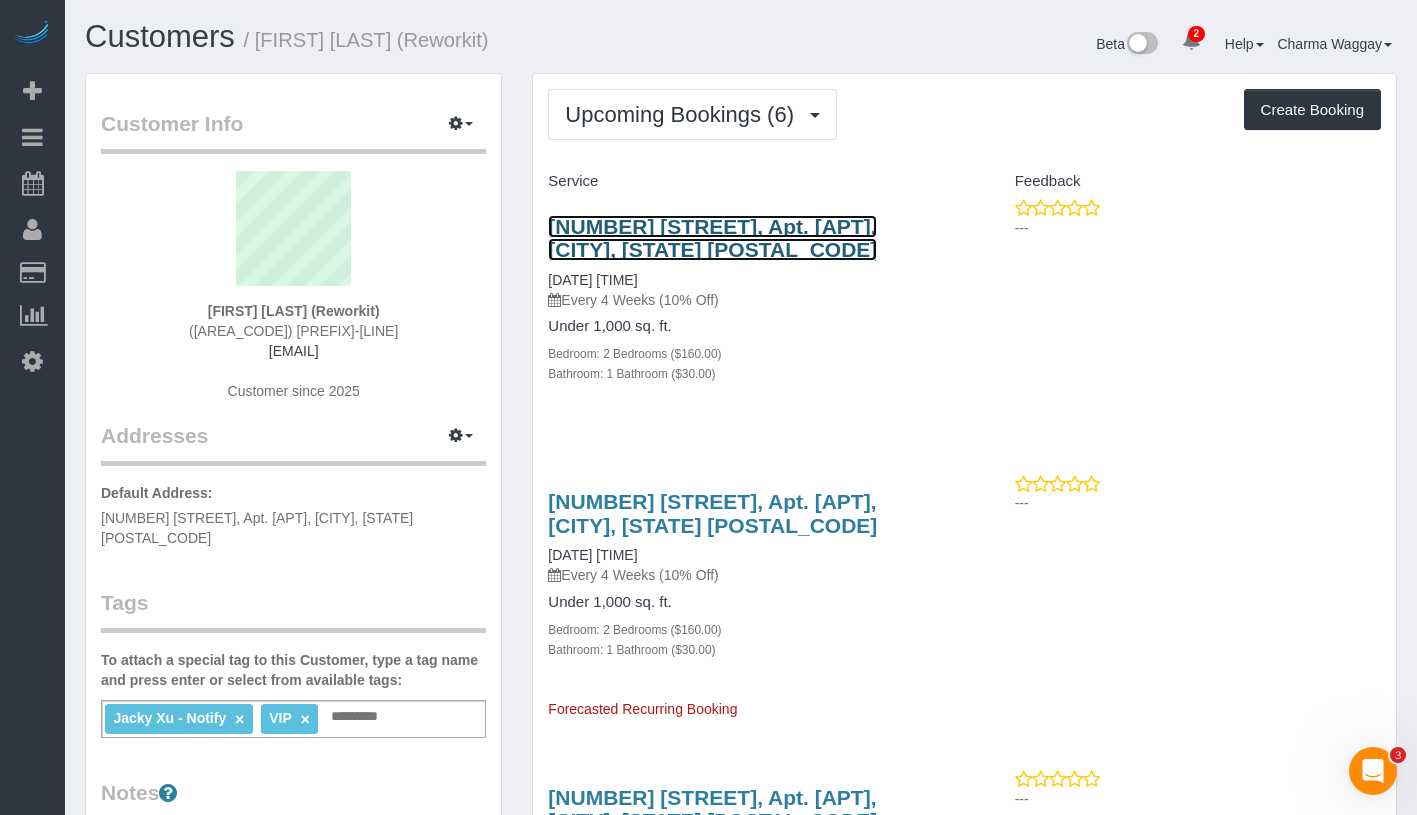 click on "[NUMBER] [STREET], Apt. [APT], [CITY], [STATE] [POSTAL_CODE]" at bounding box center (712, 238) 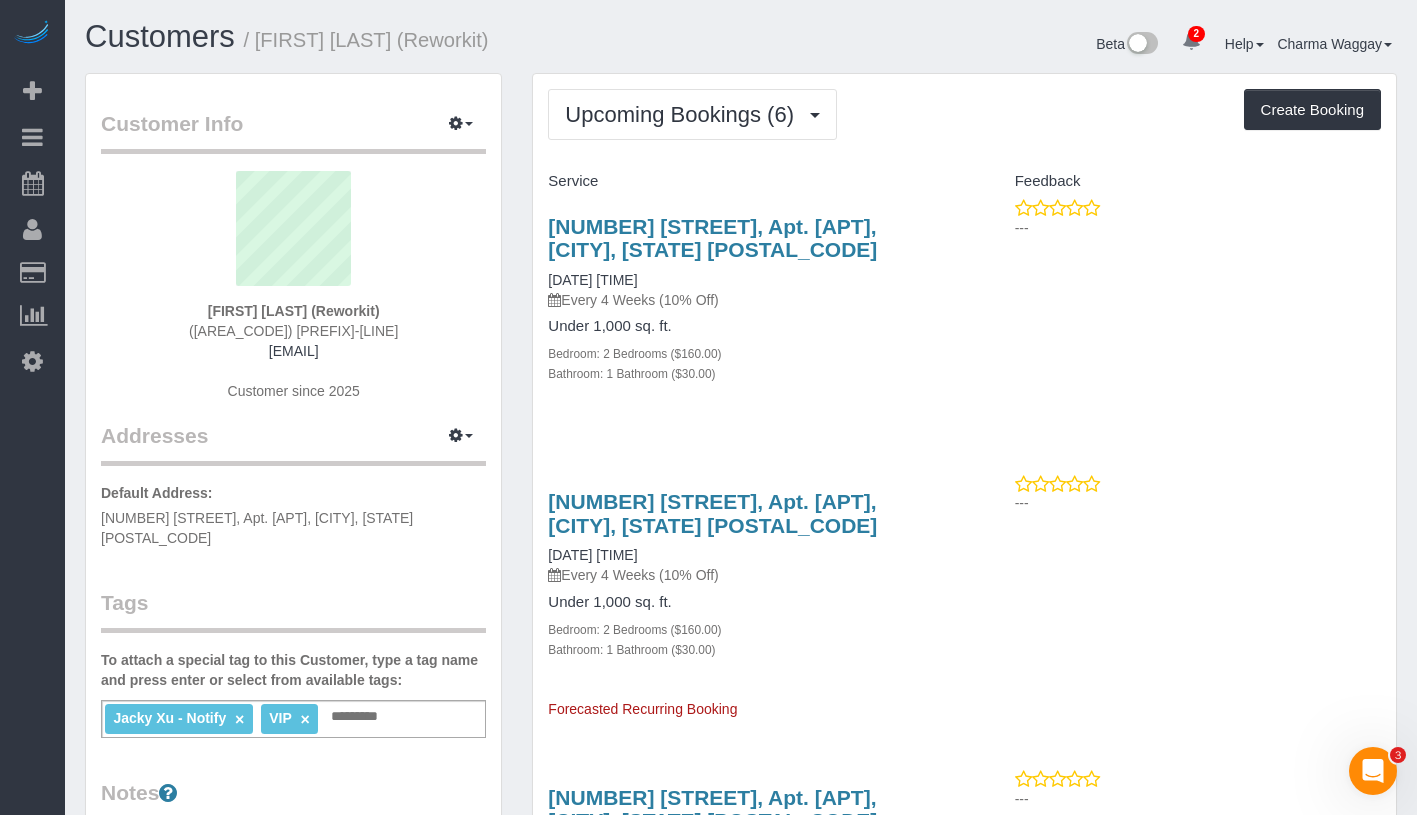 click on "[FIRST] [LAST] - Notify   × VIP   × Add a tag" at bounding box center [293, 719] 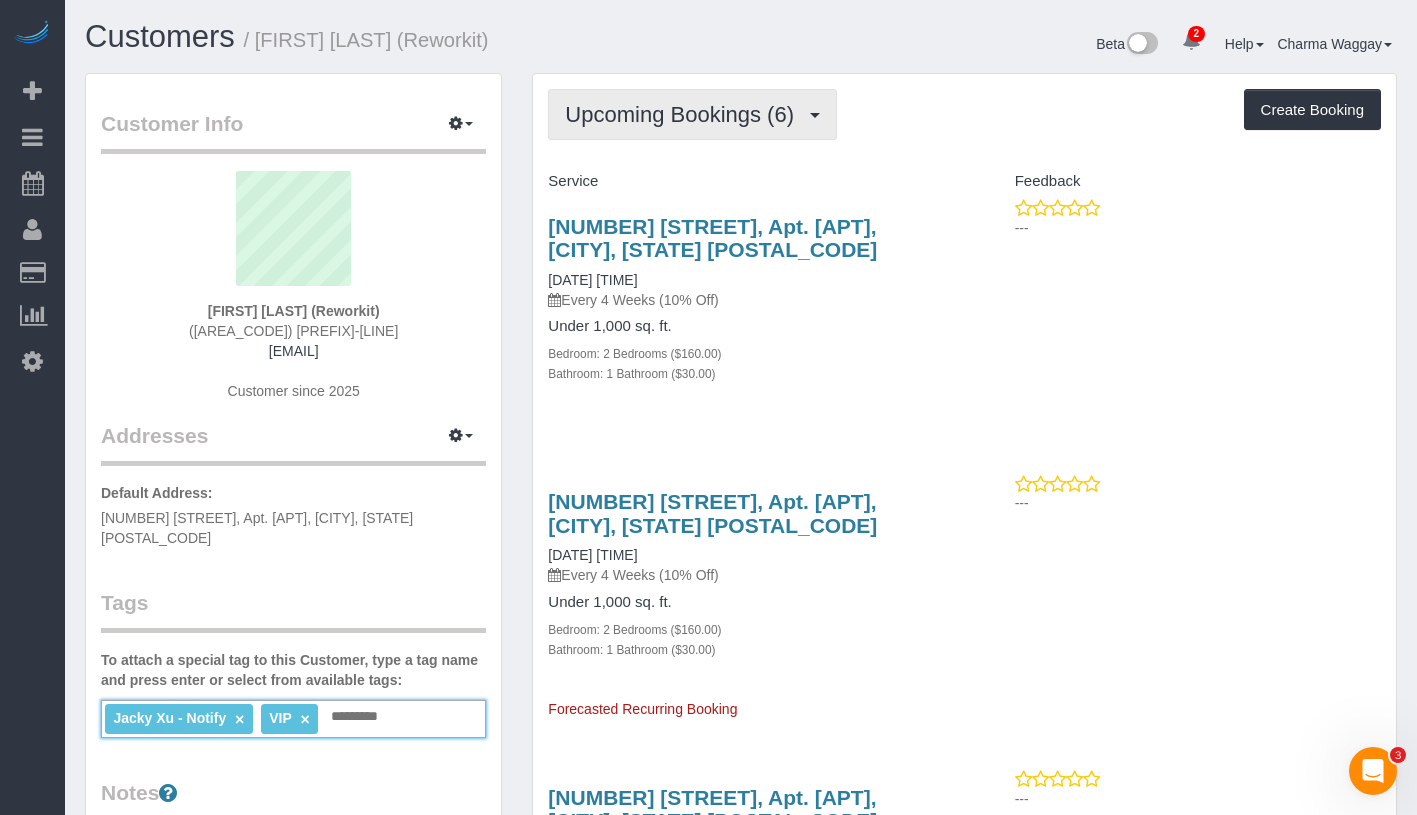 click on "Upcoming Bookings (6)" at bounding box center [684, 114] 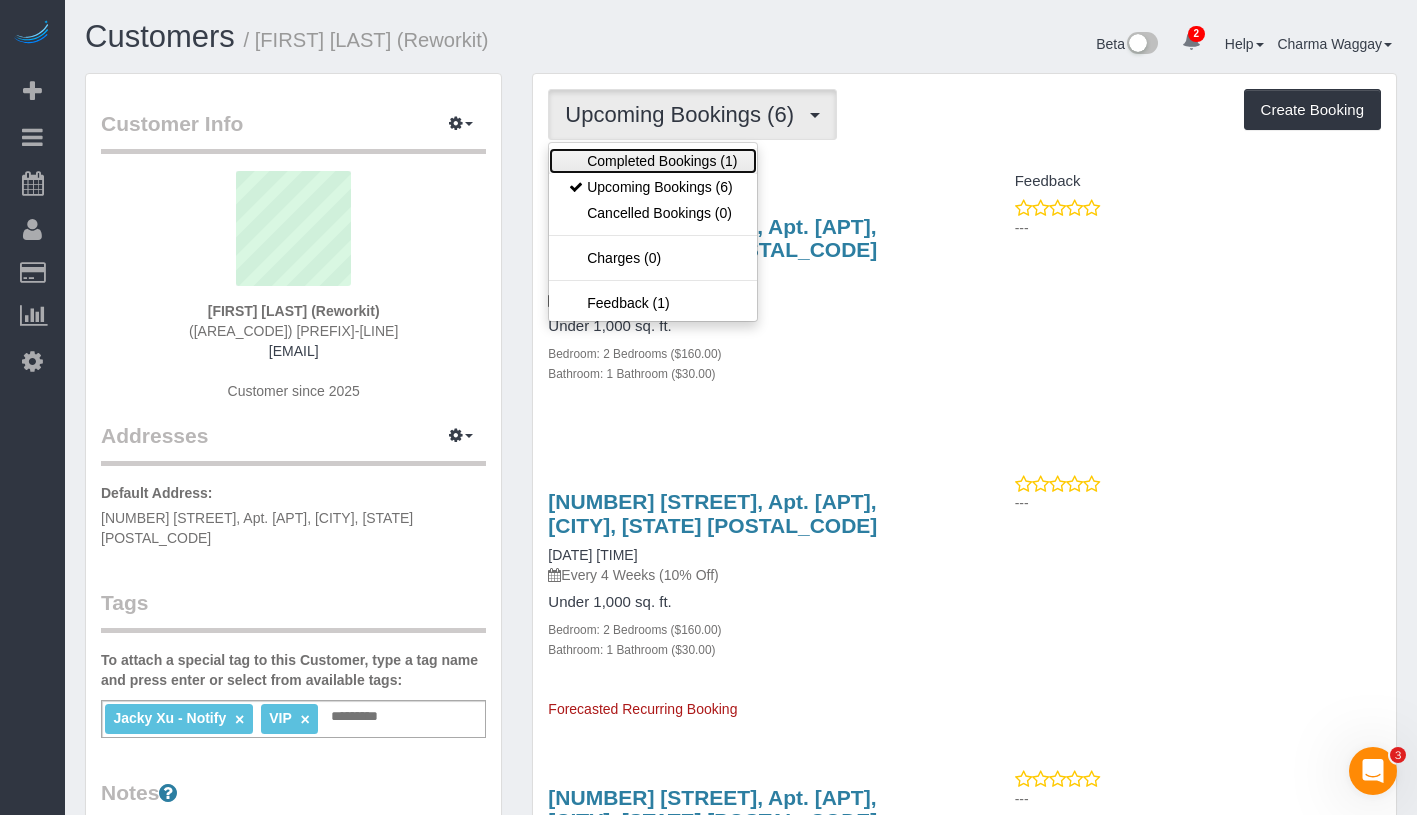 click on "Completed Bookings (1)" at bounding box center [653, 161] 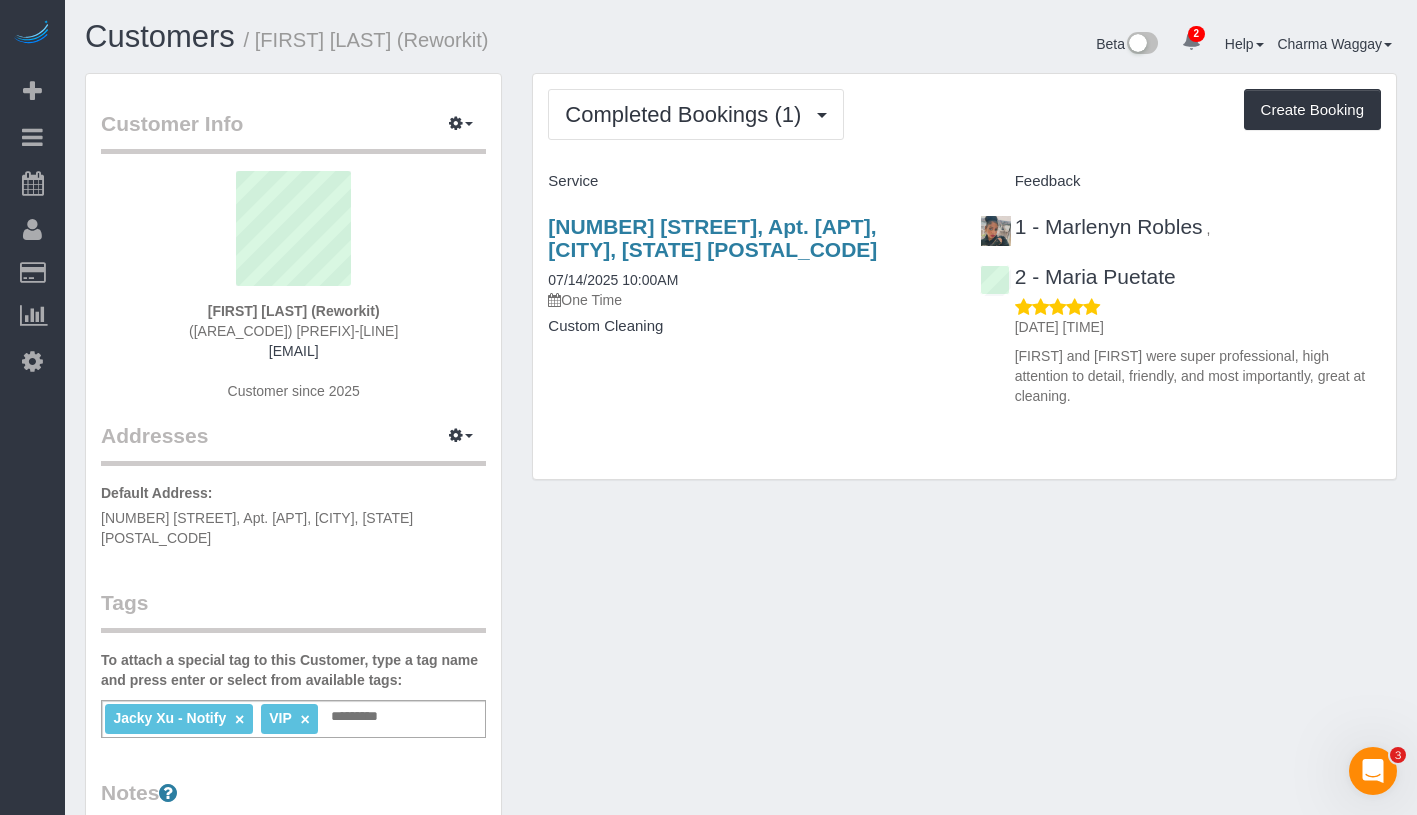 click on "[FIRST] [LAST] - Notify   × VIP   × Add a tag" at bounding box center [293, 719] 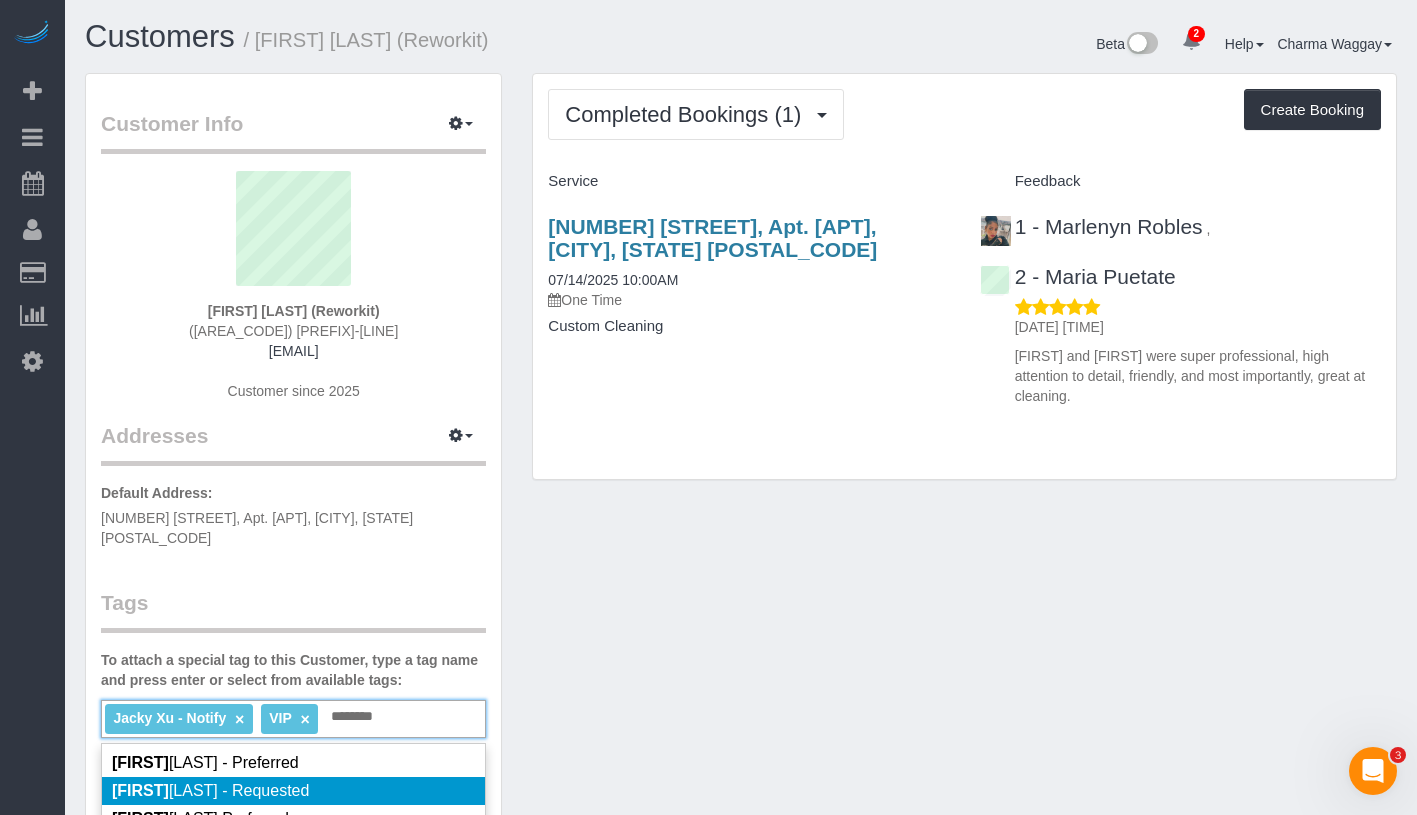 type on "********" 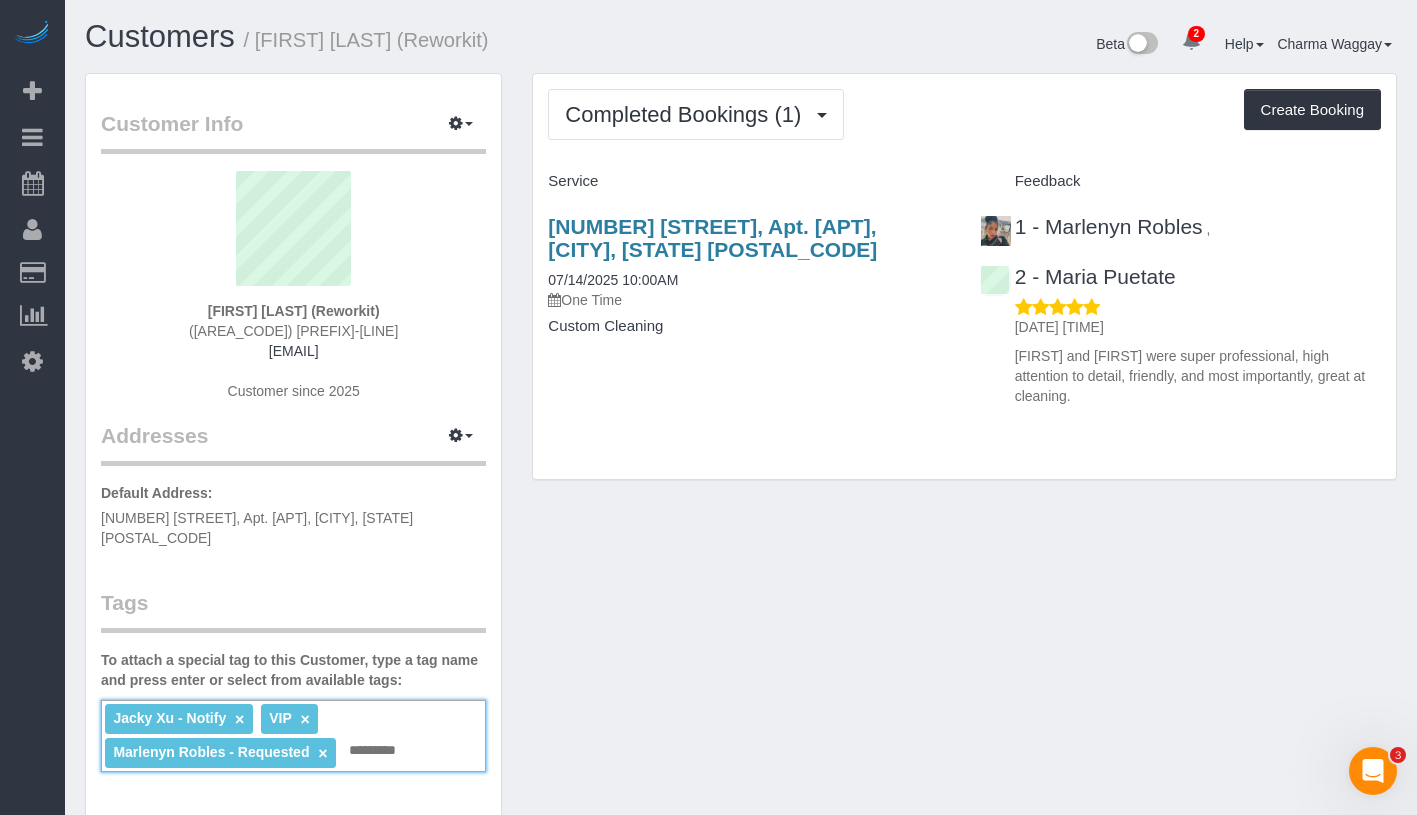 click on "[FIRST] [LAST] - Notify   × VIP   × [FIRST] [LAST] - Requested   × Add a tag" at bounding box center [293, 736] 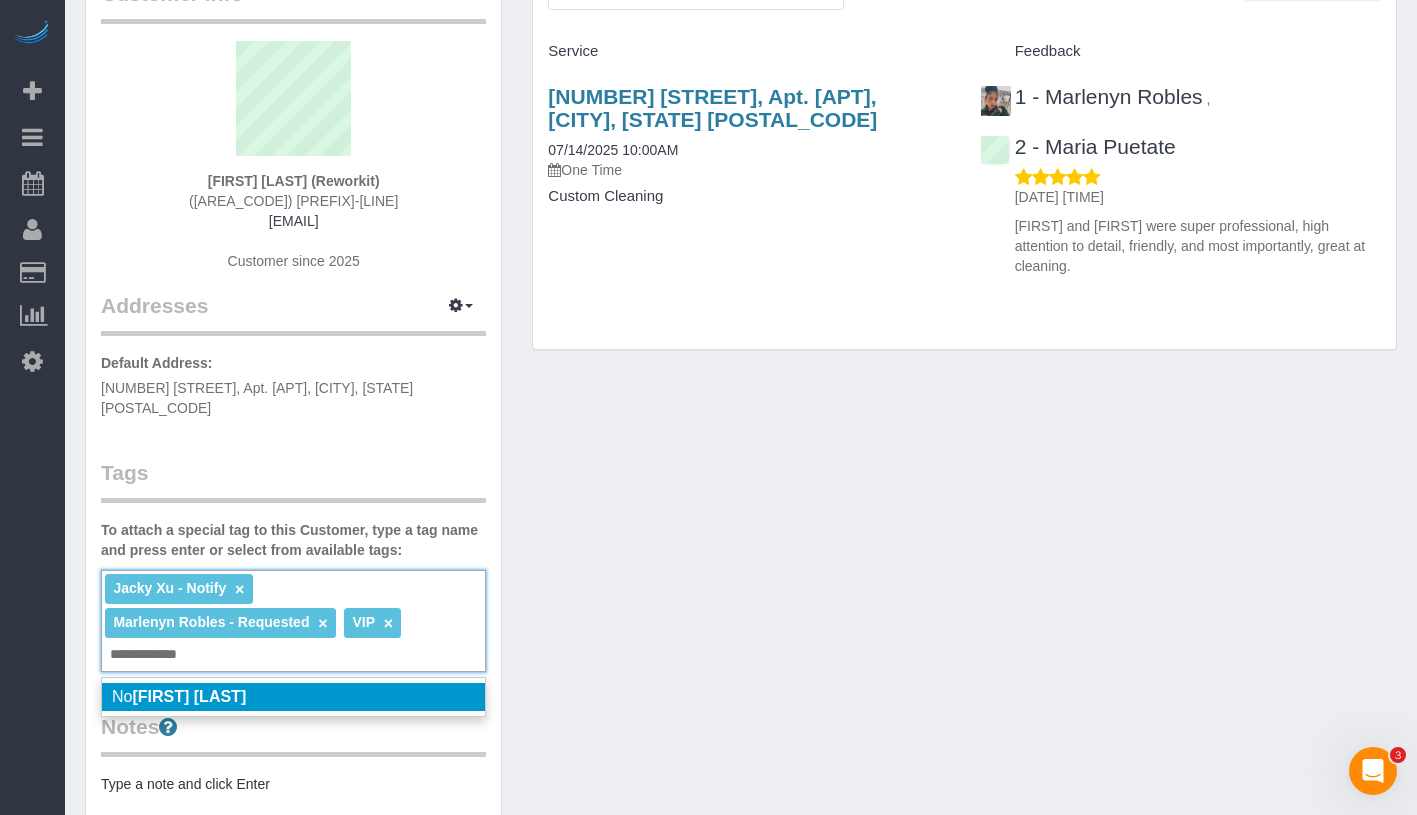 scroll, scrollTop: 133, scrollLeft: 0, axis: vertical 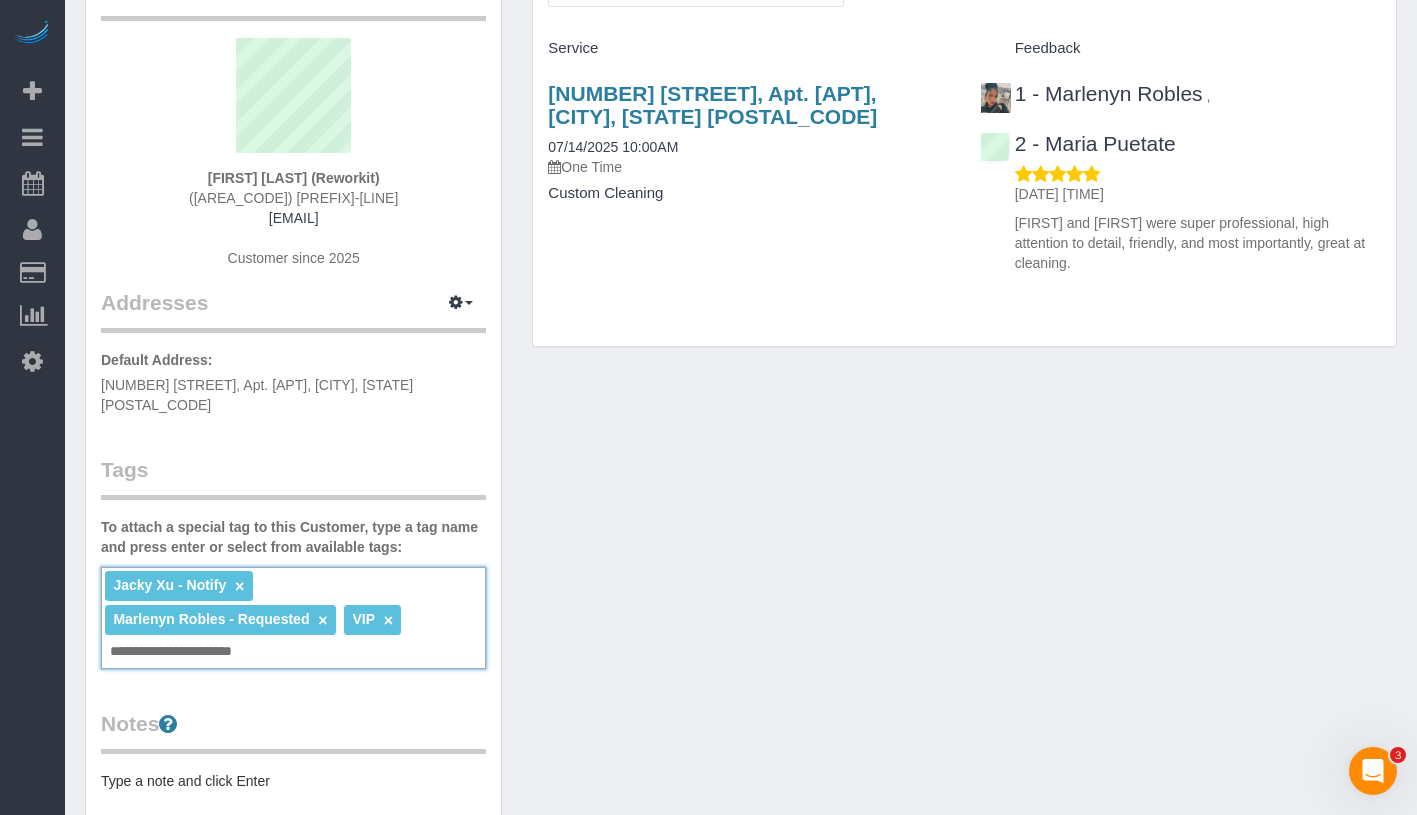 type on "**********" 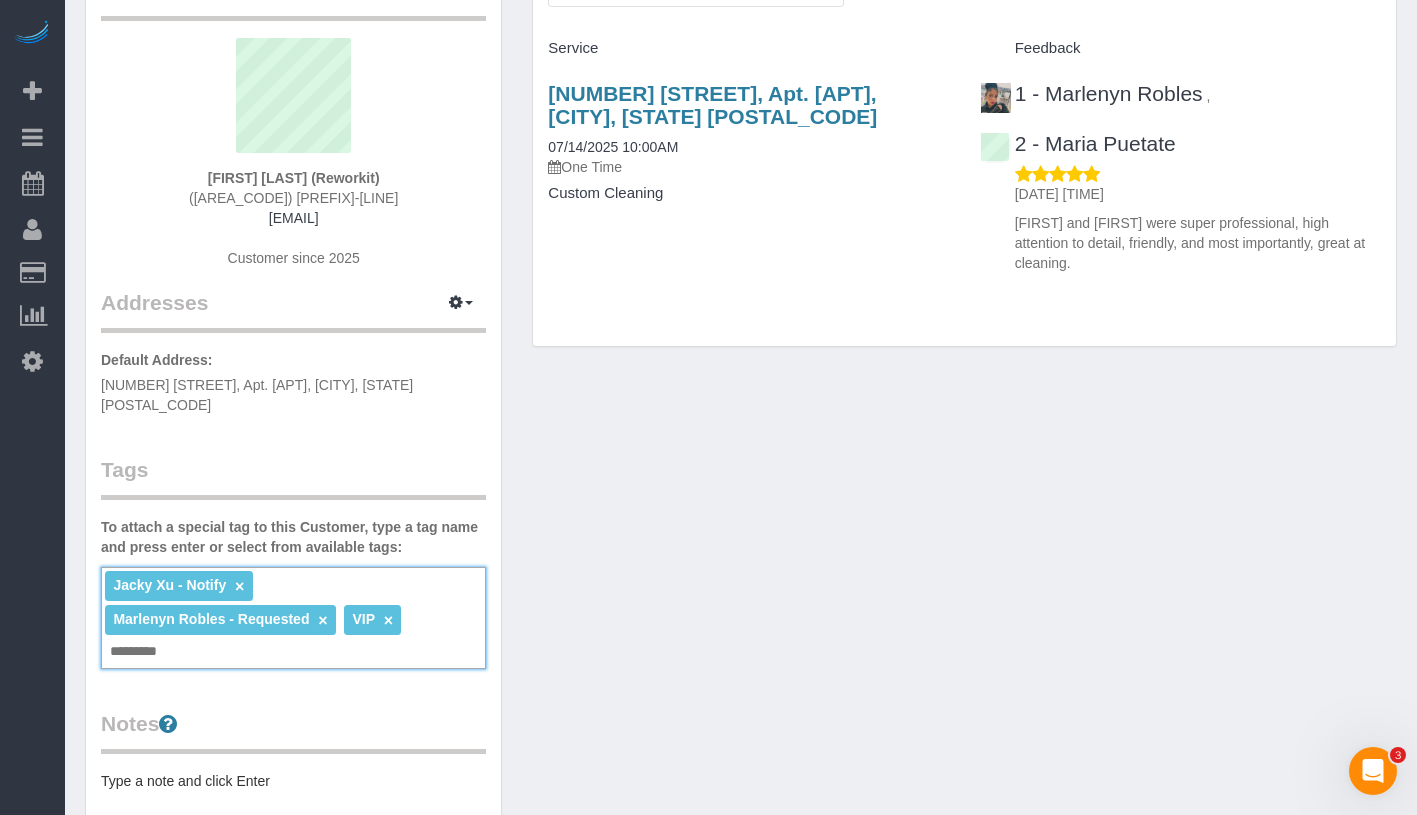 click on "Customer Info
Edit Contact Info
Send Message
Email Preferences
Special Sales Tax
View Changes
Mark as Unconfirmed
Block this Customer
Archive Account
Delete Account
[FIRST] [LAST] (Reworkit)
([AREA_CODE]) [PREFIX]-[LINE]" at bounding box center [741, 644] 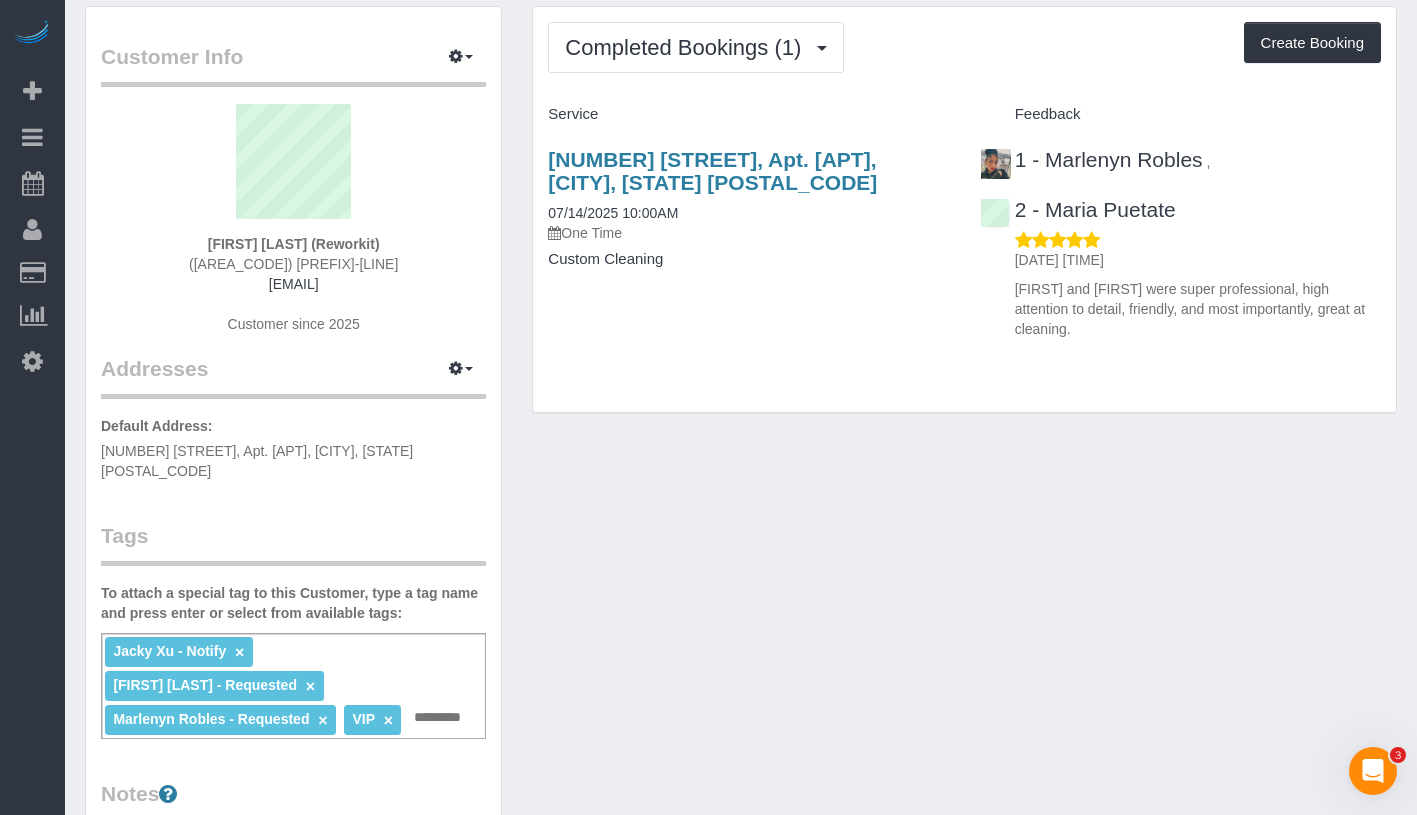 scroll, scrollTop: 0, scrollLeft: 0, axis: both 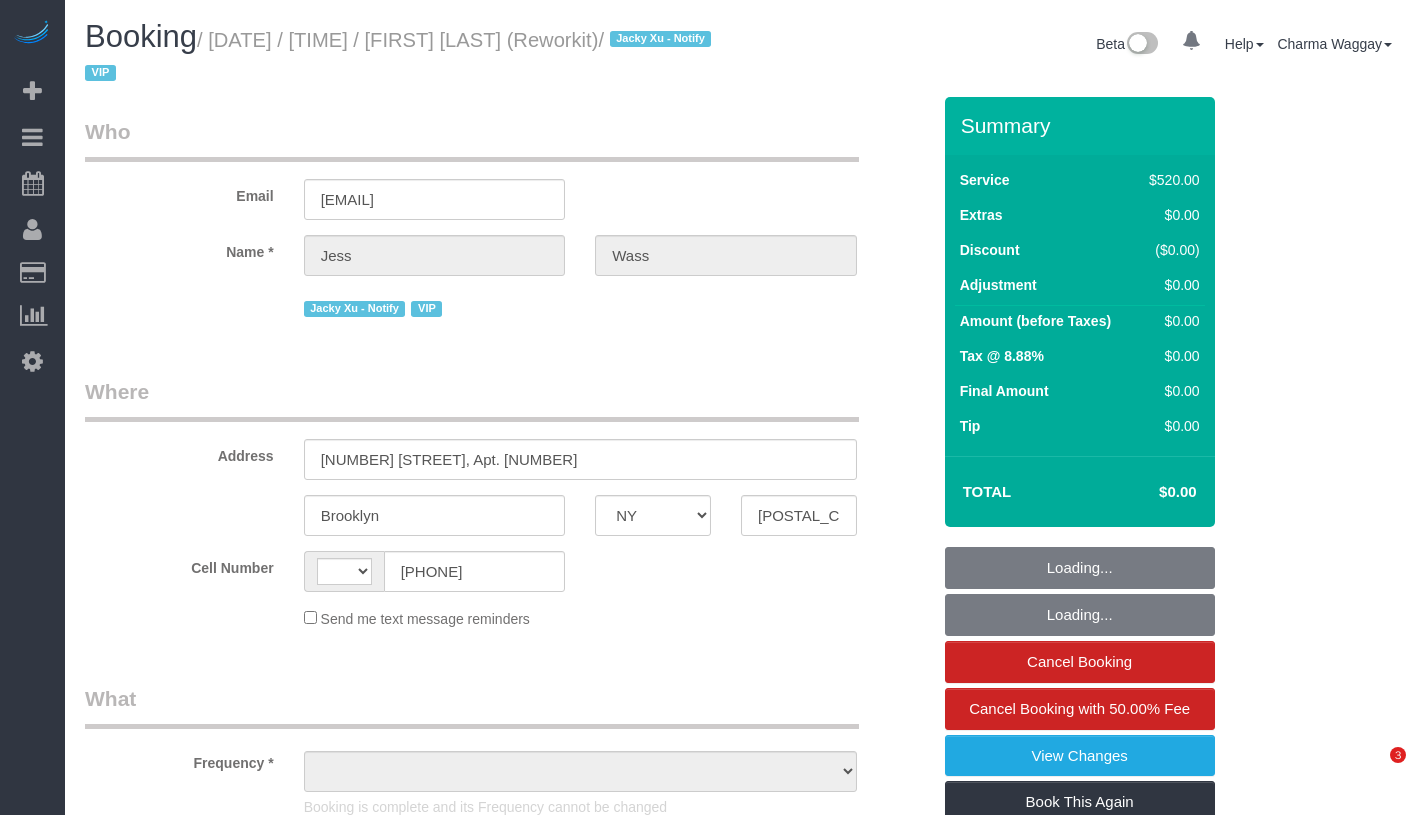 select on "NY" 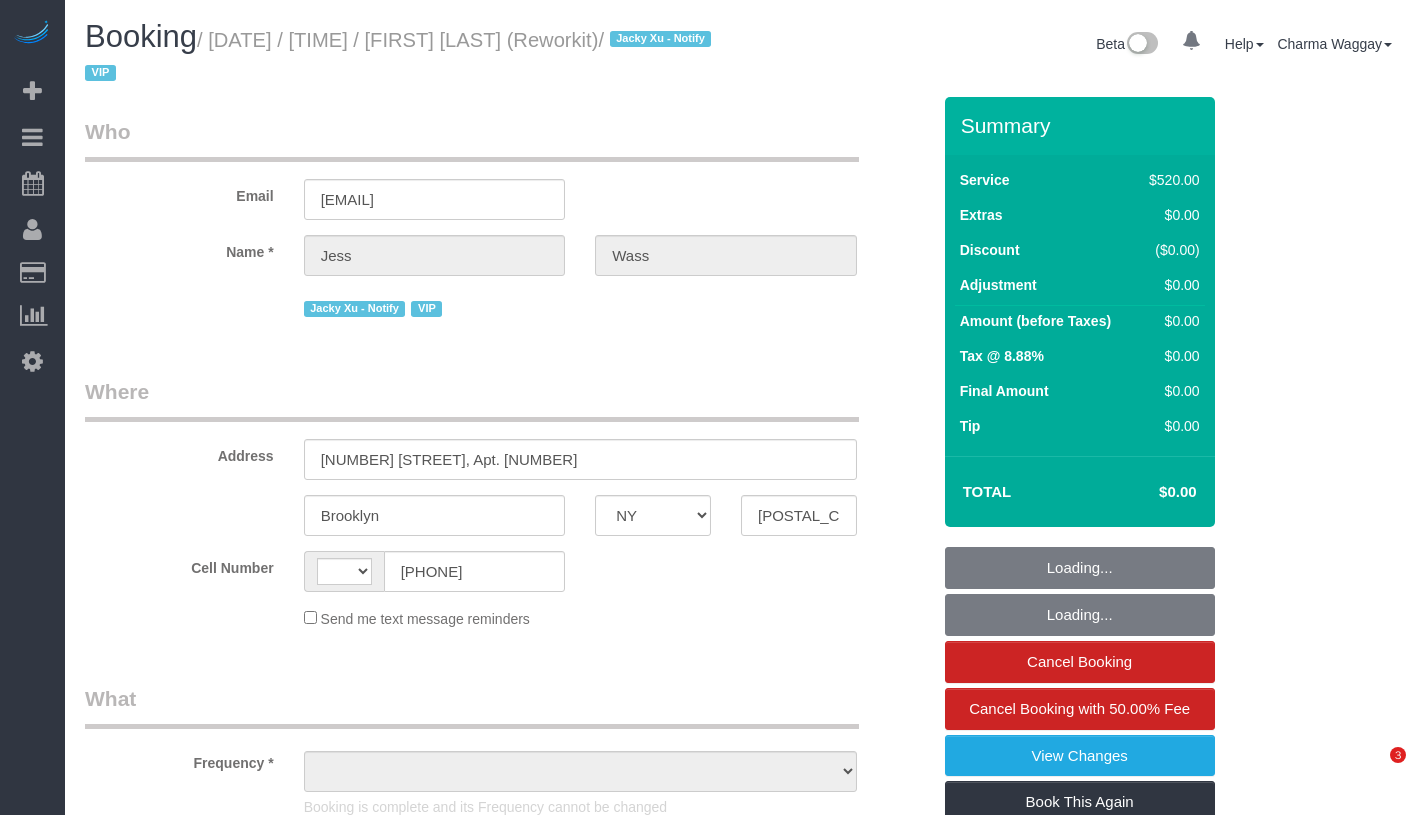 scroll, scrollTop: 0, scrollLeft: 0, axis: both 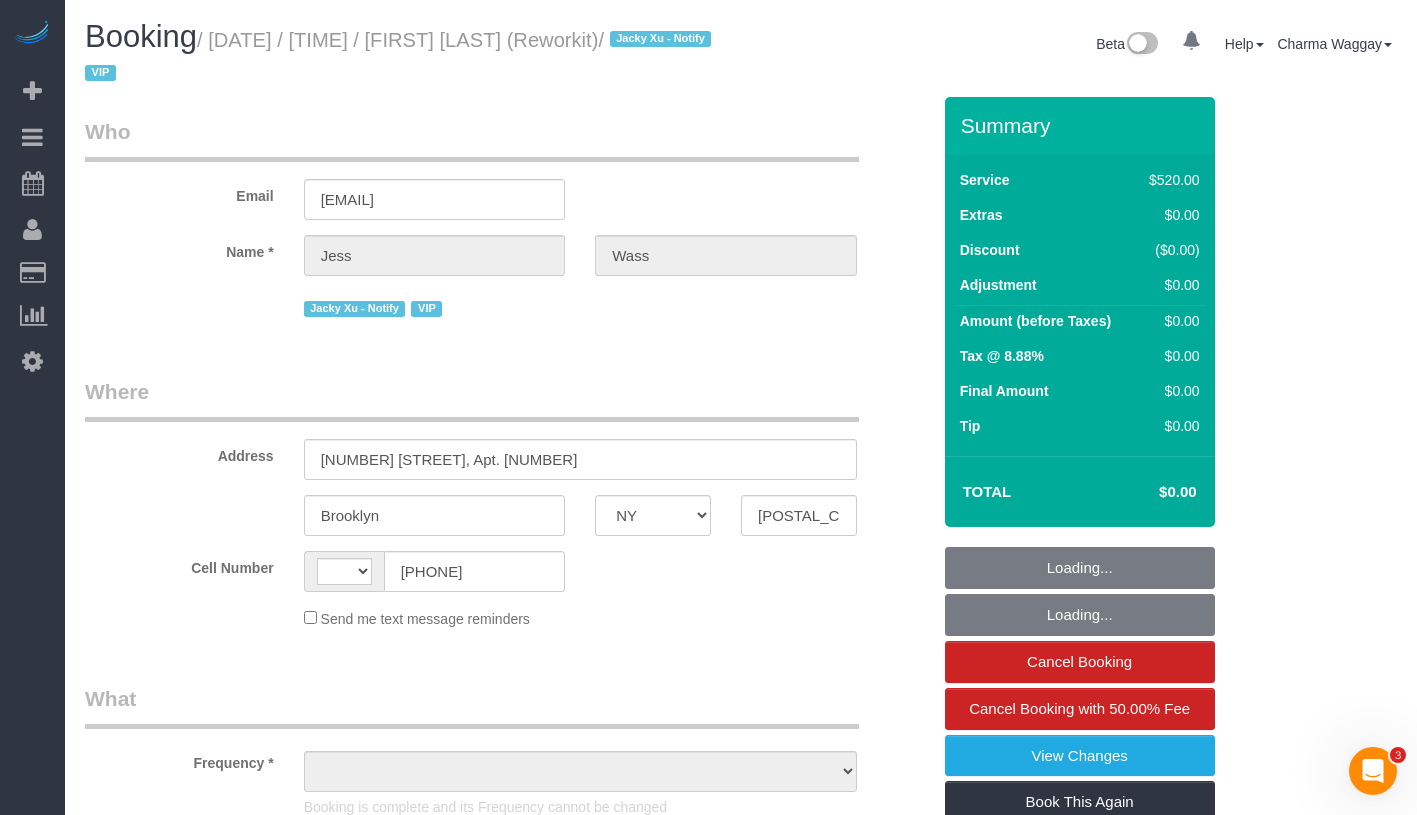 select on "string:US" 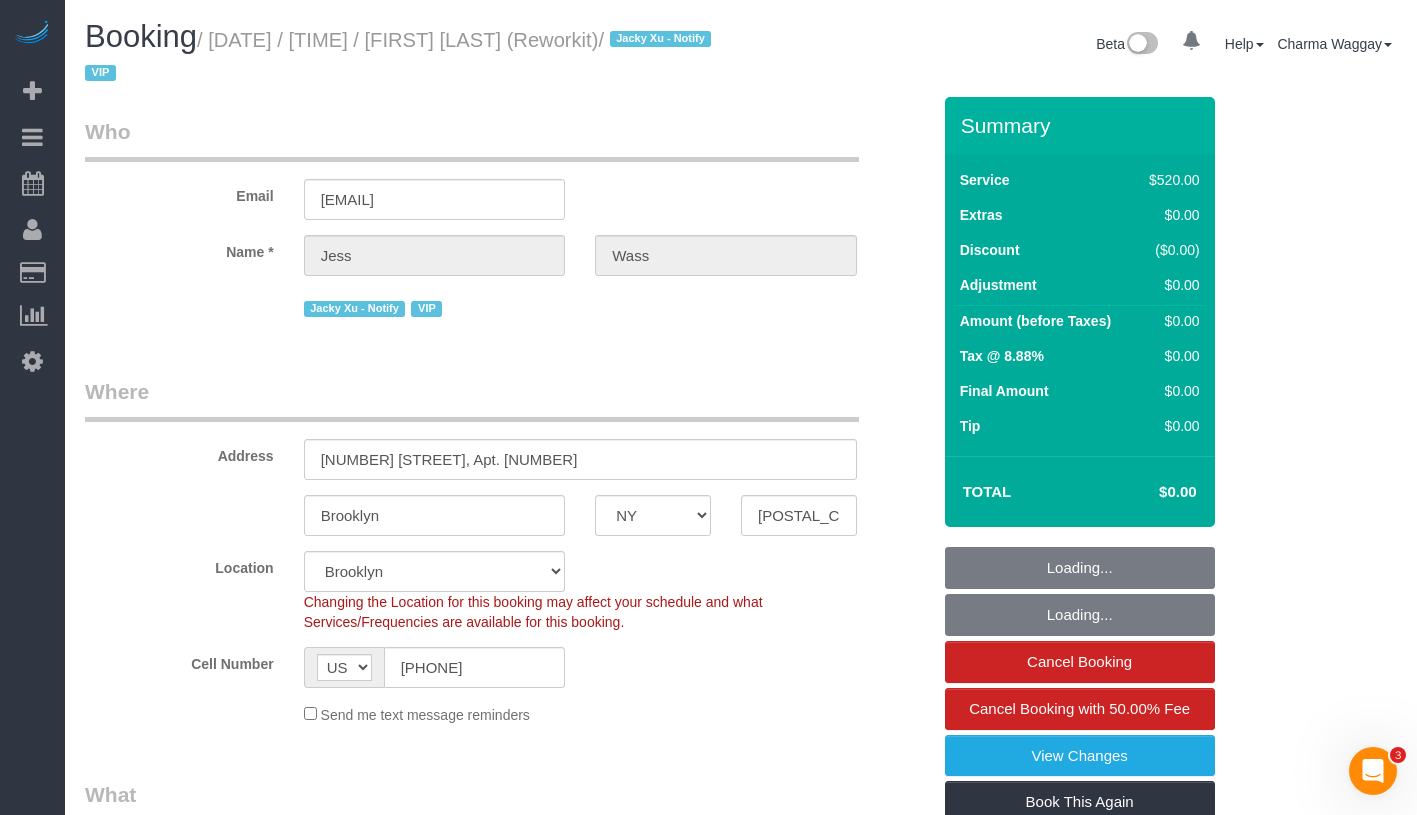 select on "object:797" 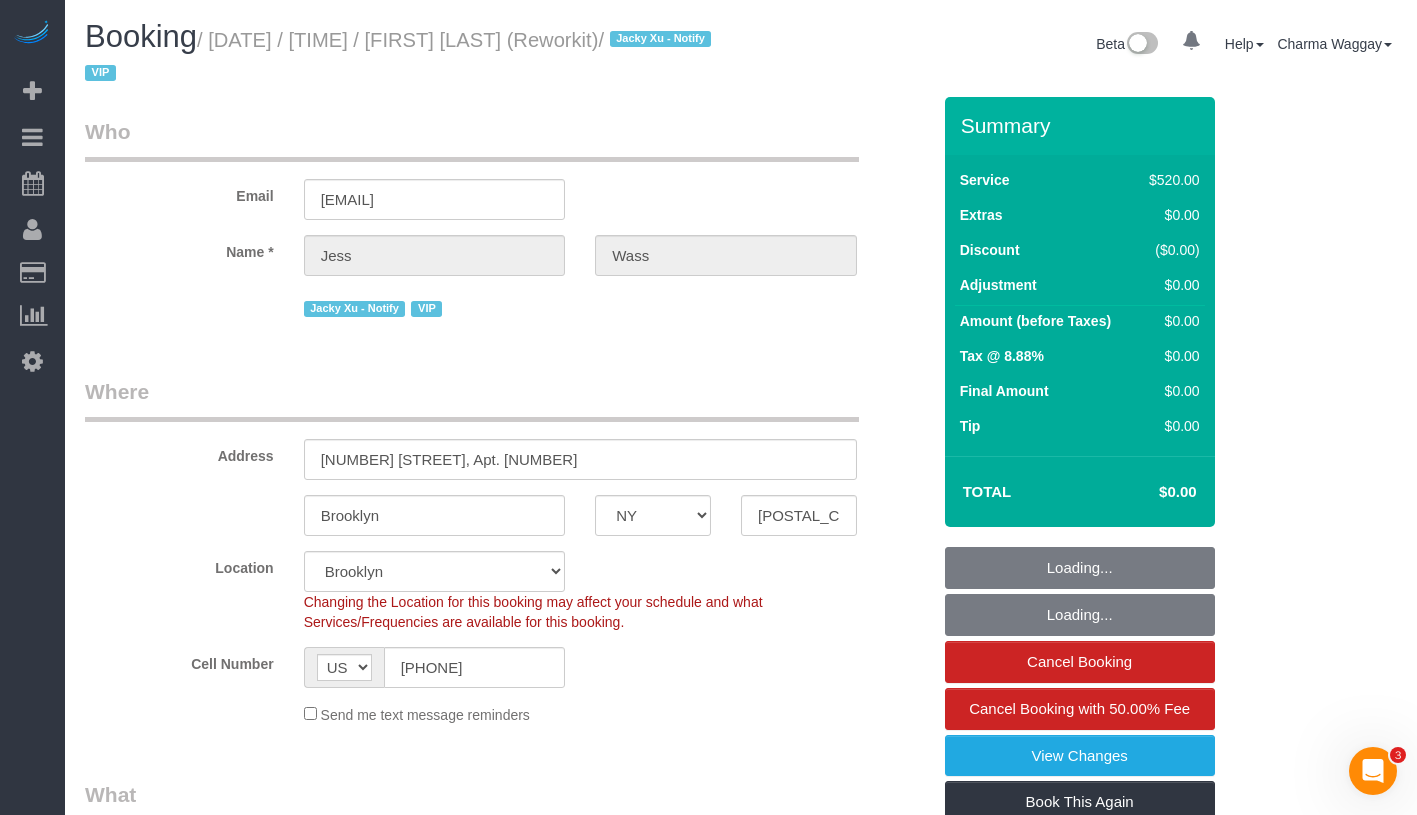 select on "390" 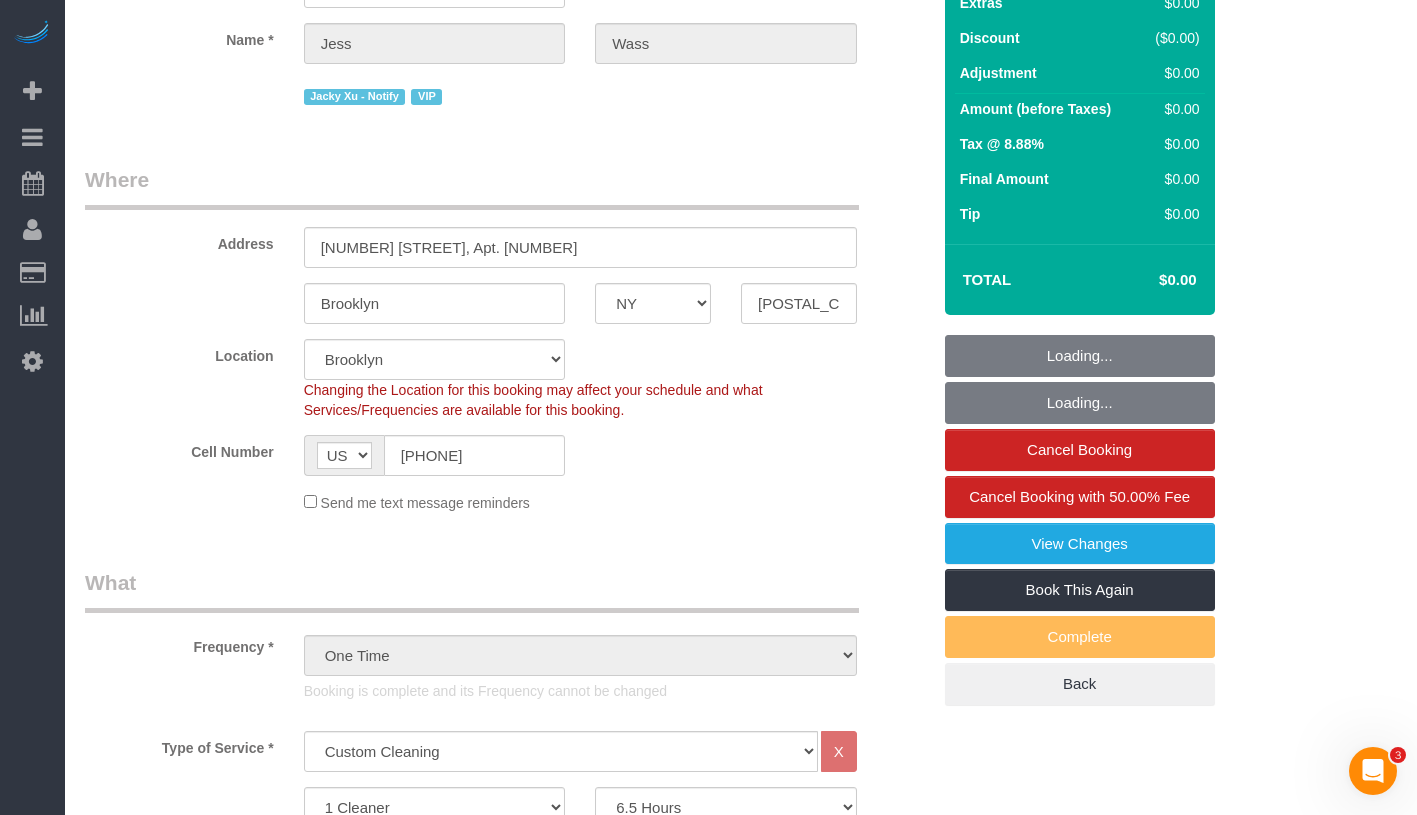 select on "number:57" 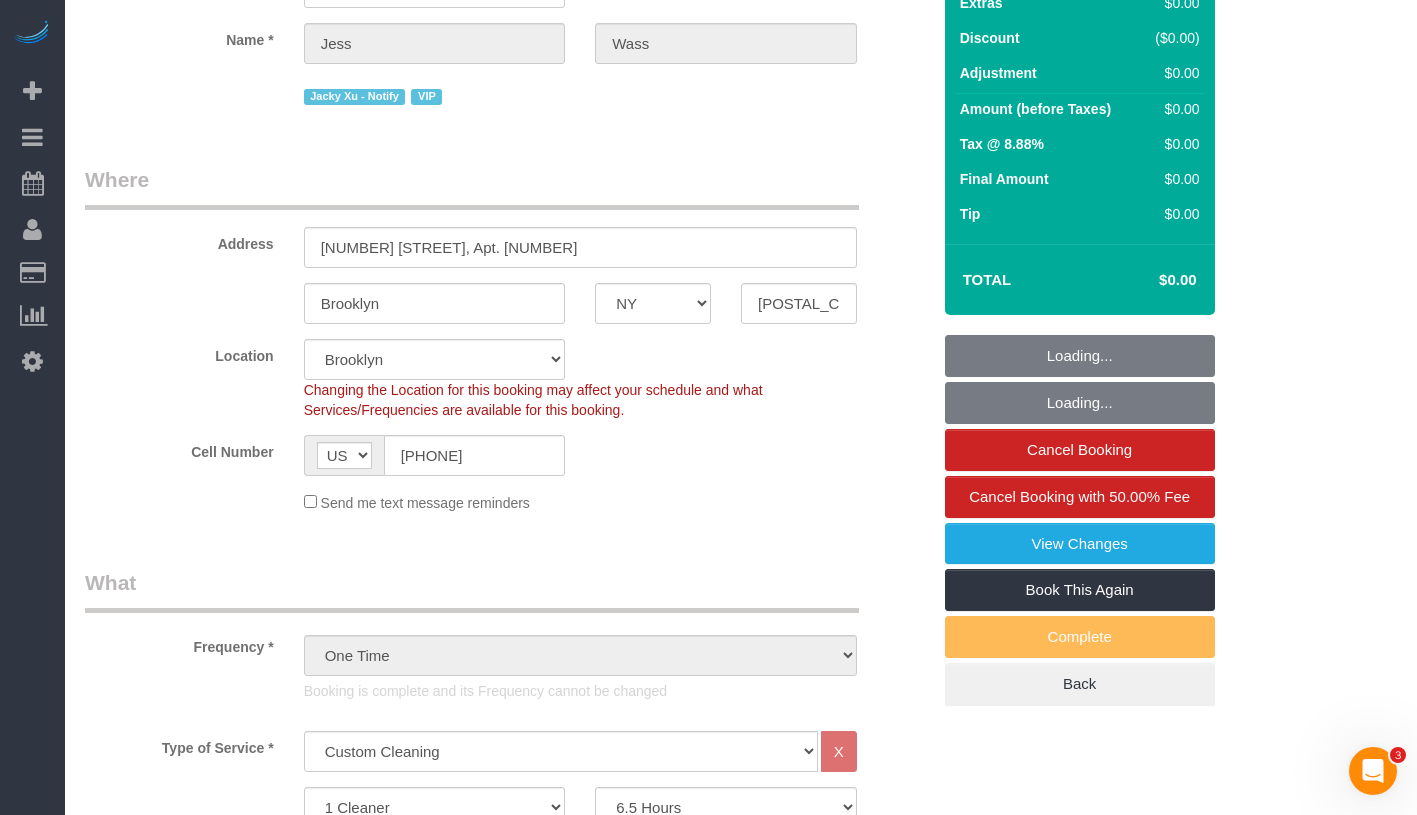 select on "number:71" 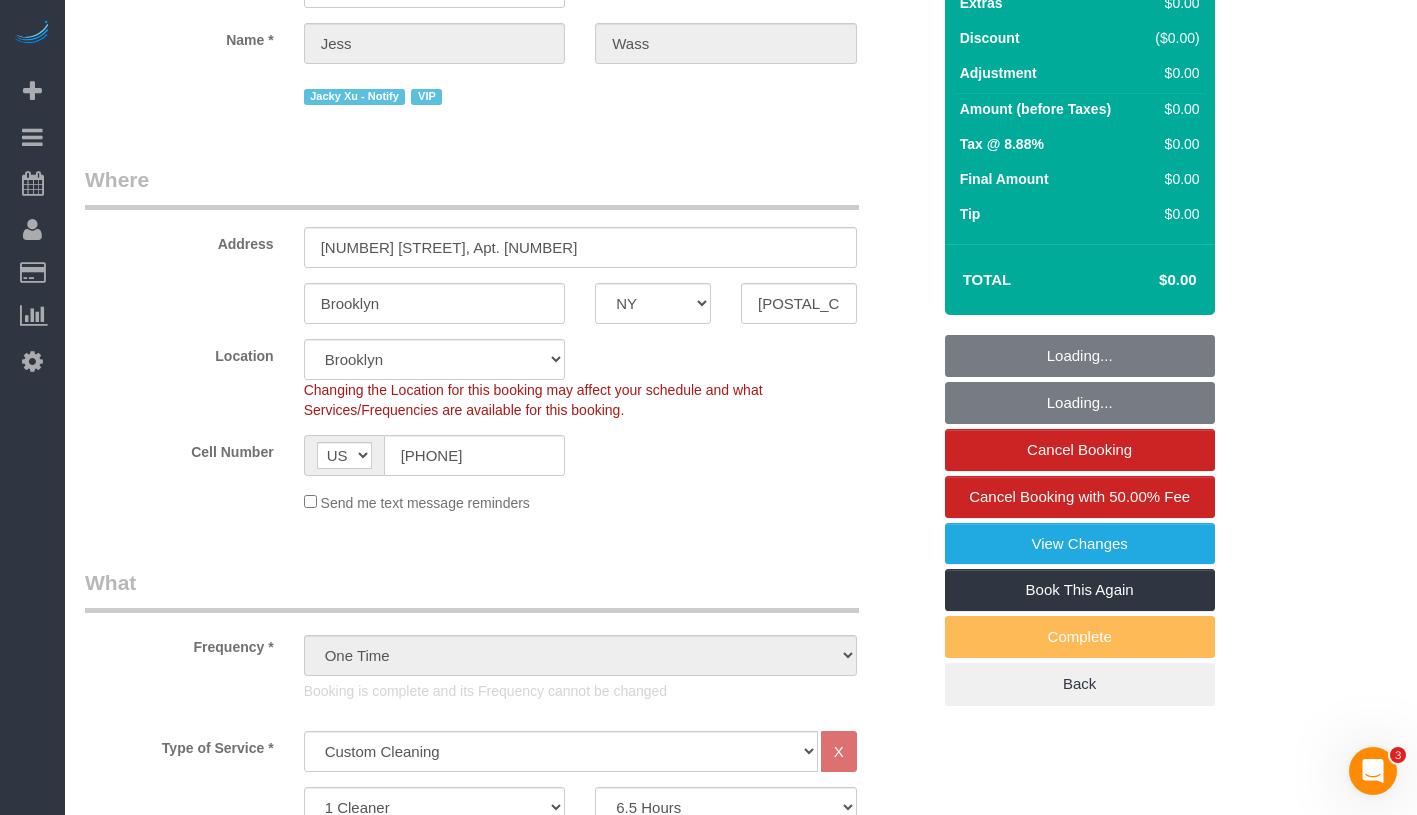 select on "number:5" 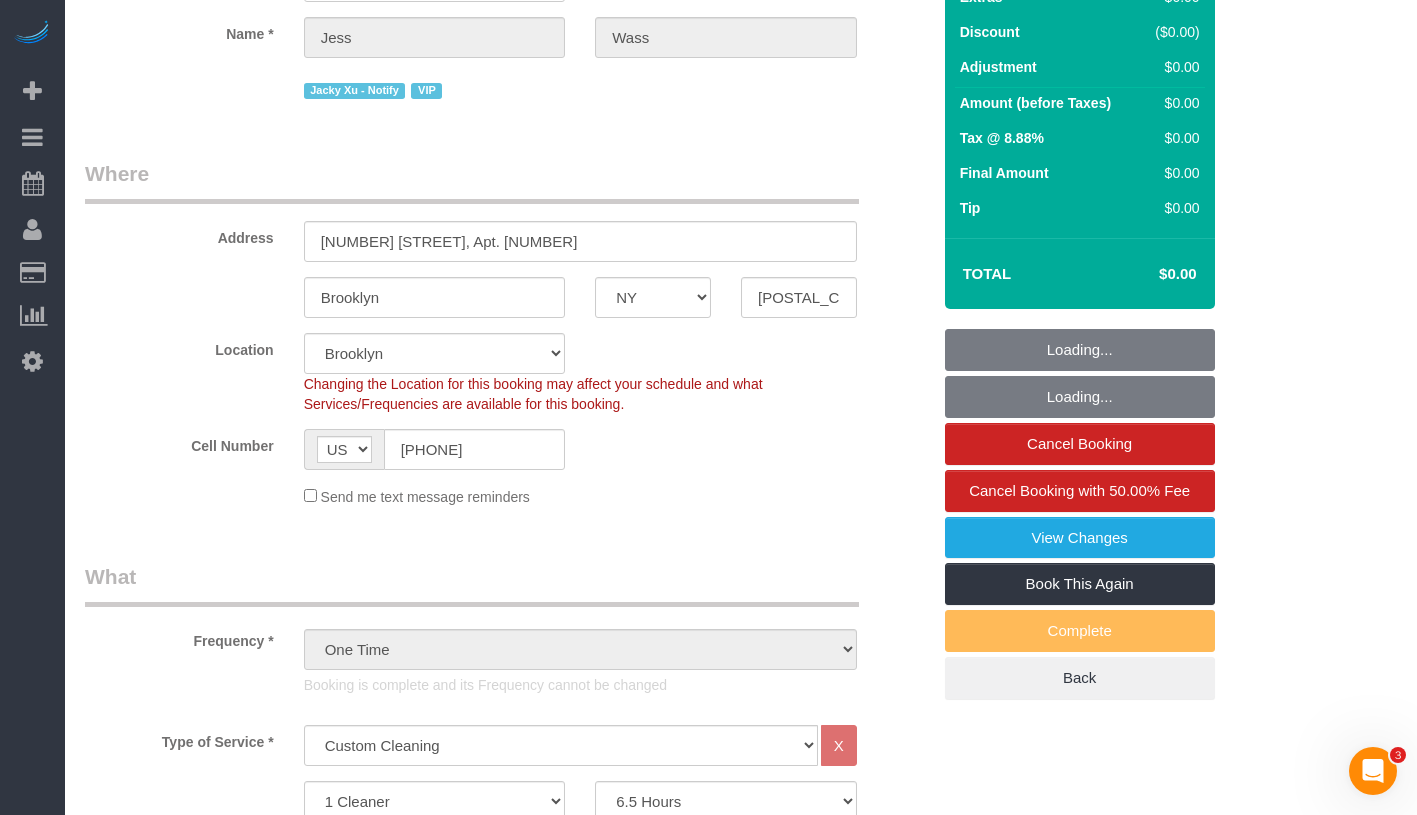 select on "spot6" 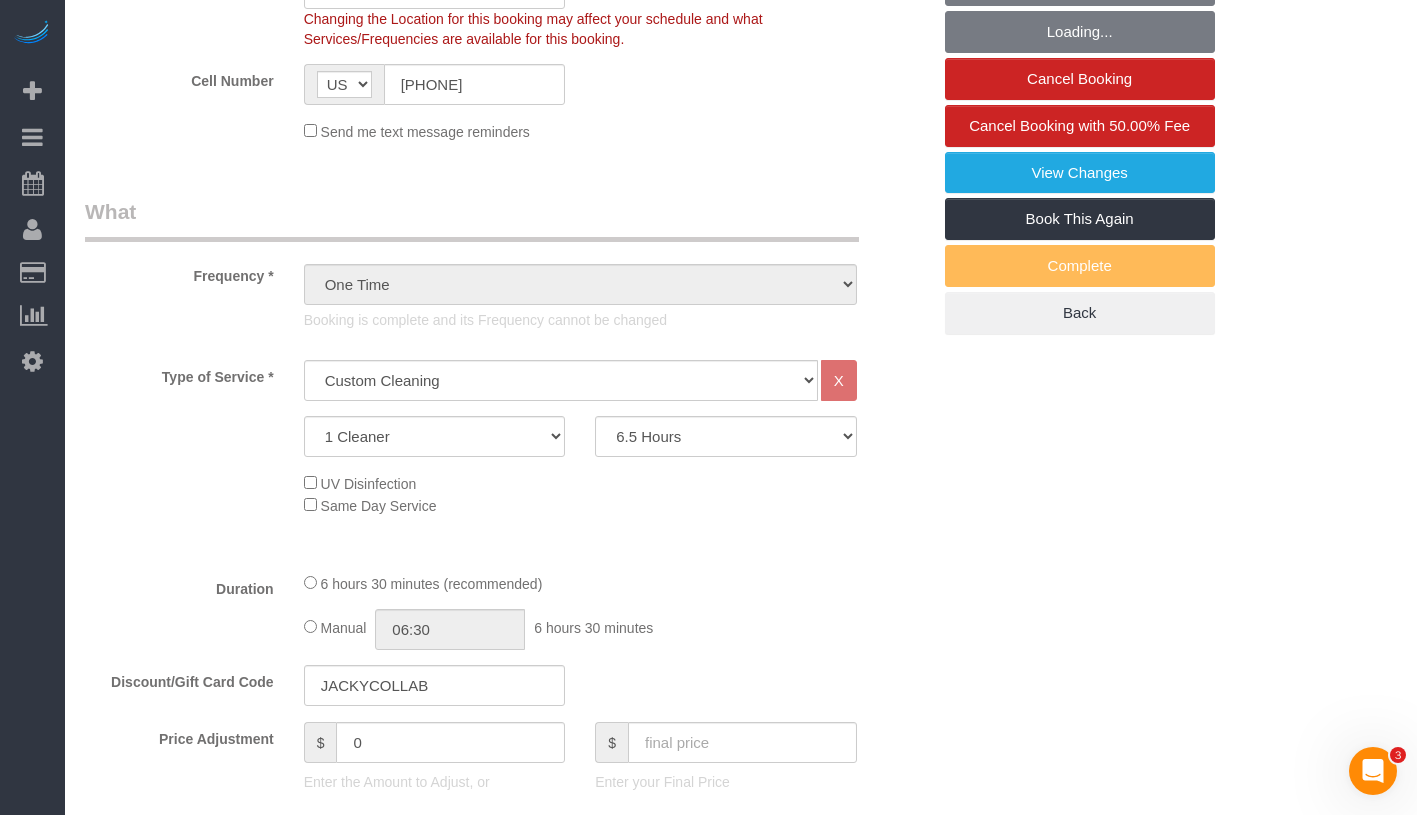 select on "string:stripe-pm_1RjR0j4VGloSiKo7tw3cB5oy" 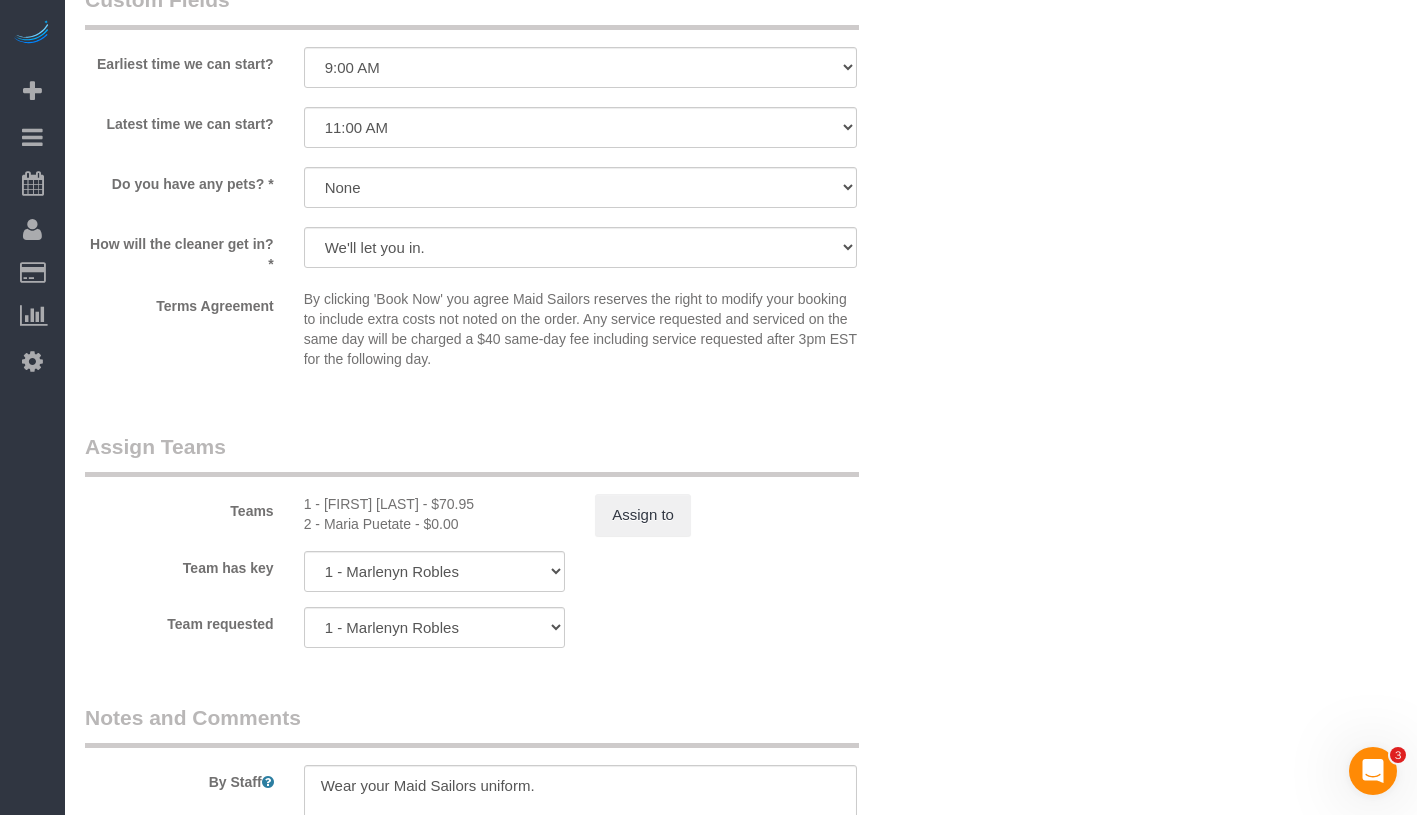scroll, scrollTop: 1573, scrollLeft: 0, axis: vertical 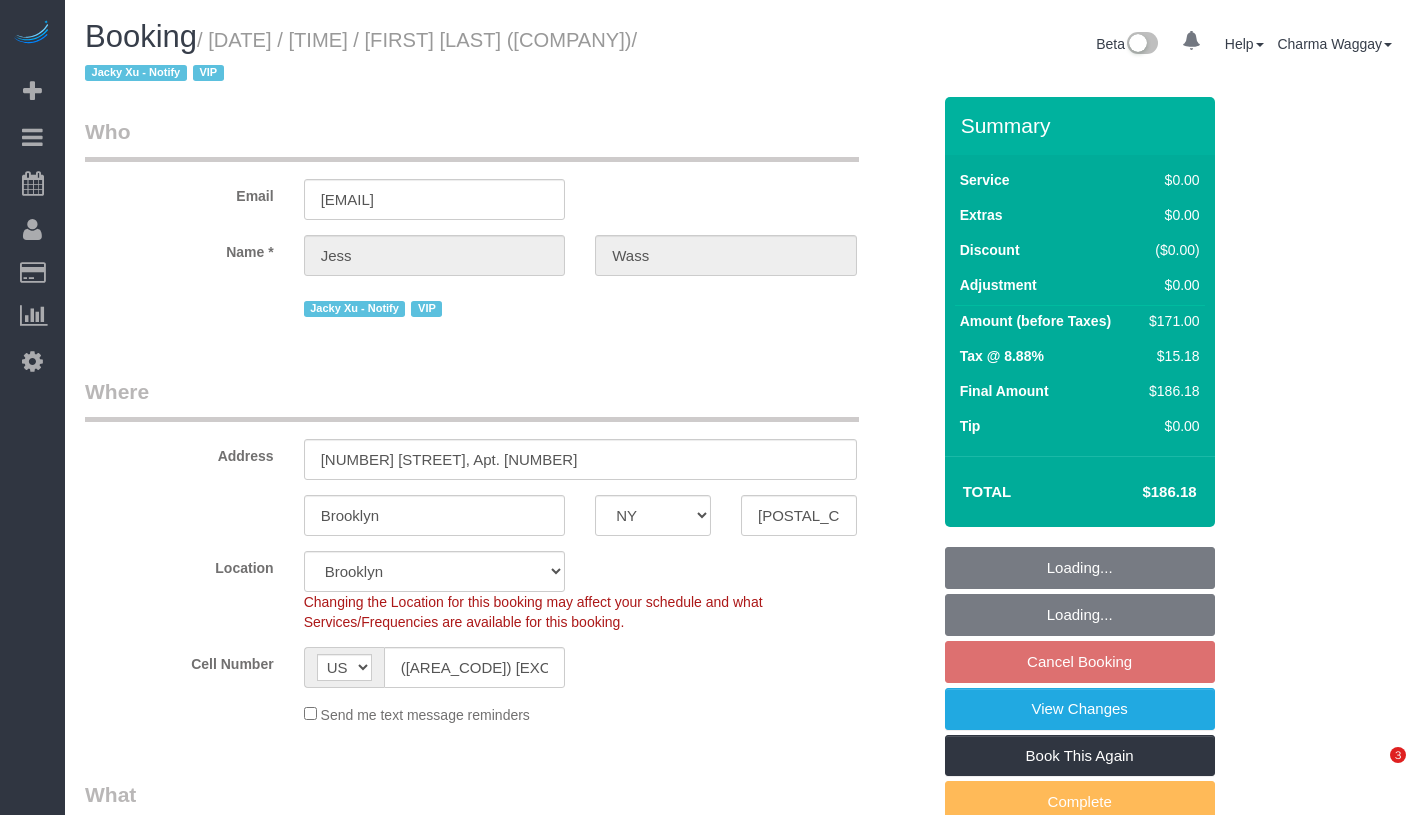 select on "NY" 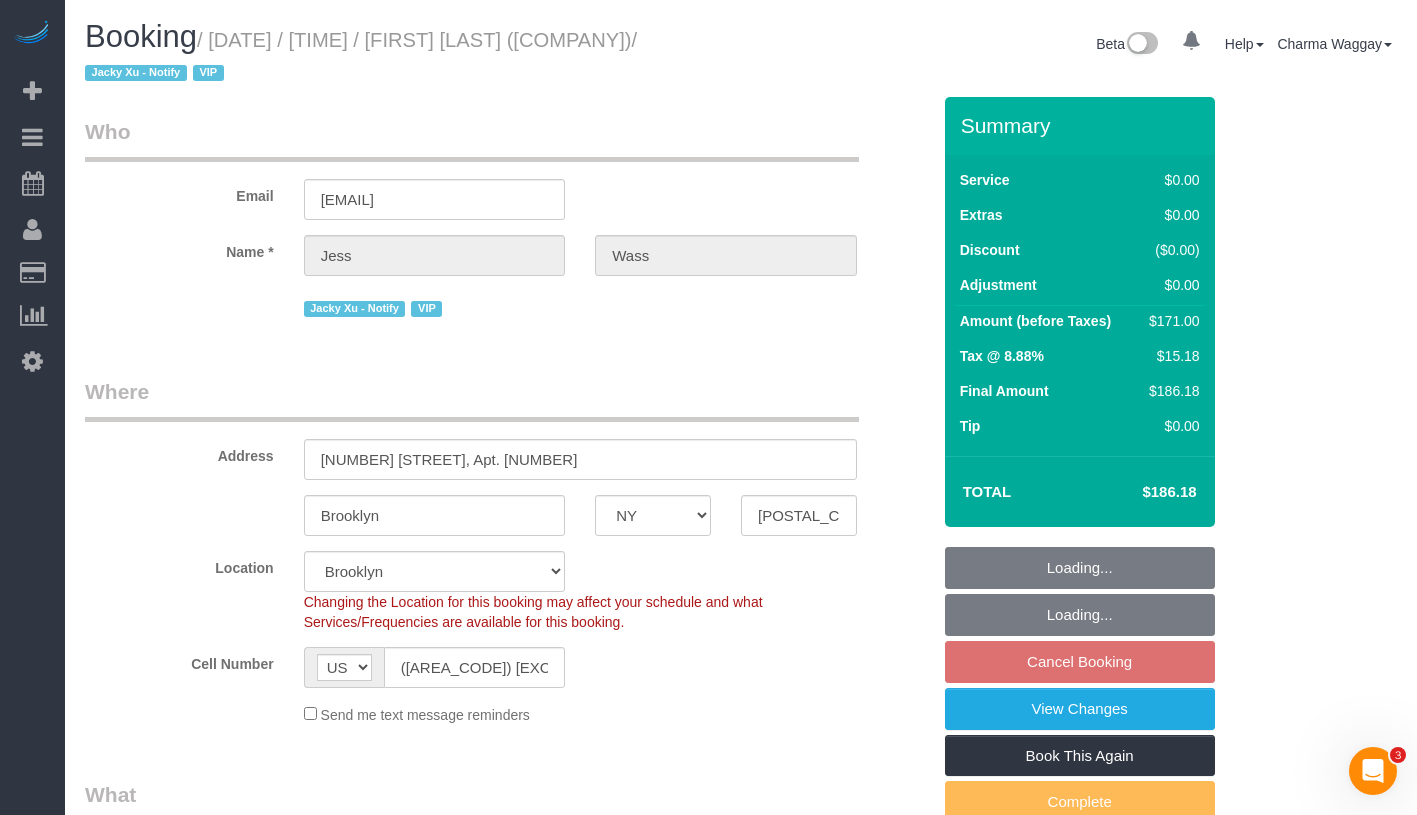 scroll, scrollTop: 0, scrollLeft: 0, axis: both 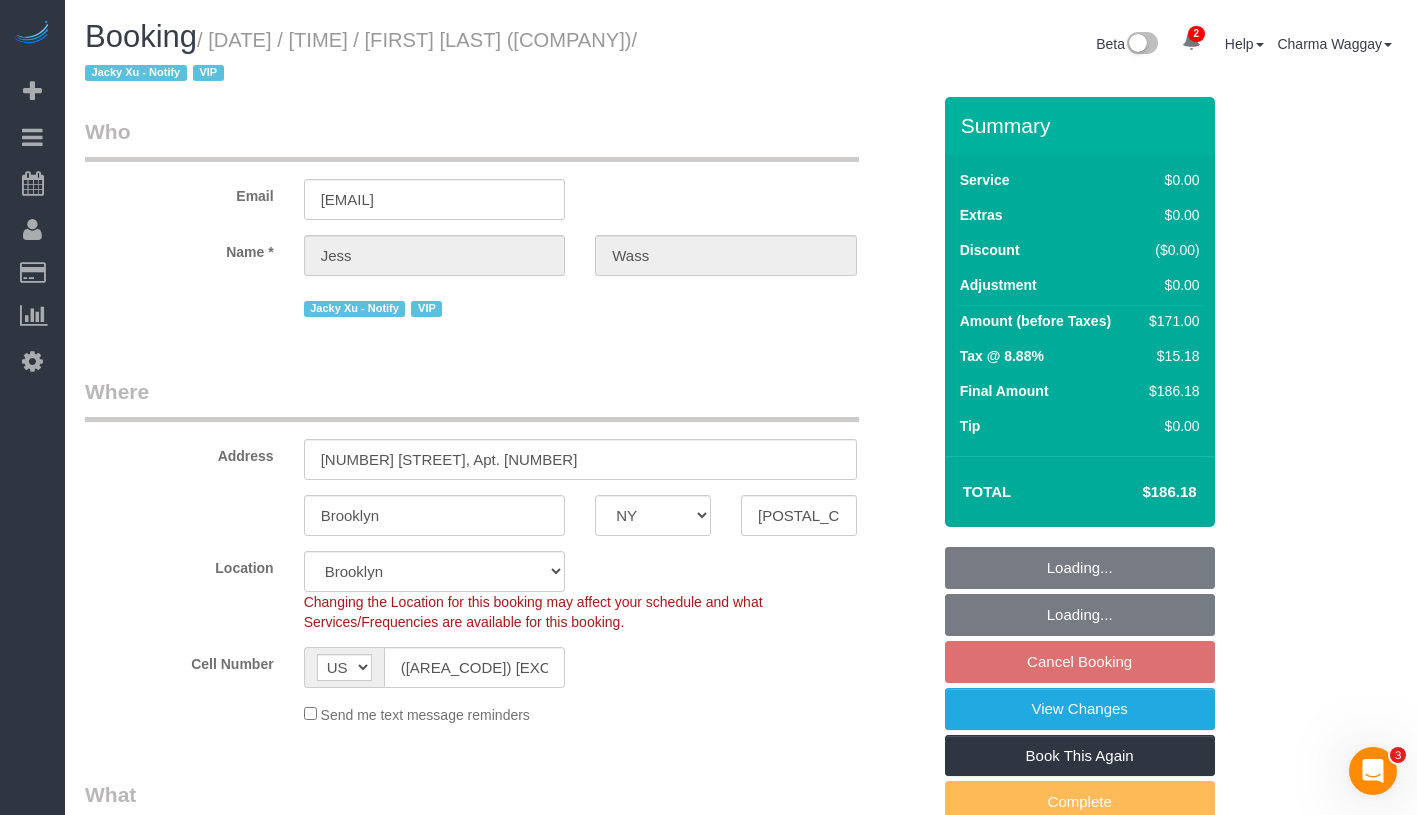 select on "object:642" 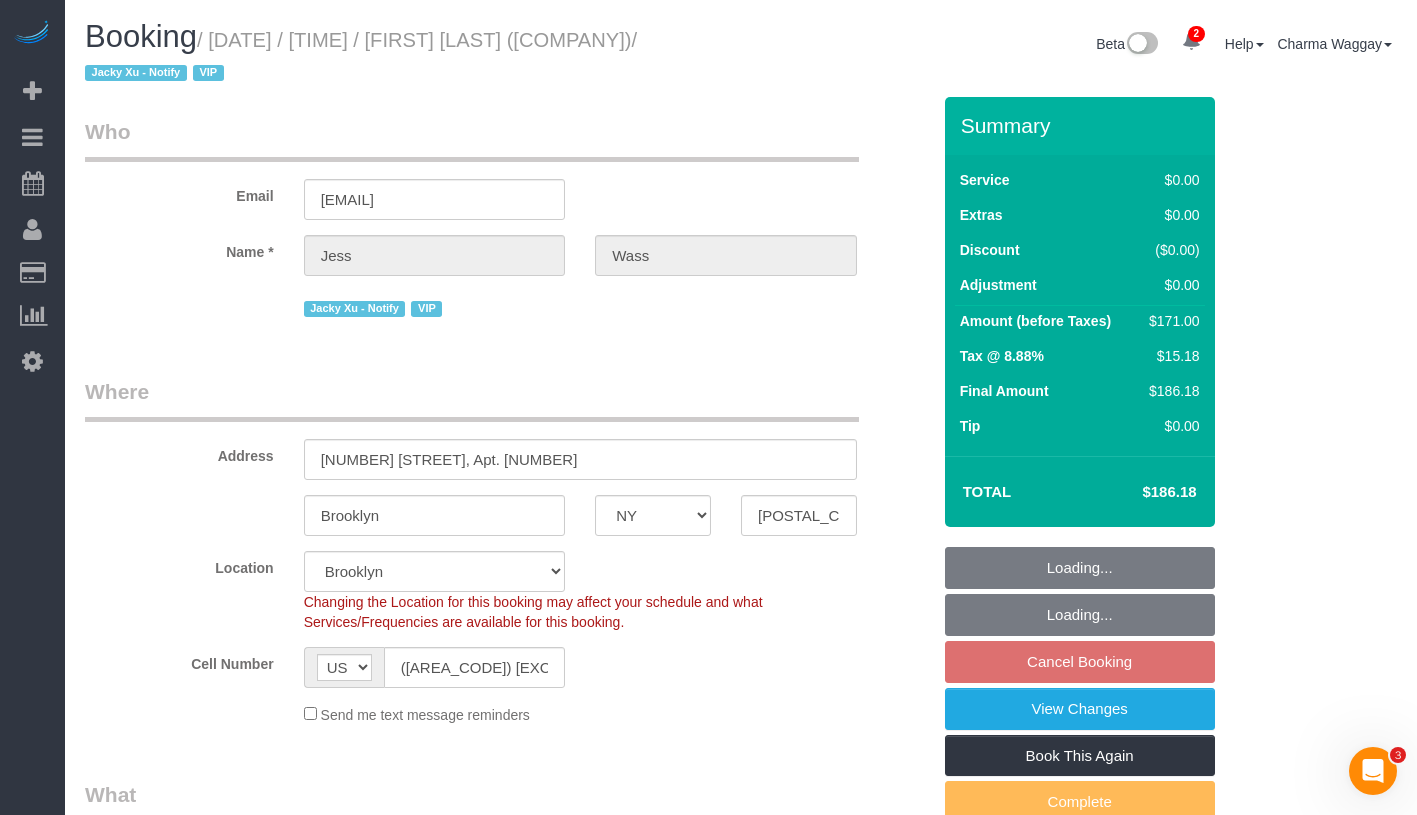 select on "string:stripe-pm_1RjR0j4VGloSiKo7tw3cB5oy" 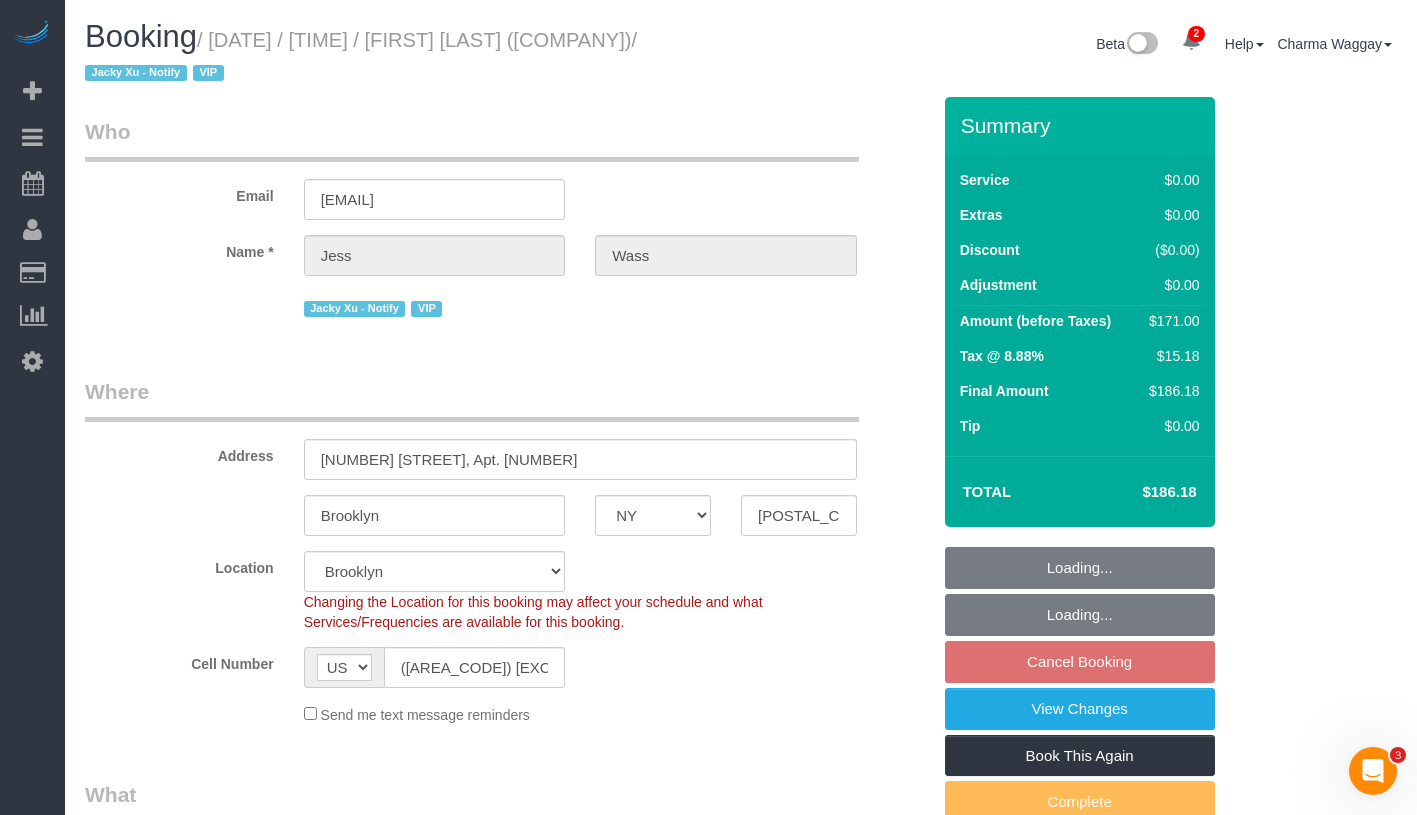 select on "2" 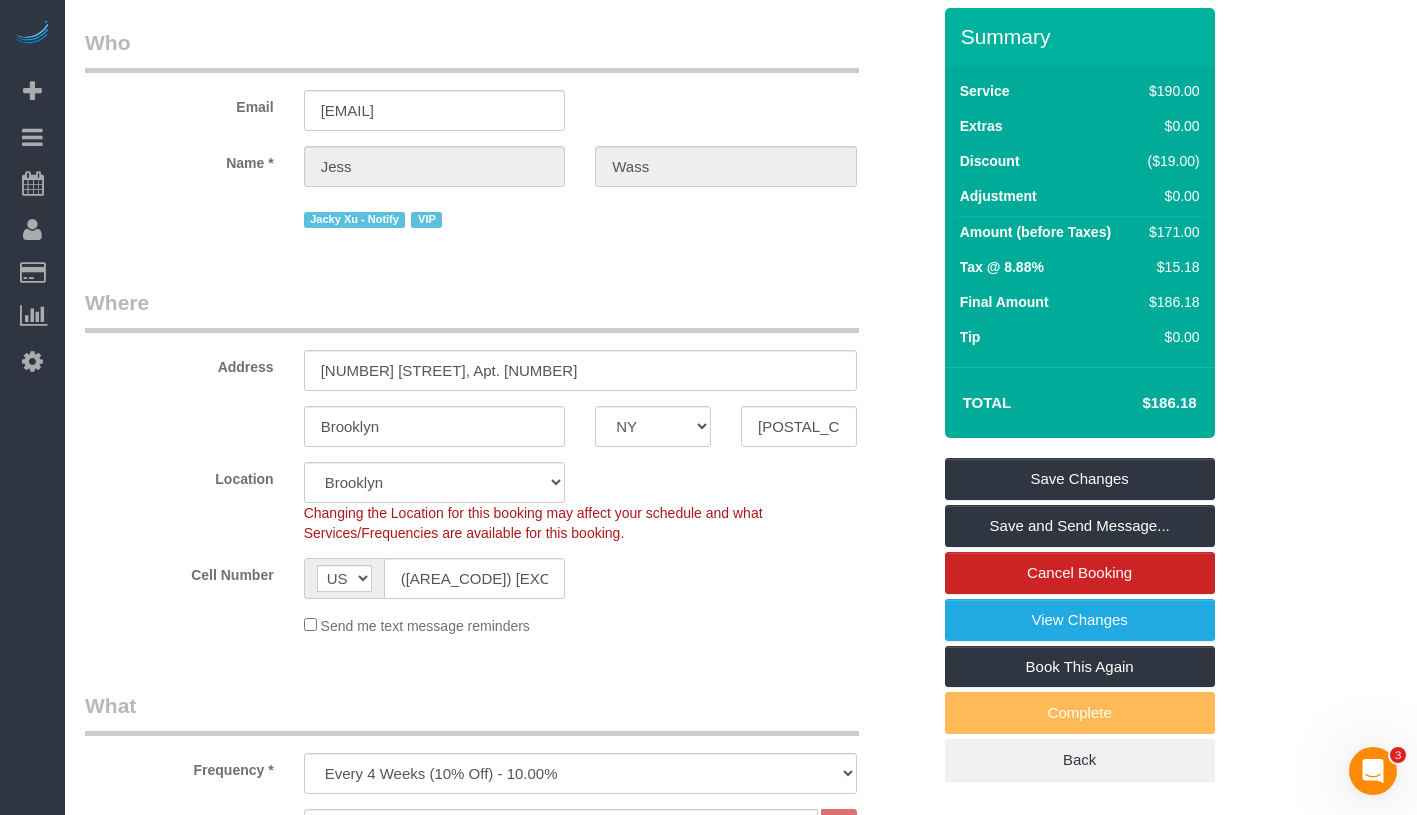 scroll, scrollTop: 0, scrollLeft: 0, axis: both 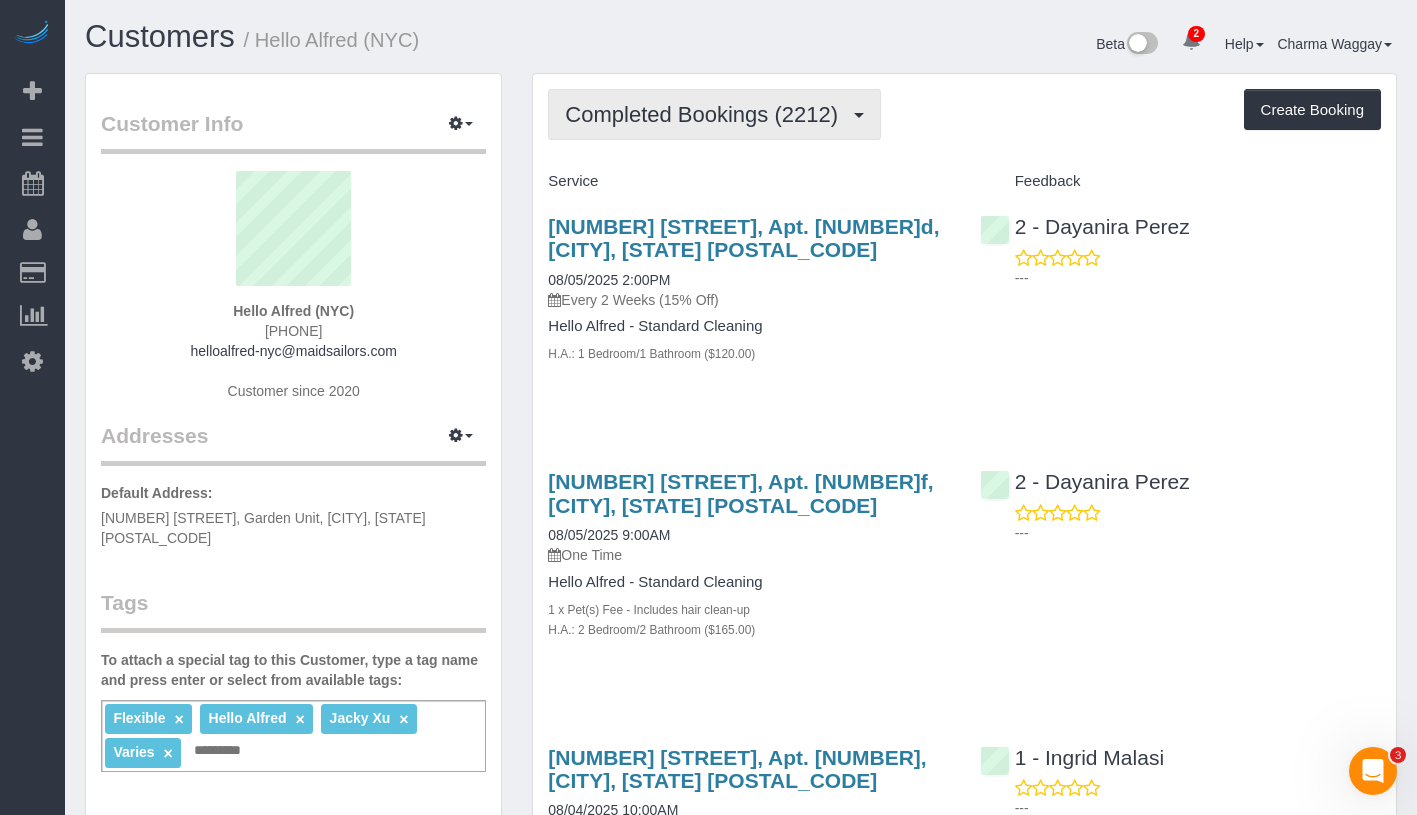 click on "Completed Bookings (2212)" at bounding box center [706, 114] 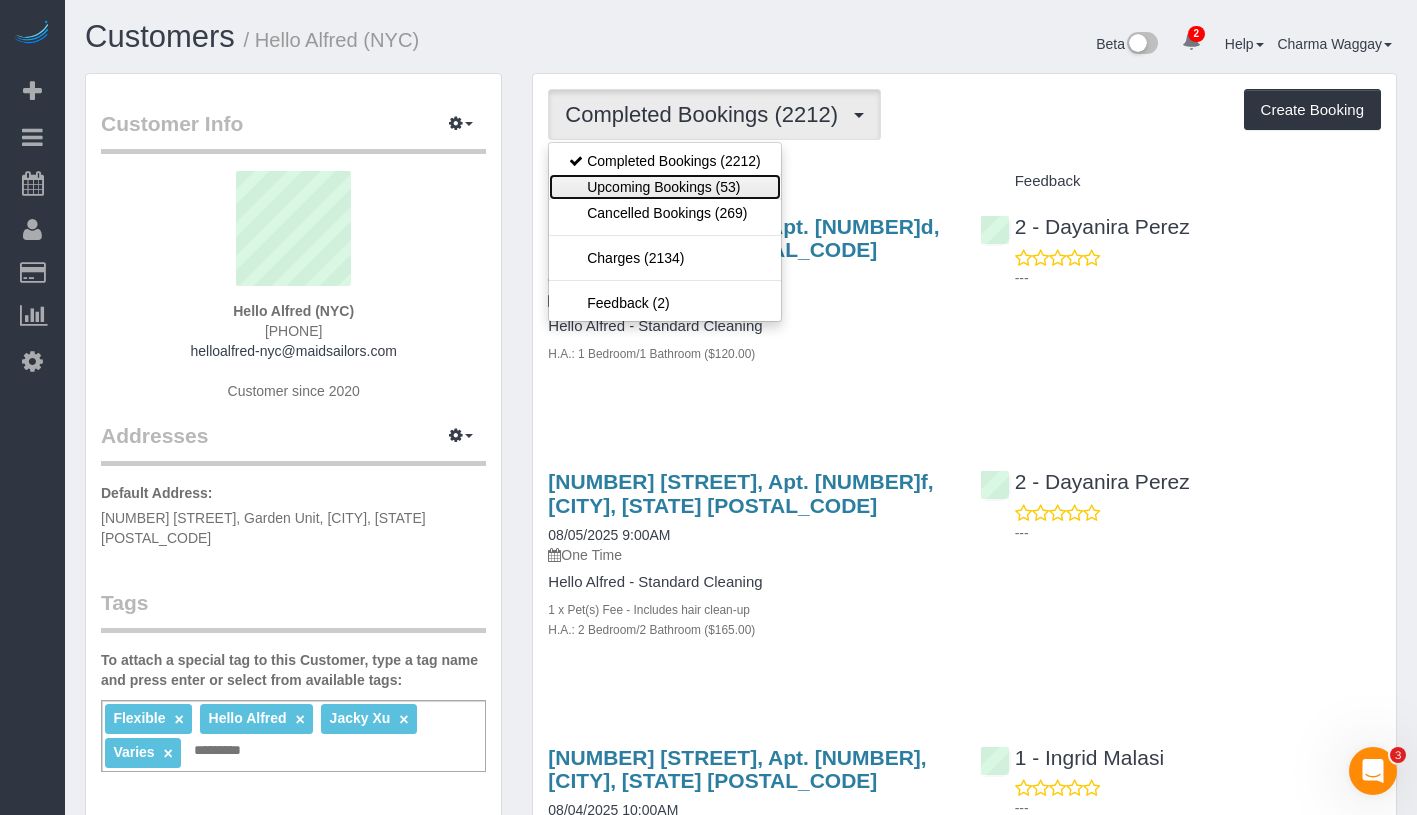 click on "Upcoming Bookings (53)" at bounding box center [664, 187] 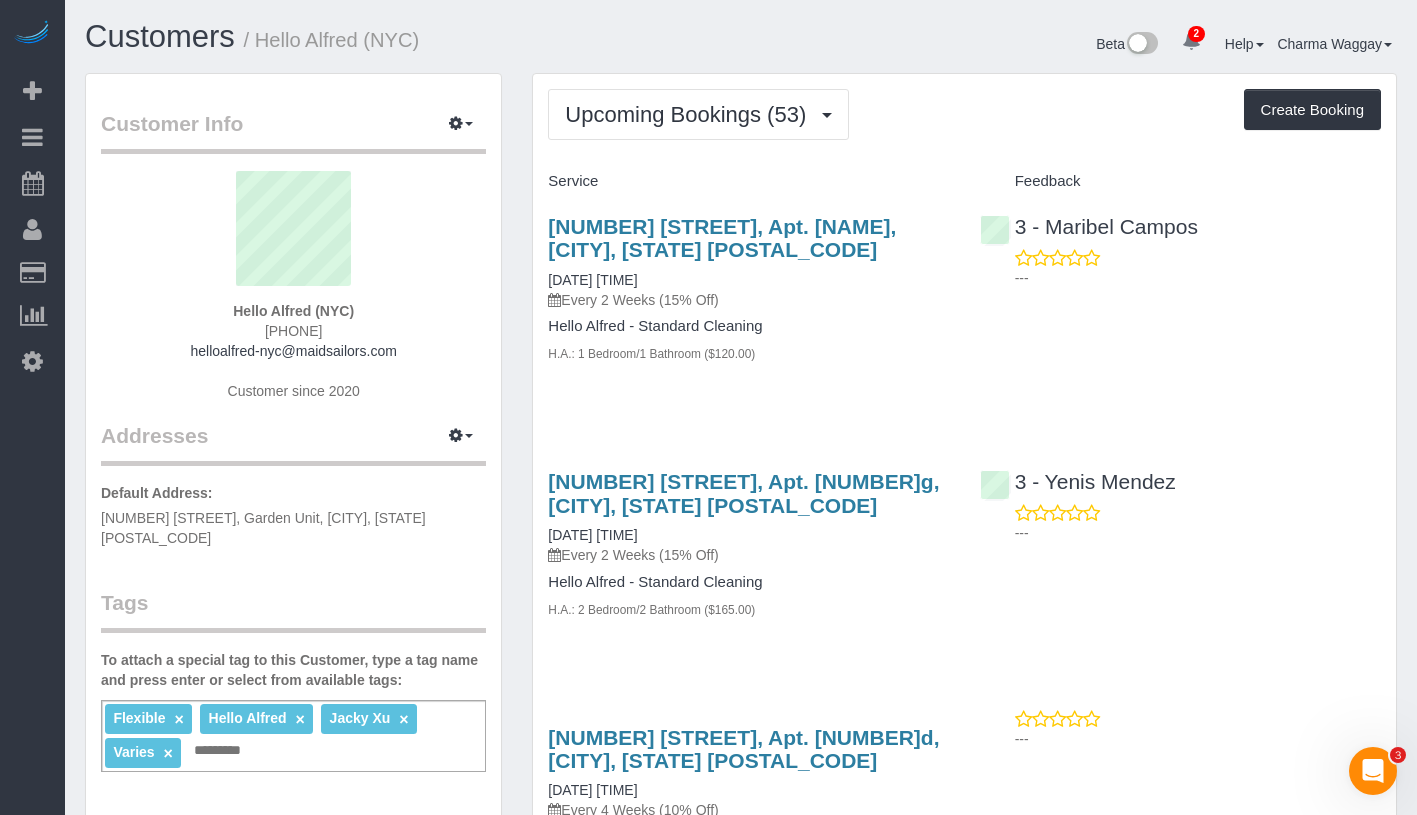 drag, startPoint x: 226, startPoint y: 312, endPoint x: 372, endPoint y: 315, distance: 146.03082 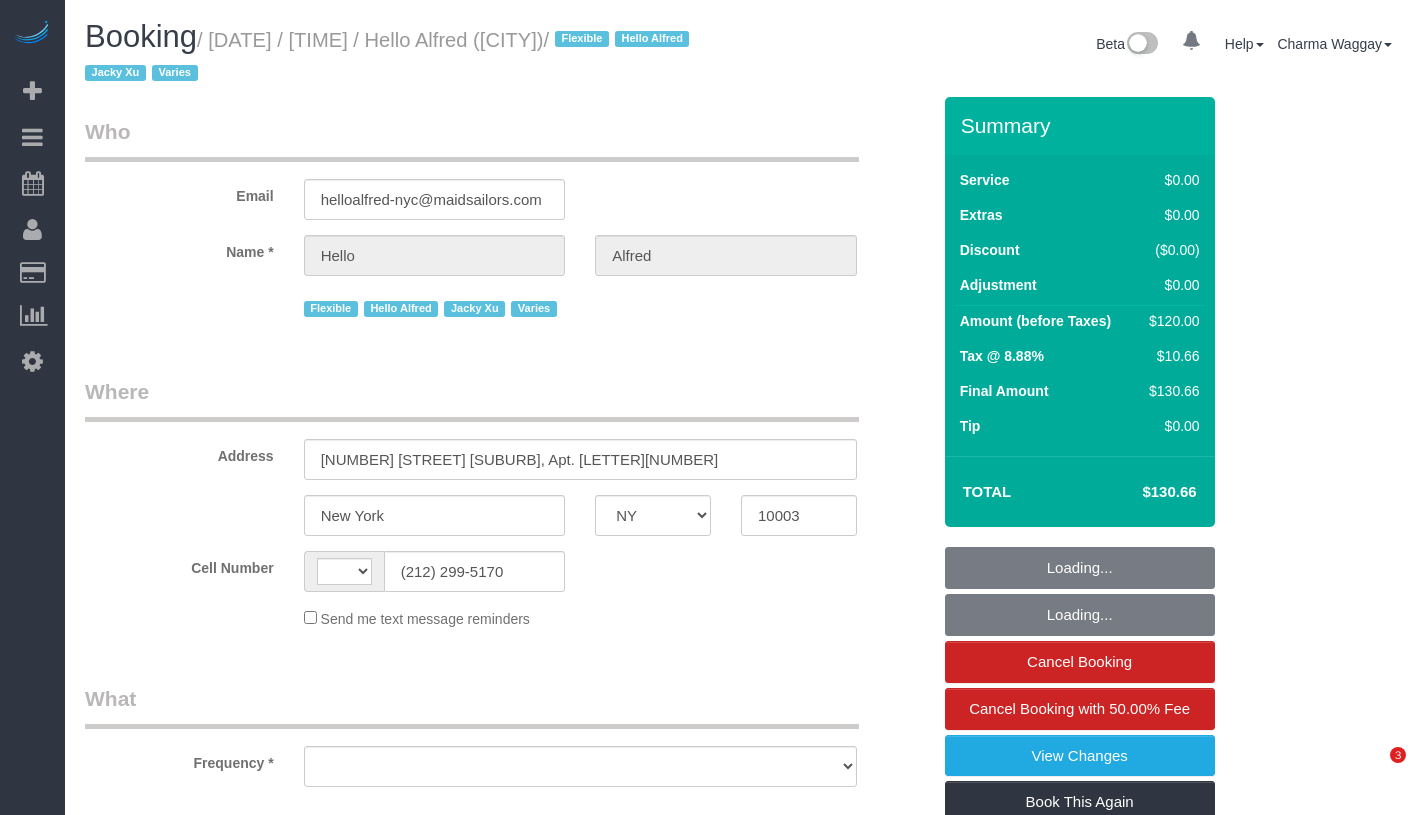 select on "NY" 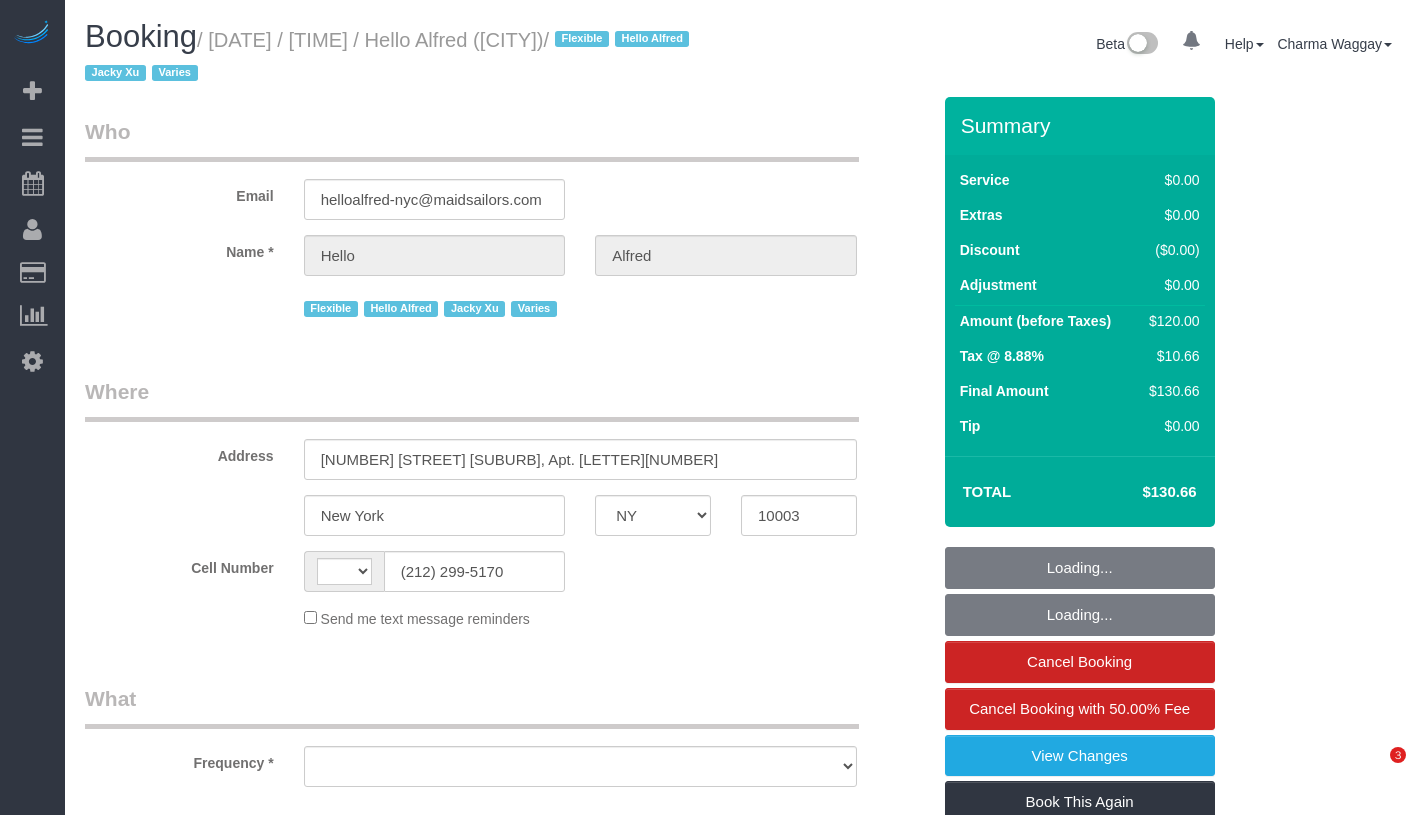scroll, scrollTop: 0, scrollLeft: 0, axis: both 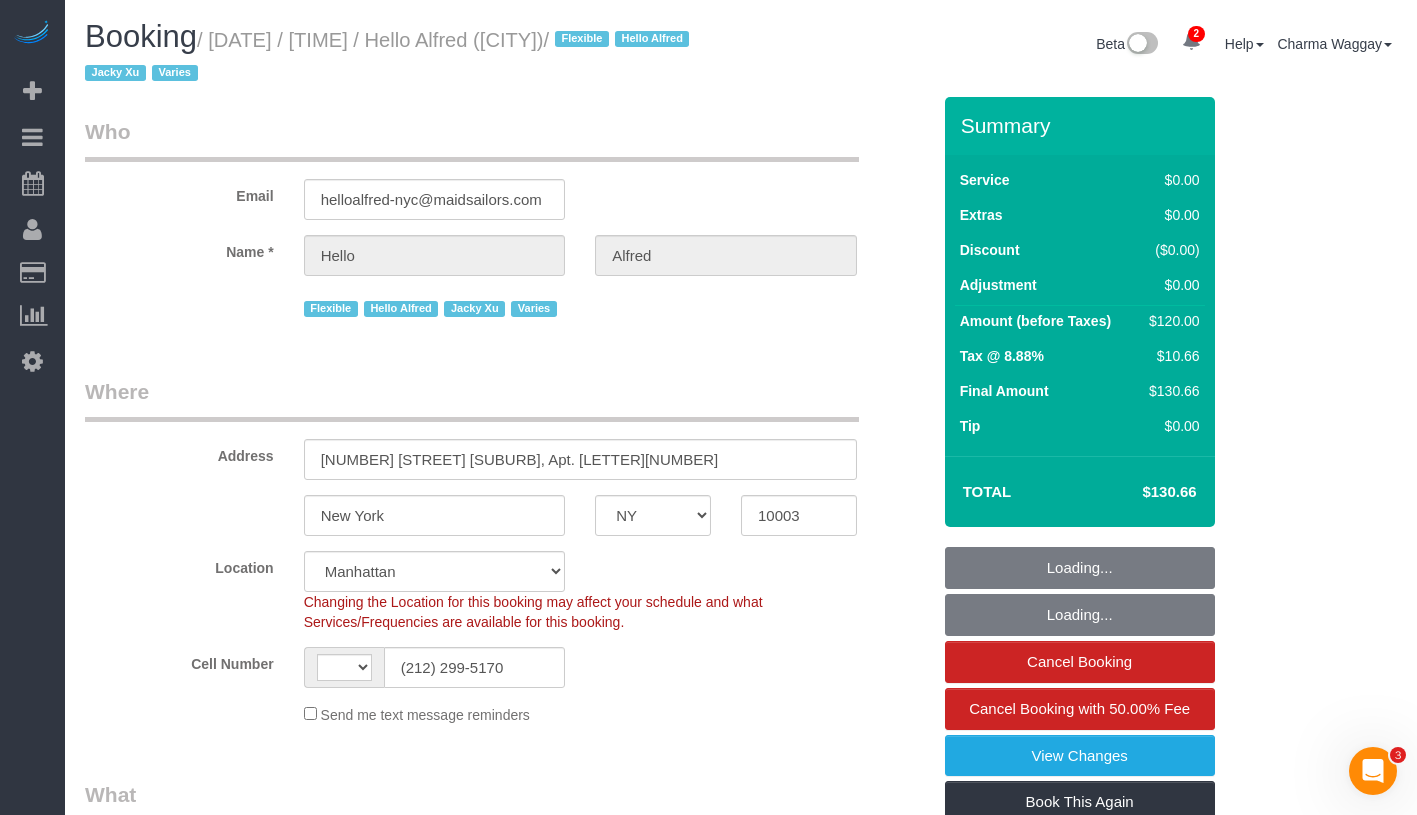 select on "object:494" 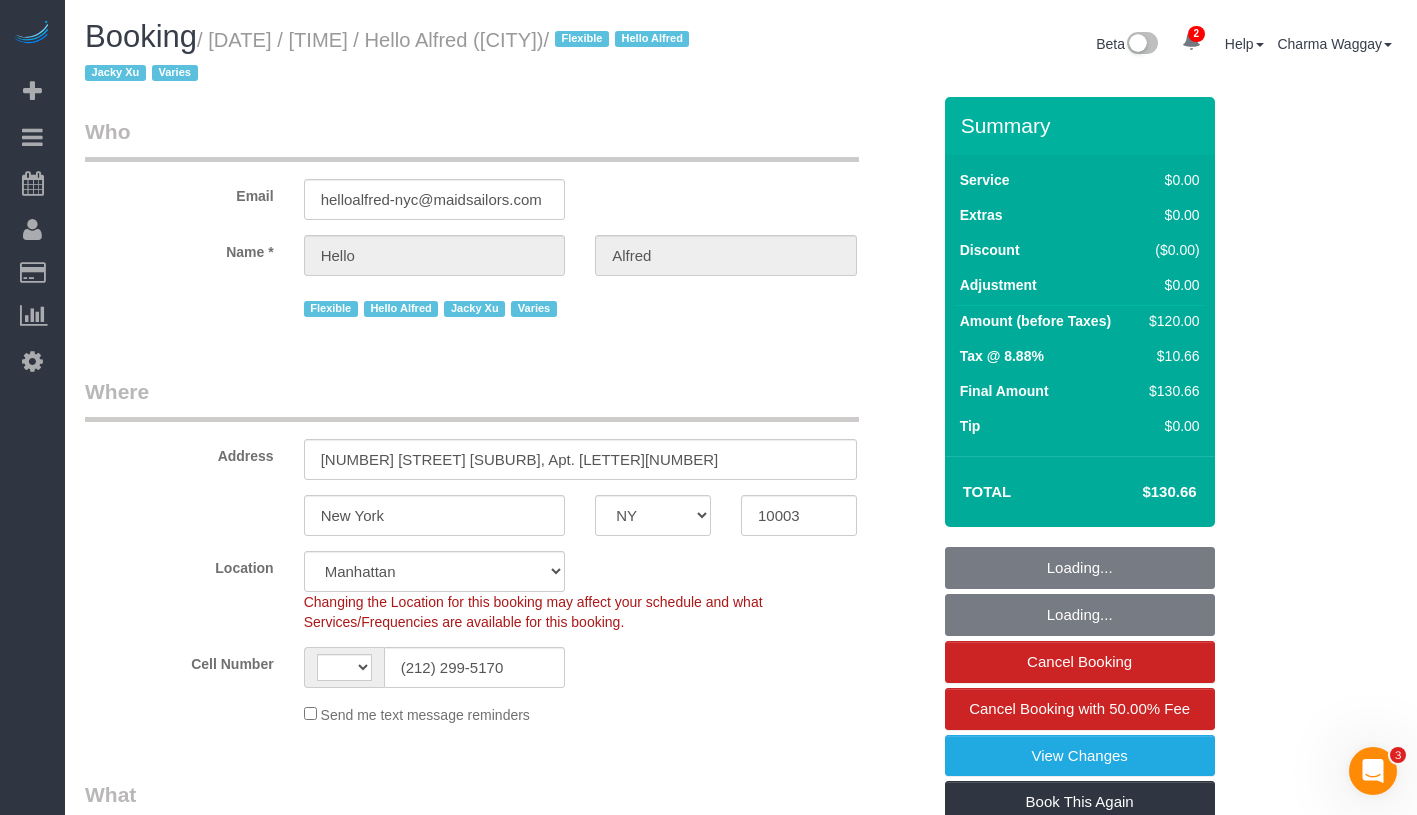 select on "string:US" 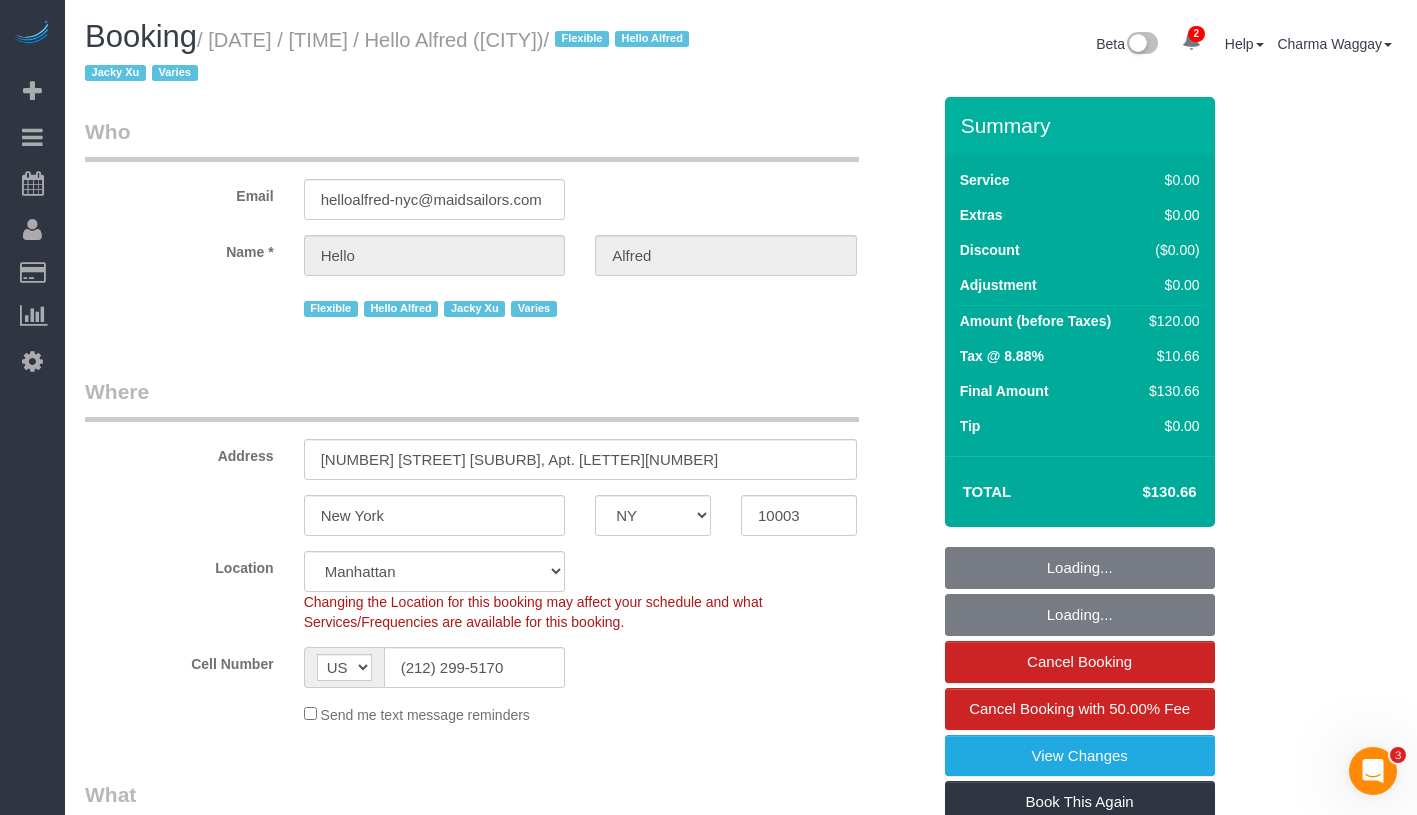 select on "spot1" 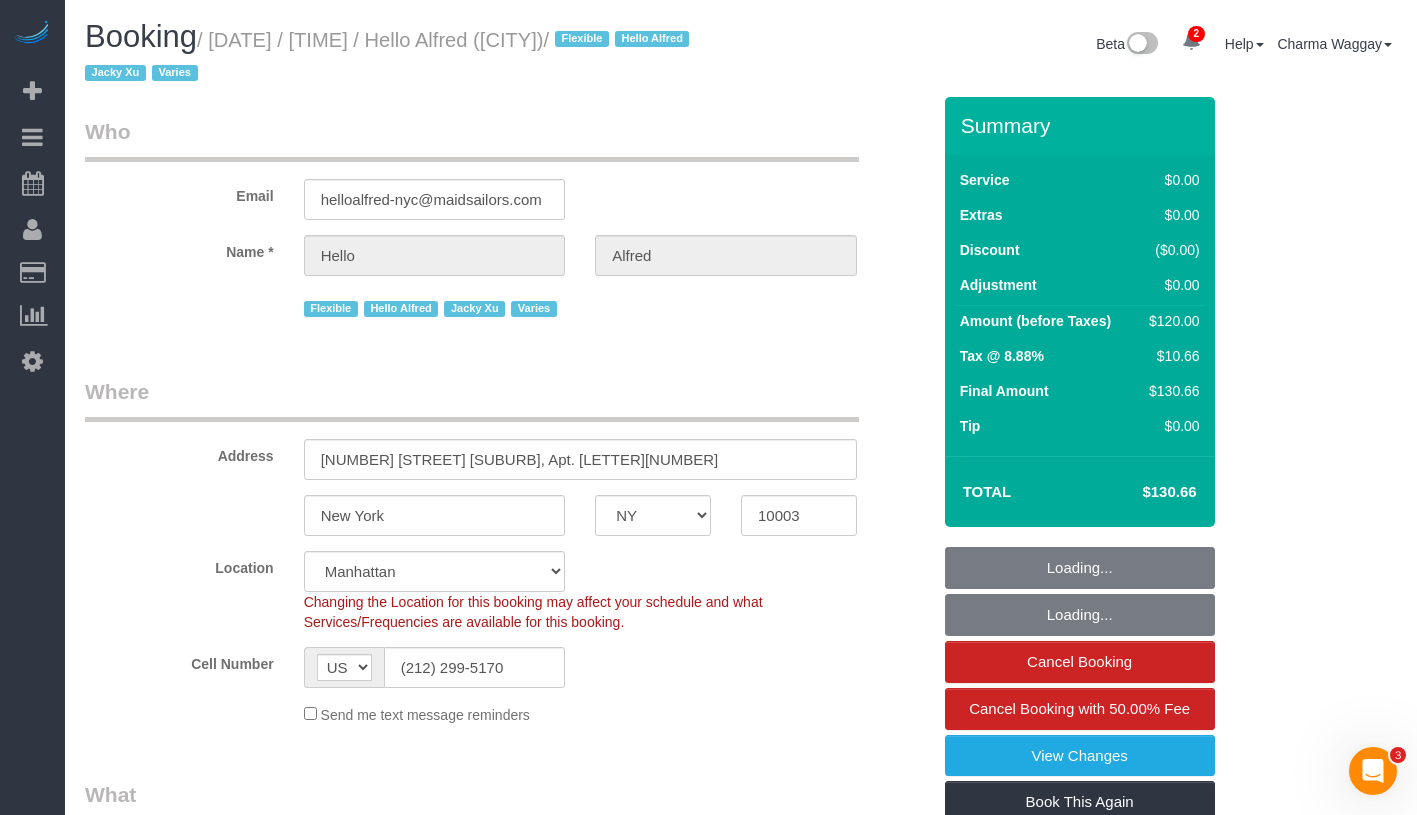 select on "number:89" 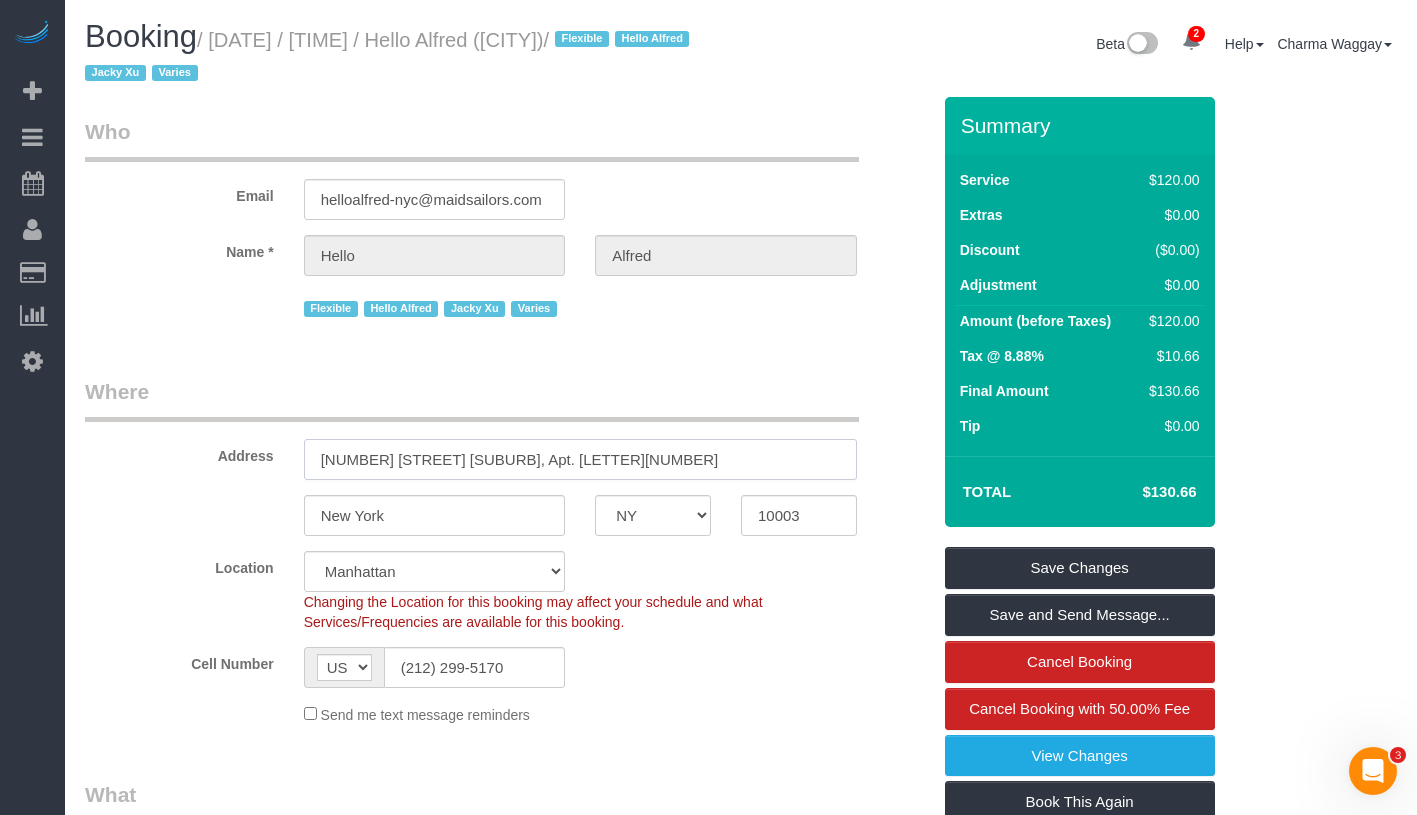 click on "1 Union Square South, Apt. PH2E" at bounding box center (580, 459) 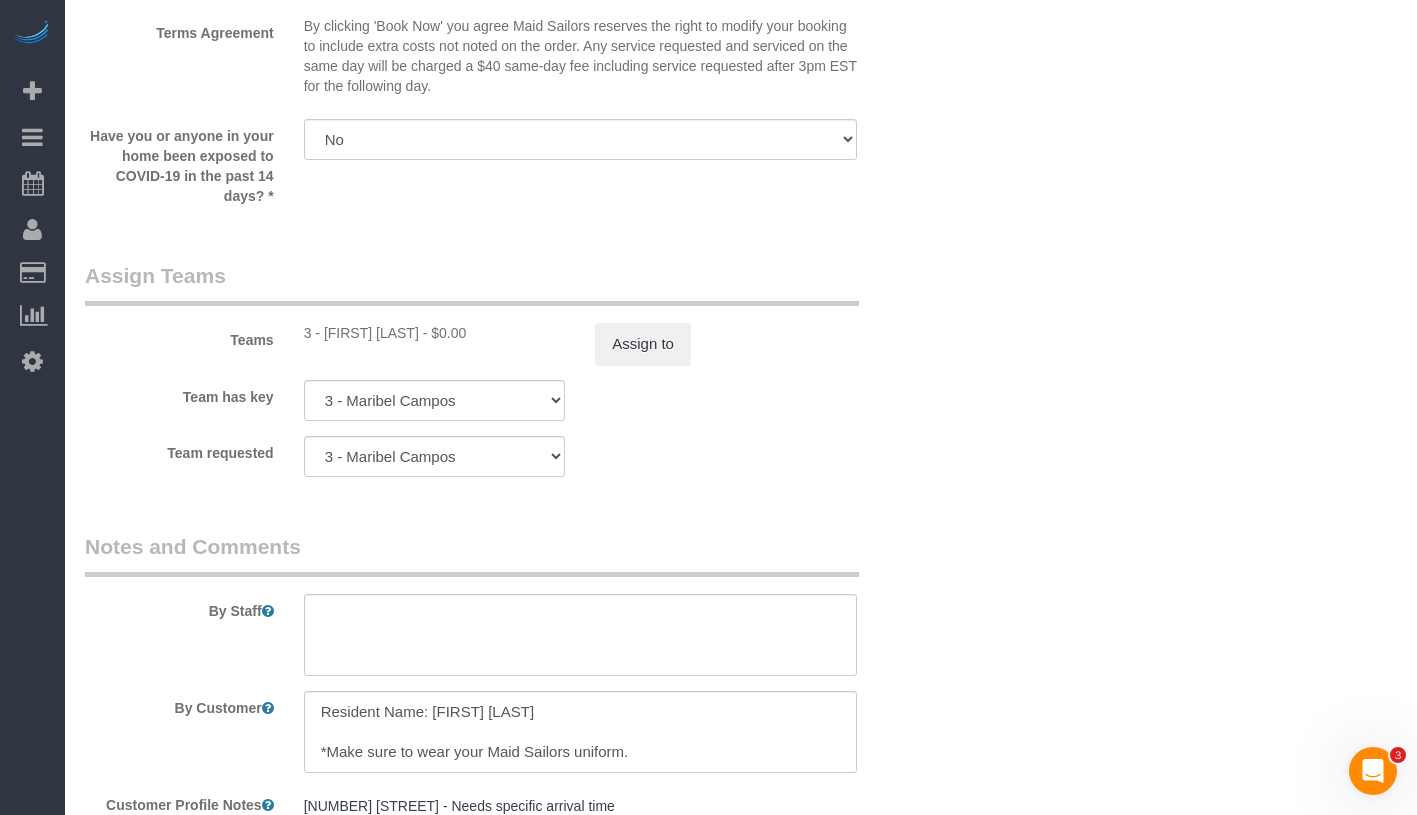 scroll, scrollTop: 2789, scrollLeft: 0, axis: vertical 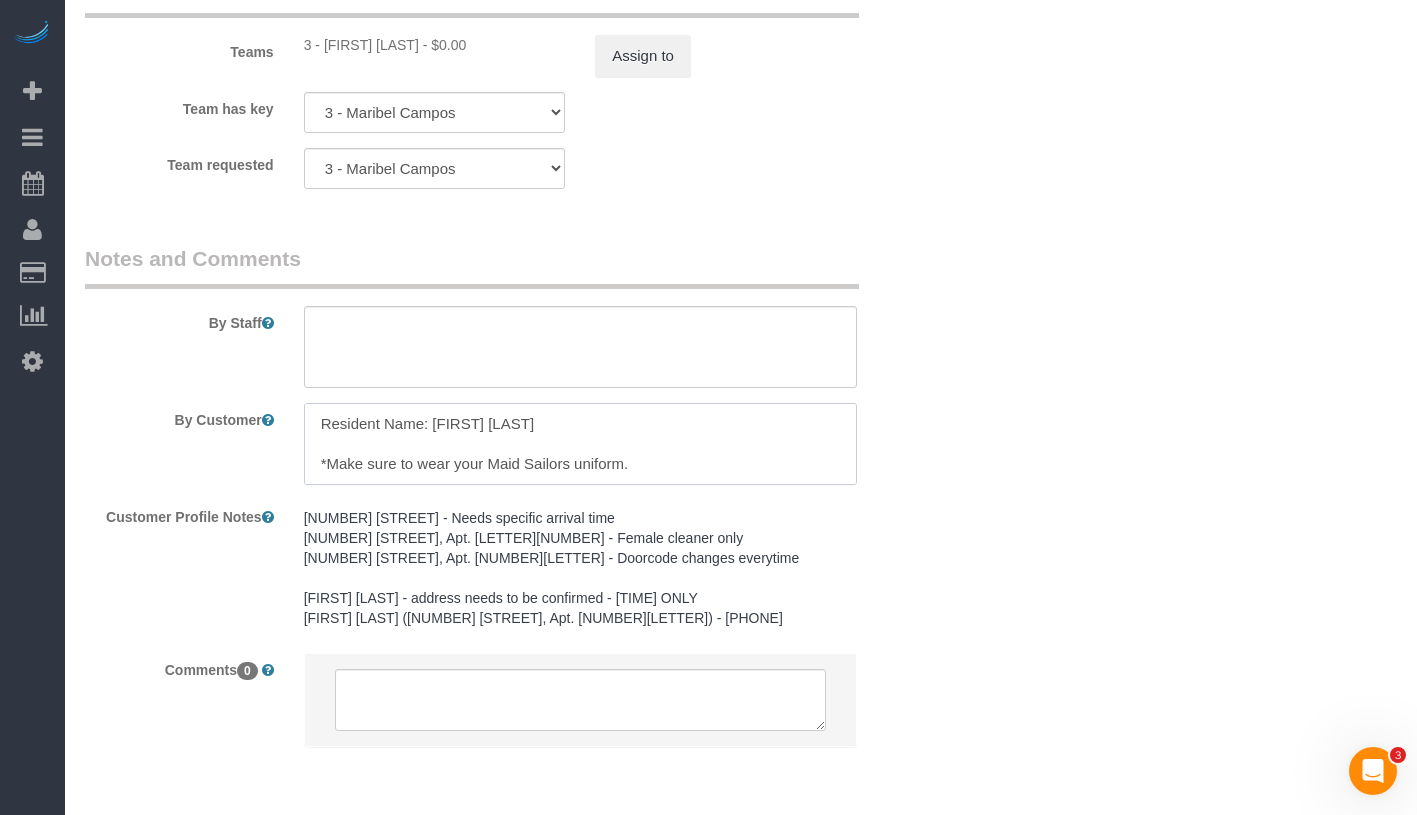 click at bounding box center (580, 444) 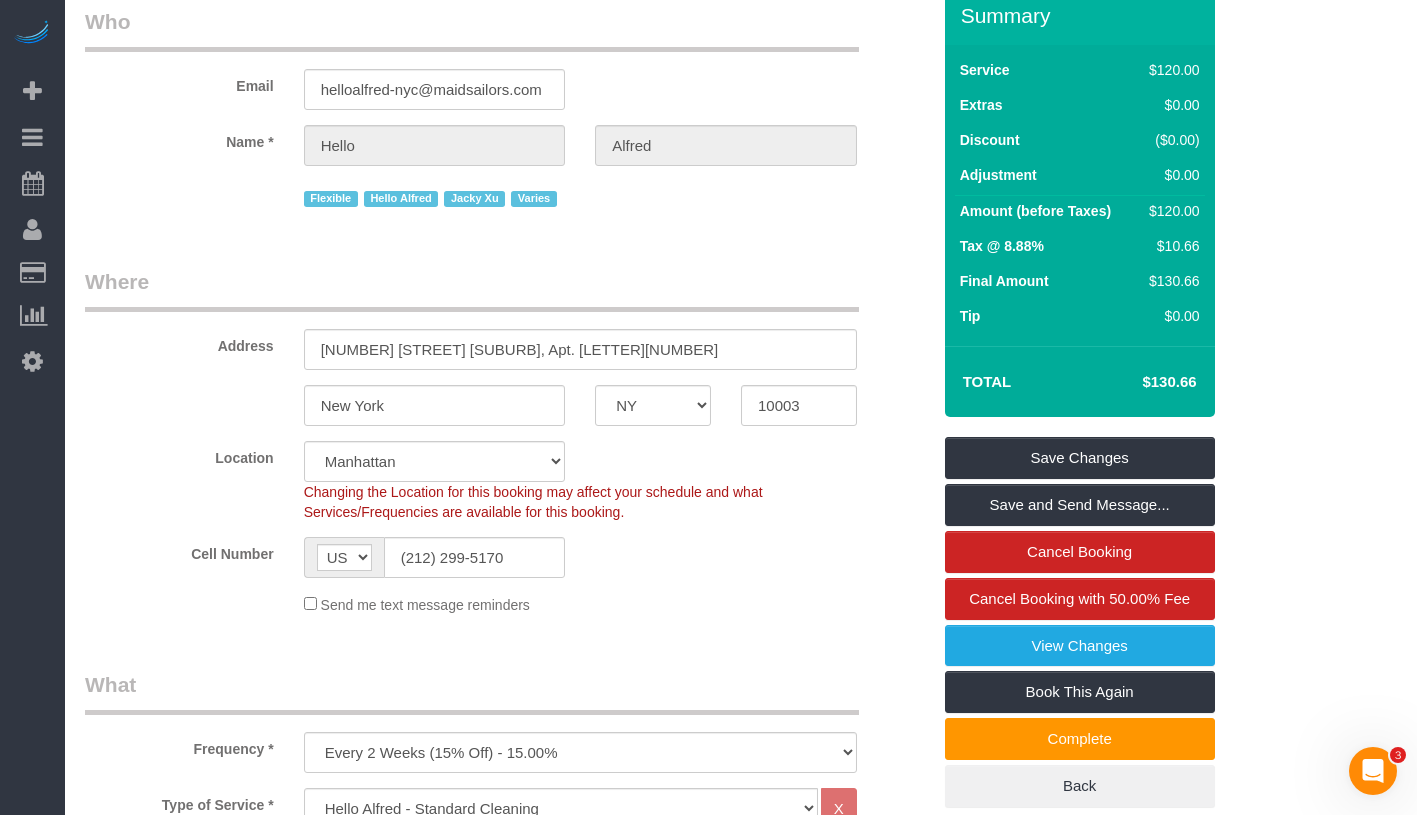 scroll, scrollTop: 0, scrollLeft: 0, axis: both 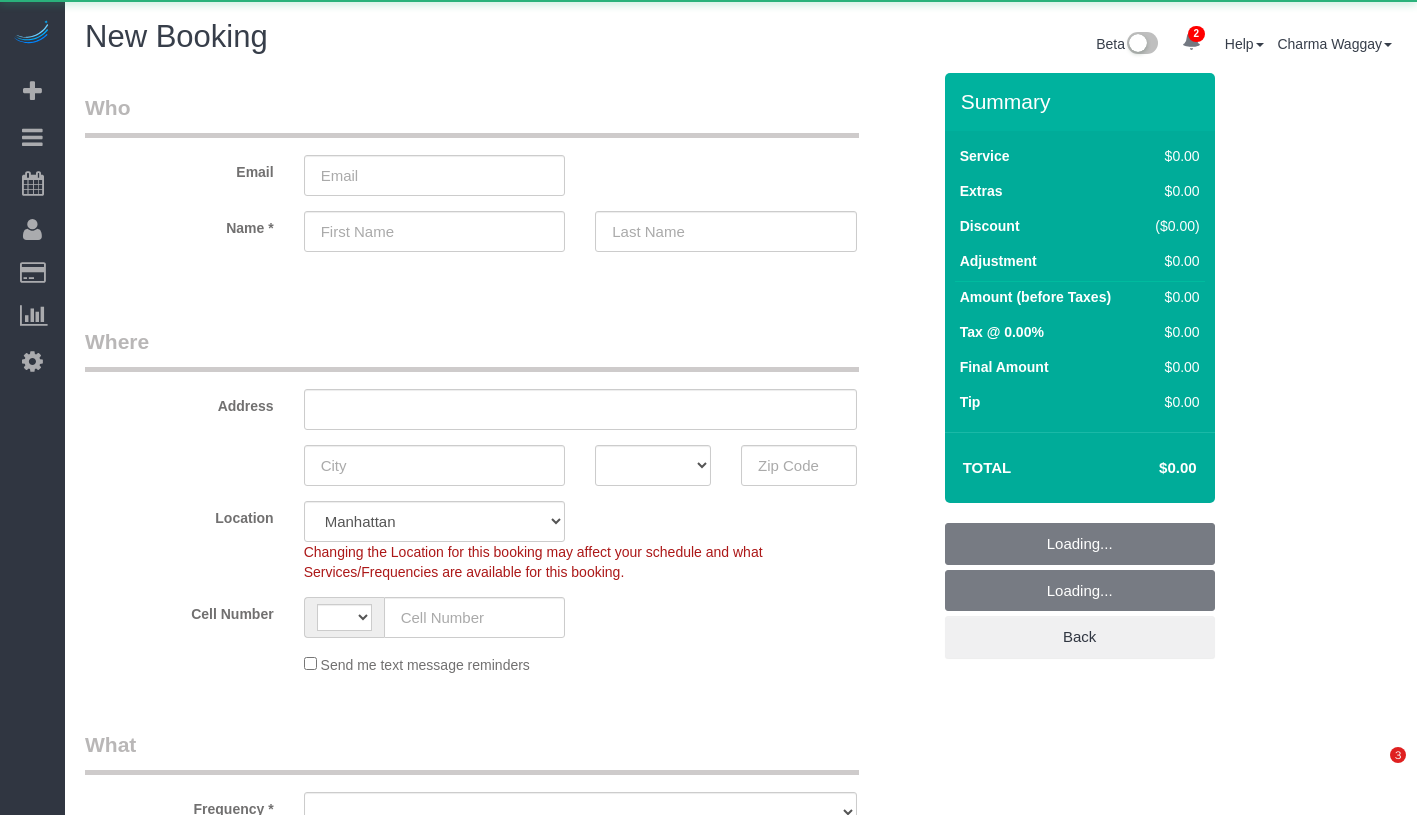 select on "number:89" 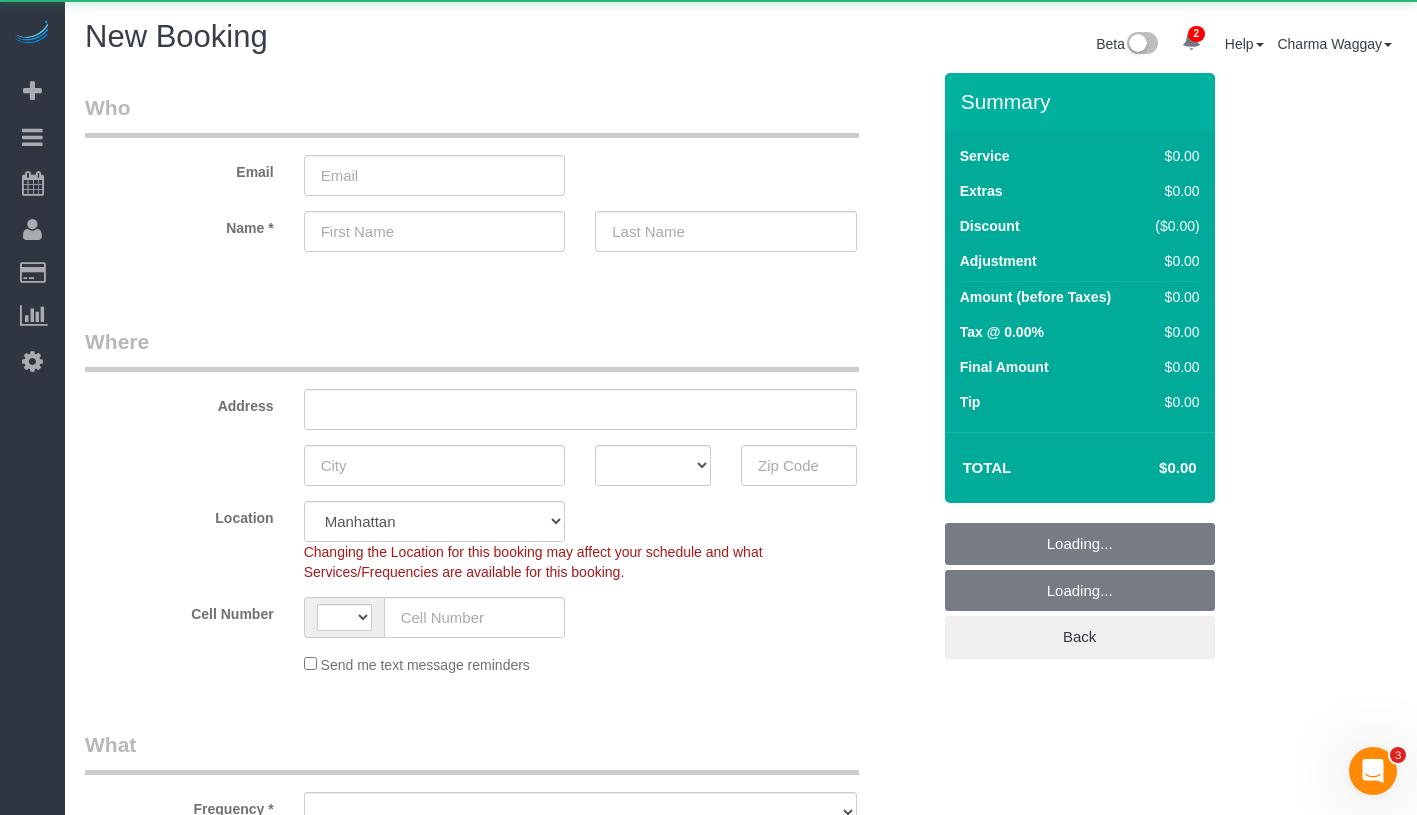 scroll, scrollTop: 0, scrollLeft: 0, axis: both 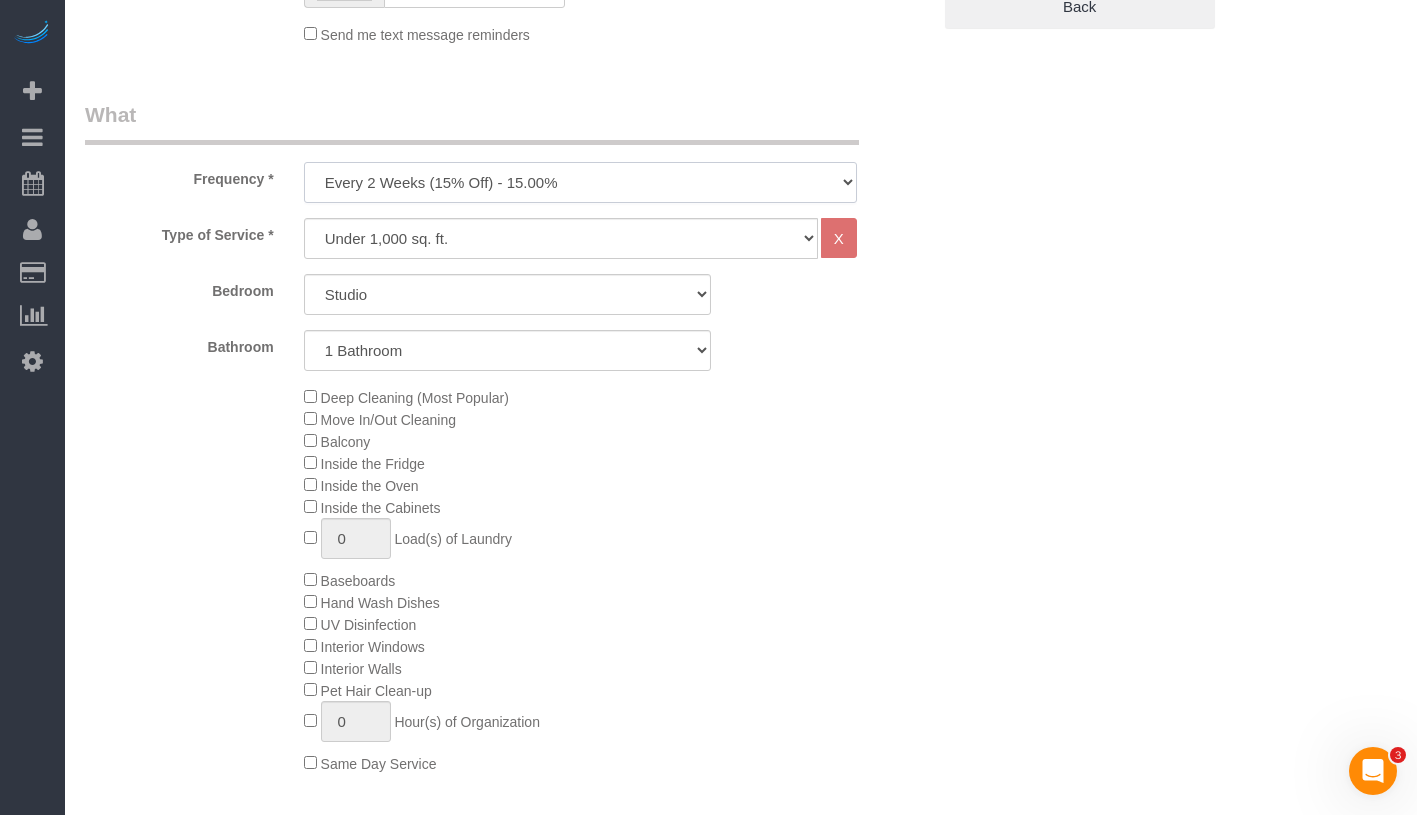 click on "One Time Weekly (20% Off) - 20.00% Every 2 Weeks (15% Off) - 15.00% Every 4 Weeks (10% Off) - 10.00%" at bounding box center (580, 182) 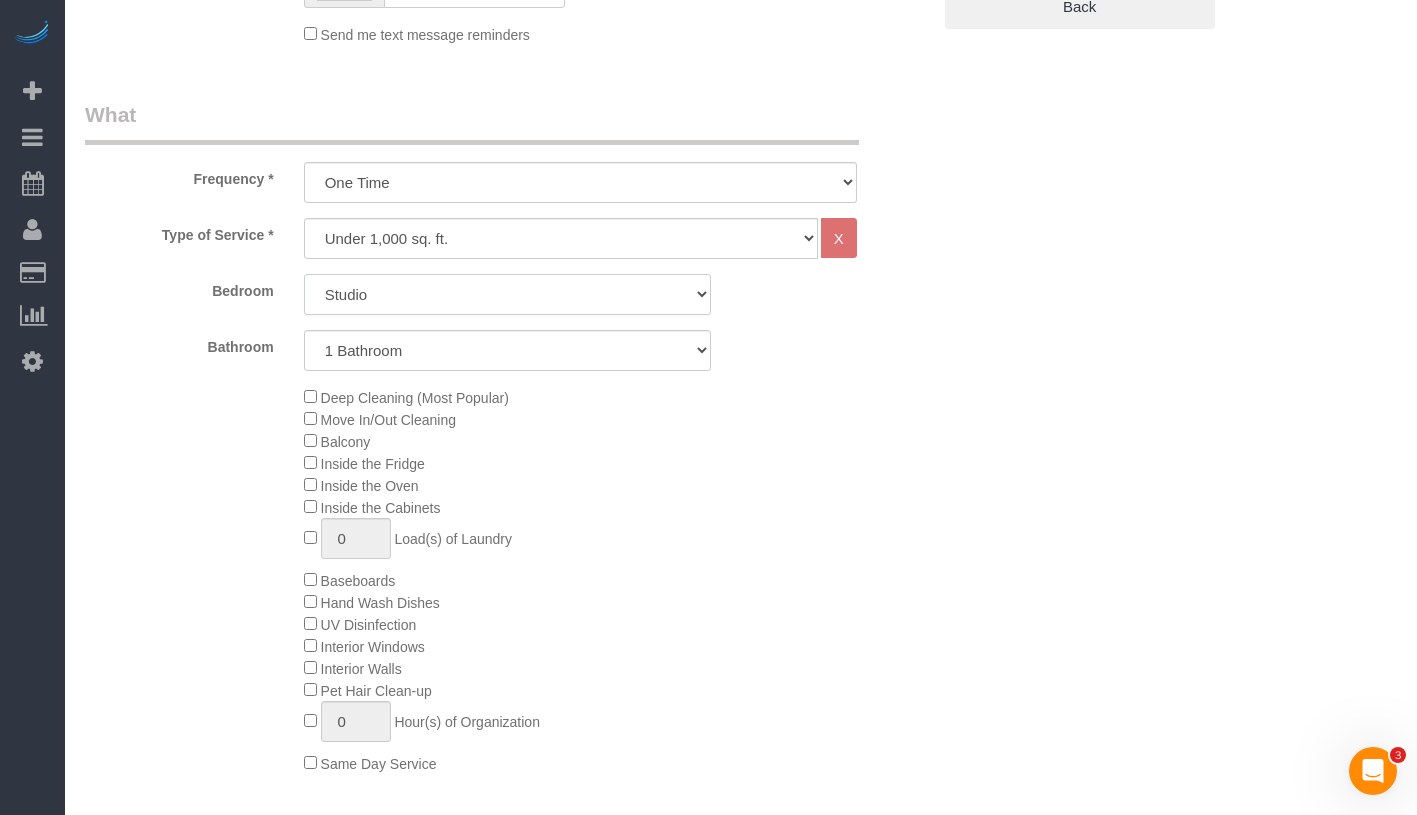 click on "Studio
1 Bedroom
2 Bedrooms
3 Bedrooms" 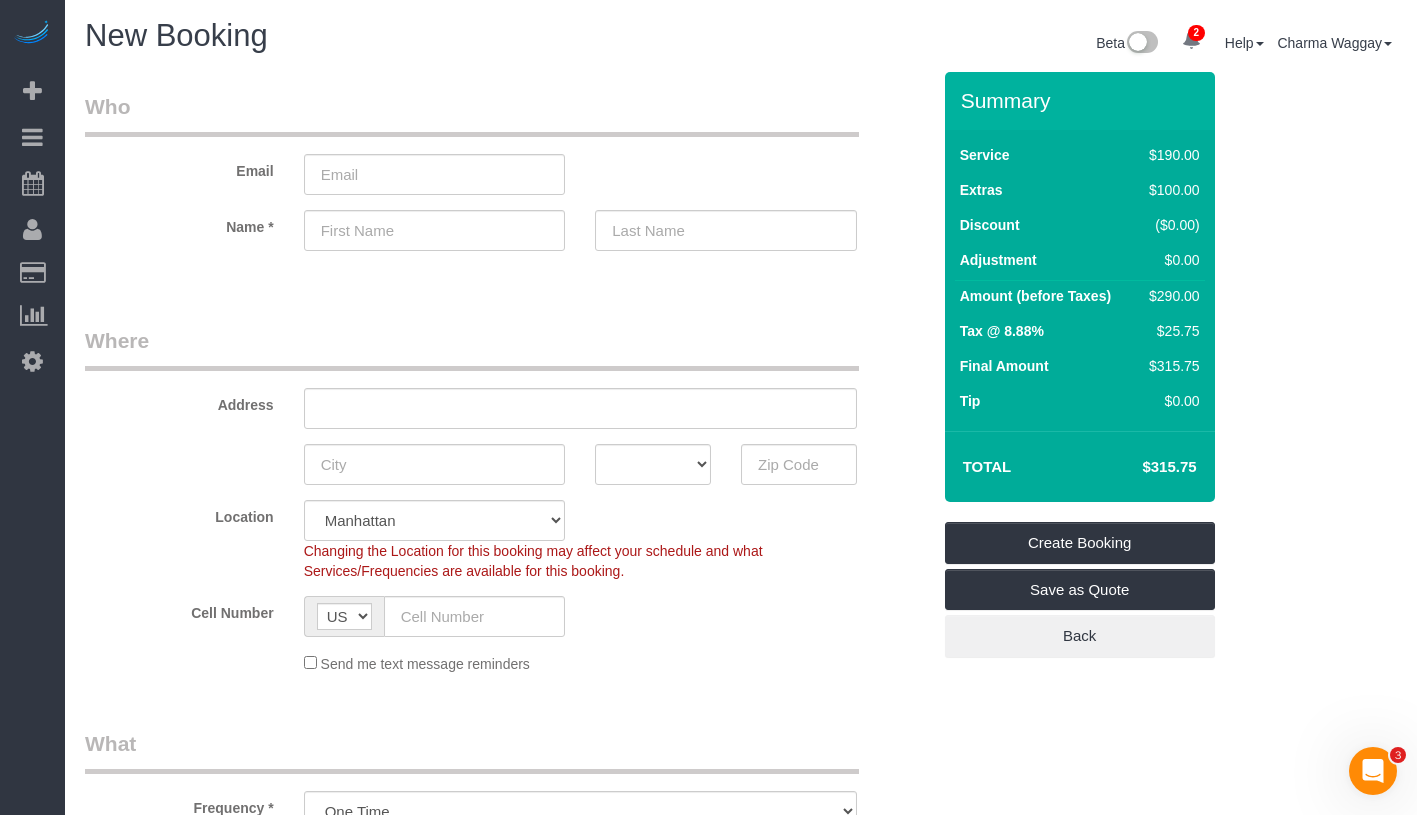 scroll, scrollTop: 184, scrollLeft: 0, axis: vertical 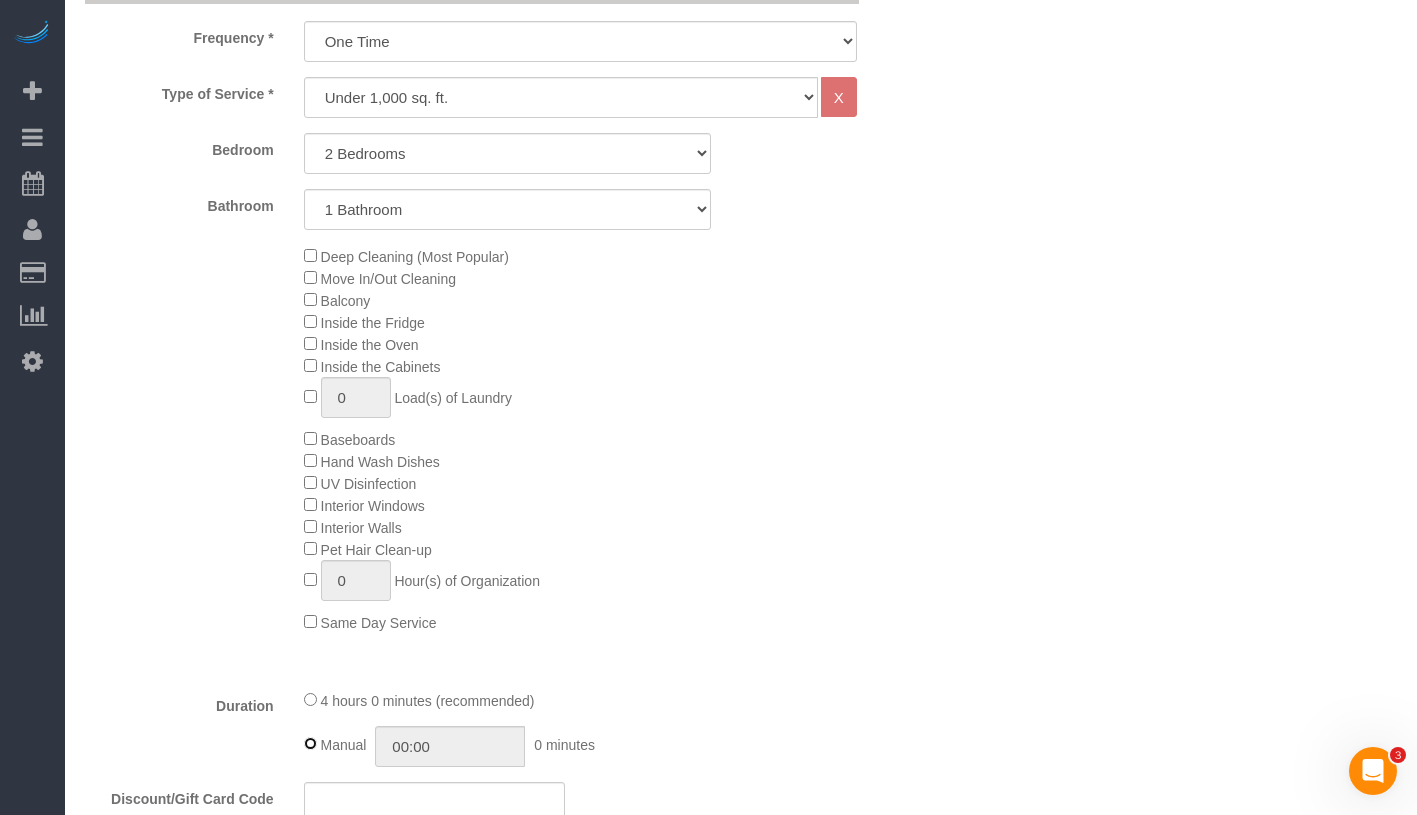 type on "04:00" 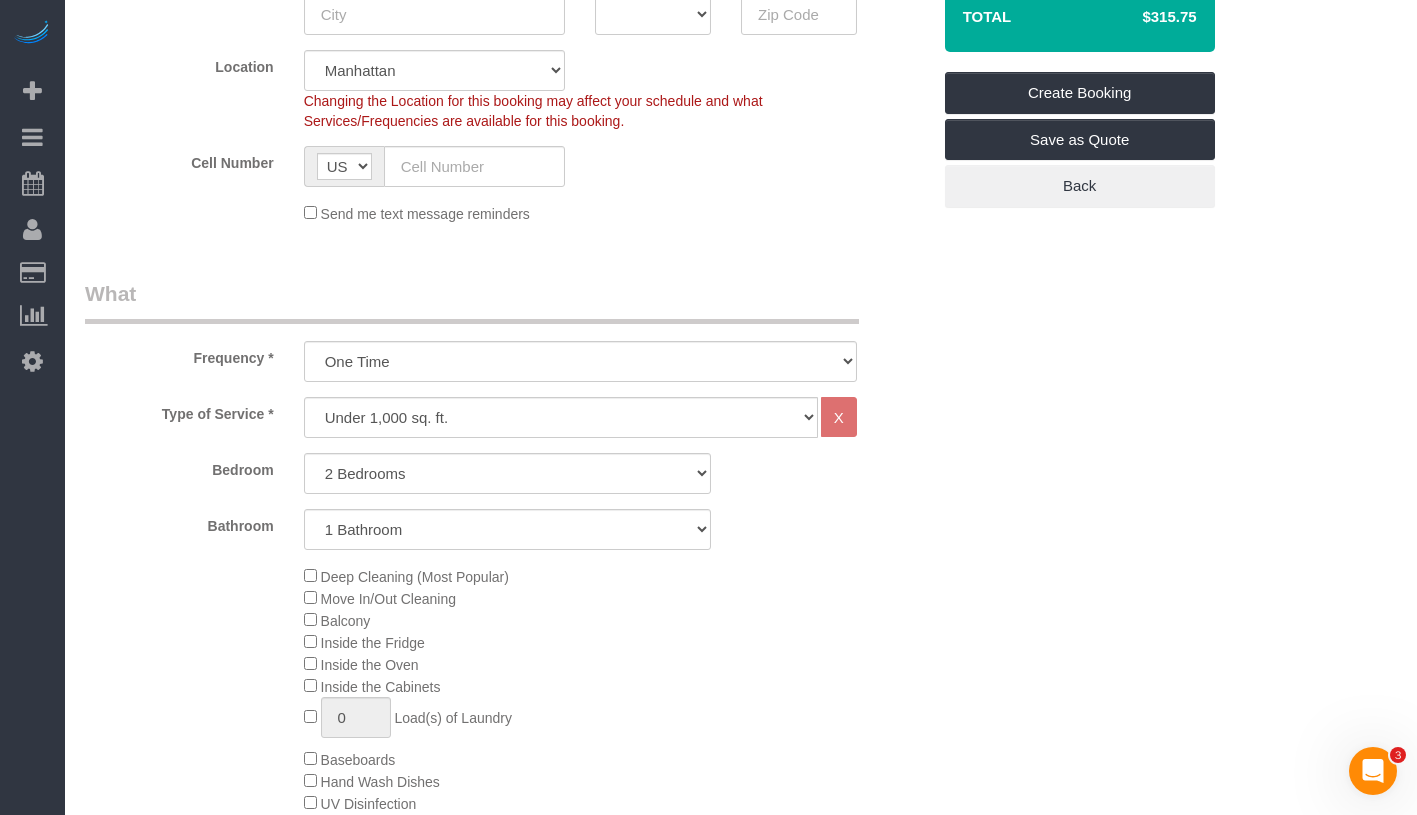 scroll, scrollTop: 625, scrollLeft: 0, axis: vertical 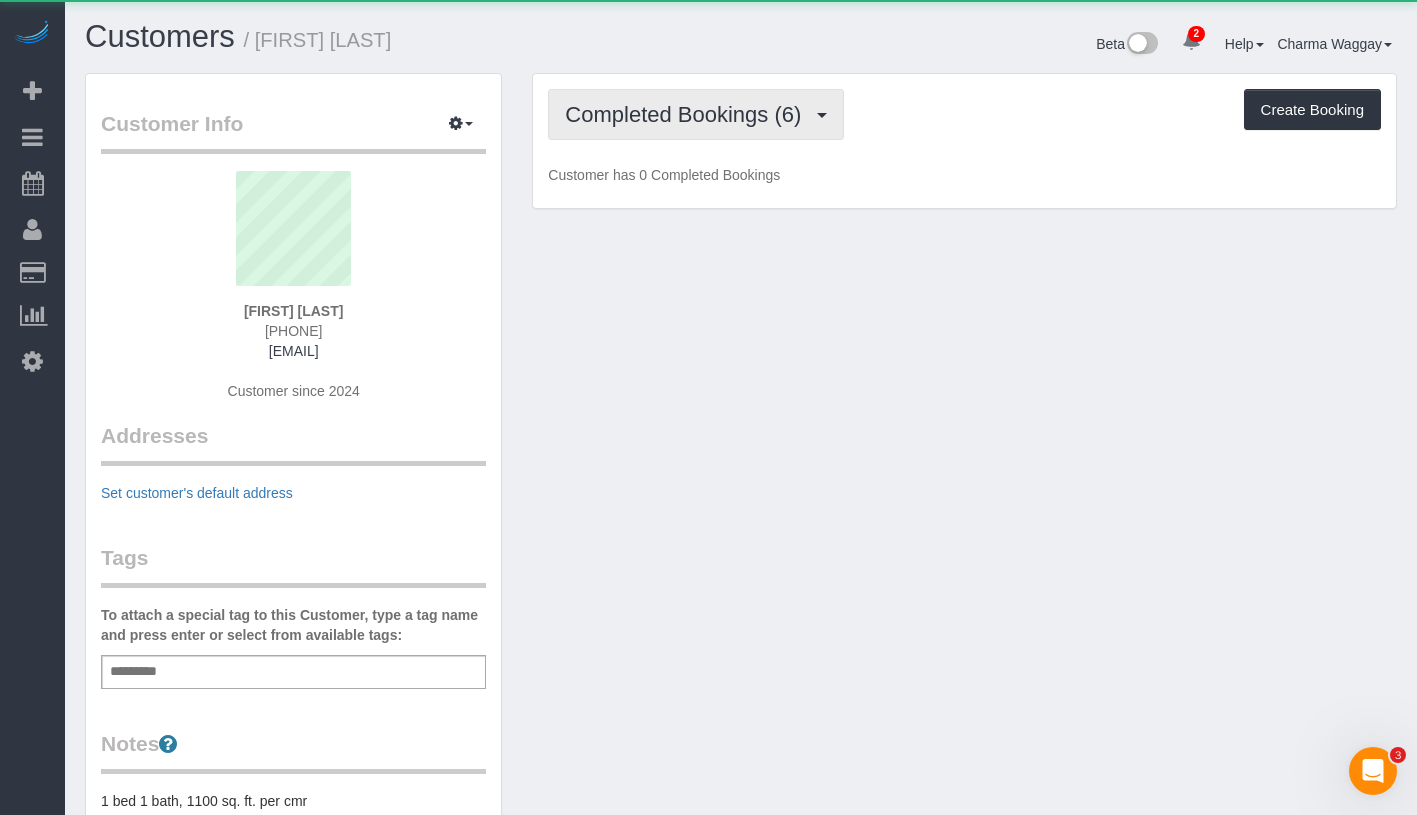 click on "Completed Bookings (6)" at bounding box center [688, 114] 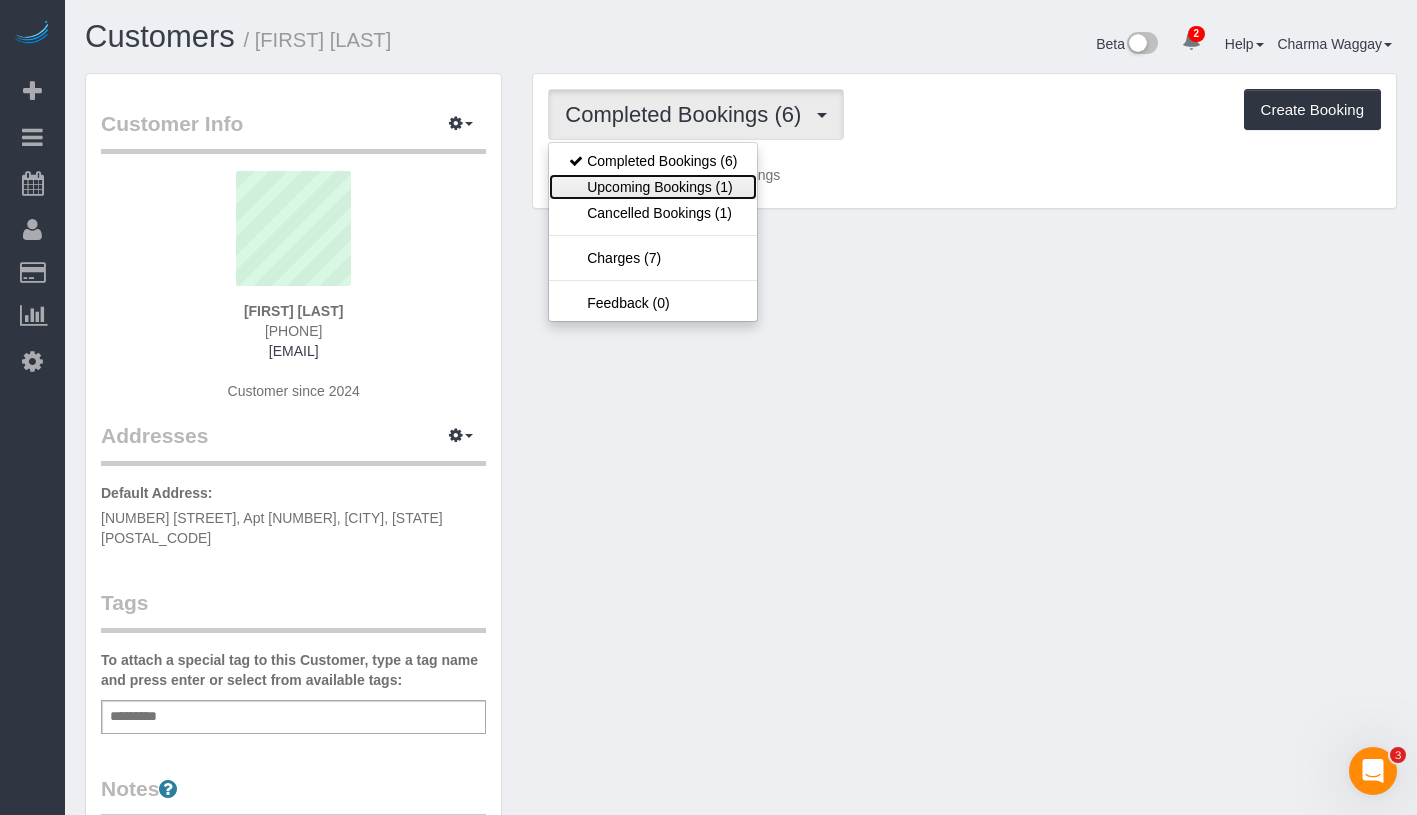 click on "Upcoming Bookings (1)" at bounding box center (653, 187) 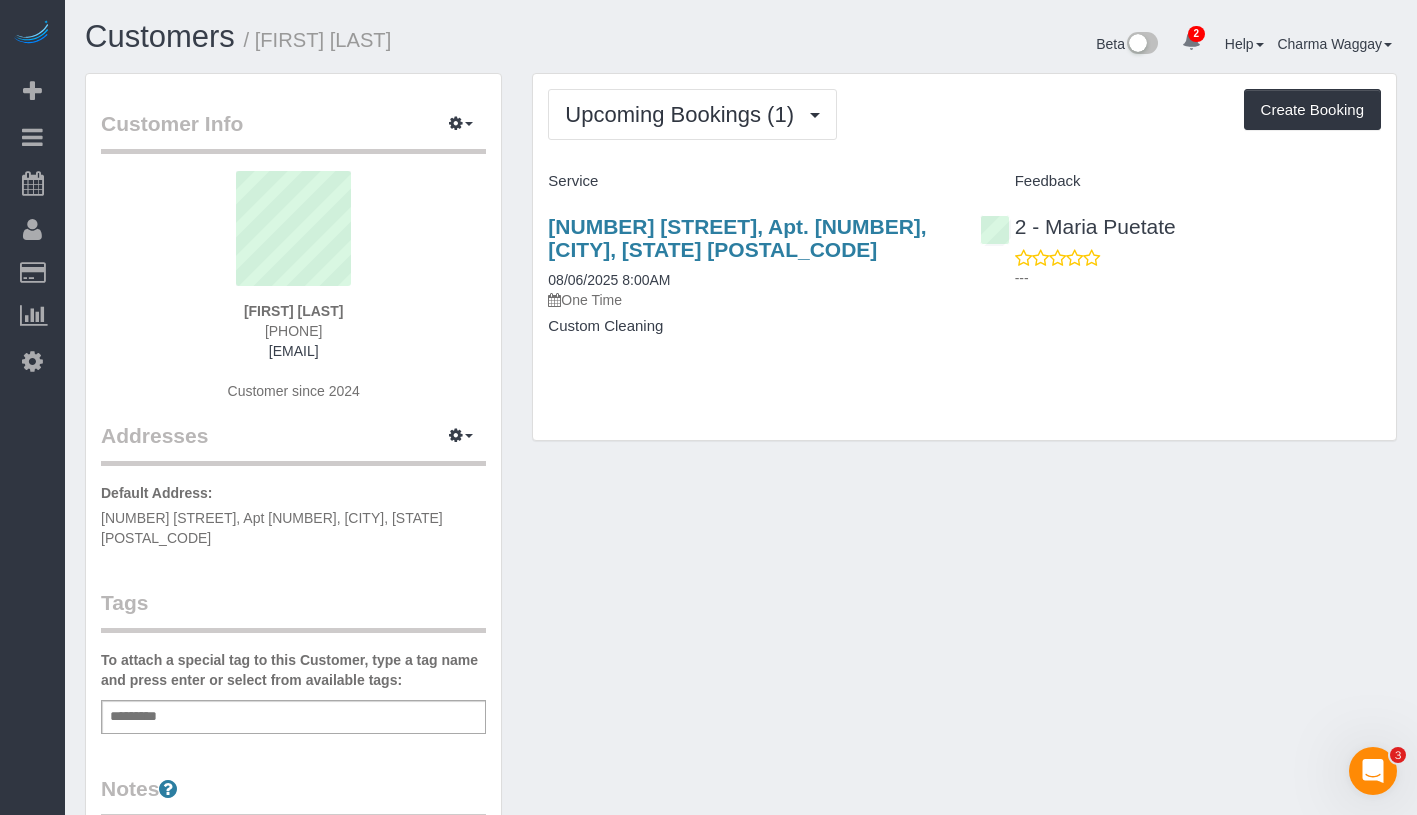 click on "Service" at bounding box center [748, 181] 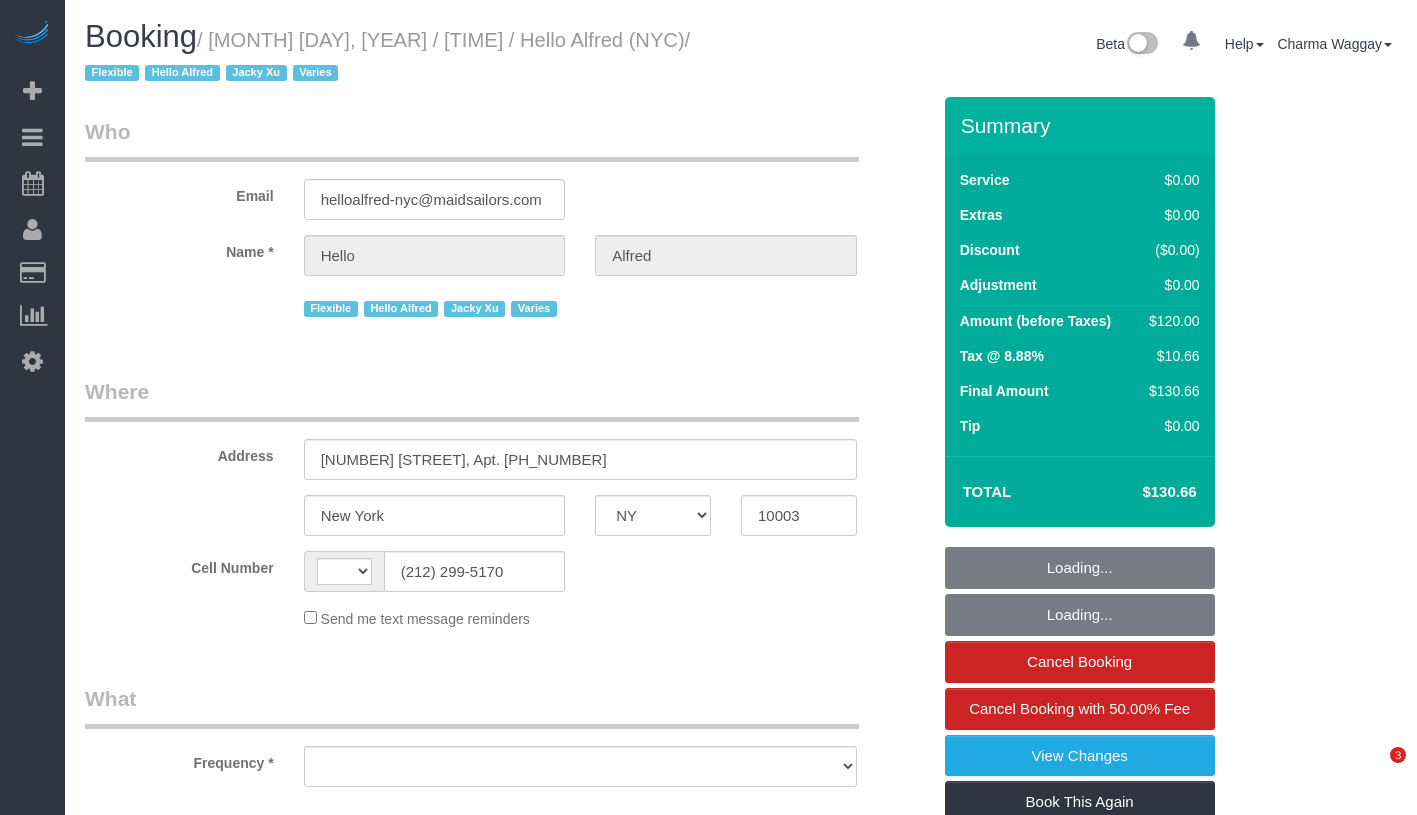 select on "NY" 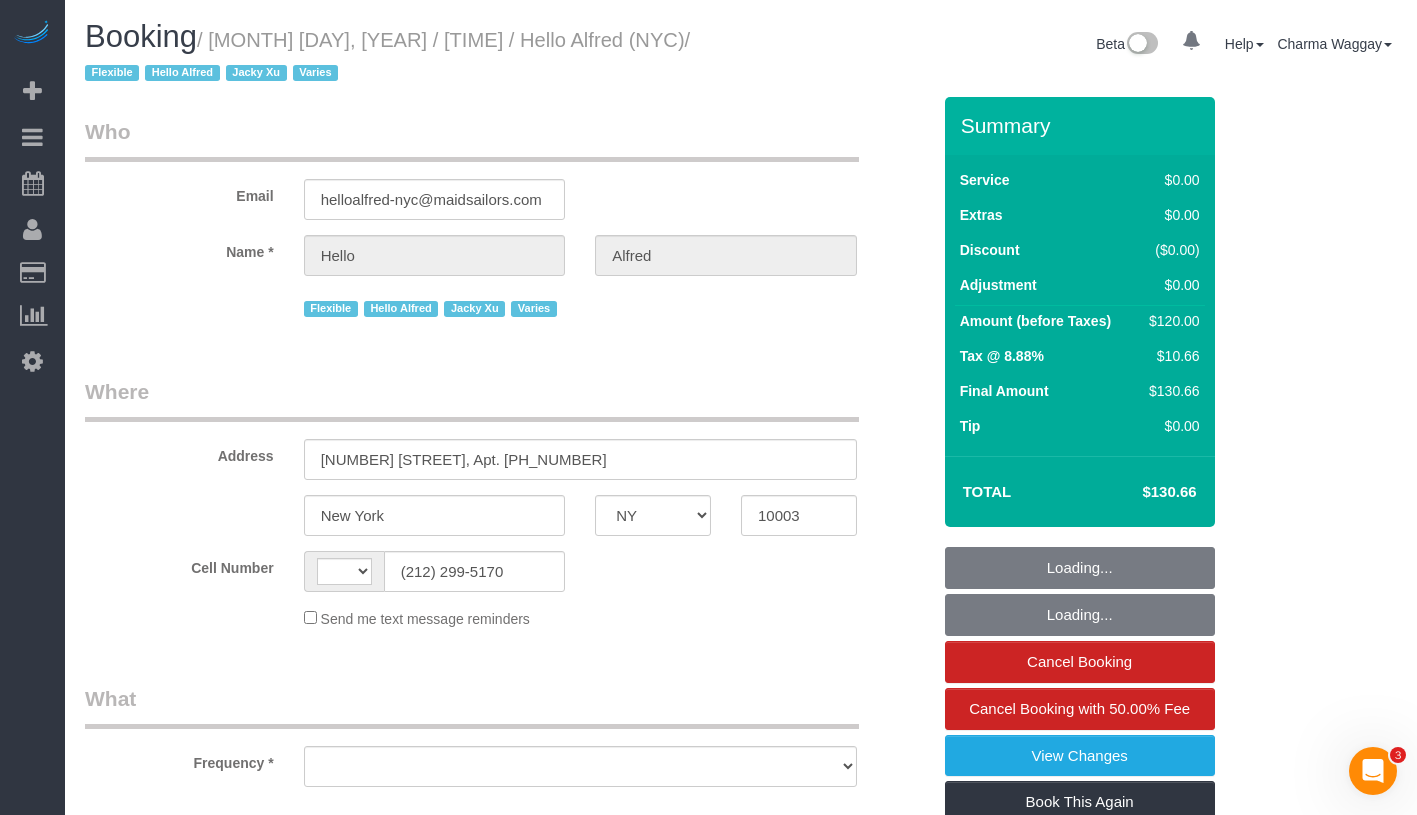 scroll, scrollTop: 0, scrollLeft: 0, axis: both 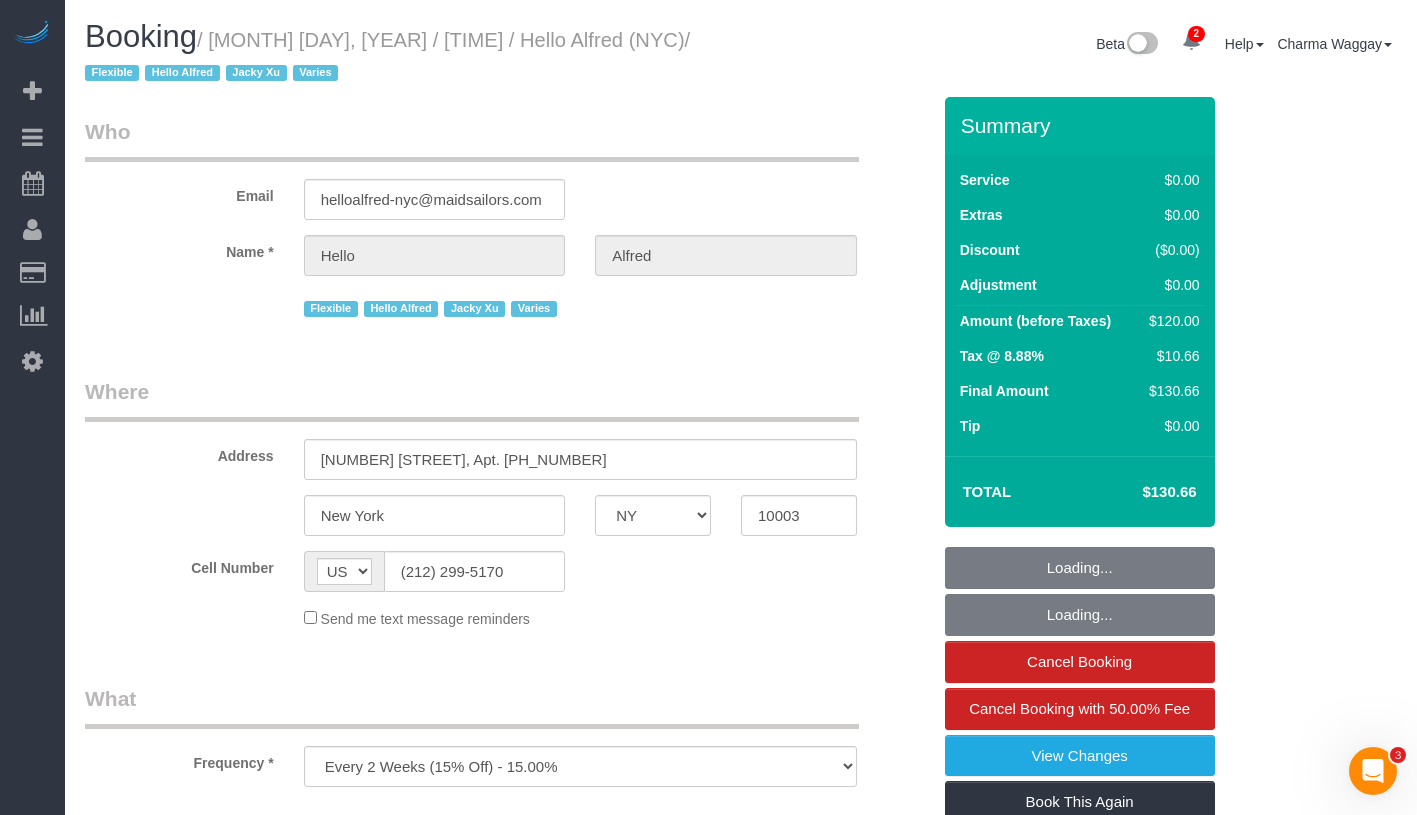 select on "spot1" 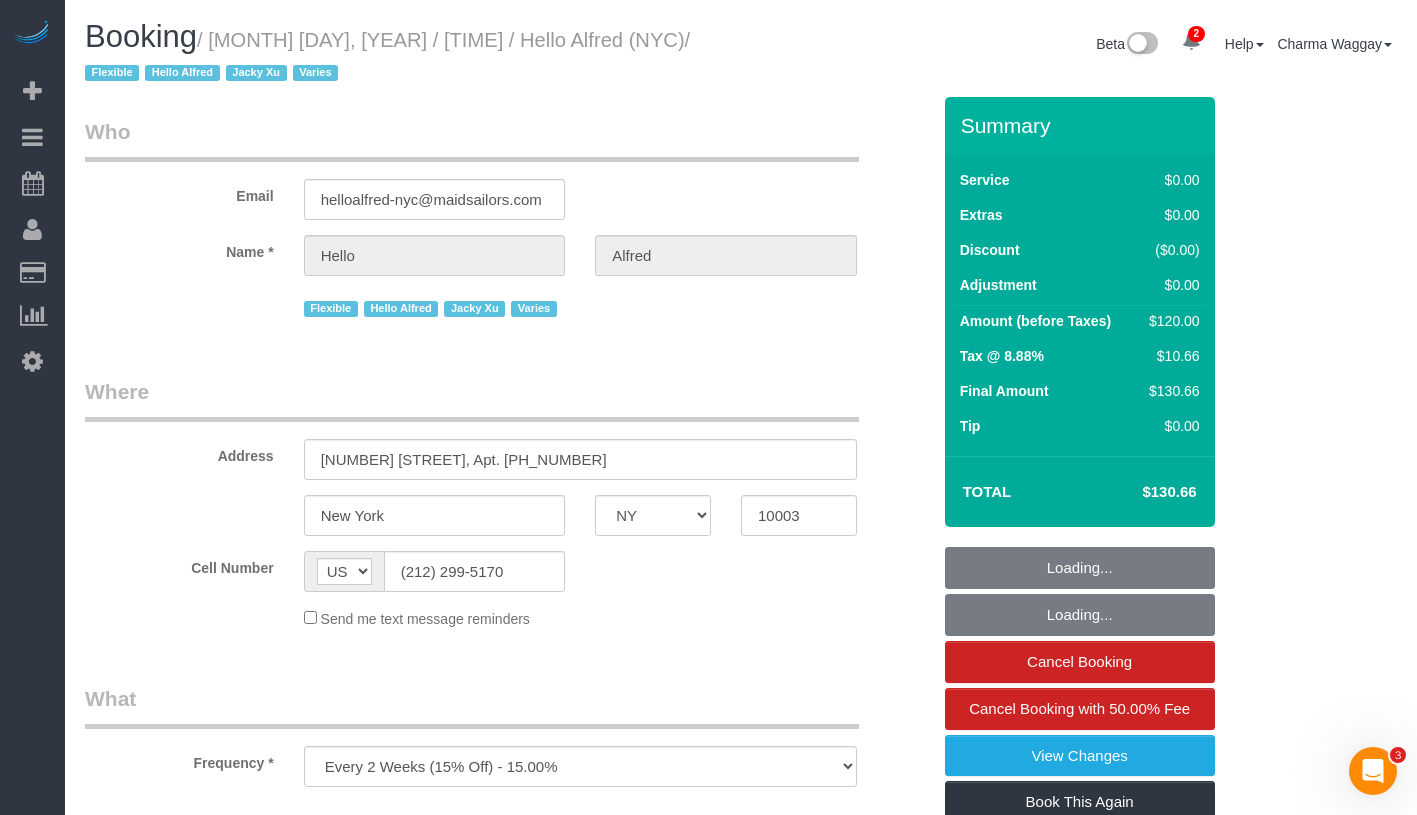 select on "number:89" 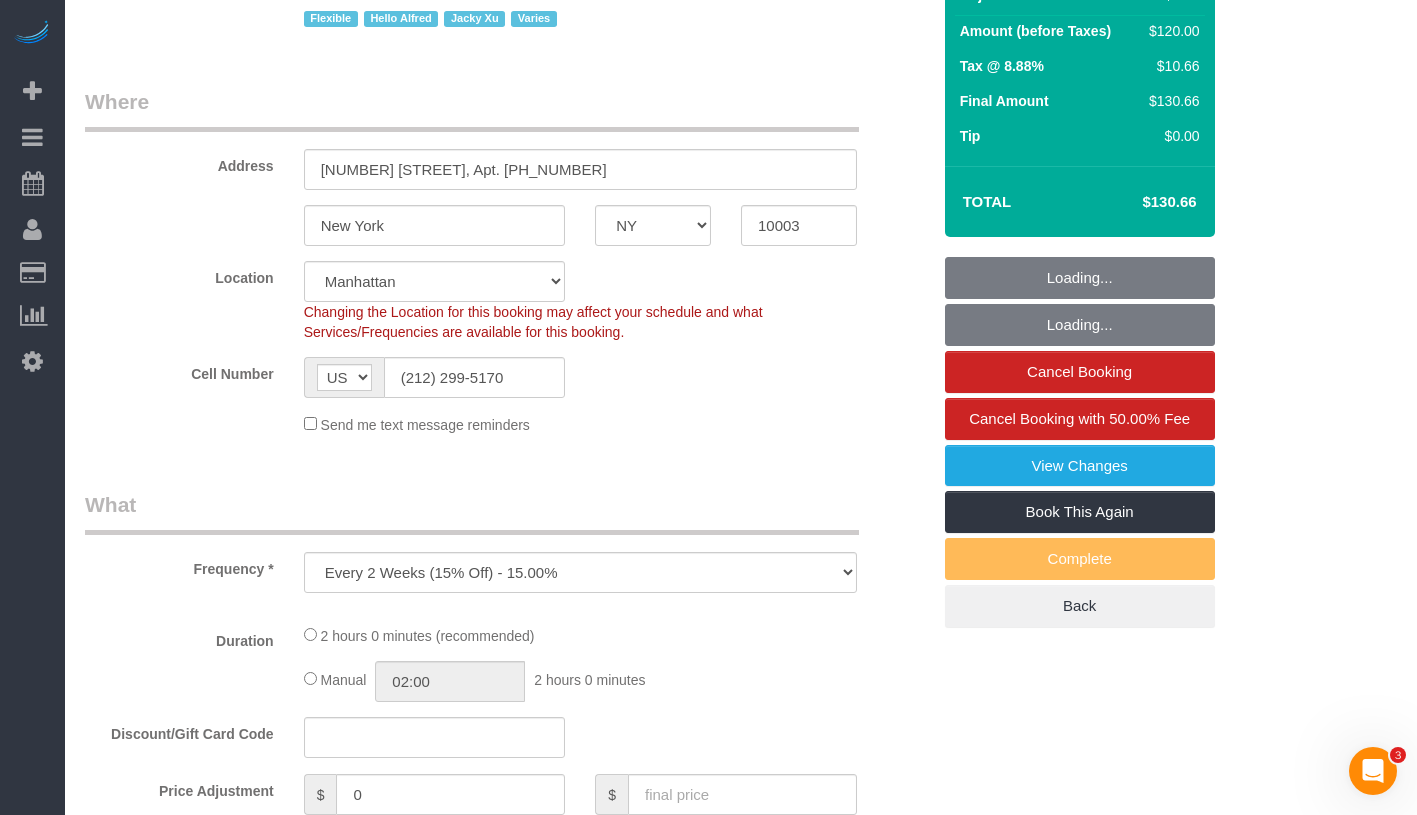 select on "object:1331" 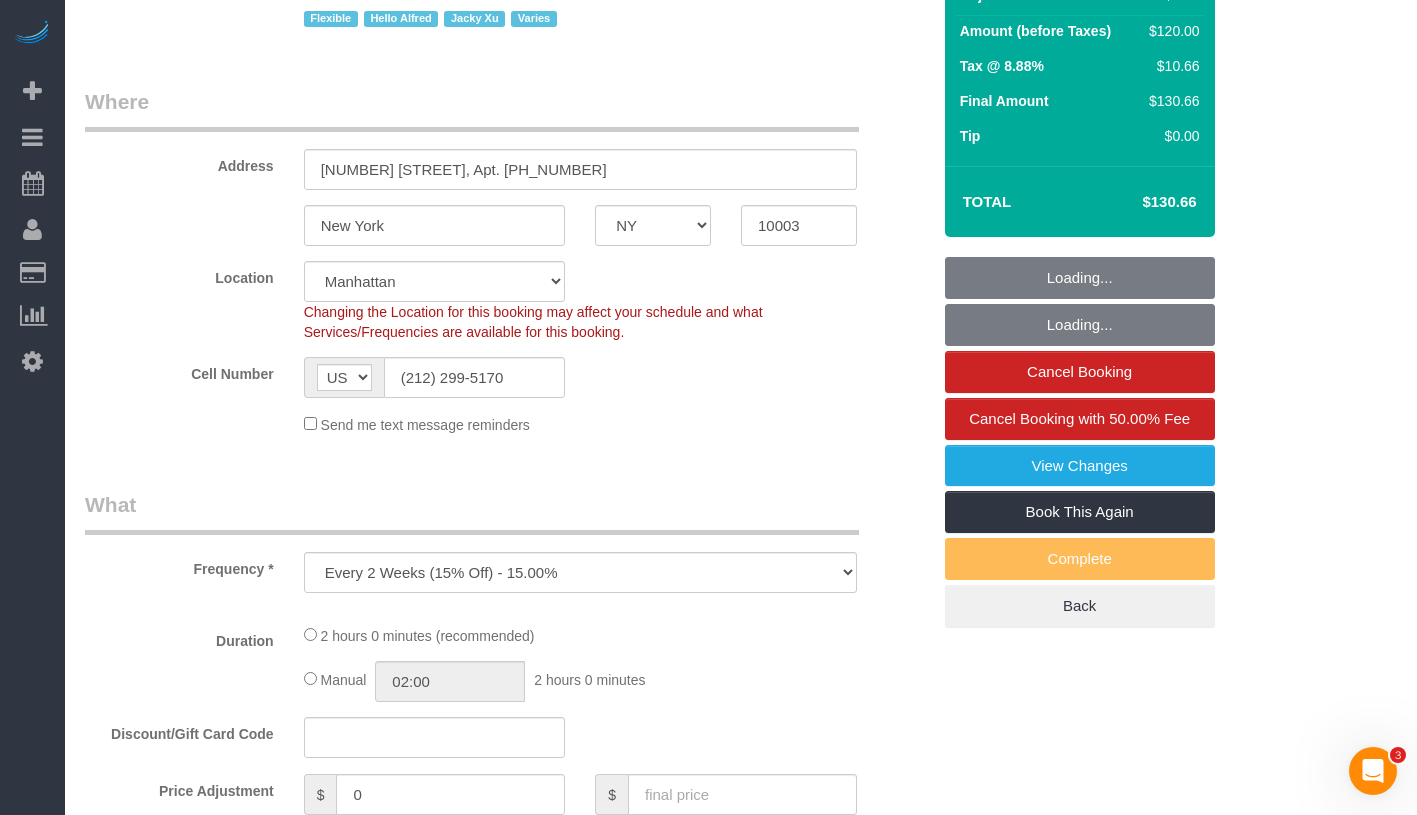 select on "1" 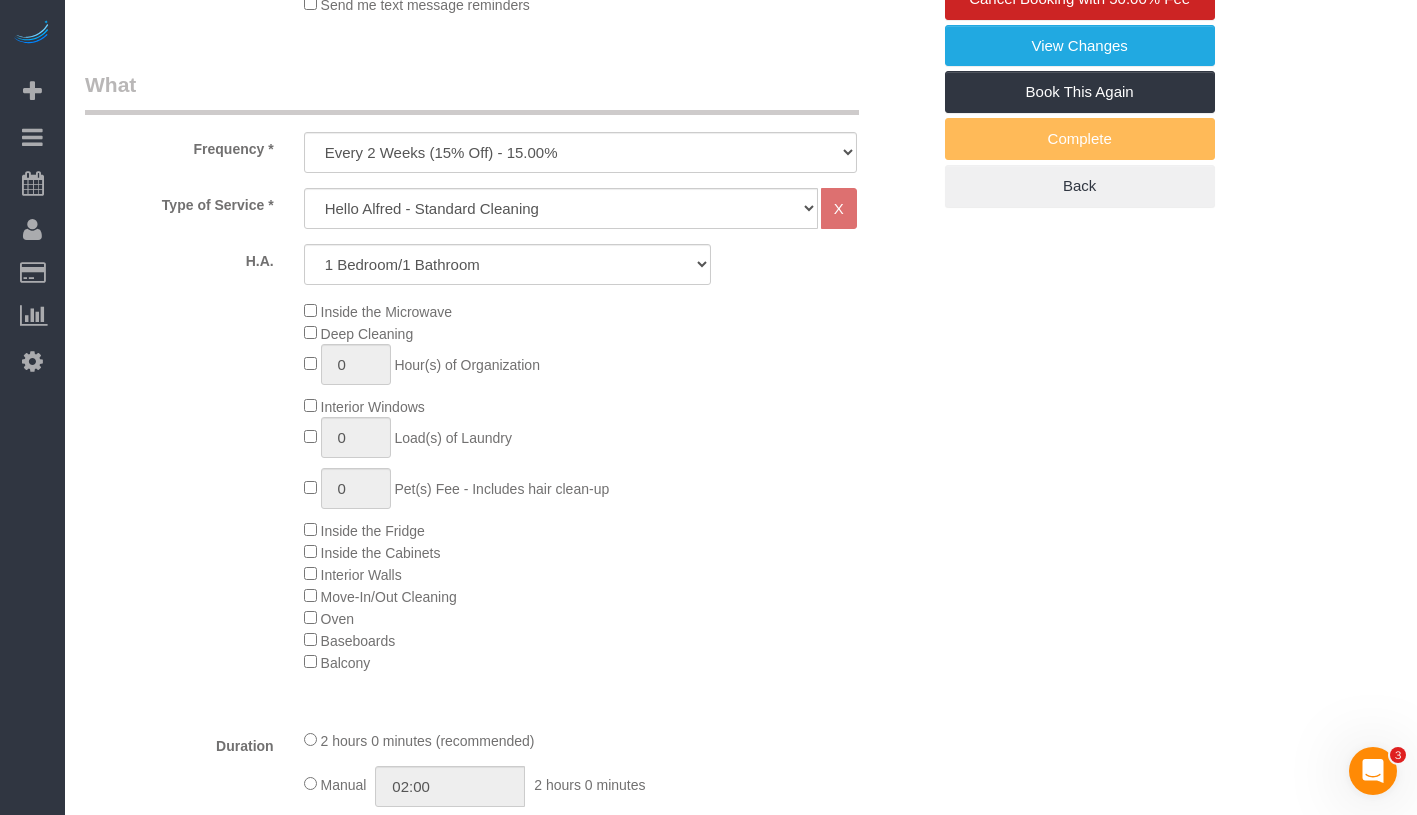 select on "1" 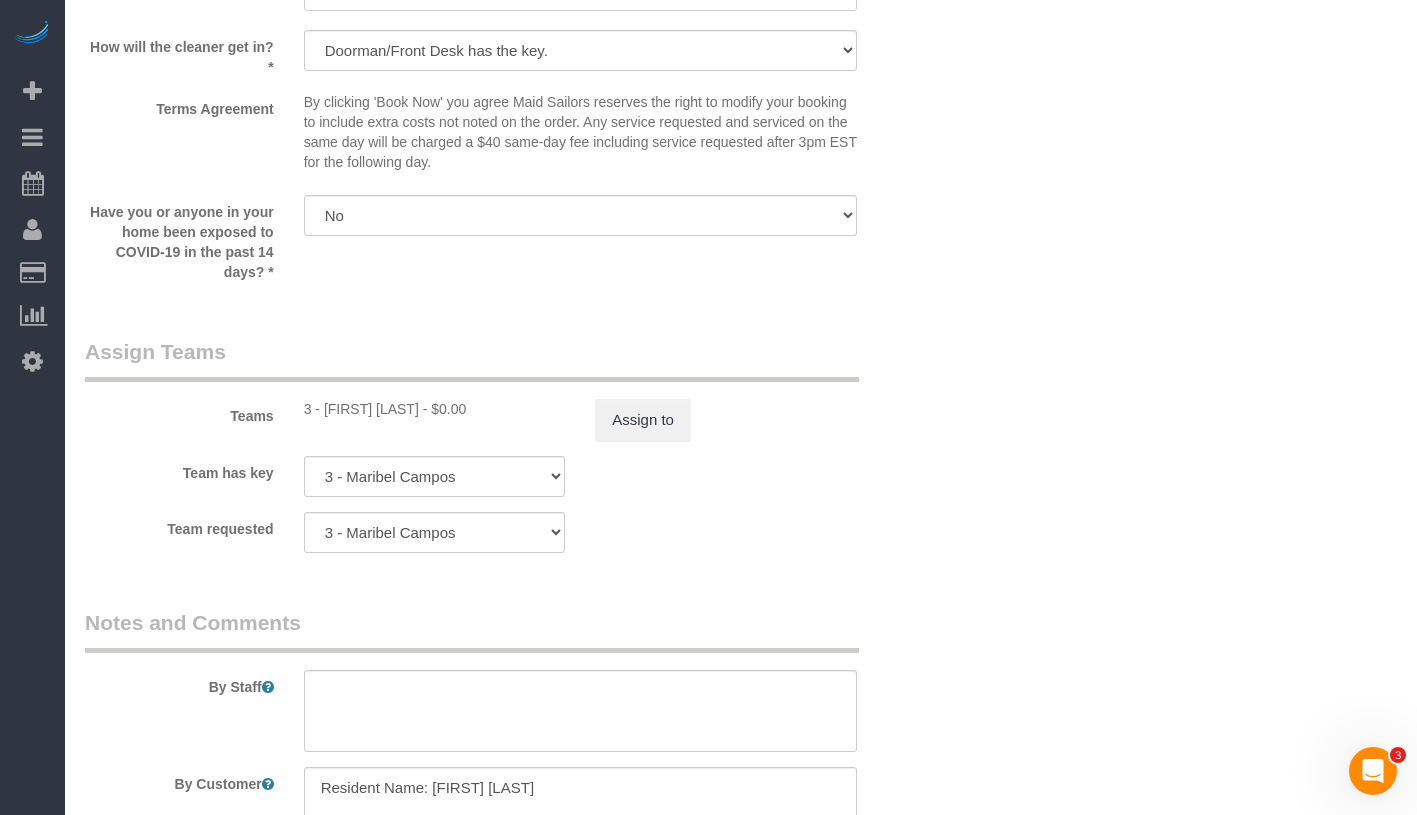scroll, scrollTop: 2886, scrollLeft: 0, axis: vertical 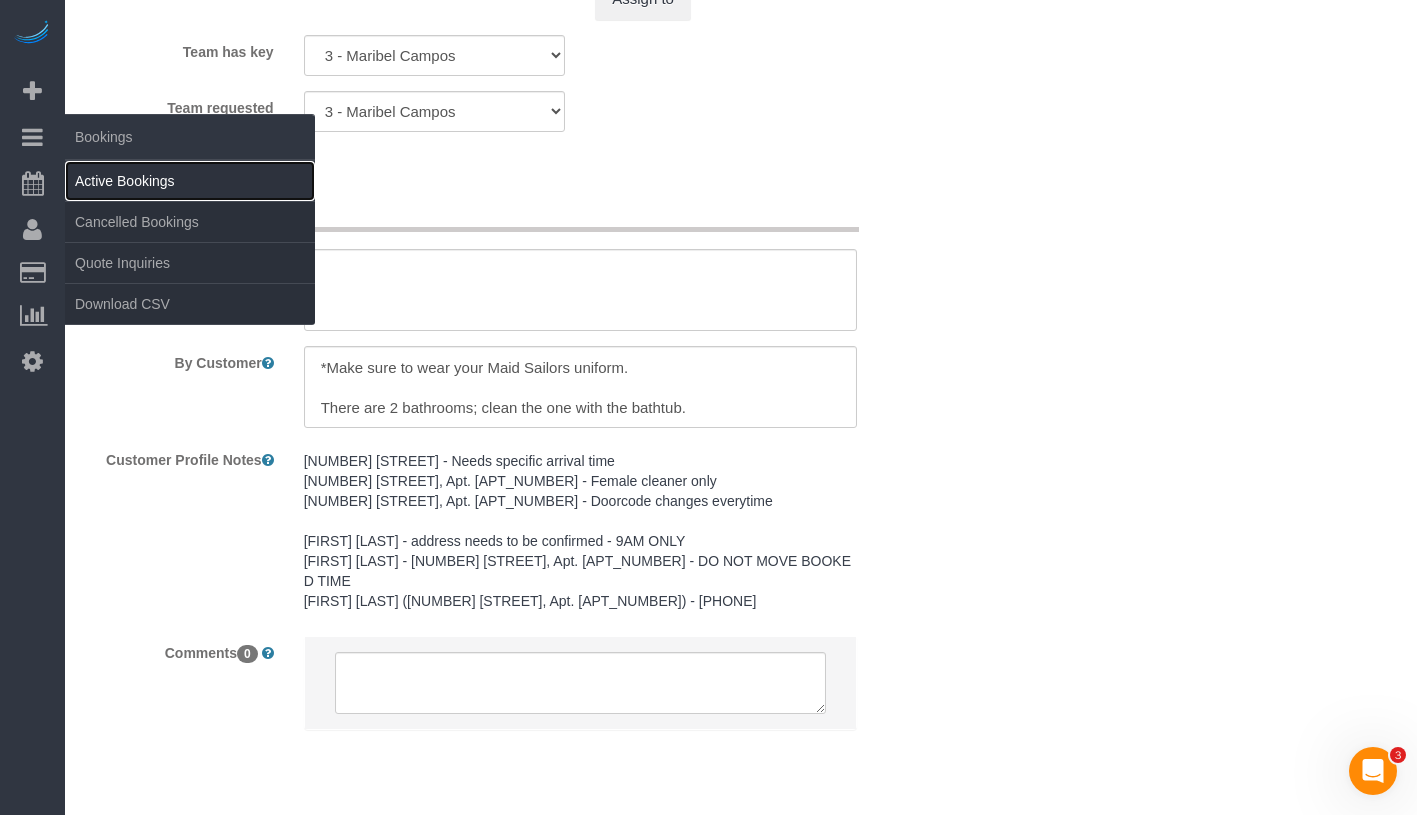 click on "Active Bookings" at bounding box center [190, 181] 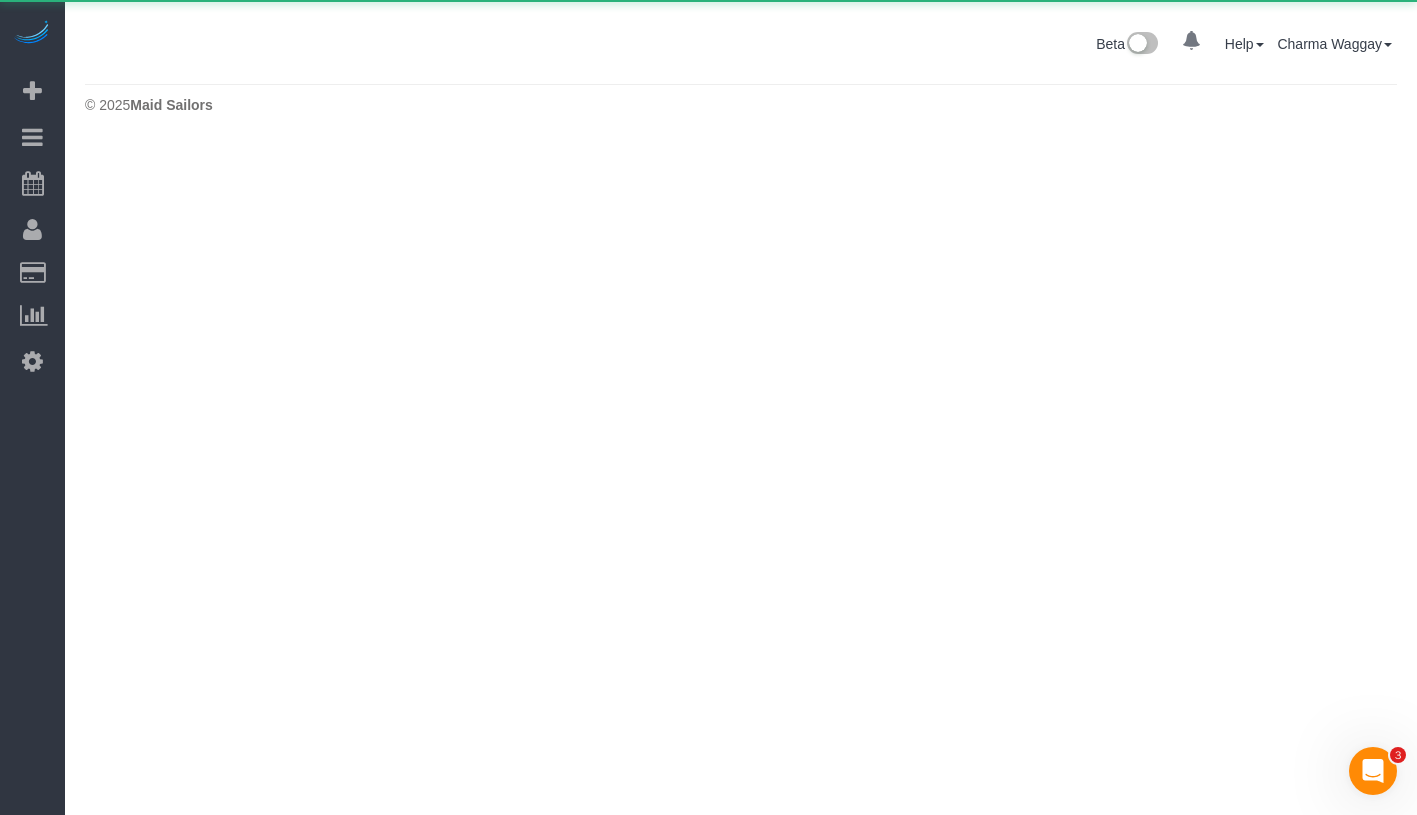 scroll, scrollTop: 0, scrollLeft: 0, axis: both 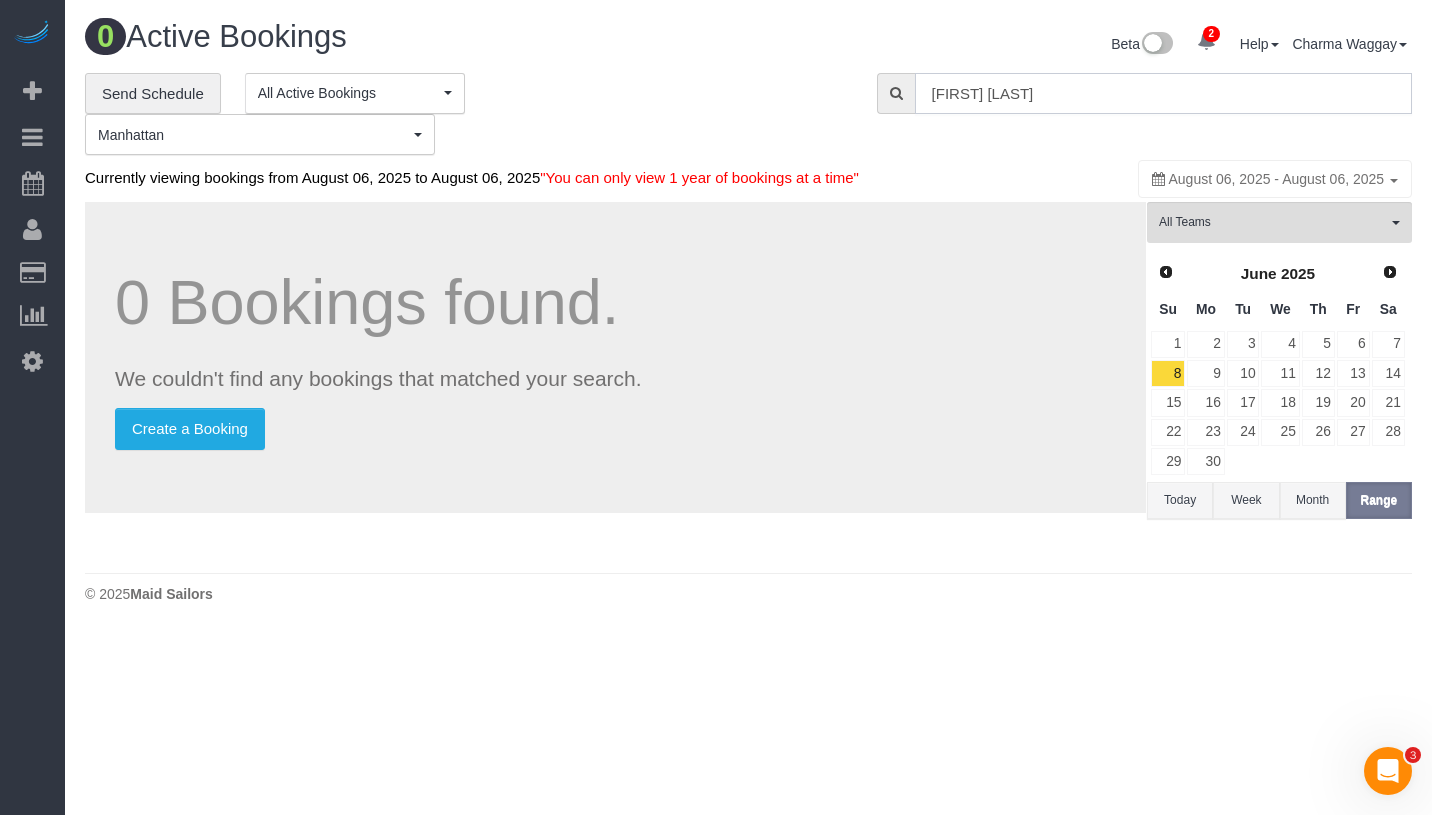 click on "Solomon Cole" at bounding box center [1163, 93] 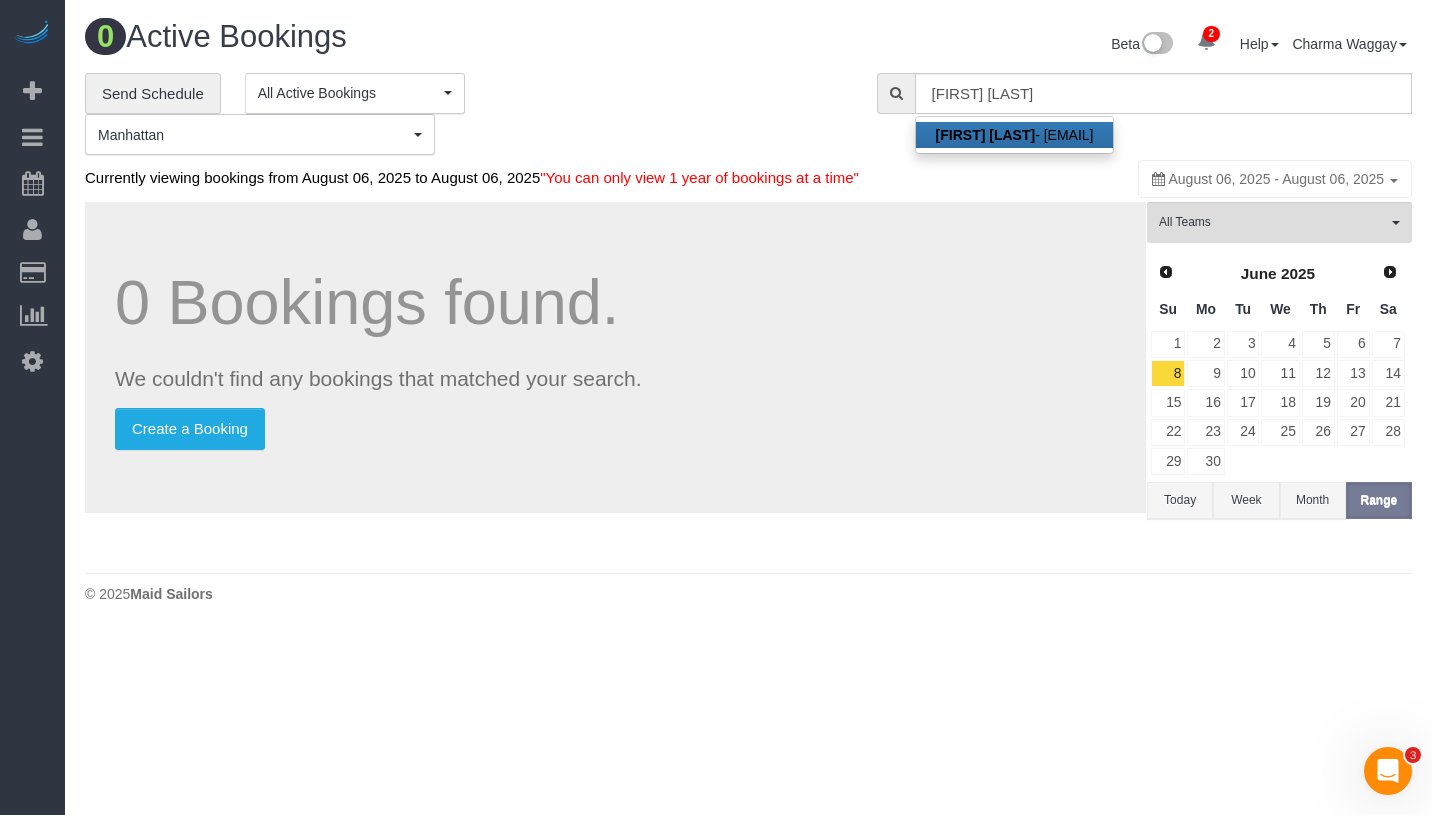click on "Neil Thakker  - thakkerneil15@gmail.com" at bounding box center (1015, 135) 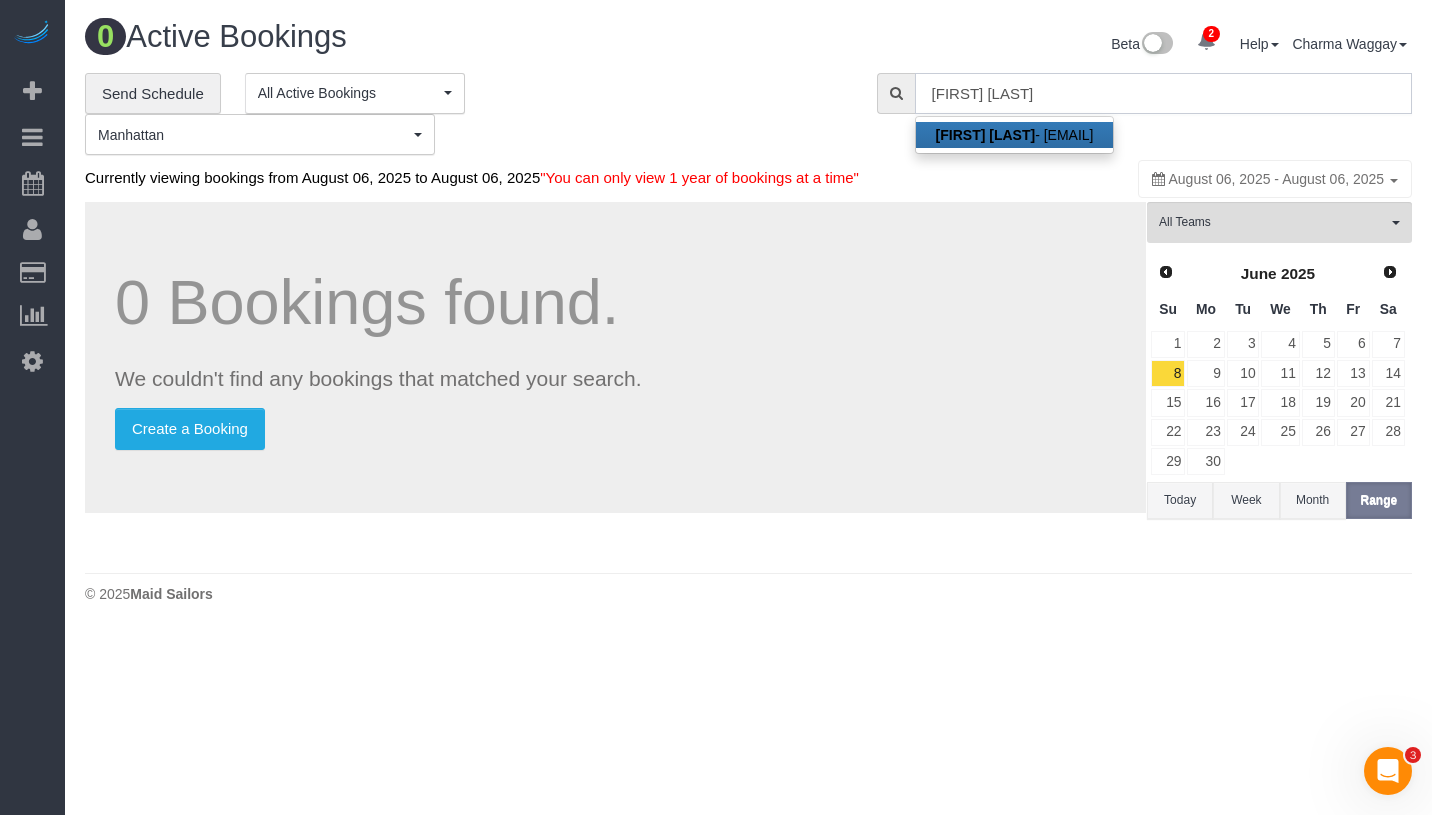 type on "thakkerneil15@gmail.com" 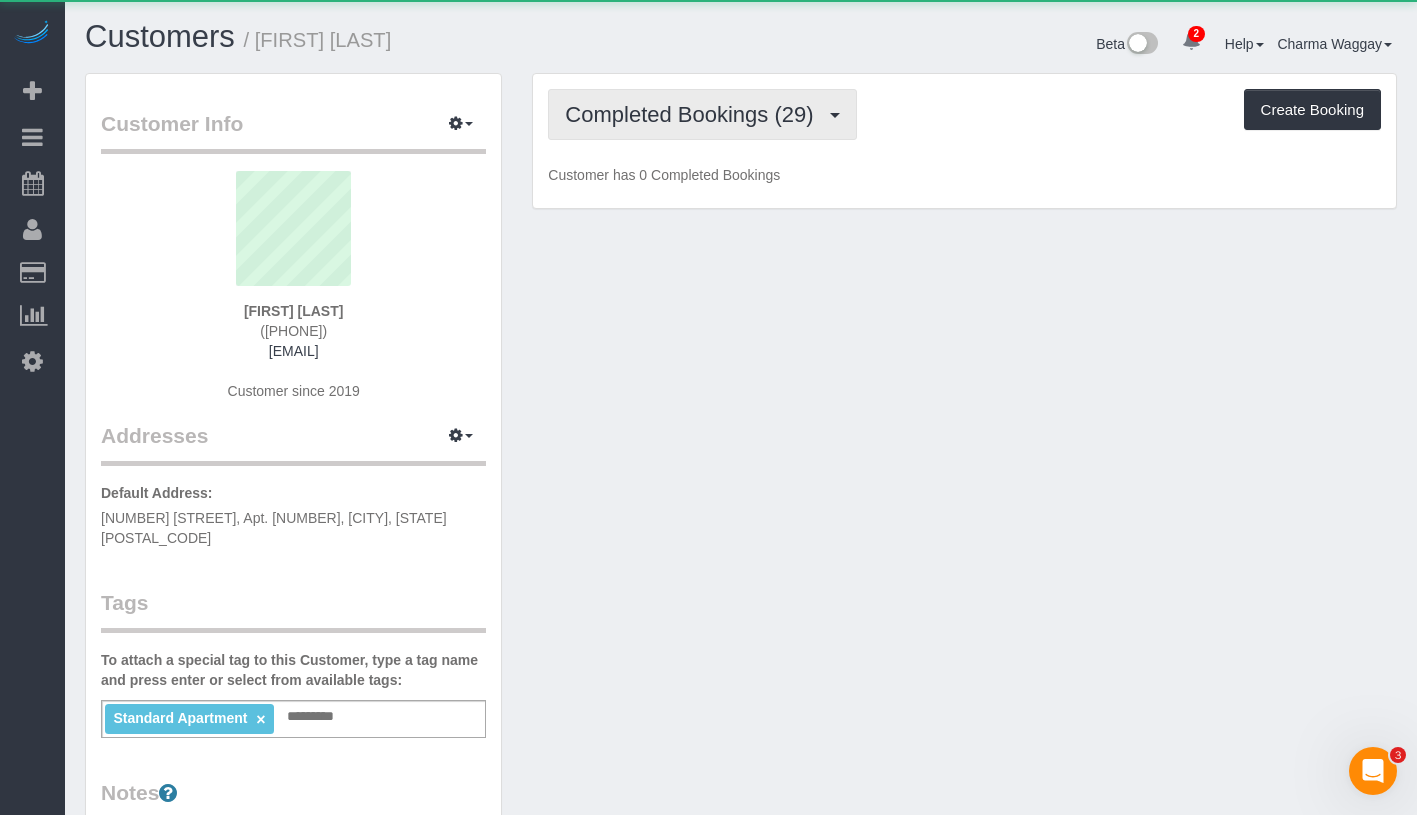 click on "Completed Bookings (29)" at bounding box center (694, 114) 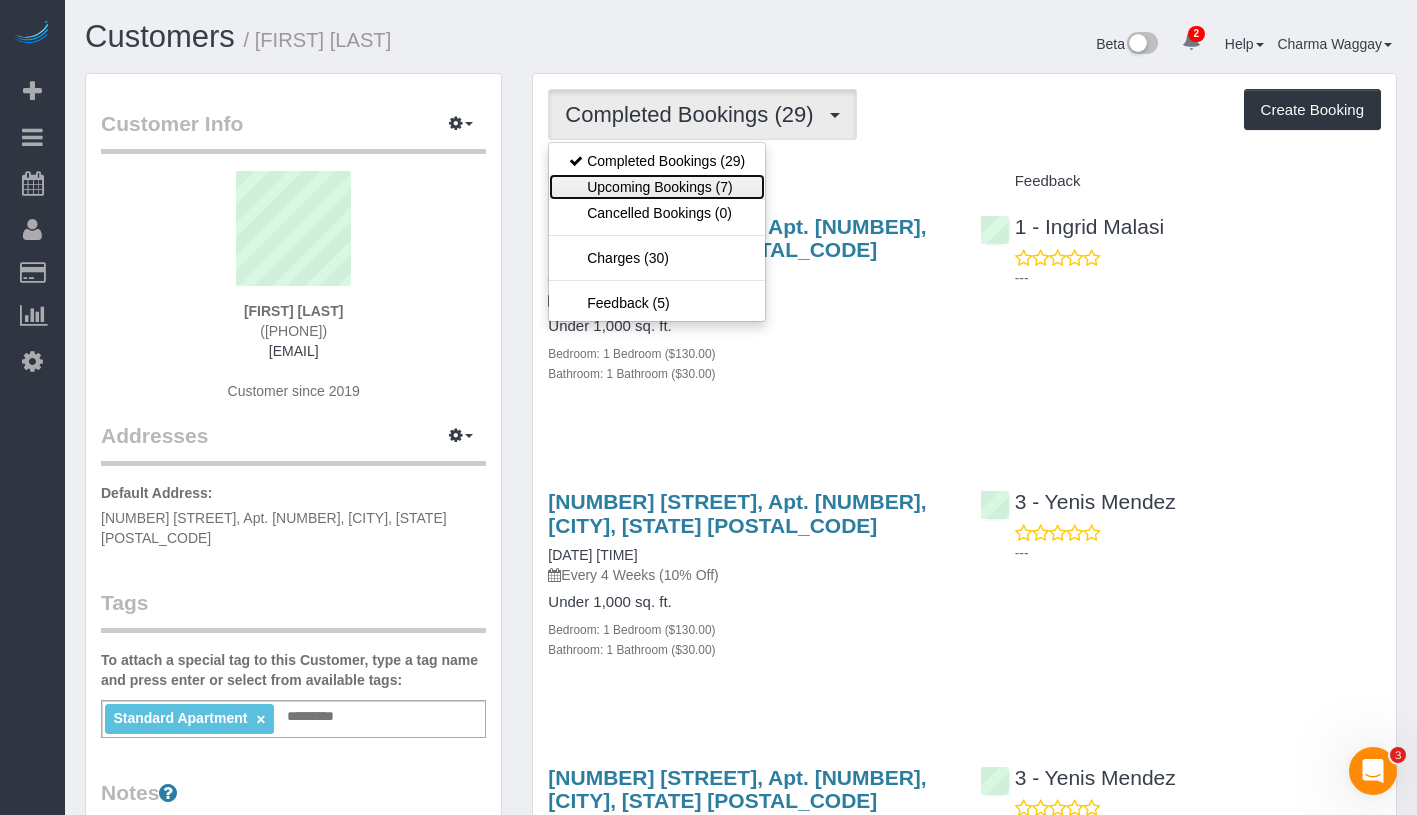 click on "Upcoming Bookings (7)" at bounding box center [657, 187] 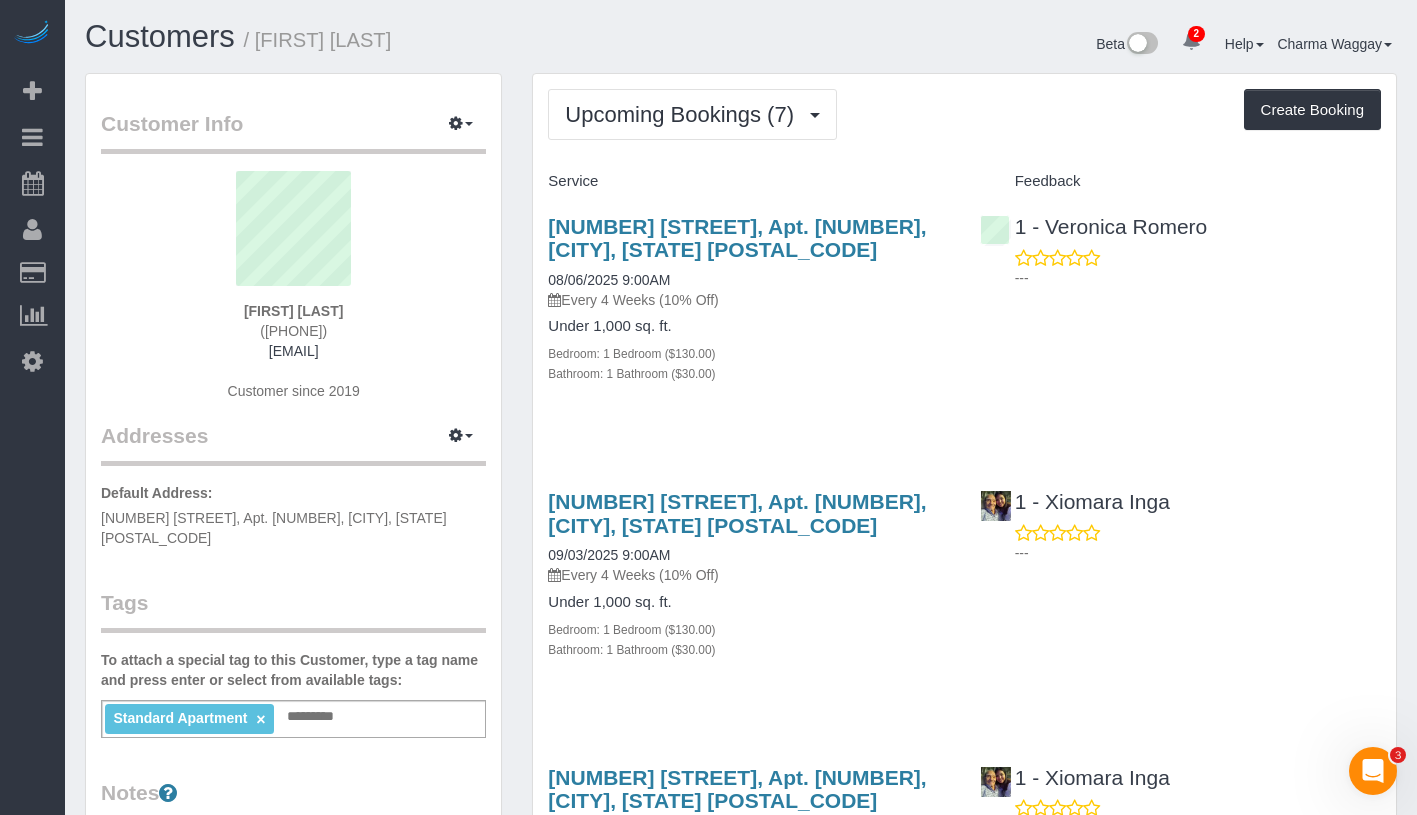 drag, startPoint x: 235, startPoint y: 307, endPoint x: 359, endPoint y: 307, distance: 124 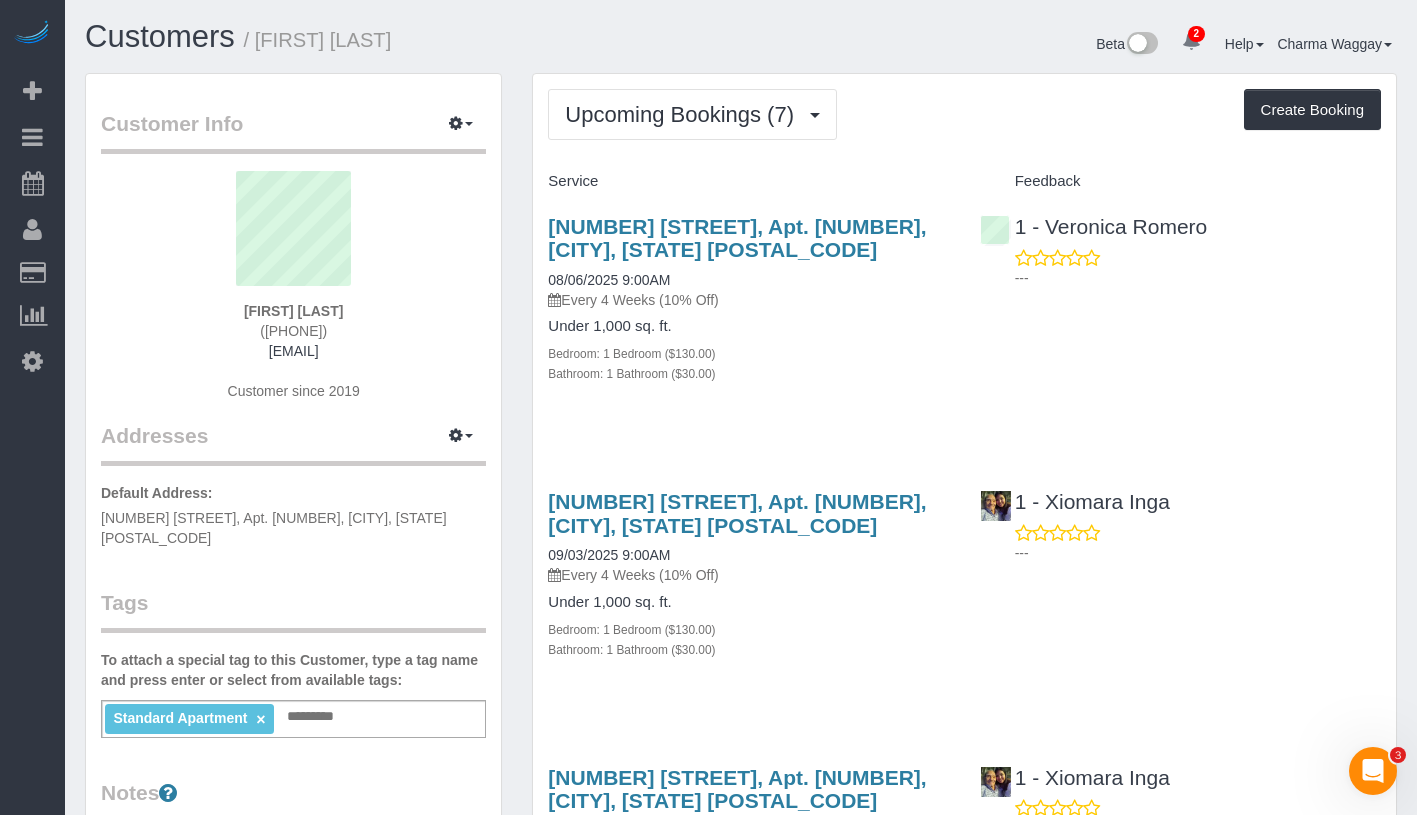 drag, startPoint x: 541, startPoint y: 268, endPoint x: 726, endPoint y: 275, distance: 185.13239 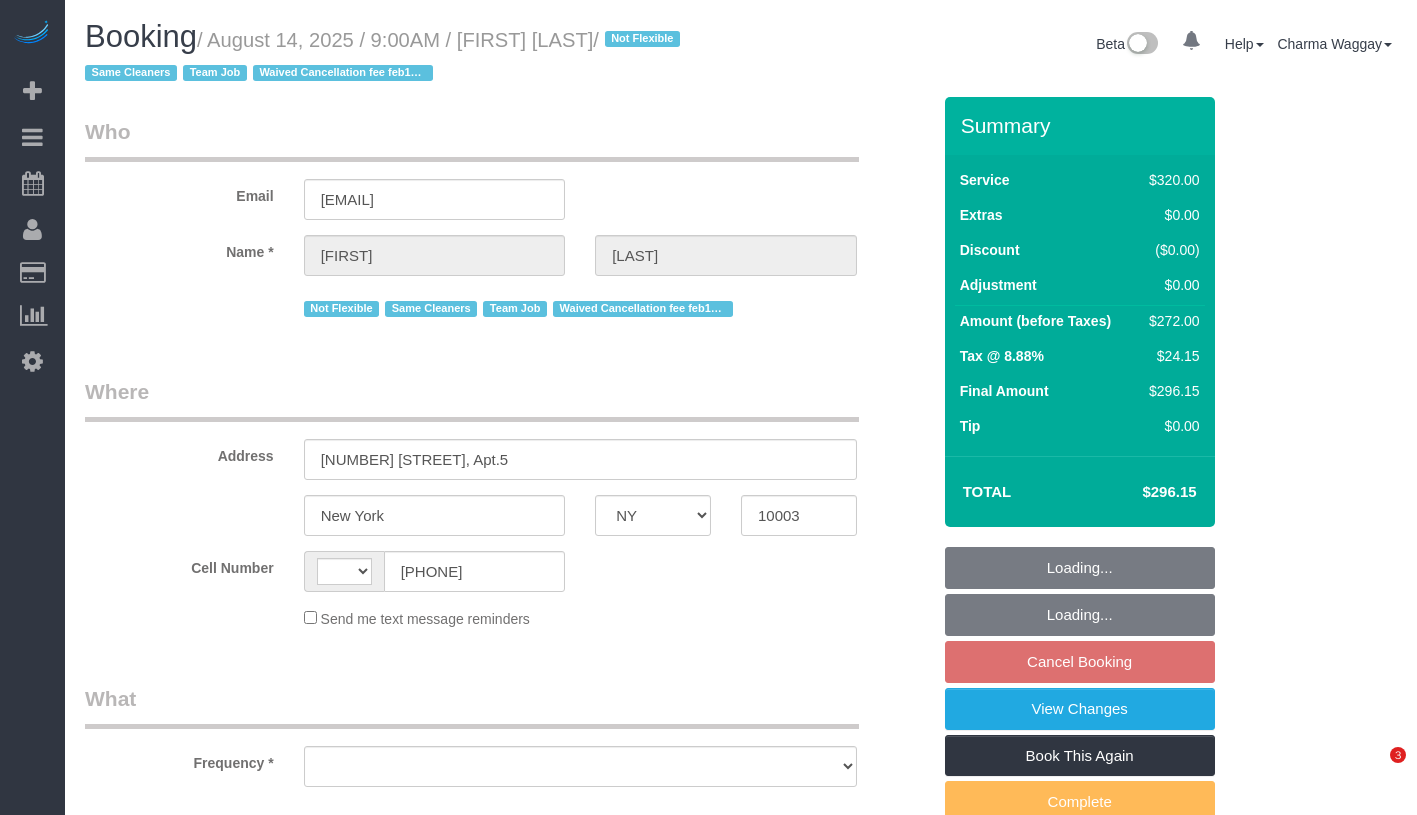 select on "NY" 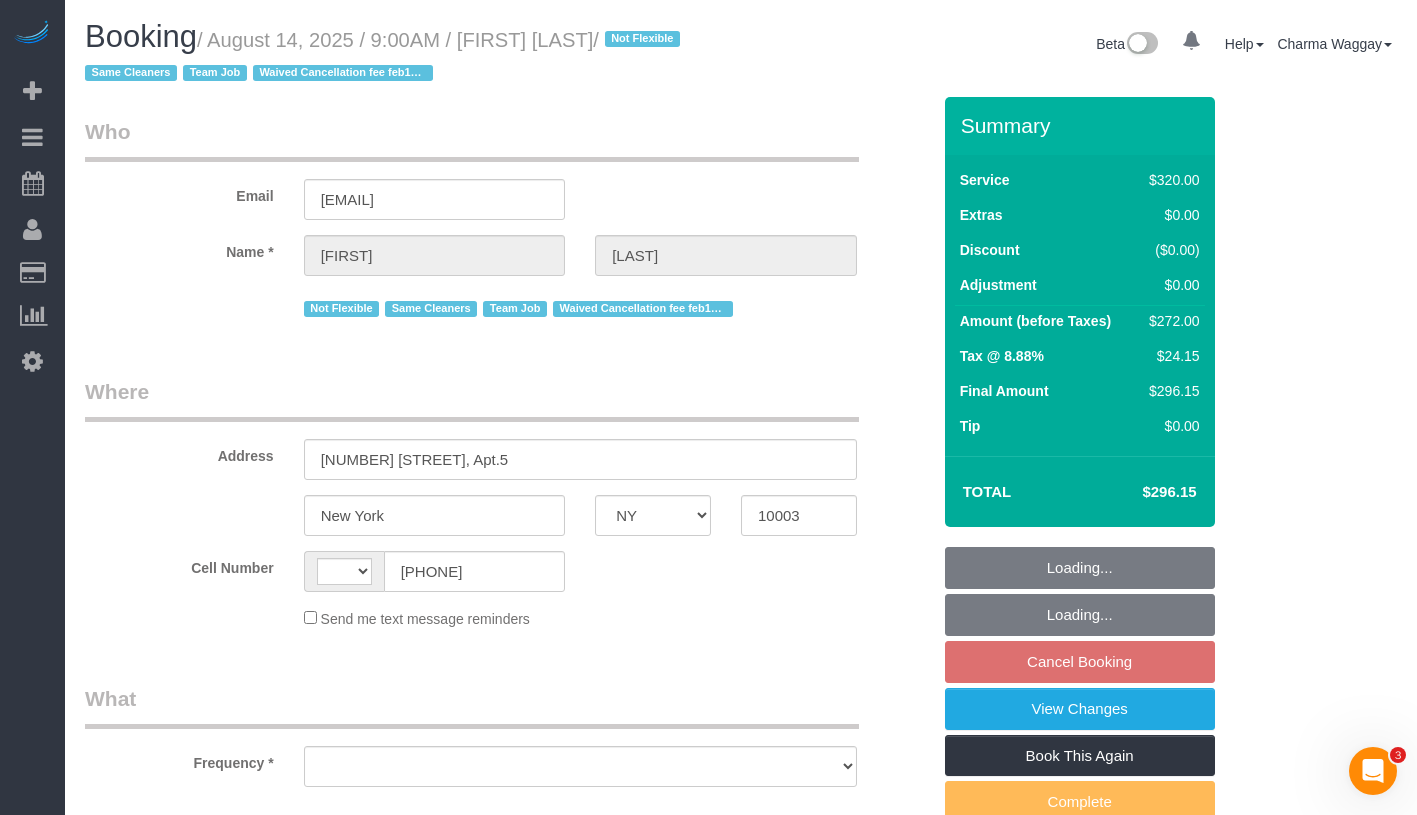 scroll, scrollTop: 0, scrollLeft: 0, axis: both 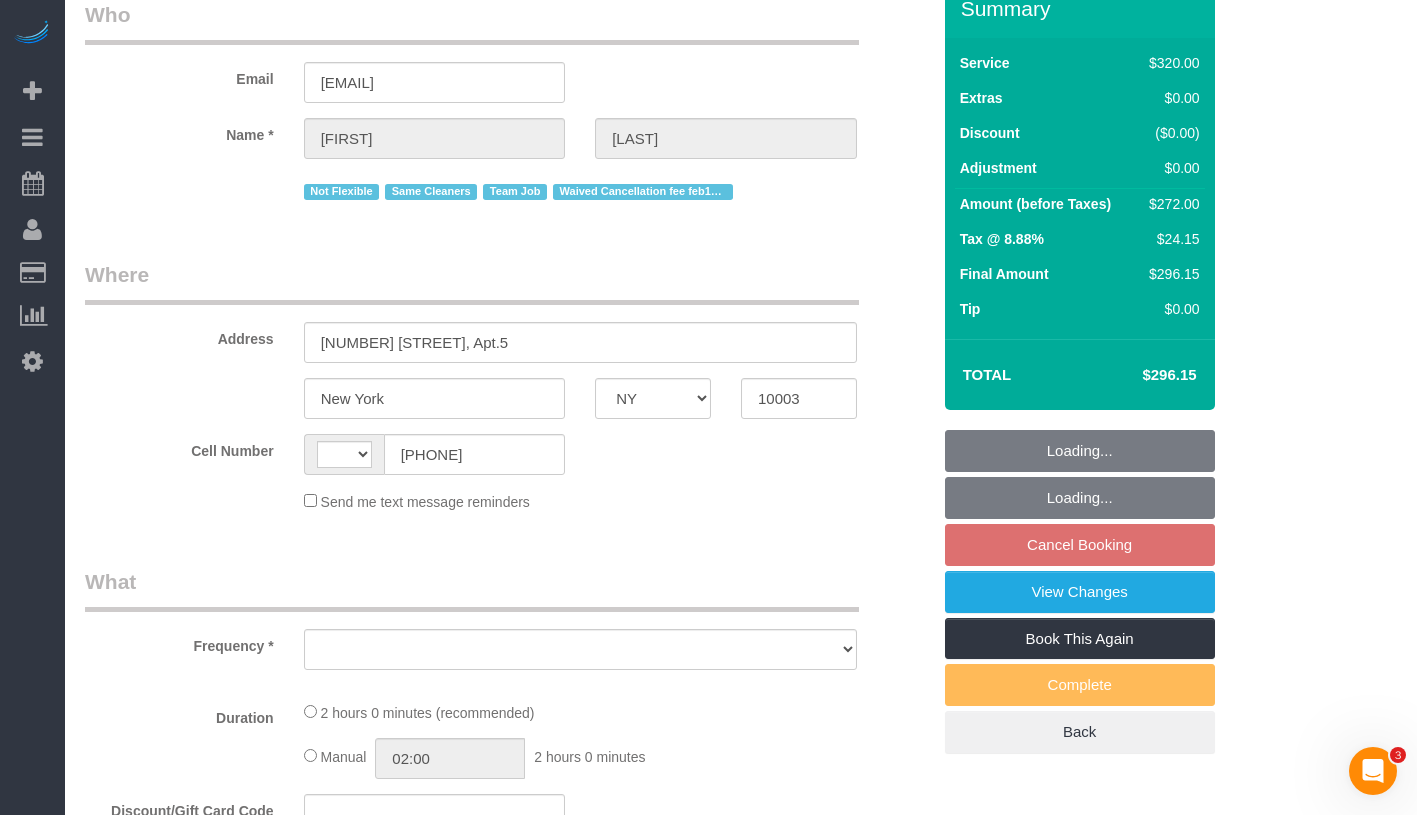 select on "string:US" 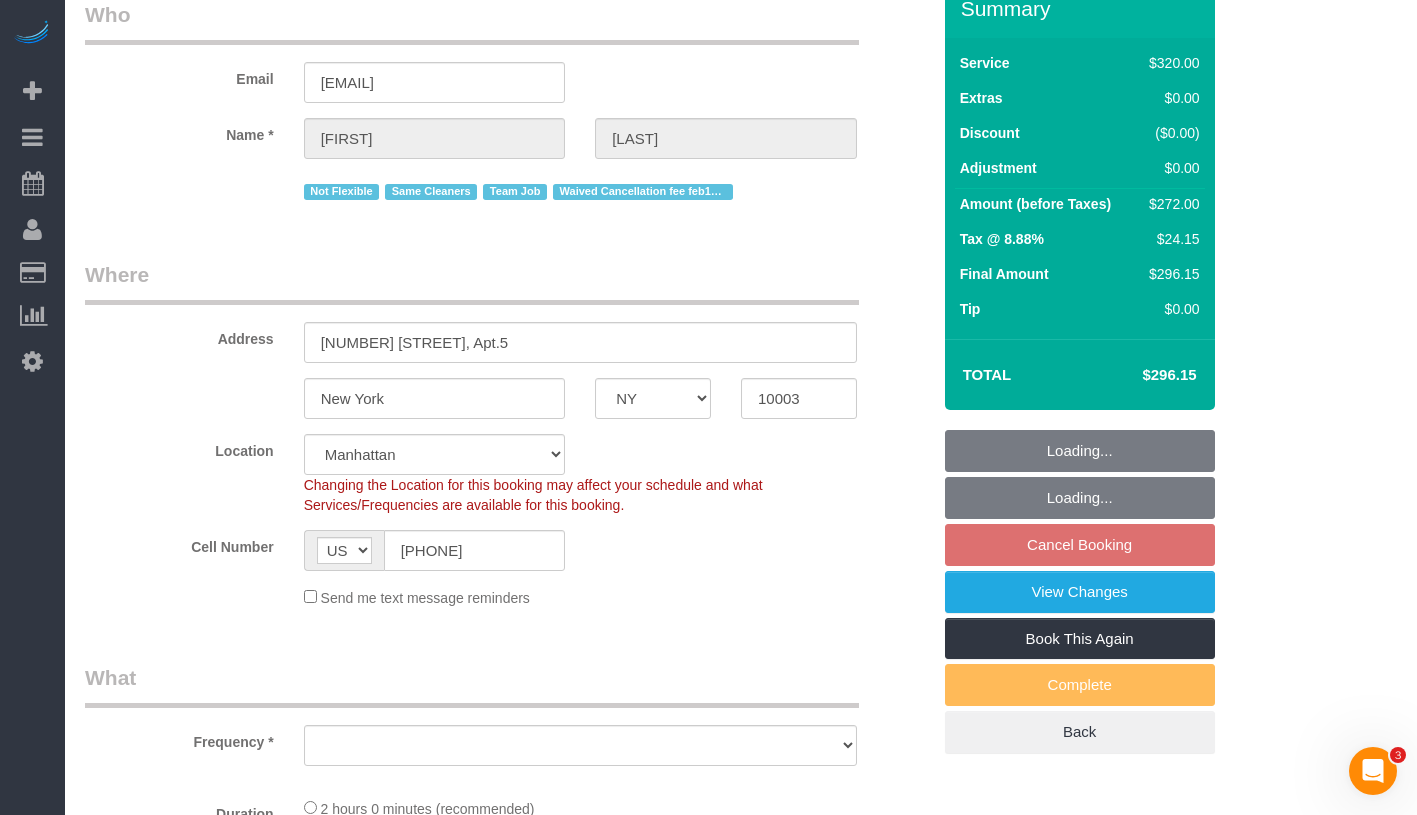 scroll, scrollTop: 190, scrollLeft: 0, axis: vertical 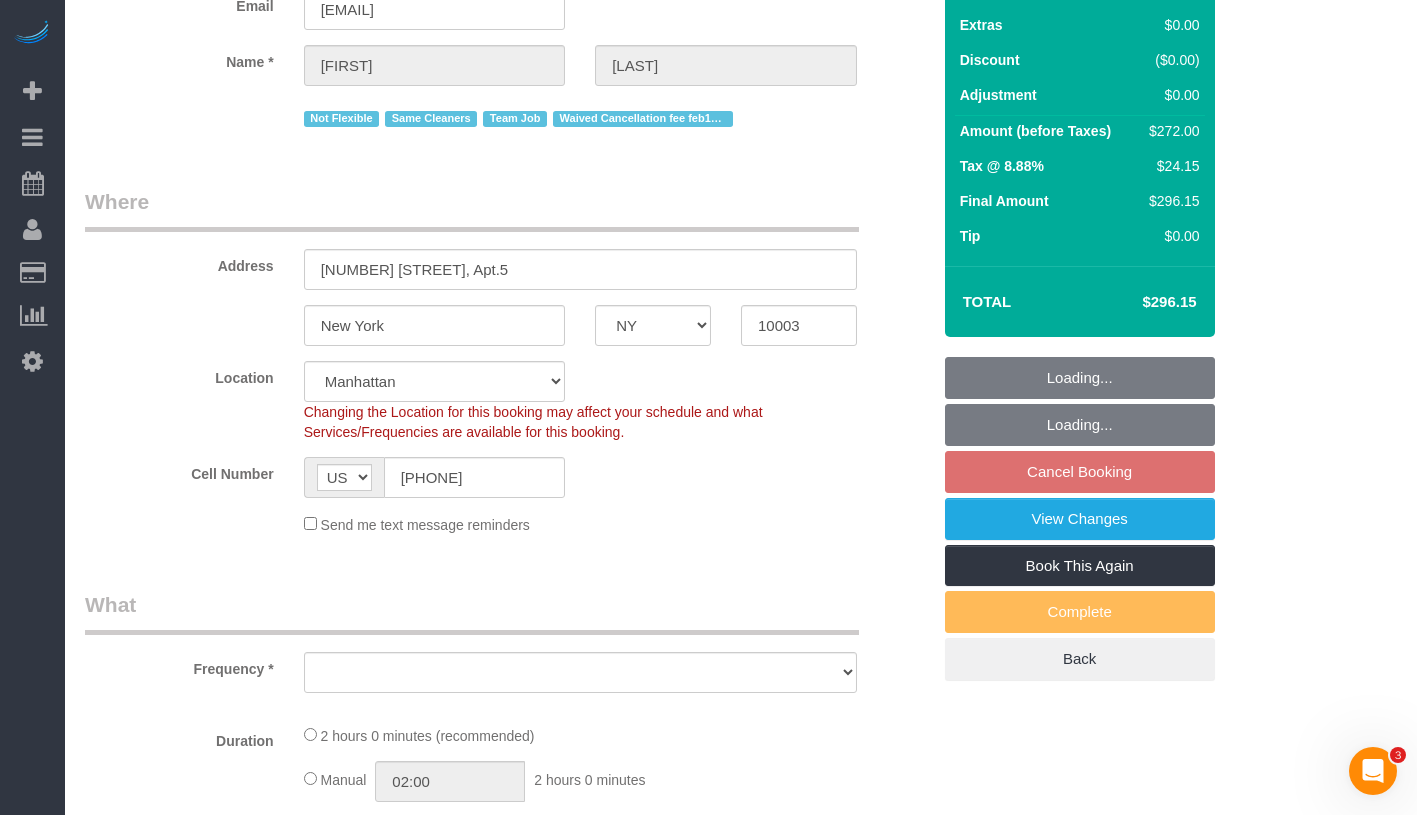select on "object:801" 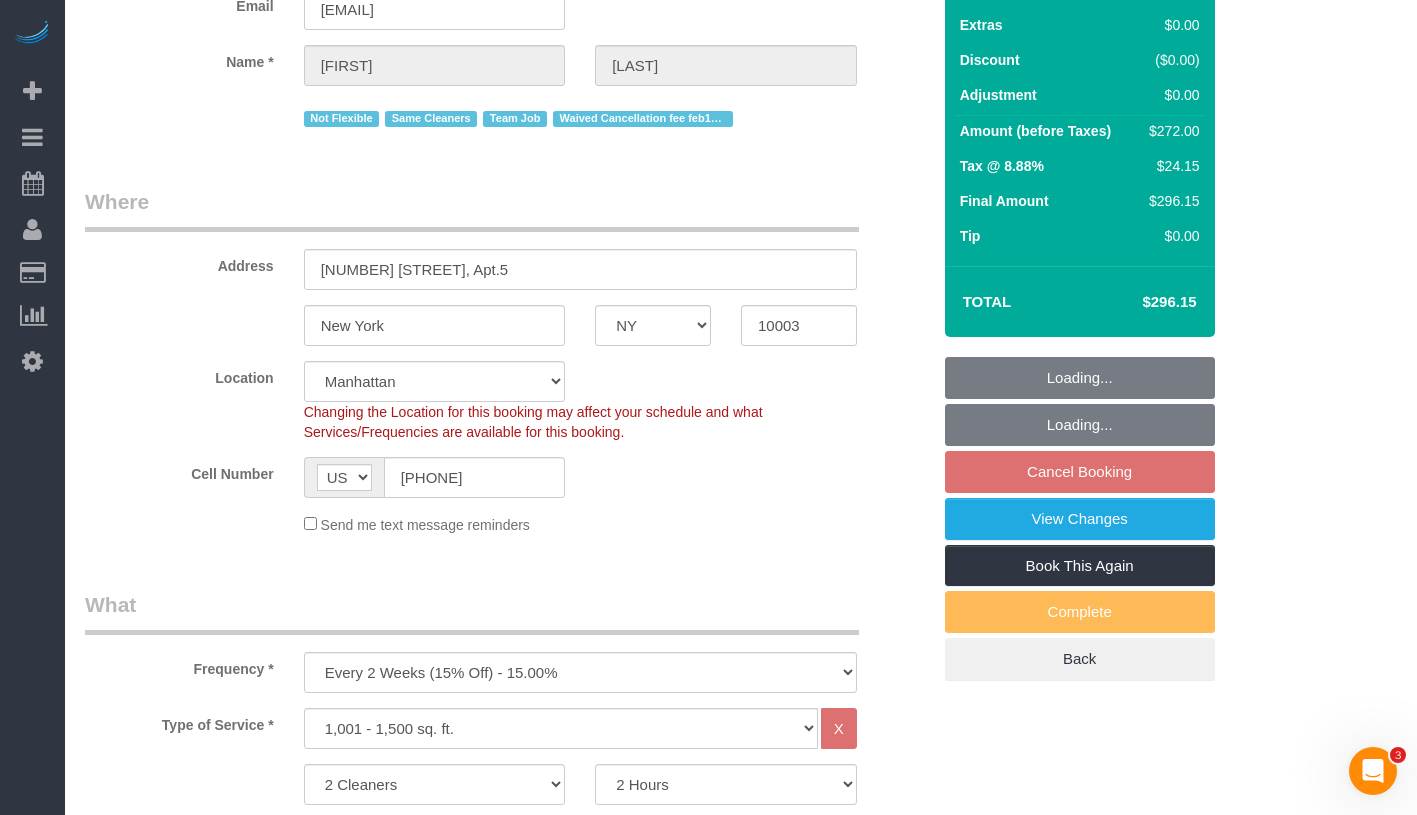 select on "object:890" 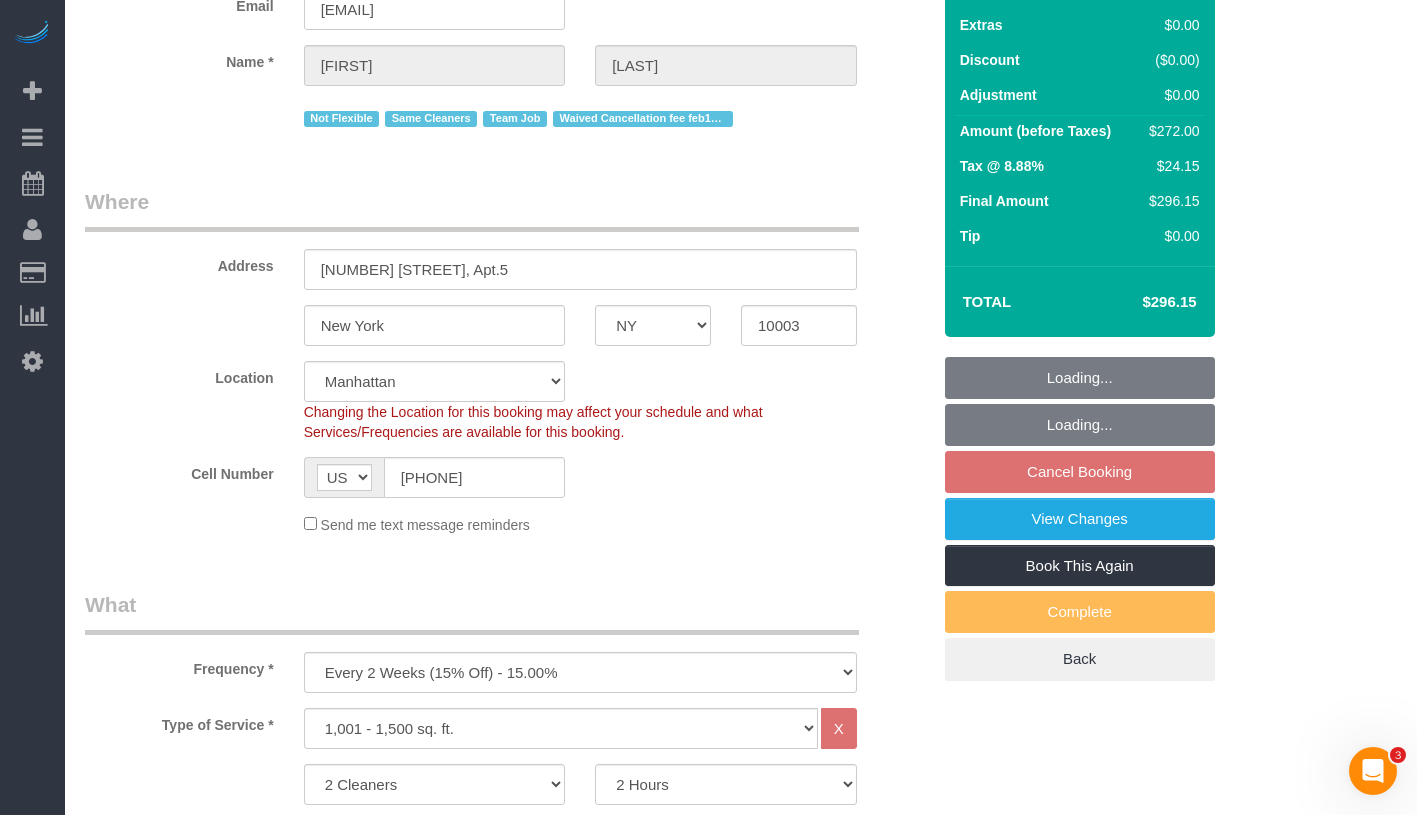 select on "spot2" 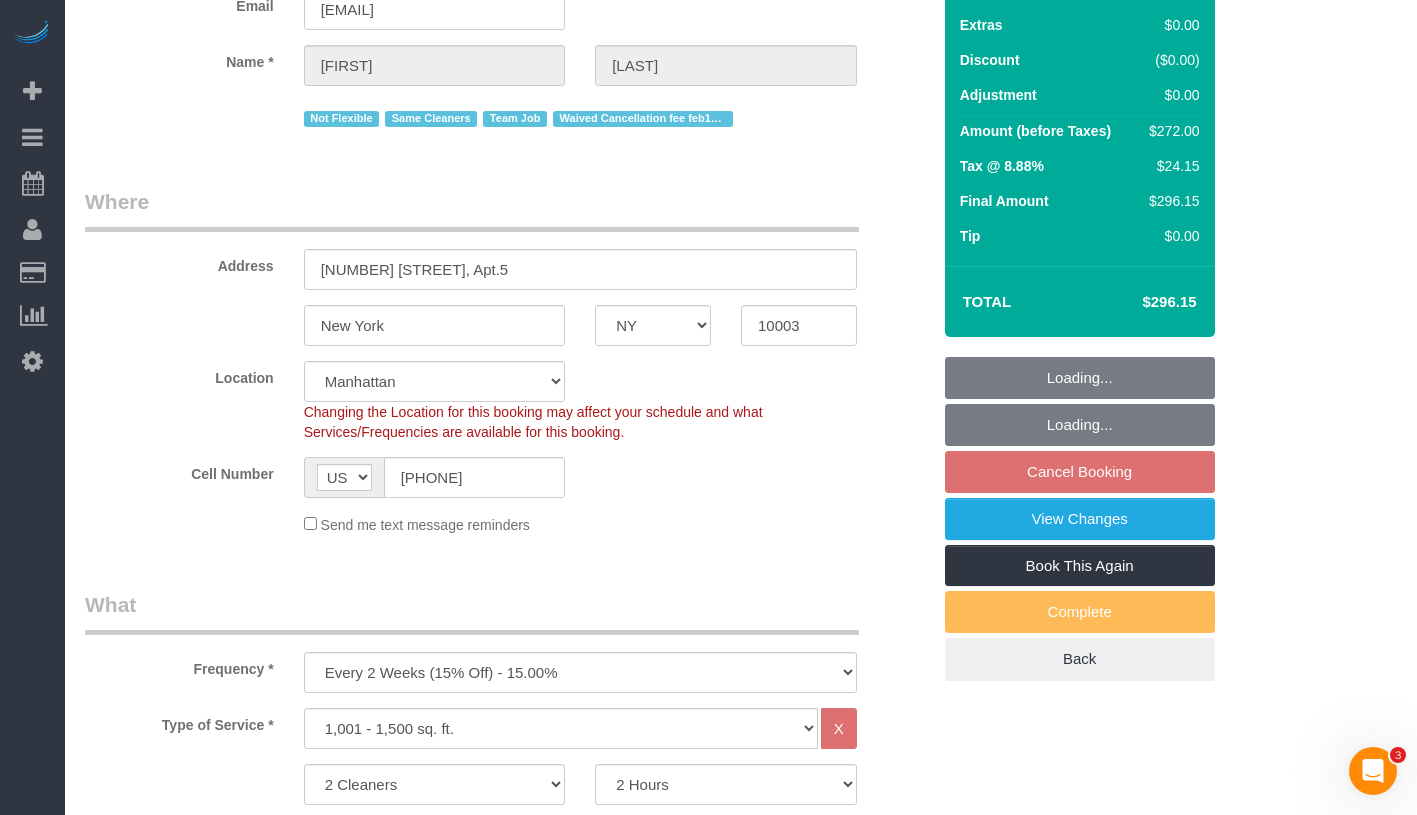 scroll, scrollTop: 0, scrollLeft: 0, axis: both 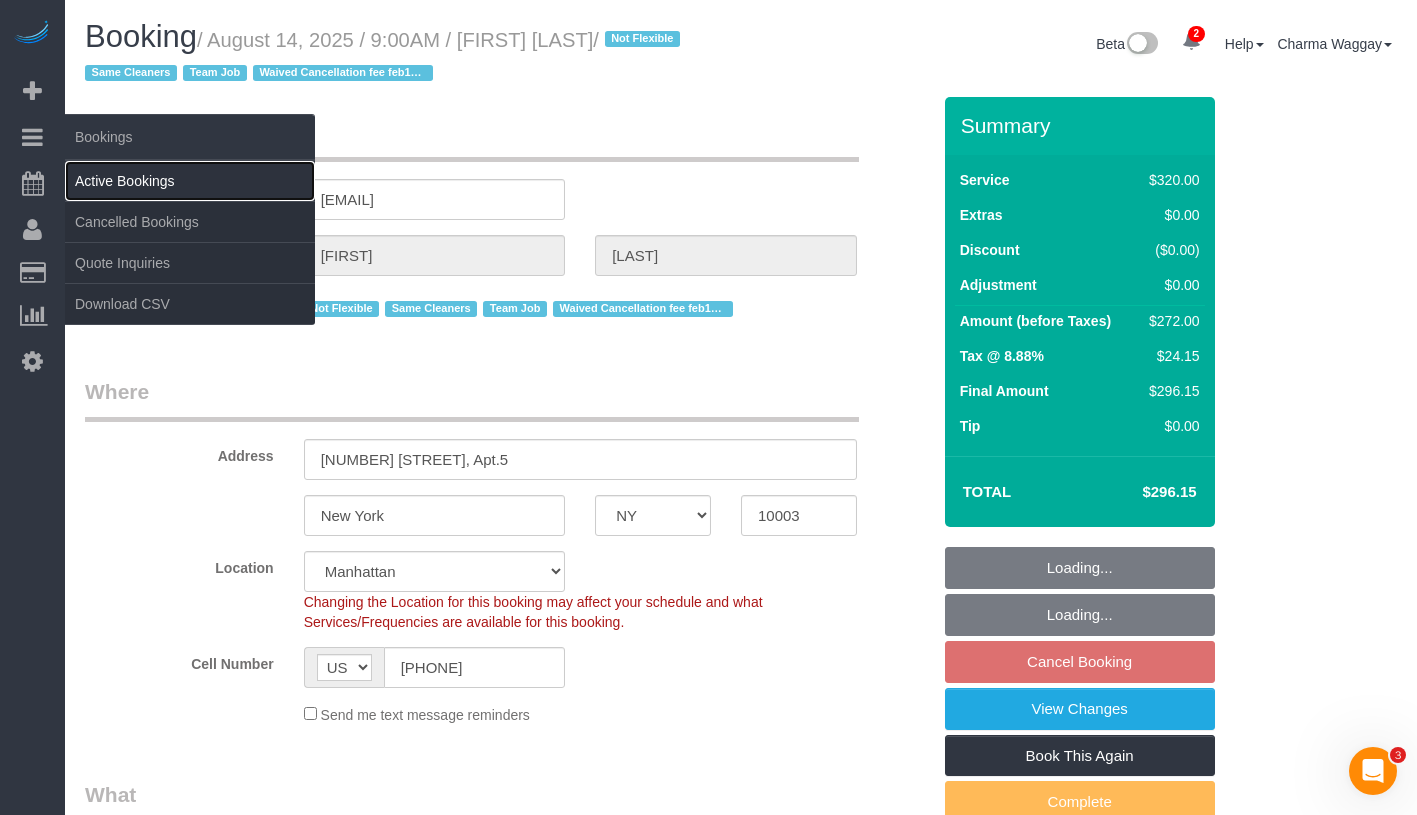 click on "Active Bookings" at bounding box center [190, 181] 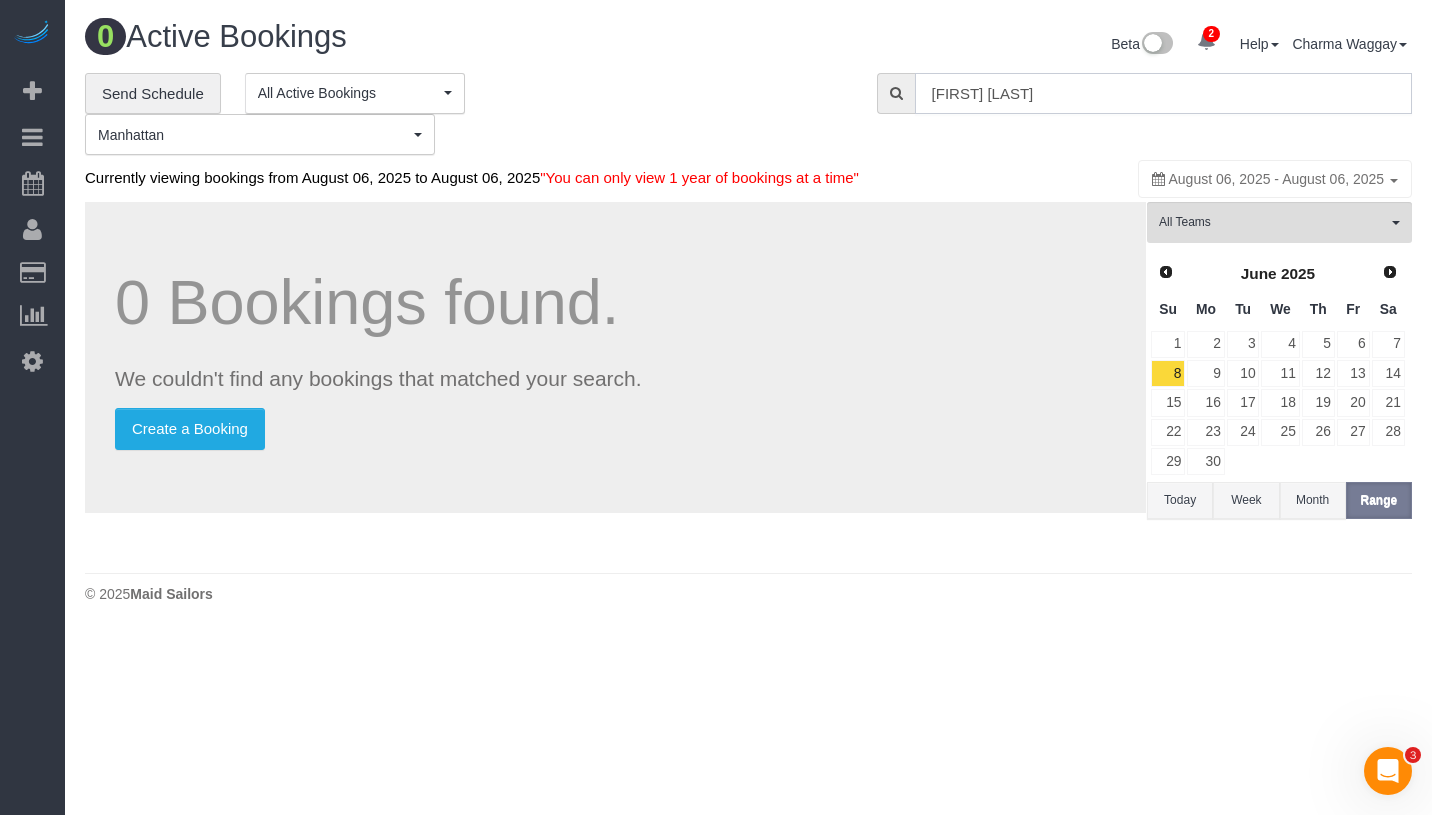 click on "[FIRST] [LAST]" at bounding box center (1163, 93) 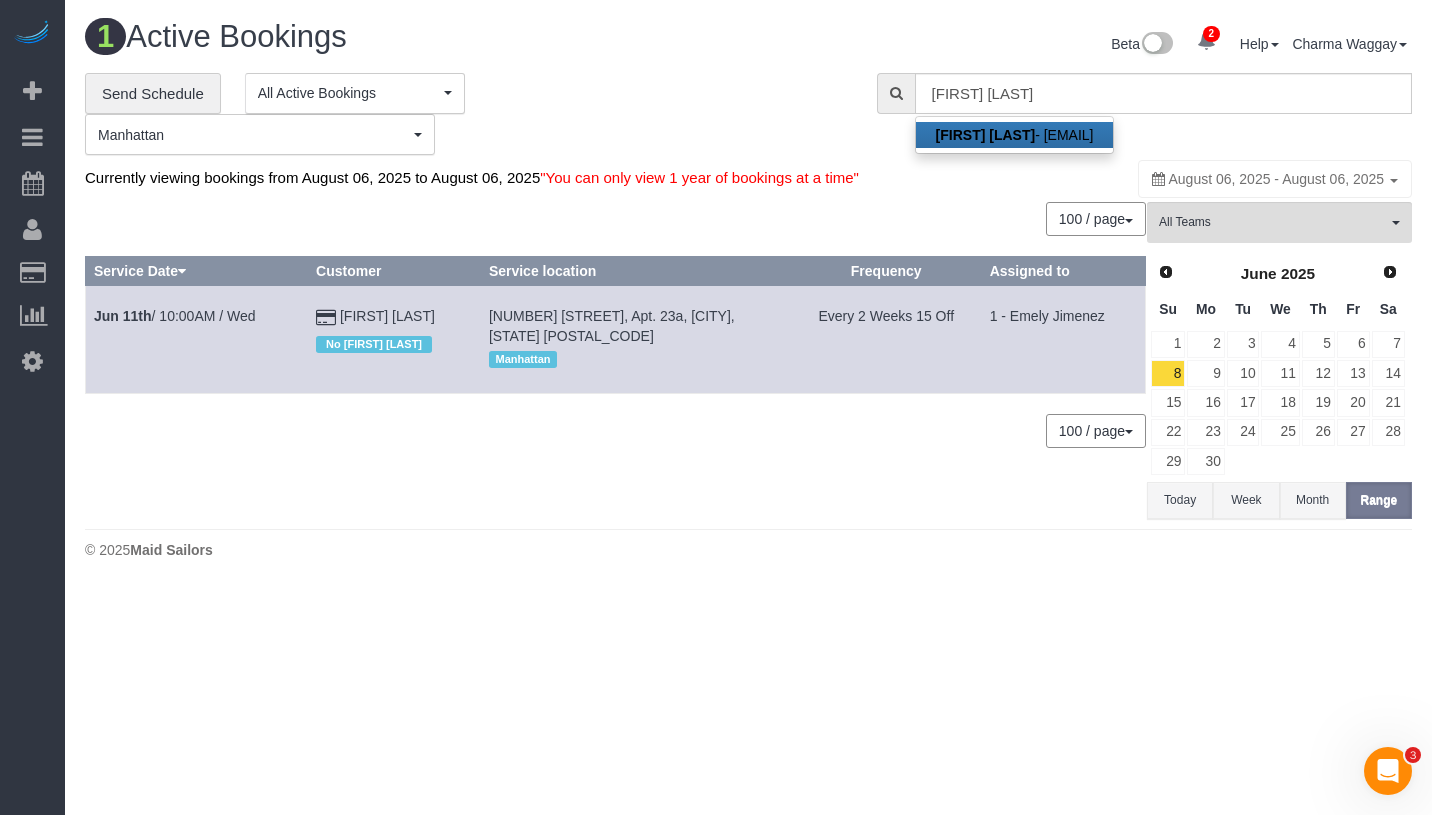 click on "[FIRST] [LAST]  - [EMAIL]" at bounding box center [1015, 135] 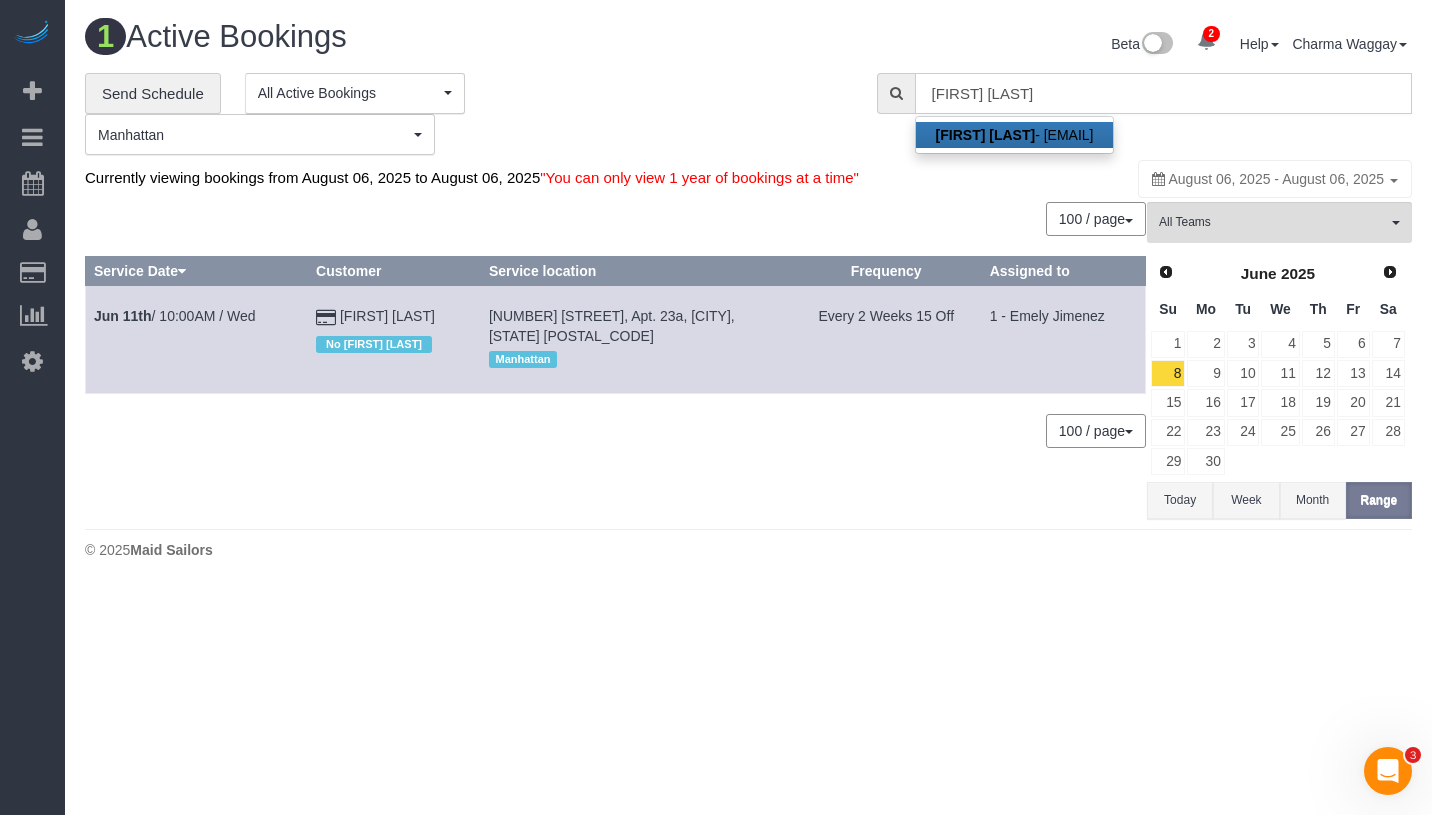 type on "[EMAIL]" 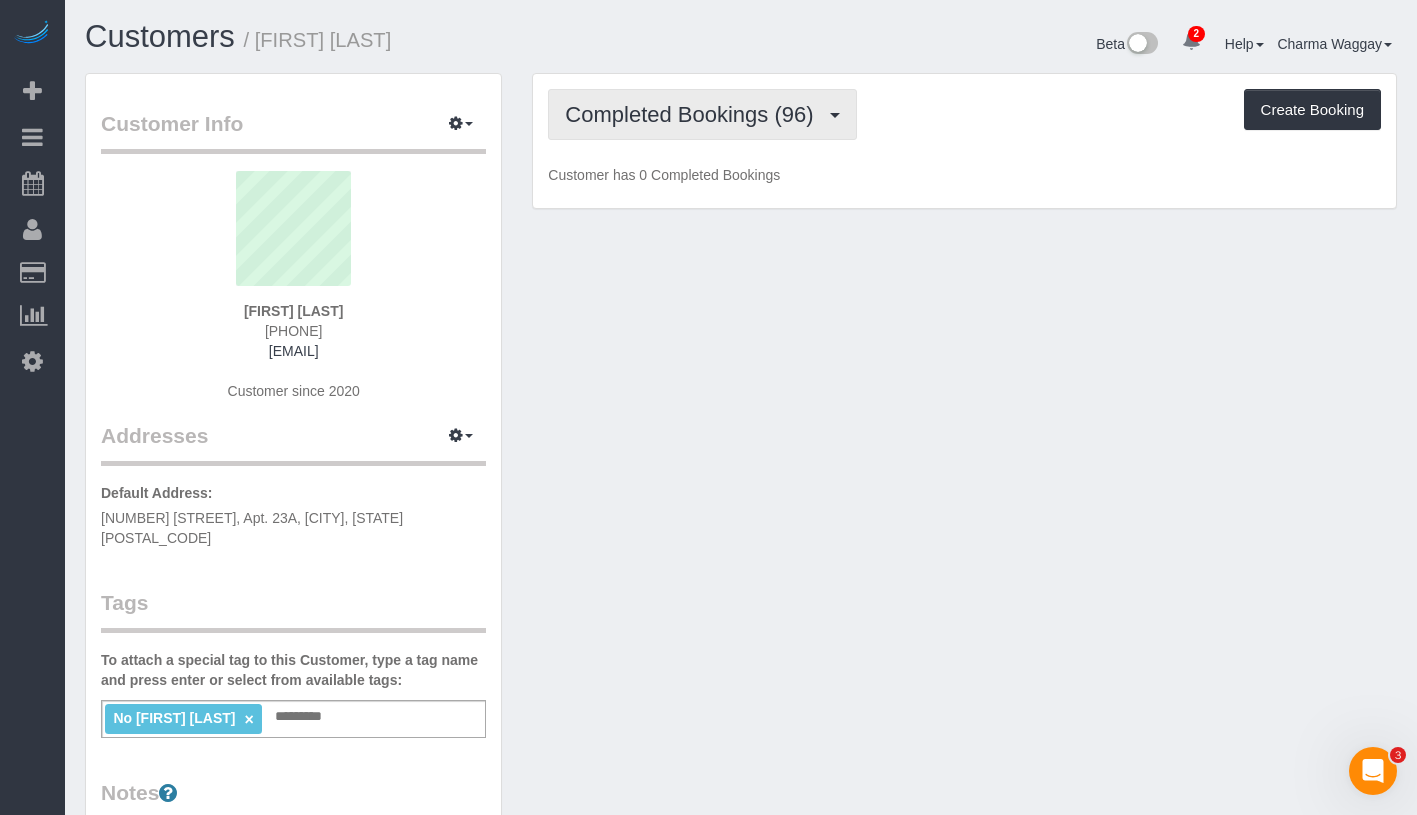 click on "Completed Bookings (96)" at bounding box center (694, 114) 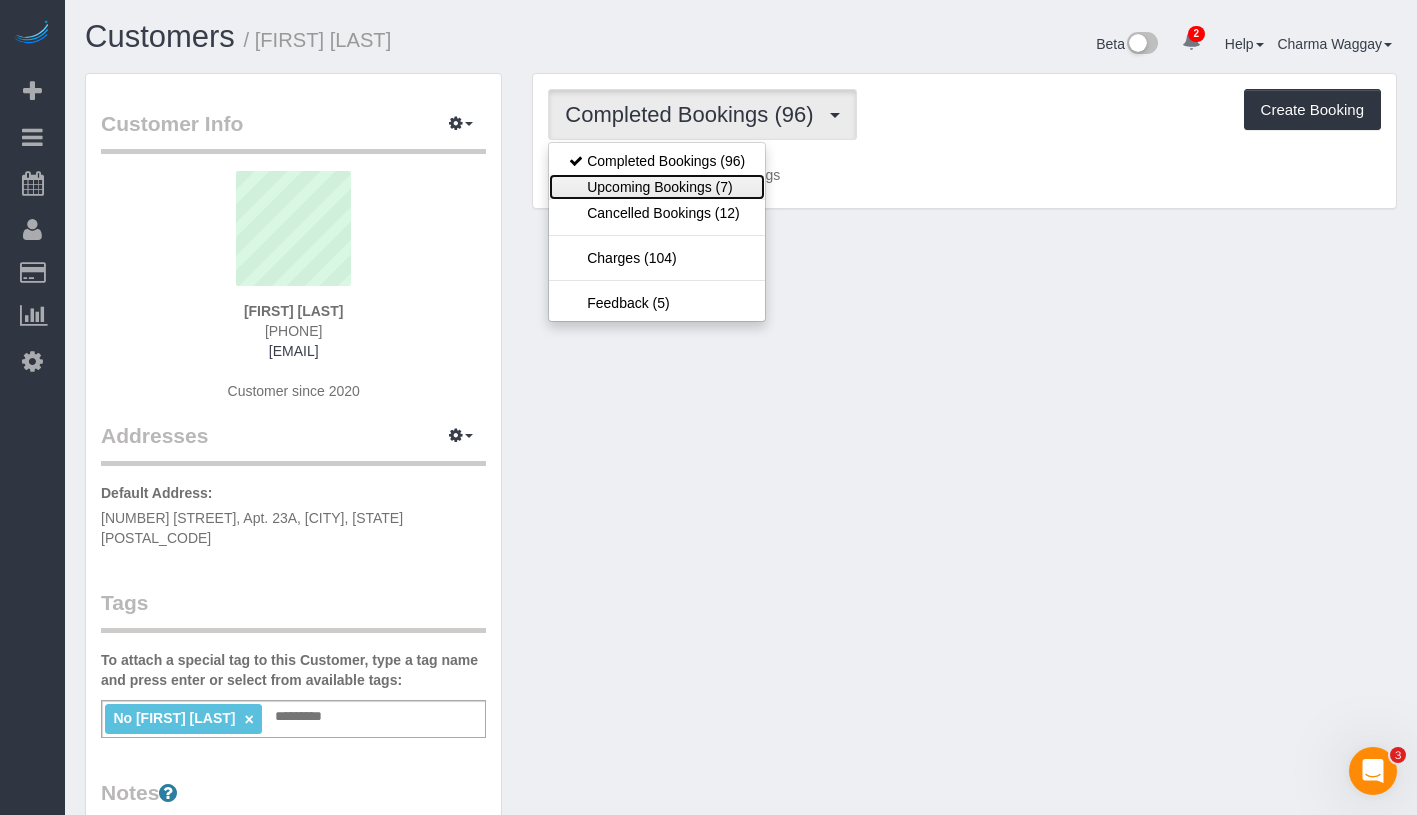 click on "Upcoming Bookings (7)" at bounding box center (657, 187) 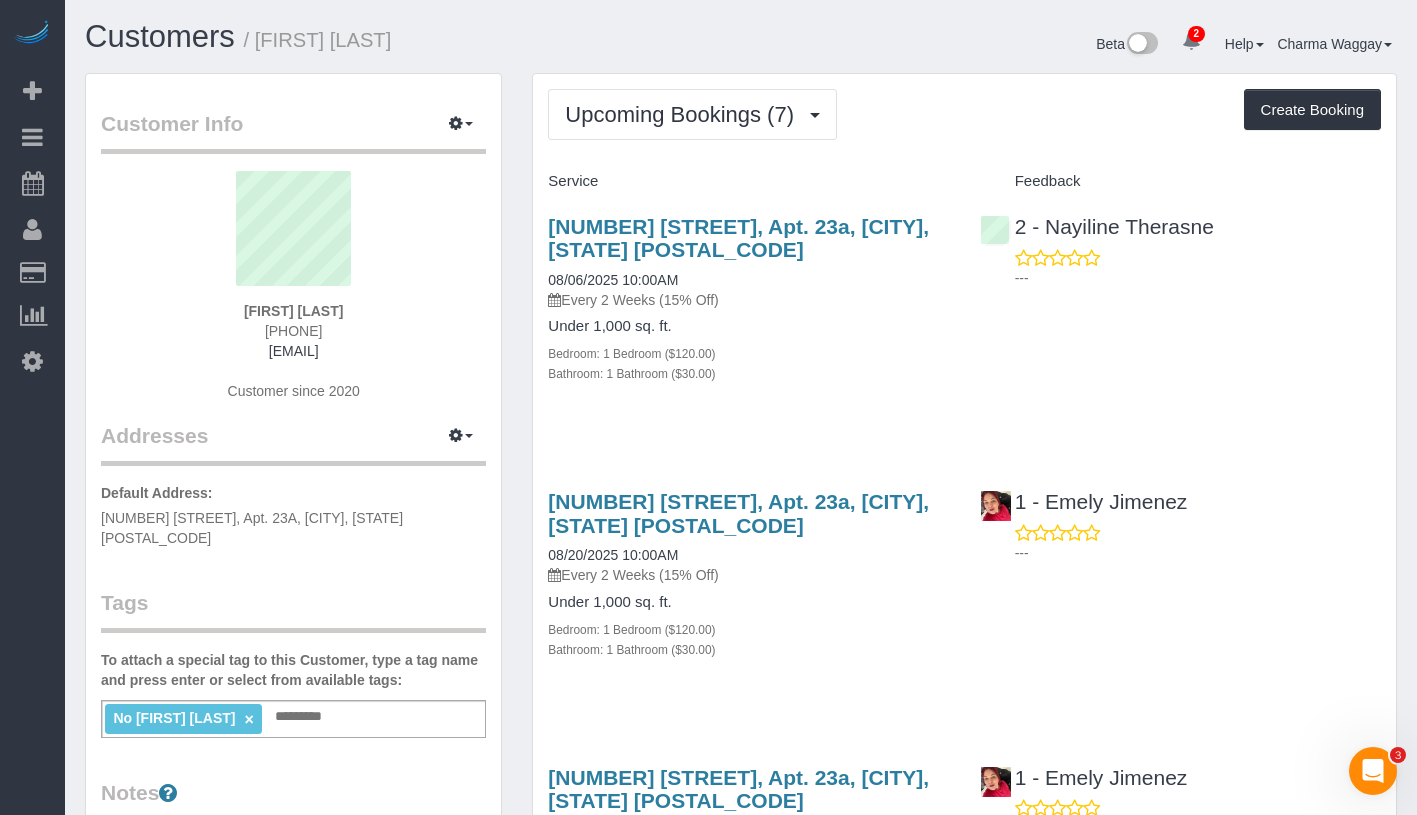 drag, startPoint x: 218, startPoint y: 303, endPoint x: 408, endPoint y: 305, distance: 190.01053 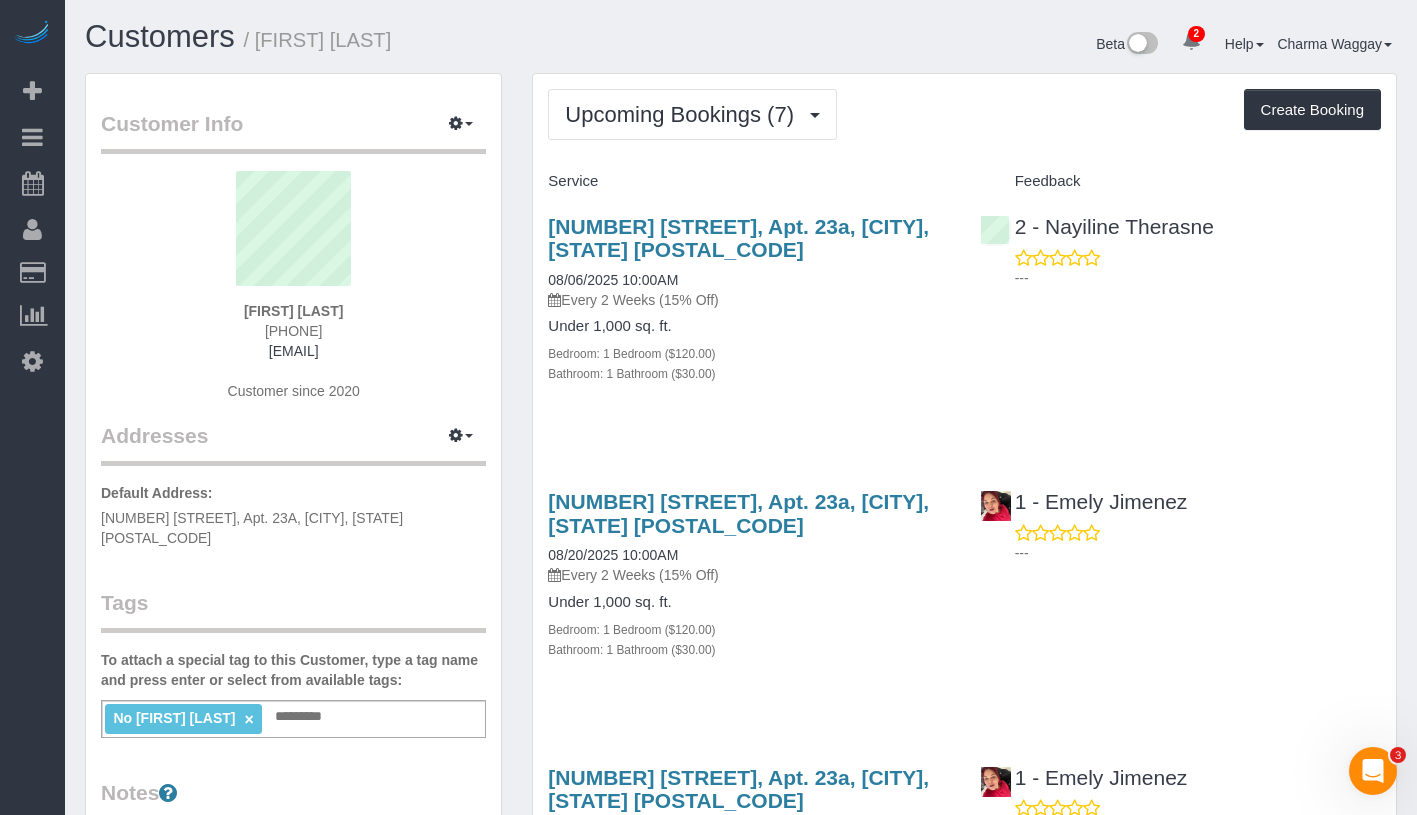 drag, startPoint x: 532, startPoint y: 272, endPoint x: 703, endPoint y: 273, distance: 171.00293 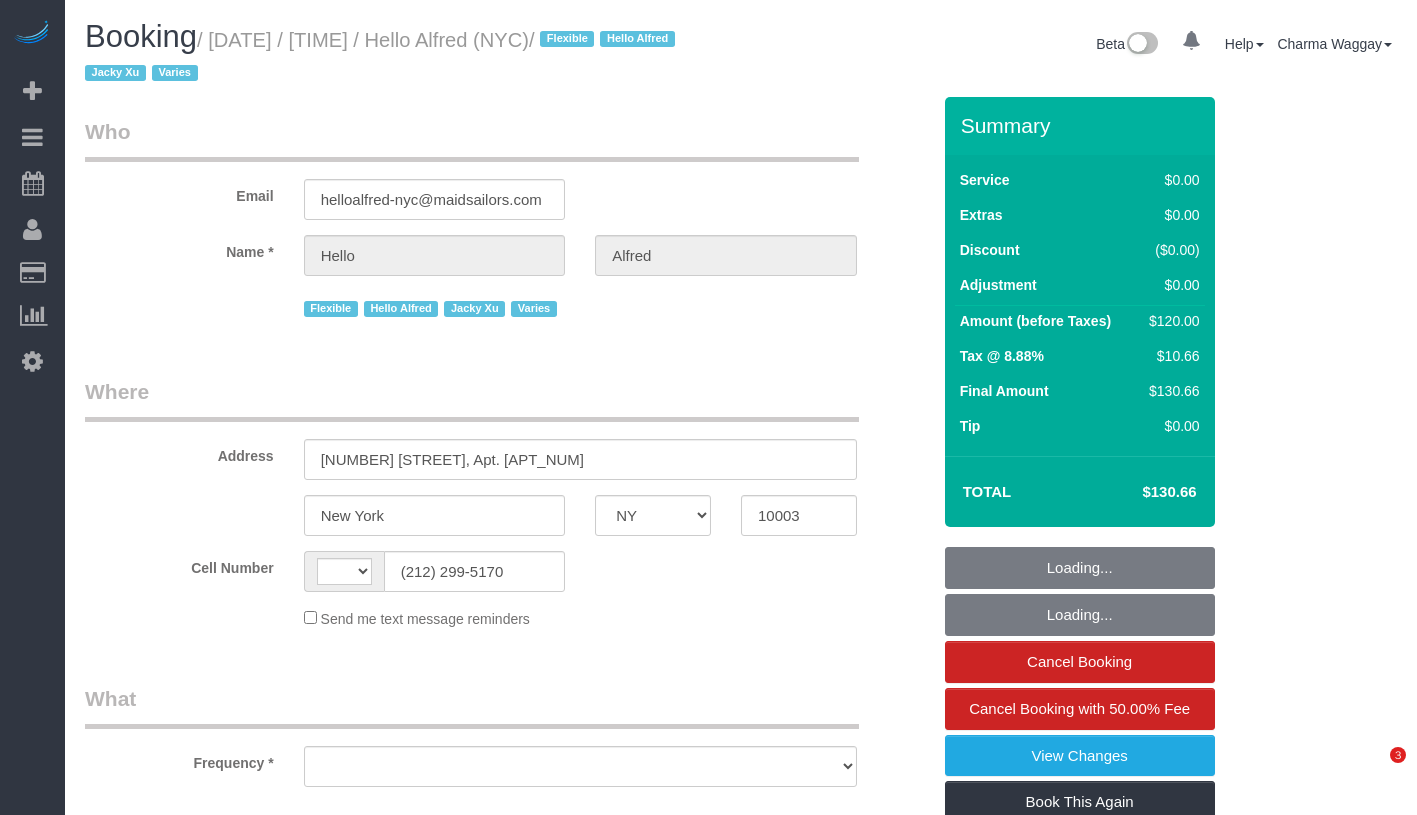 select on "NY" 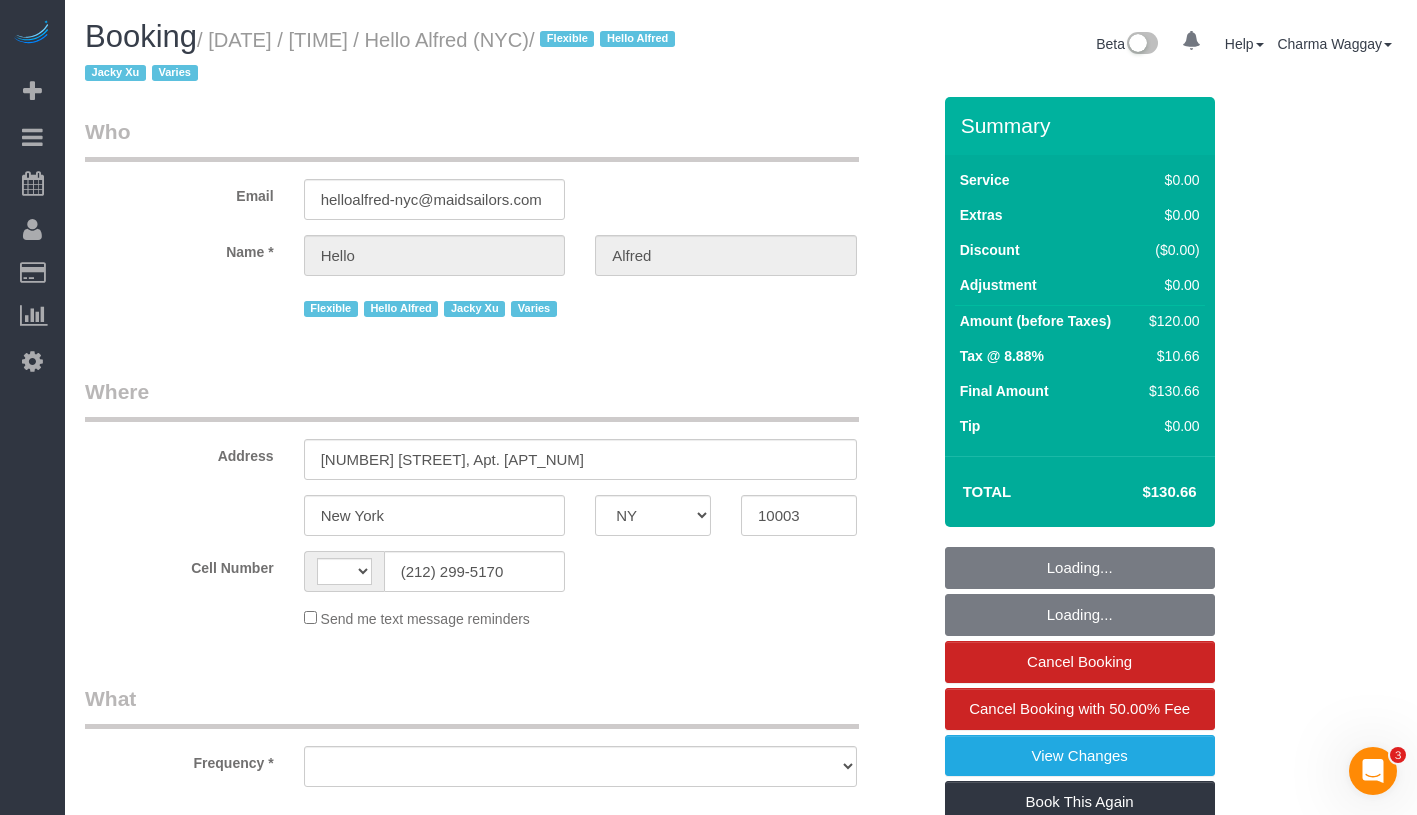 scroll, scrollTop: 0, scrollLeft: 0, axis: both 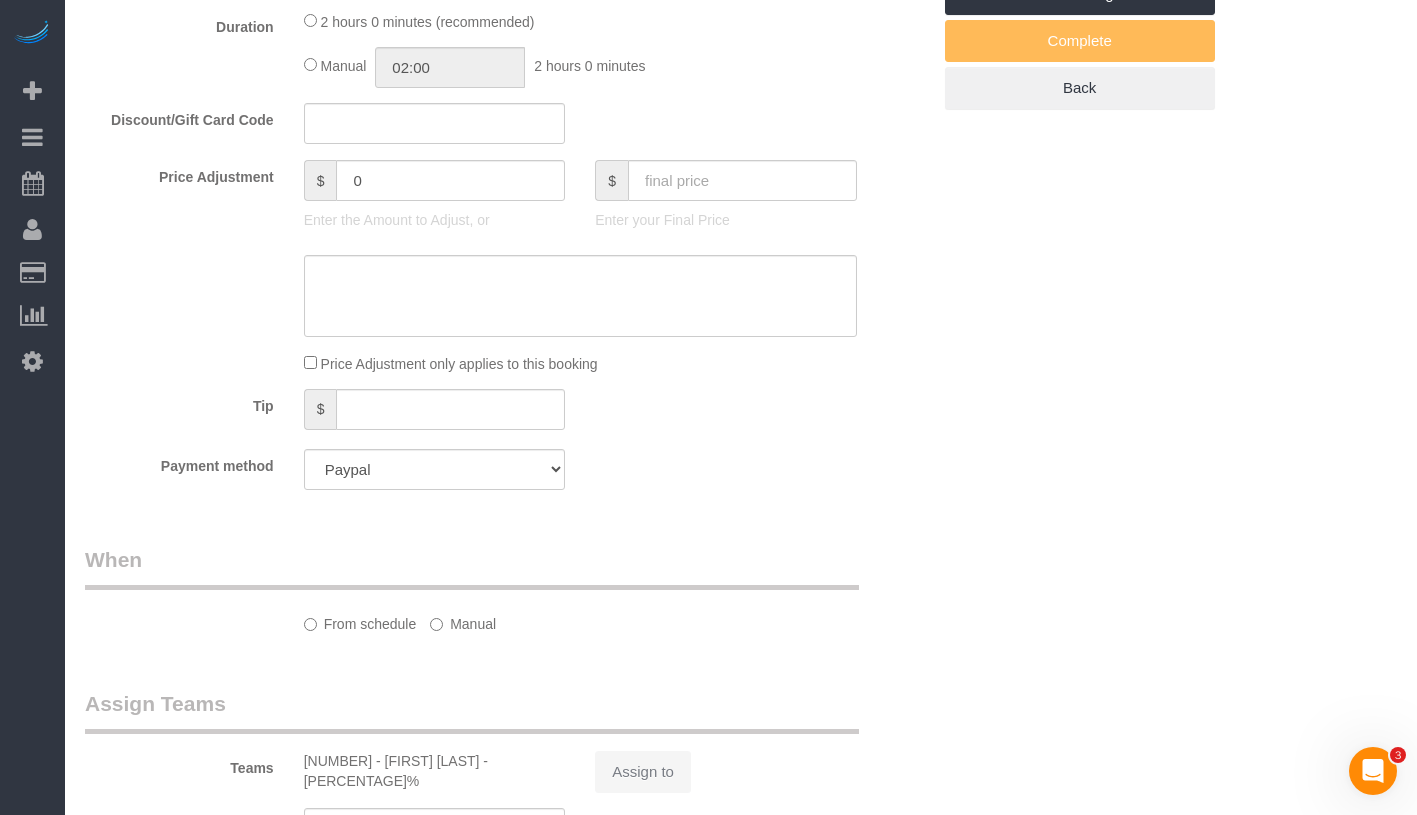 select on "spot1" 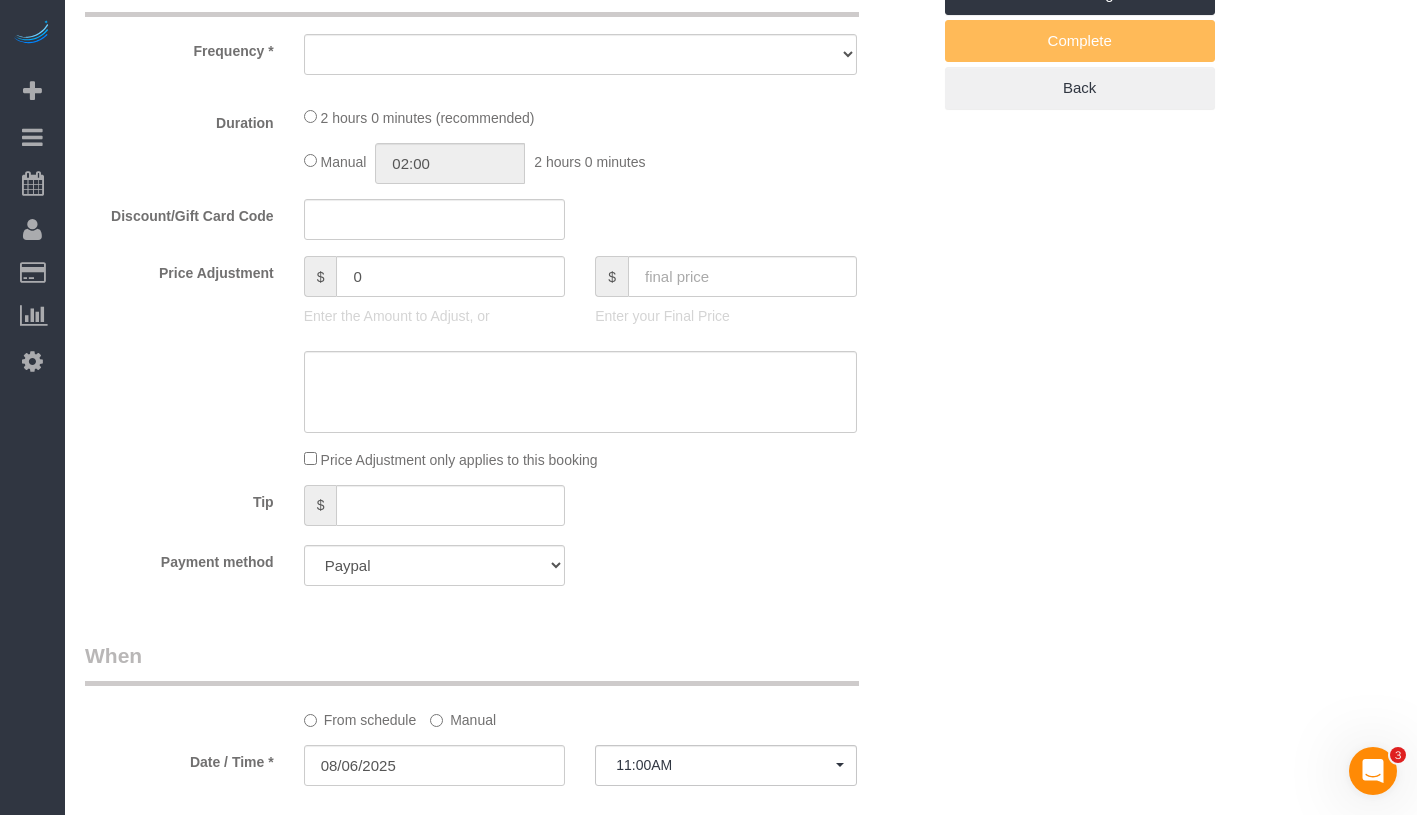 select on "string:US" 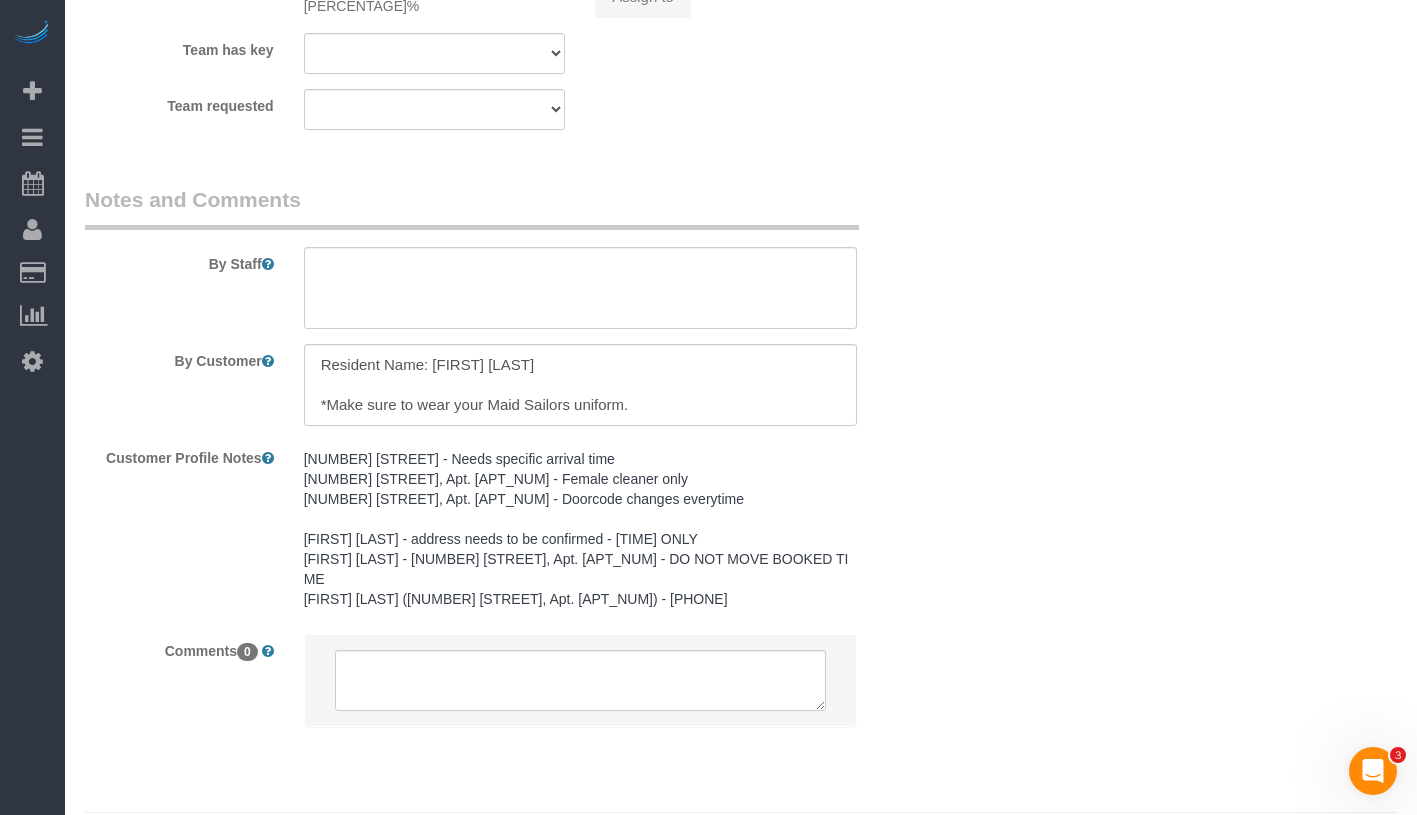 select on "object:648" 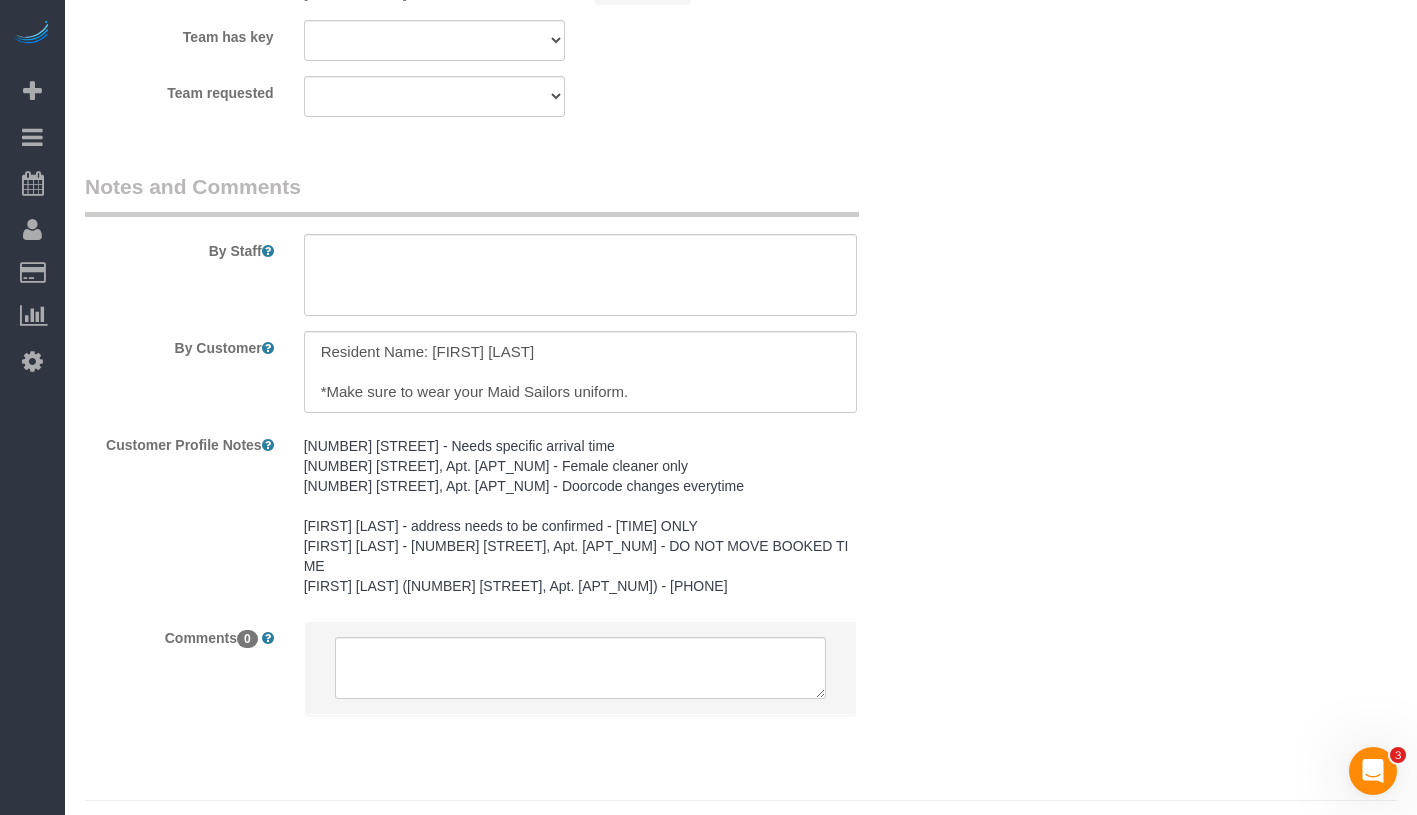select on "object:908" 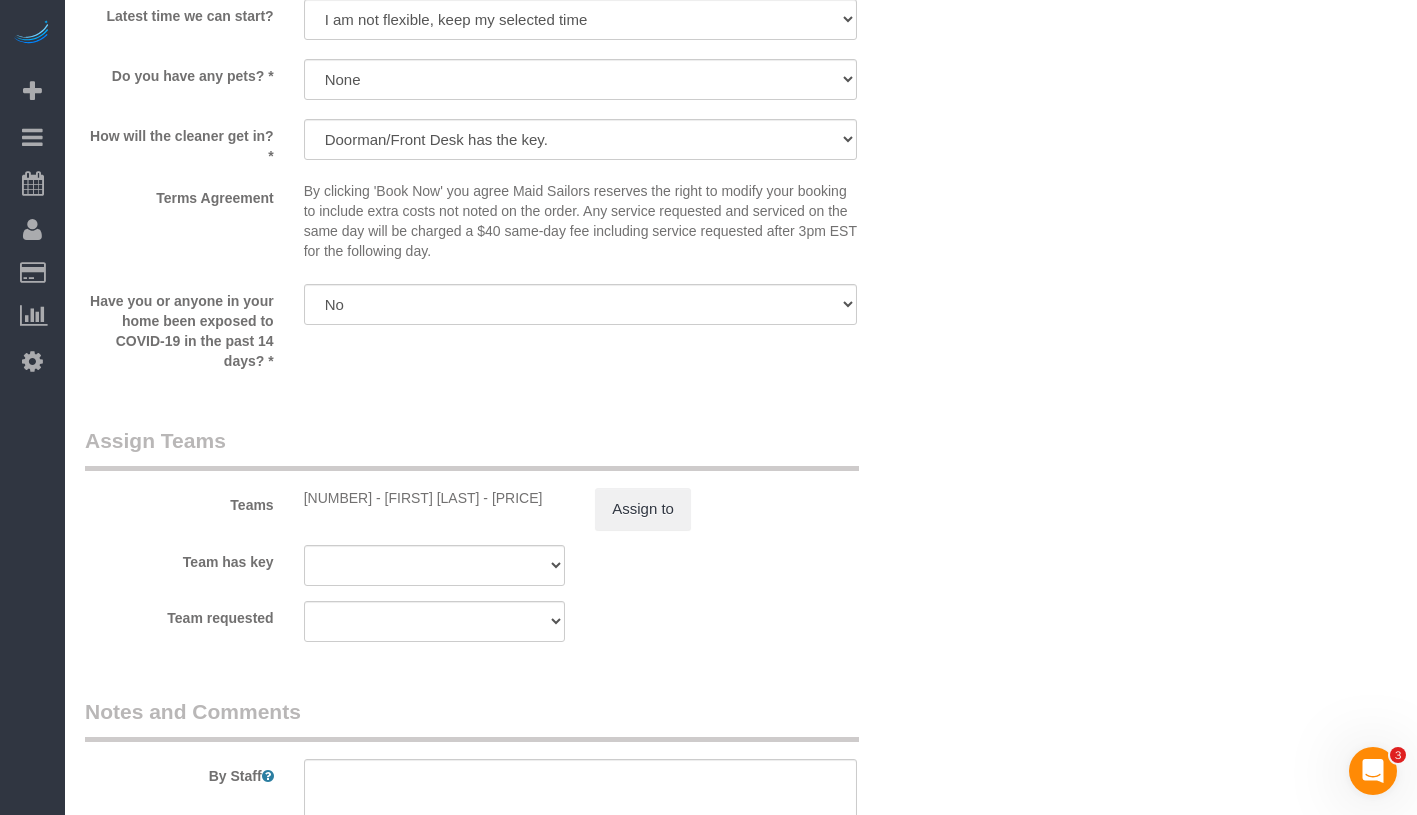select on "1" 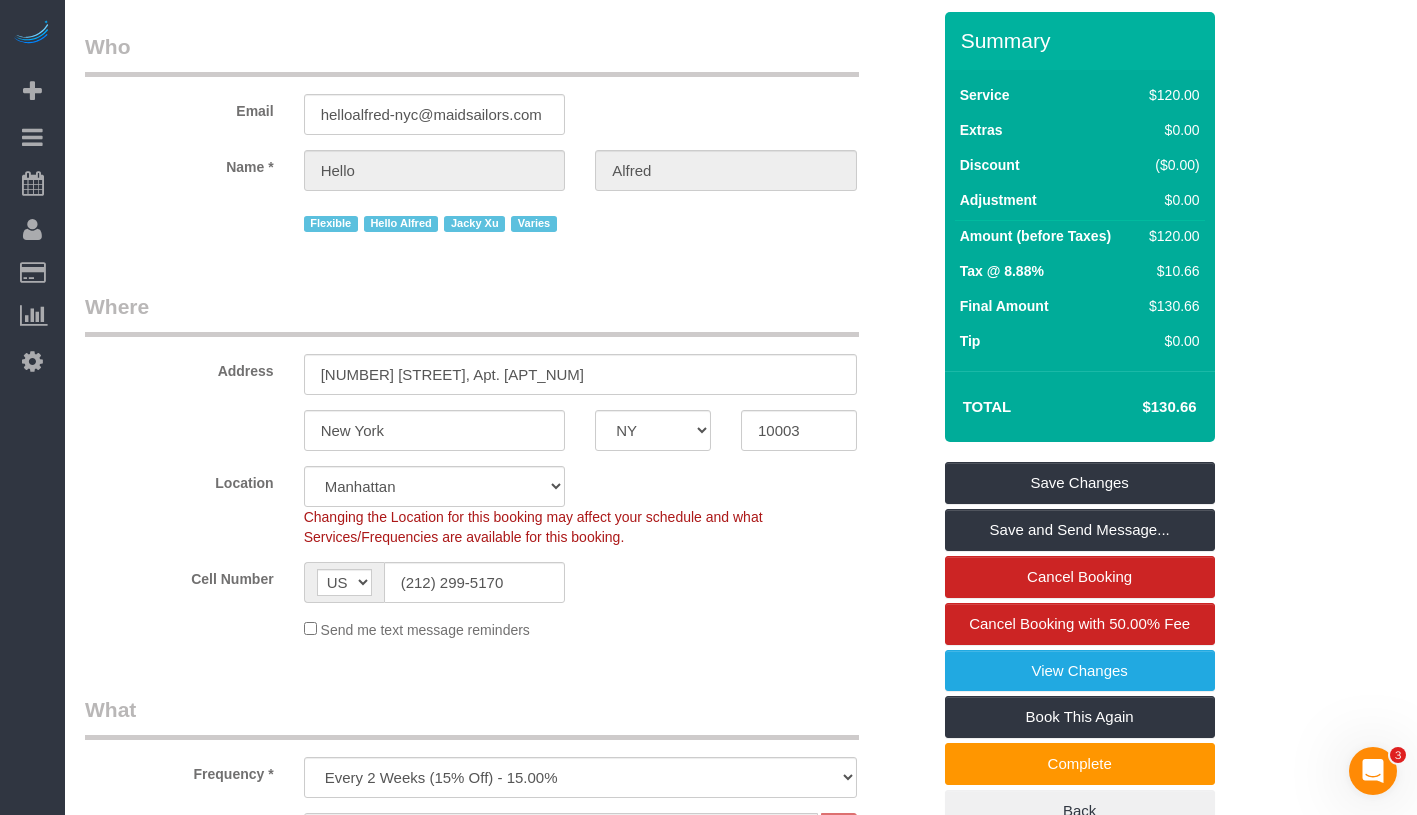 scroll, scrollTop: 0, scrollLeft: 0, axis: both 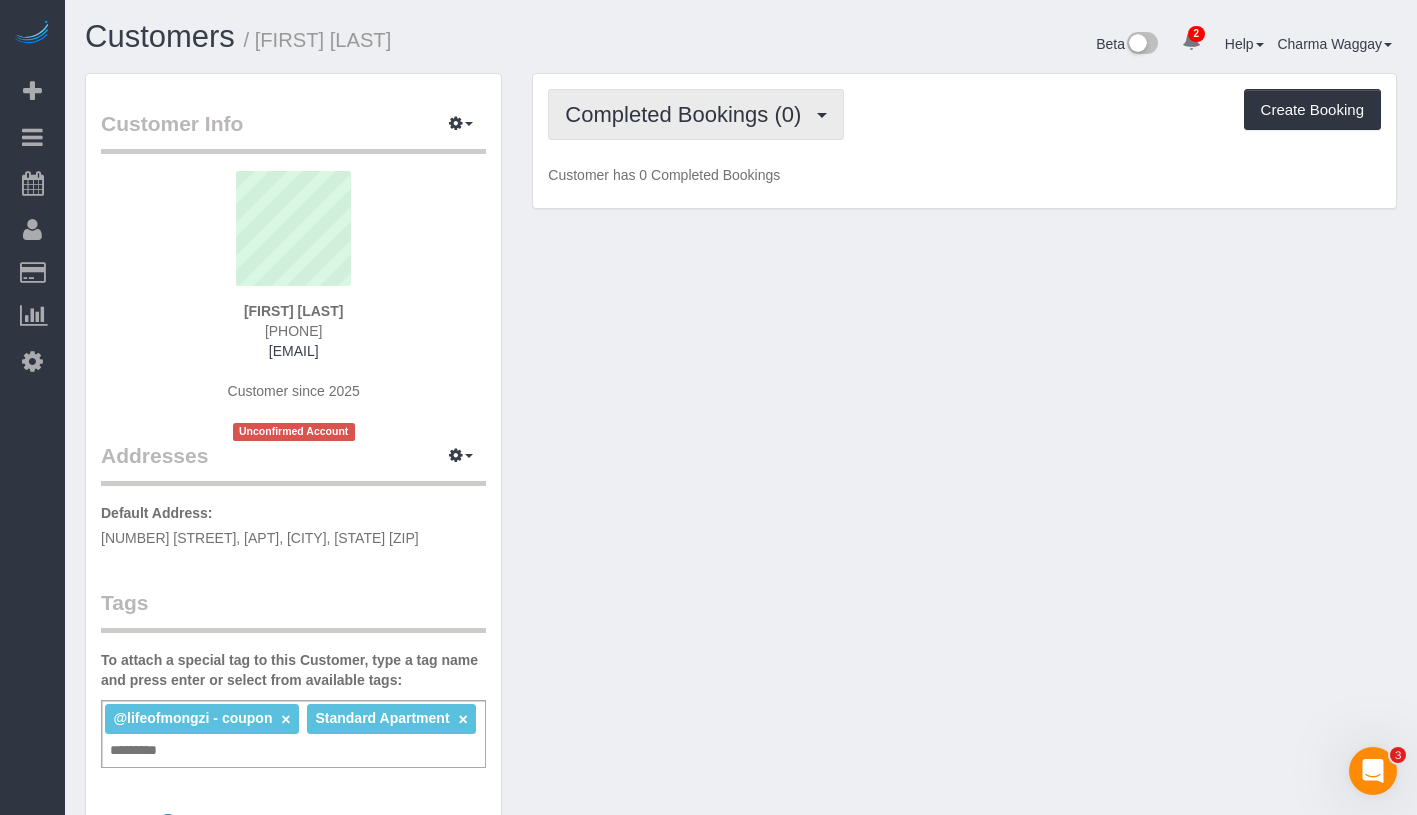 click on "Completed Bookings (0)" at bounding box center (688, 114) 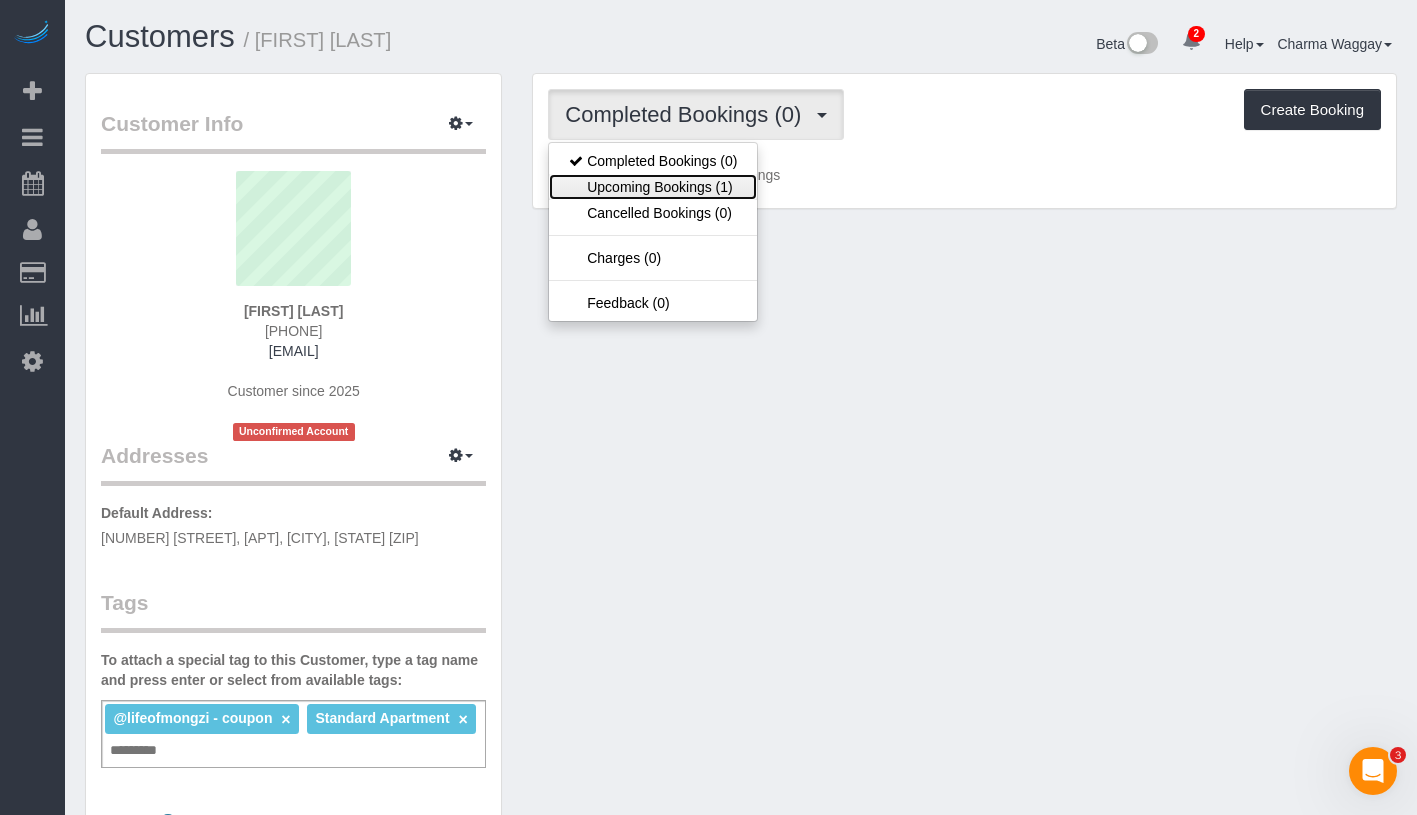 click on "Upcoming Bookings (1)" at bounding box center [653, 187] 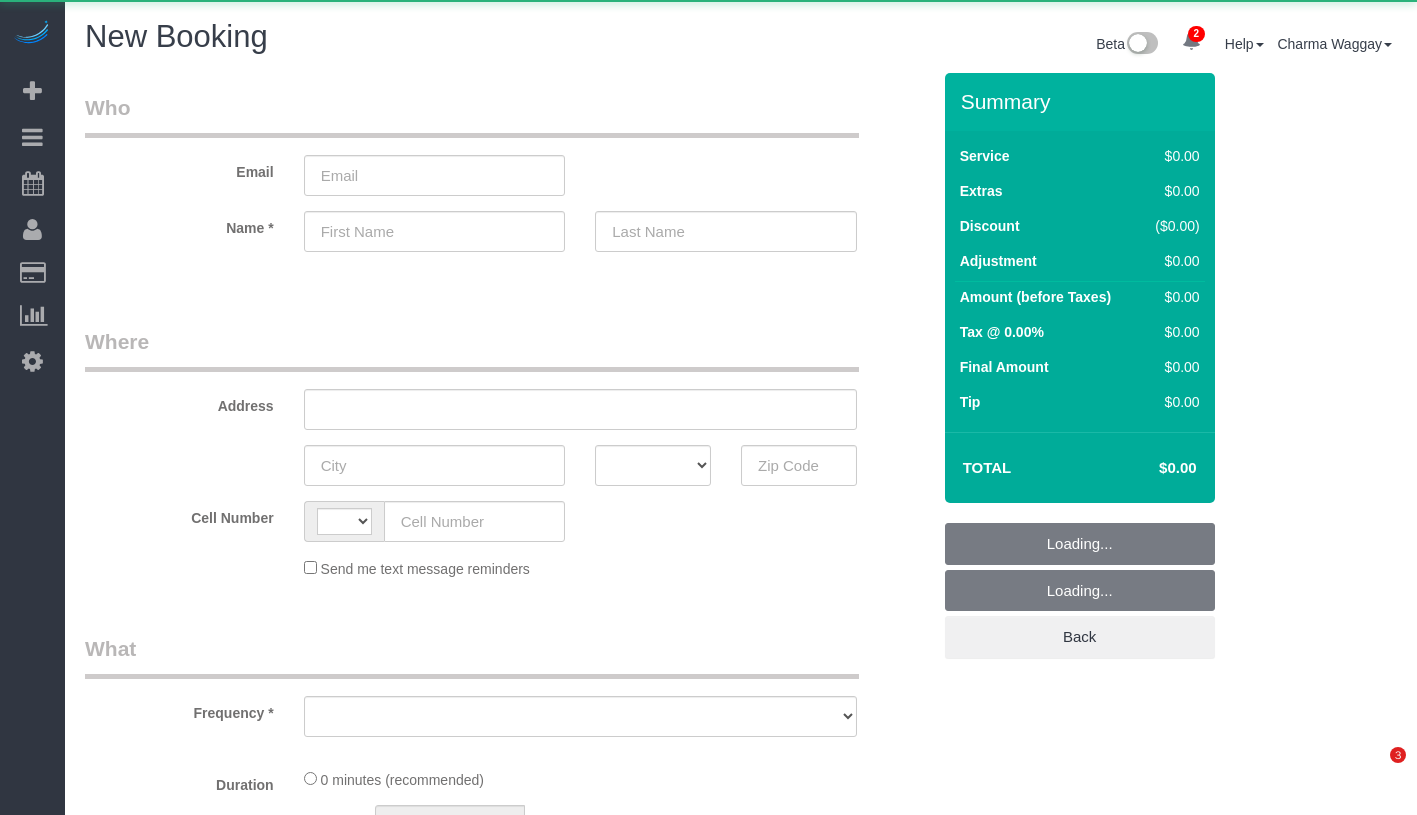 scroll, scrollTop: 0, scrollLeft: 0, axis: both 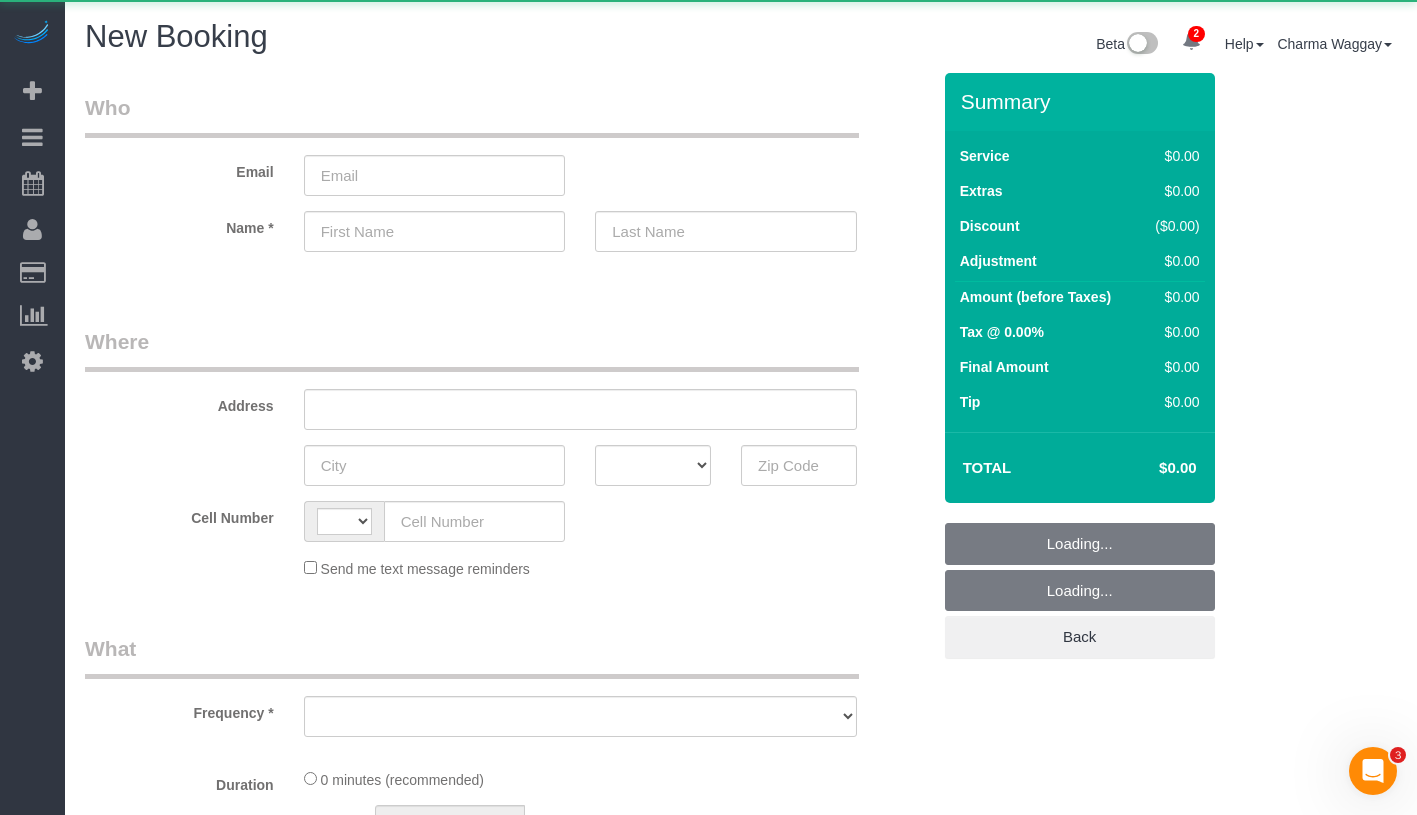 select on "string:US" 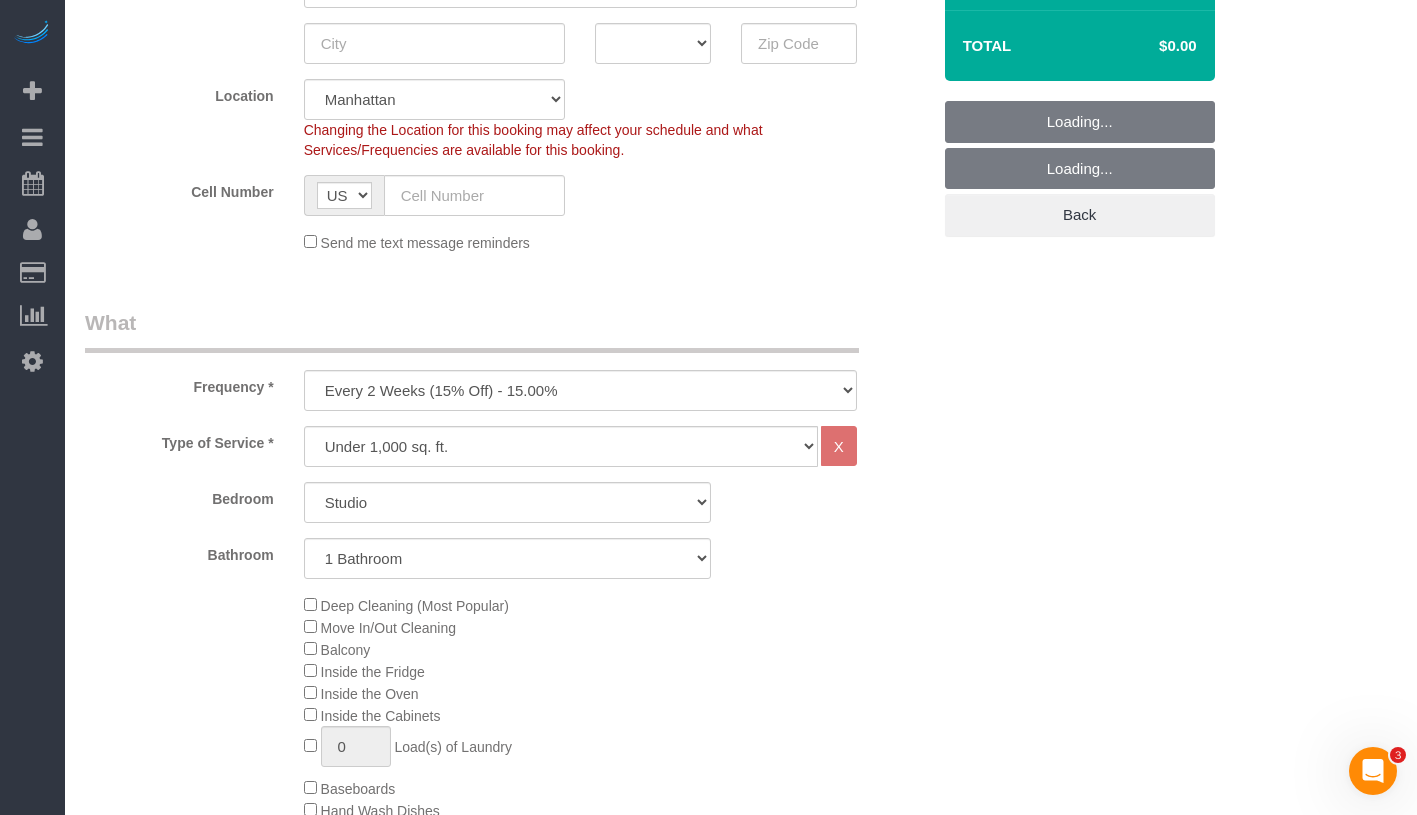 scroll, scrollTop: 437, scrollLeft: 0, axis: vertical 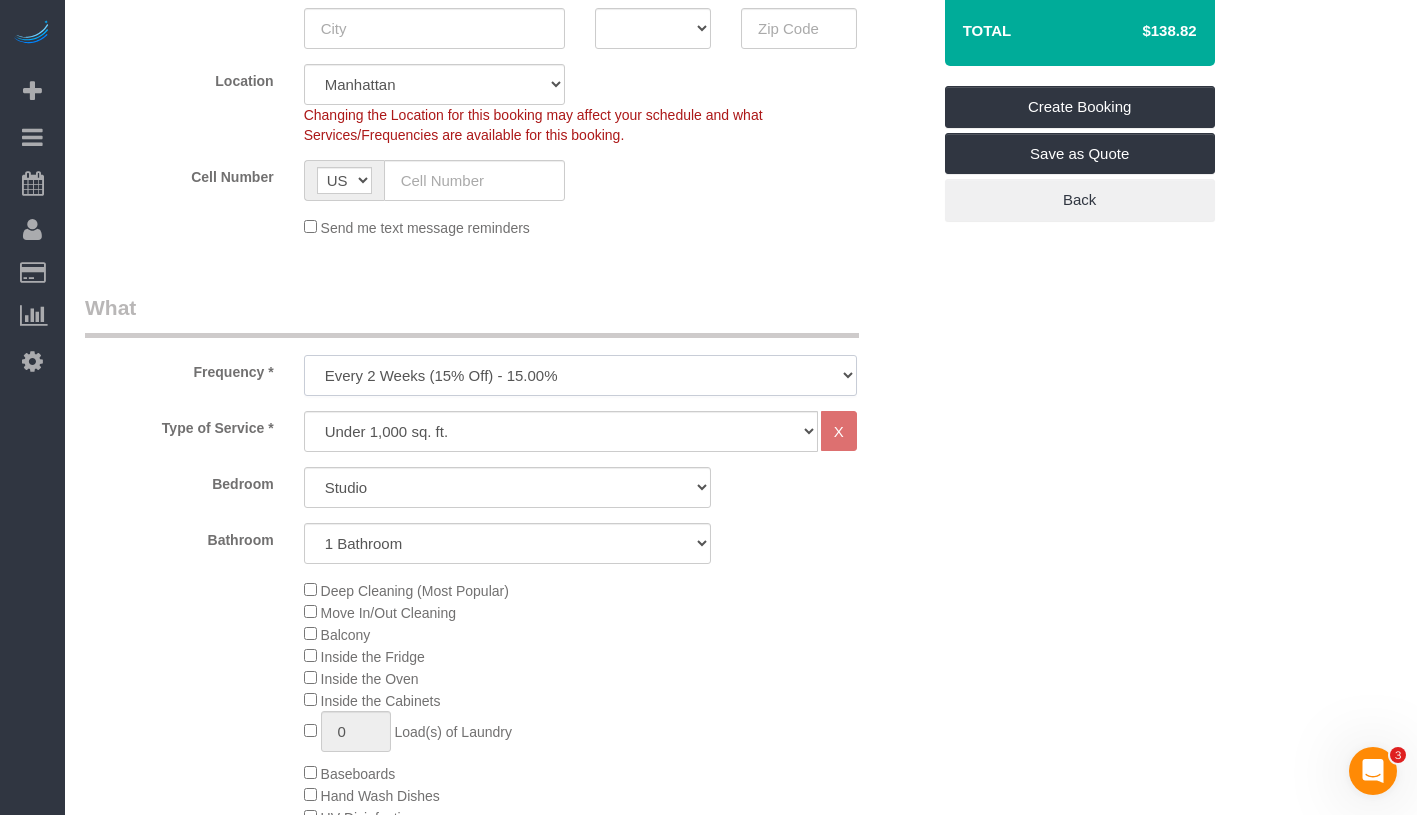 click on "One Time Weekly (20% Off) - 20.00% Every 2 Weeks (15% Off) - 15.00% Every 4 Weeks (10% Off) - 10.00%" at bounding box center (580, 375) 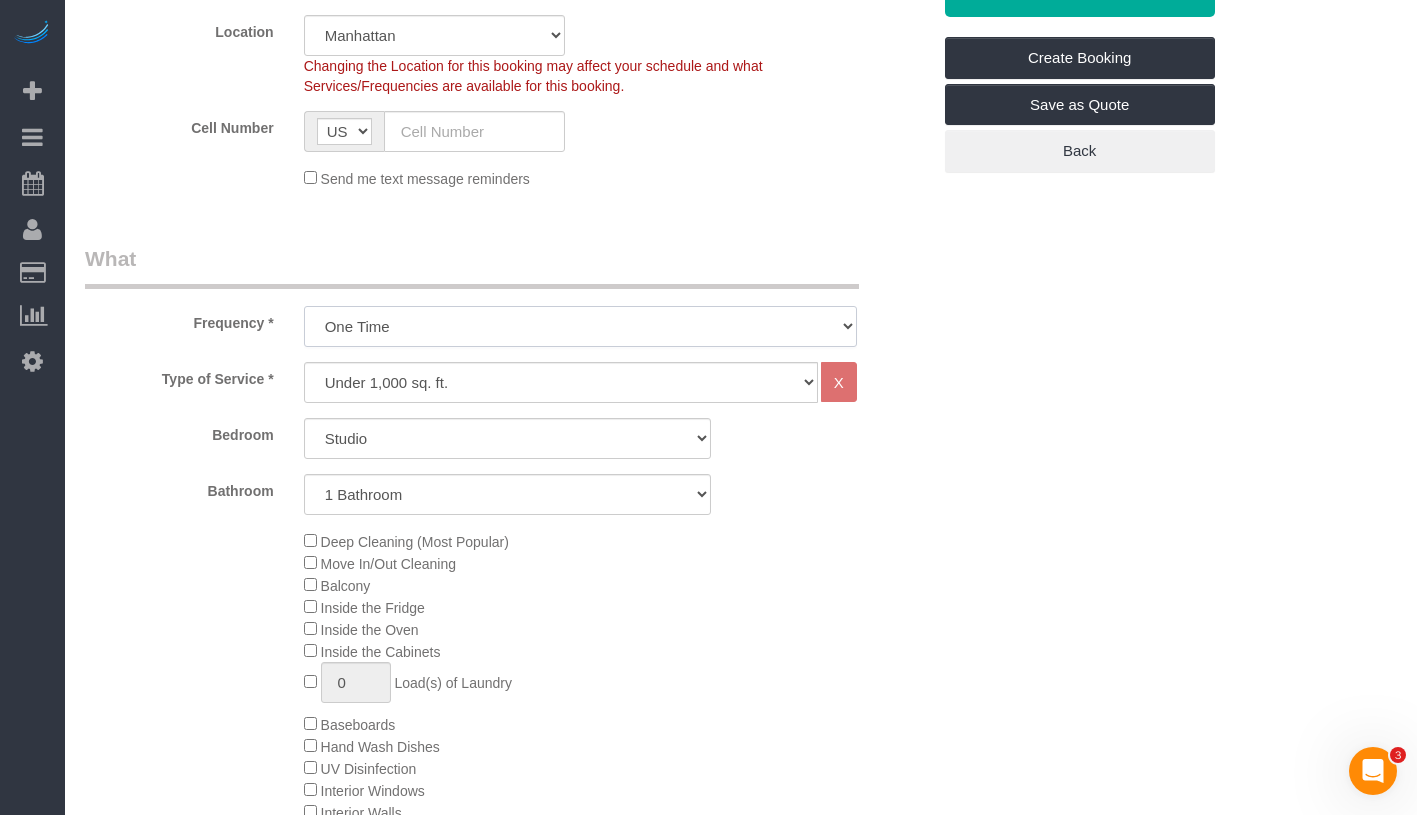scroll, scrollTop: 592, scrollLeft: 0, axis: vertical 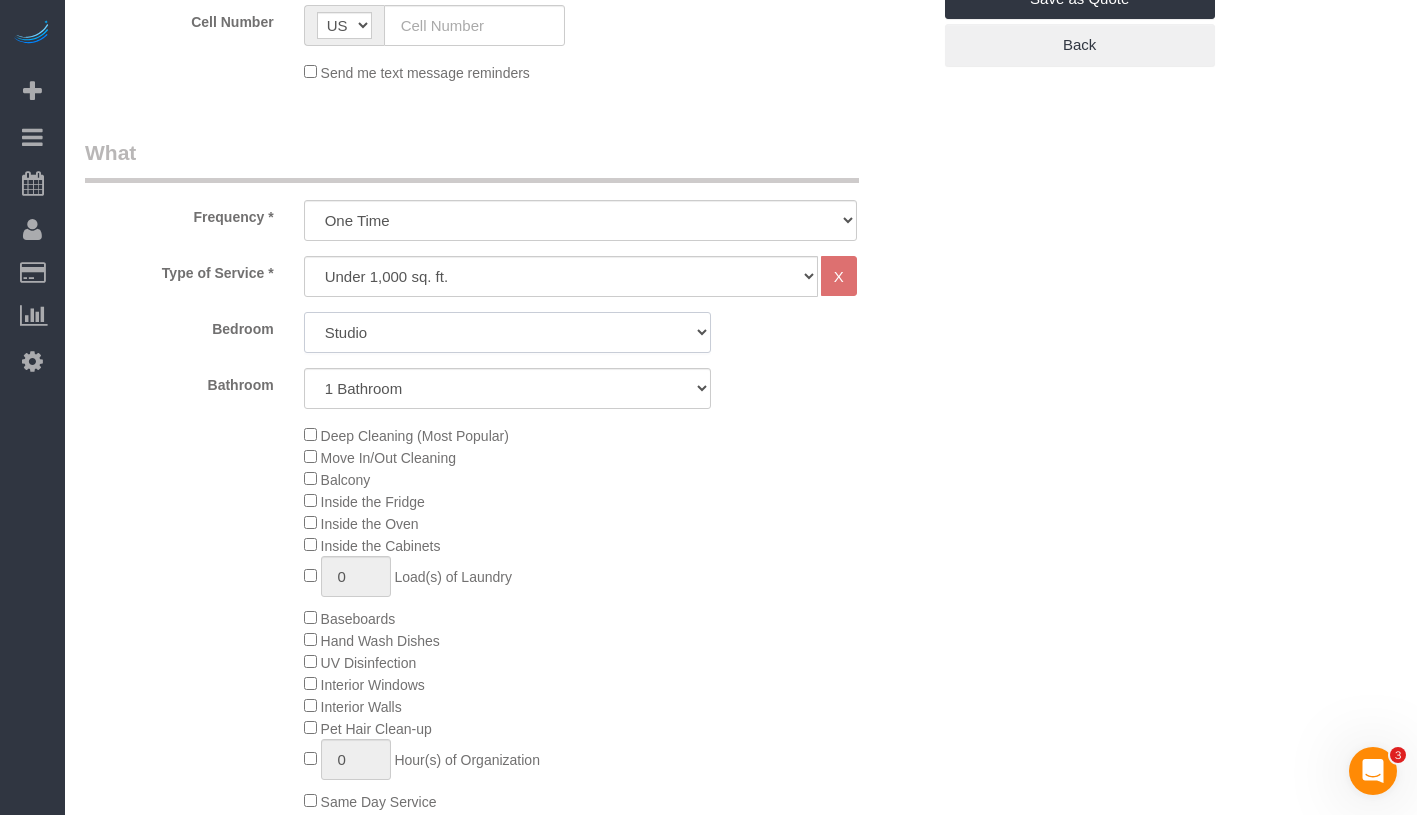 click on "Studio
1 Bedroom
2 Bedrooms
3 Bedrooms" 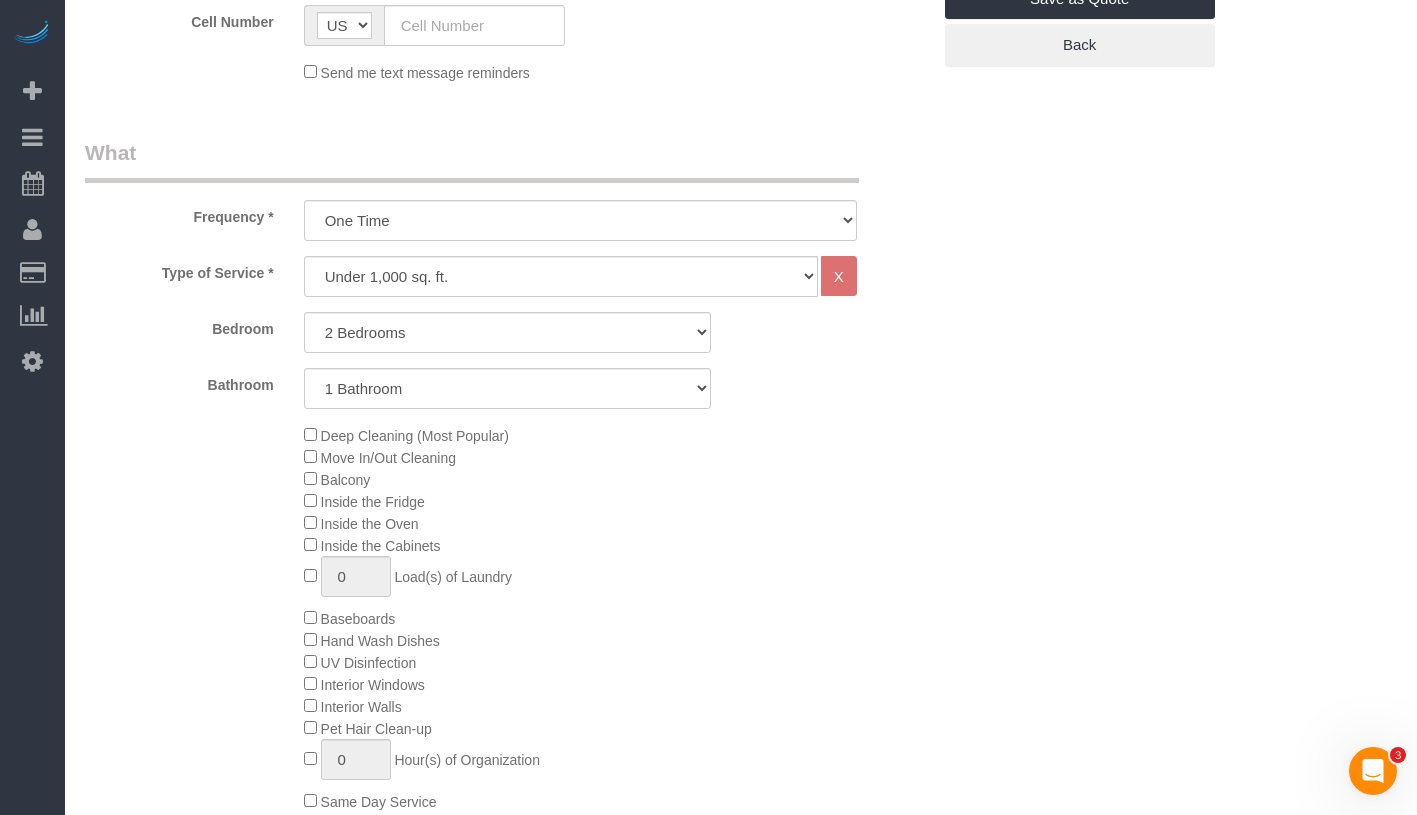 click on "Deep Cleaning (Most Popular)" 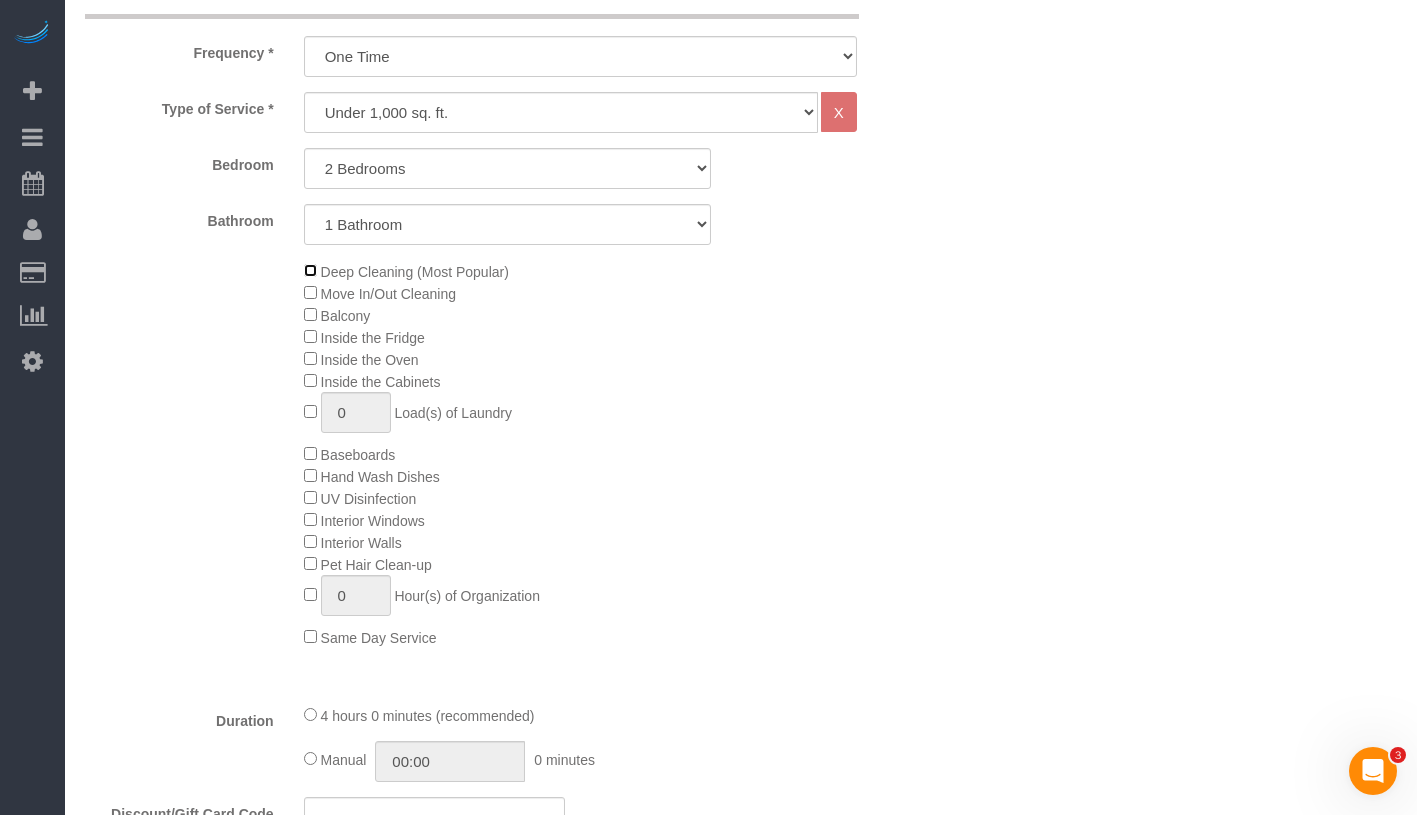 scroll, scrollTop: 771, scrollLeft: 0, axis: vertical 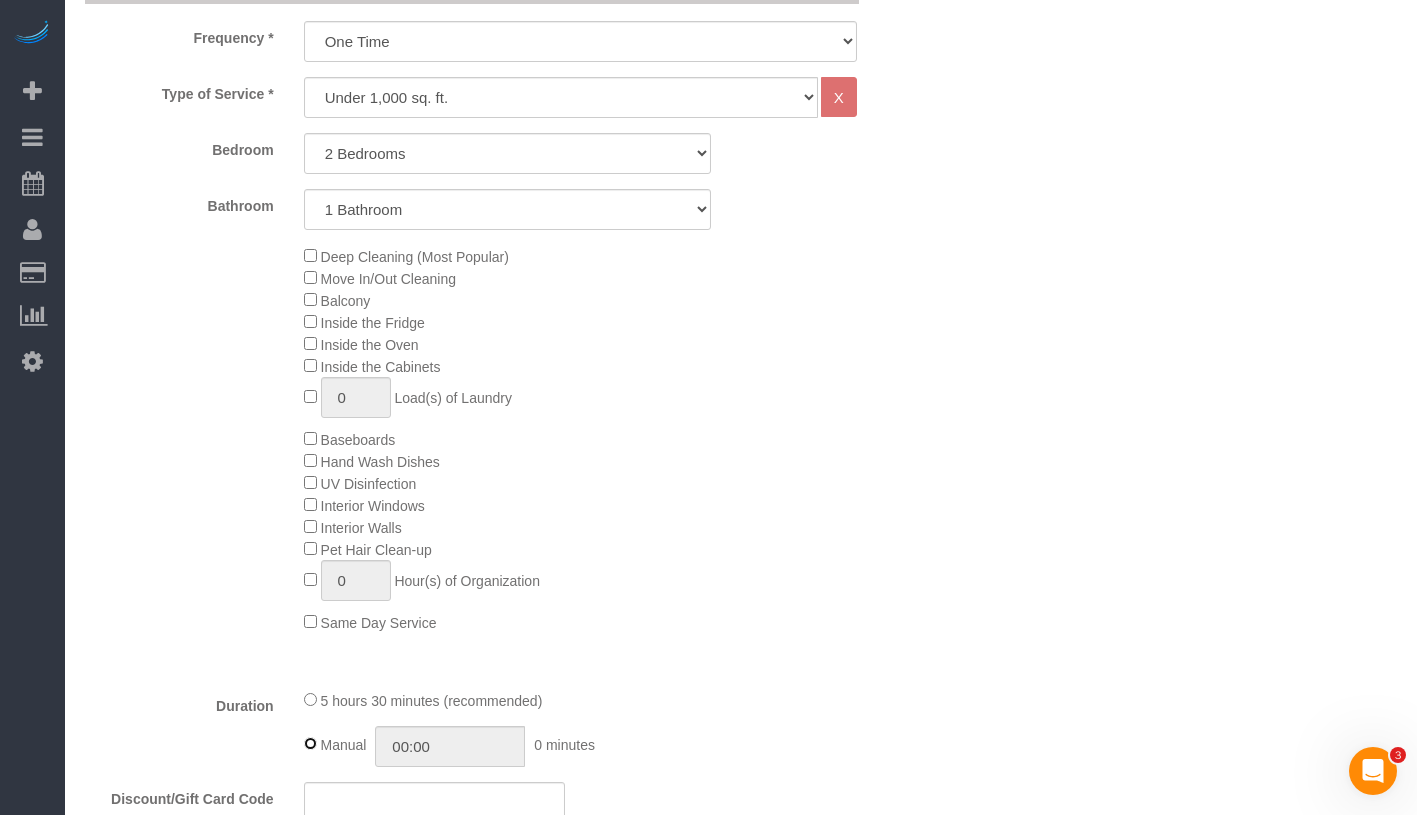 type on "05:30" 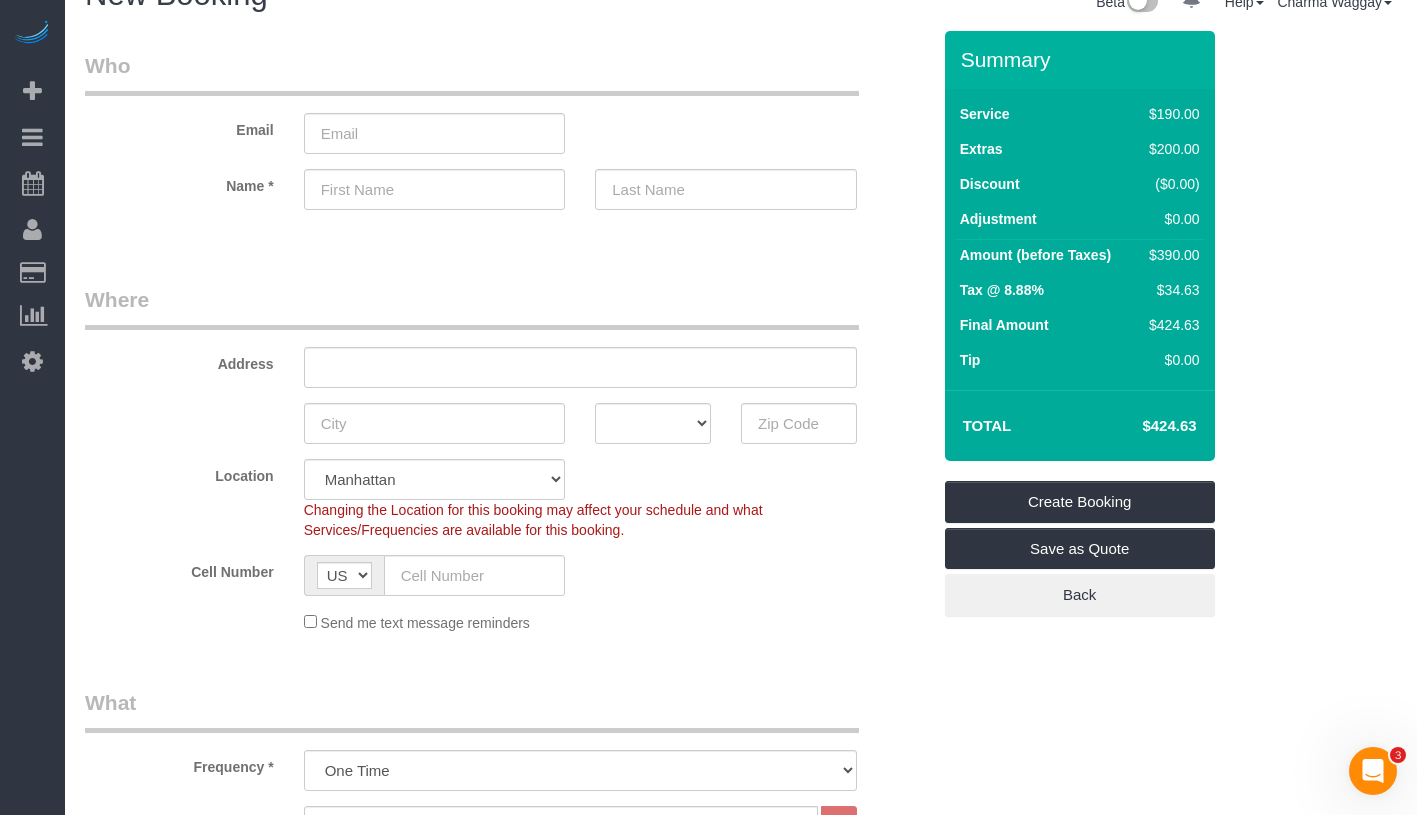 scroll, scrollTop: 0, scrollLeft: 0, axis: both 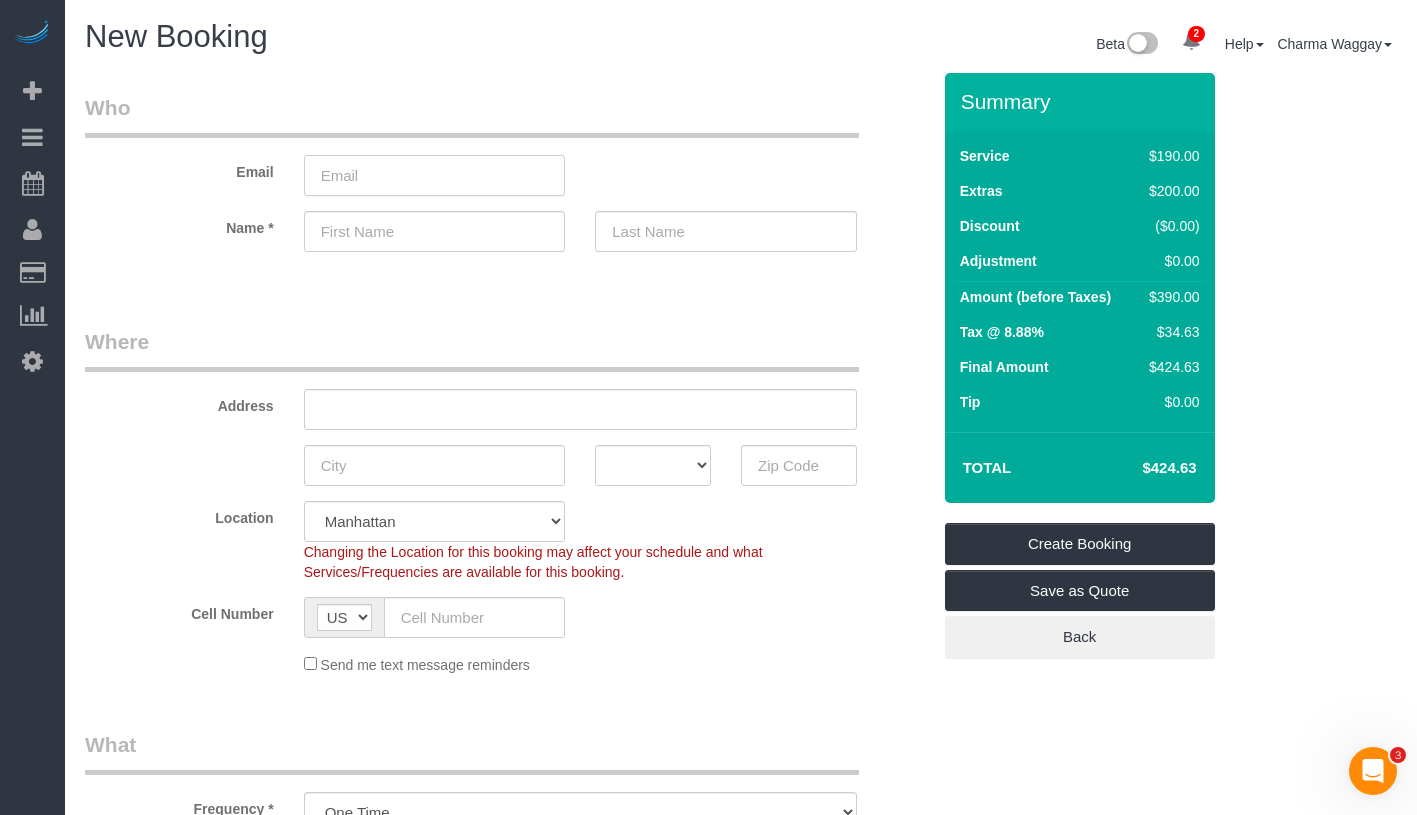 click at bounding box center [435, 175] 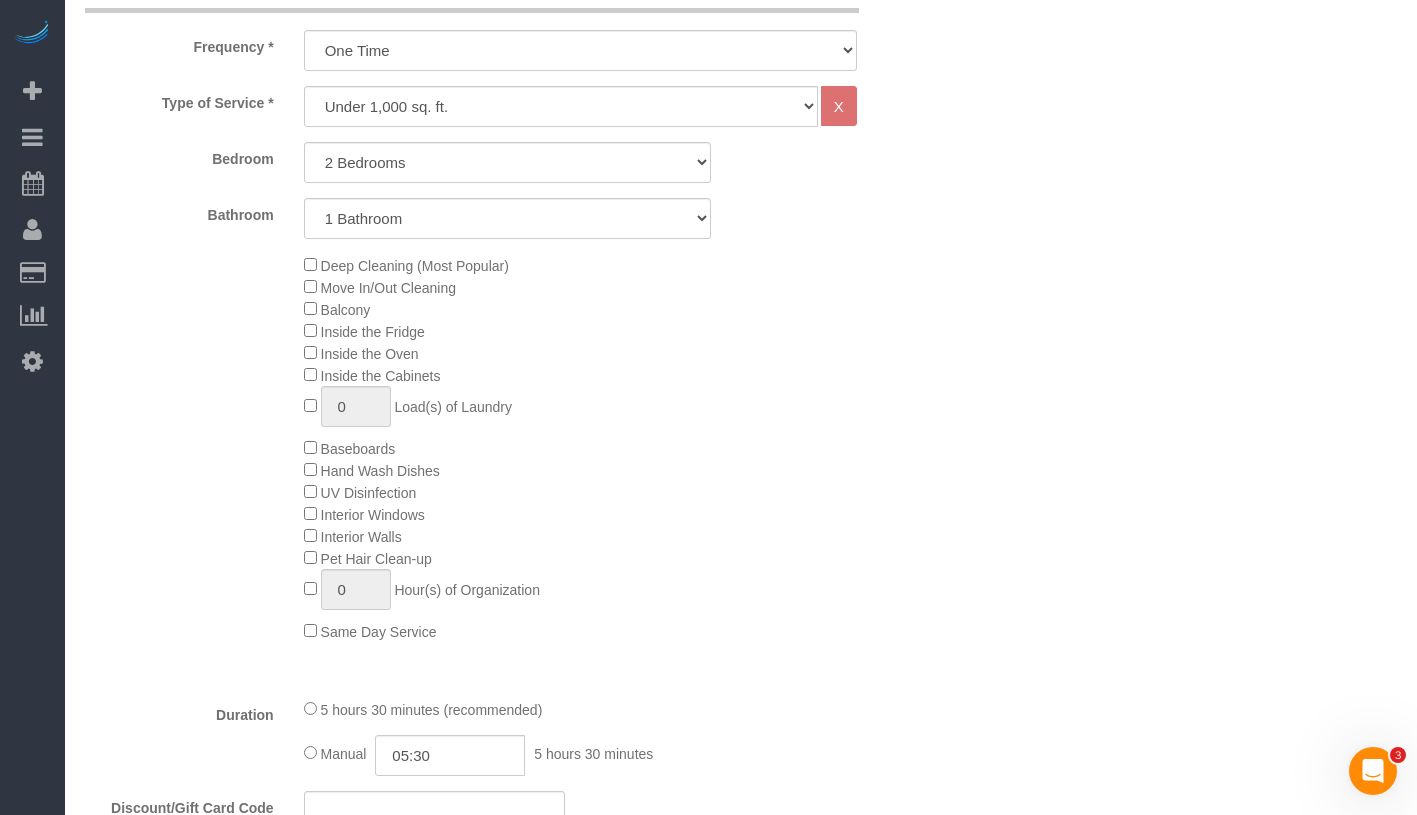 scroll, scrollTop: 763, scrollLeft: 0, axis: vertical 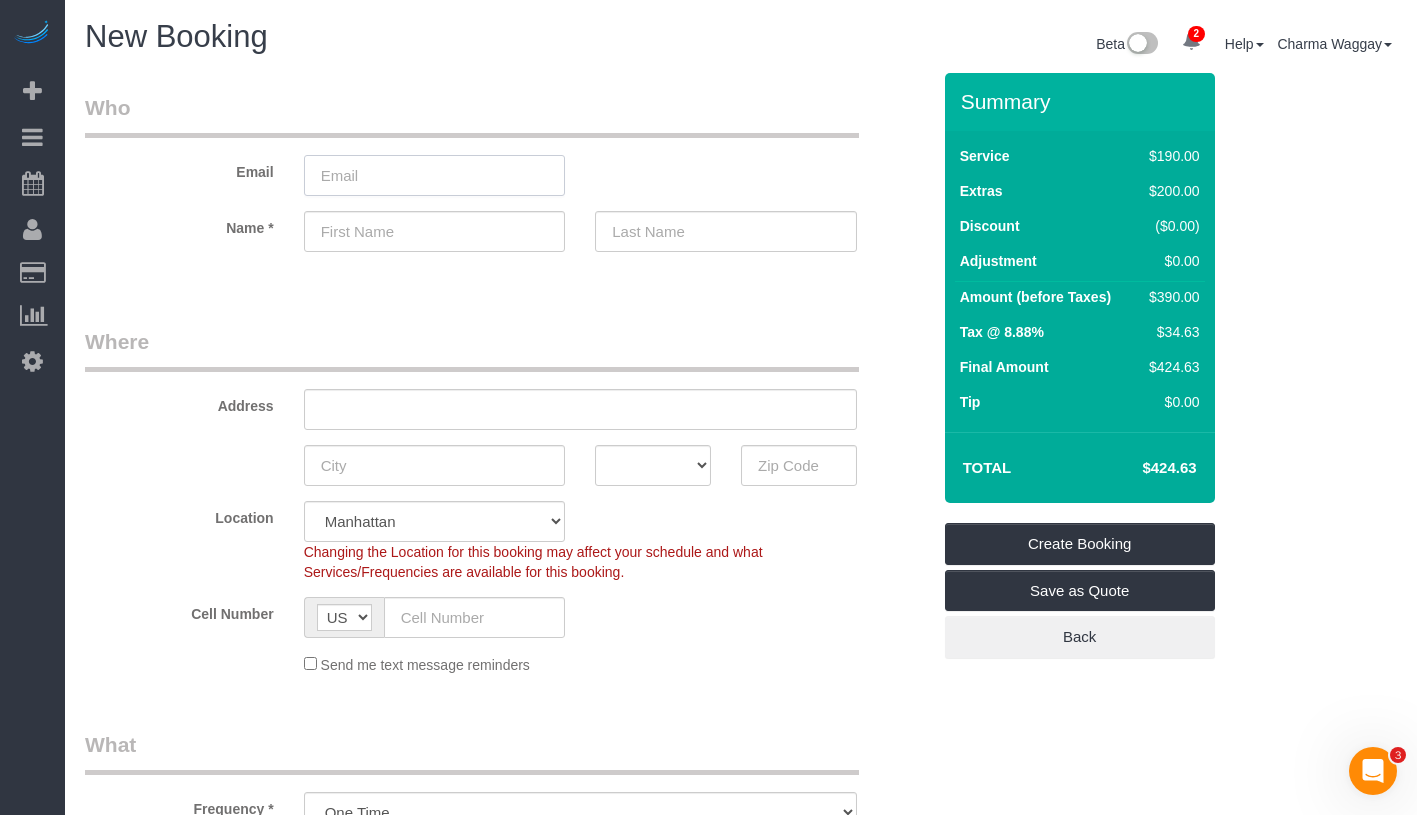 click at bounding box center [435, 175] 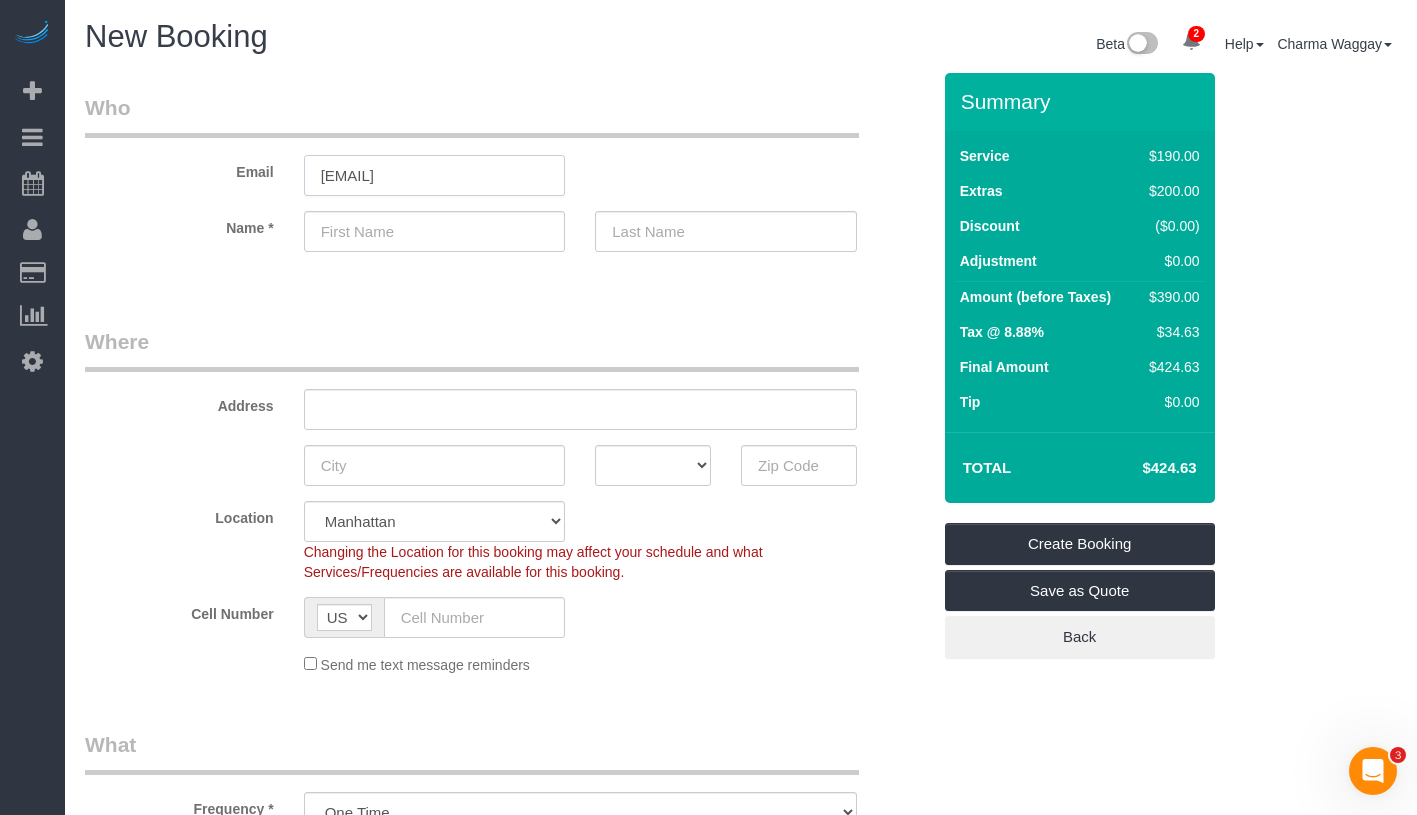 type on "soniakaria237@gmail.com" 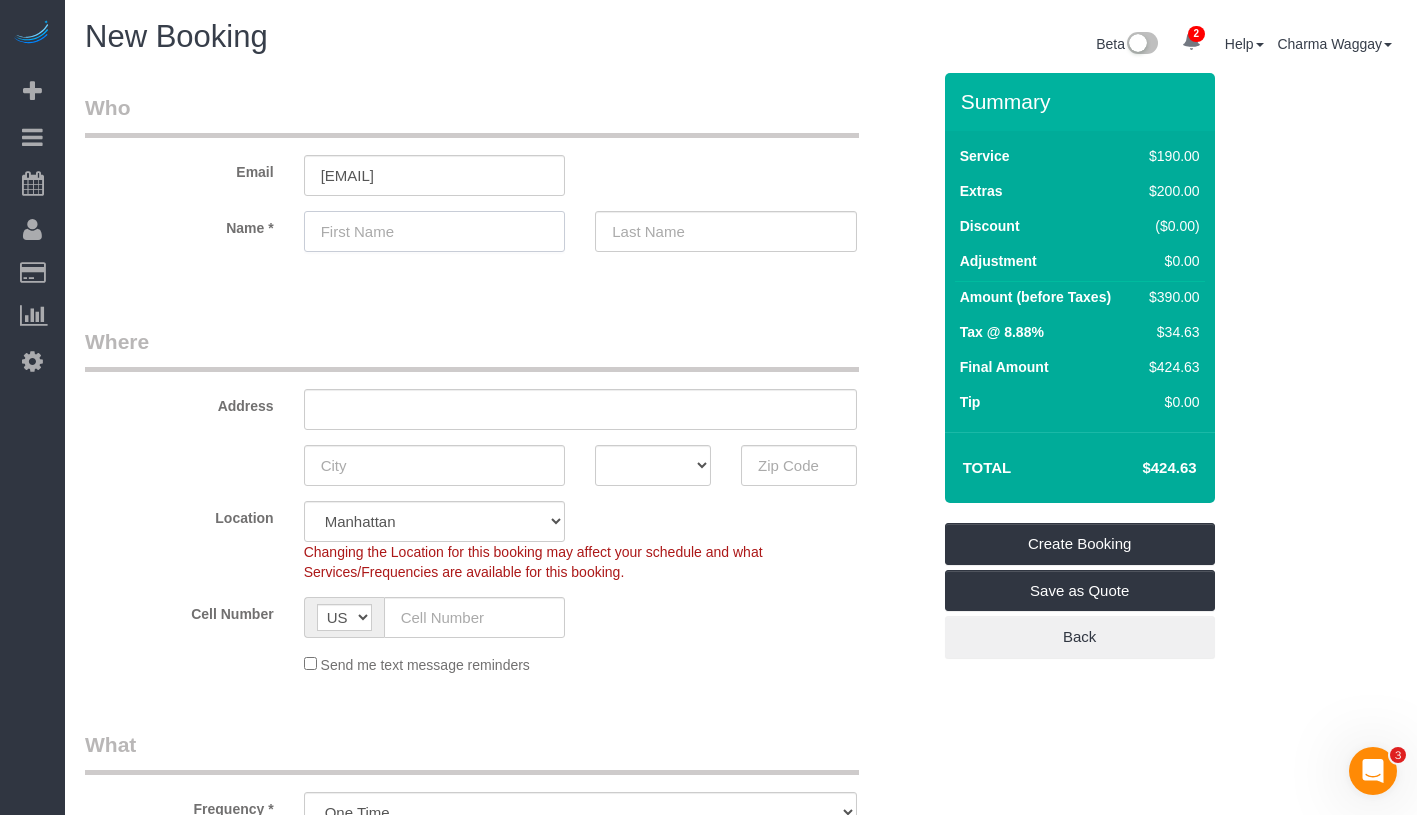 click at bounding box center (435, 231) 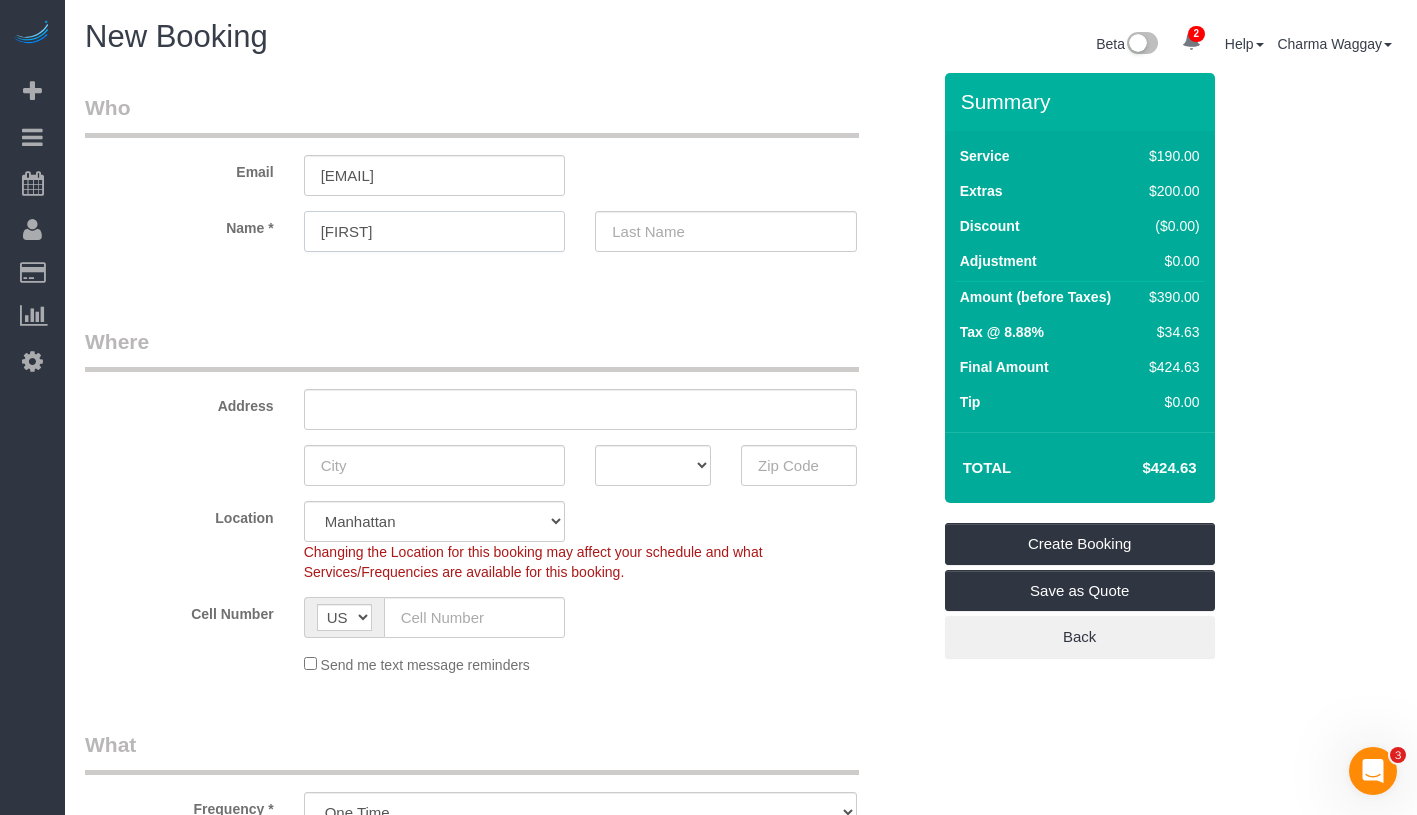 type on "Sonia" 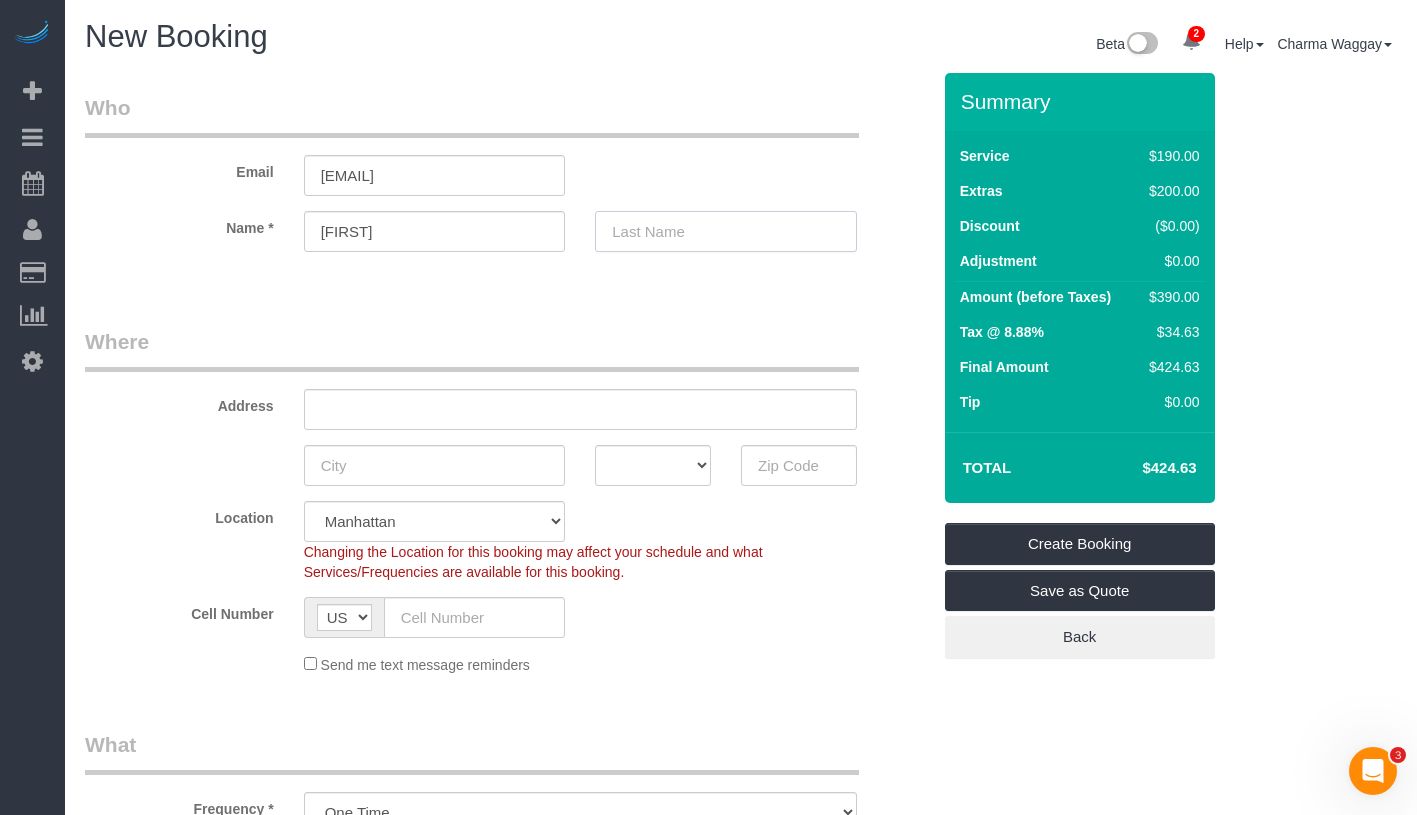 click at bounding box center [726, 231] 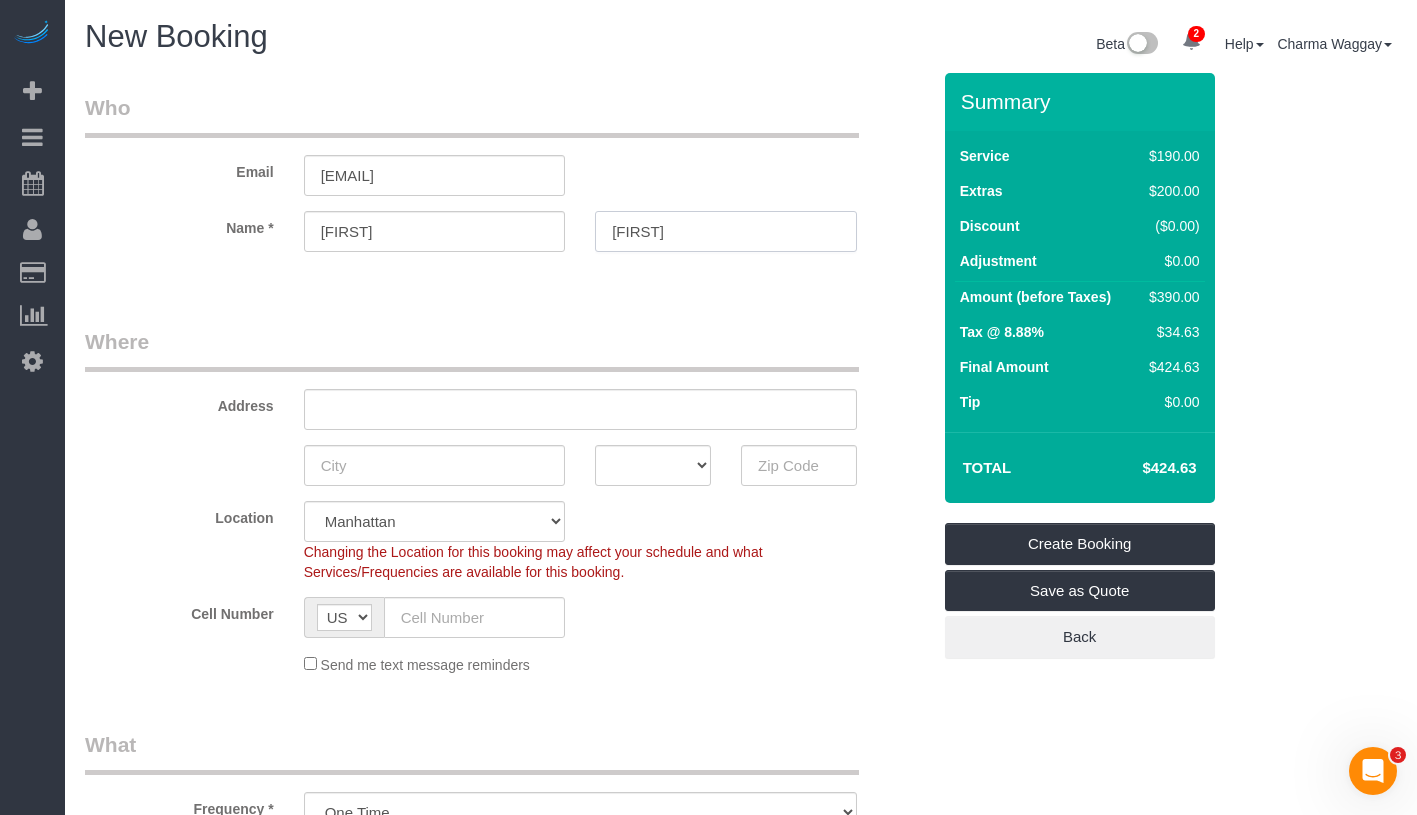 type on "Karia" 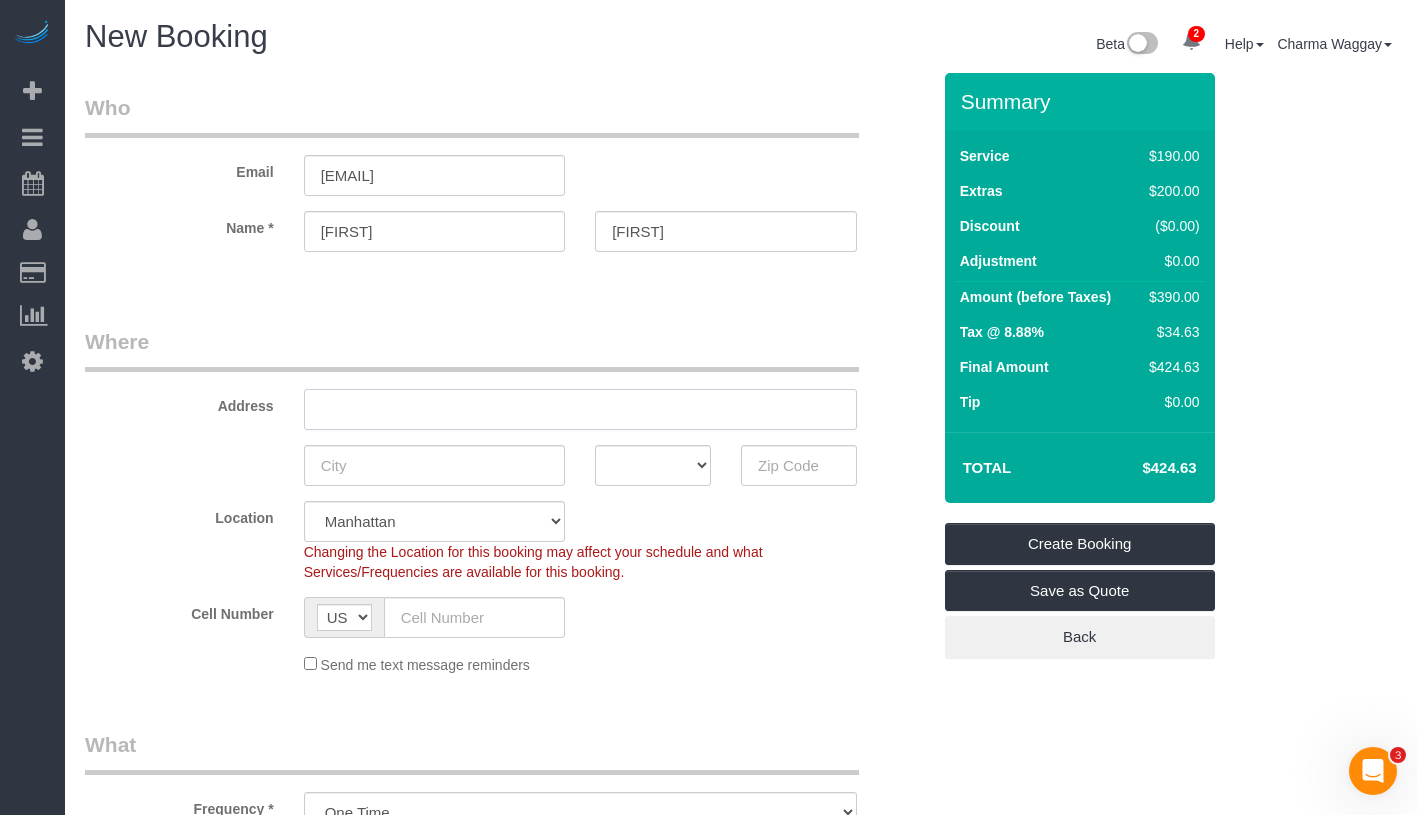 click at bounding box center [580, 409] 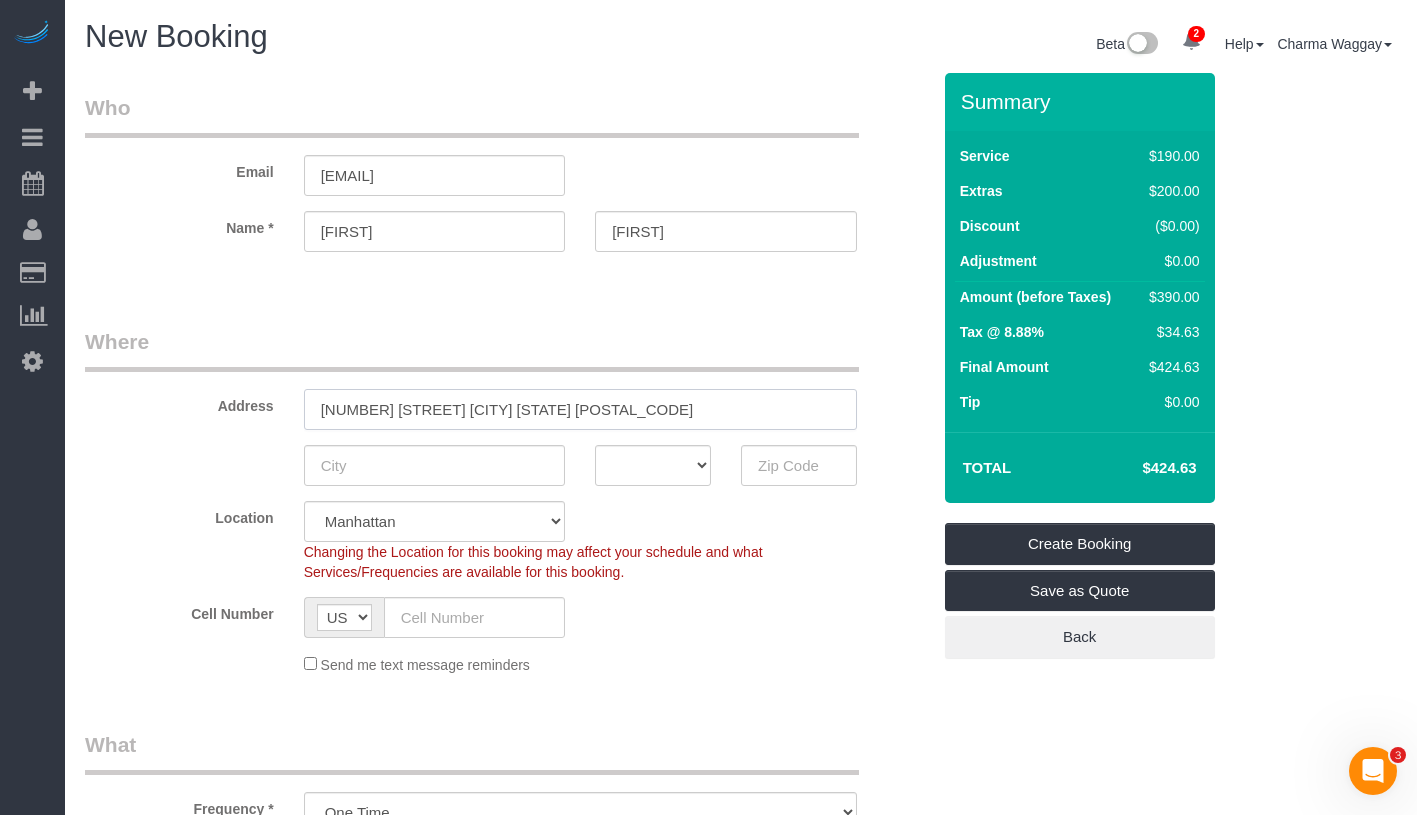 drag, startPoint x: 430, startPoint y: 410, endPoint x: 490, endPoint y: 407, distance: 60.074955 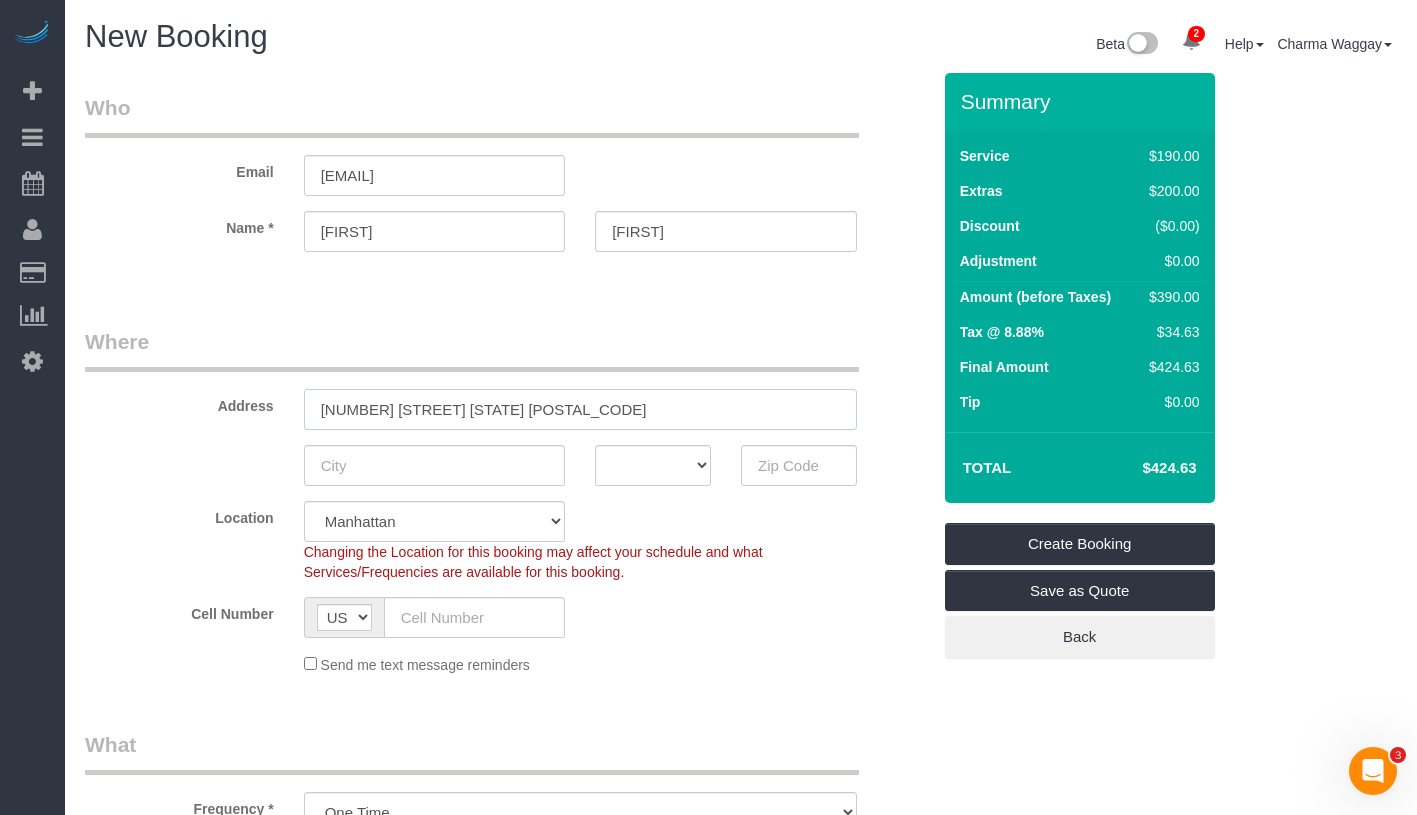 type on "8710 167 Street NY 11432" 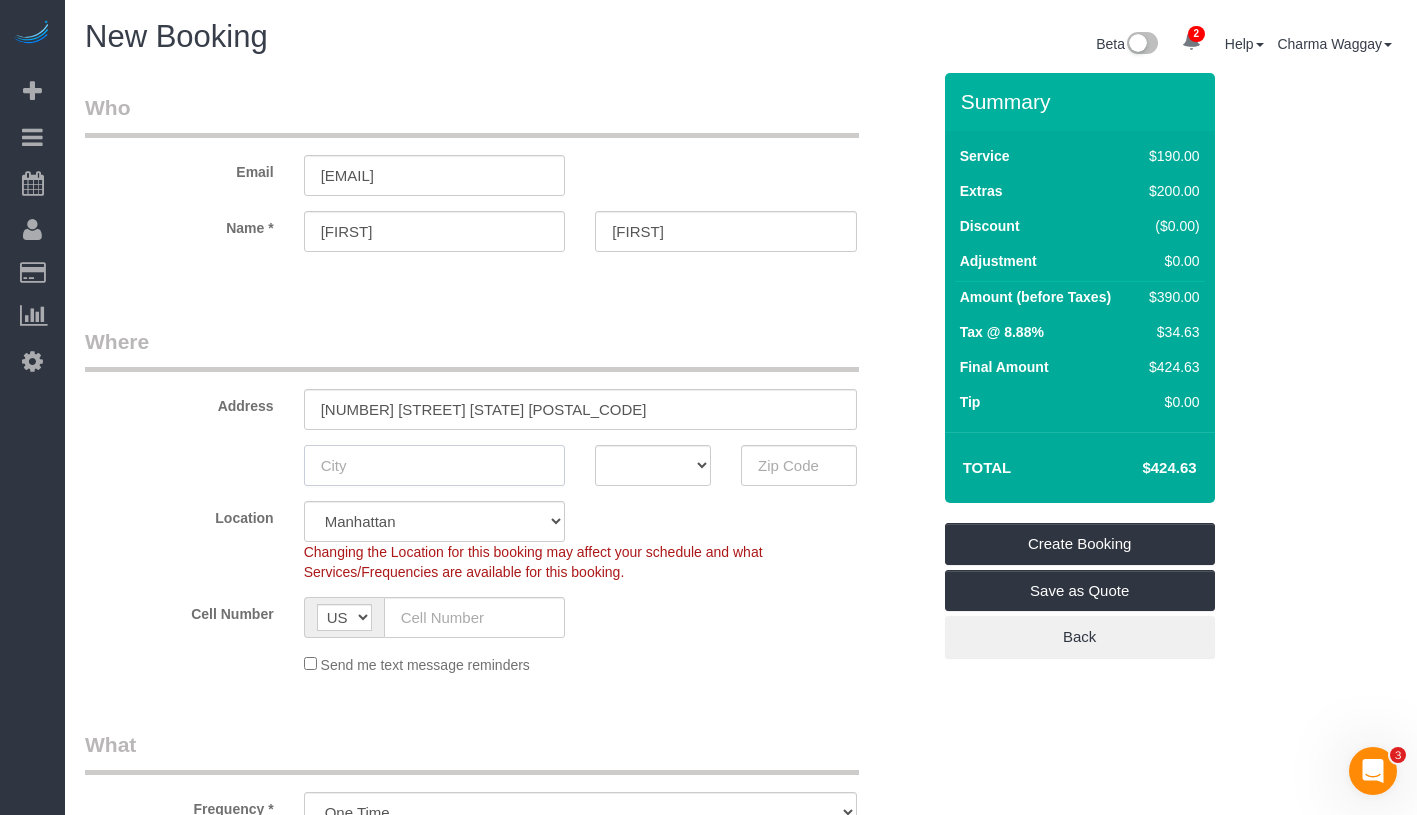 click at bounding box center (435, 465) 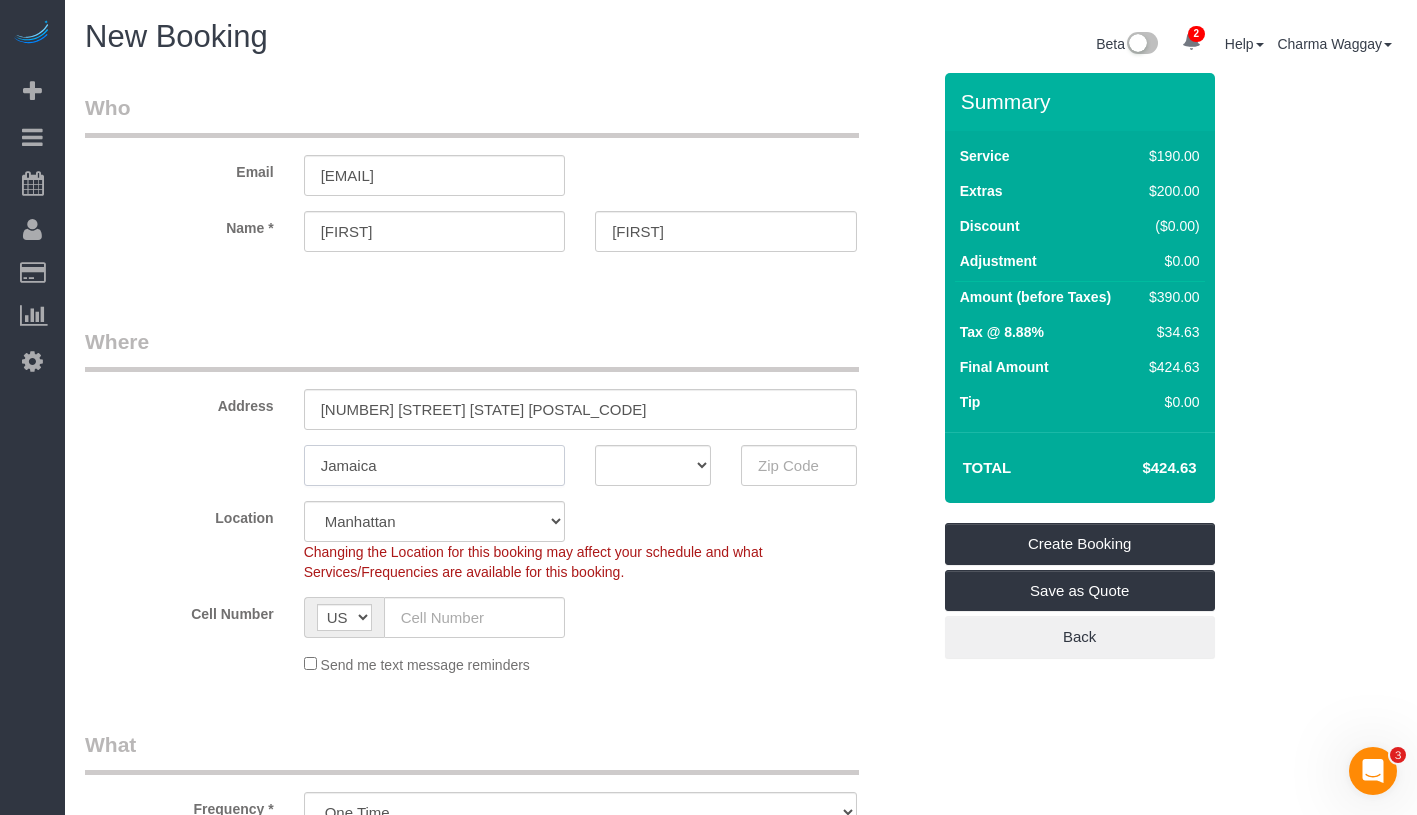 type on "Jamaica" 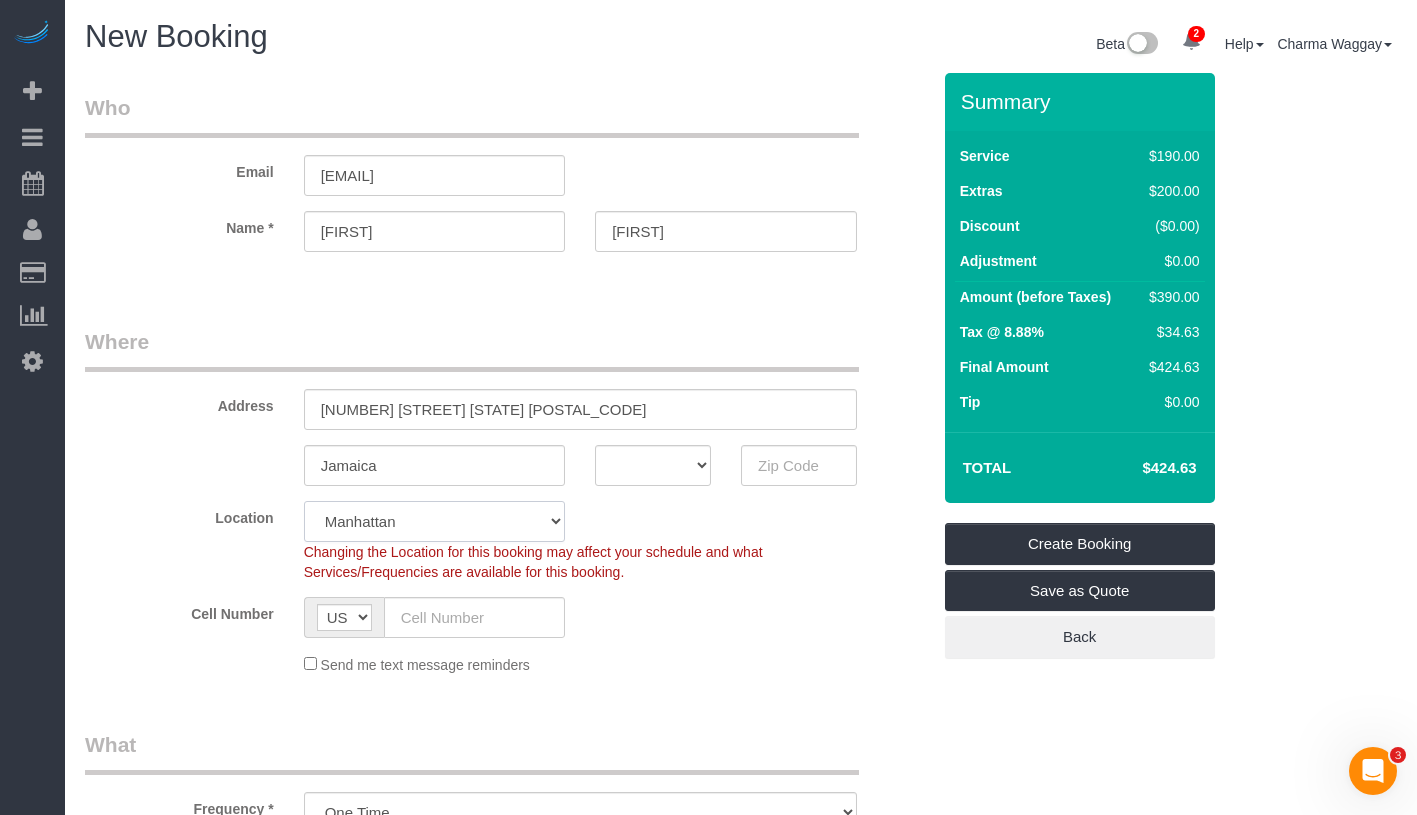 click on "Manhattan Austin Boston Bronx Brooklyn Charlotte Denver New Jersey Portland Queens Seattle Staten Island" 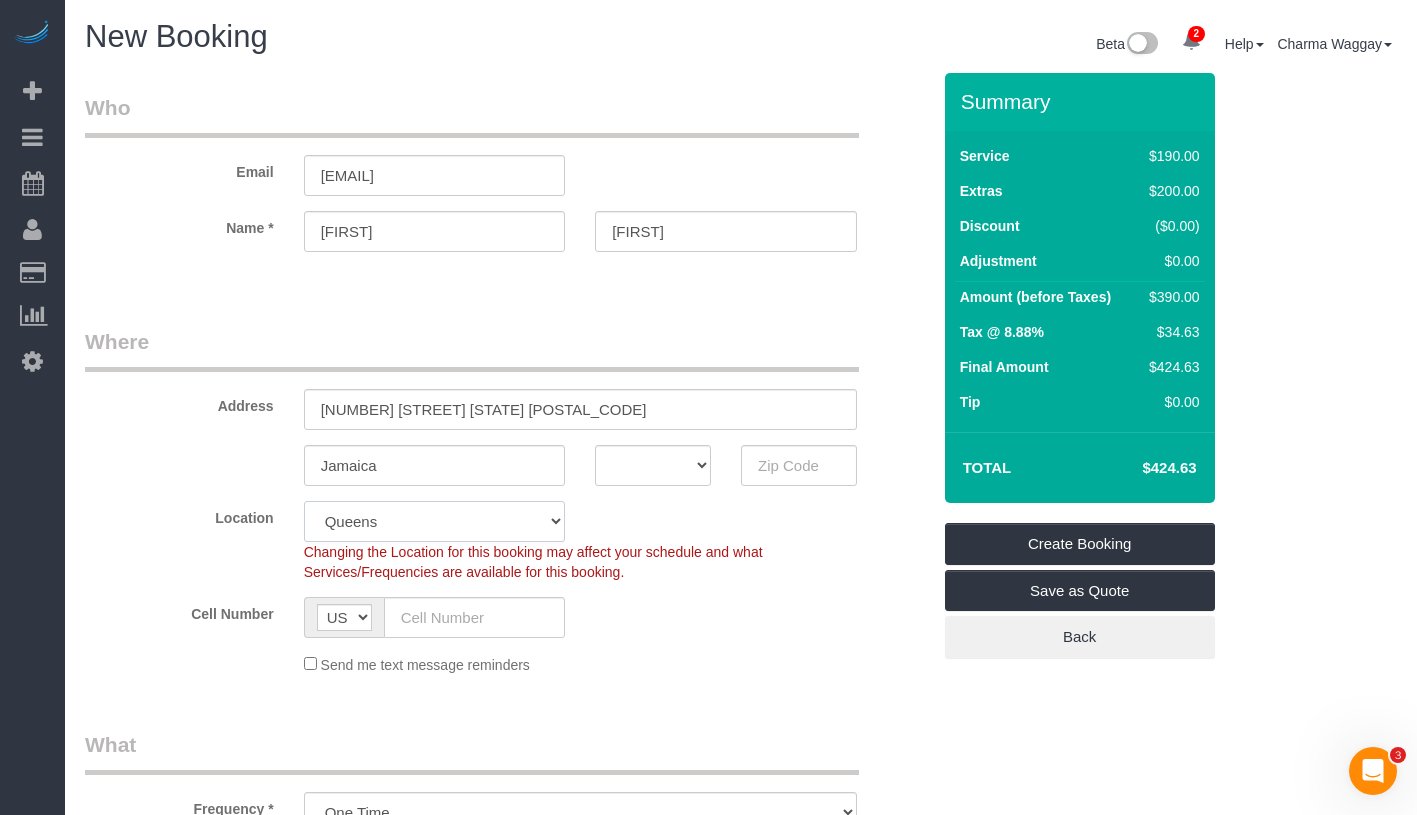 select on "object:1642" 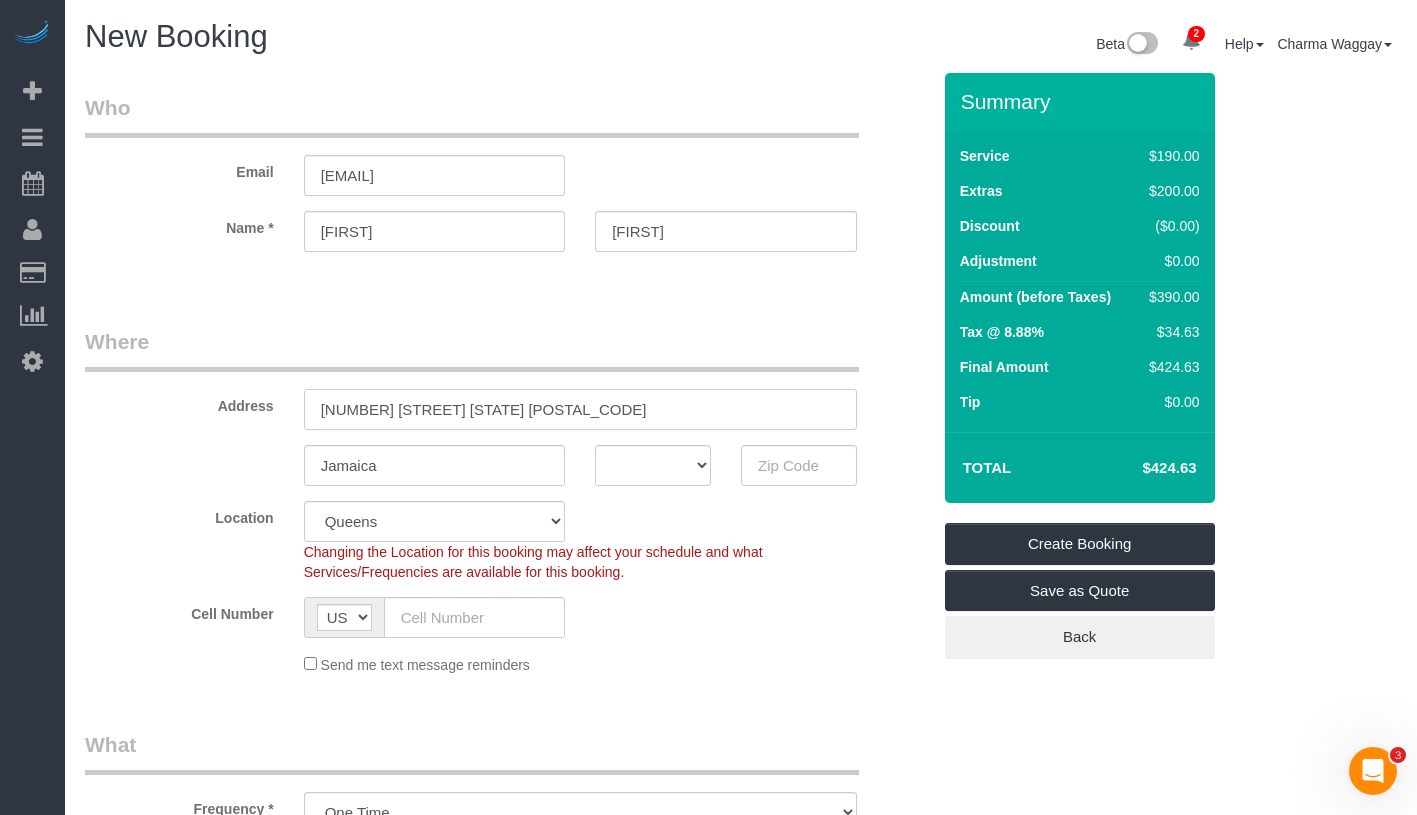 select on "2" 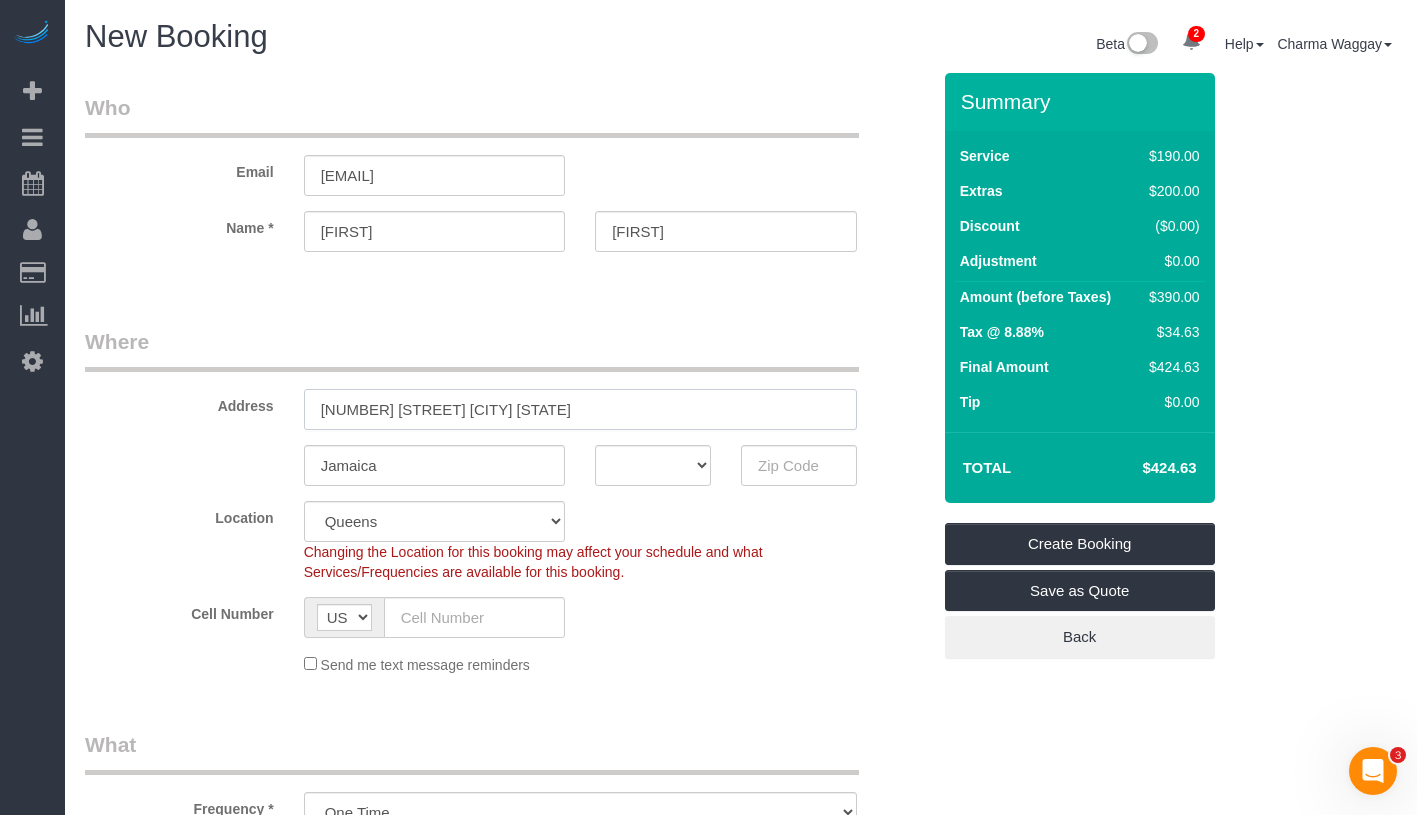 type on "8710 167 Street NY" 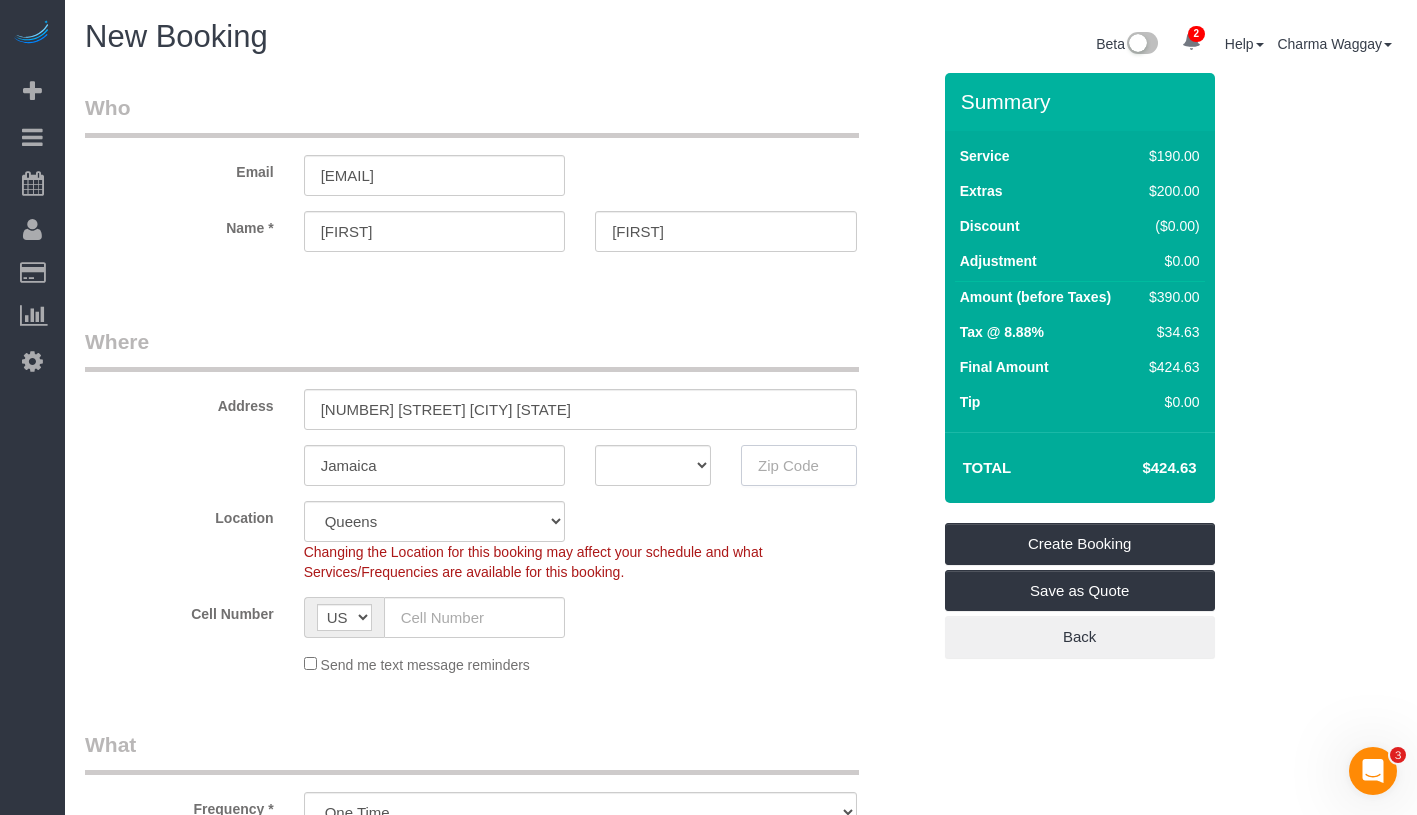 click at bounding box center [799, 465] 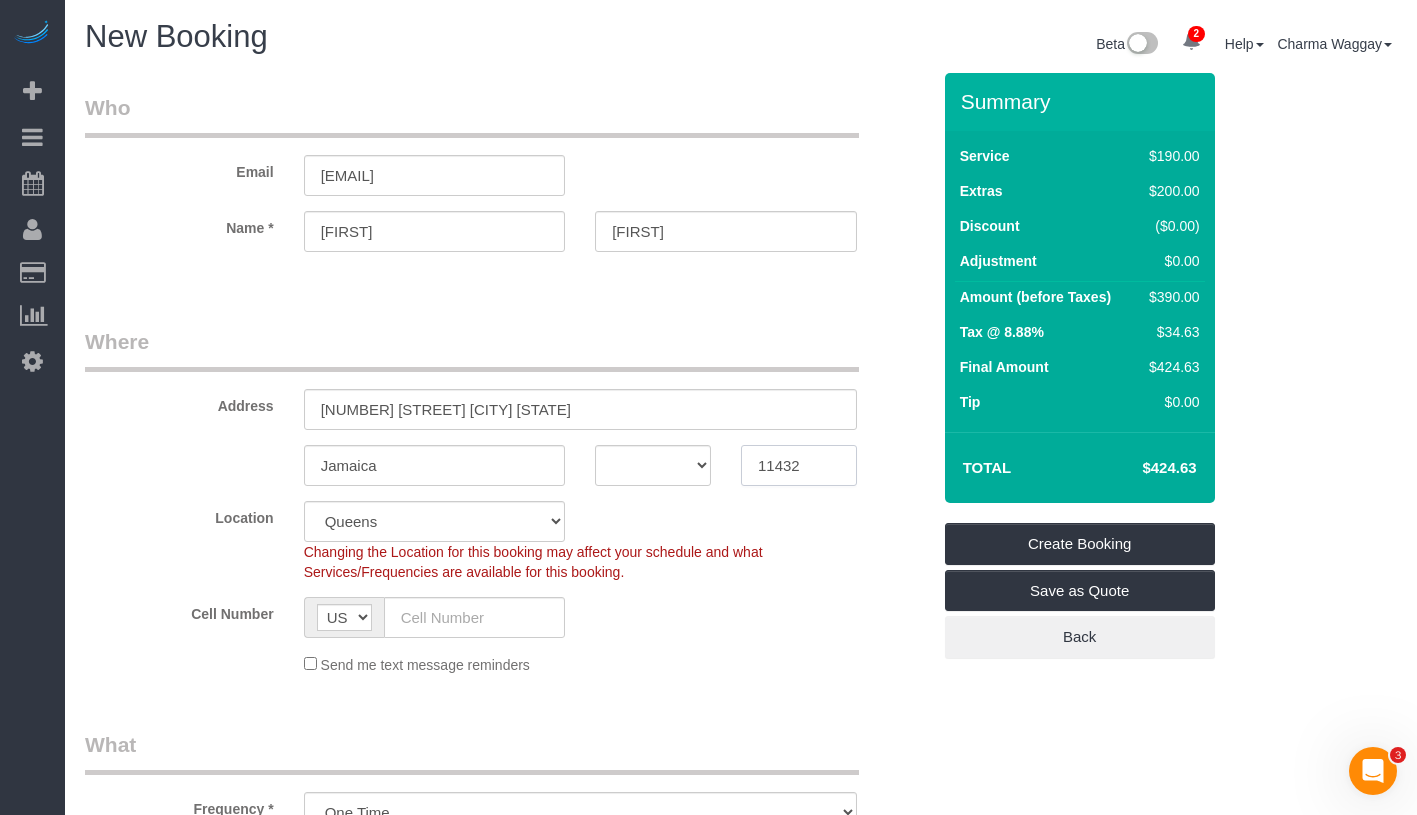 type on "11432" 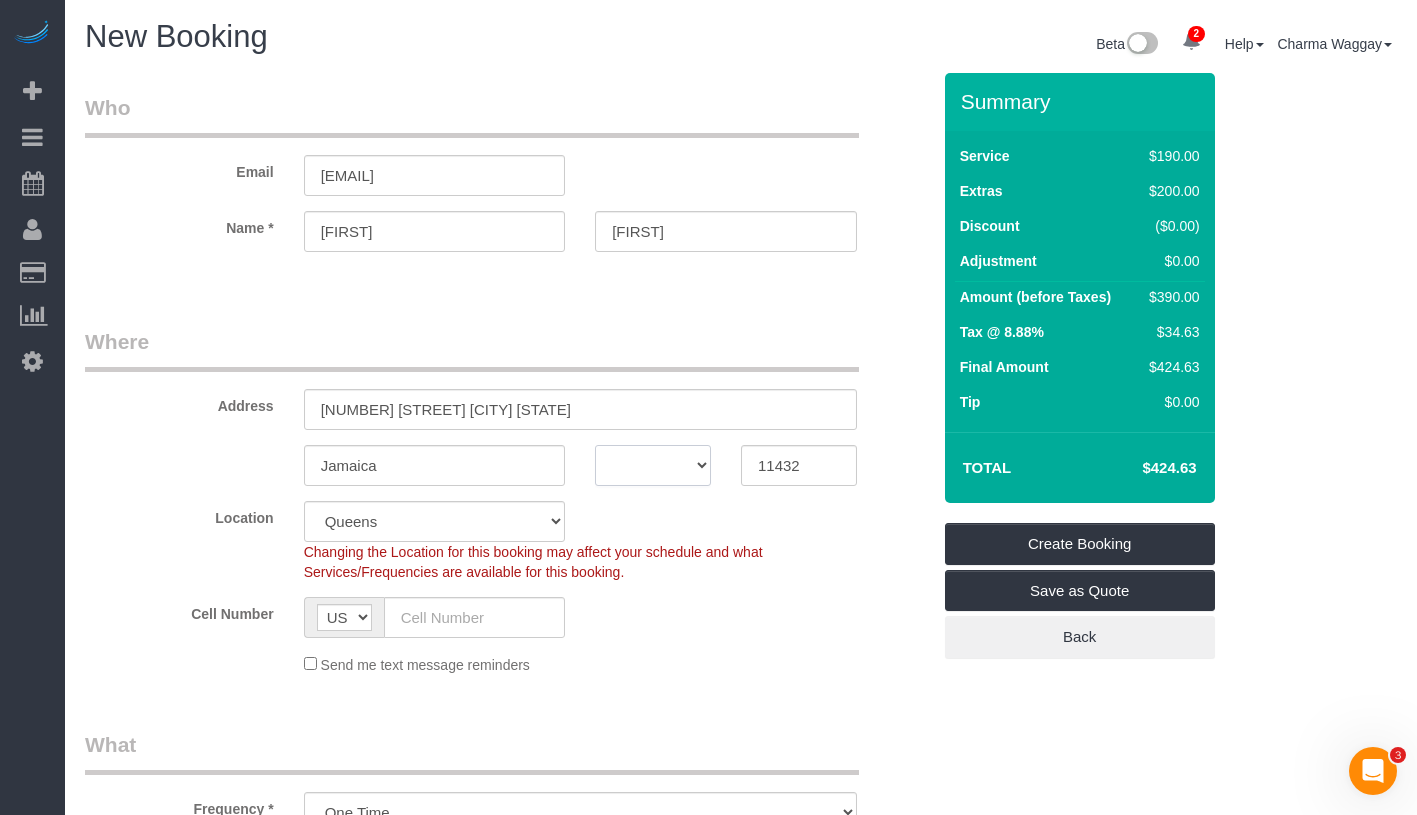 click on "AK
AL
AR
AZ
CA
CO
CT
DC
DE
FL
GA
HI
IA
ID
IL
IN
KS
KY
LA
MA
MD
ME
MI
MN
MO
MS
MT
NC
ND
NE
NH
NJ
NM
NV
NY
OH
OK
OR
PA
RI
SC
SD
TN
TX
UT
VA
VT
WA
WI
WV
WY" at bounding box center [653, 465] 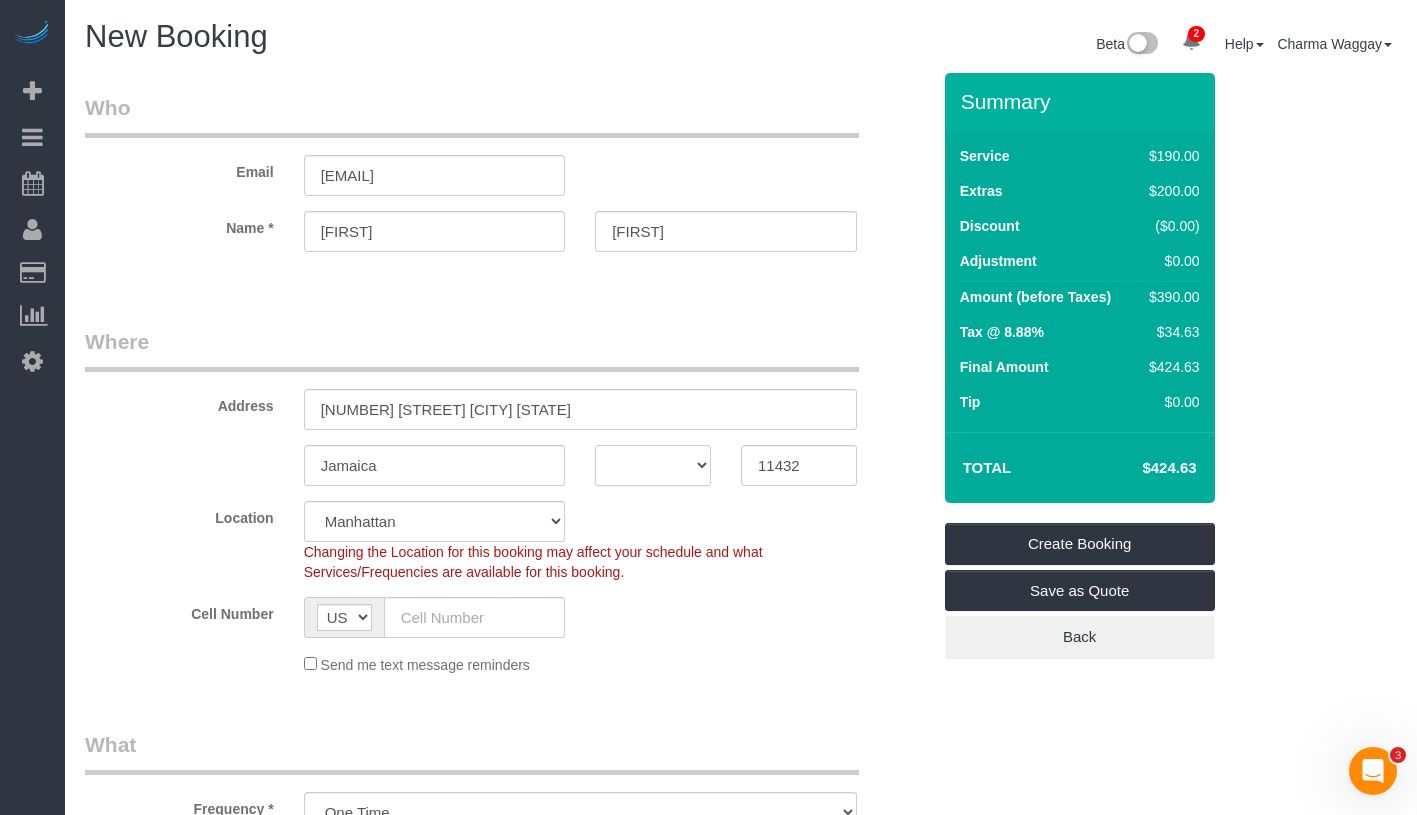 select on "2" 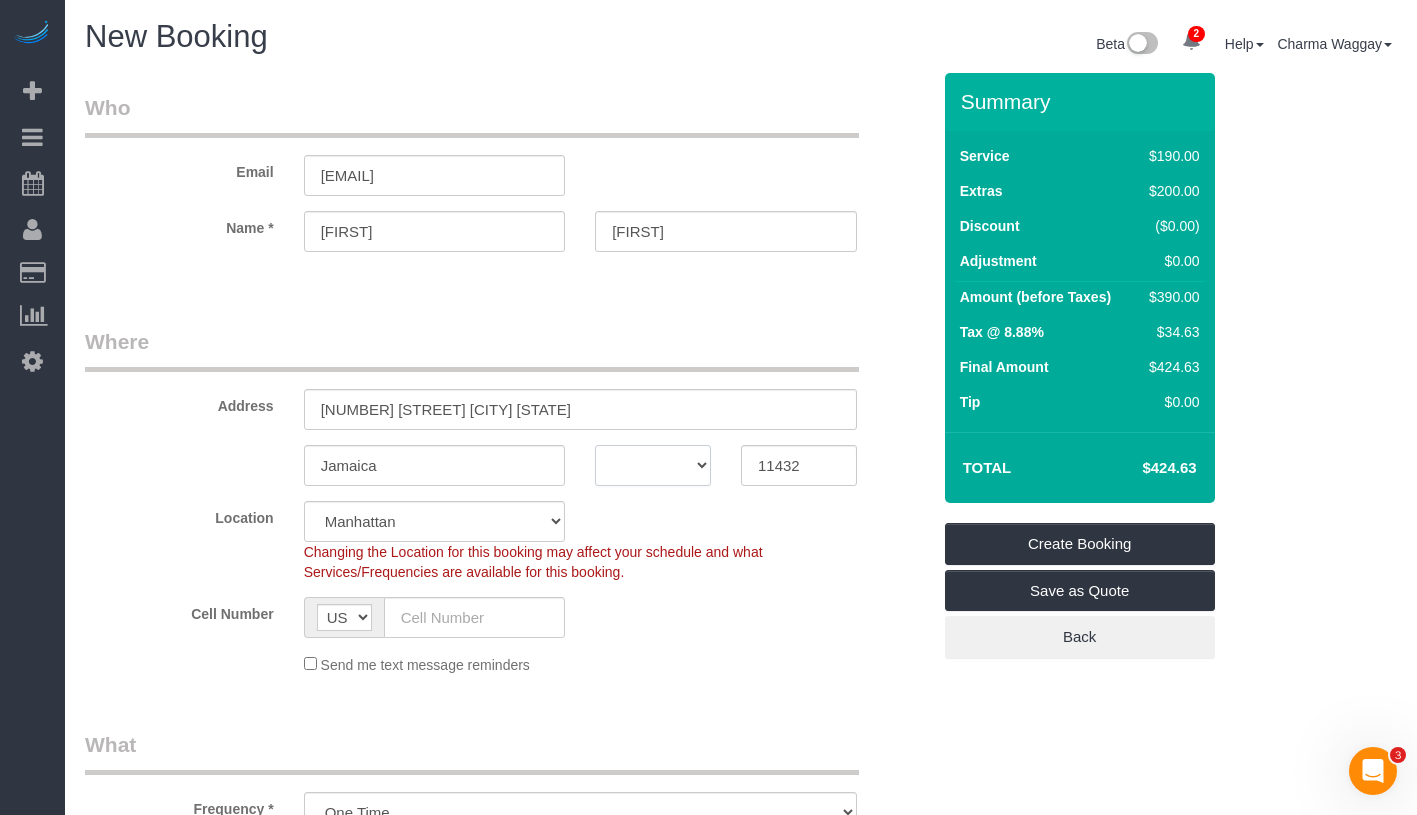 select on "object:2113" 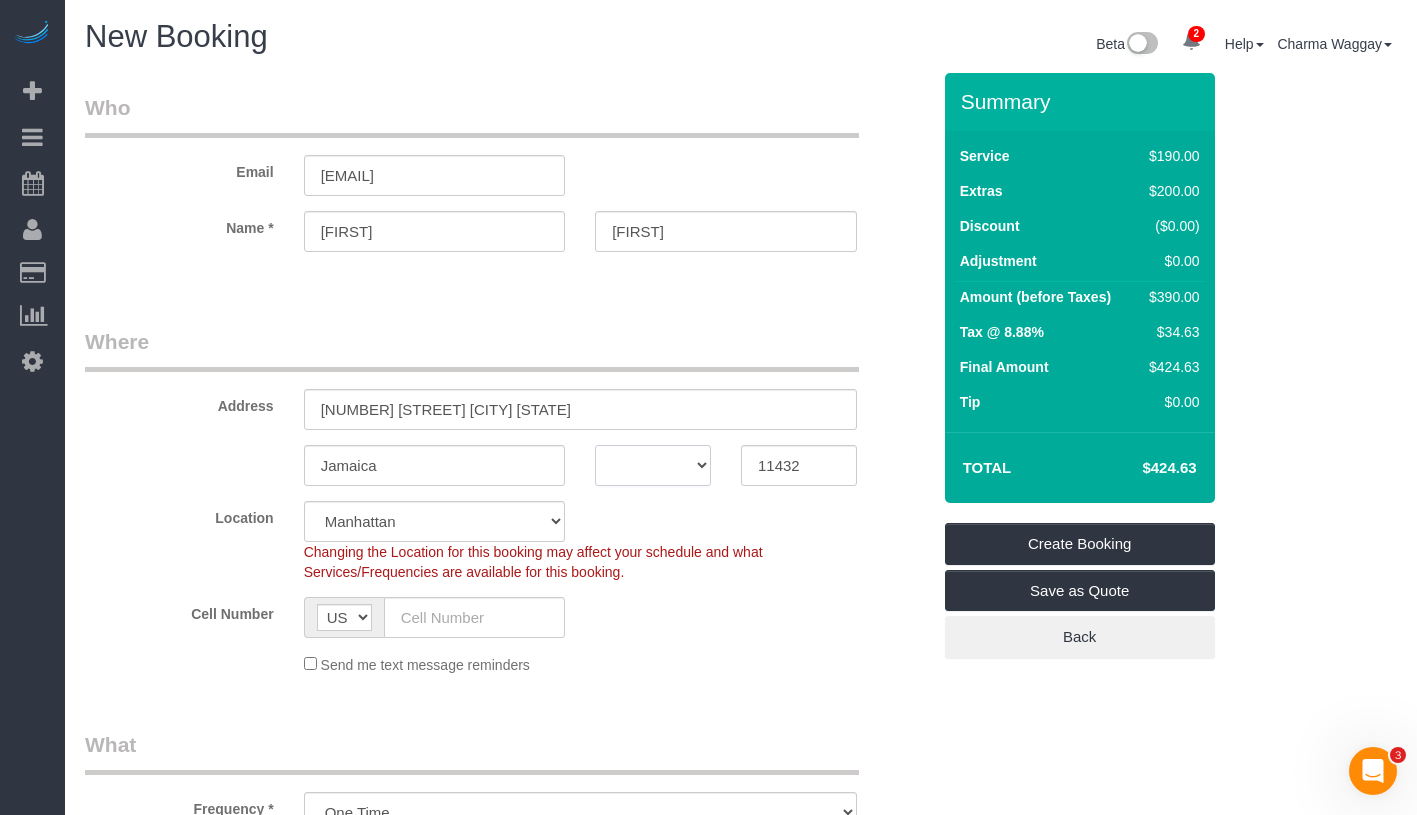 select on "NY" 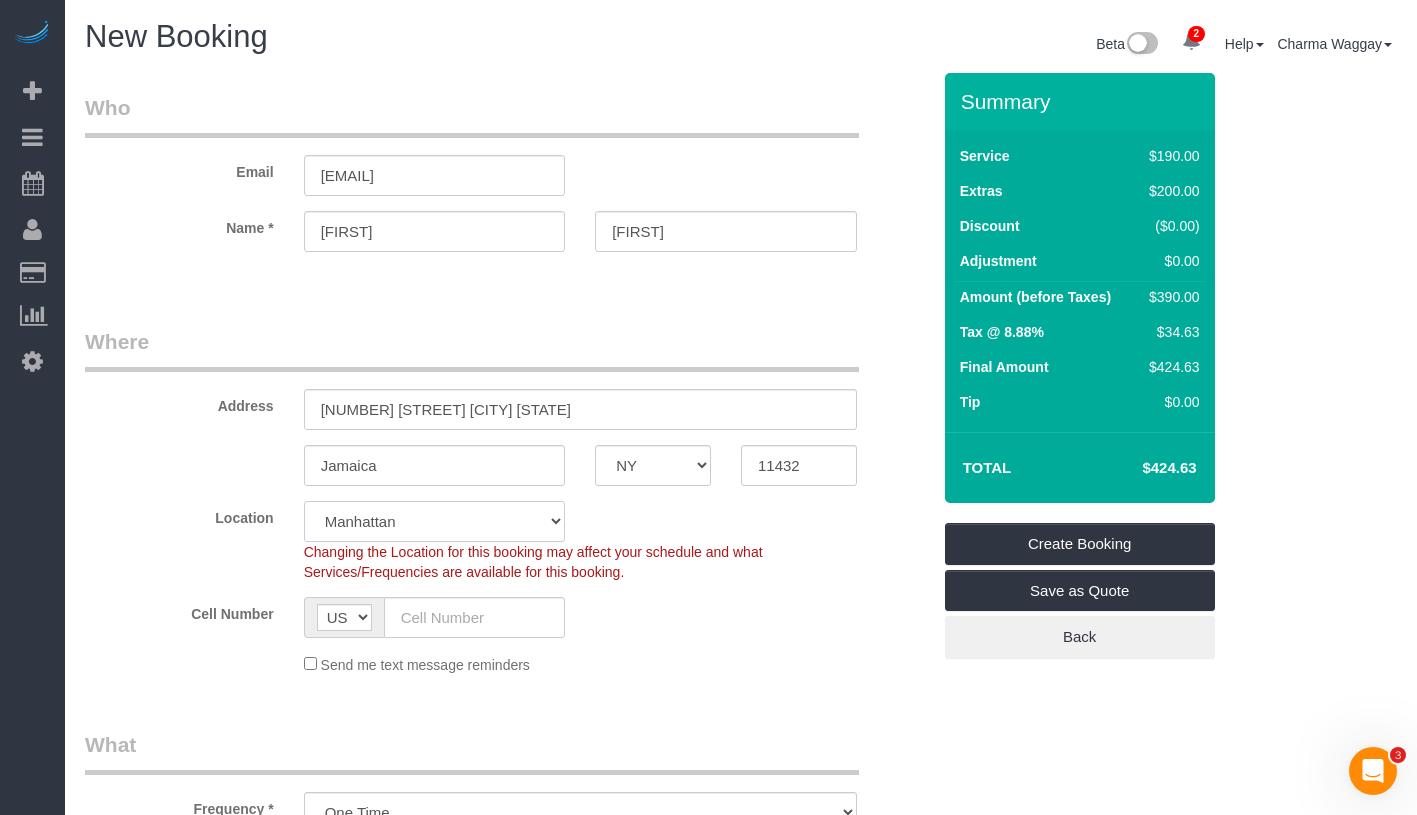 click on "Manhattan Austin Boston Bronx Brooklyn Charlotte Denver New Jersey Portland Queens Seattle Staten Island" 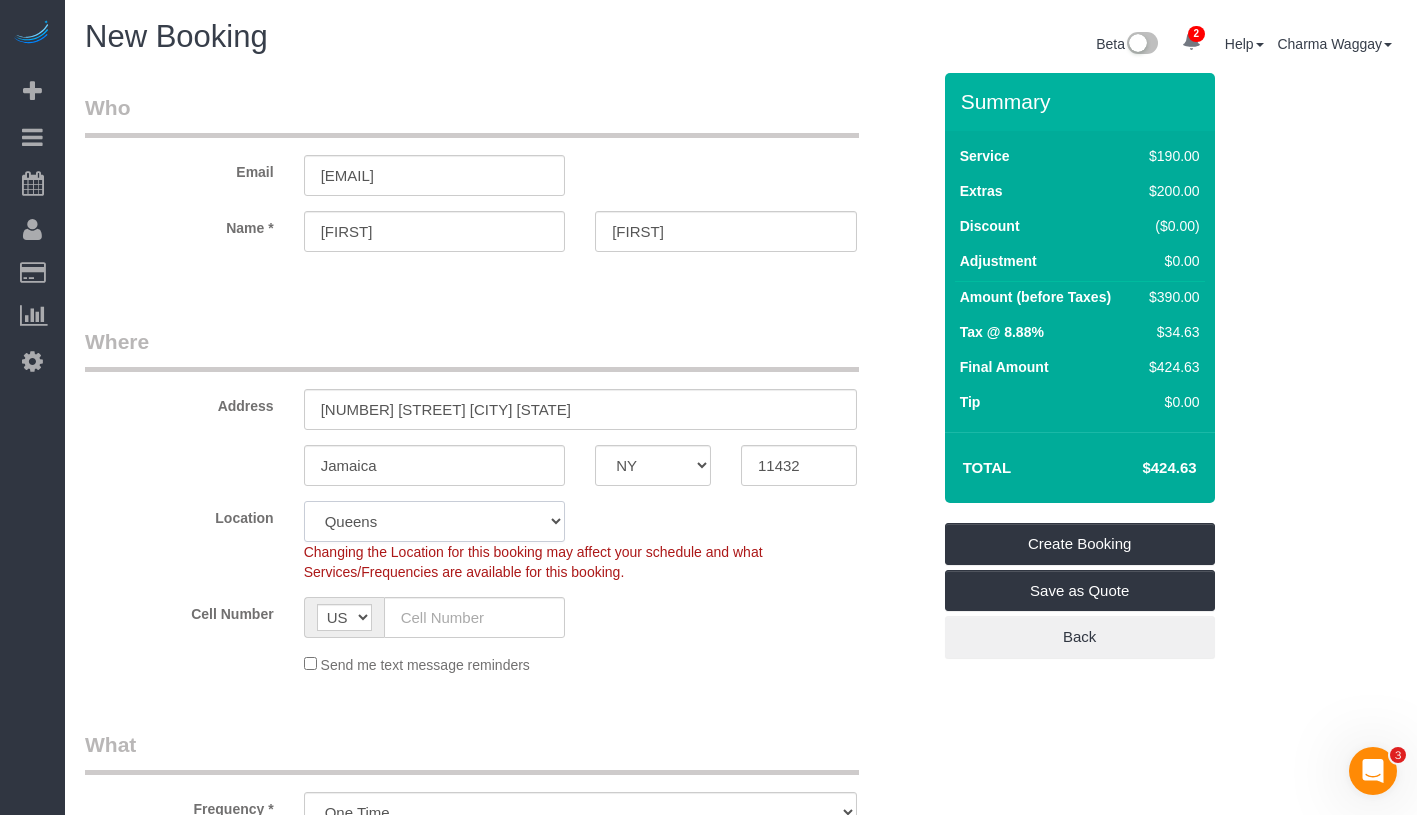 select on "object:2532" 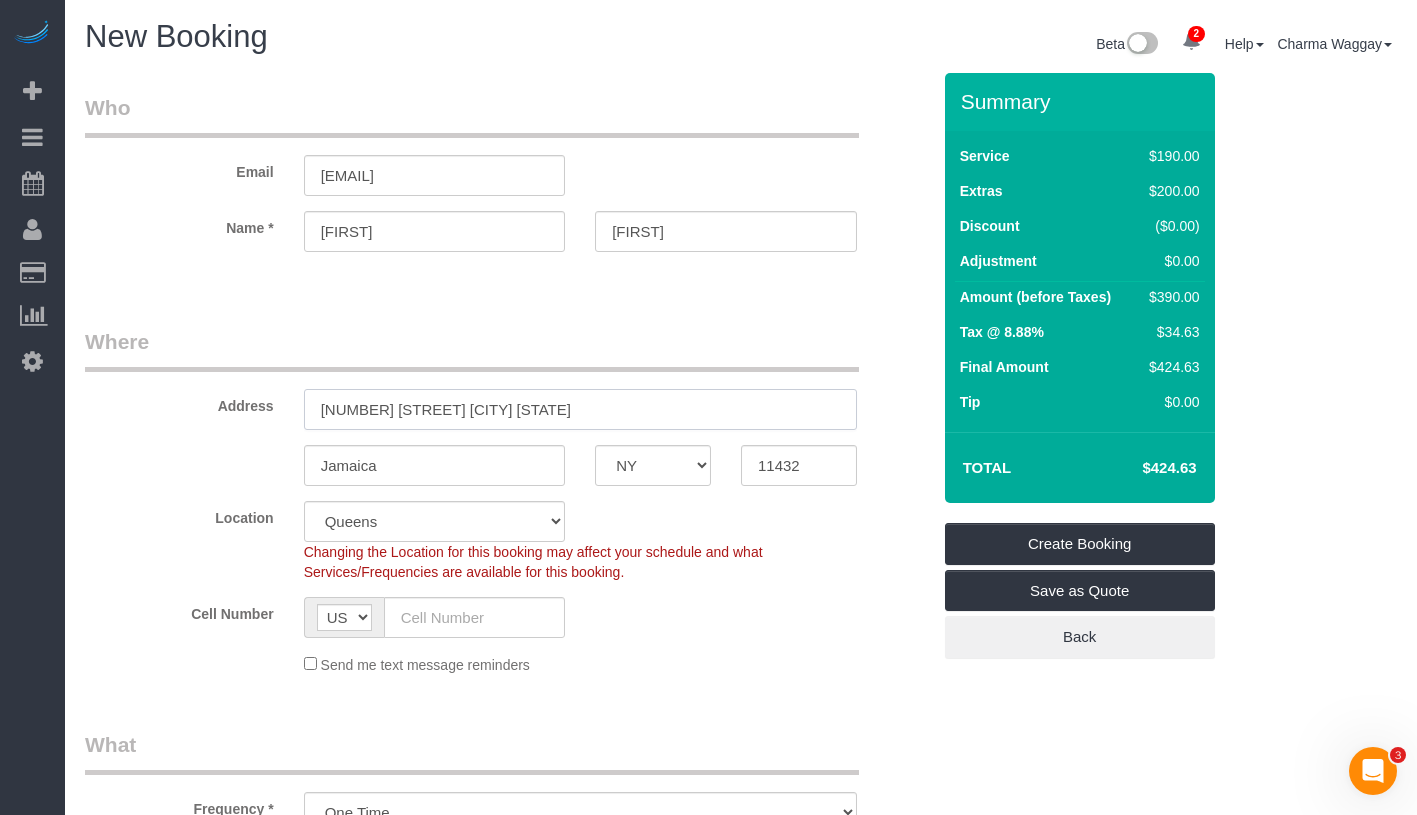 drag, startPoint x: 433, startPoint y: 410, endPoint x: 514, endPoint y: 411, distance: 81.00617 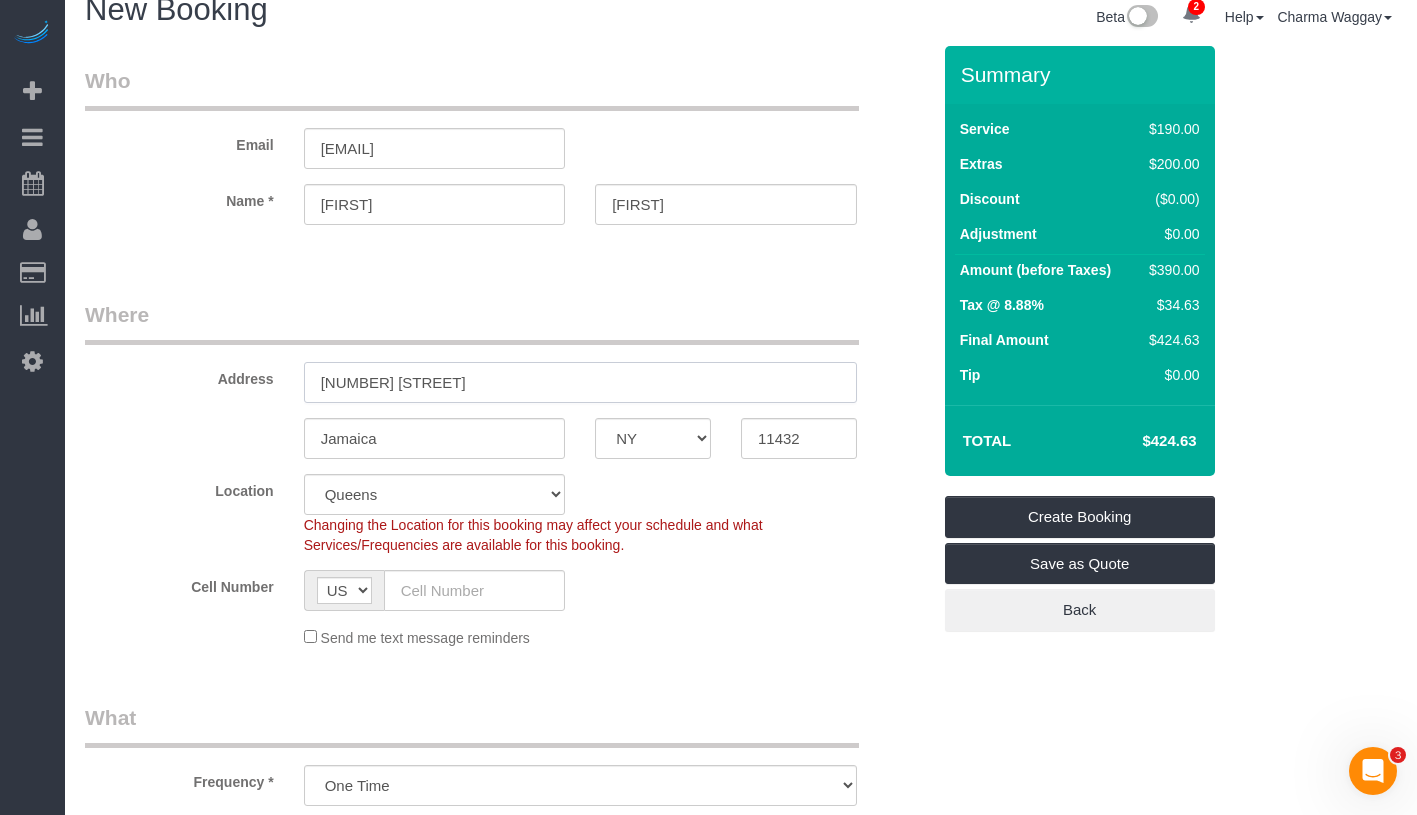 scroll, scrollTop: 50, scrollLeft: 0, axis: vertical 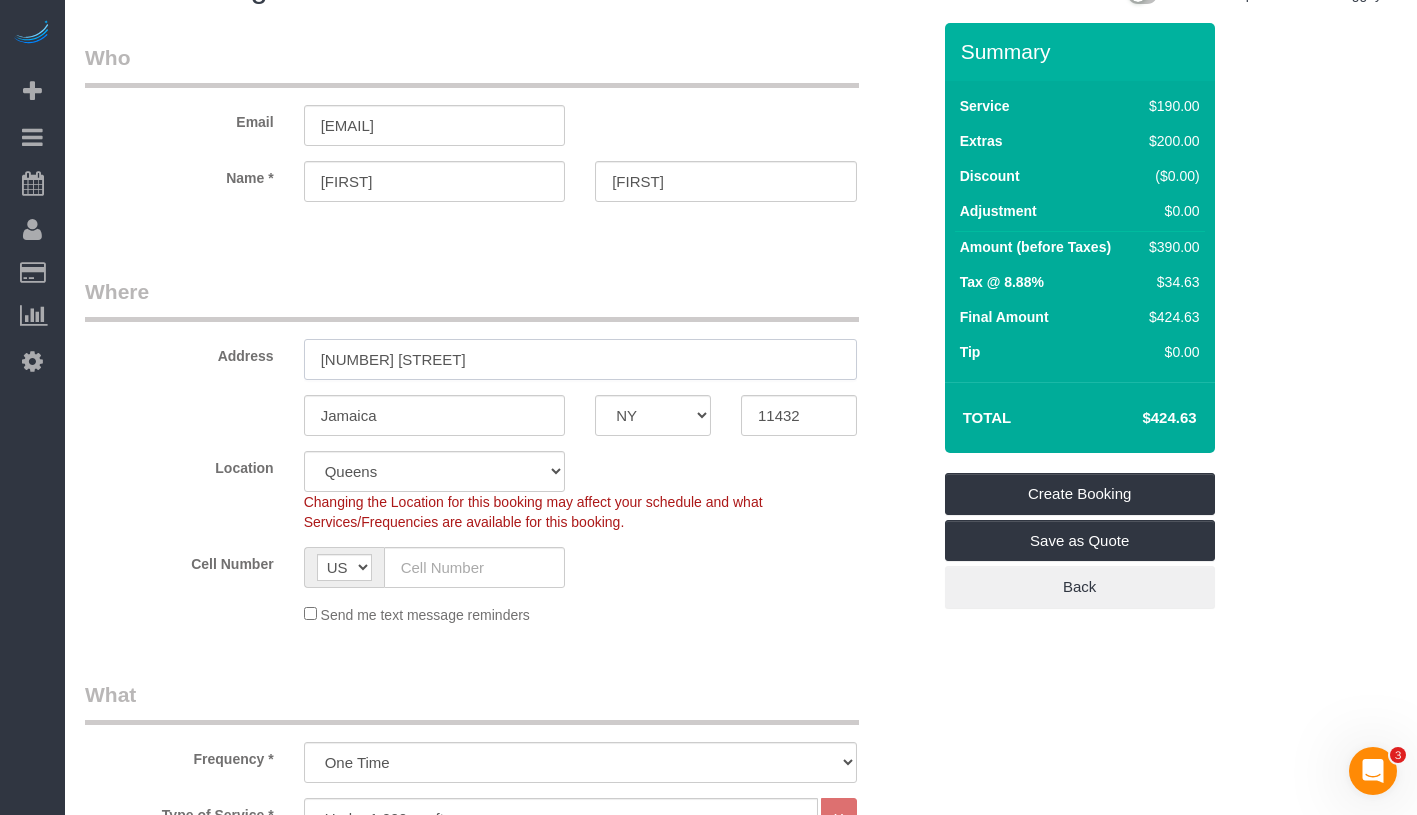 type on "8710 167 Street" 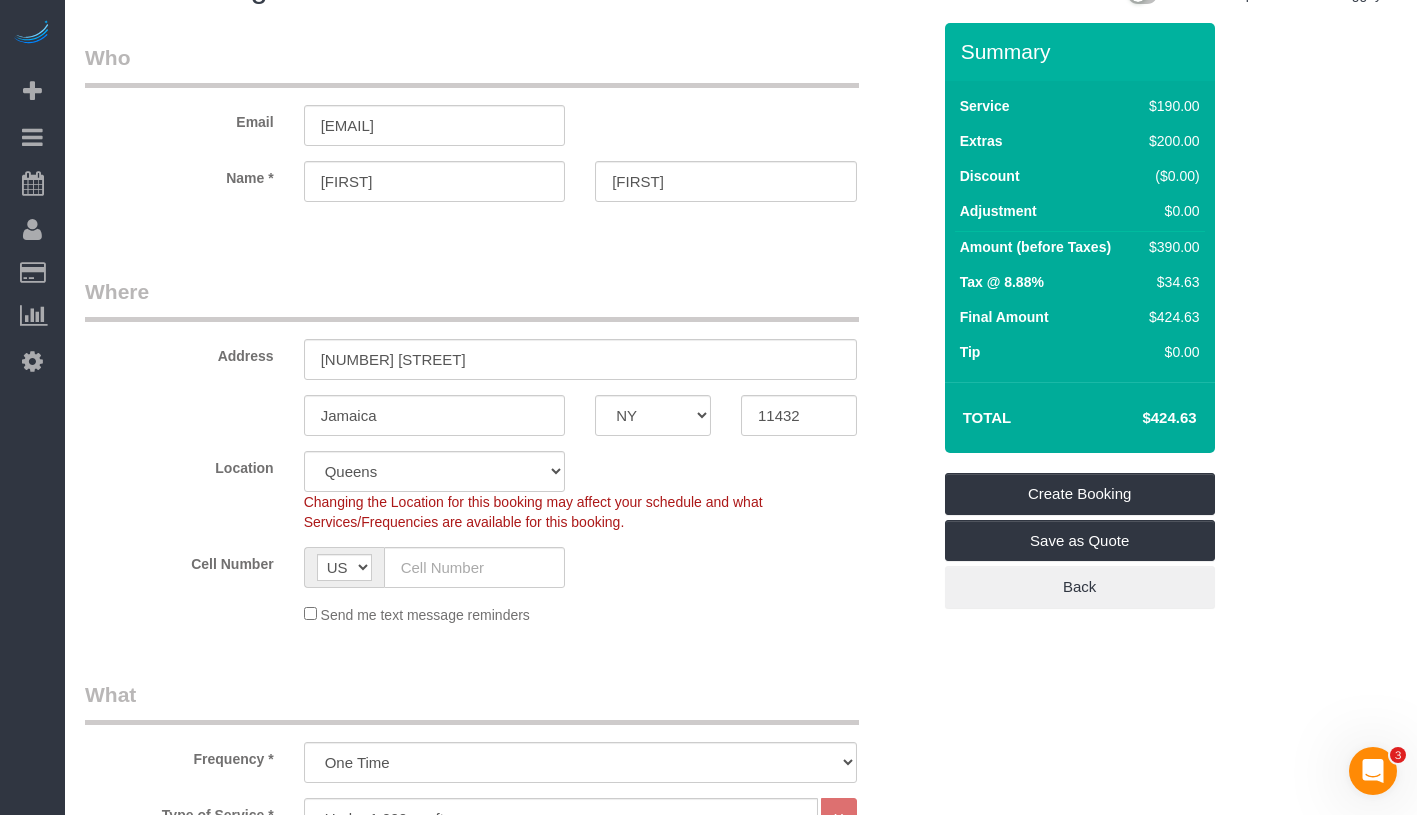 select on "2" 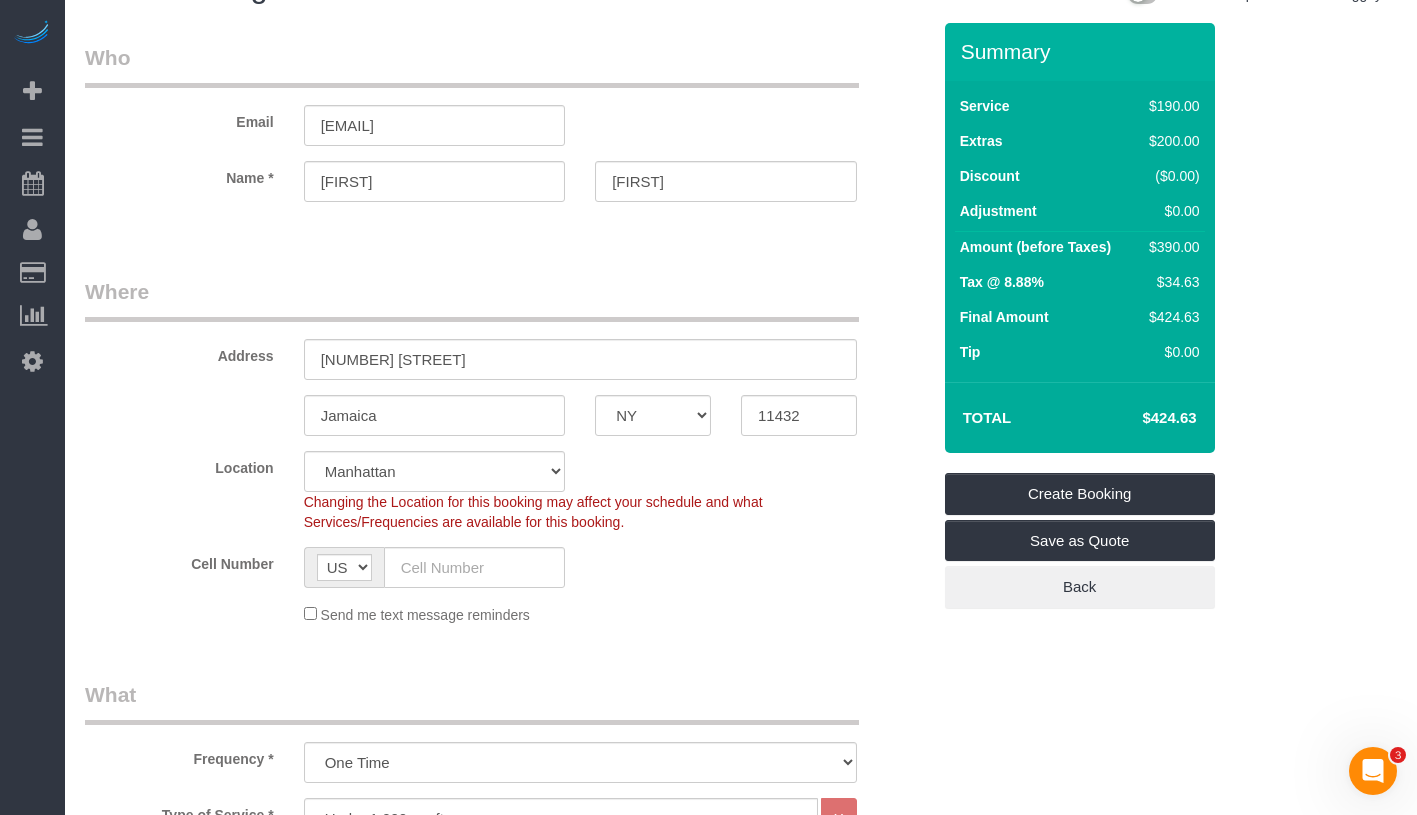 select on "object:2967" 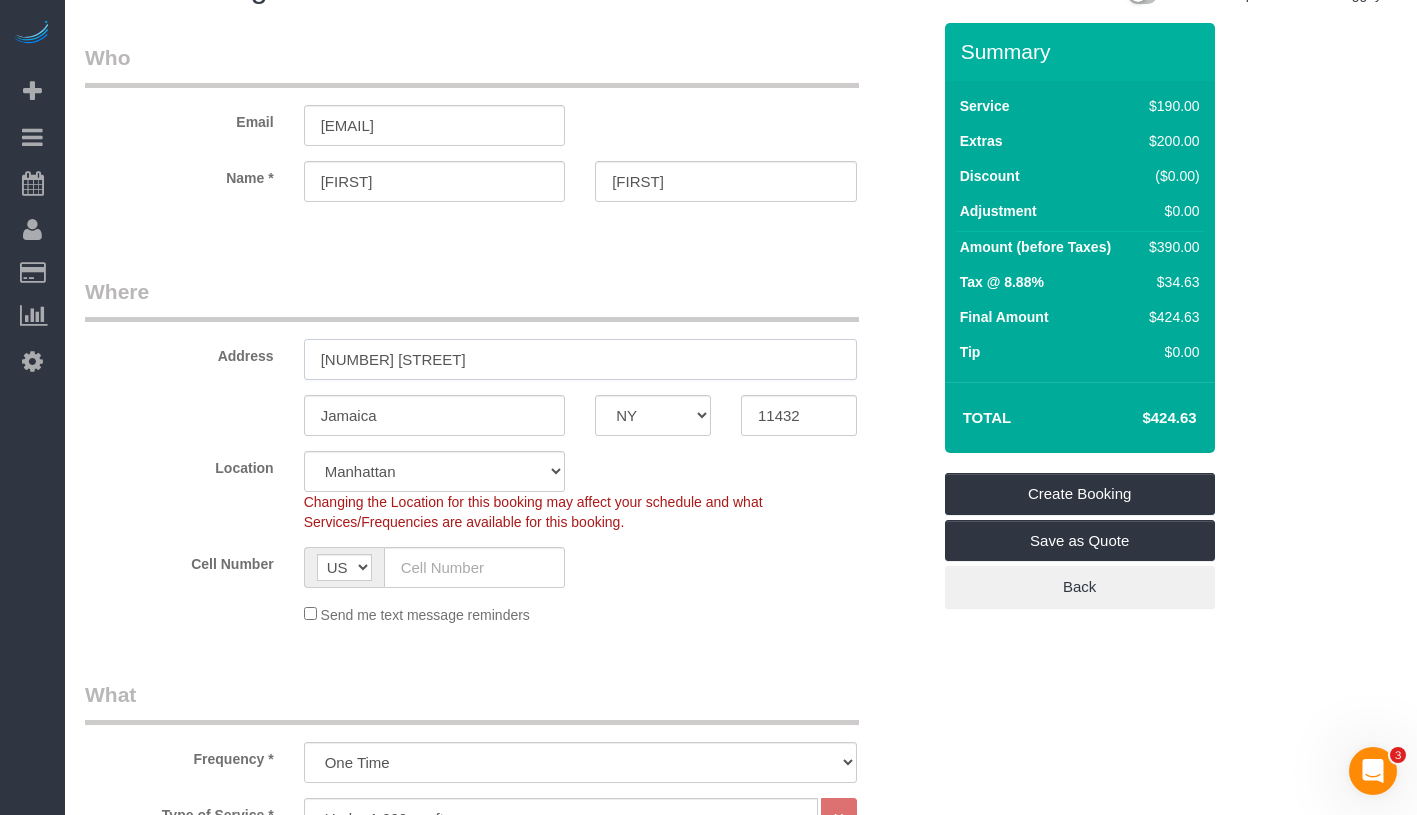 select on "2" 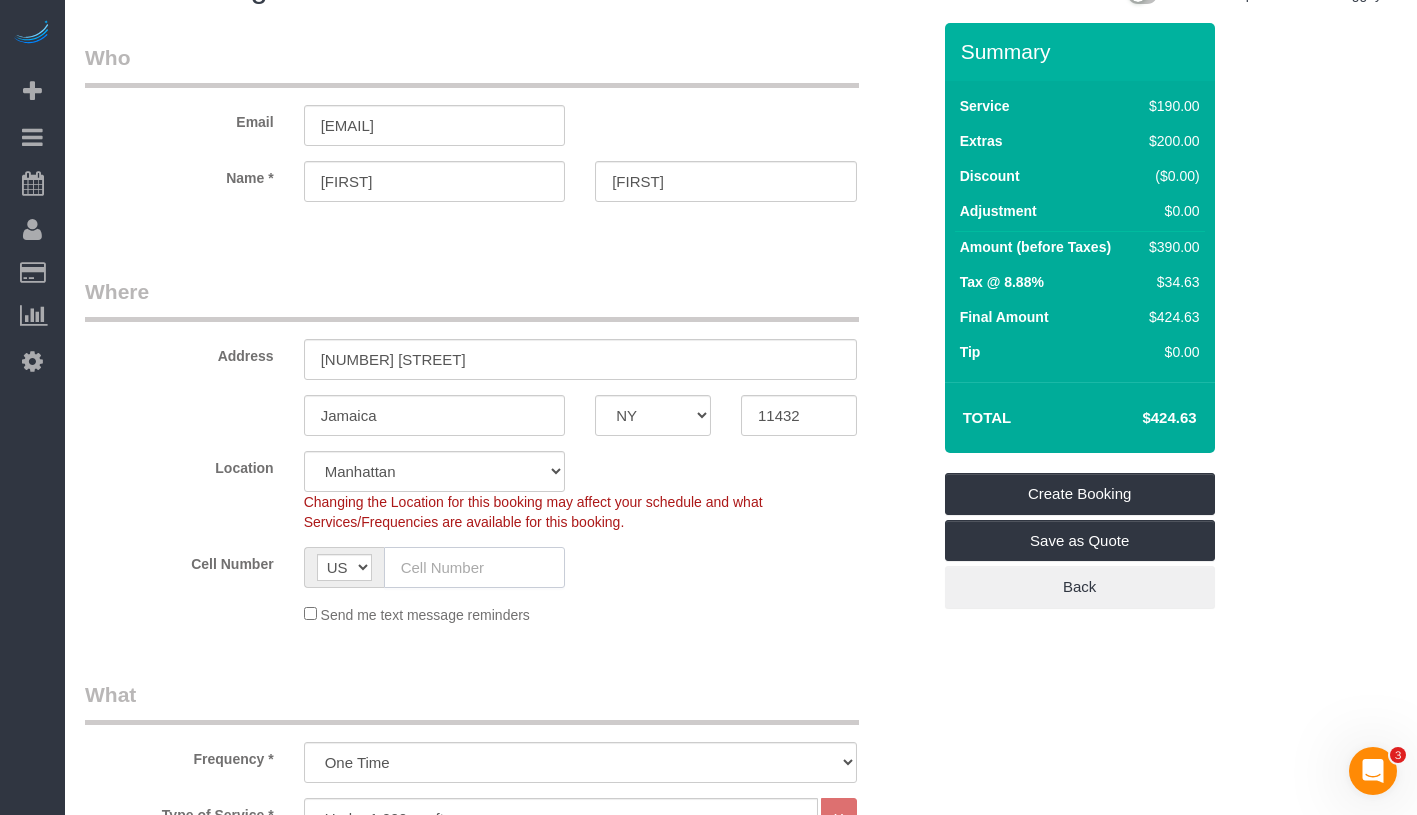 click 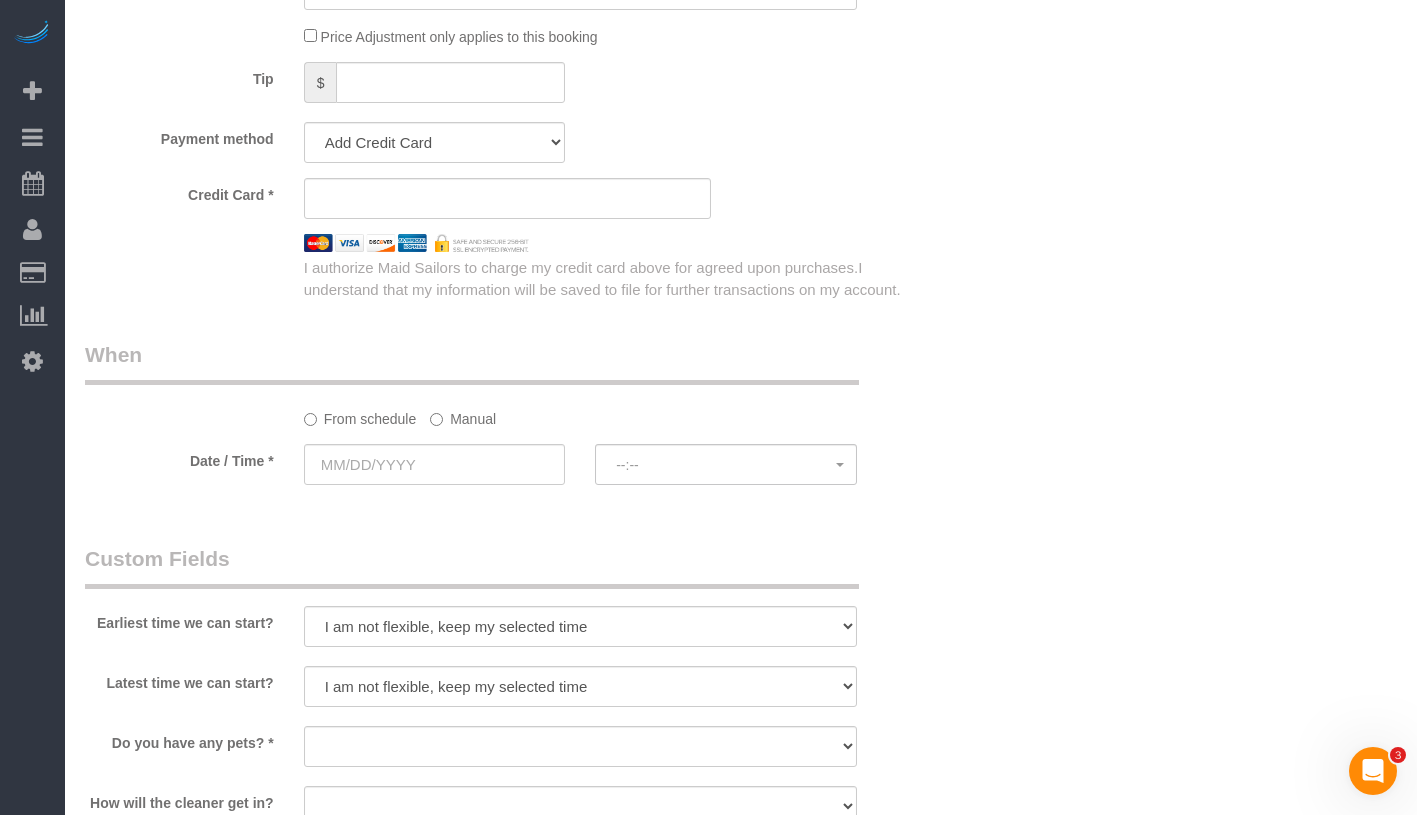 scroll, scrollTop: 1791, scrollLeft: 0, axis: vertical 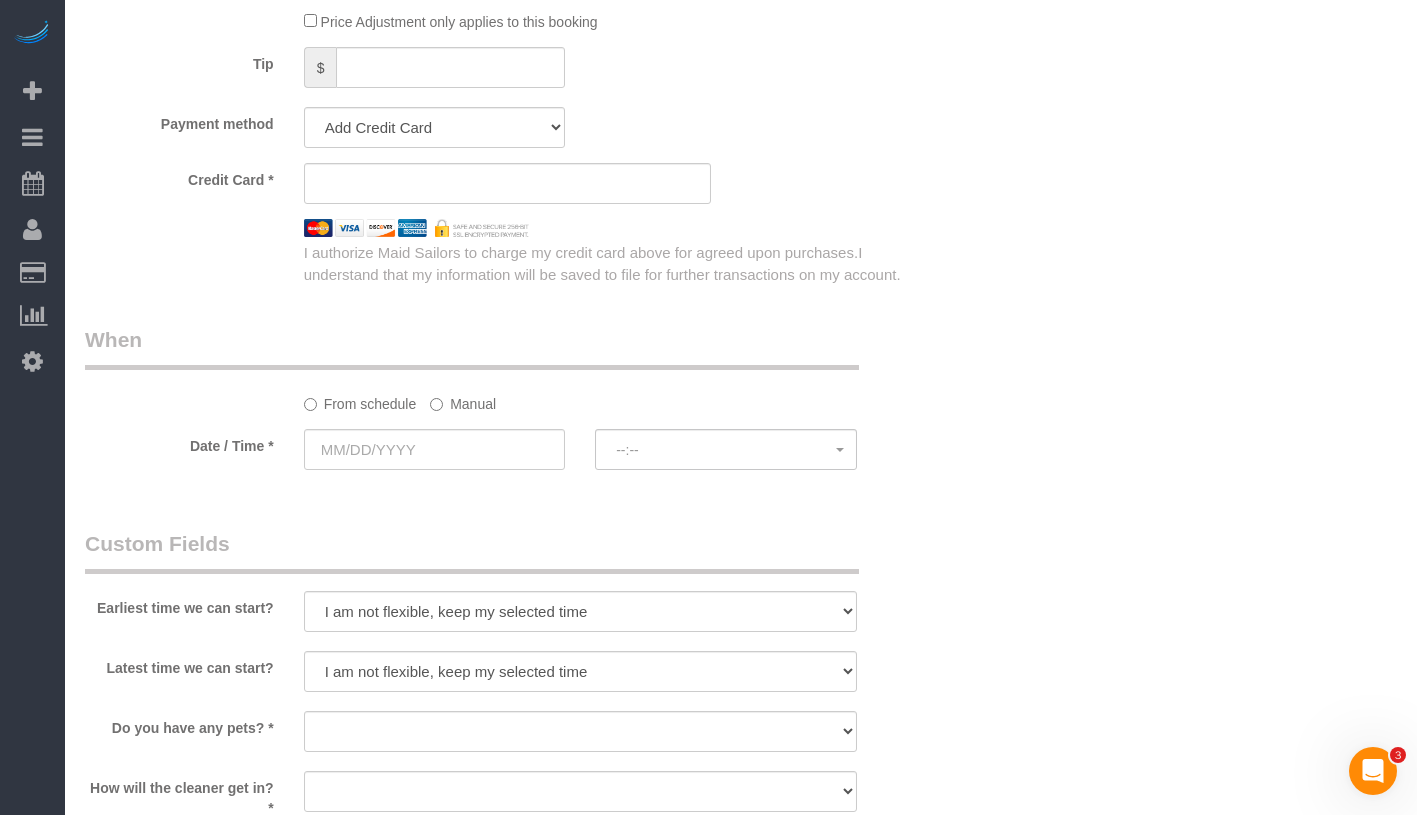 type on "1 (646) 789-2092" 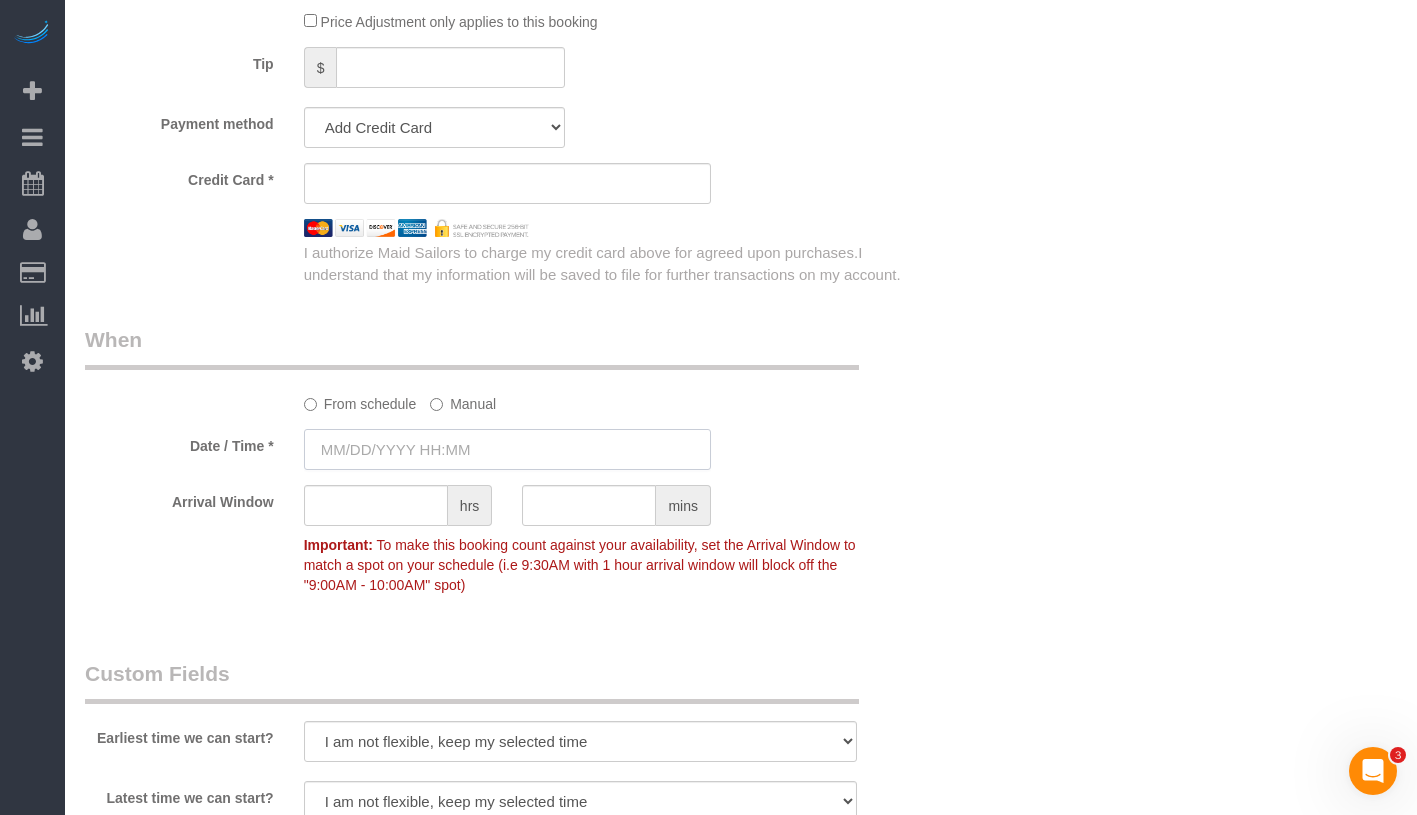 click at bounding box center (507, 449) 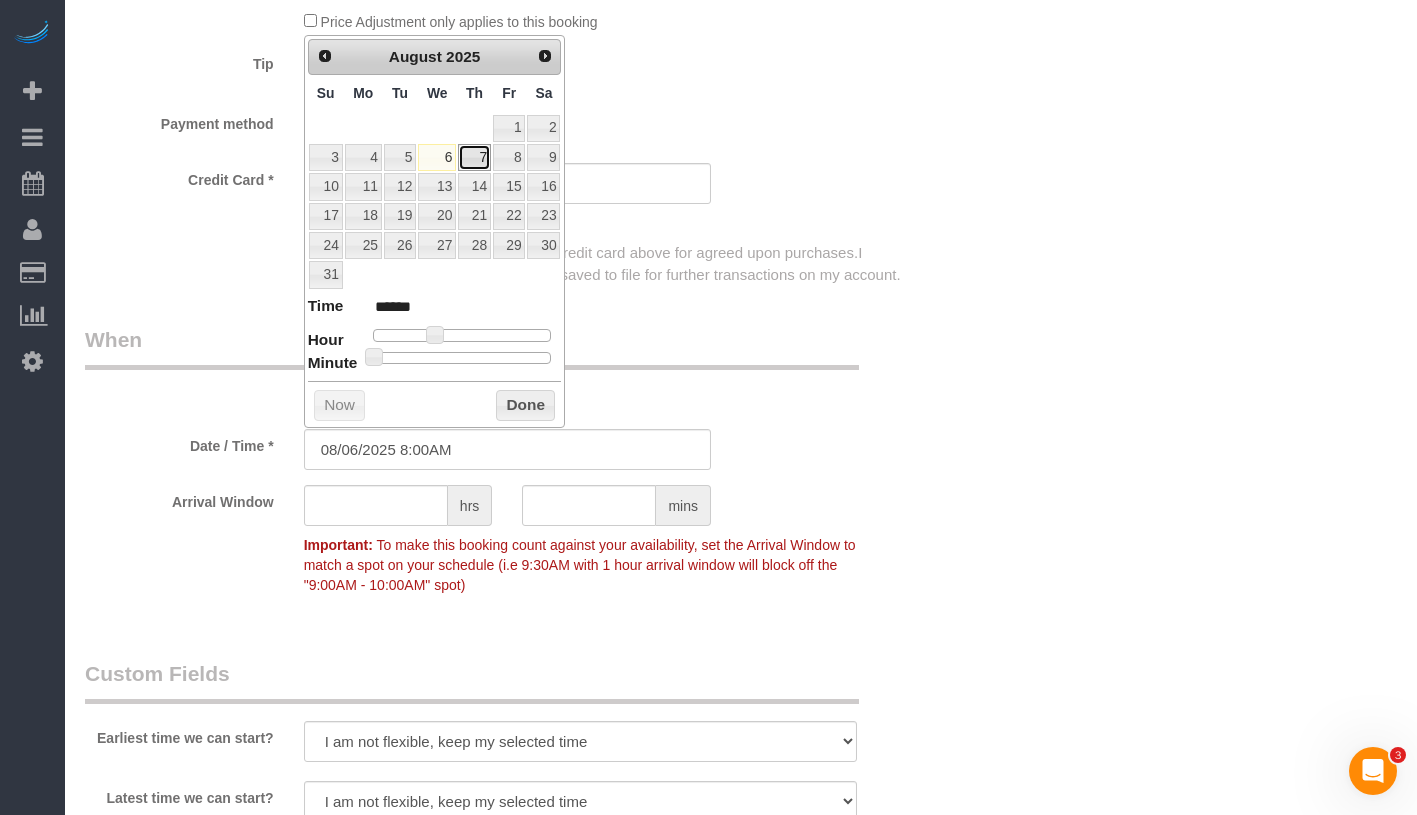 click on "7" at bounding box center [474, 157] 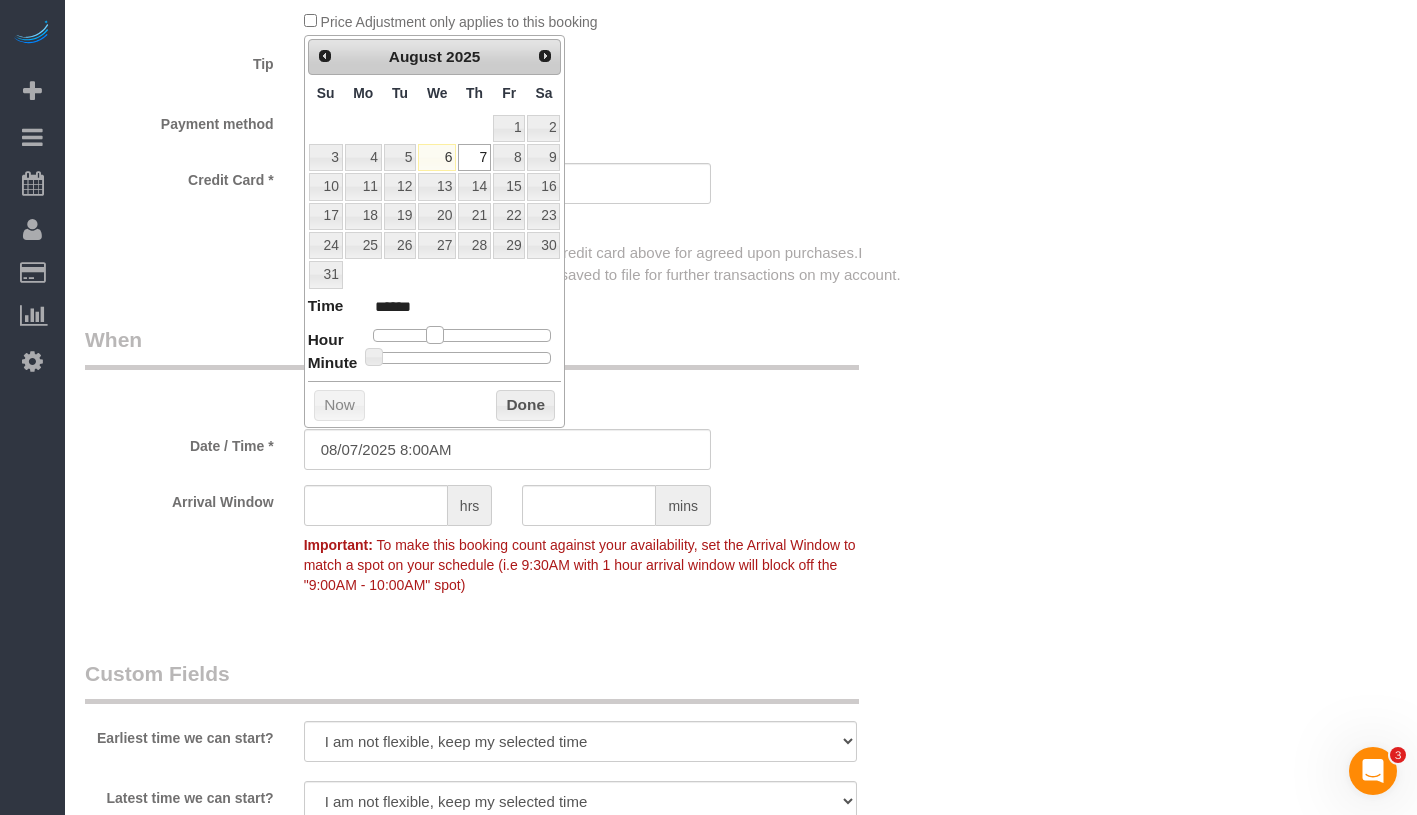 type on "08/07/2025 9:00AM" 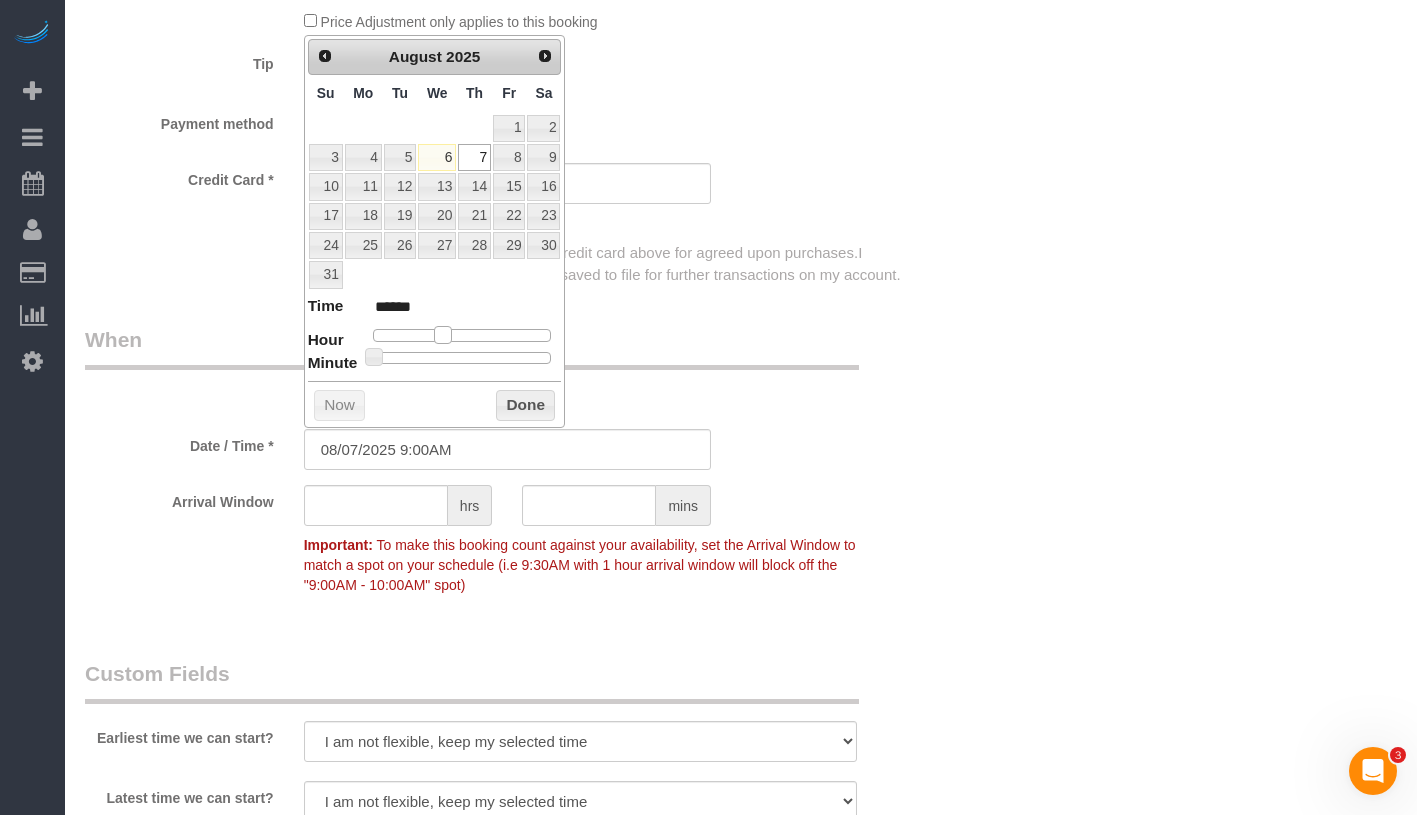 type on "08/07/2025 10:00AM" 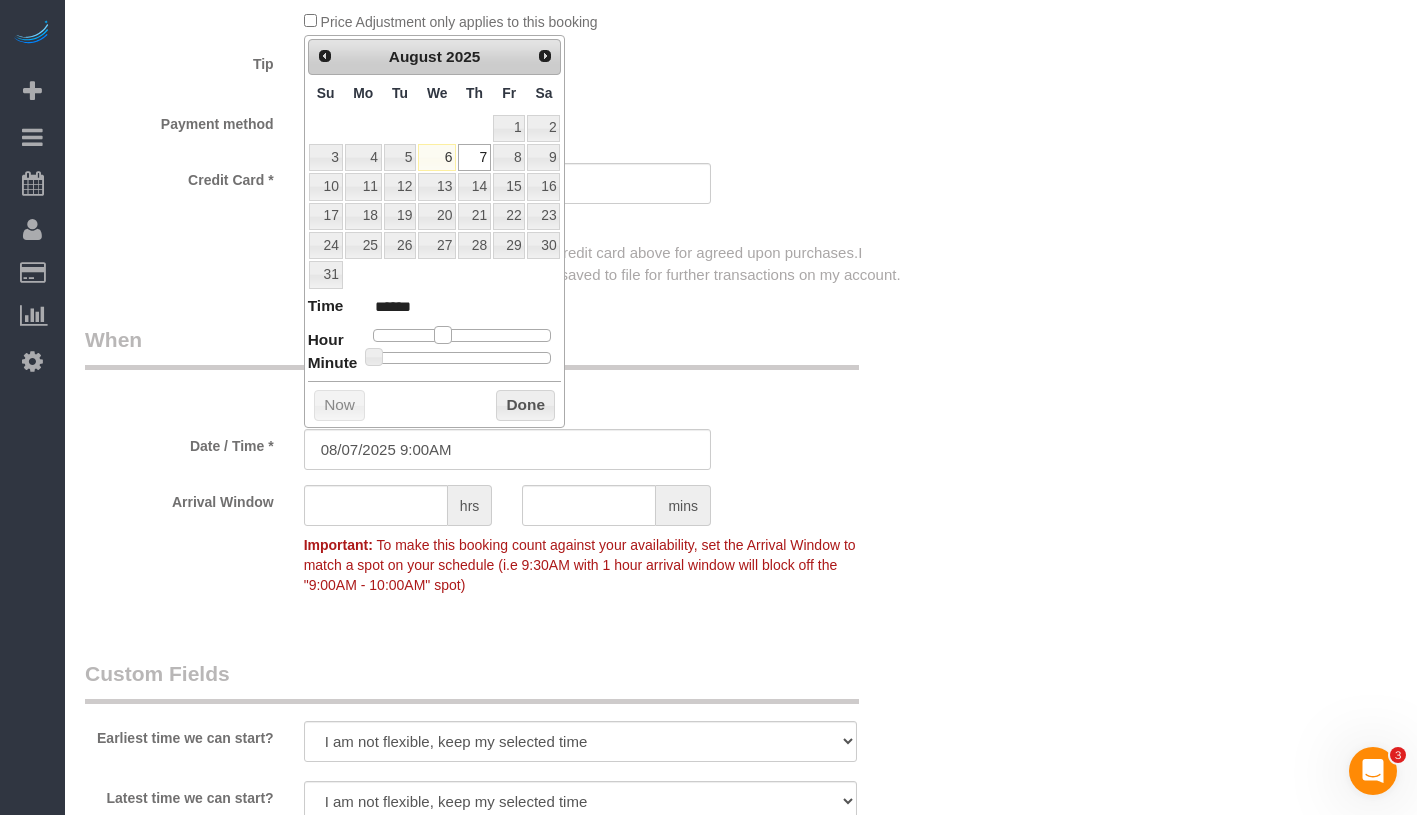 type on "*******" 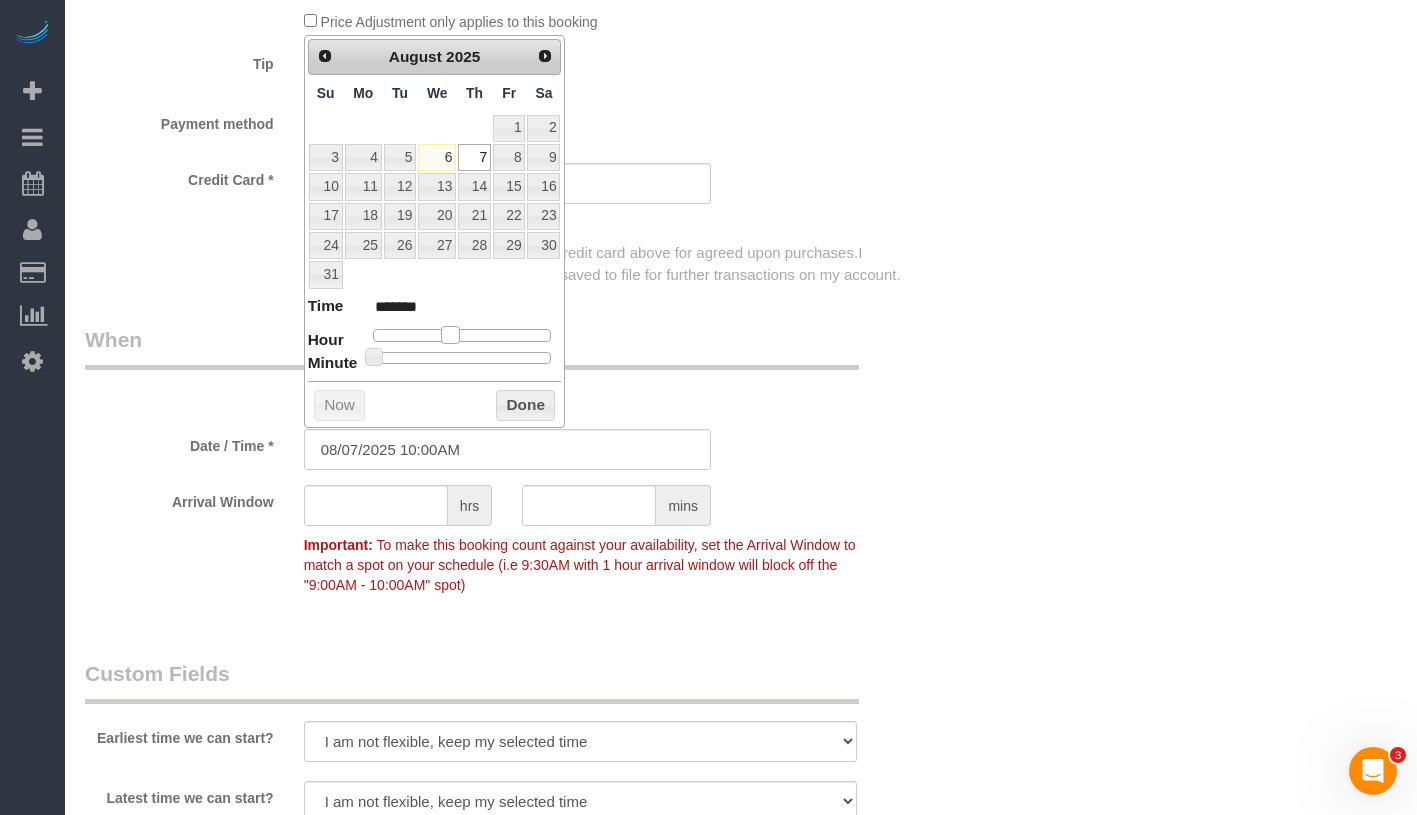 type on "08/07/2025 11:00AM" 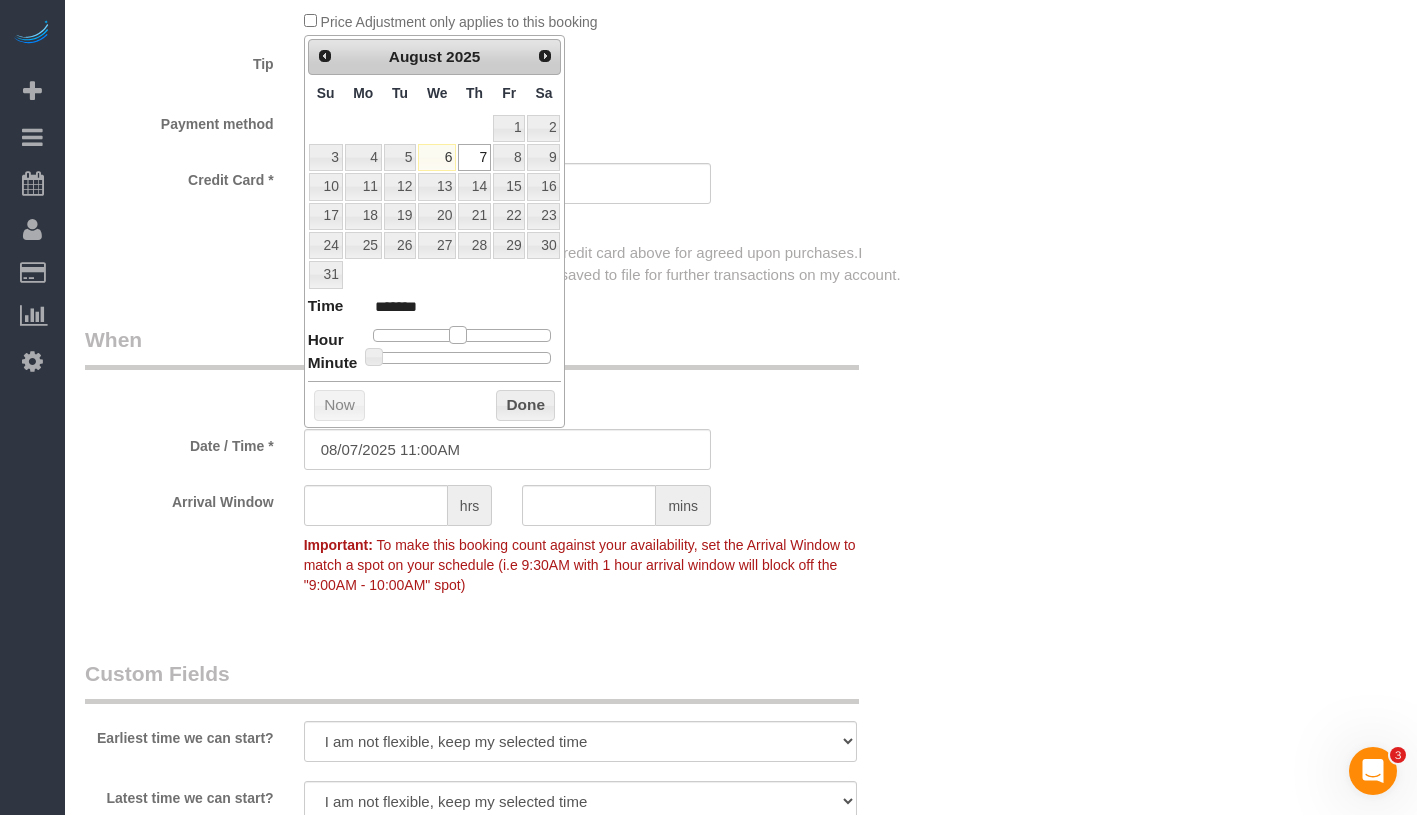 type on "08/07/2025 12:00PM" 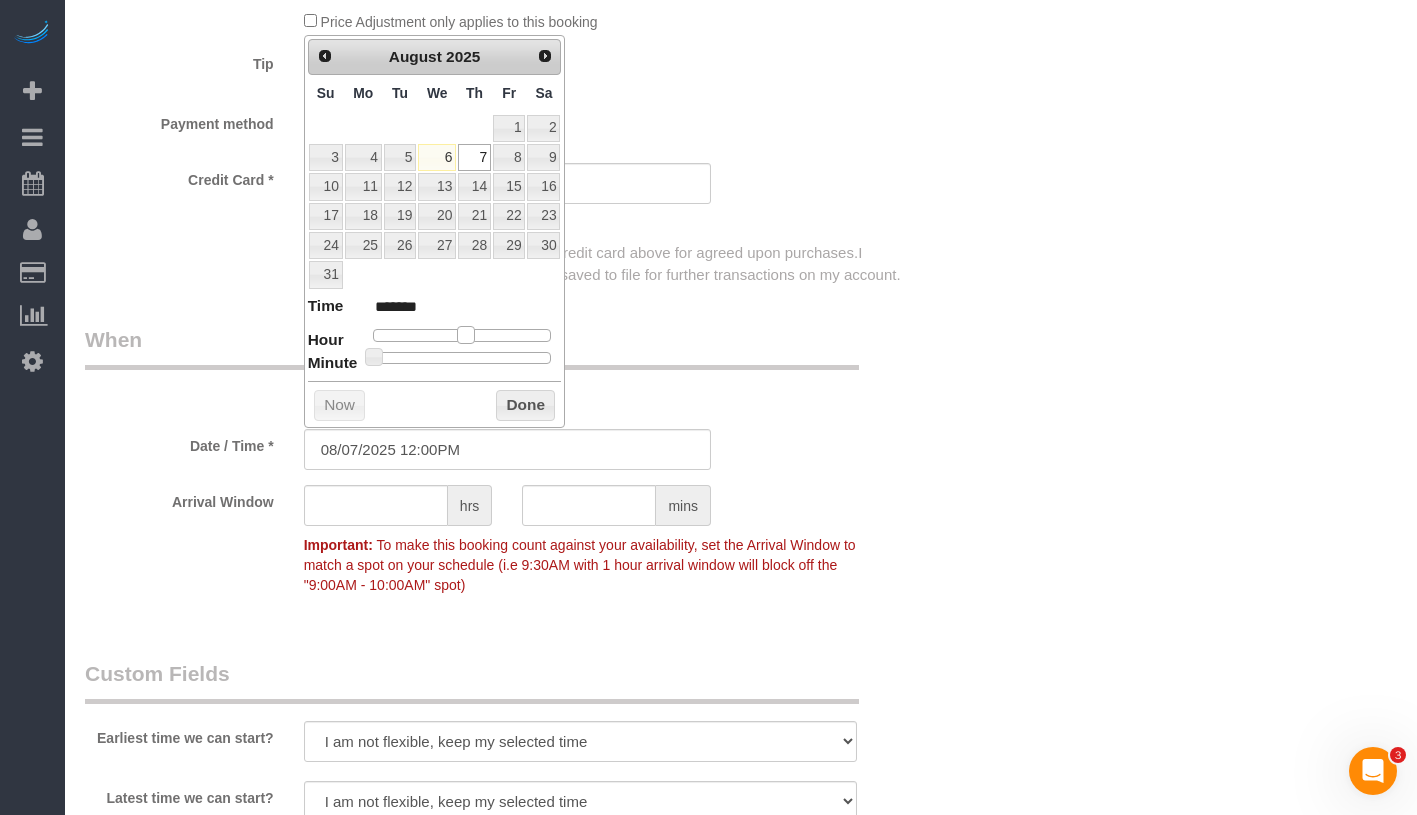 type on "08/07/2025 11:00AM" 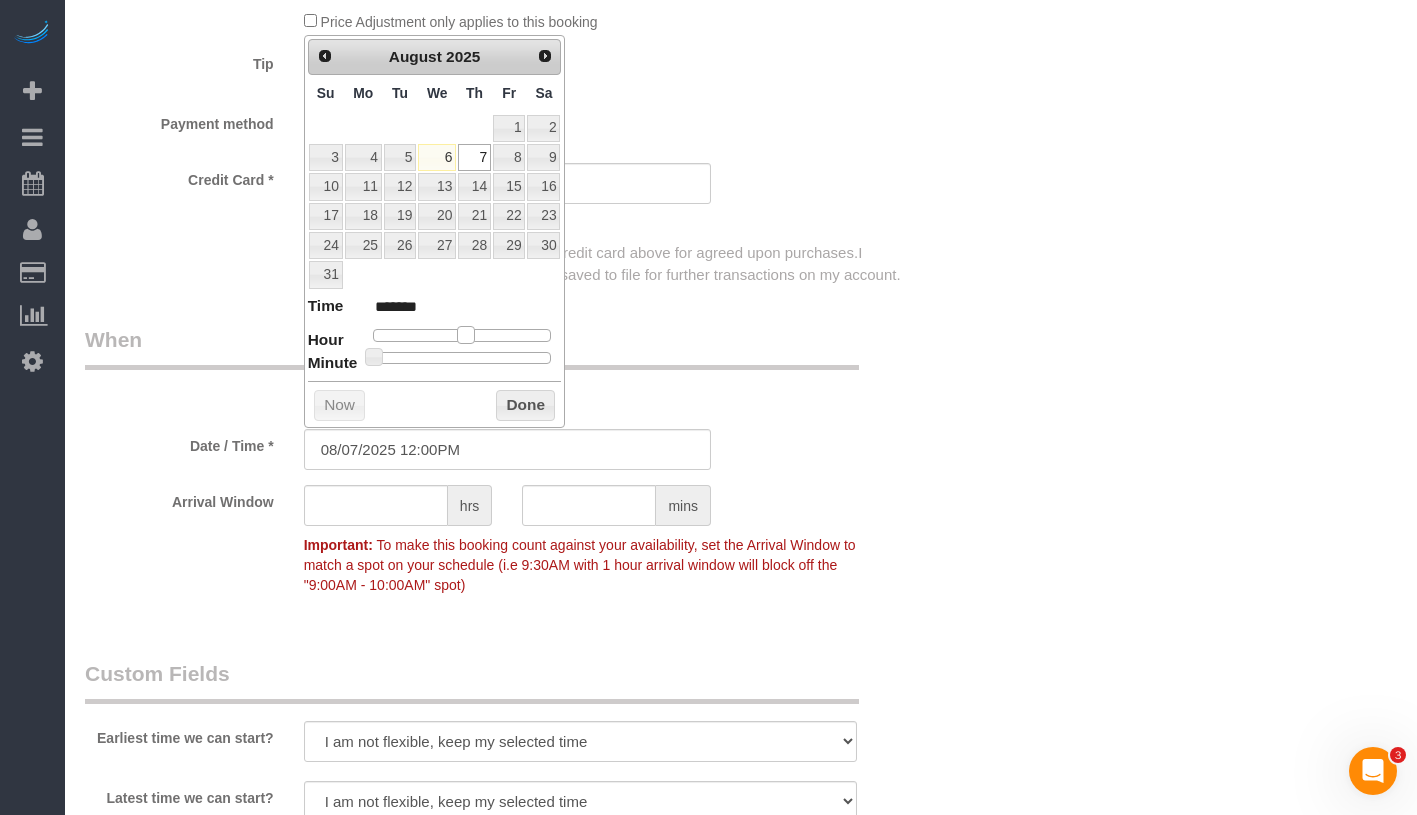 type on "*******" 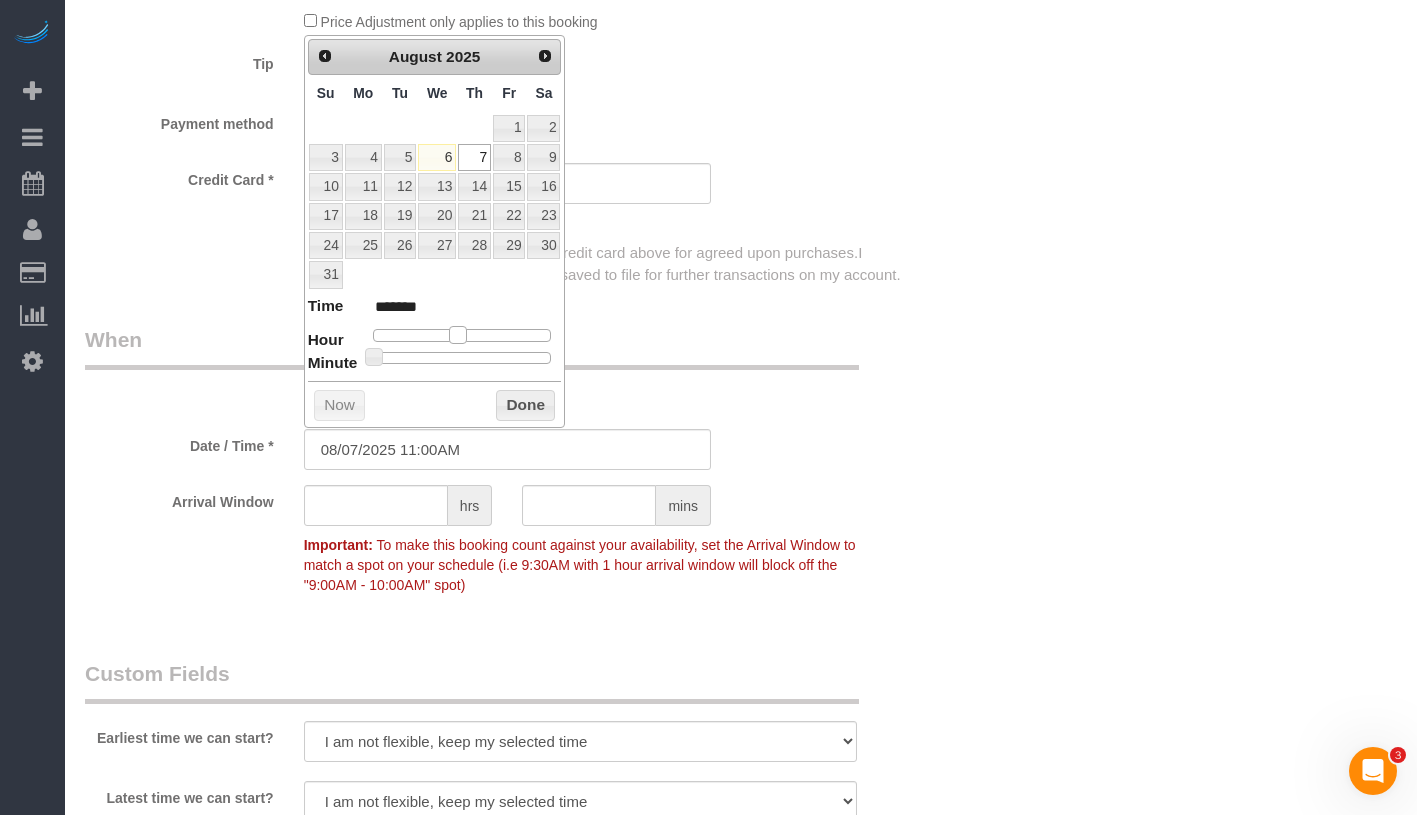 drag, startPoint x: 438, startPoint y: 336, endPoint x: 465, endPoint y: 337, distance: 27.018513 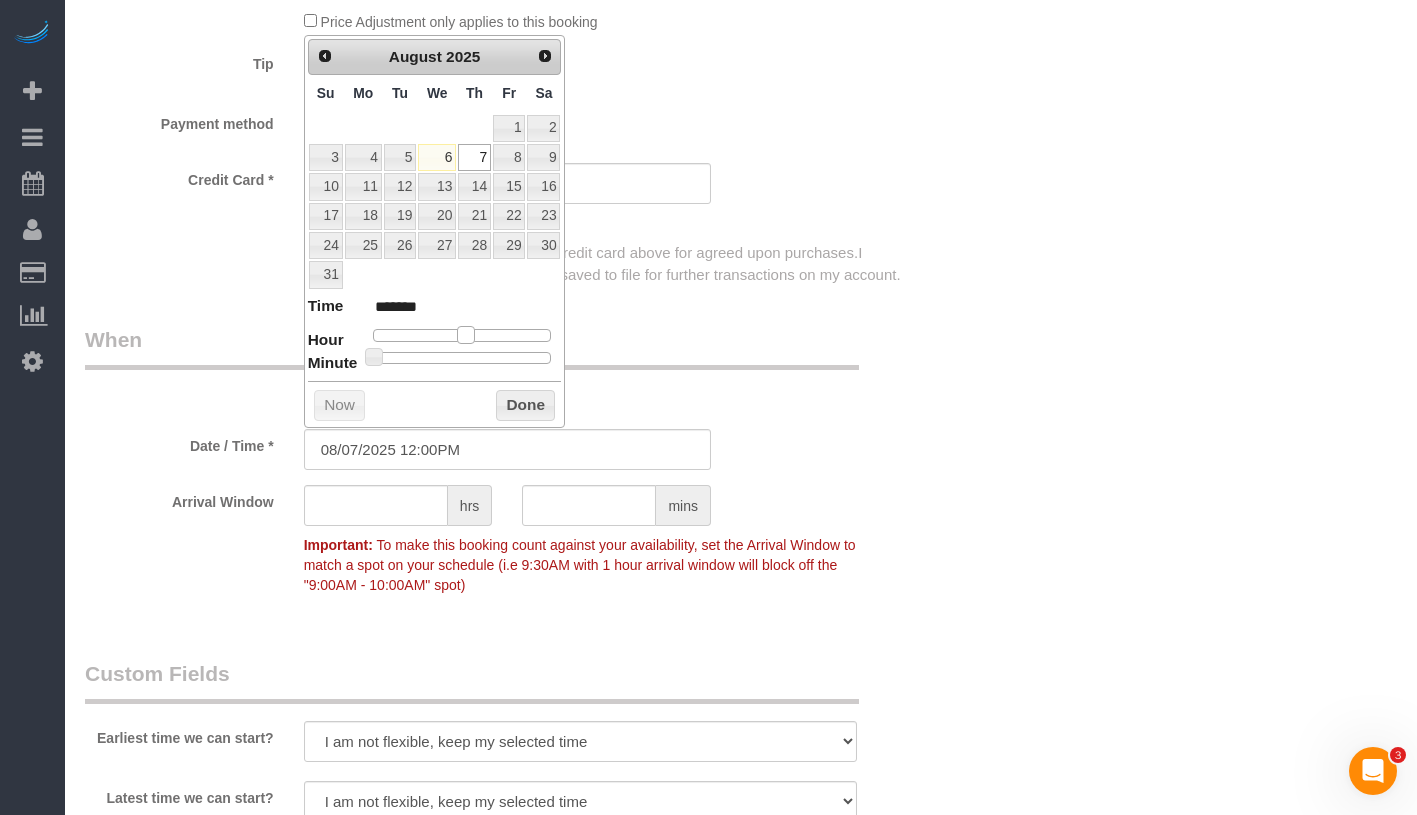 type on "08/07/2025 1:00PM" 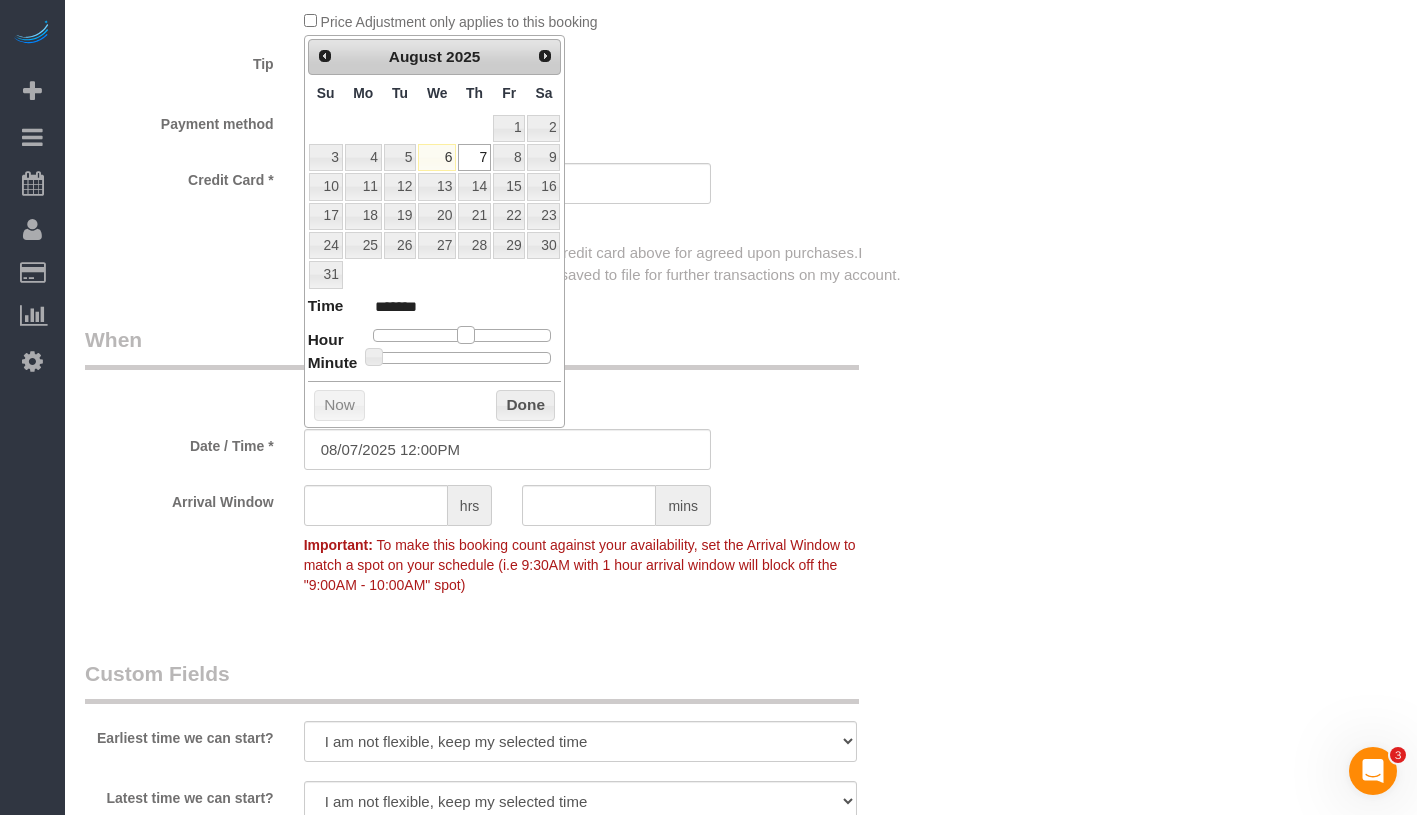 type on "******" 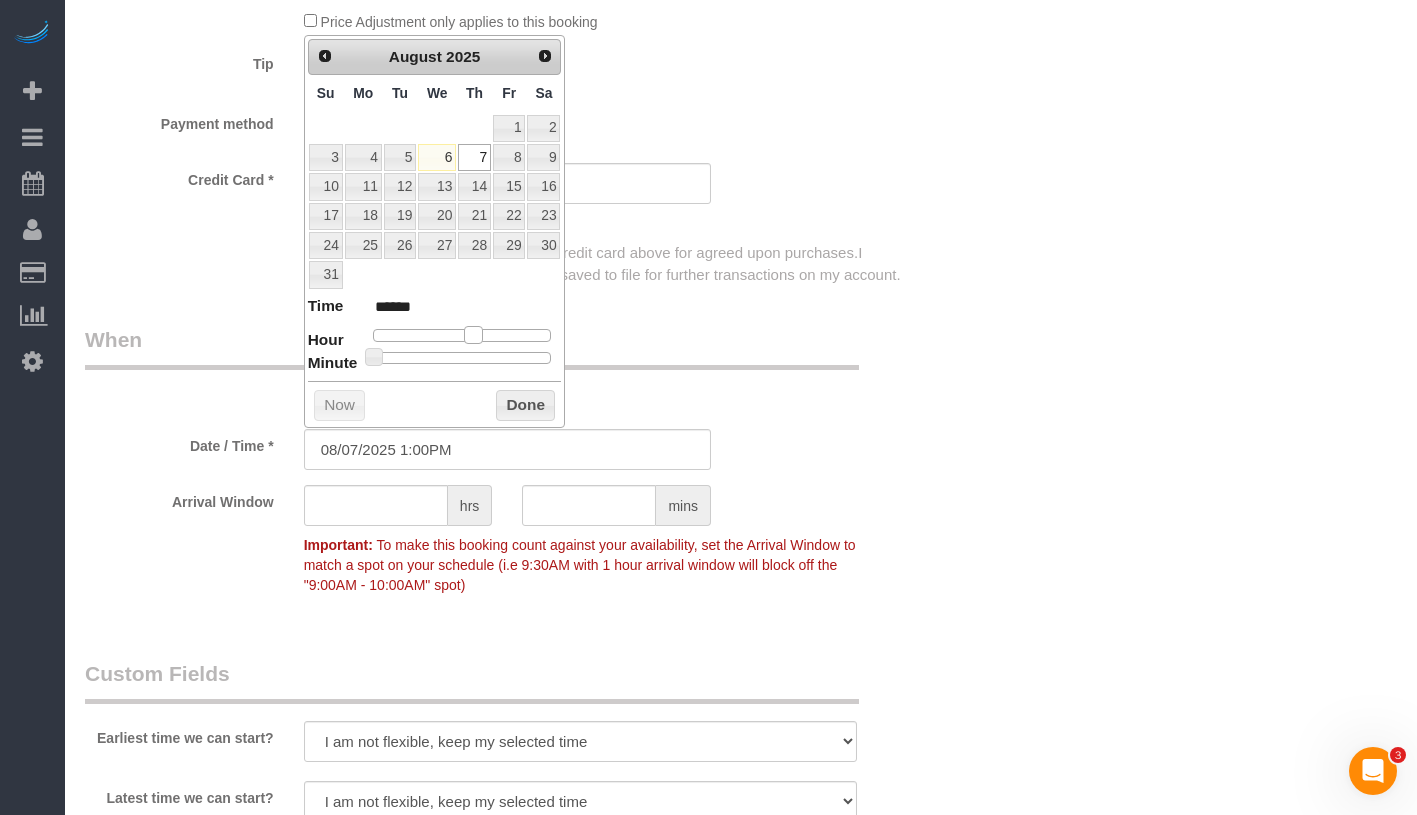 drag, startPoint x: 452, startPoint y: 333, endPoint x: 467, endPoint y: 334, distance: 15.033297 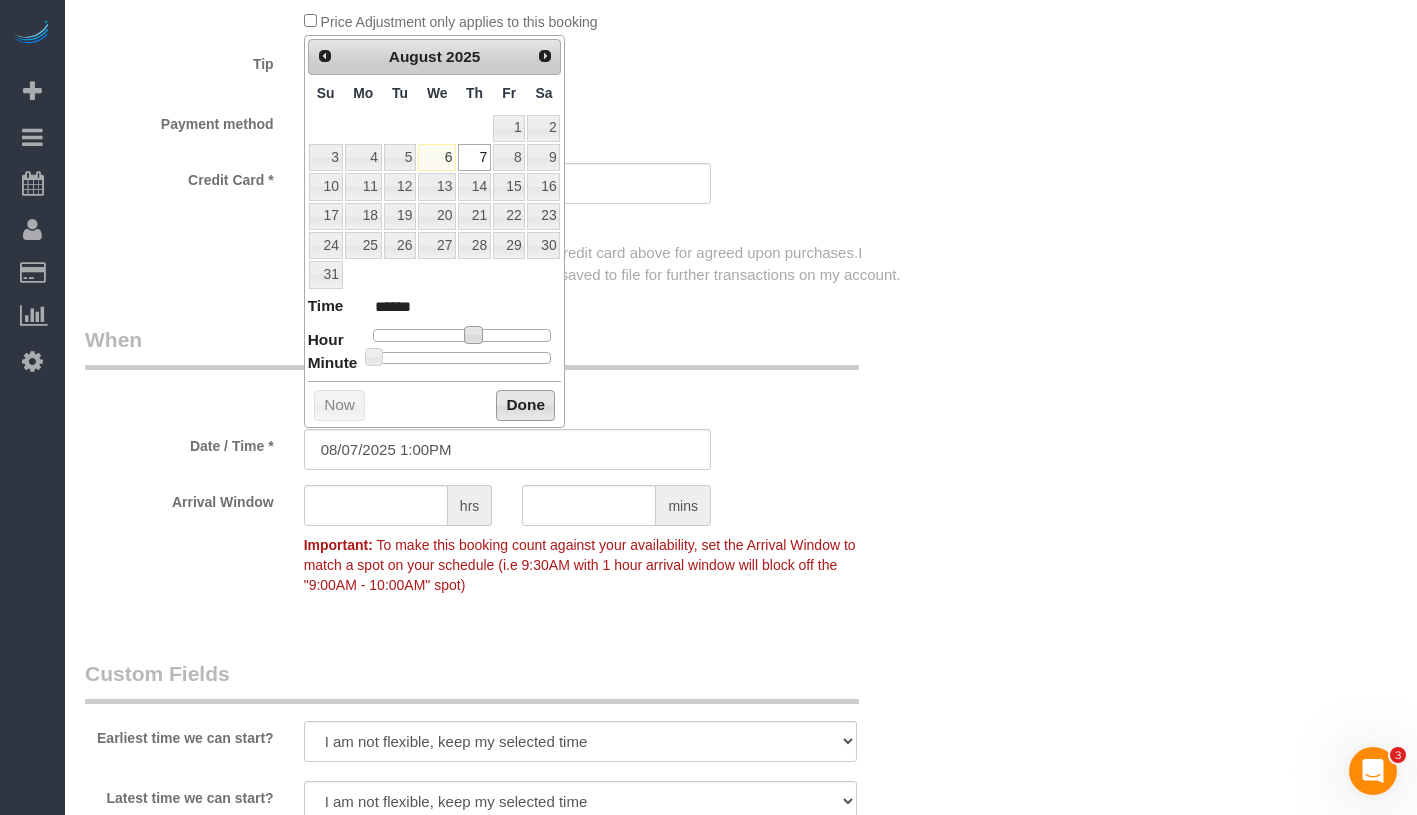 drag, startPoint x: 505, startPoint y: 410, endPoint x: 486, endPoint y: 394, distance: 24.839485 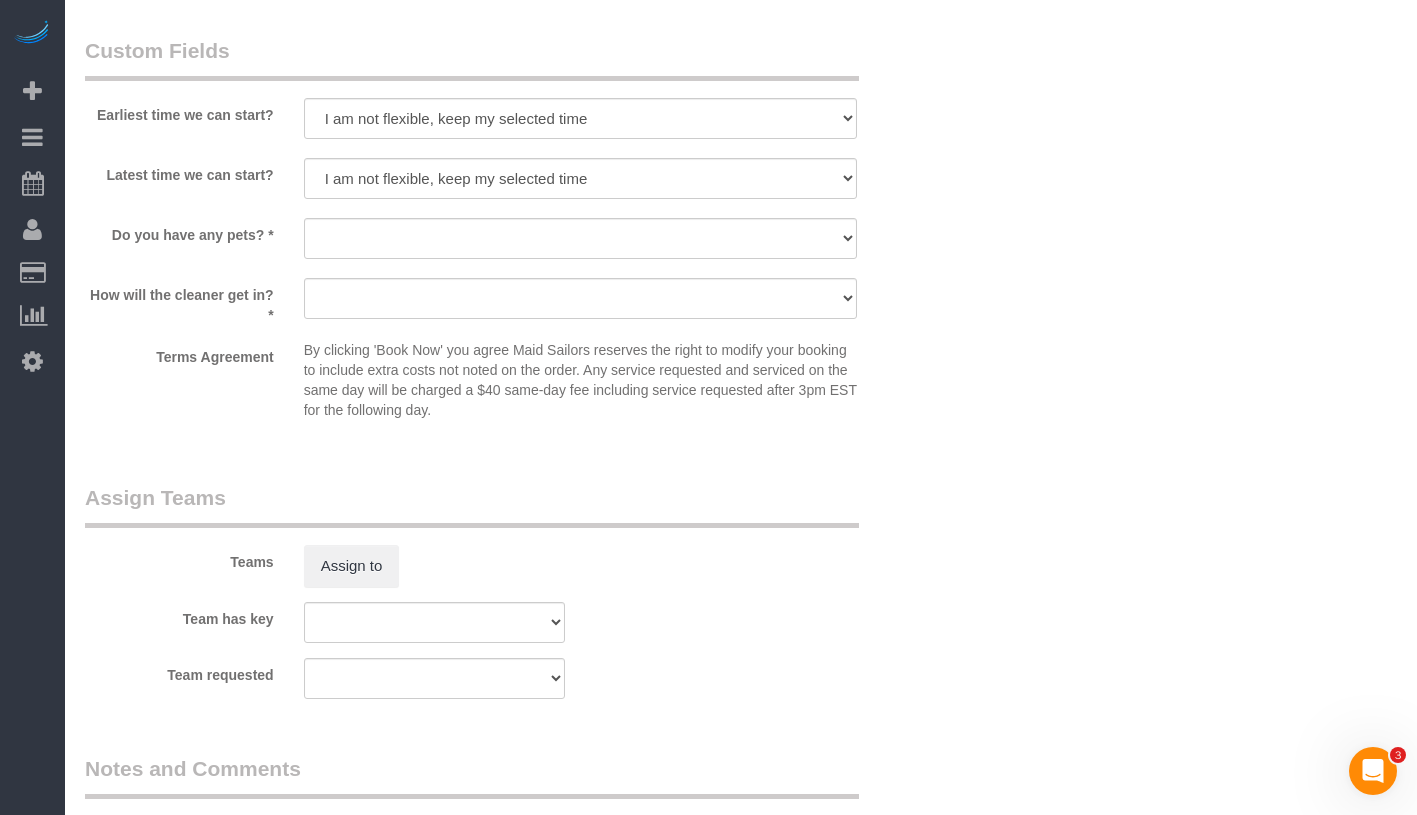 scroll, scrollTop: 2394, scrollLeft: 0, axis: vertical 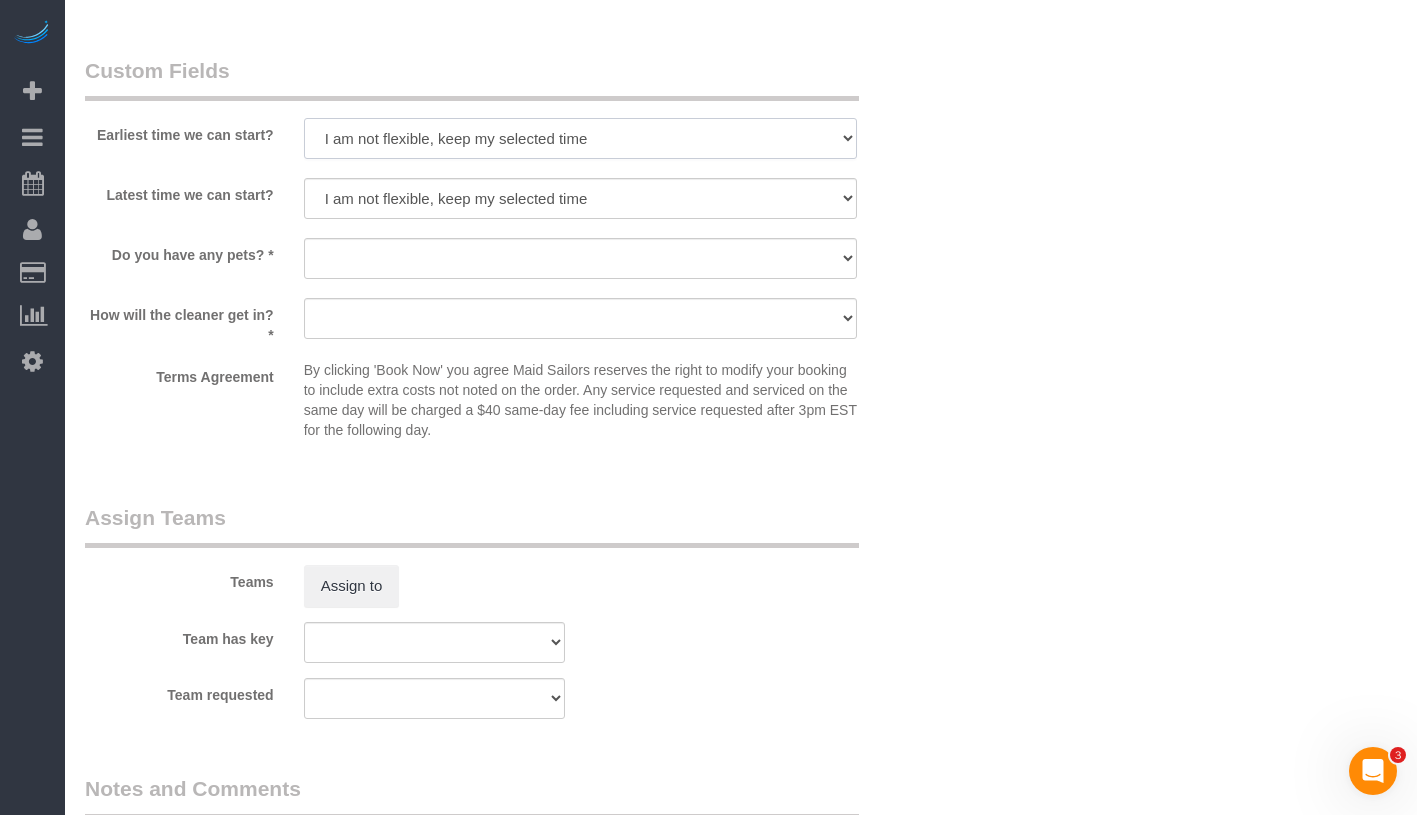 click on "I am not flexible, keep my selected time 8:00 AM 9:00 AM 10:00 AM 11:00 AM 12:00 PM 1:00 PM 2:00 PM 3:00 PM 4:00 PM 5:00 PM 6:00 PM 7:00 PM" at bounding box center (580, 138) 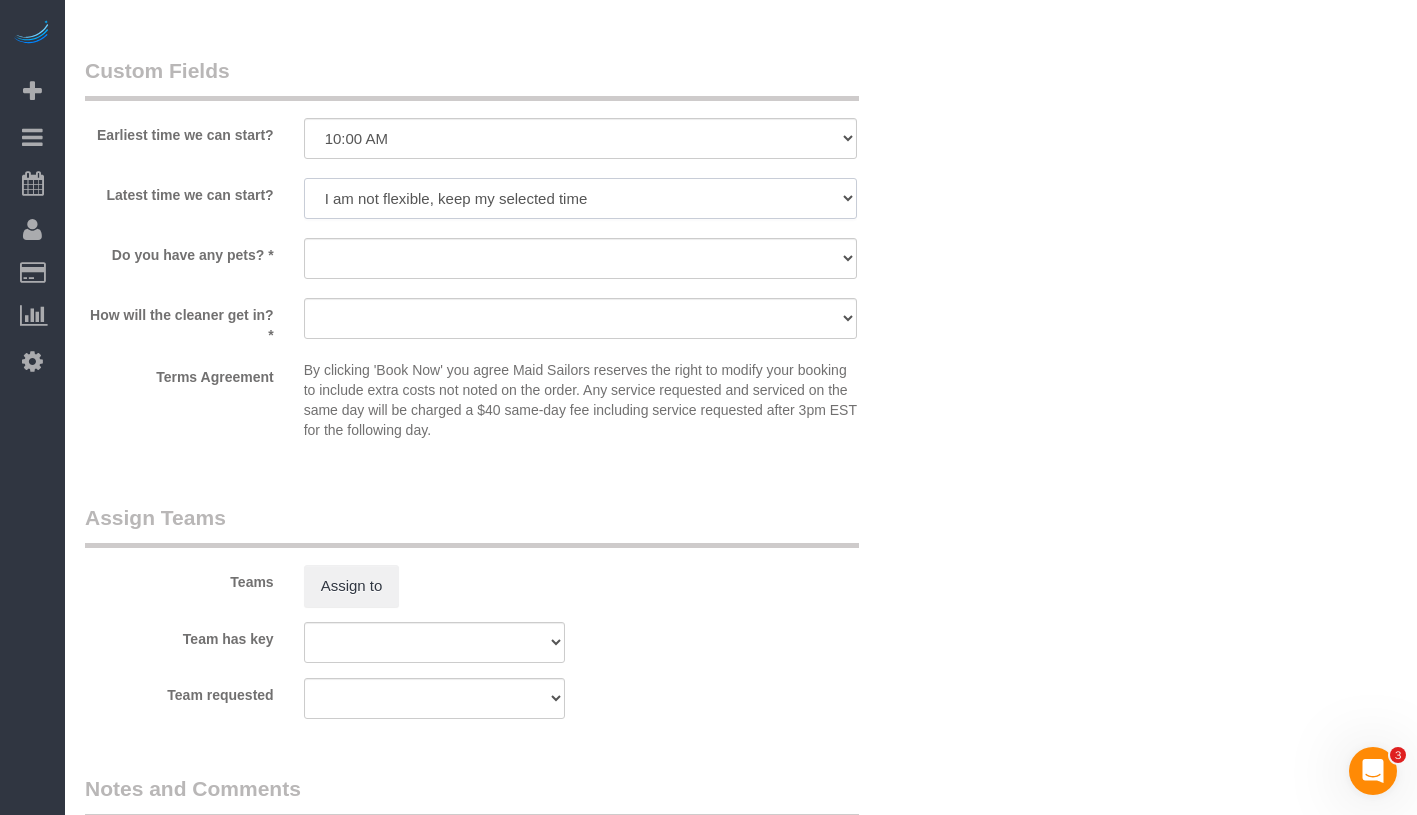 click on "I am not flexible, keep my selected time 8:00 AM 9:00 AM 10:00 AM 11:00 AM 12:00 PM 1:00 PM 2:00 PM 3:00 PM 4:00 PM 5:00 PM 6:00 PM 7:00 PM" at bounding box center [580, 198] 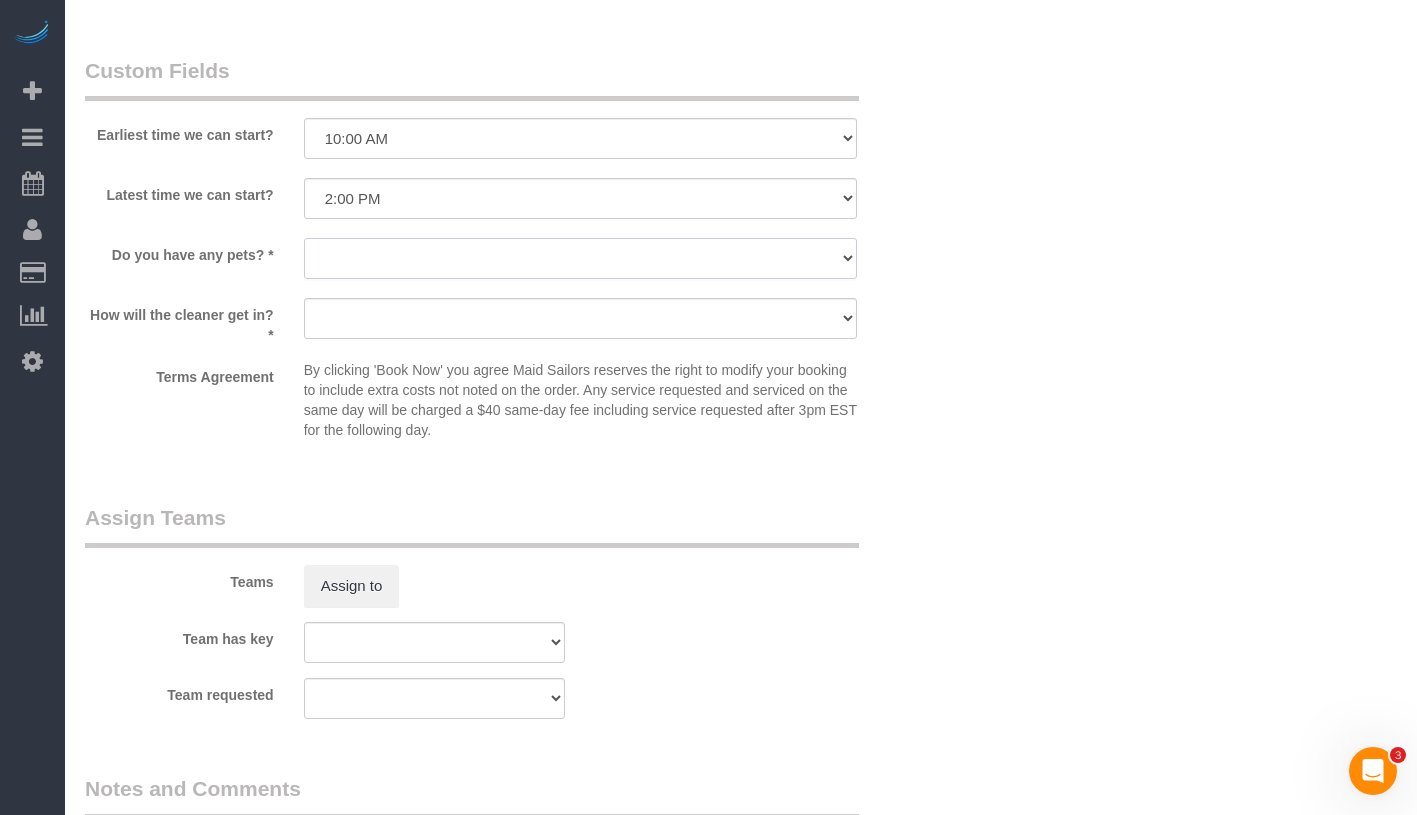 click on "Dog Cat None" at bounding box center [580, 258] 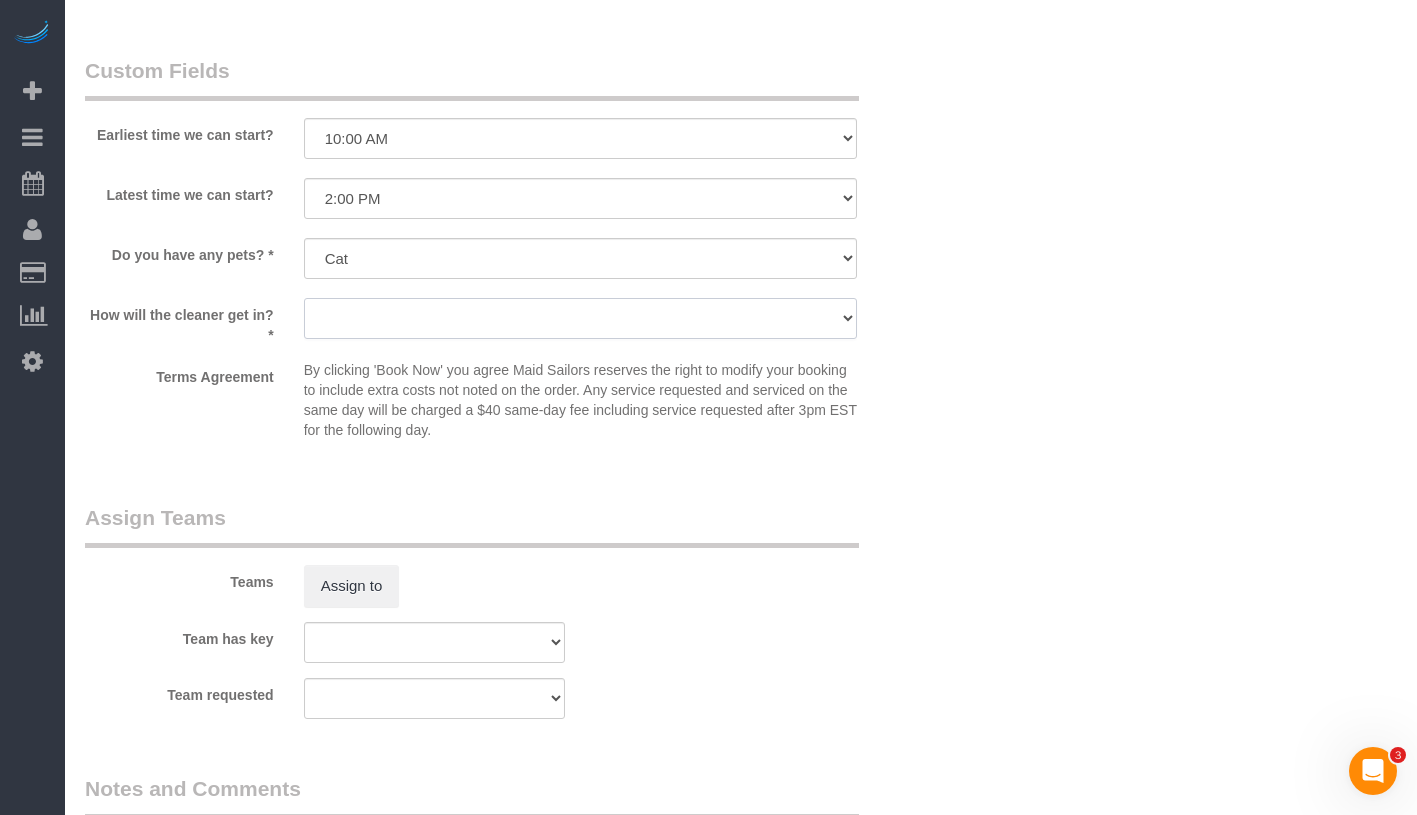 click on "We'll let you in. Doorman/Front Desk has the key. Other (Provide details)" at bounding box center (580, 318) 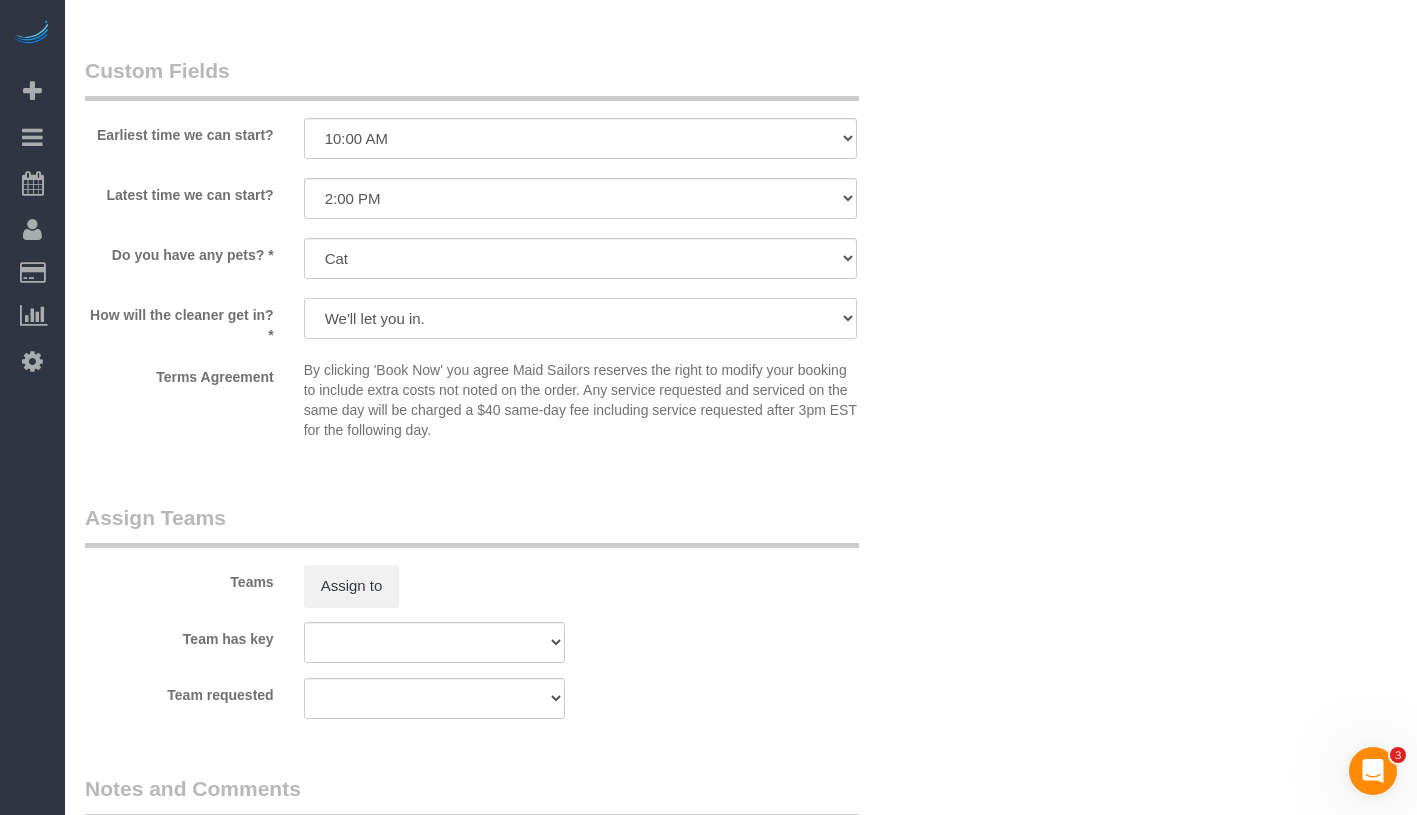 scroll, scrollTop: 2718, scrollLeft: 0, axis: vertical 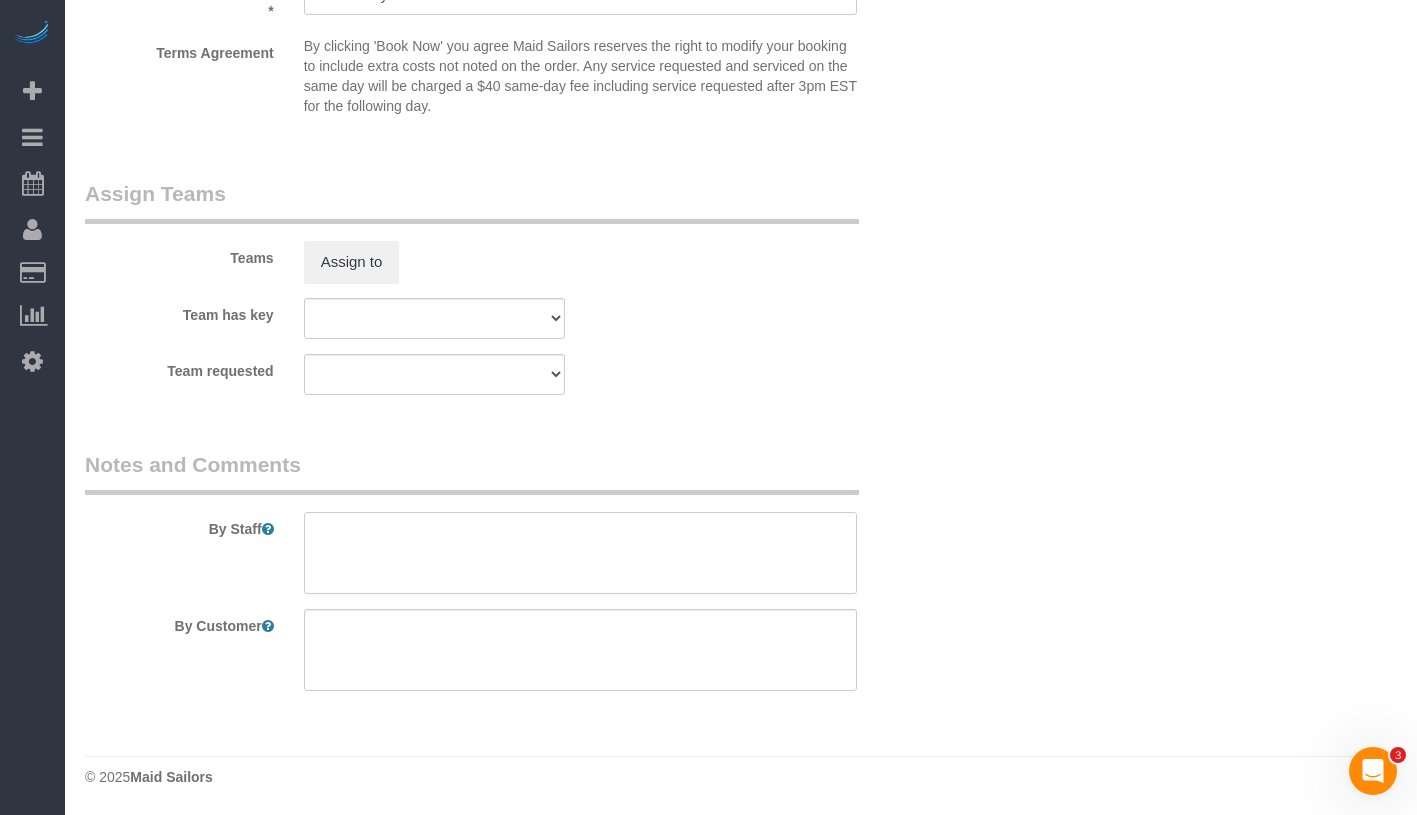 click at bounding box center (580, 553) 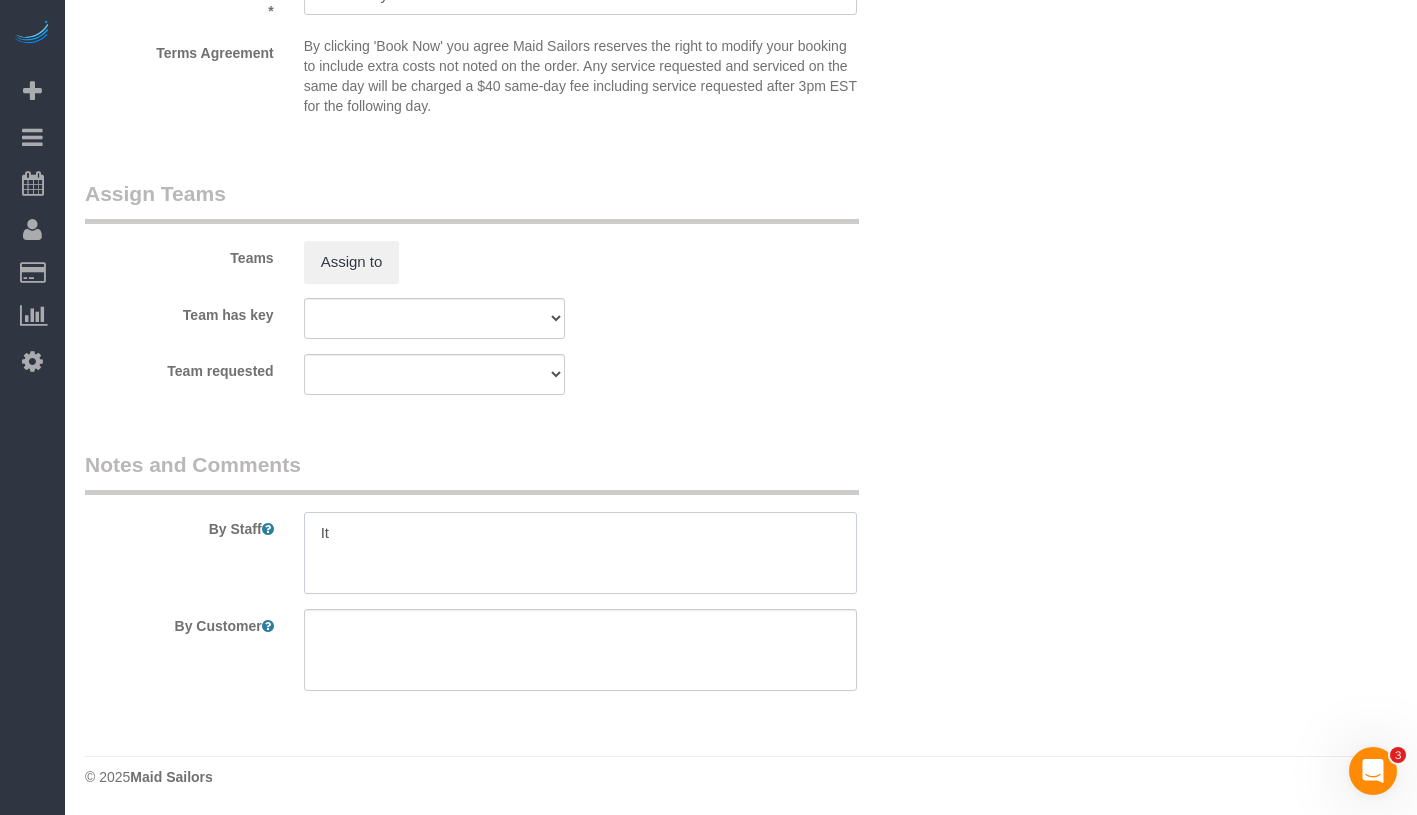 type on "I" 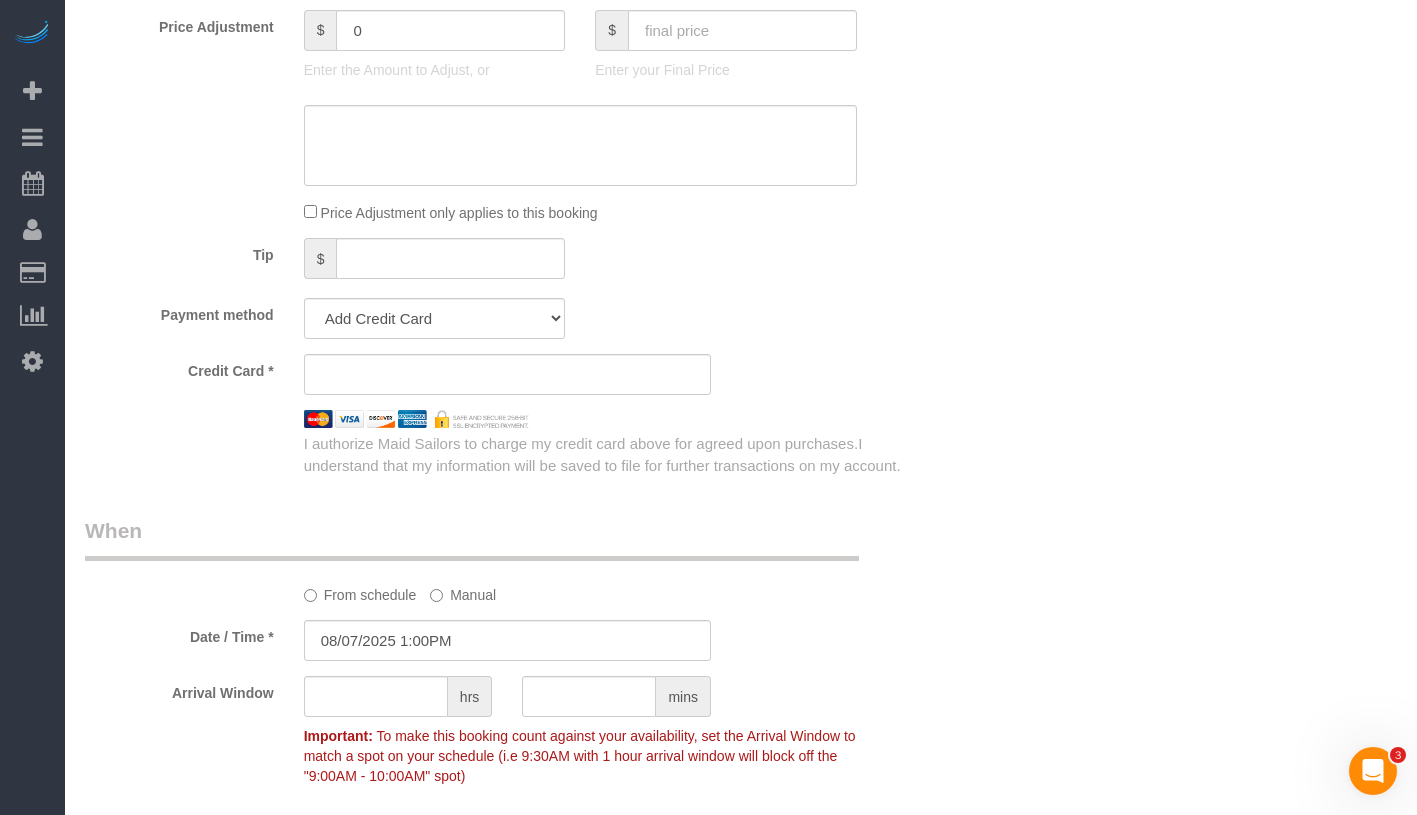 scroll, scrollTop: 1583, scrollLeft: 0, axis: vertical 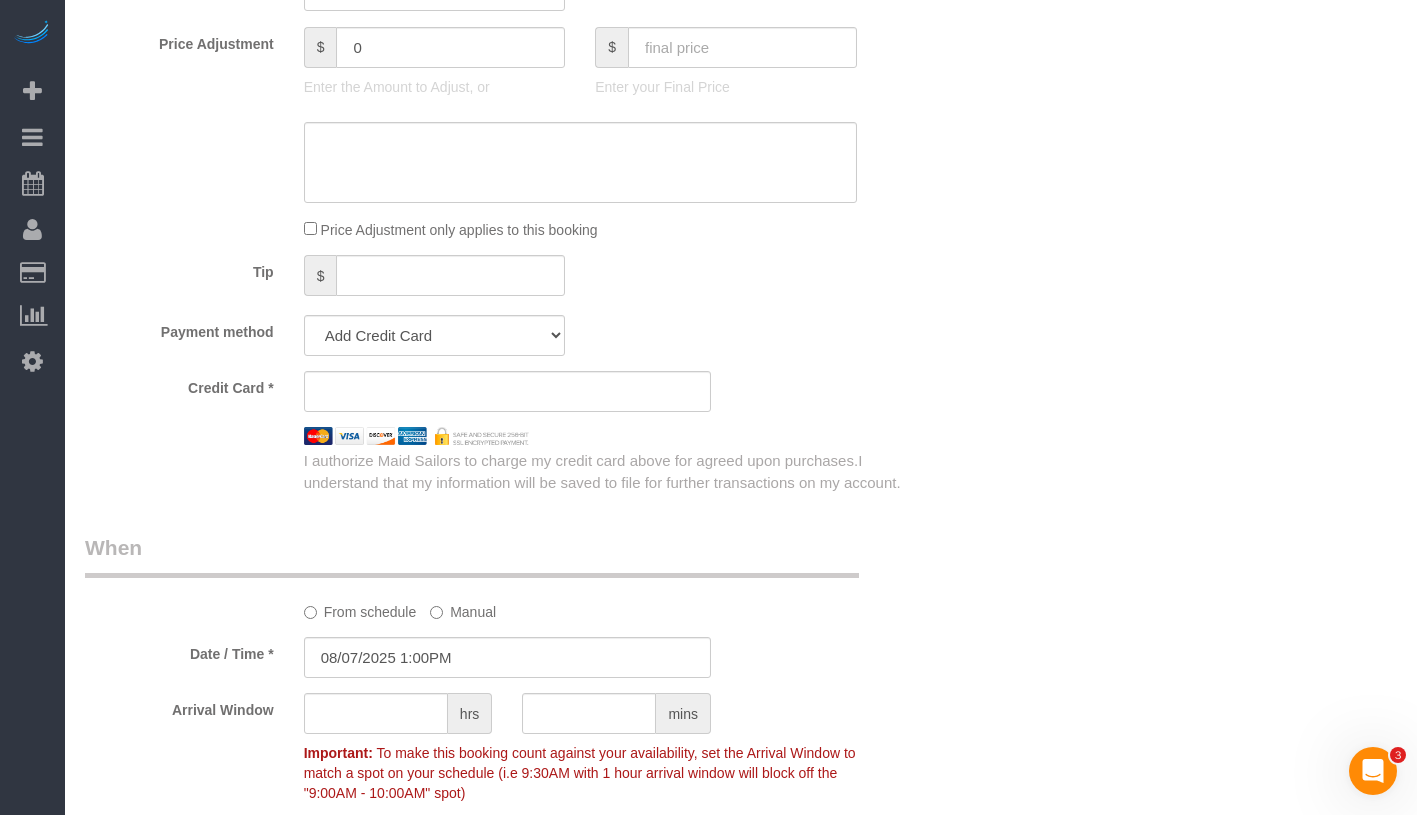 type on "Apartment is on the first floor." 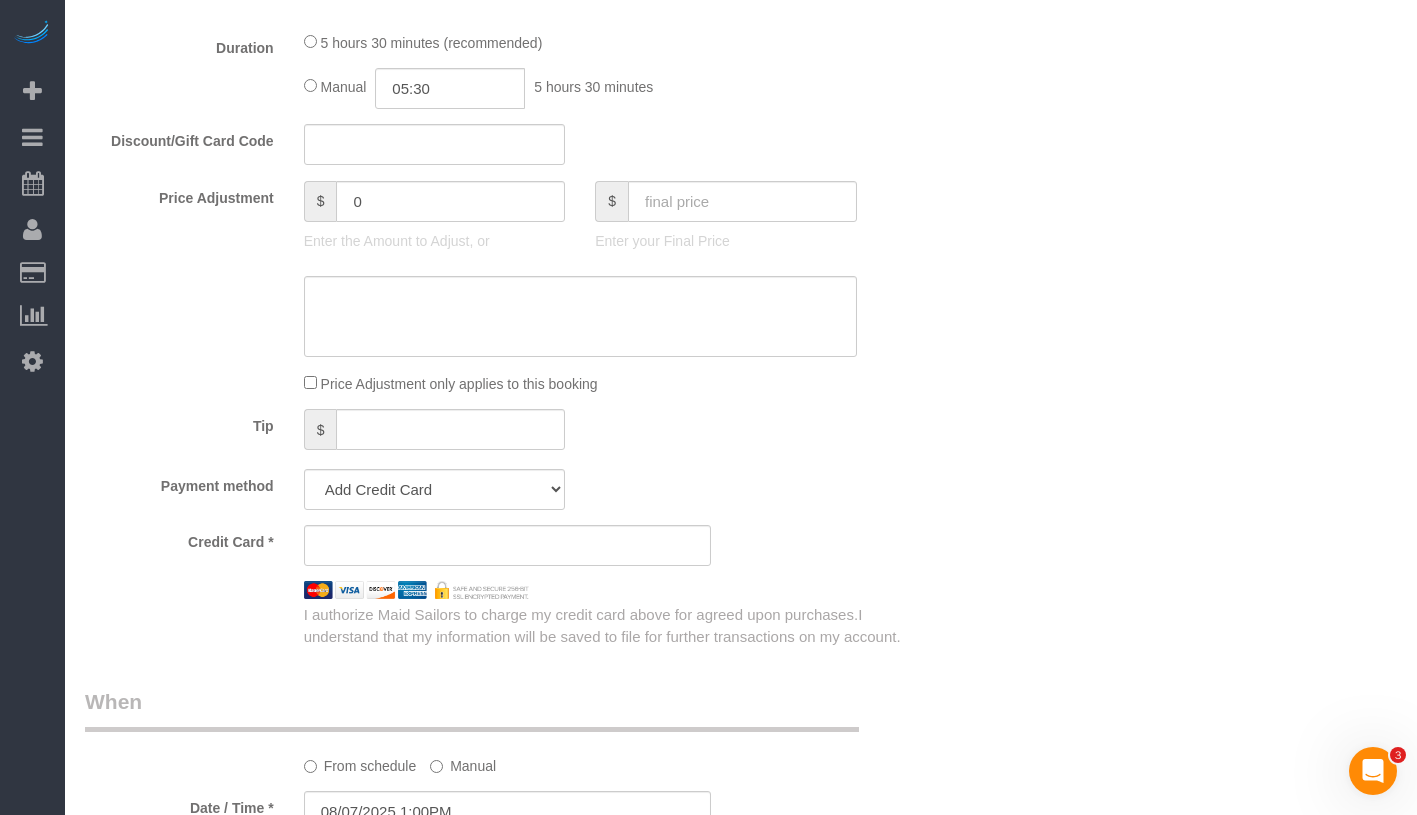 scroll, scrollTop: 1640, scrollLeft: 0, axis: vertical 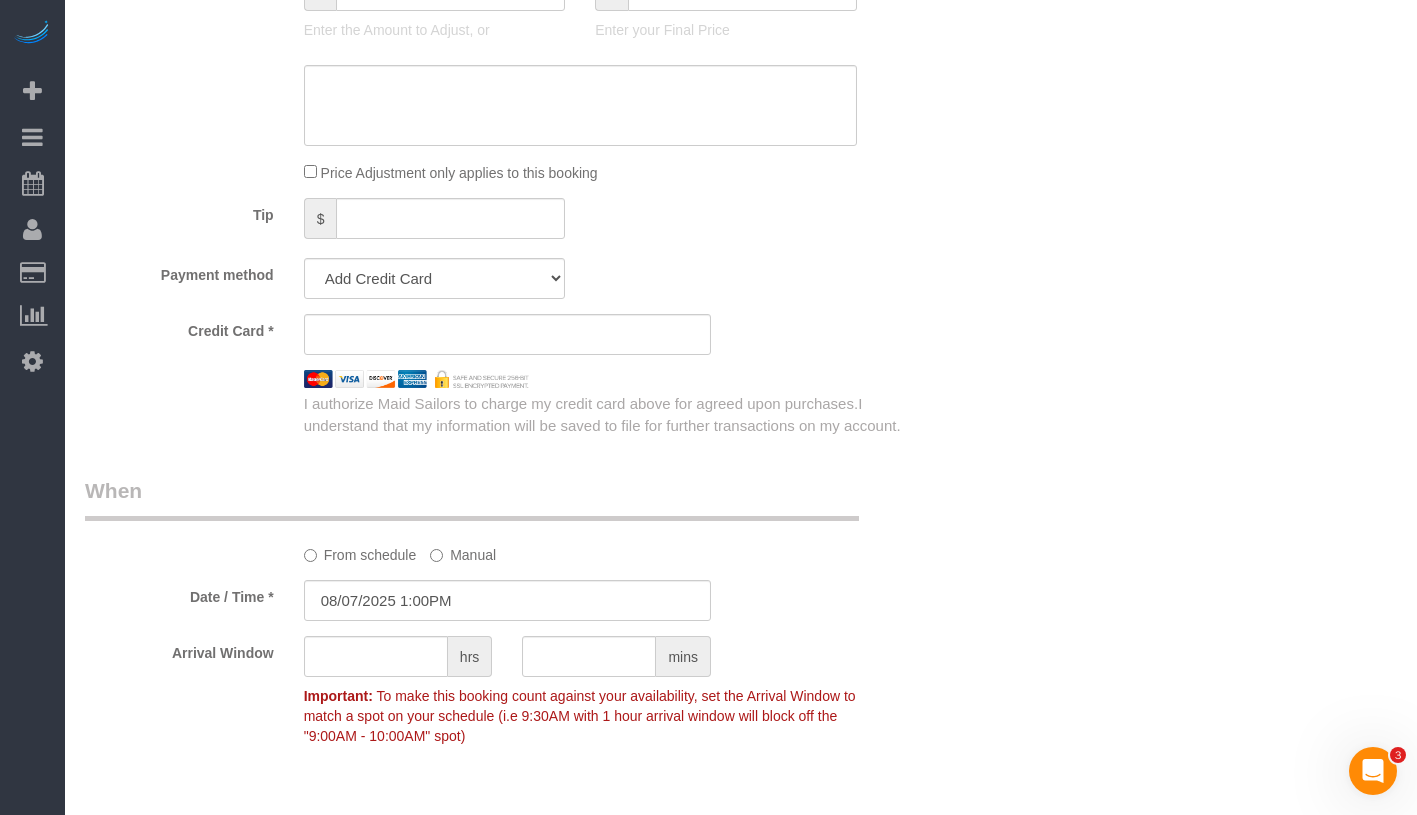 click on "Who
Email
soniakaria237@gmail.com
Name *
Sonia
Karia
Where
Address
8710 167 Street
Jamaica
AK
AL
AR
AZ
CA
CO
CT
DC
DE
FL
GA
HI
IA
ID
IL
IN
KS
KY
LA
MA
MD
ME
MI
MN
MO
MS
MT
NC
ND
NE
NH" at bounding box center (741, 128) 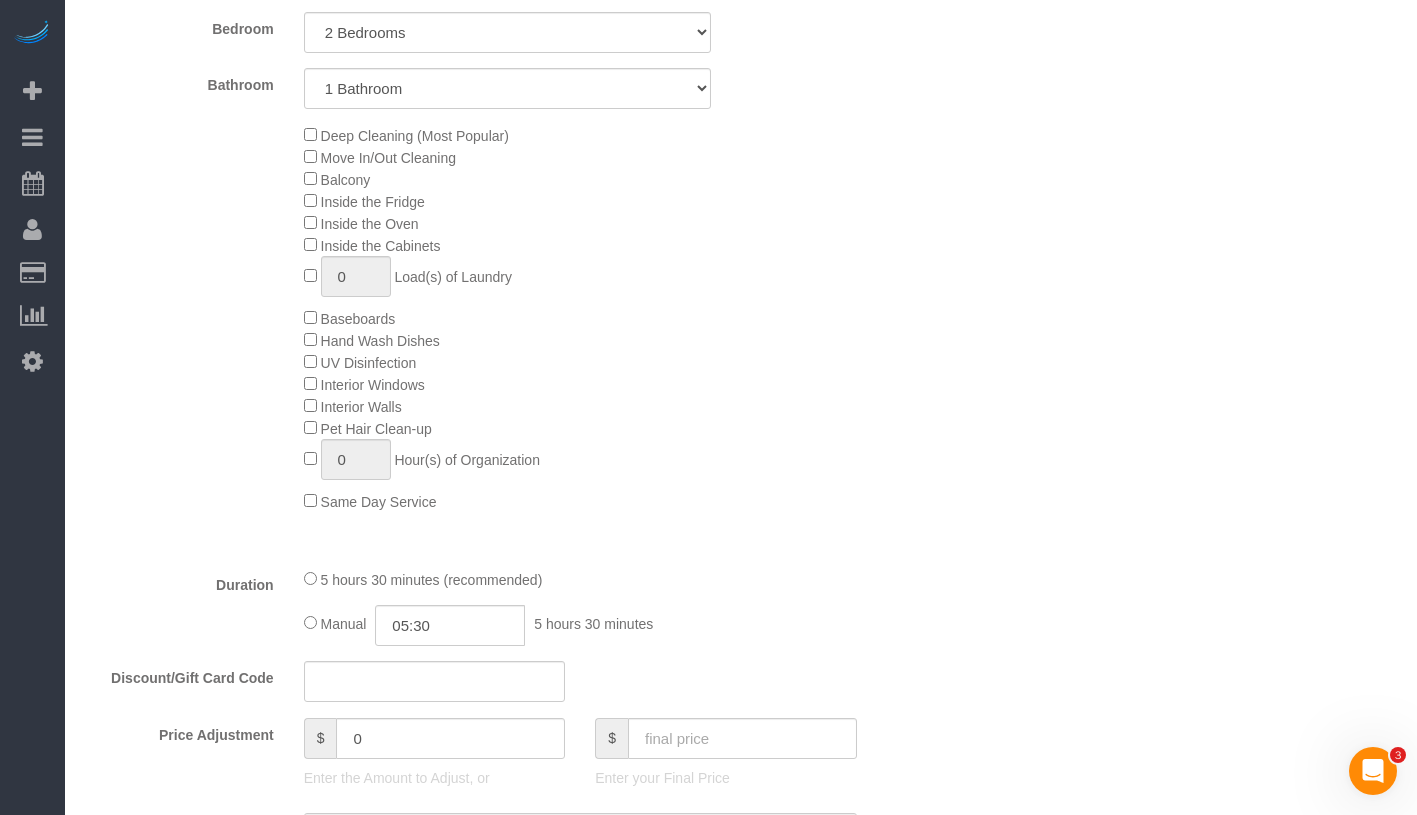 scroll, scrollTop: 891, scrollLeft: 0, axis: vertical 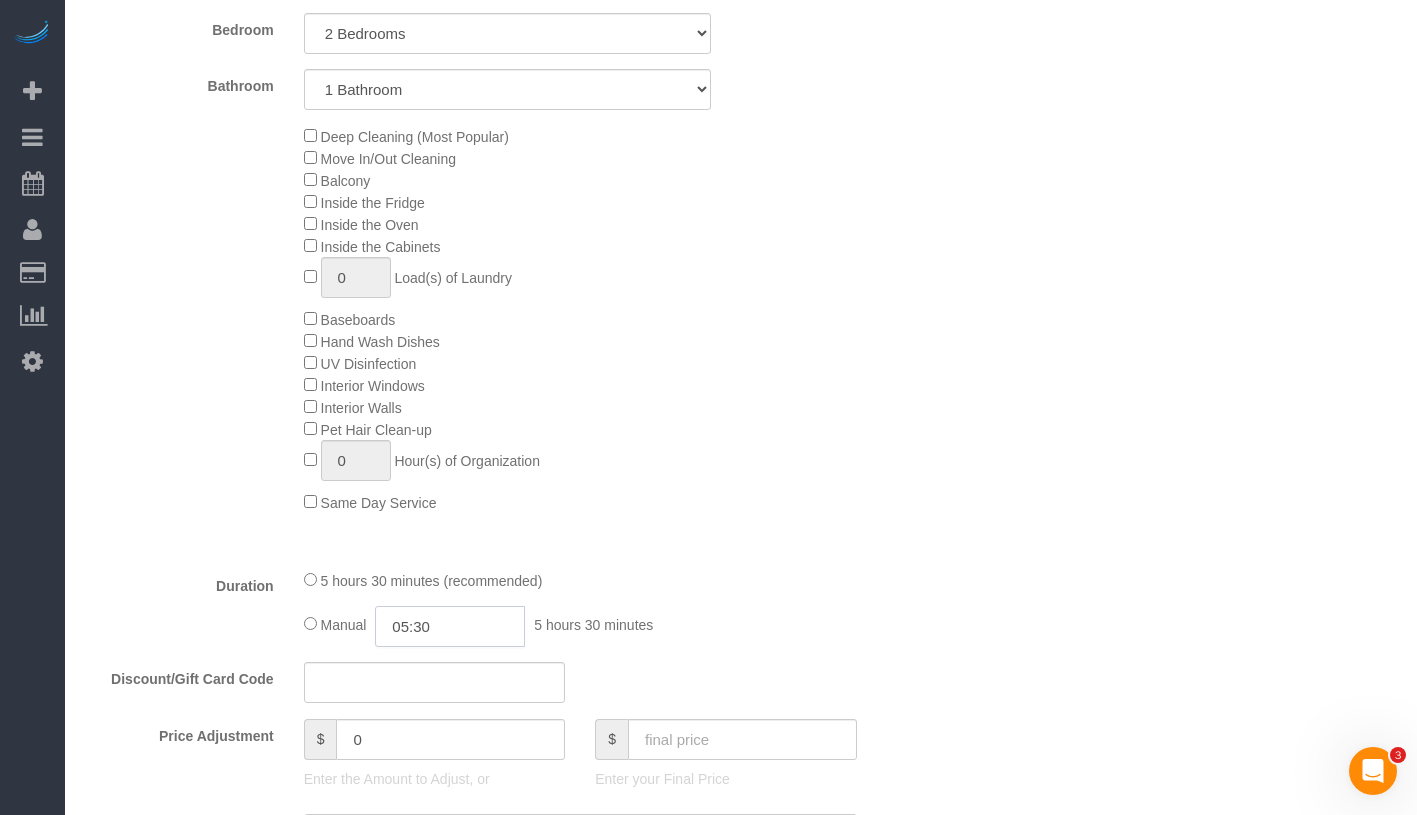 click on "05:30" 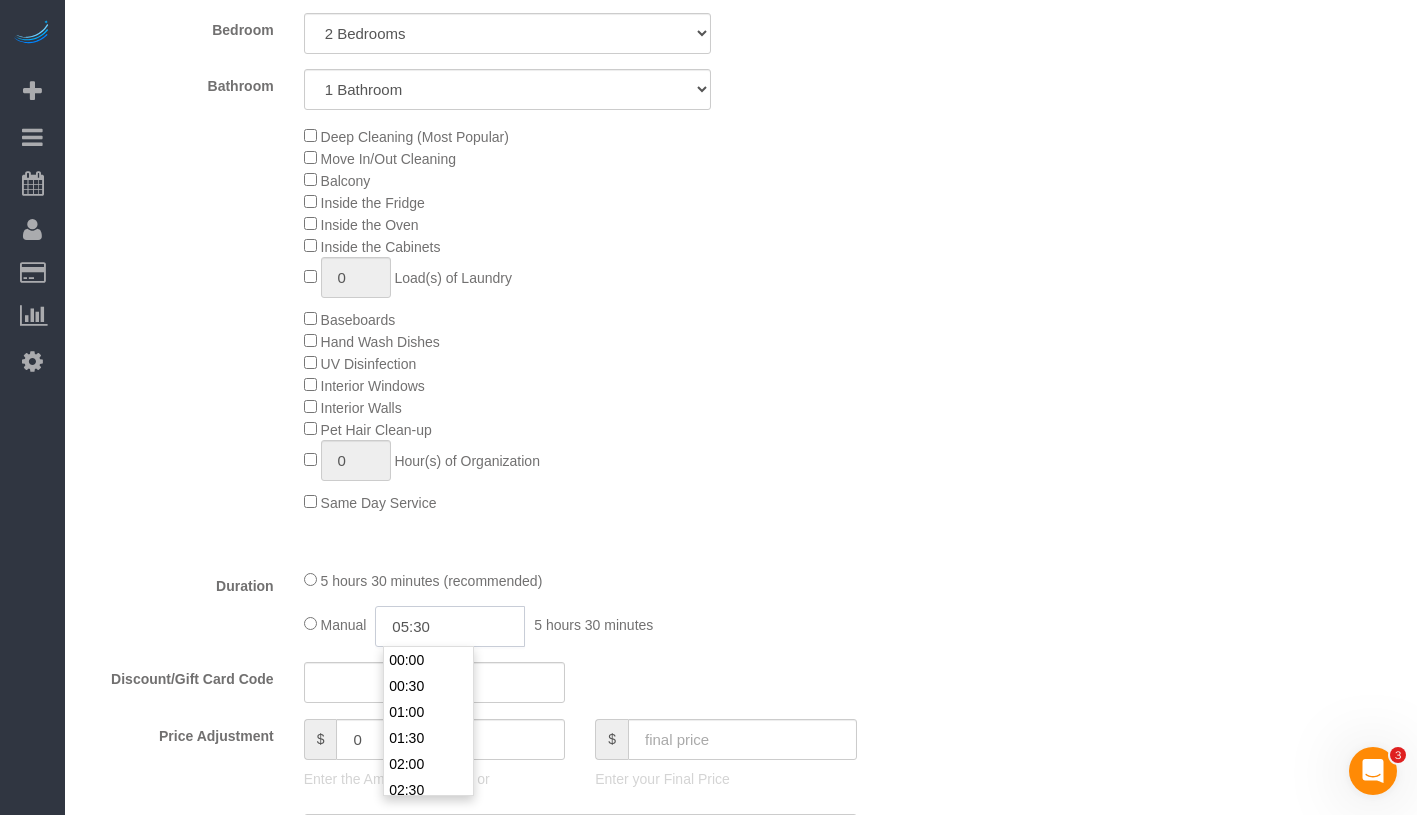 click on "05:30" 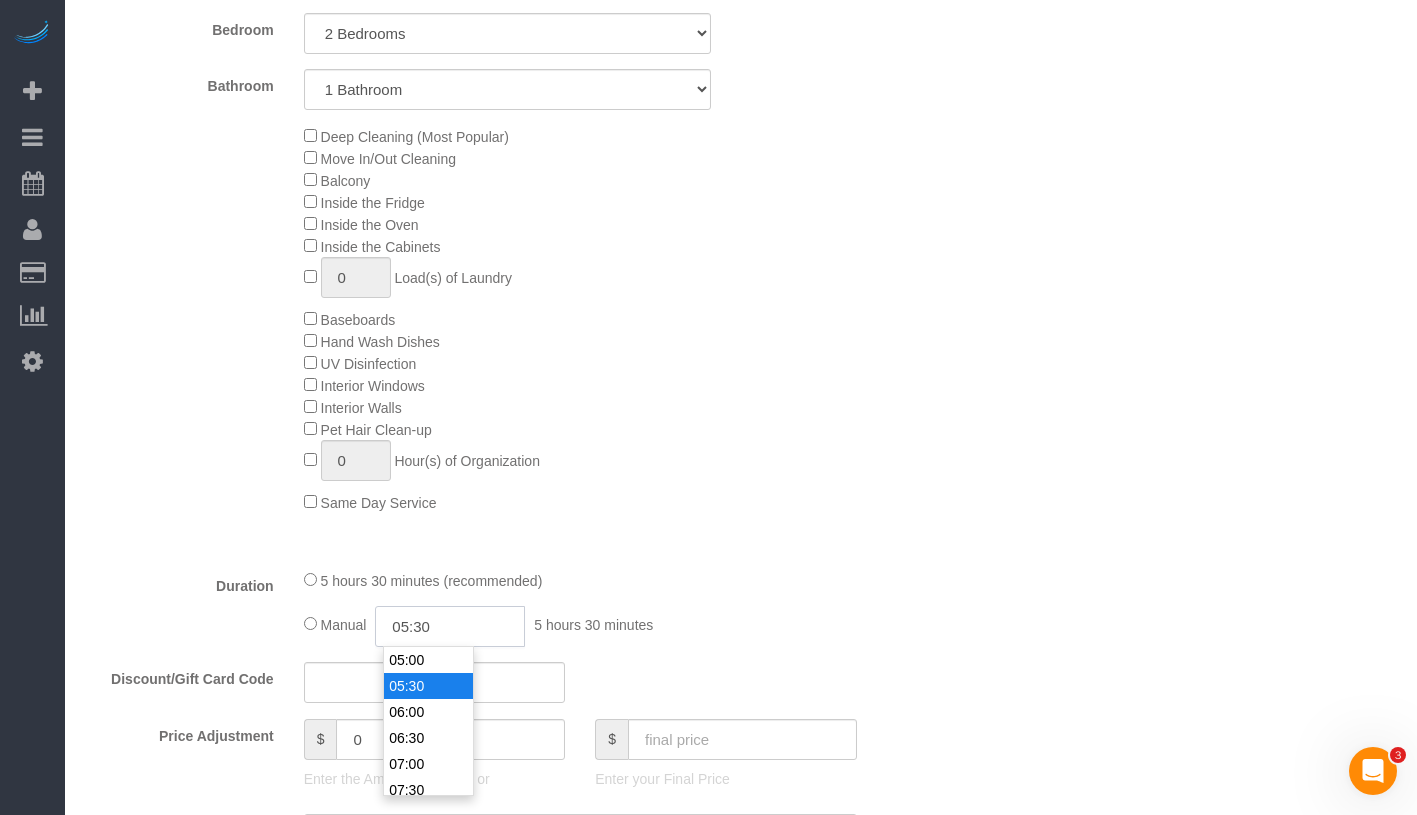 click on "05:30" 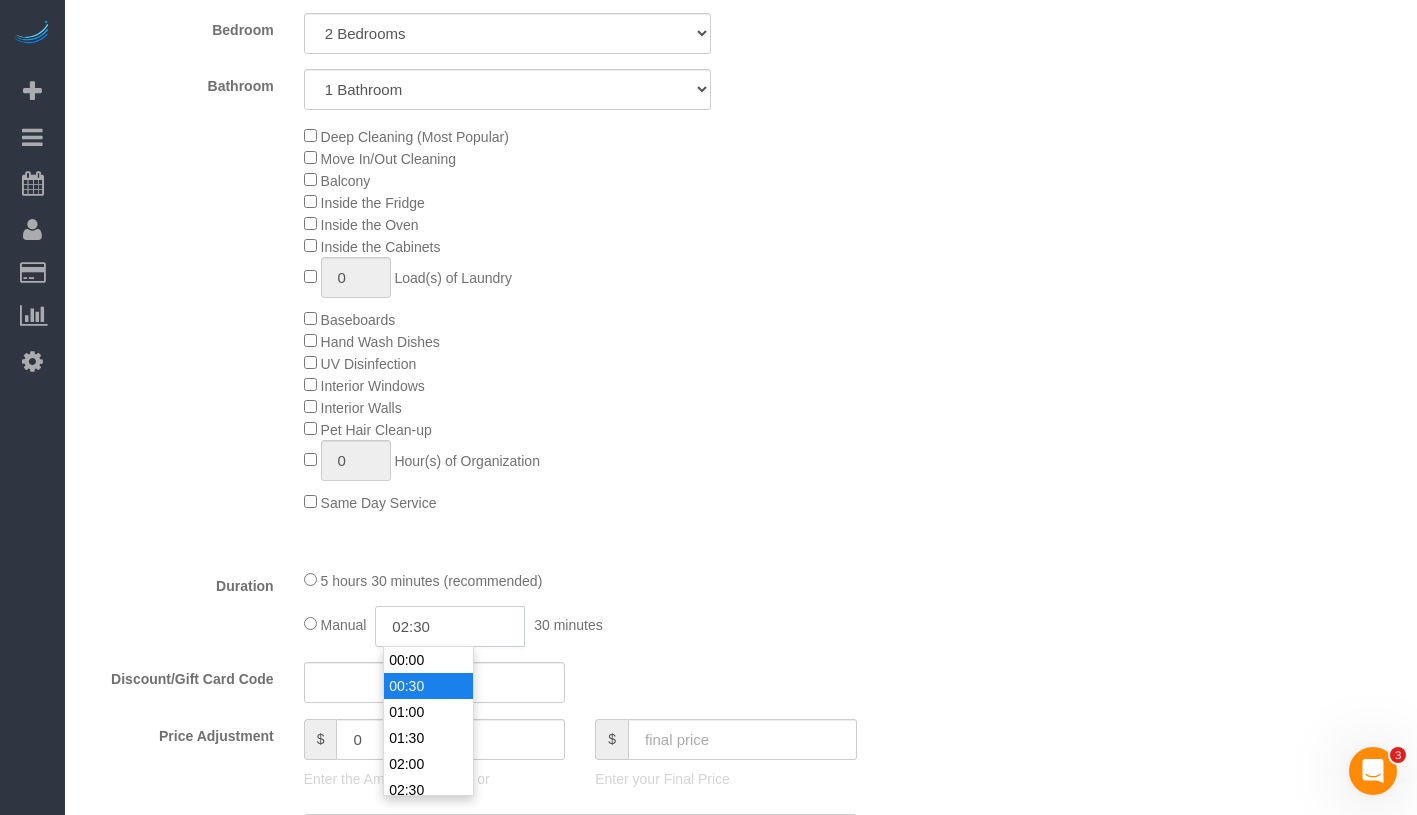scroll, scrollTop: 104, scrollLeft: 0, axis: vertical 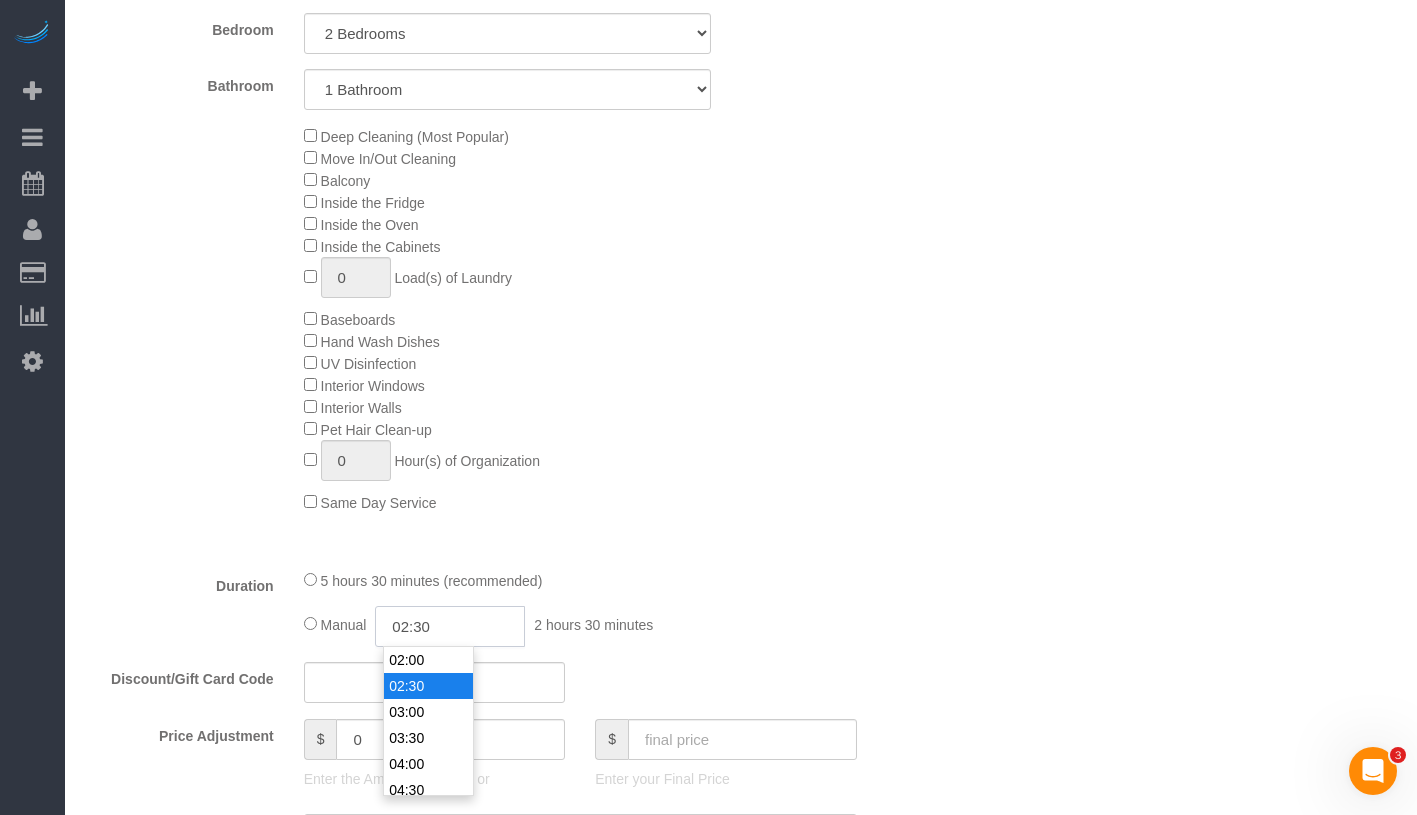 type on "02:30" 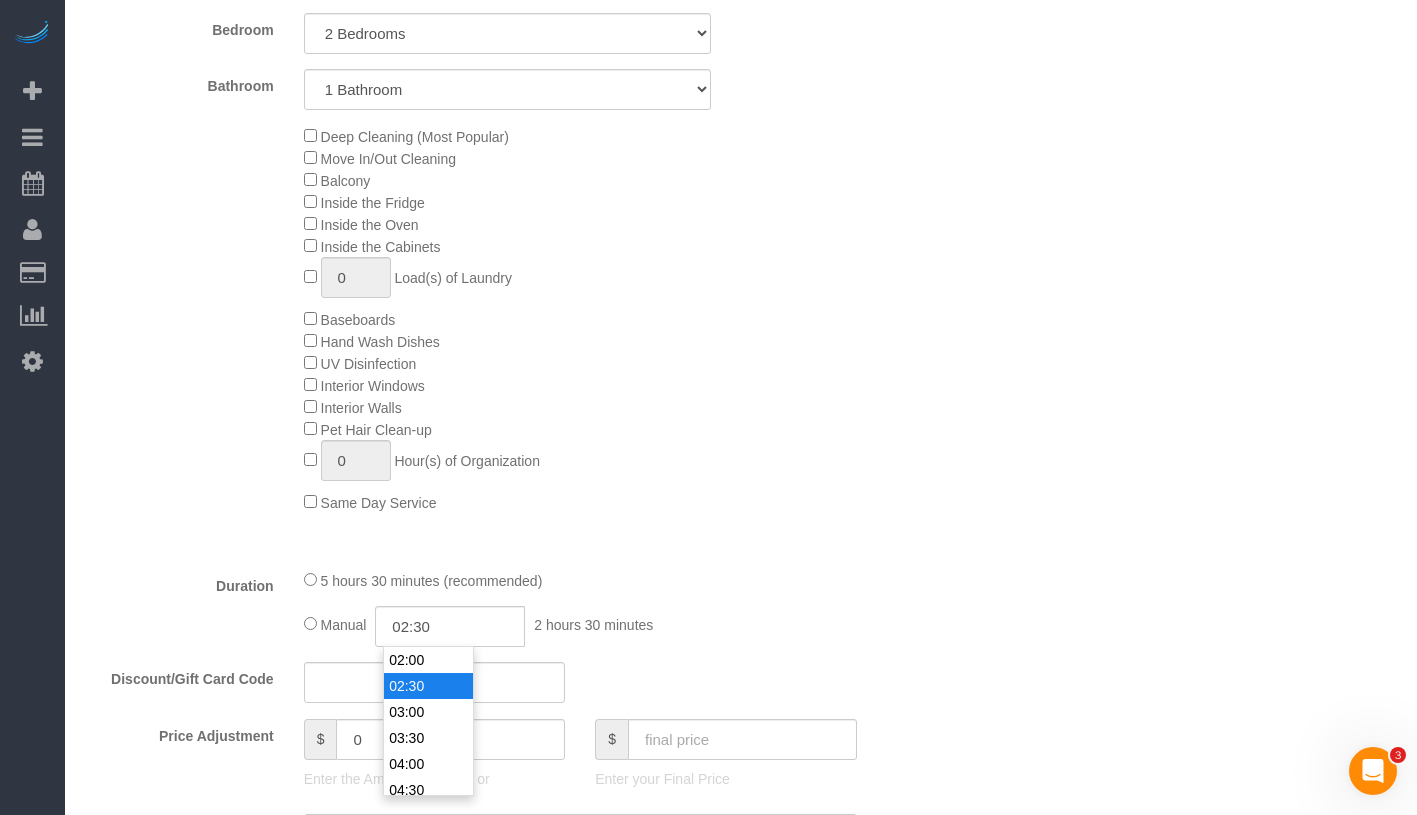 click on "Deep Cleaning (Most Popular)
Move In/Out Cleaning
Balcony
Inside the Fridge
Inside the Oven
Inside the Cabinets
0
Load(s) of Laundry
Baseboards
Hand Wash Dishes
0" 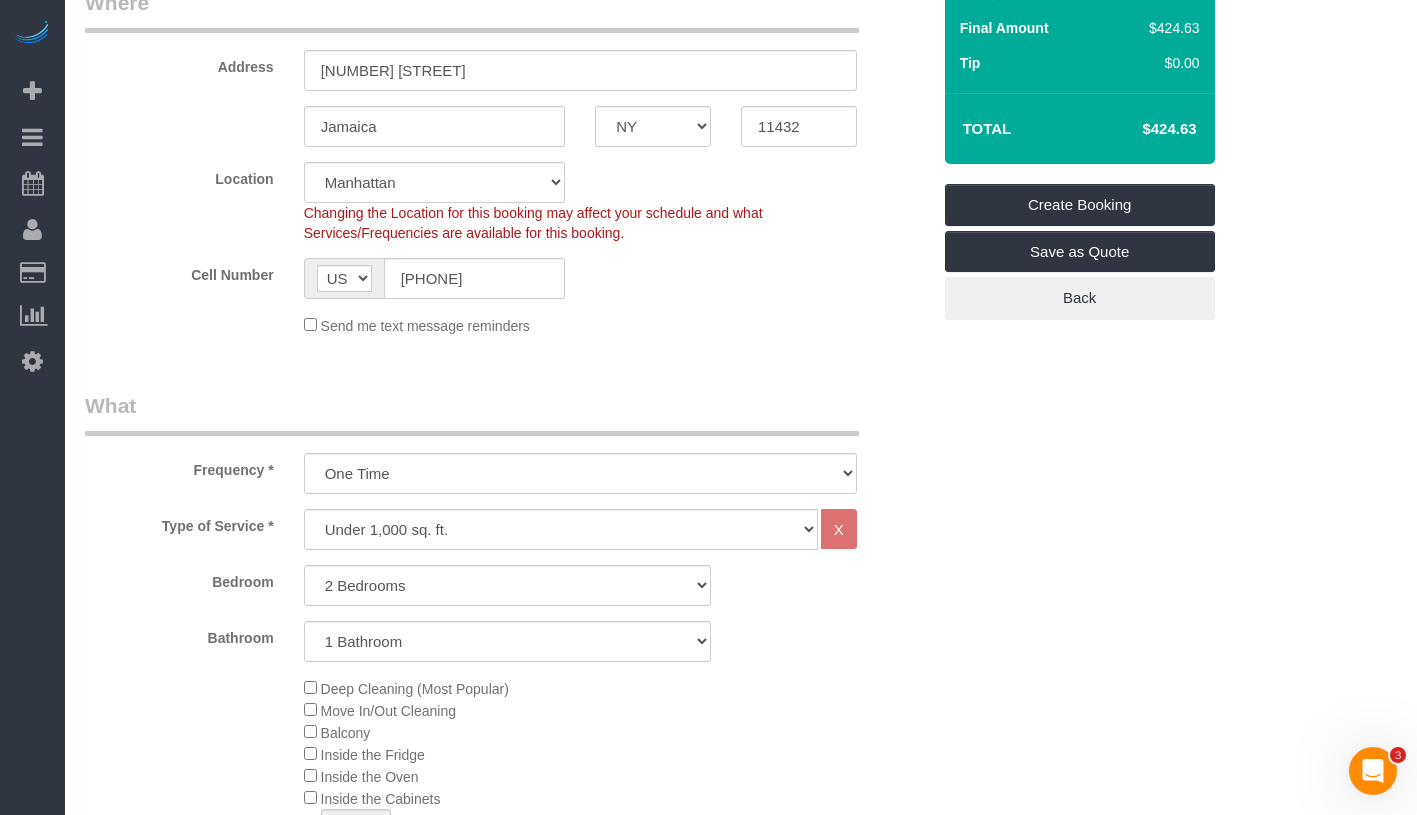 scroll, scrollTop: 95, scrollLeft: 0, axis: vertical 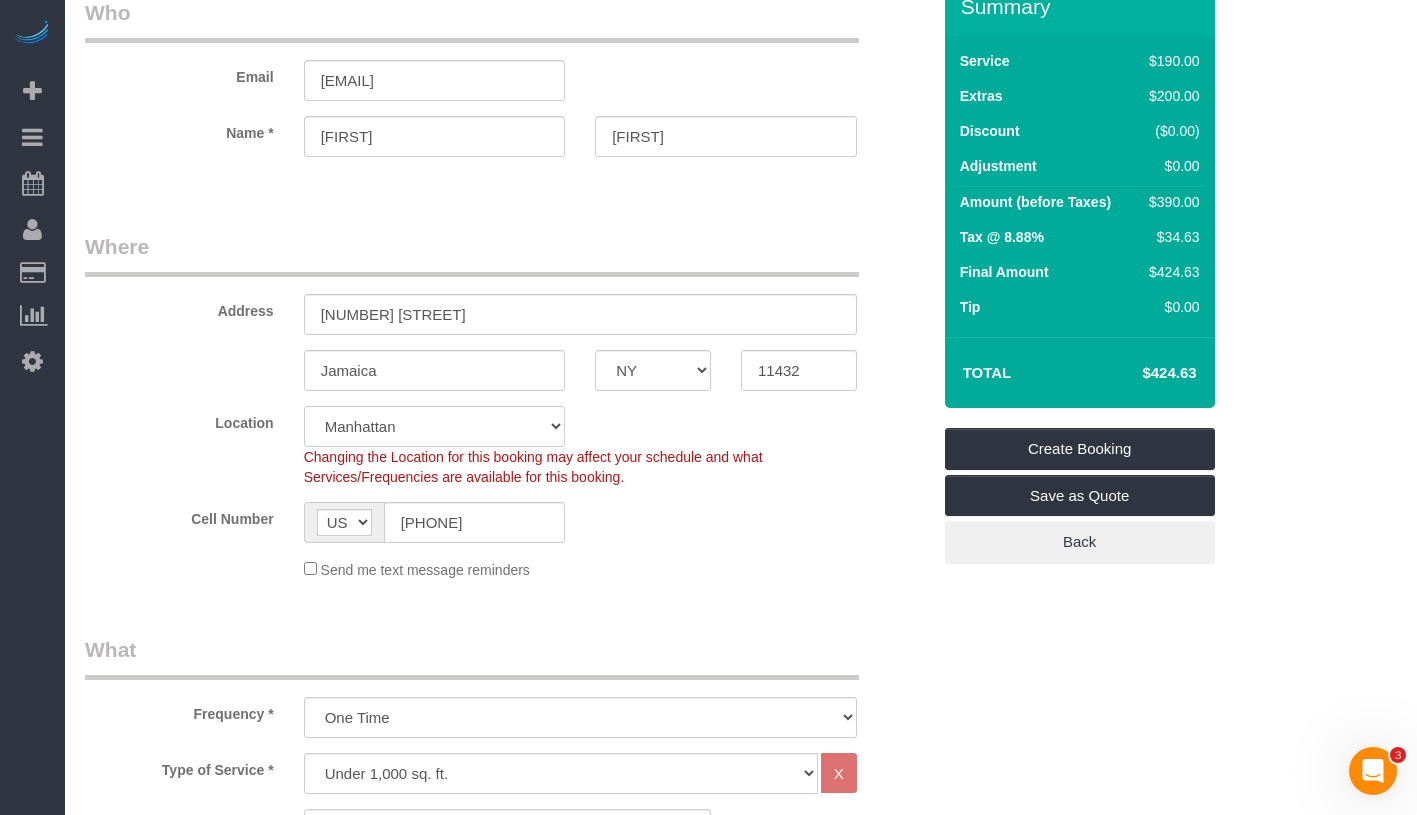 click on "Manhattan Austin Boston Bronx Brooklyn Charlotte Denver New Jersey Portland Queens Seattle Staten Island" 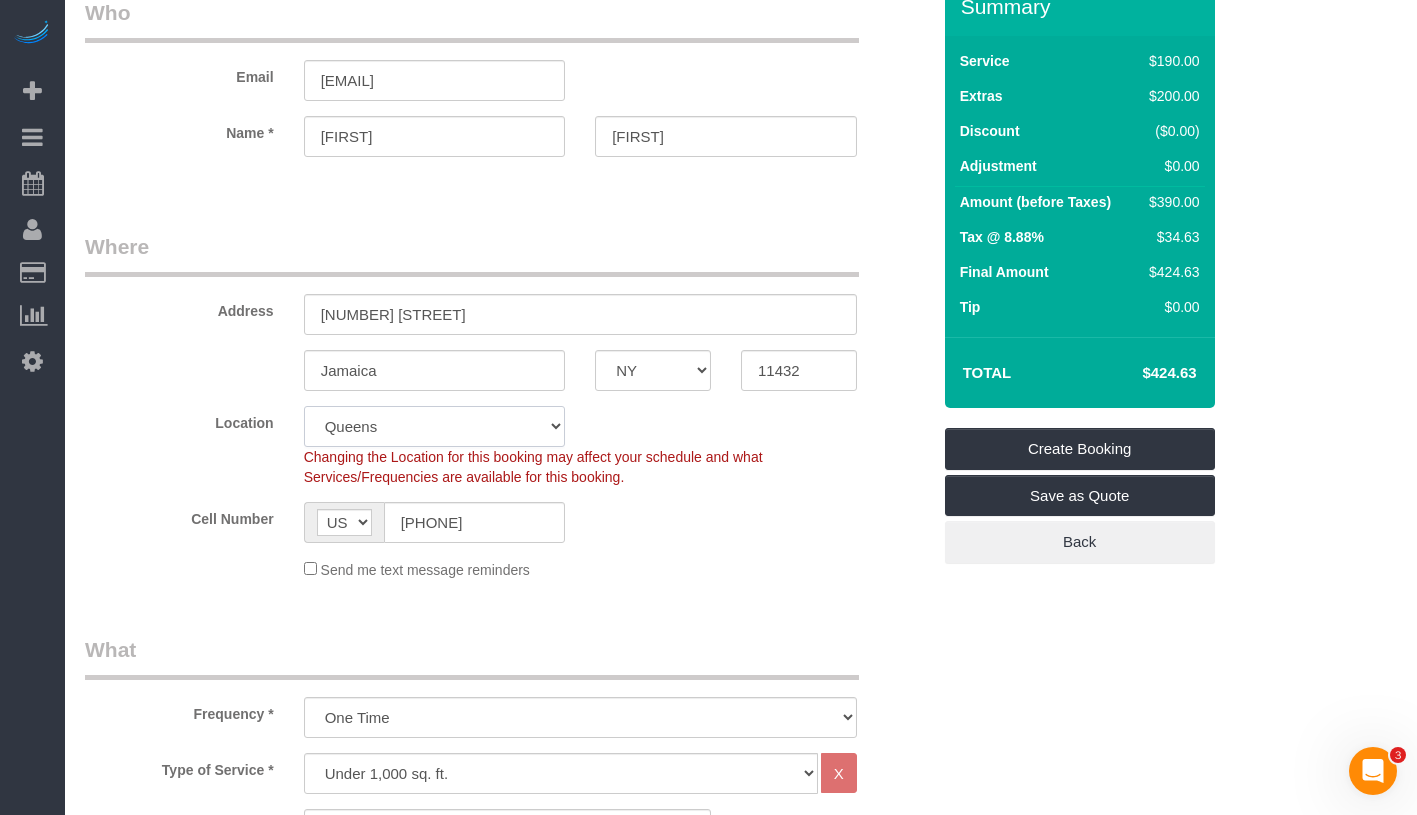 select on "object:5109" 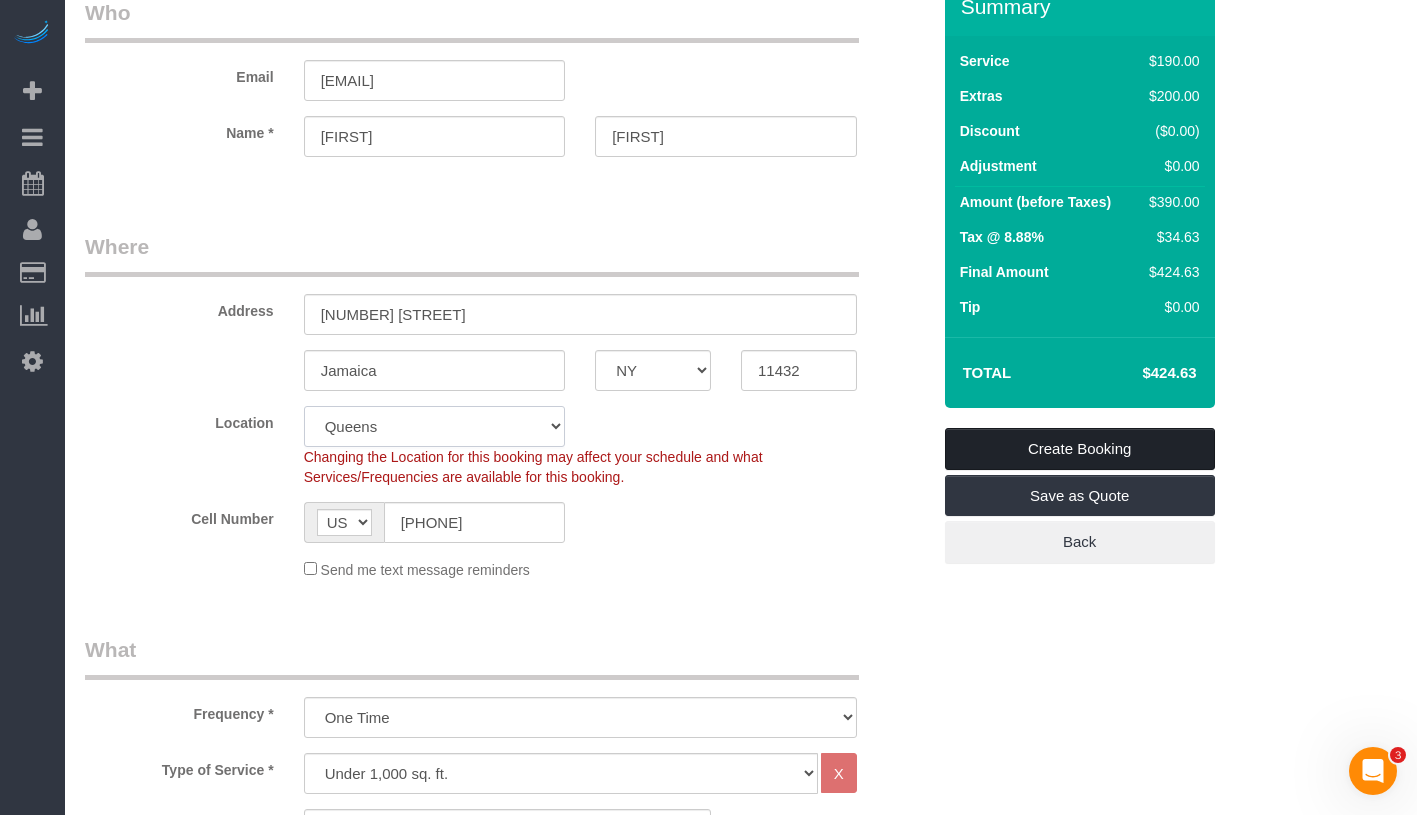 select on "2" 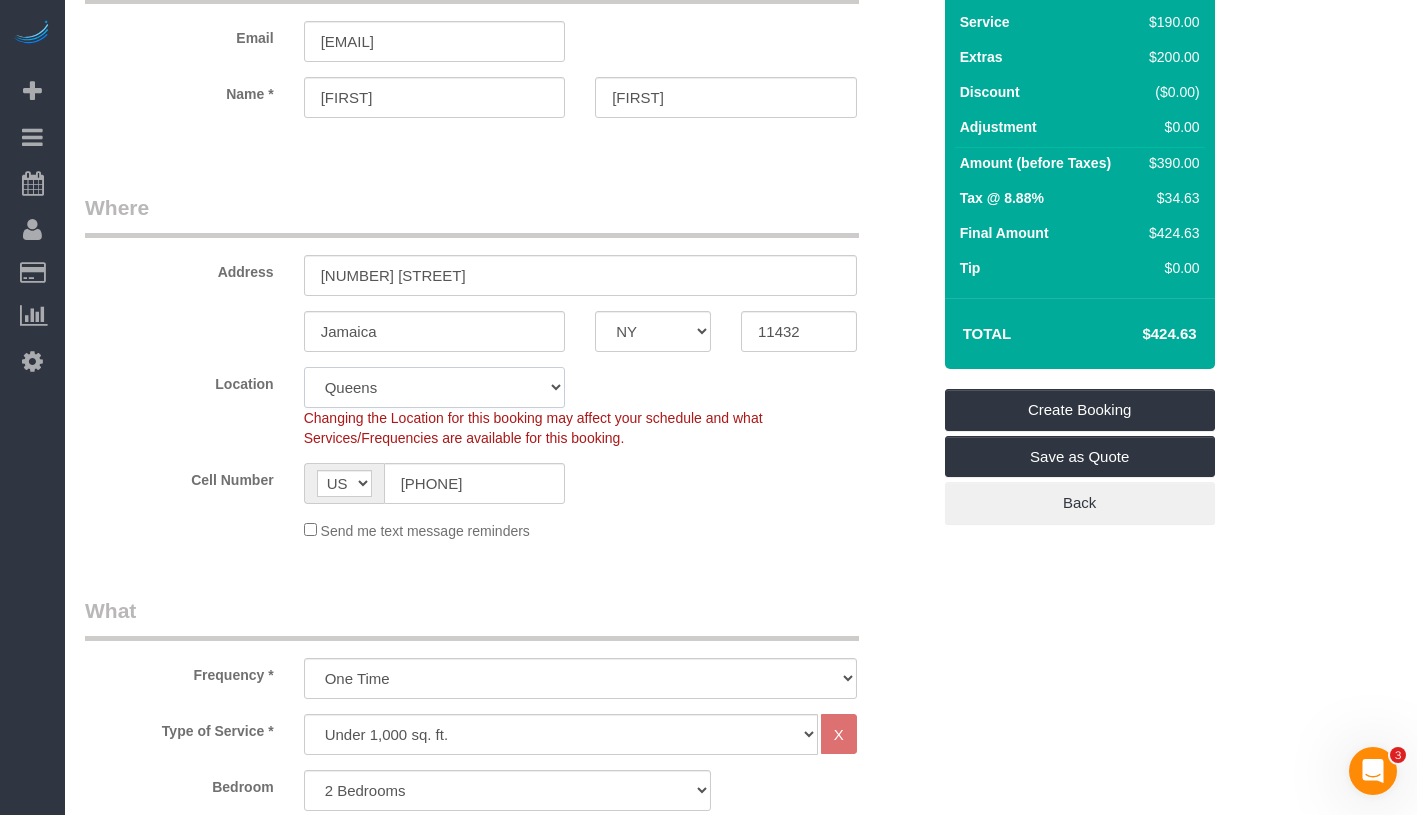 scroll, scrollTop: 114, scrollLeft: 0, axis: vertical 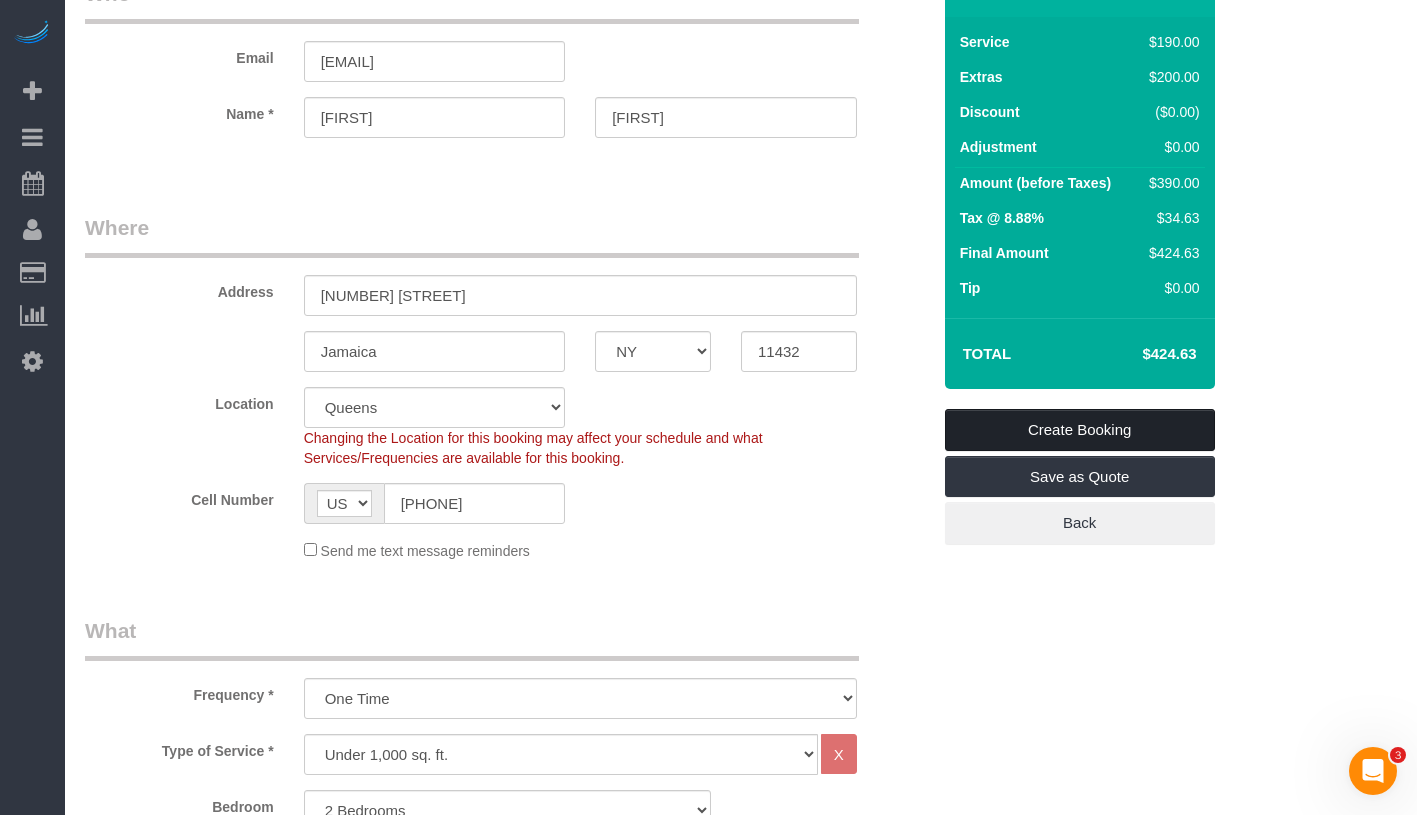 click on "Create Booking" at bounding box center [1080, 430] 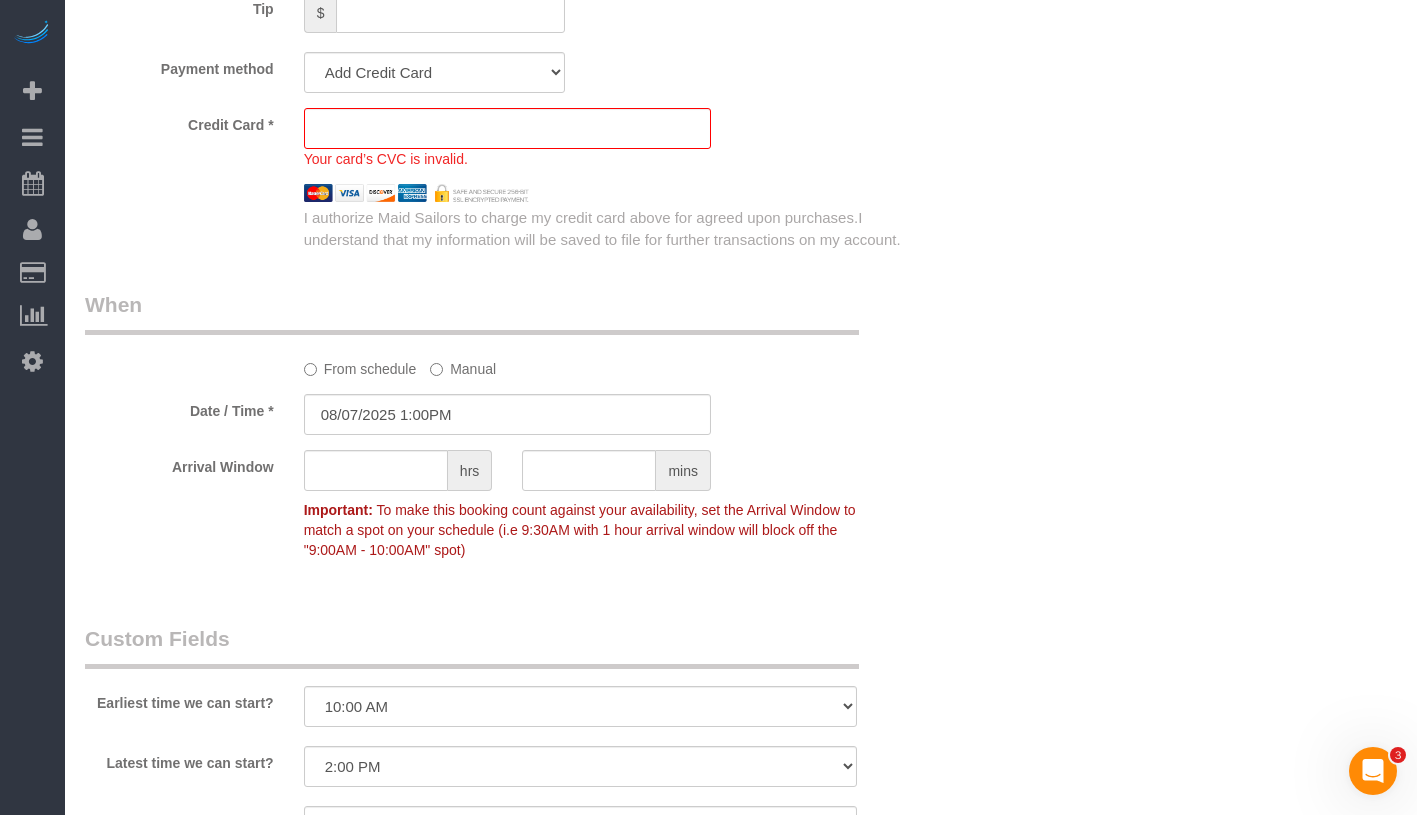 scroll, scrollTop: 1815, scrollLeft: 0, axis: vertical 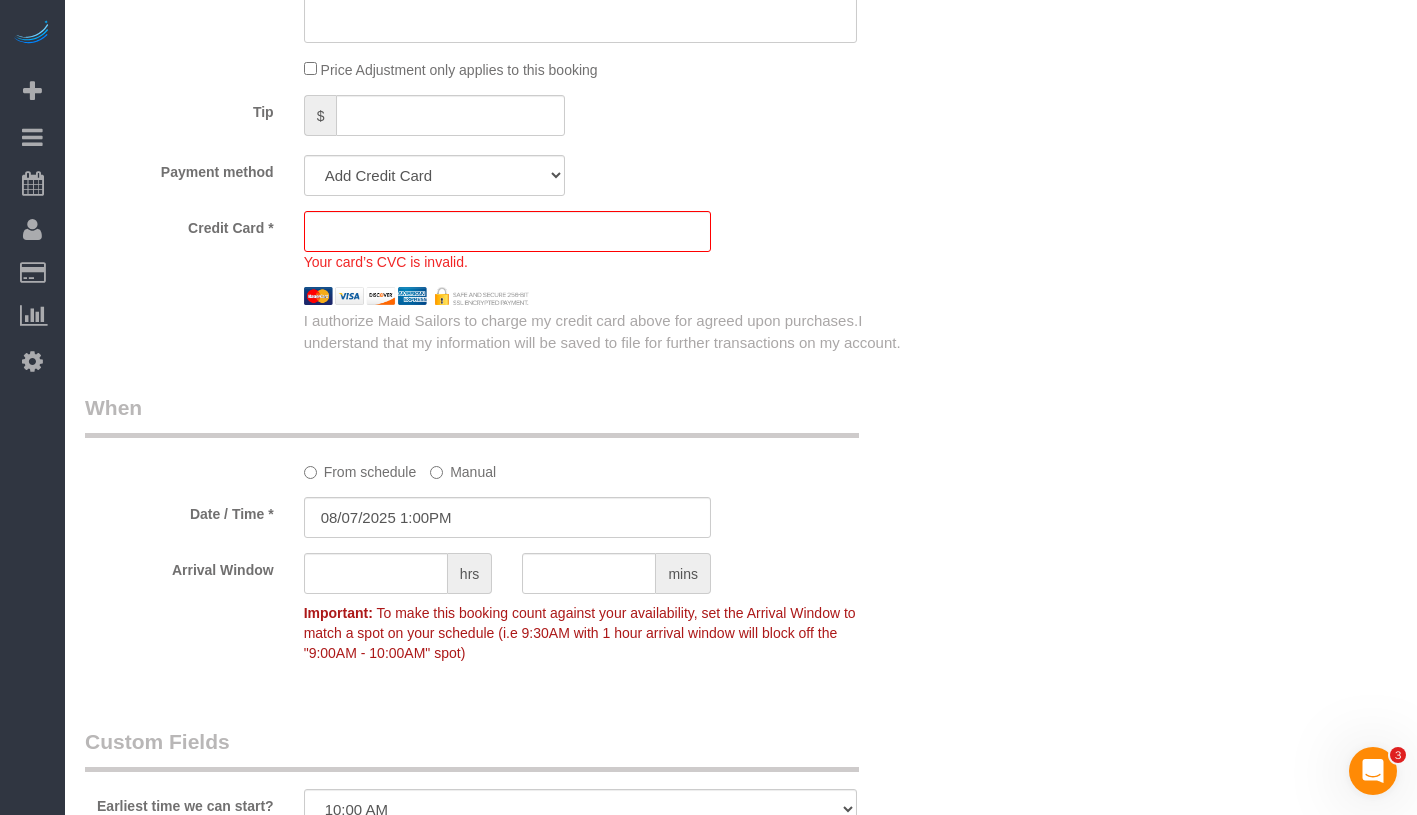 click on "Who
Email
soniakaria237@gmail.com
Name *
Sonia
Karia
Where
Address
8710 167 Street
Jamaica
AK
AL
AR
AZ
CA
CO
CT
DC
DE
FL
GA
HI
IA
ID
IL
IN
KS
KY
LA
MA
MD
ME
MI
MN
MO
MS
MT
NC
ND
NE
NH" at bounding box center [741, 35] 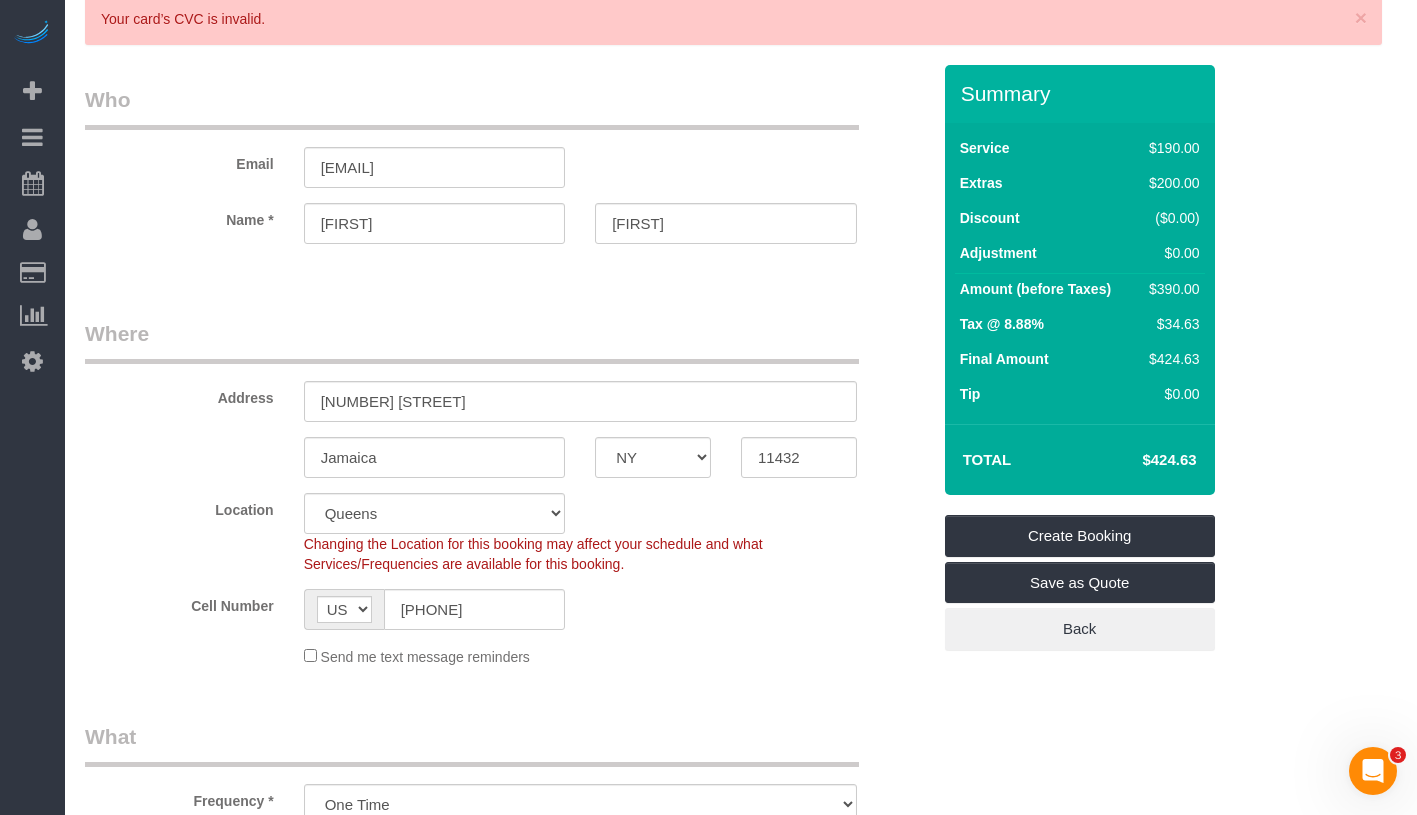 scroll, scrollTop: 0, scrollLeft: 0, axis: both 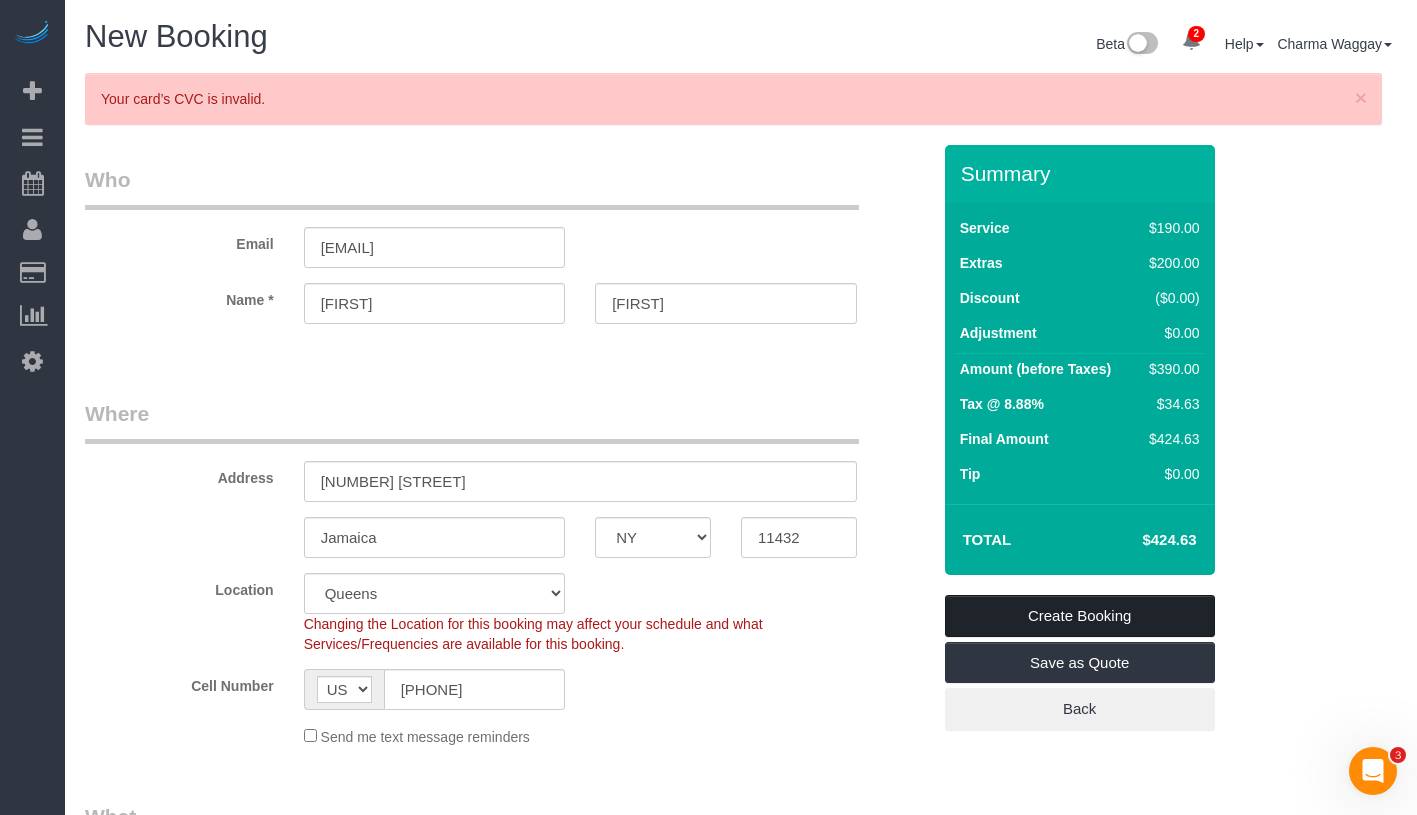 click on "Create Booking" at bounding box center (1080, 616) 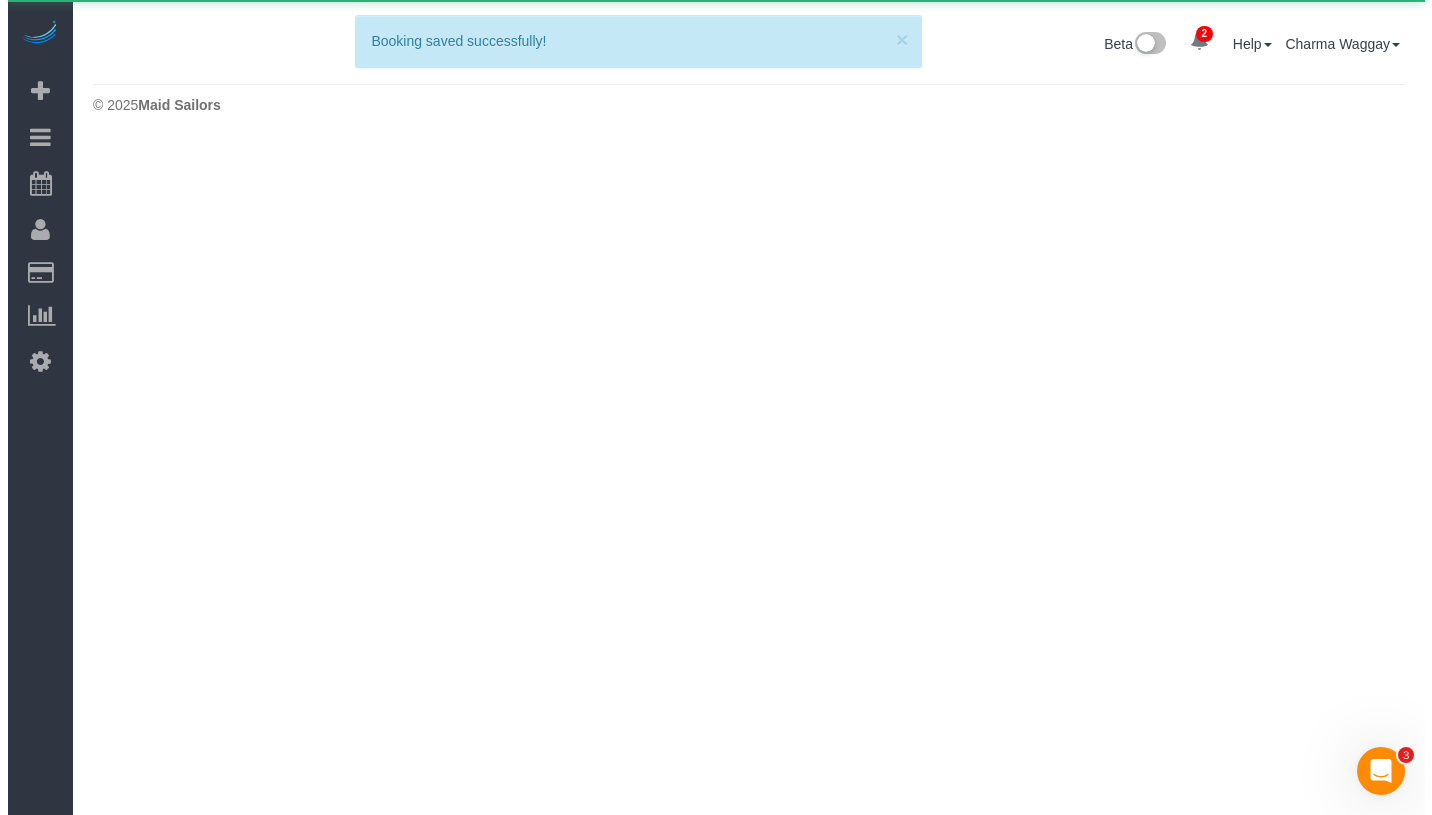 scroll, scrollTop: 0, scrollLeft: 0, axis: both 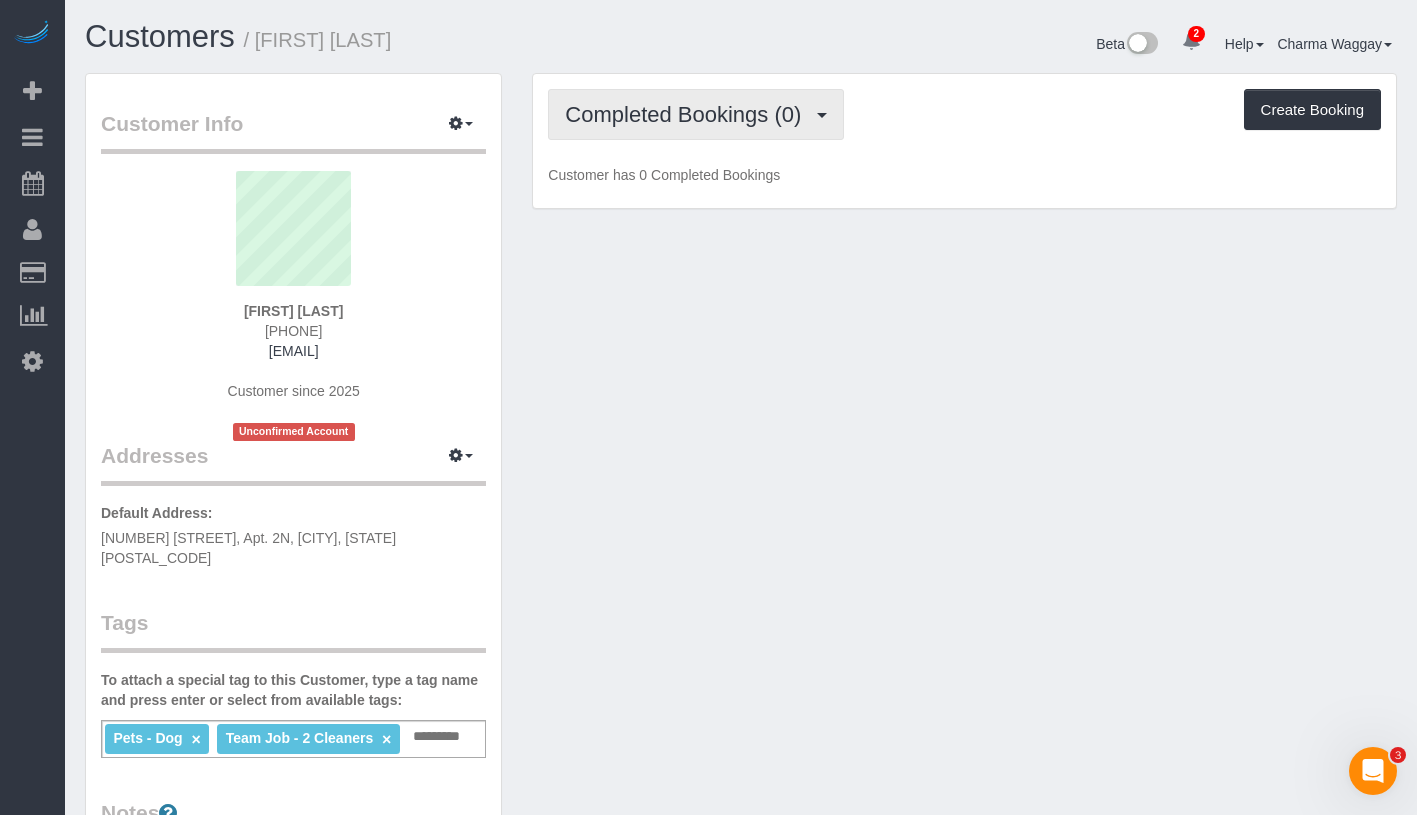 click on "Completed Bookings (0)" at bounding box center (688, 114) 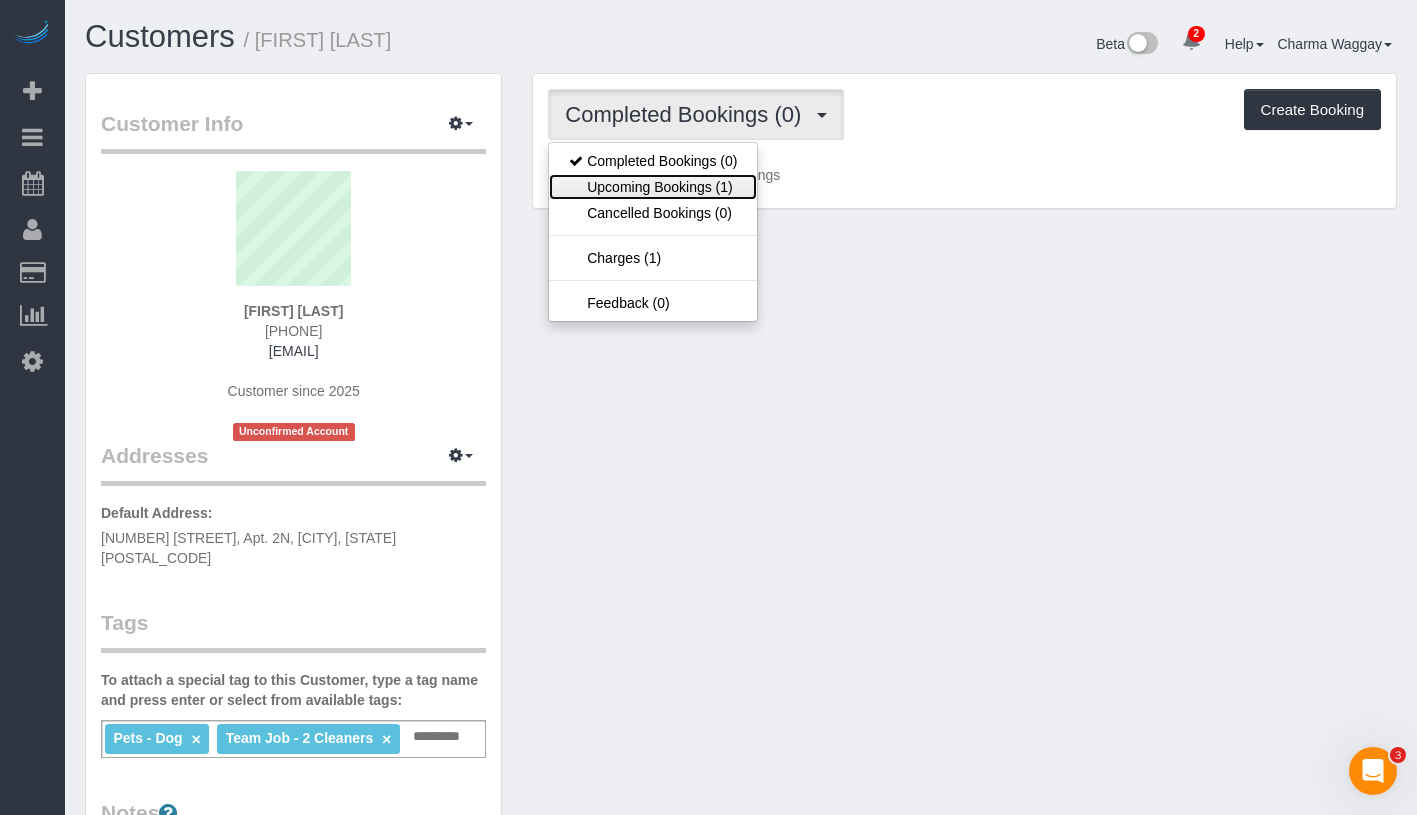 click on "Upcoming Bookings (1)" at bounding box center [653, 187] 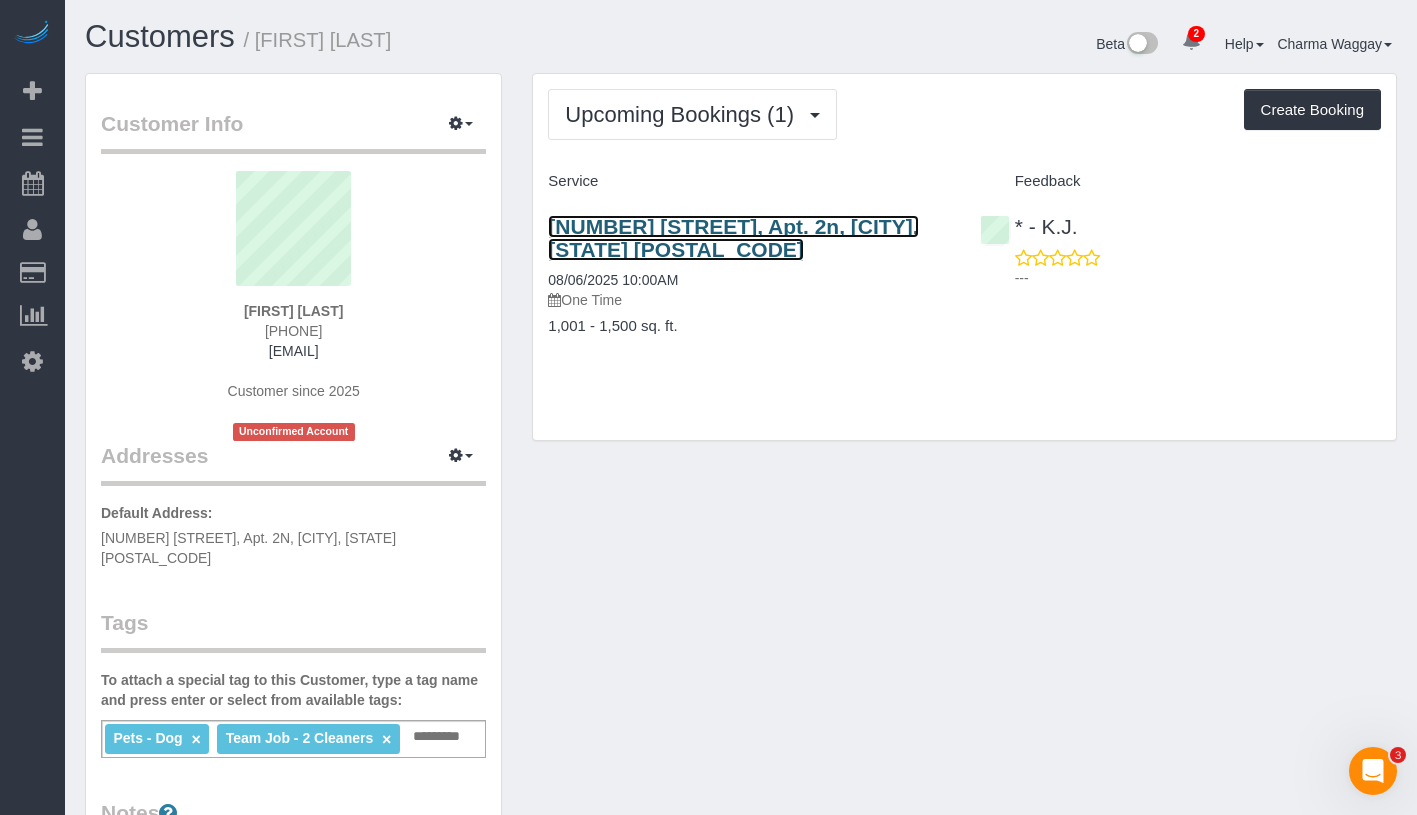 click on "[NUMBER] [STREET], Apt. 2n, [CITY], [STATE] [POSTAL_CODE]" at bounding box center (733, 238) 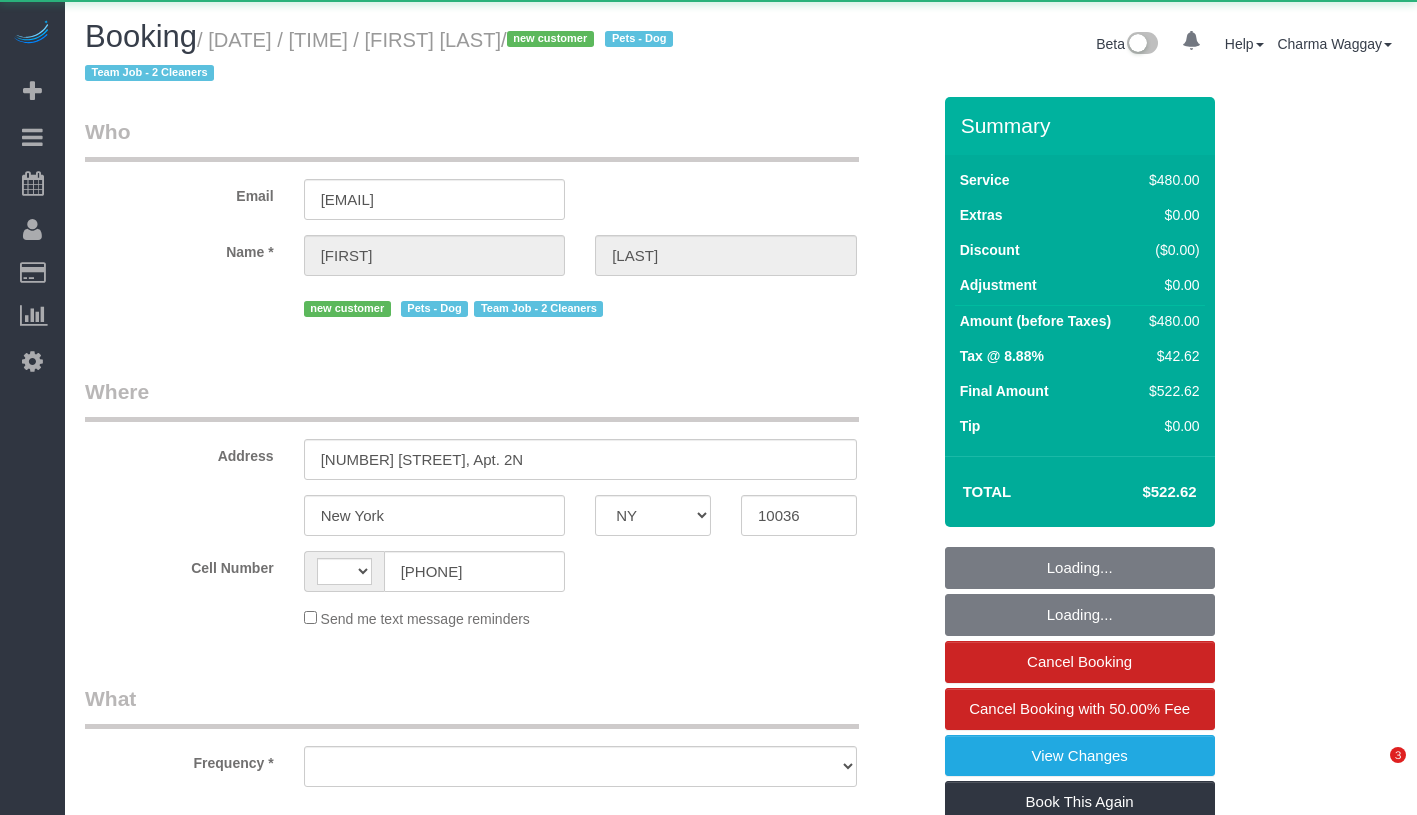 select on "NY" 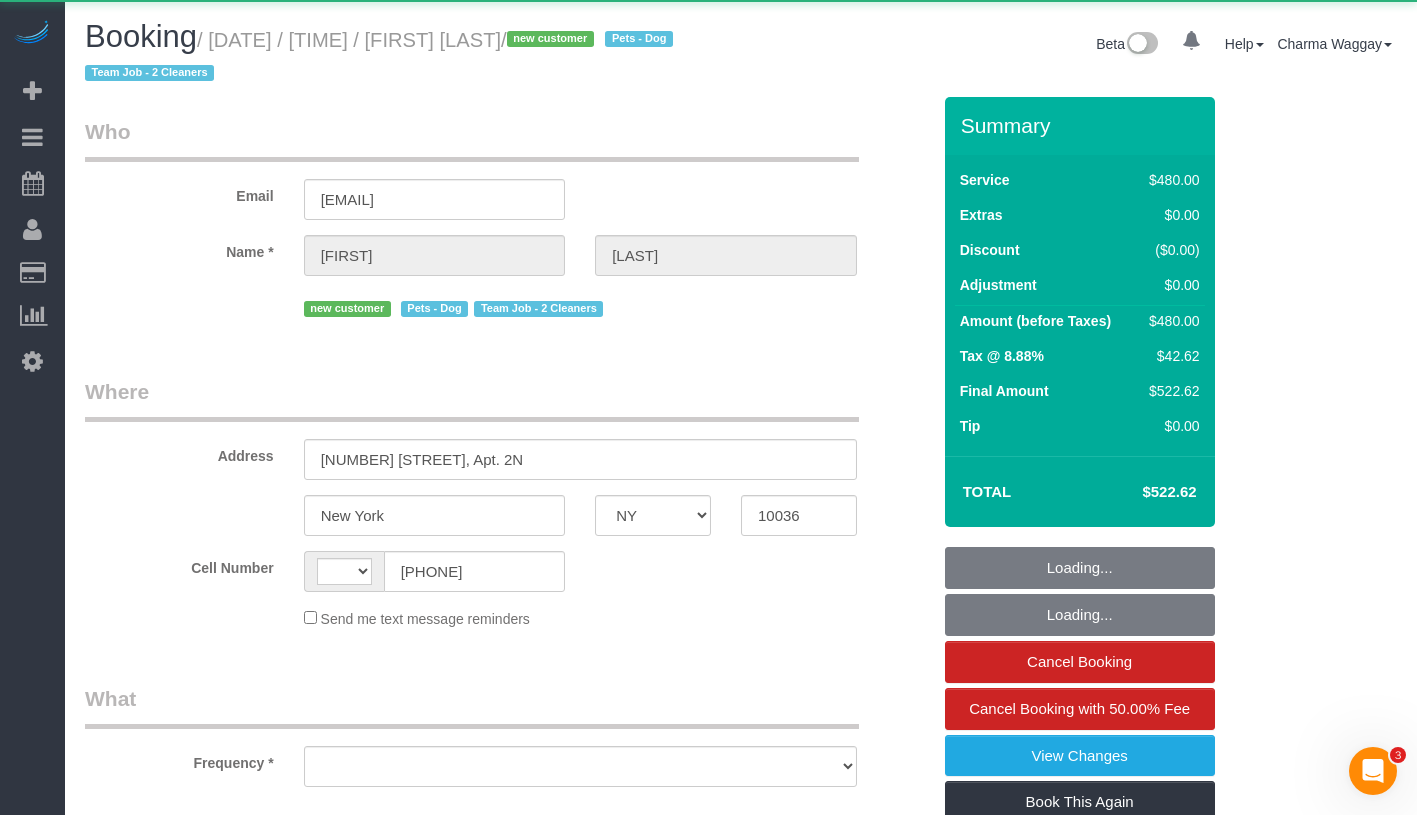scroll, scrollTop: 0, scrollLeft: 0, axis: both 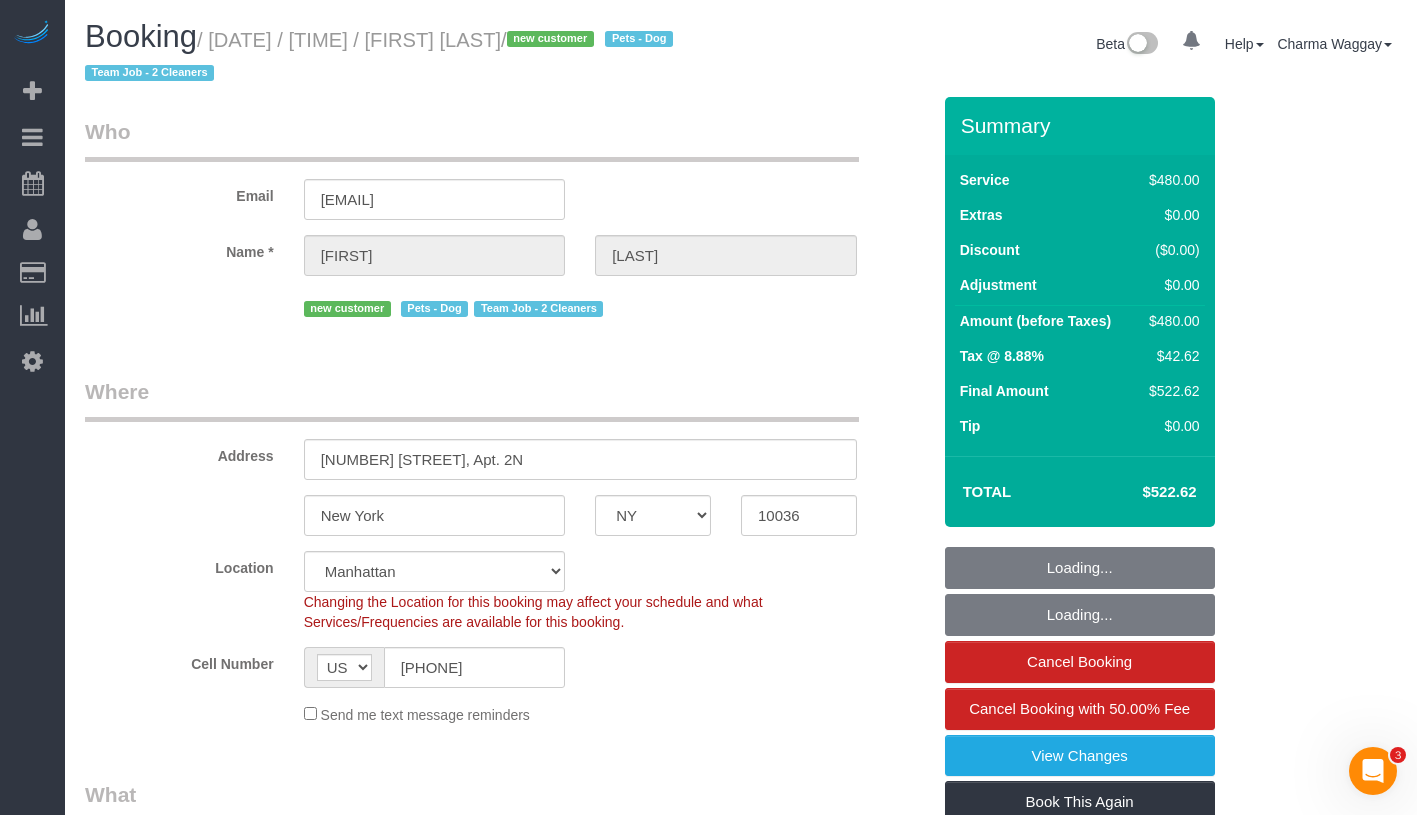 select on "object:797" 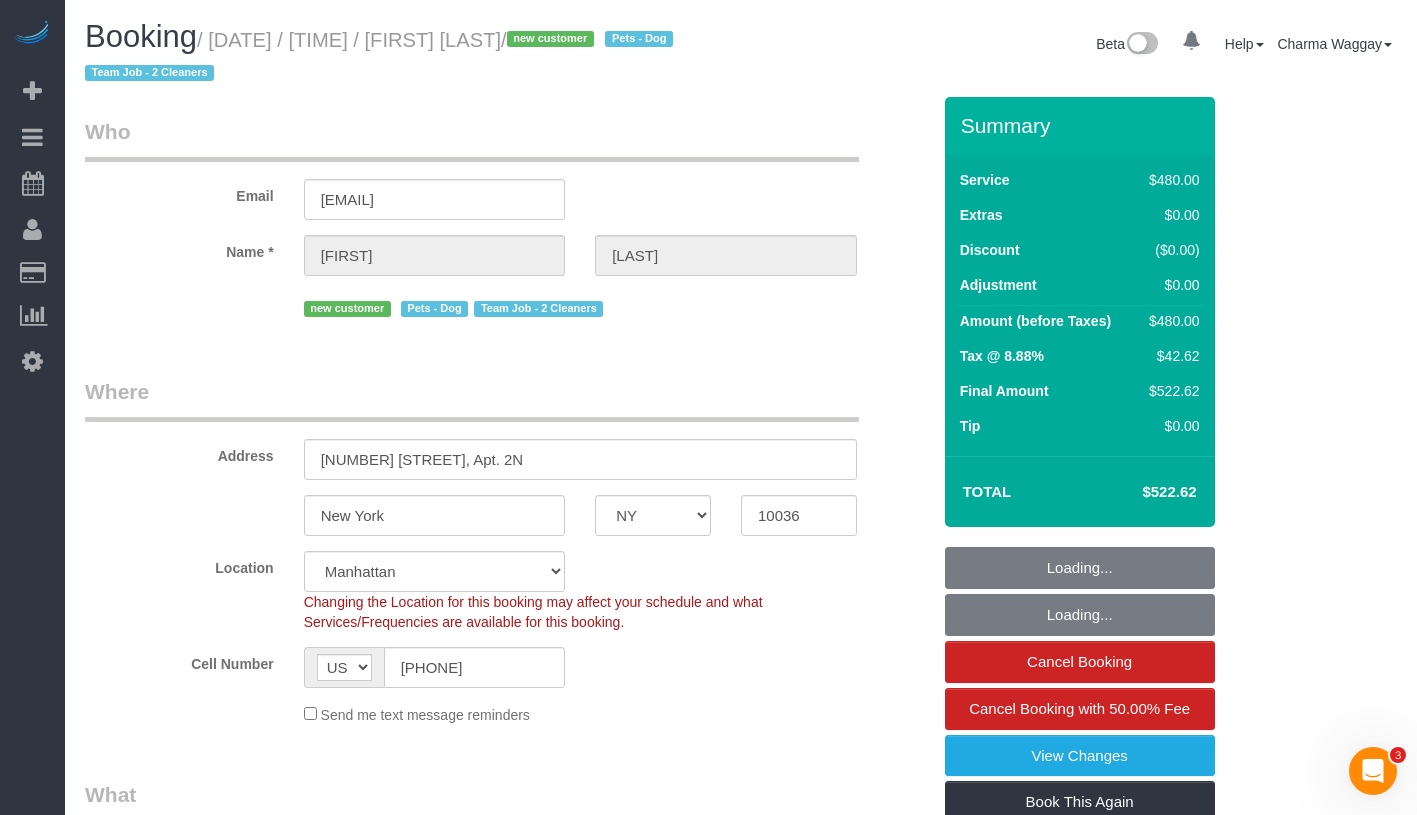 select on "string:stripe-pm_1RrP5a4VGloSiKo7aEGR8wqI" 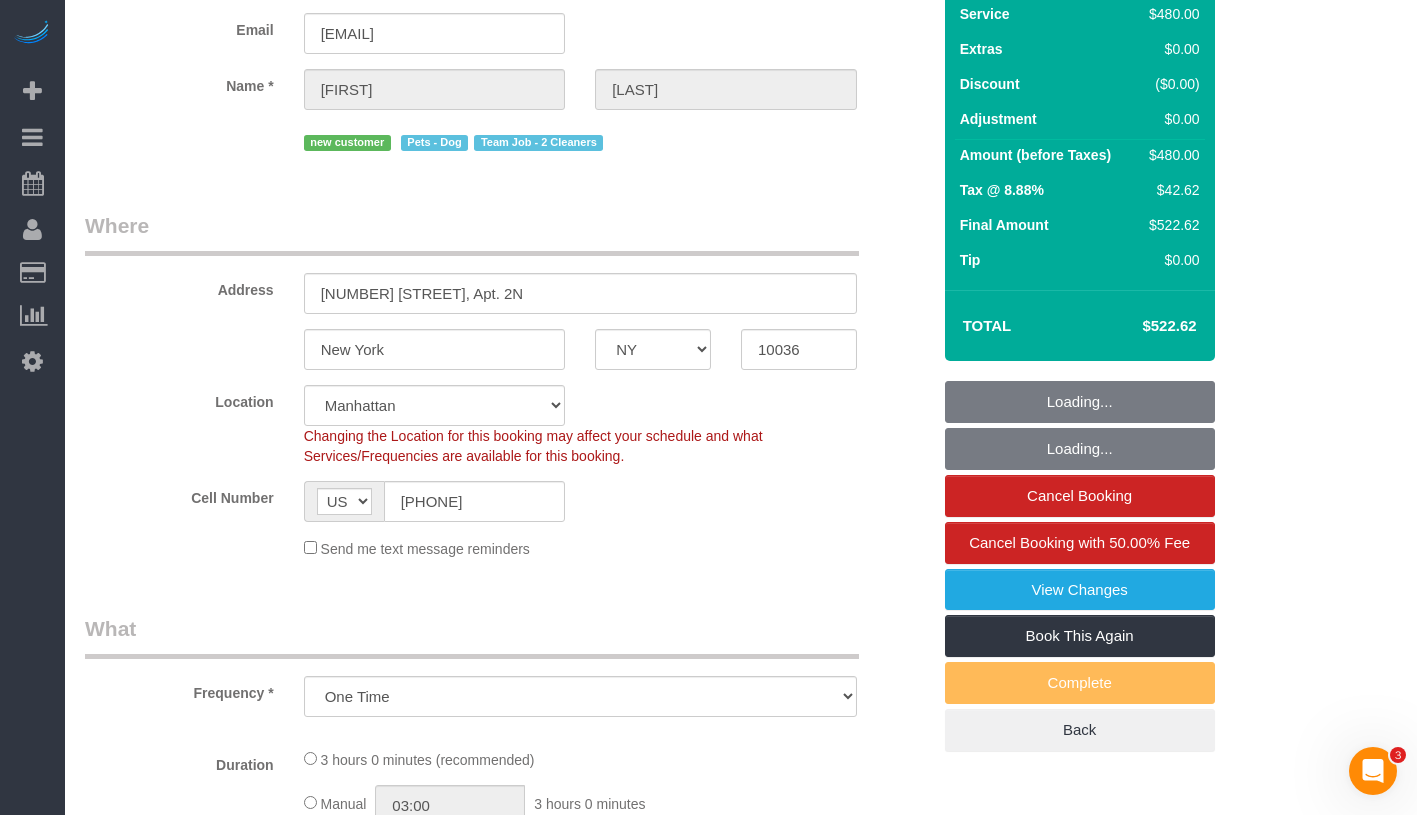 select on "2" 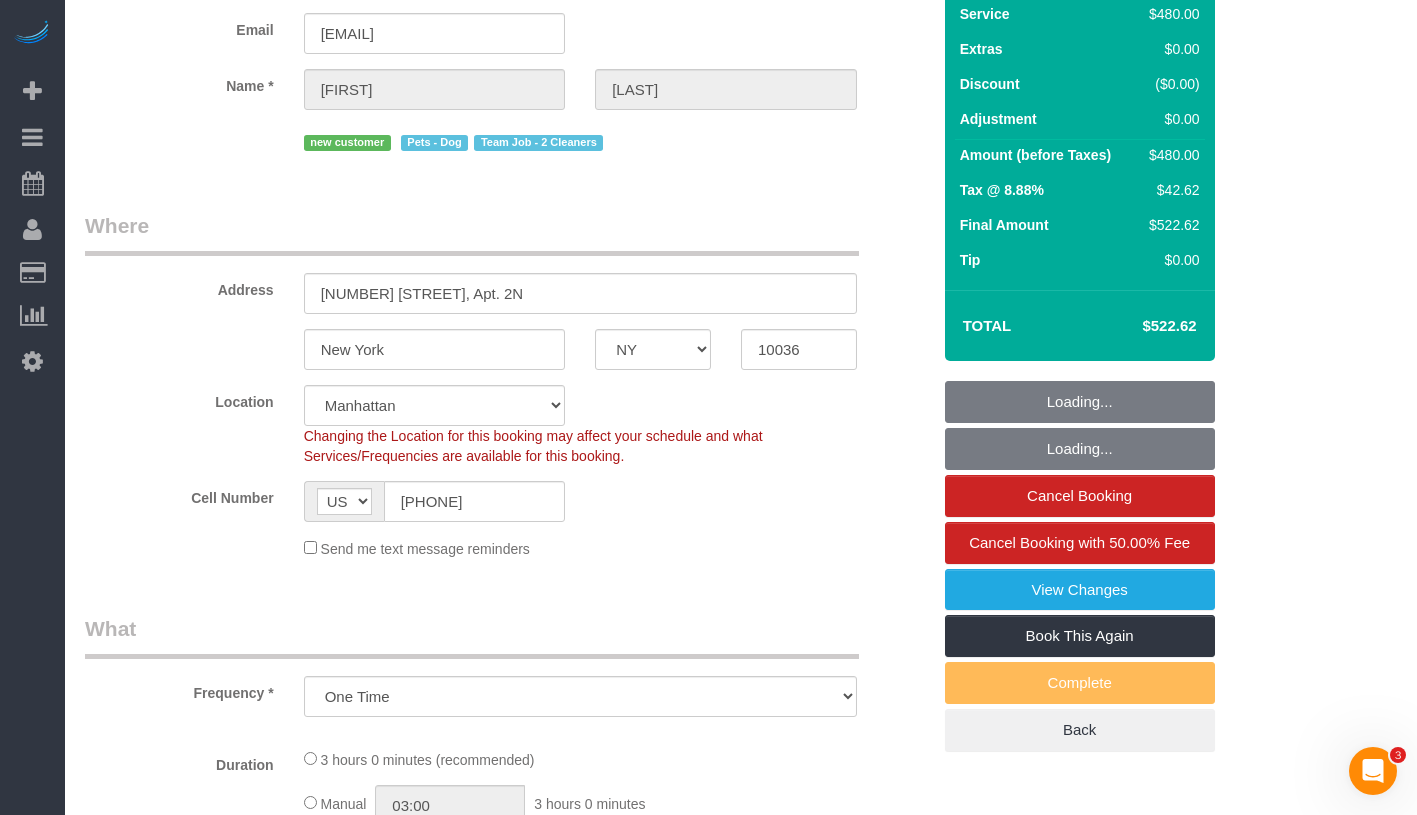 select on "180" 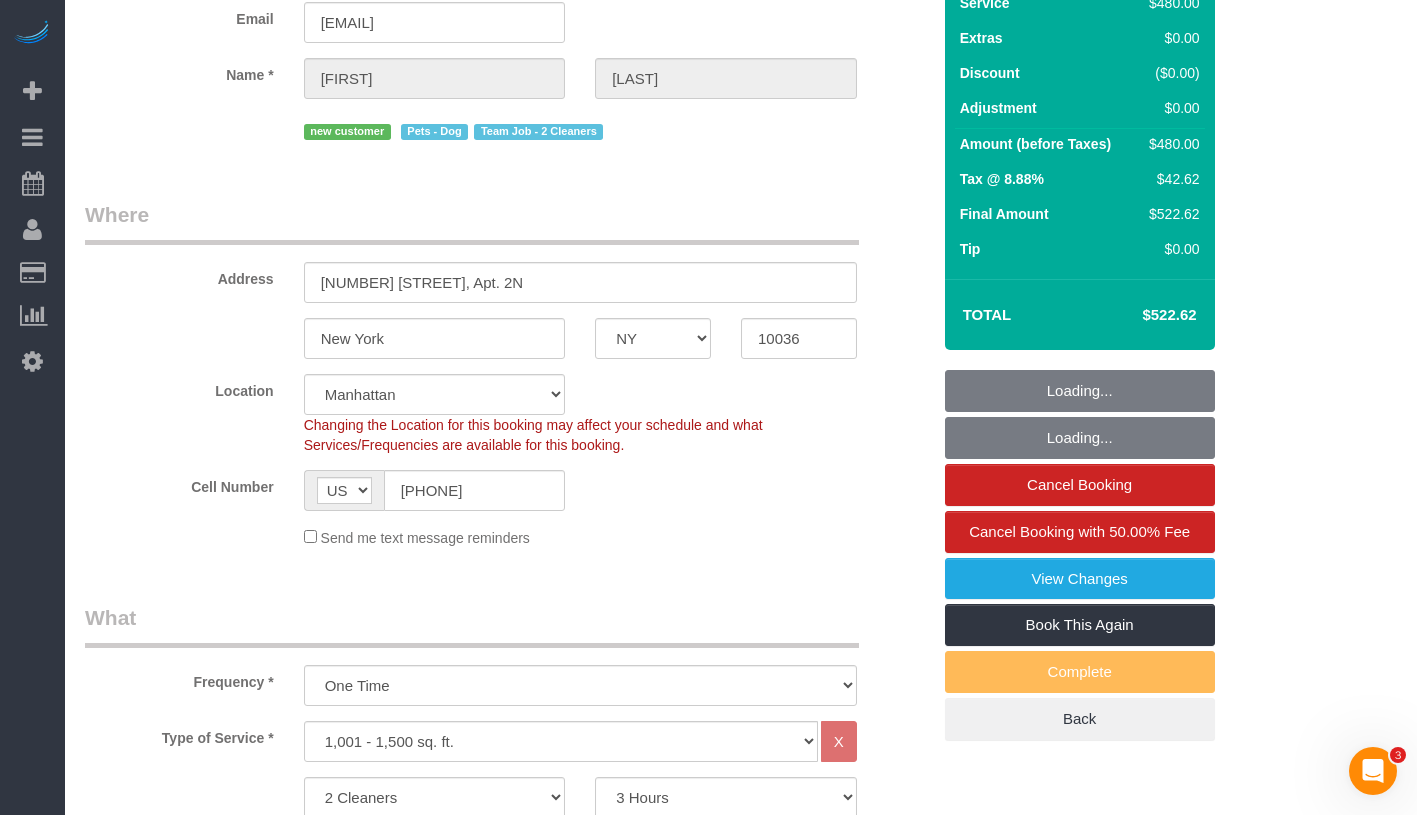 select on "object:1310" 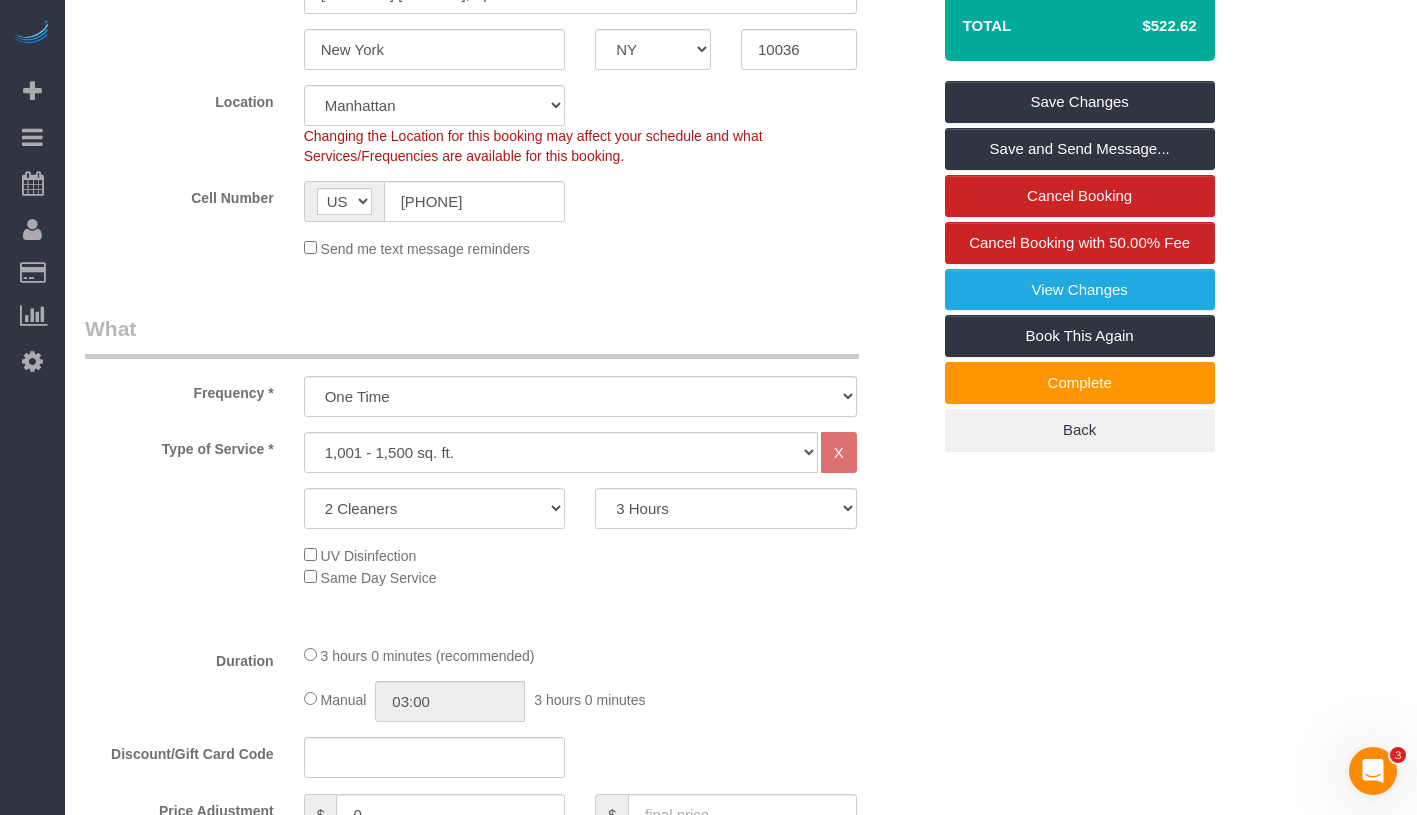 scroll, scrollTop: 462, scrollLeft: 0, axis: vertical 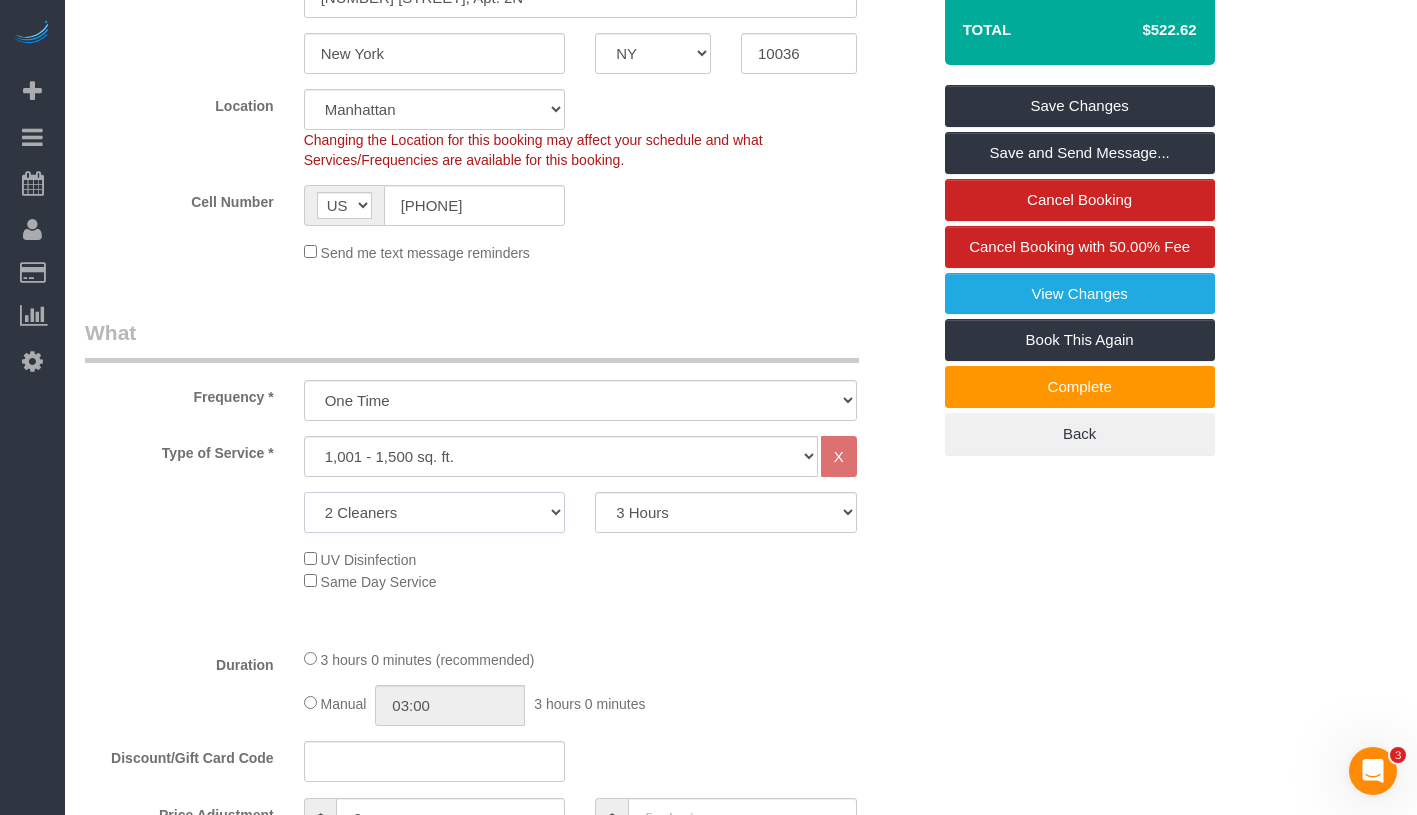 click on "1 Cleaner
2 Cleaners
3 Cleaners
4 Cleaners
5 Cleaners" 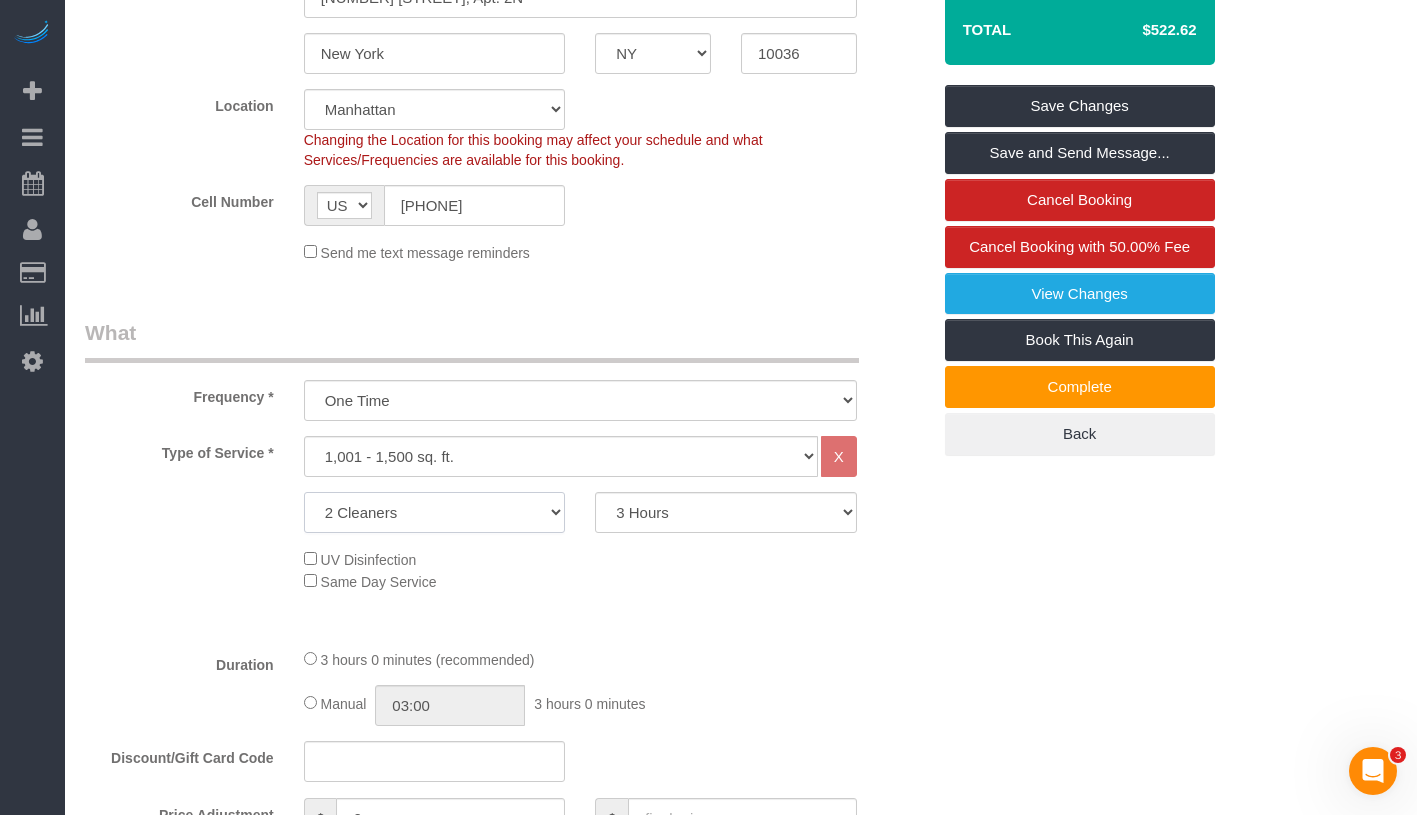 select on "1" 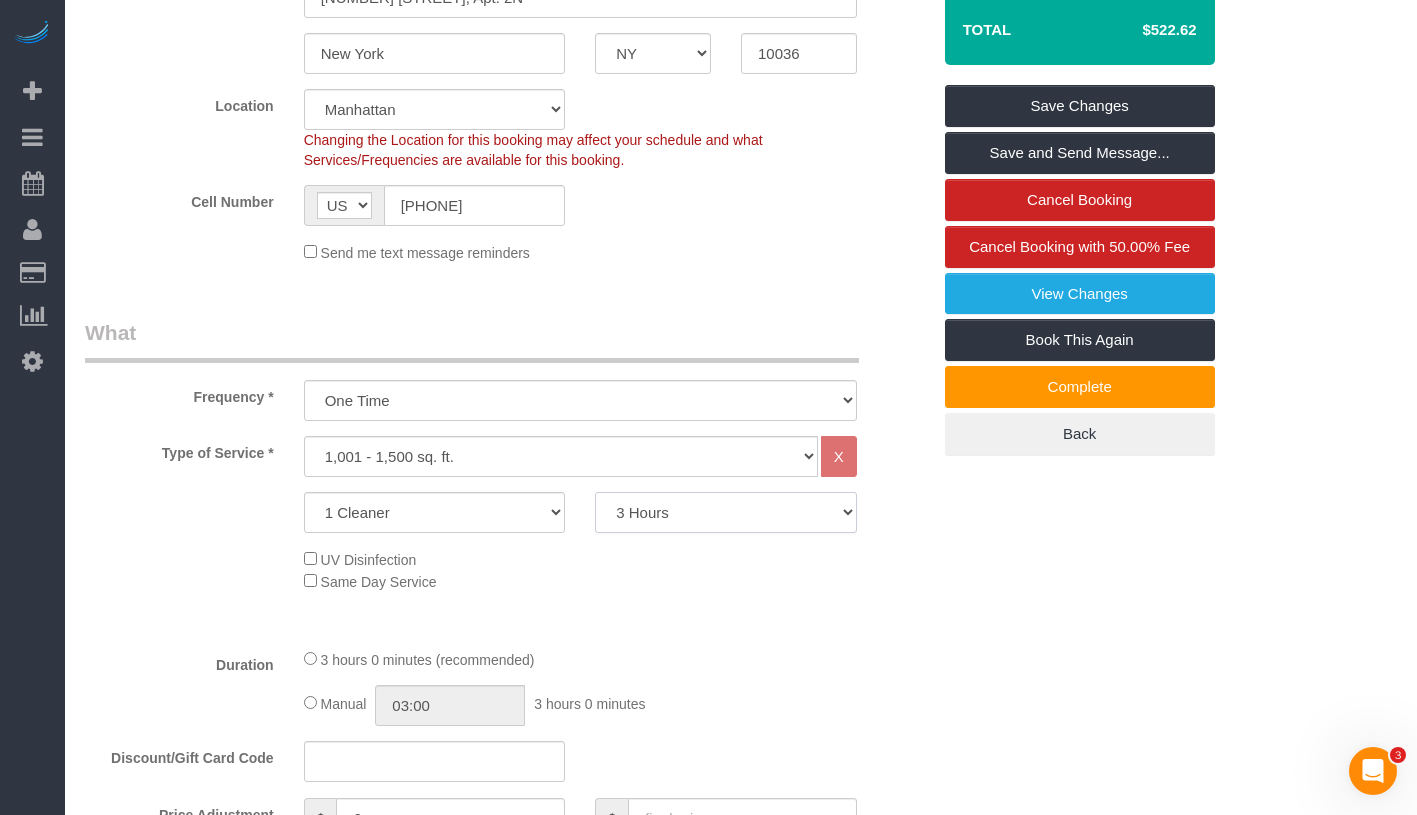 click on "2 Hours
2.5 Hours
3 Hours
3.5 Hours
4 Hours
4.5 Hours
5 Hours
5.5 Hours
6 Hours
6.5 Hours
7 Hours
7.5 Hours
8 Hours
8.5 Hours
9 Hours
9.5 Hours
10 Hours
10.5 Hours
11 Hours
11.5 Hours
12 Hours" 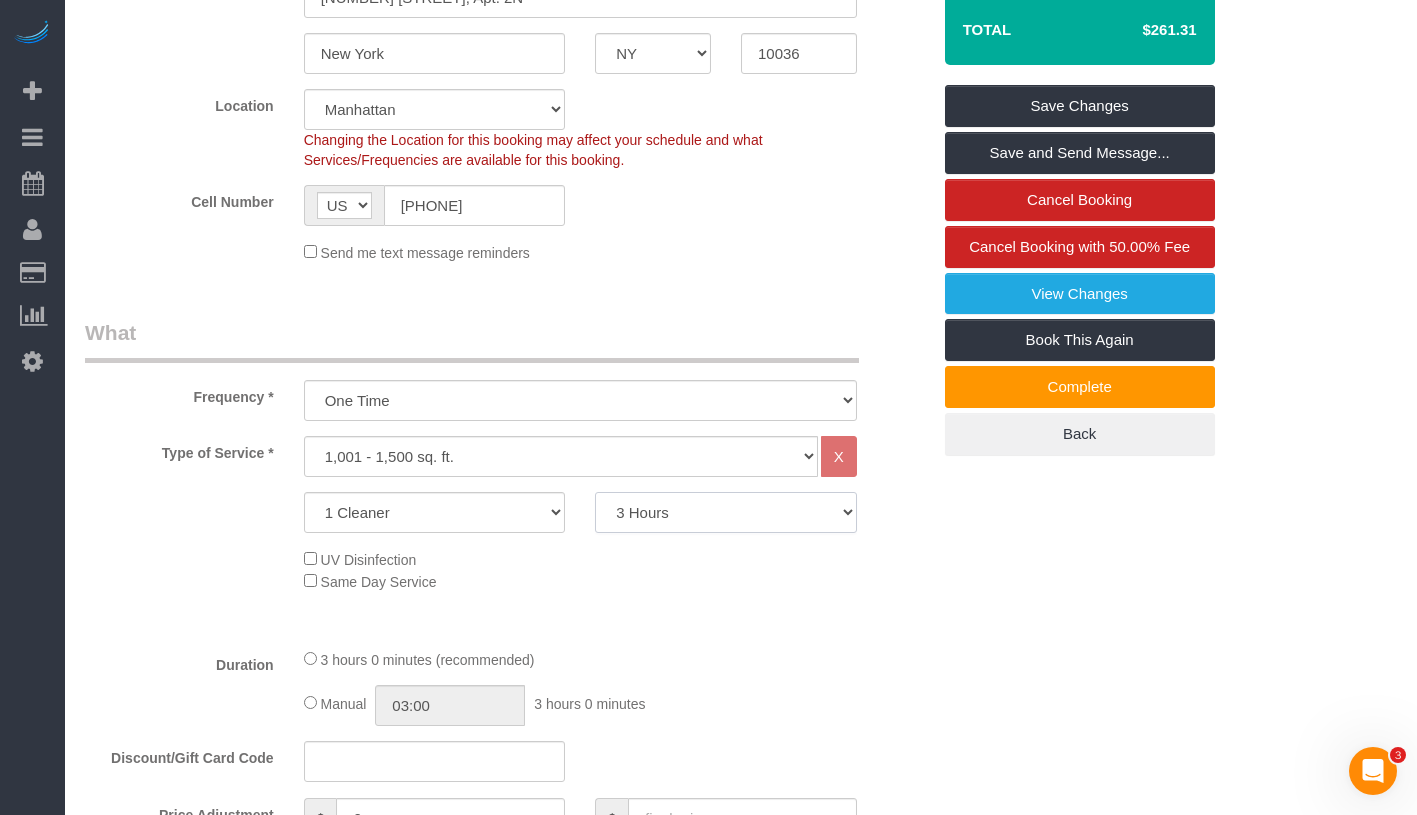 select on "540" 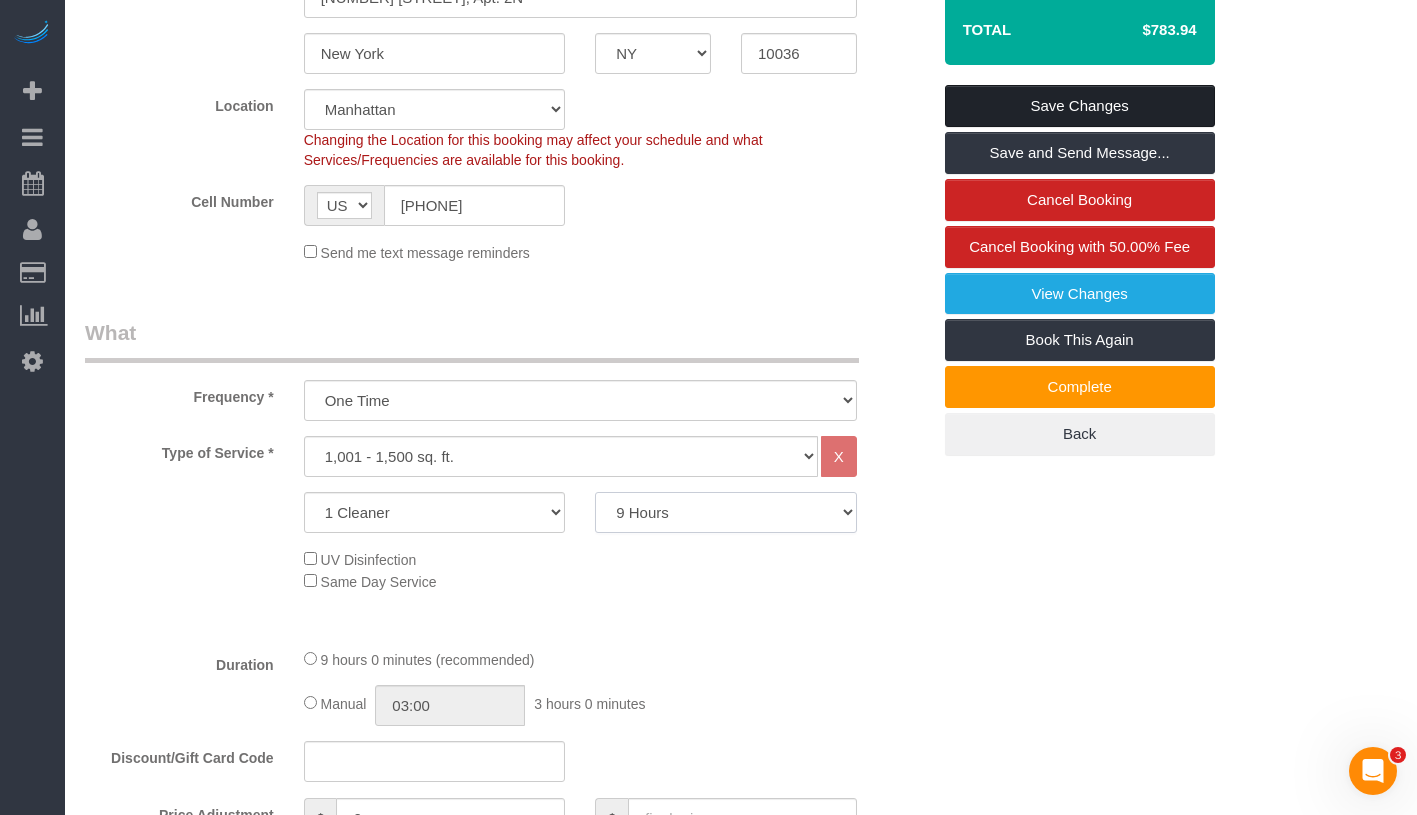 select on "[USERNAME]" 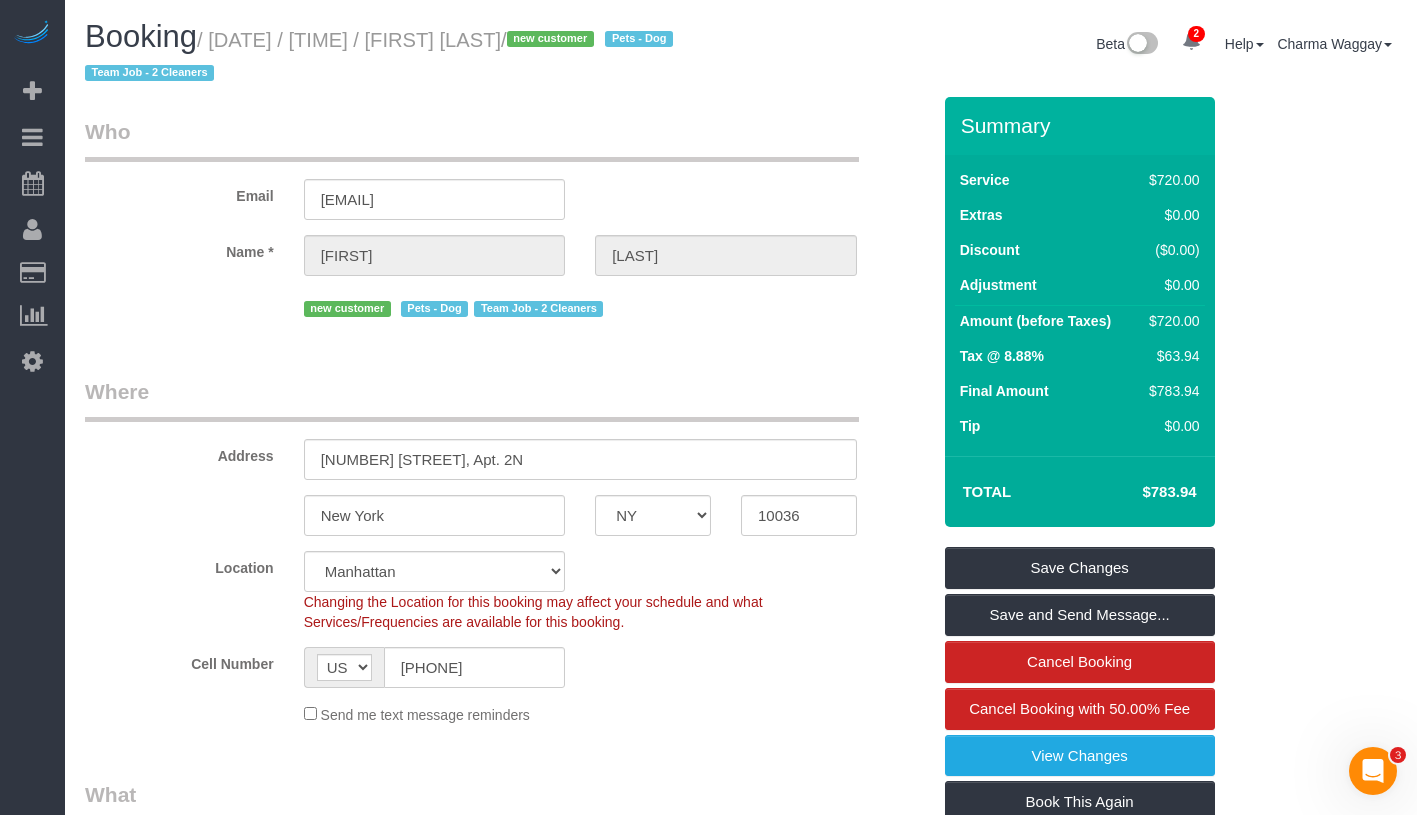 scroll, scrollTop: 323, scrollLeft: 0, axis: vertical 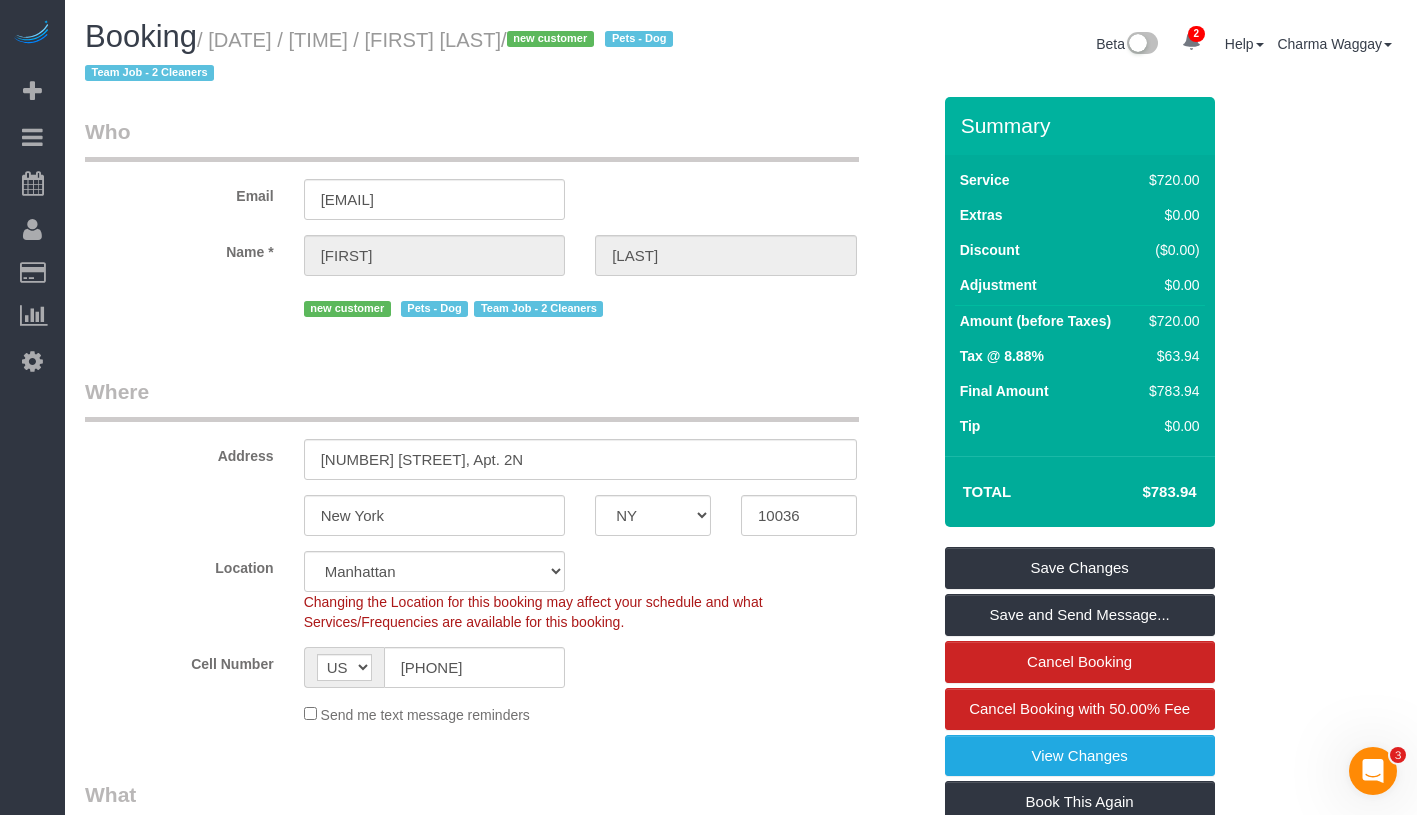 drag, startPoint x: 491, startPoint y: 39, endPoint x: 622, endPoint y: 35, distance: 131.06105 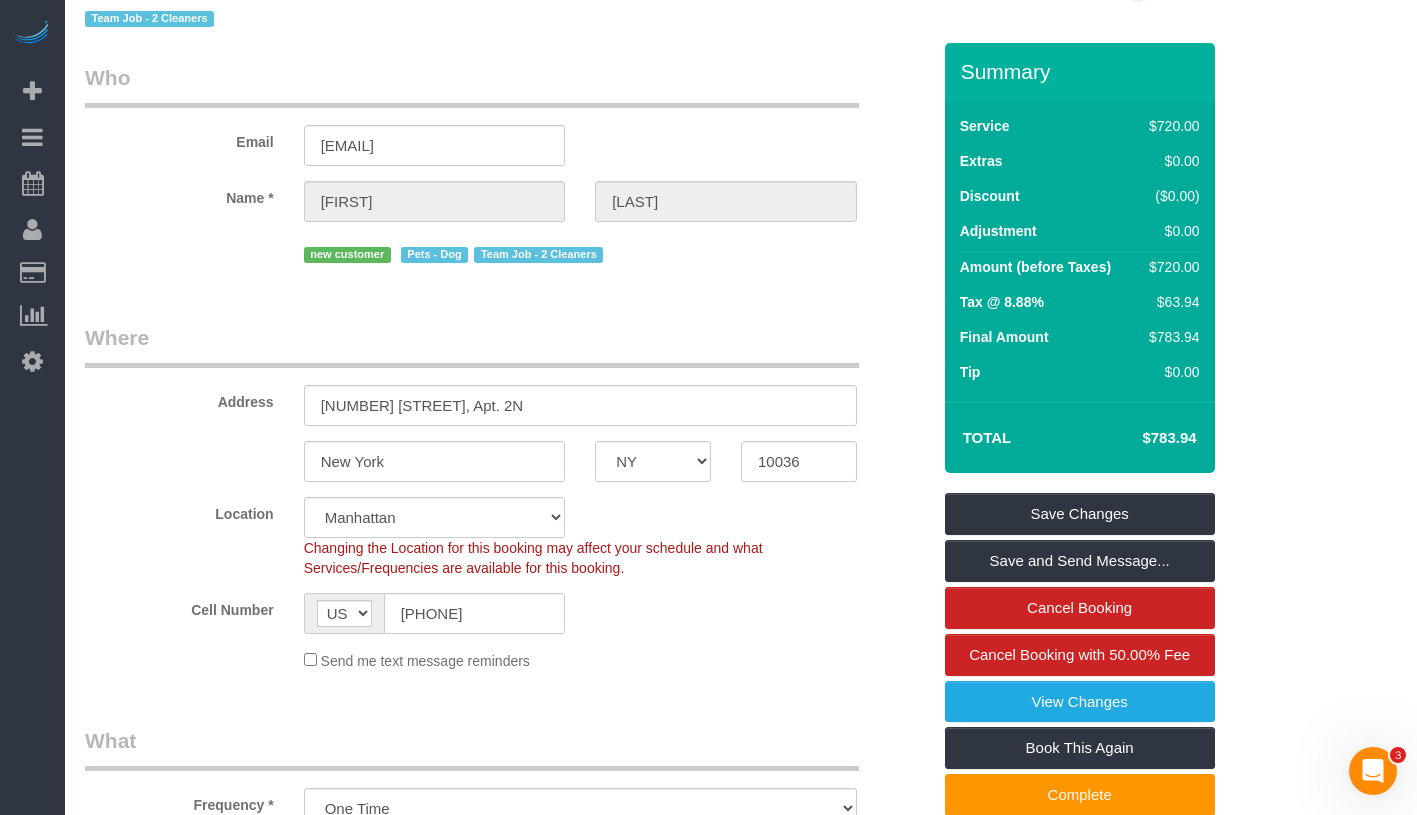 scroll, scrollTop: 0, scrollLeft: 0, axis: both 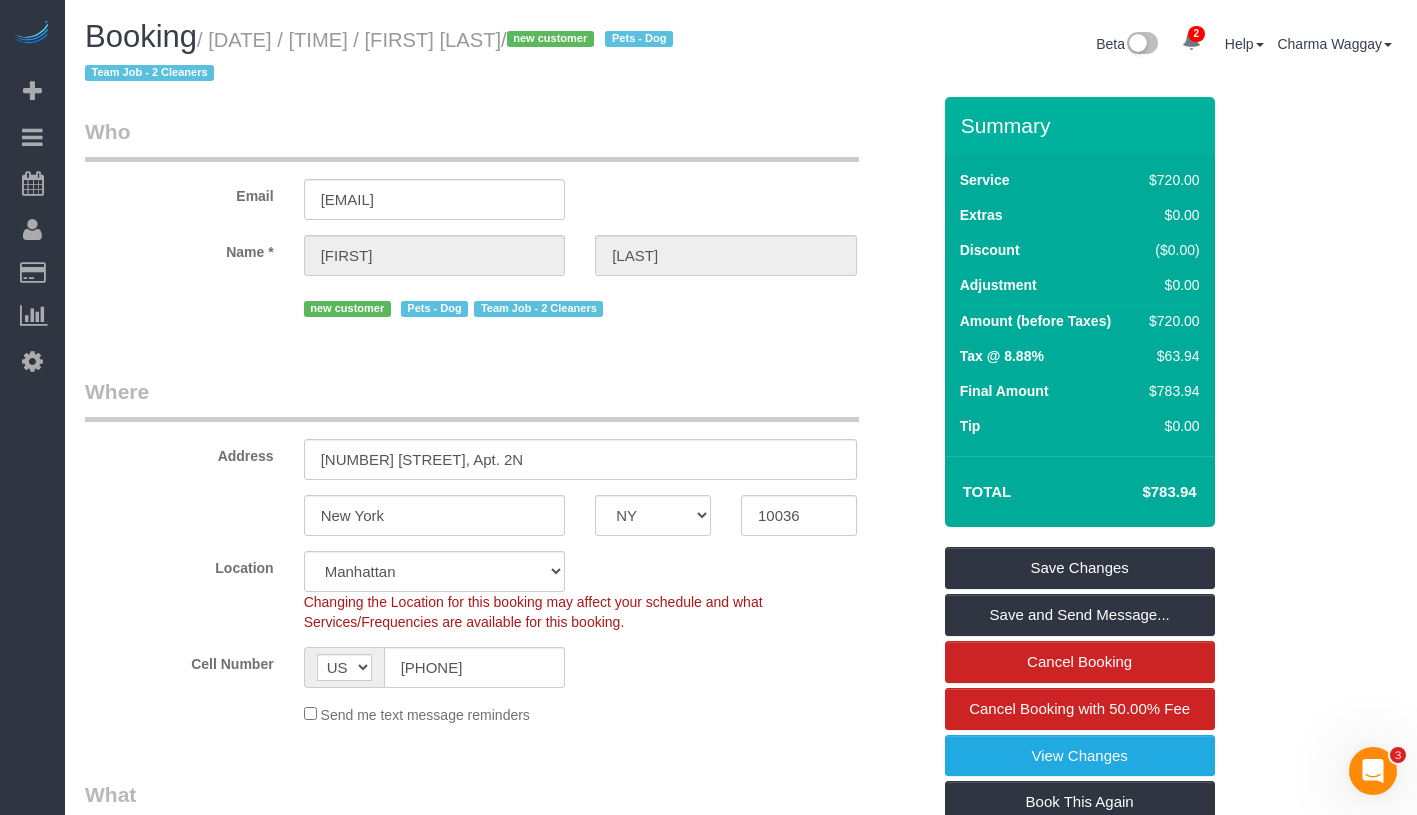click on "/ August 06, 2025 / 10:00AM / Reynold Lewis
/
new customer
Pets - Dog
Team Job - 2 Cleaners" at bounding box center [382, 57] 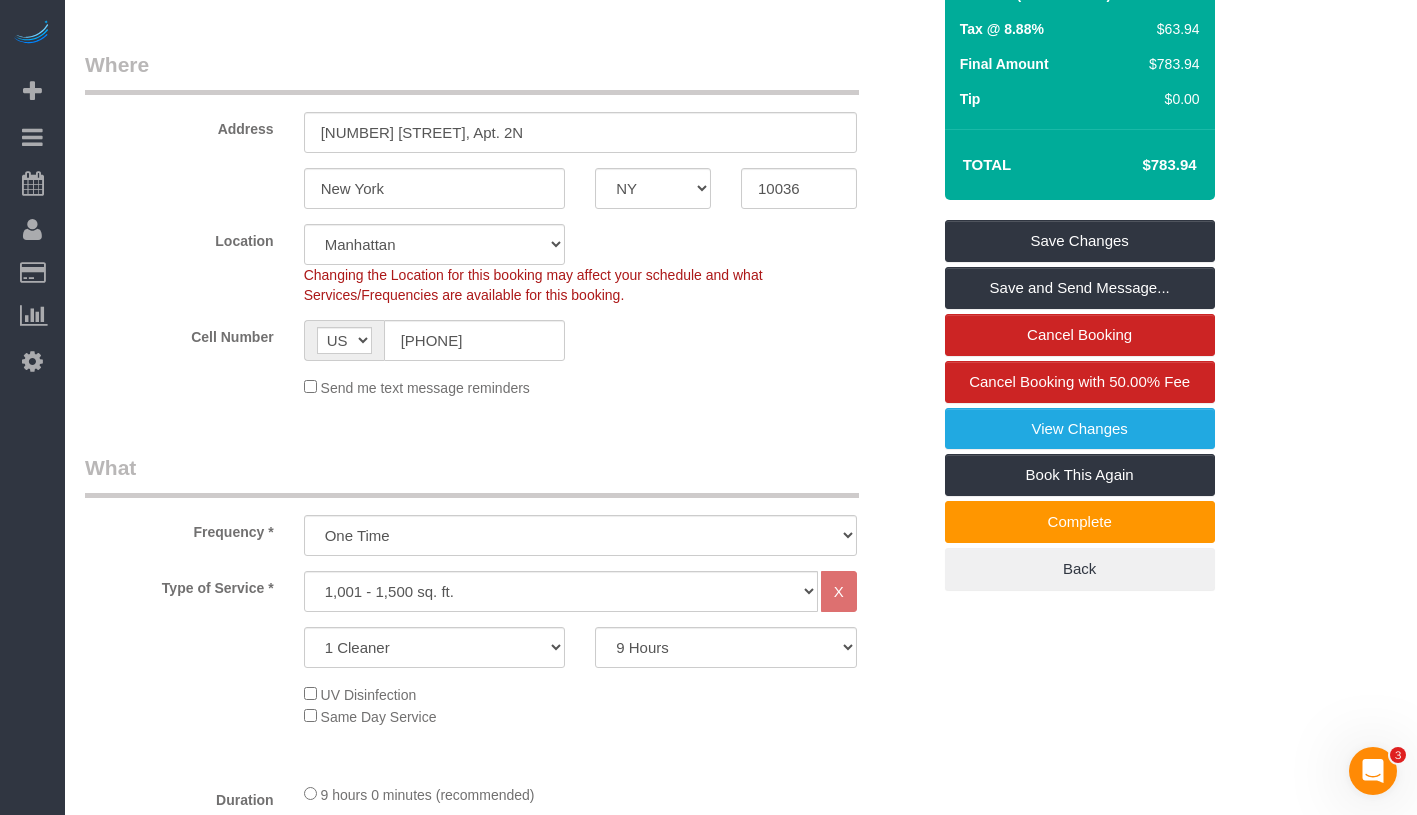 scroll, scrollTop: 345, scrollLeft: 0, axis: vertical 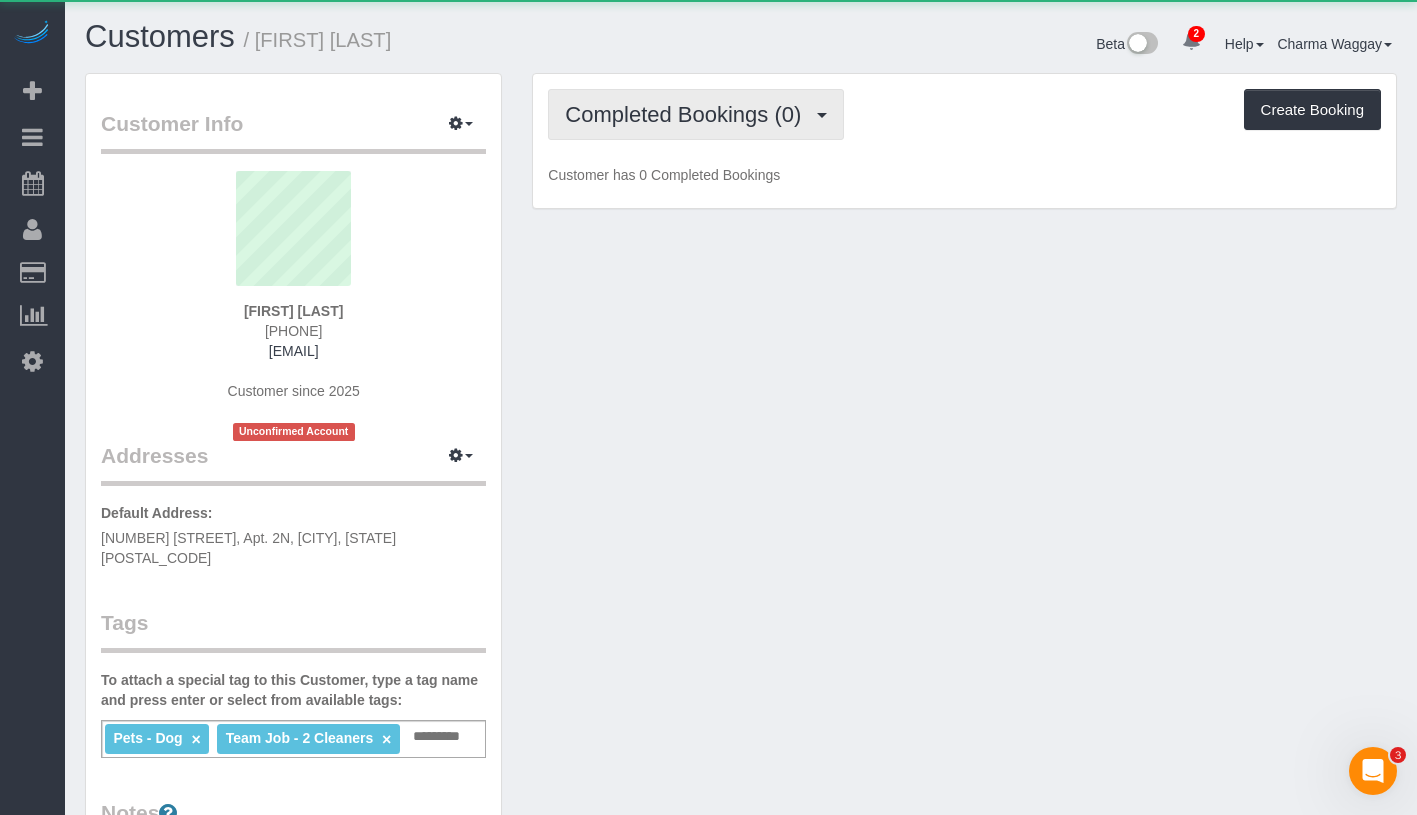 click on "Completed Bookings (0)" at bounding box center (688, 114) 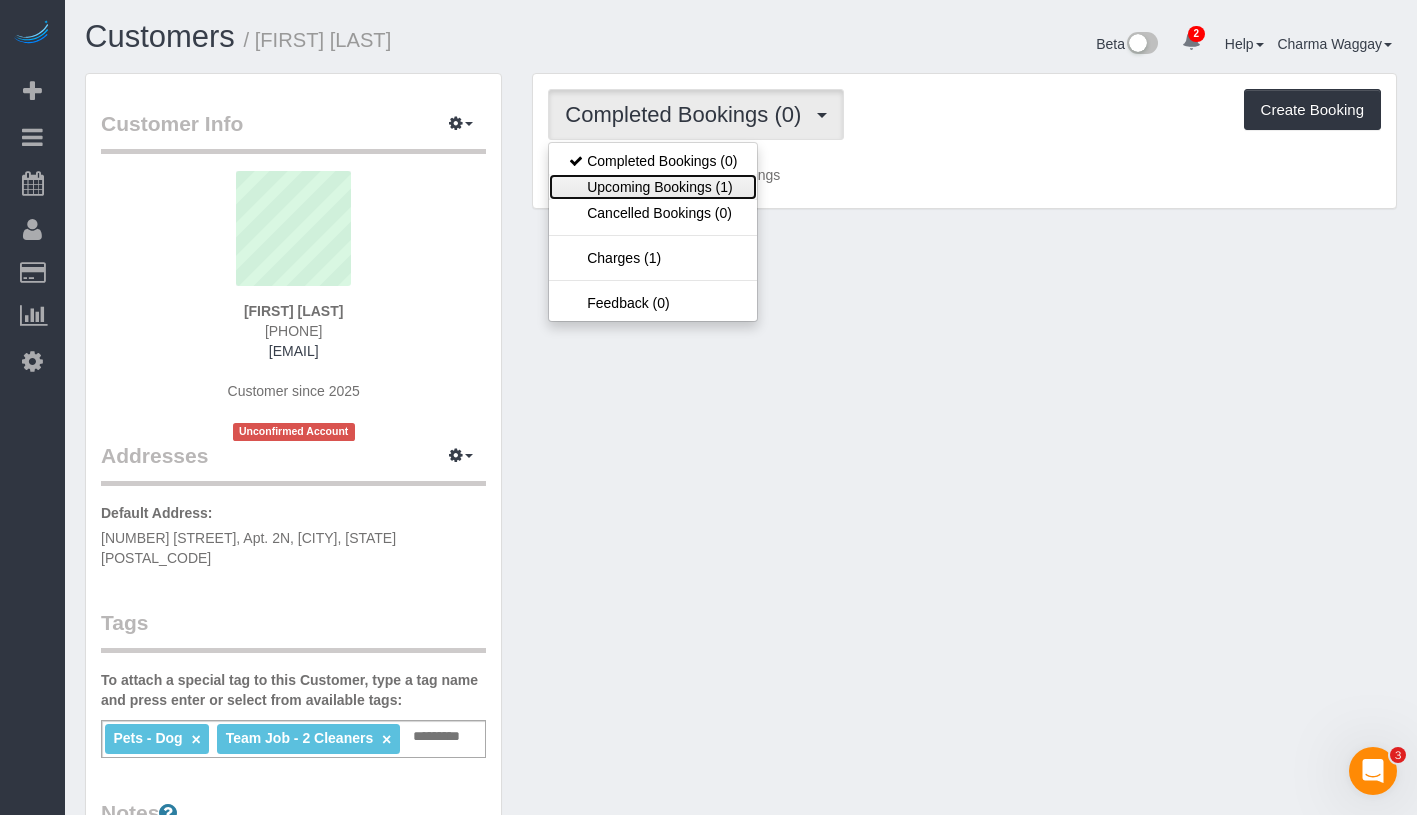click on "Upcoming Bookings (1)" at bounding box center (653, 187) 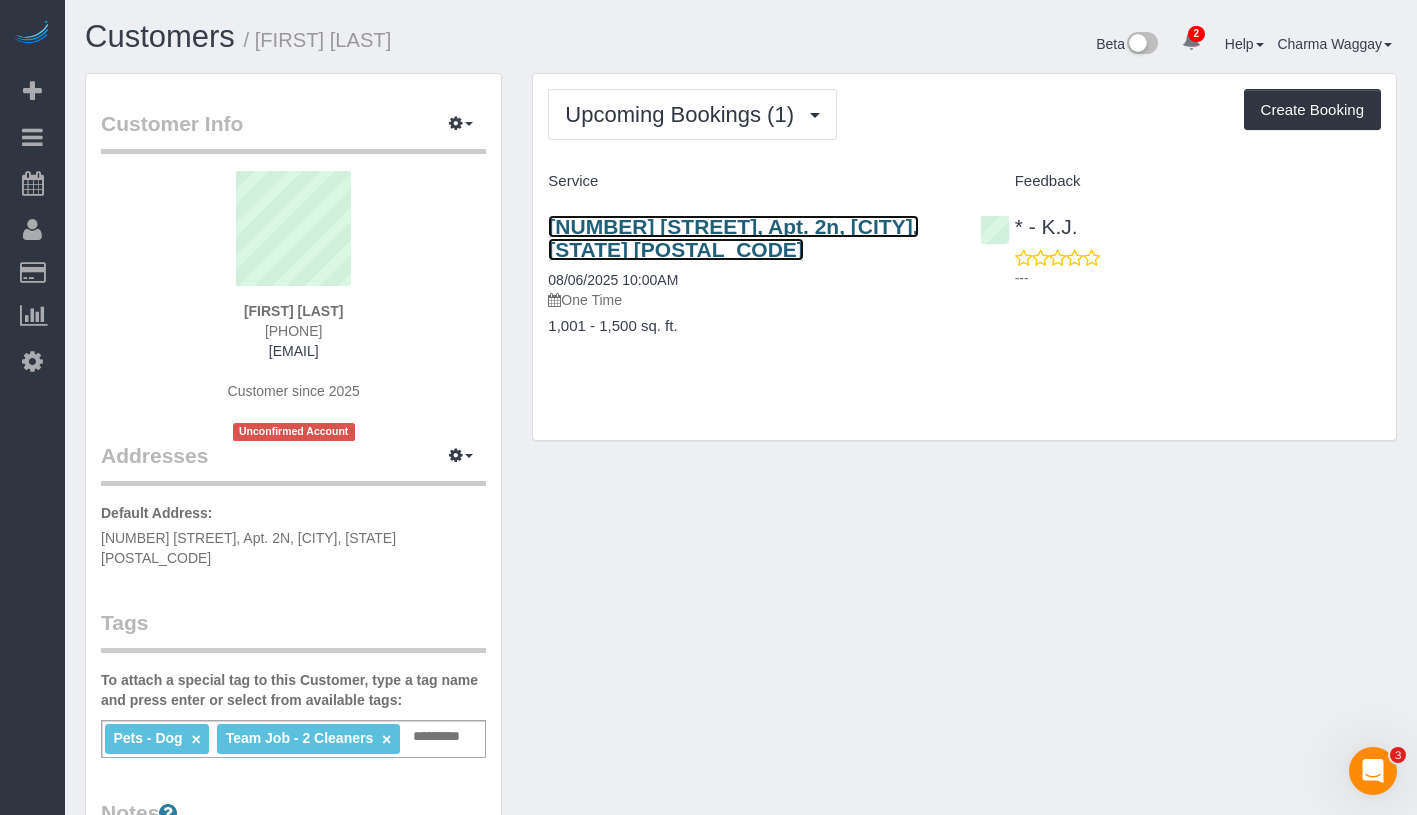click on "[NUMBER] [STREET], Apt. 2n, [CITY], [STATE] [POSTAL_CODE]" at bounding box center [733, 238] 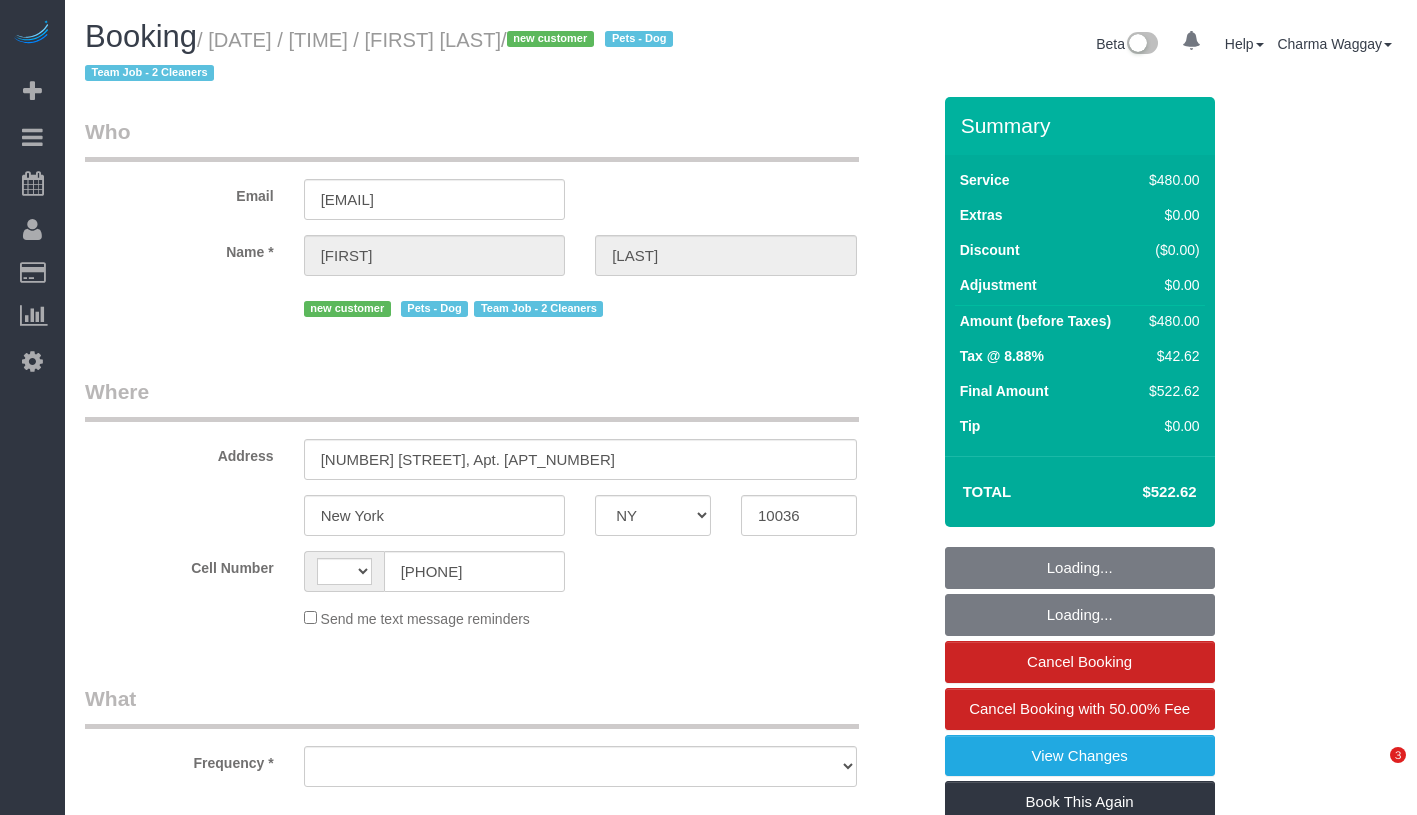 select on "NY" 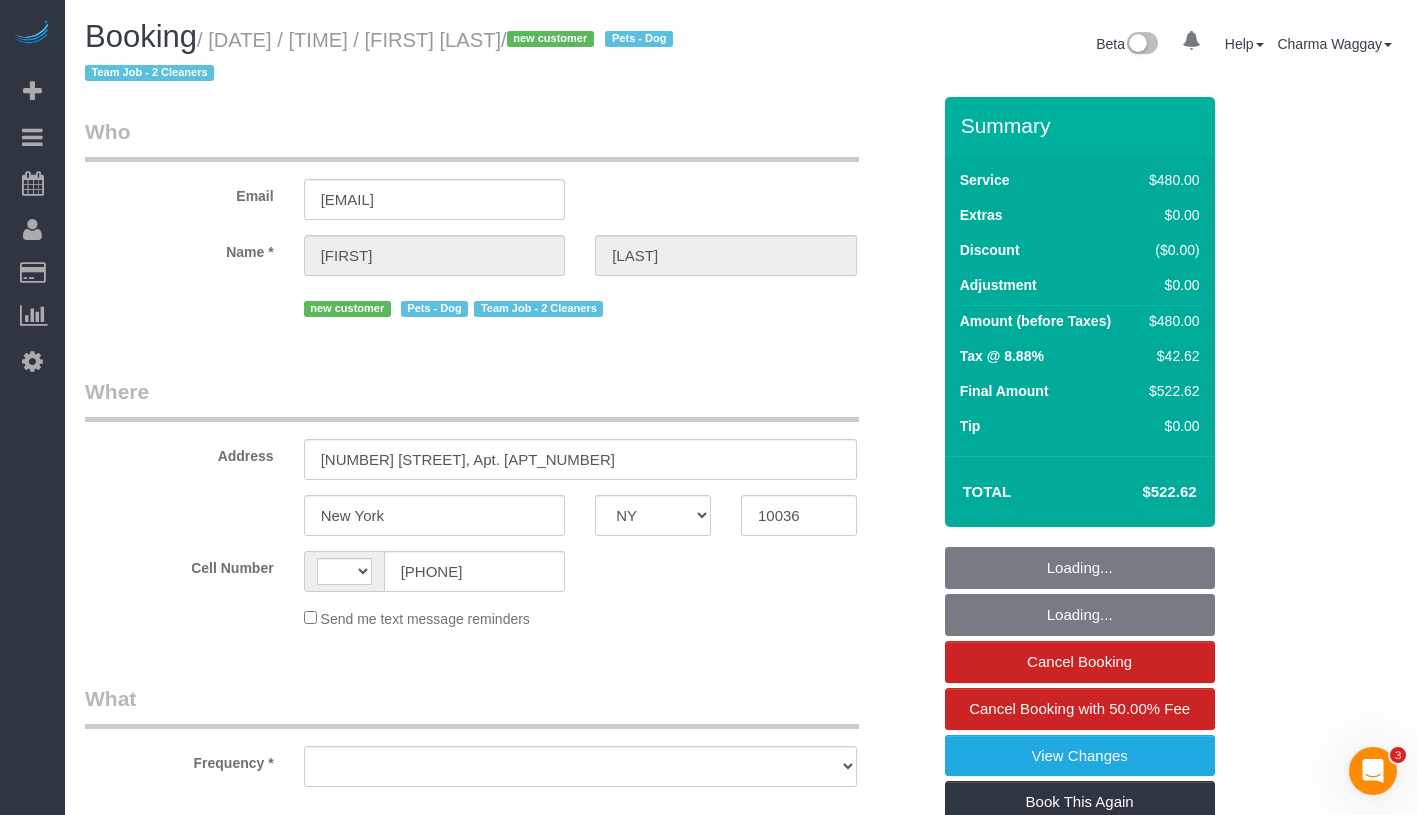 scroll, scrollTop: 0, scrollLeft: 0, axis: both 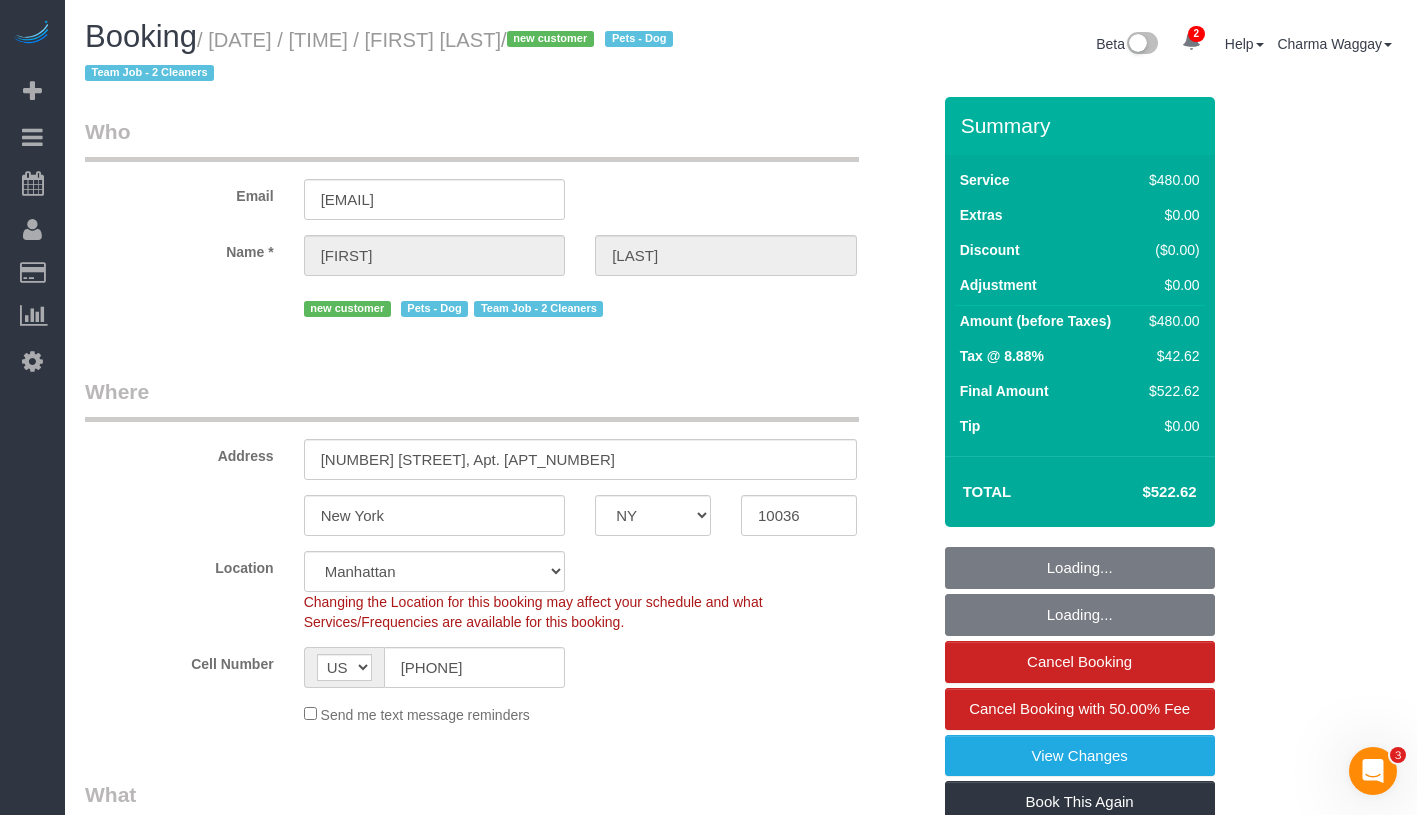 select on "string:stripe-pm_1RrP5a4VGloSiKo7aEGR8wqI" 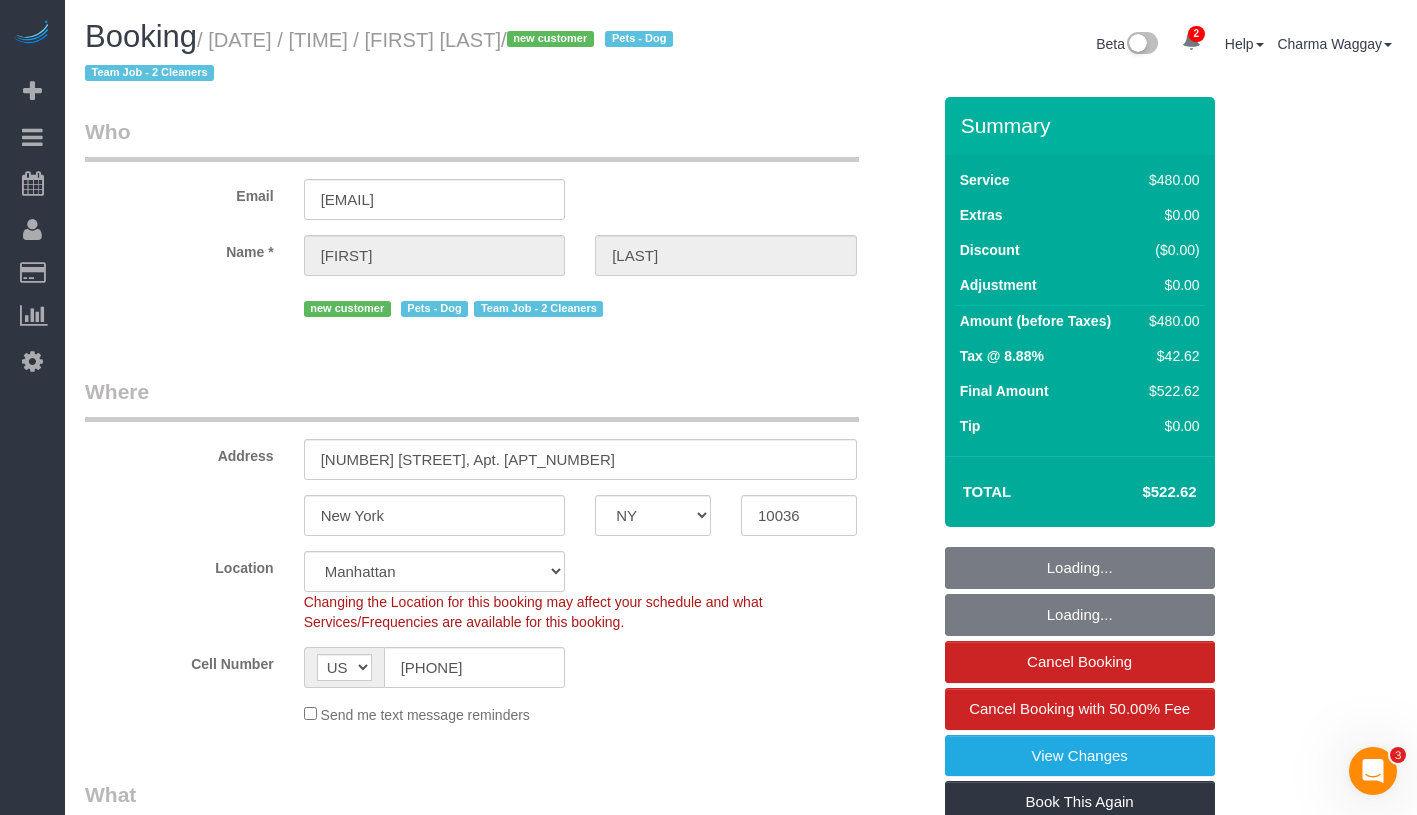 select on "2" 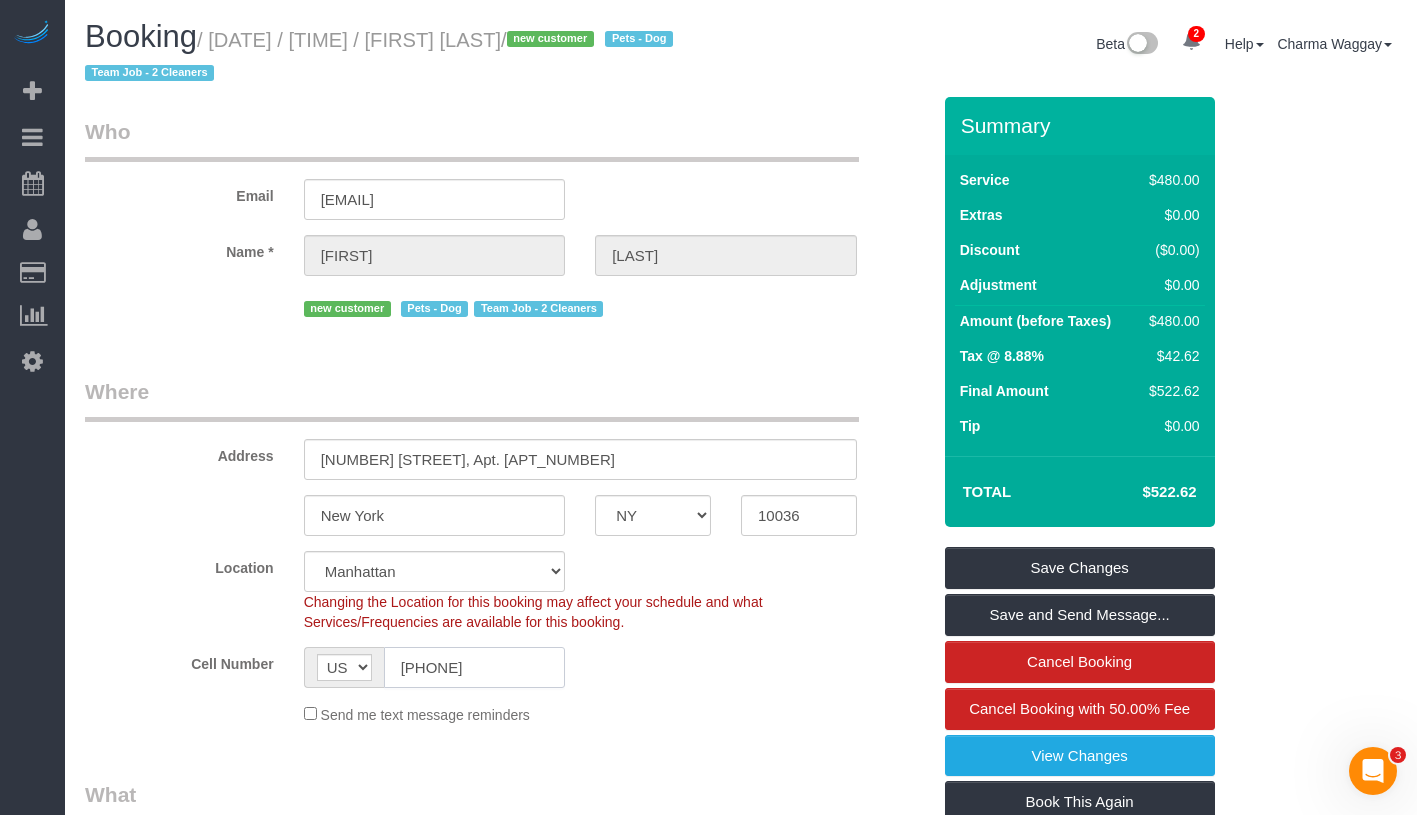 drag, startPoint x: 395, startPoint y: 663, endPoint x: 568, endPoint y: 666, distance: 173.02602 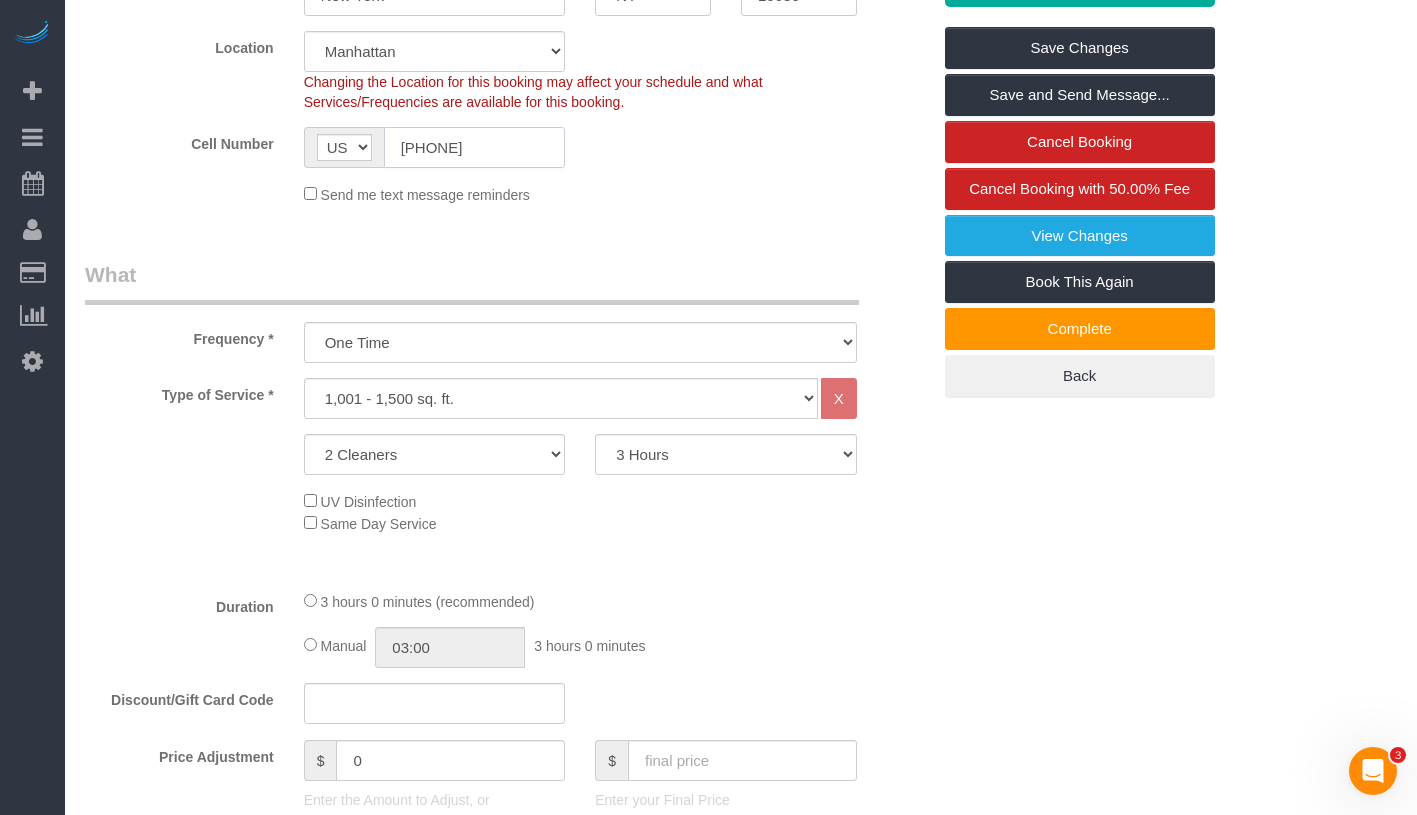 scroll, scrollTop: 581, scrollLeft: 0, axis: vertical 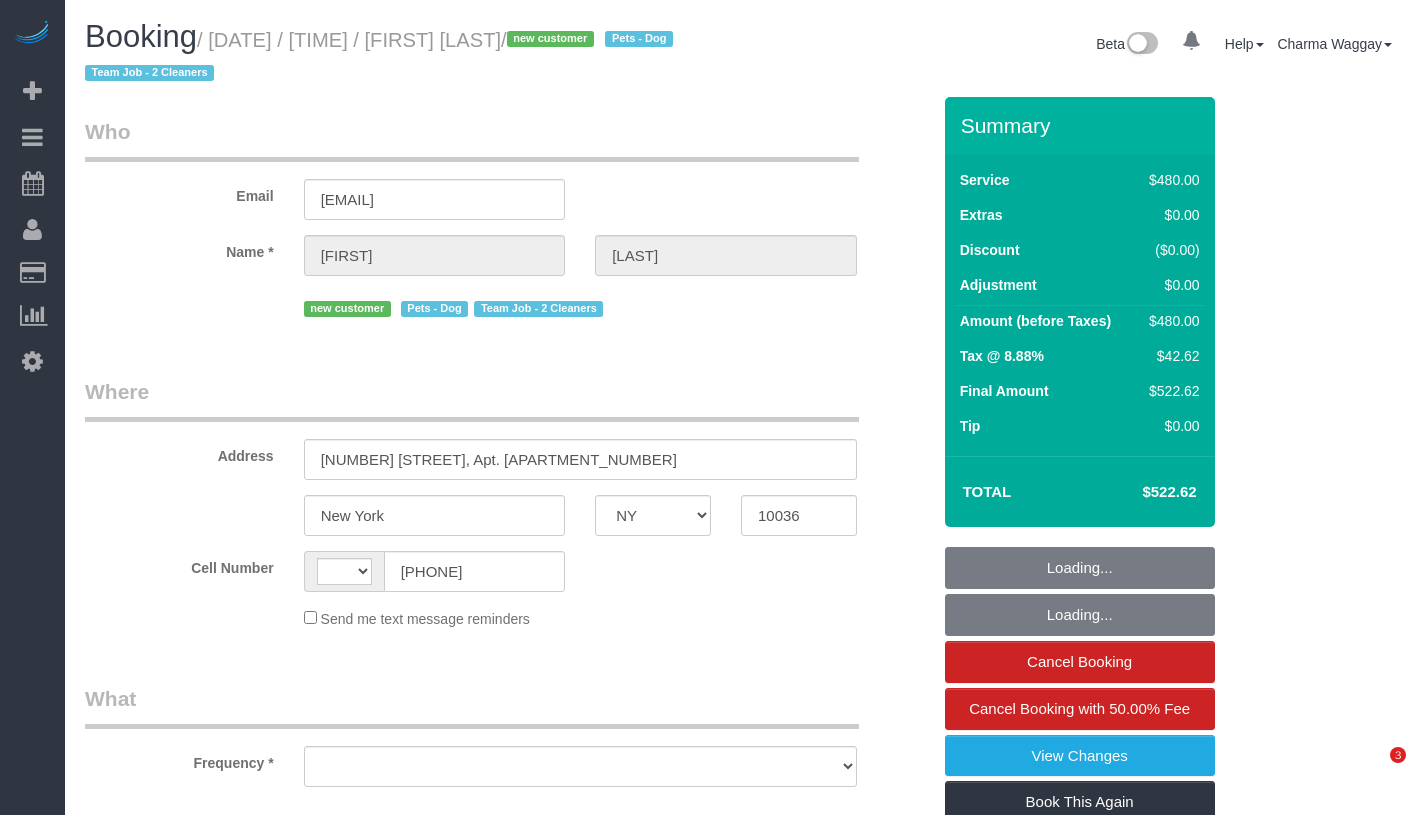 select on "NY" 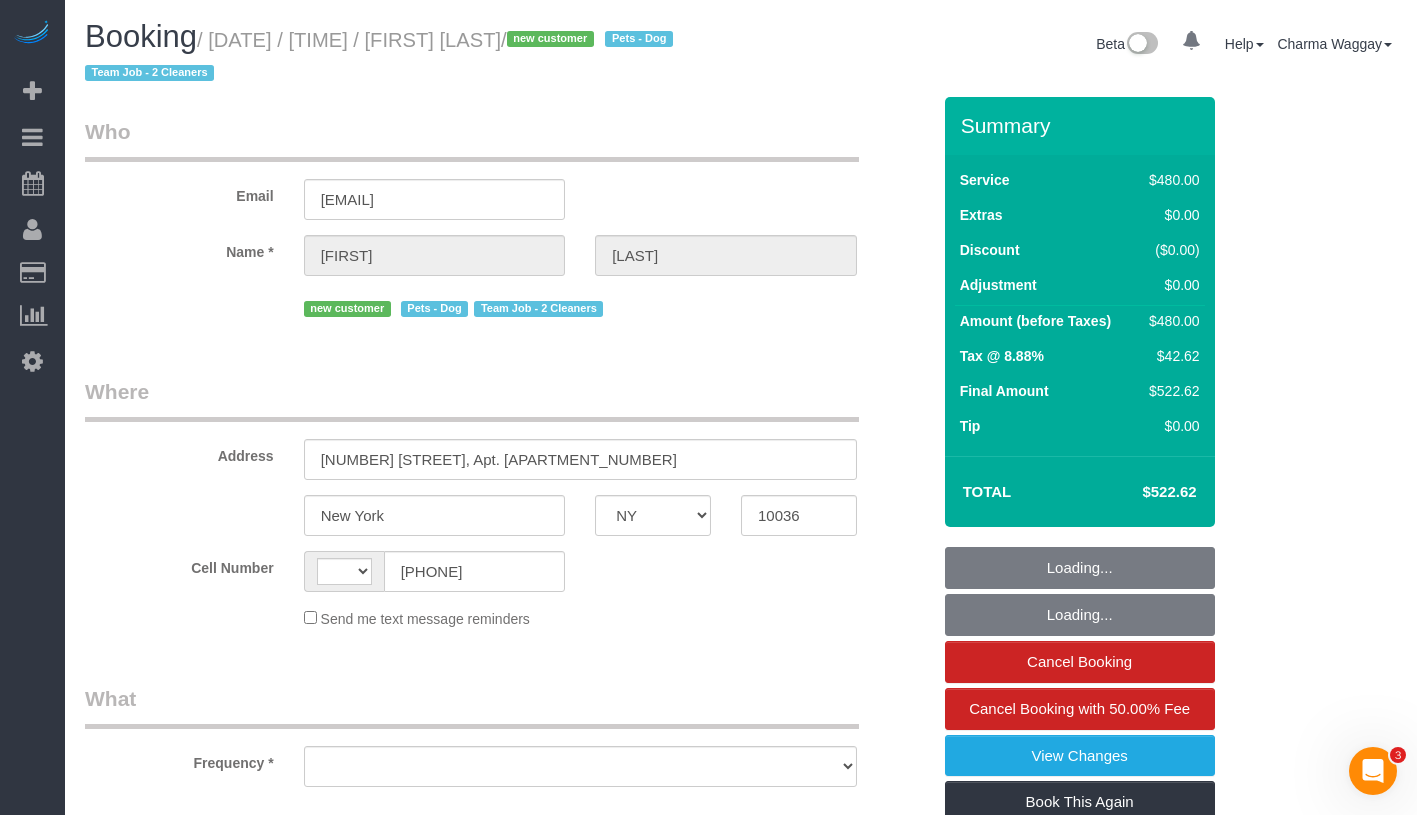 scroll, scrollTop: 0, scrollLeft: 0, axis: both 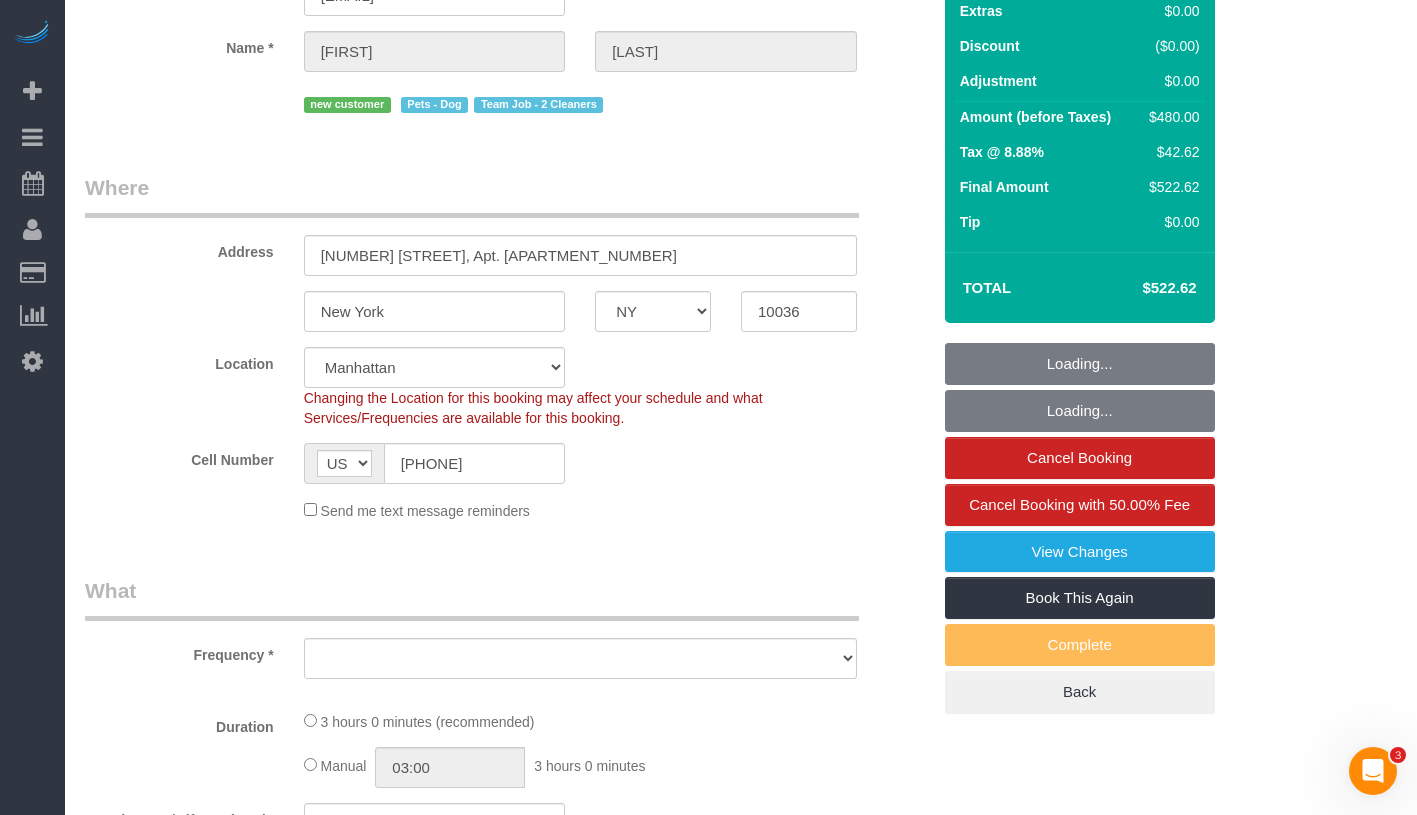 select on "string:stripe-pm_1RrP5a4VGloSiKo7aEGR8wqI" 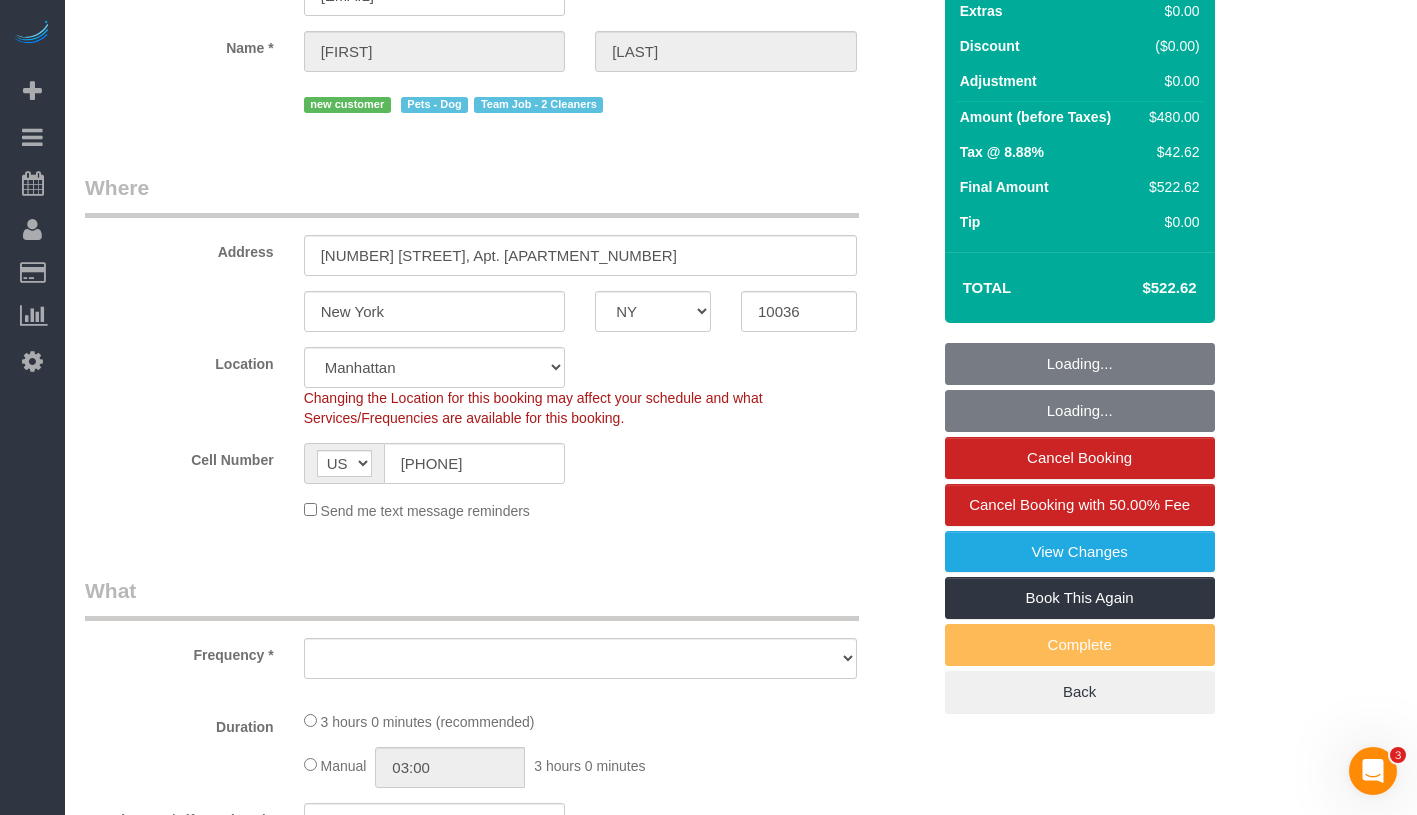 select on "2" 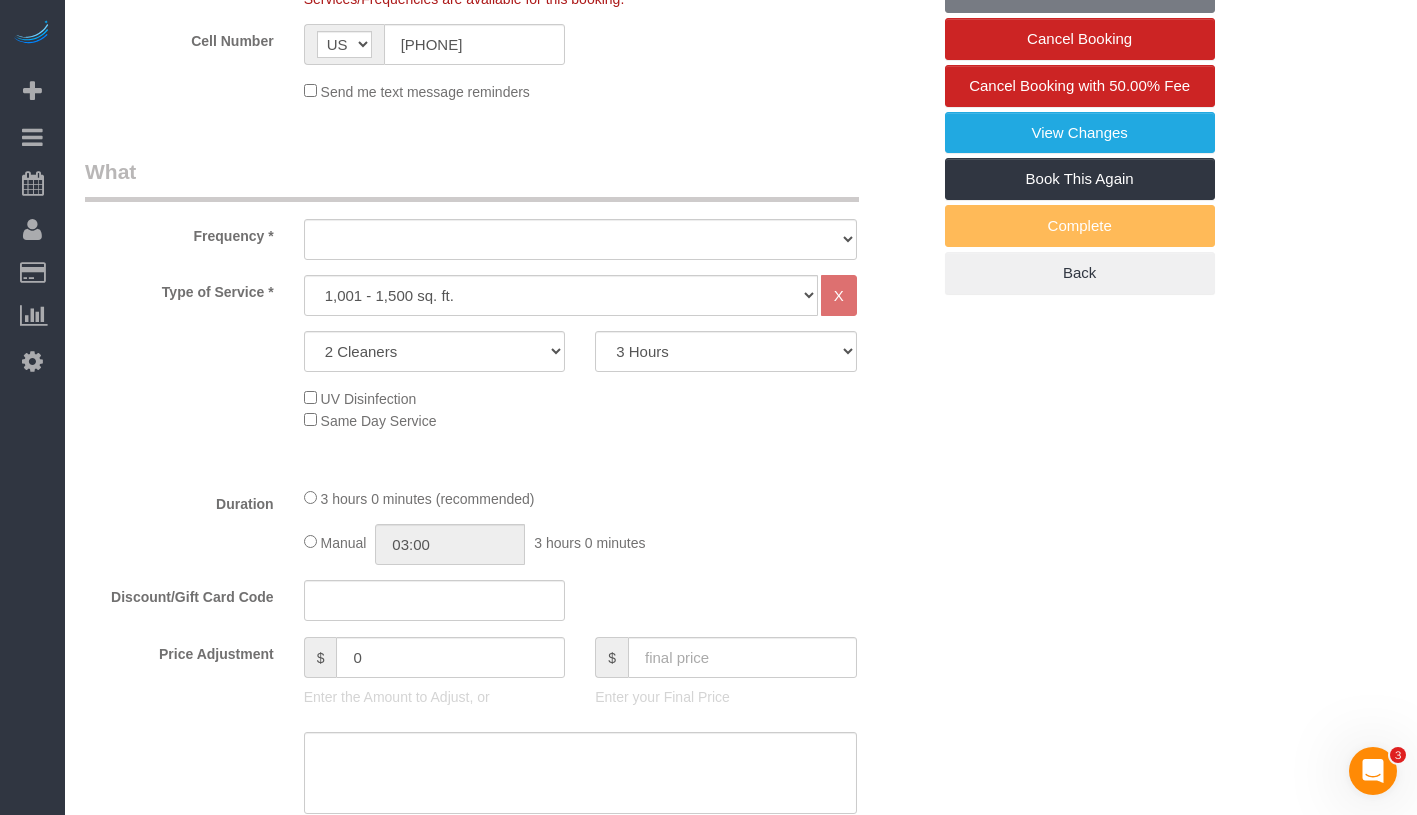select on "object:733" 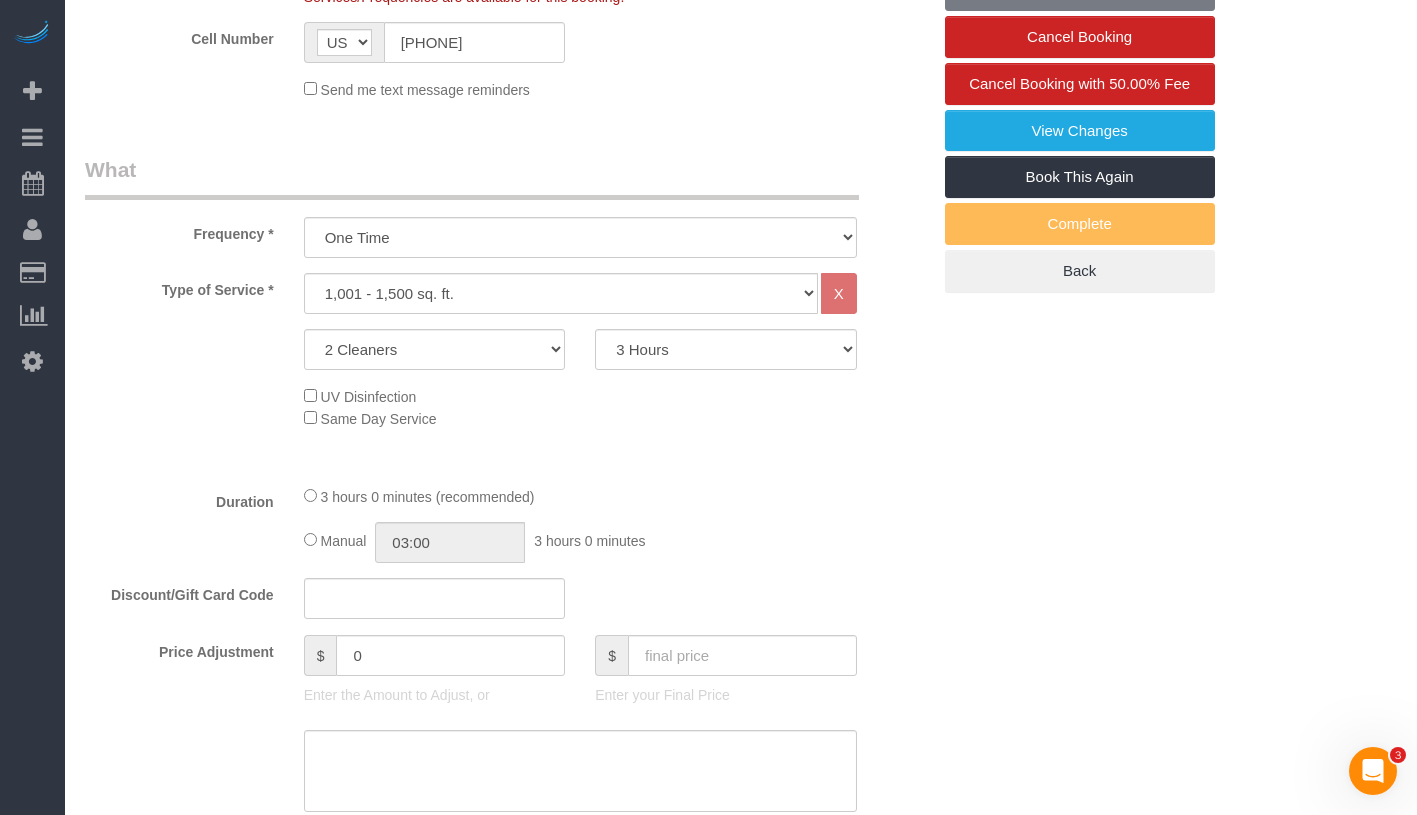 scroll, scrollTop: 673, scrollLeft: 0, axis: vertical 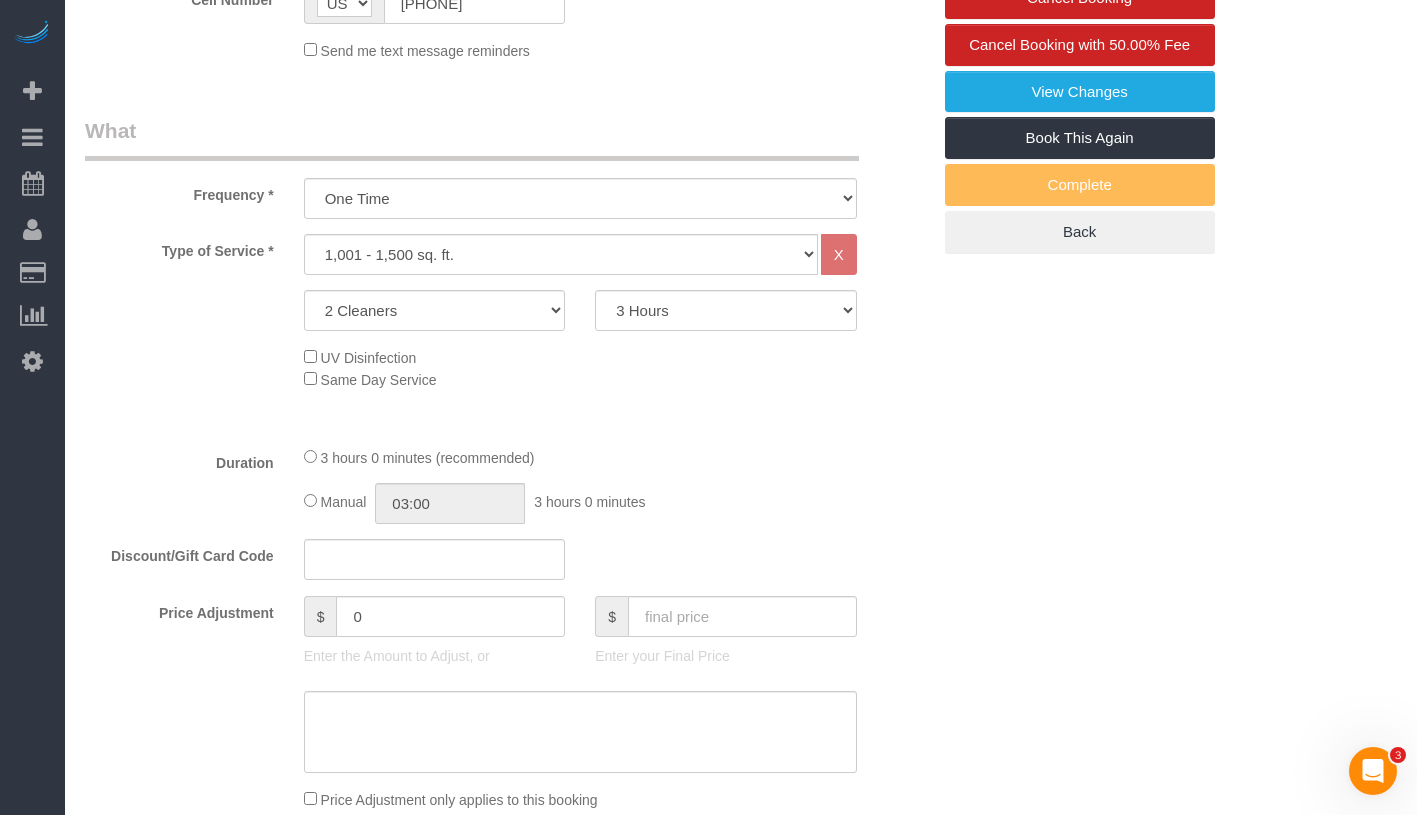 select on "object:1310" 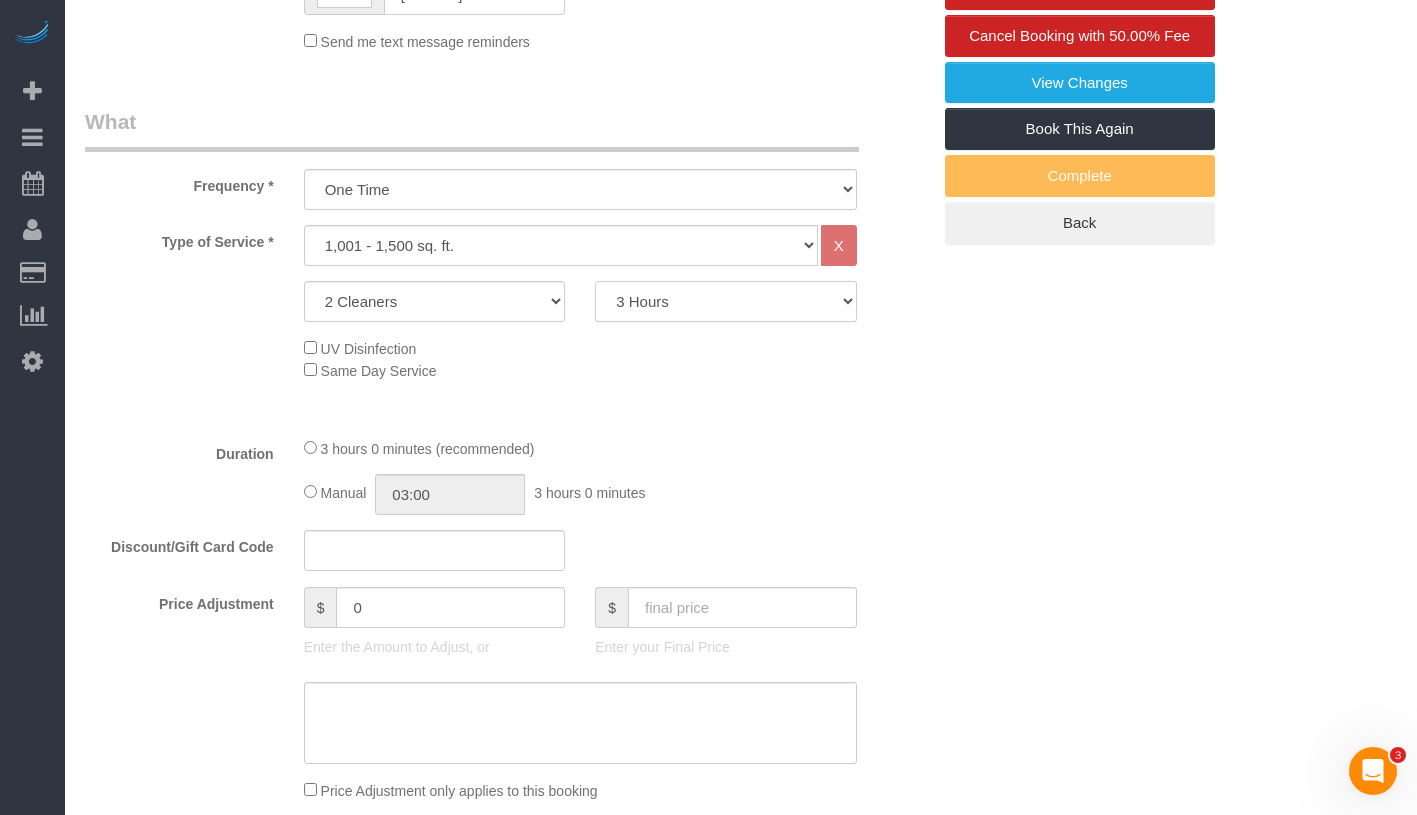 click on "2 Hours
2.5 Hours
3 Hours
3.5 Hours
4 Hours
4.5 Hours
5 Hours
5.5 Hours
6 Hours
6.5 Hours
7 Hours
7.5 Hours
8 Hours
8.5 Hours
9 Hours
9.5 Hours
10 Hours
10.5 Hours
11 Hours
11.5 Hours
12 Hours" 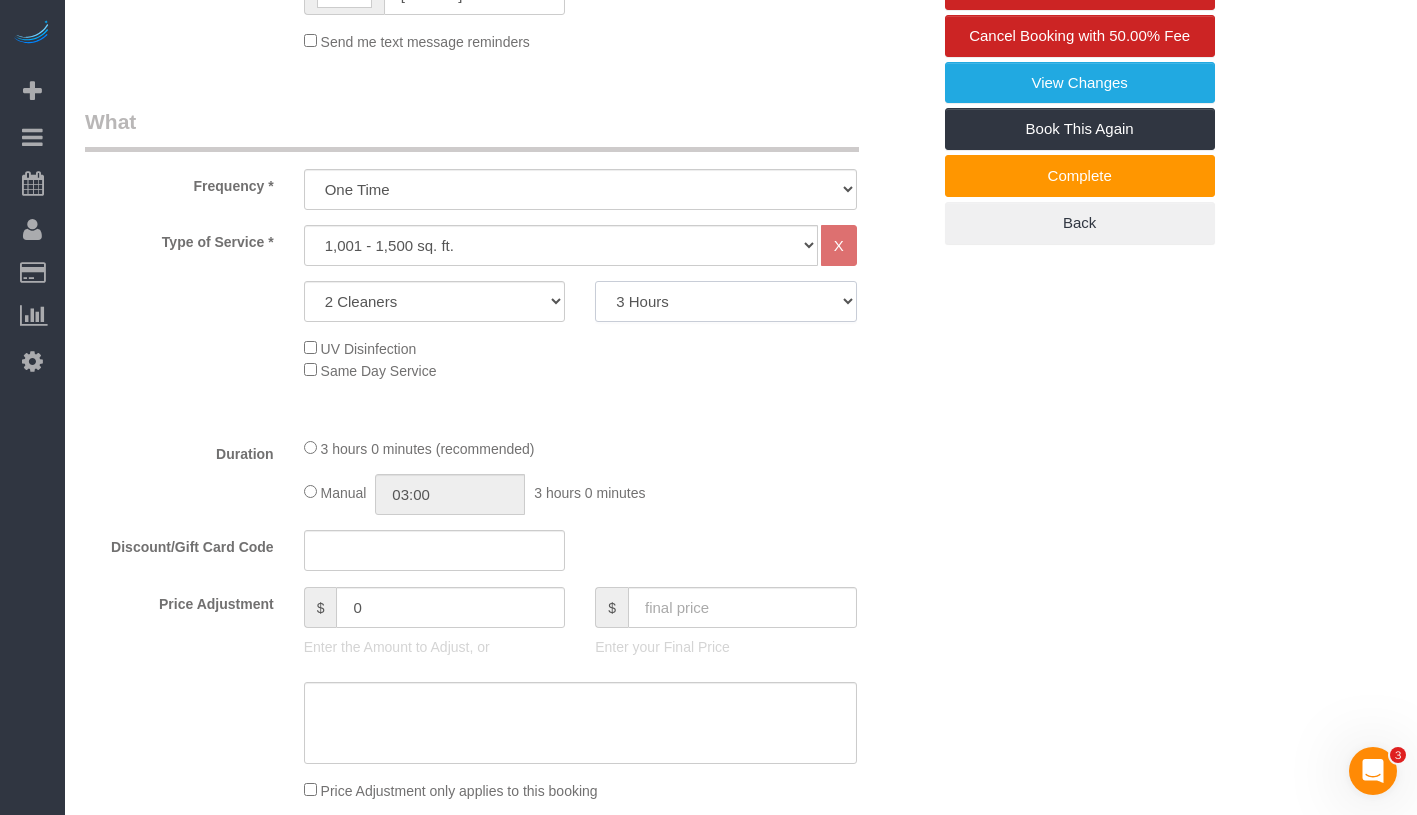 select on "240" 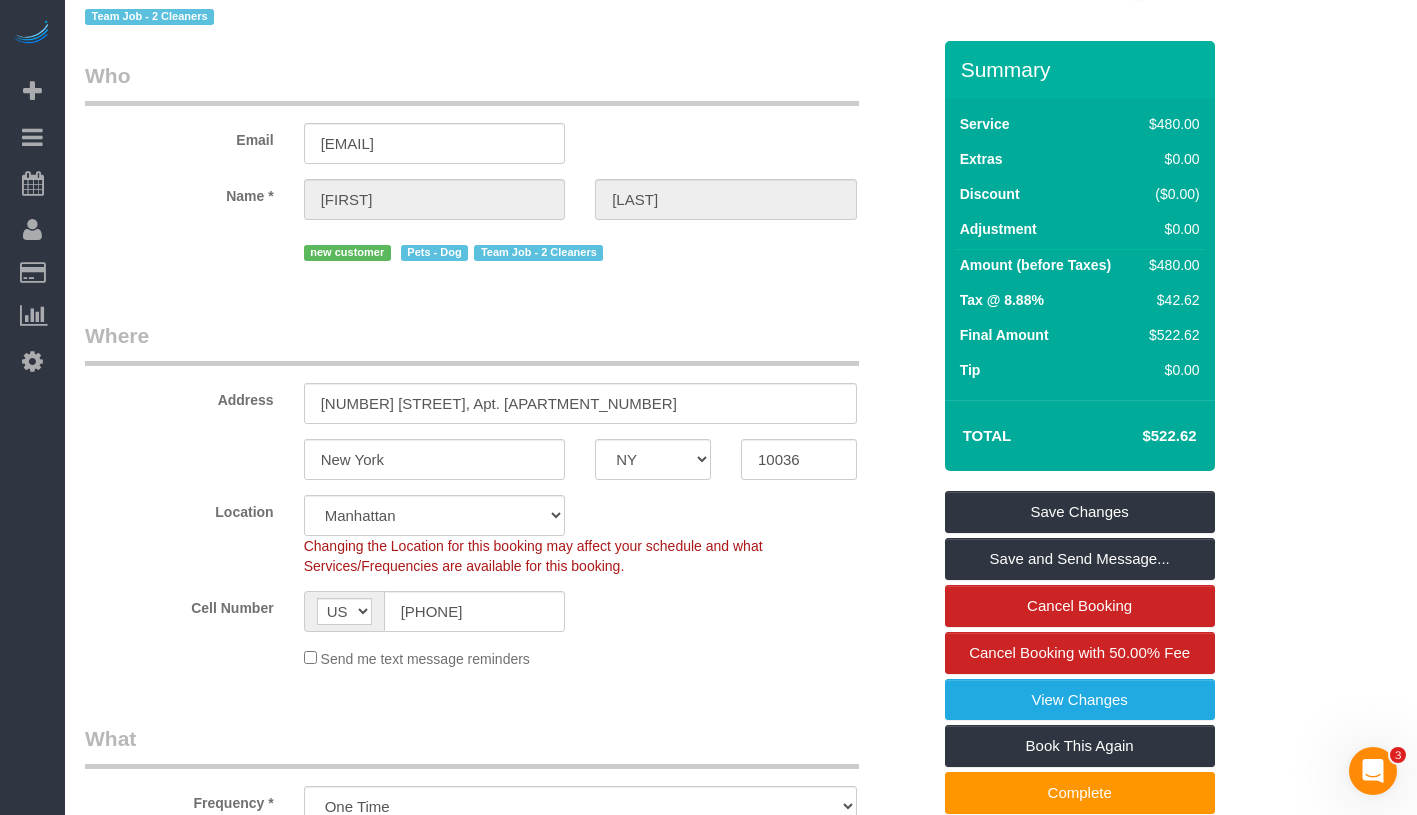 scroll, scrollTop: 0, scrollLeft: 0, axis: both 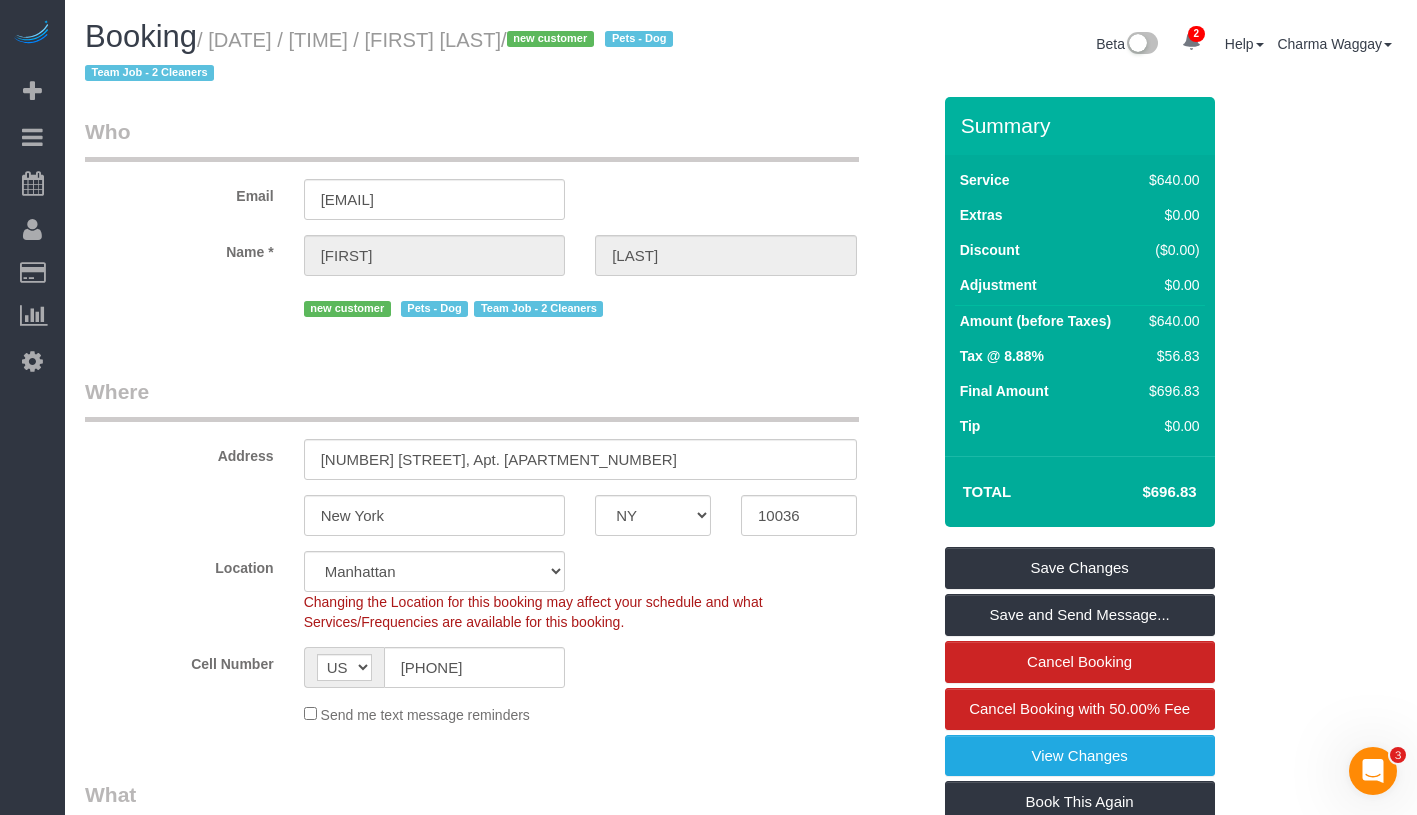 select on "spot40" 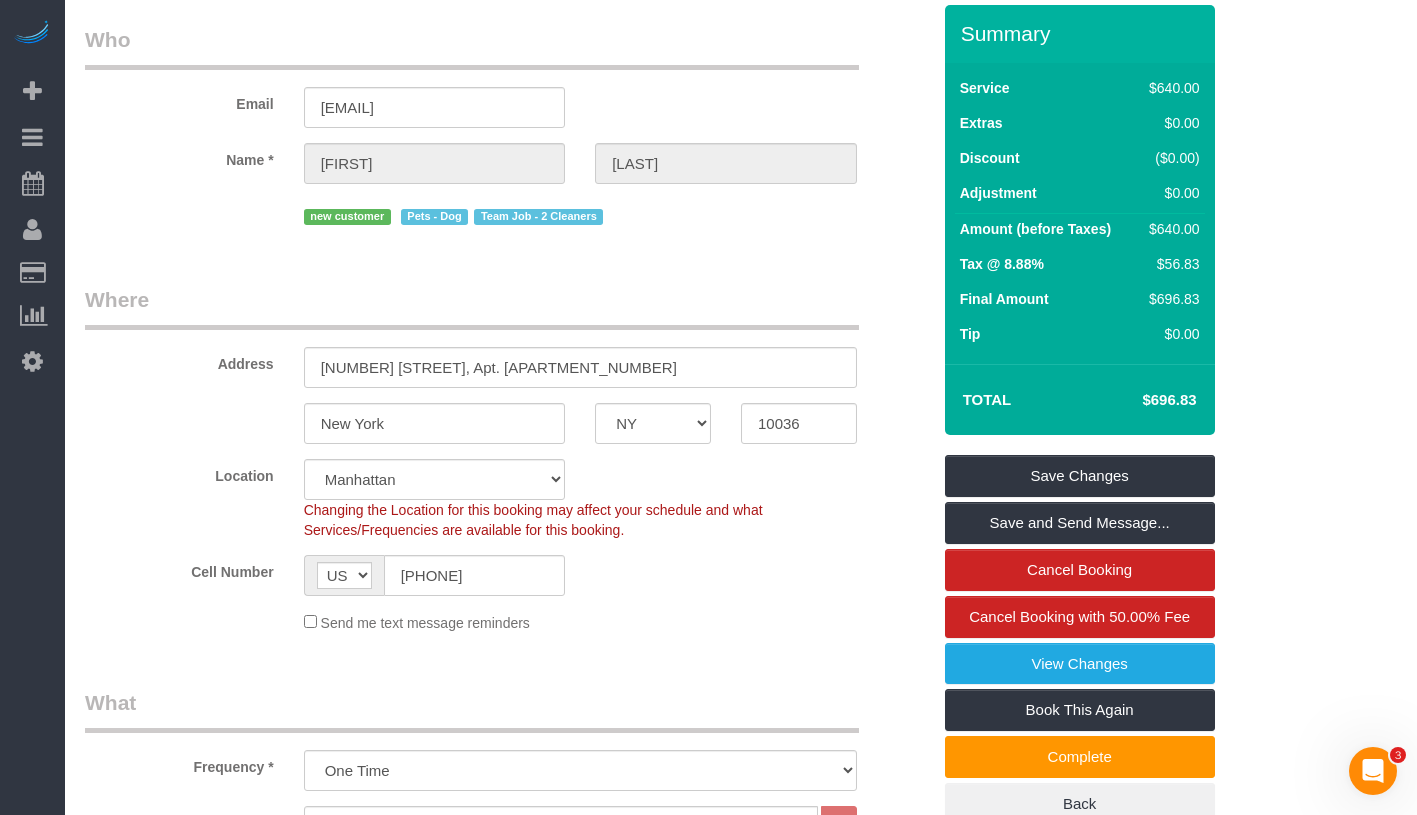 scroll, scrollTop: 0, scrollLeft: 0, axis: both 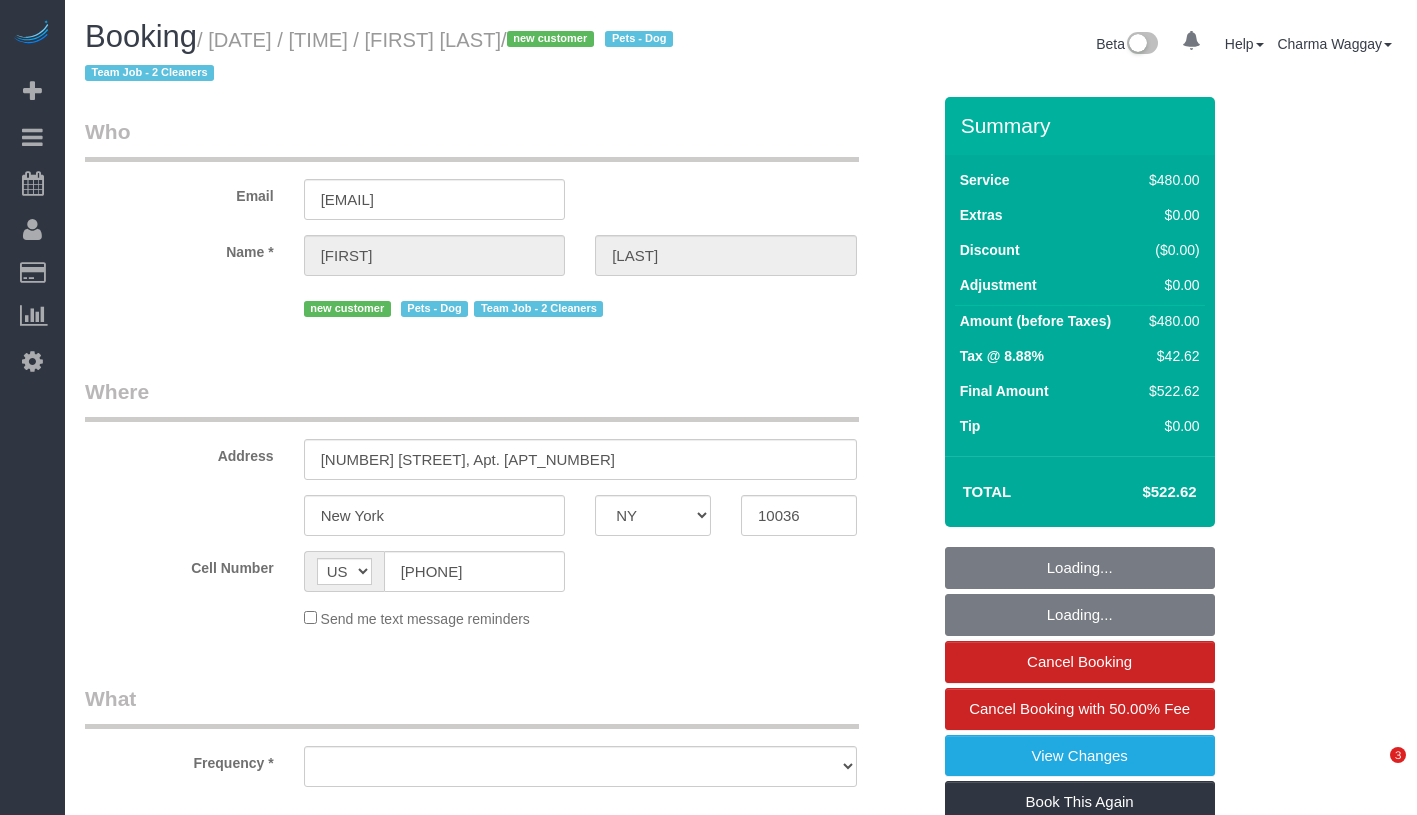 select on "NY" 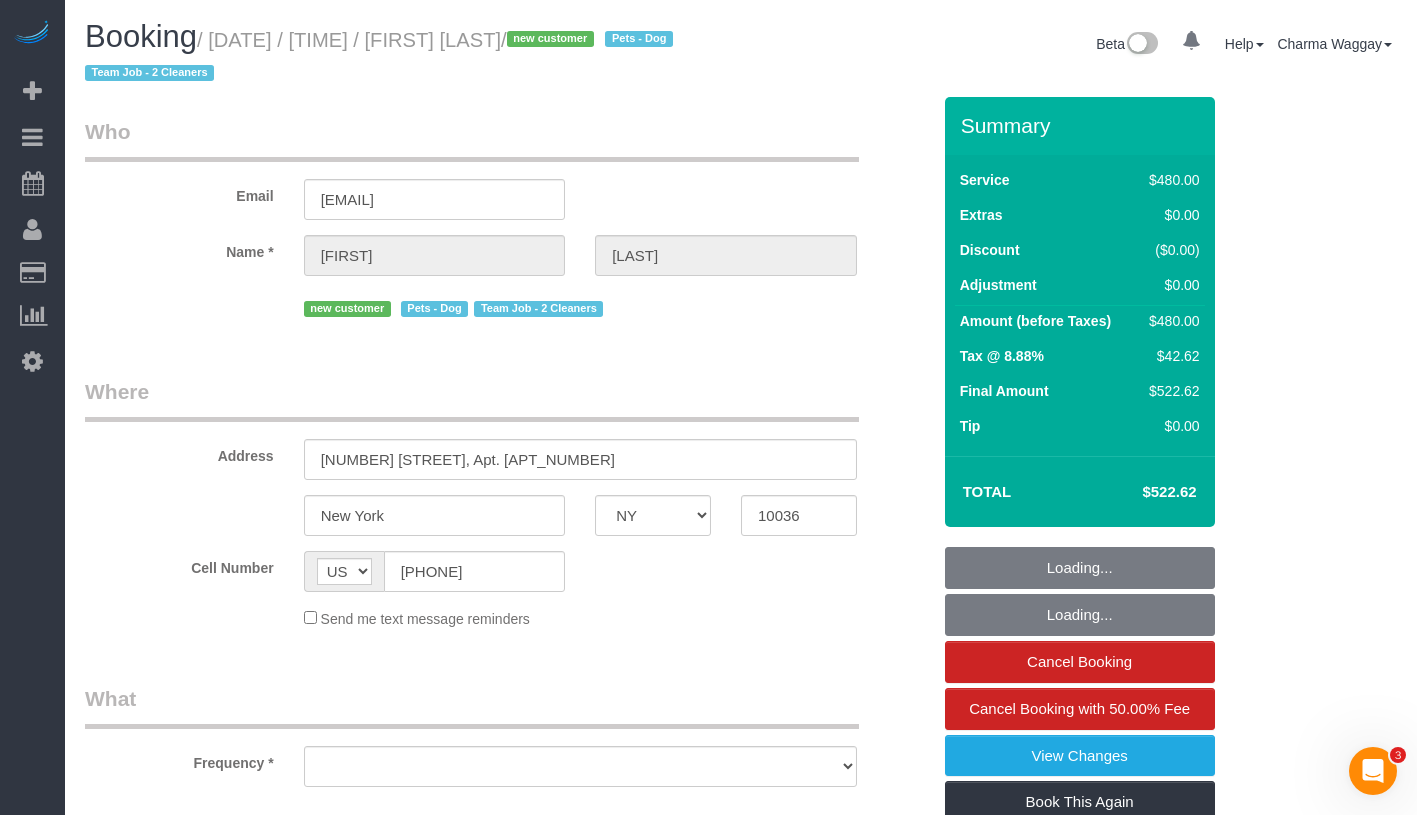scroll, scrollTop: 0, scrollLeft: 0, axis: both 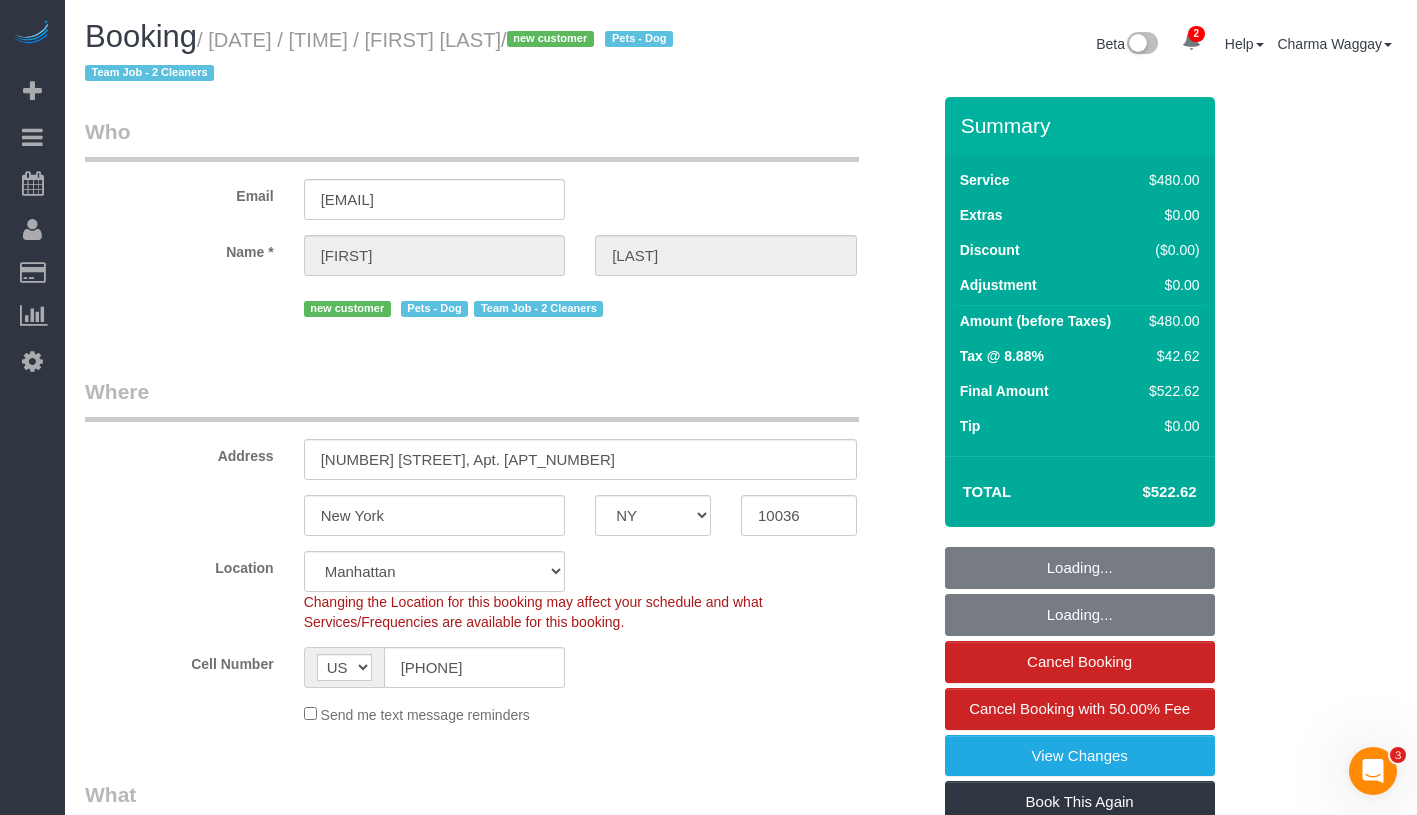 select on "object:656" 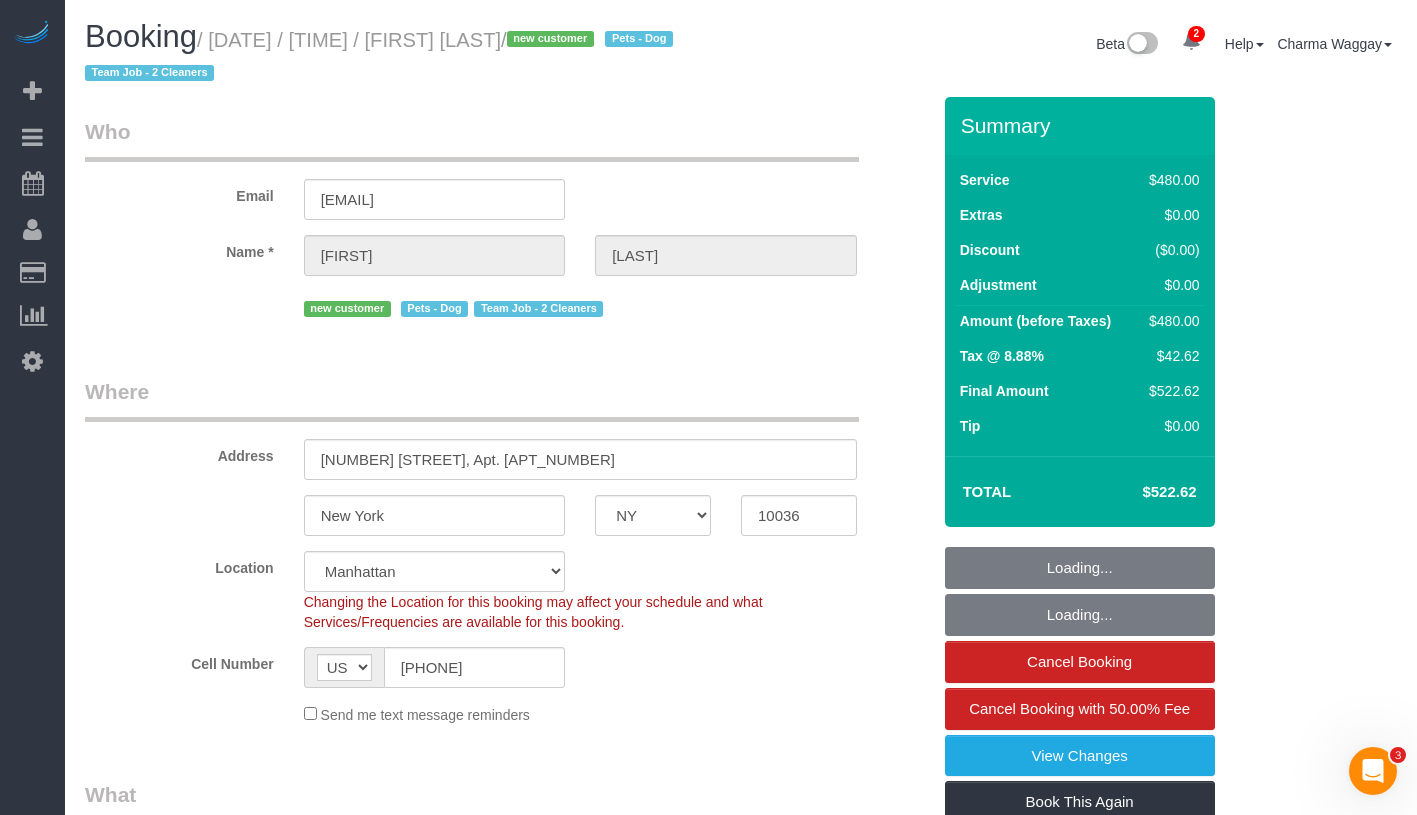 select on "string:stripe-pm_1RrP5a4VGloSiKo7aEGR8wqI" 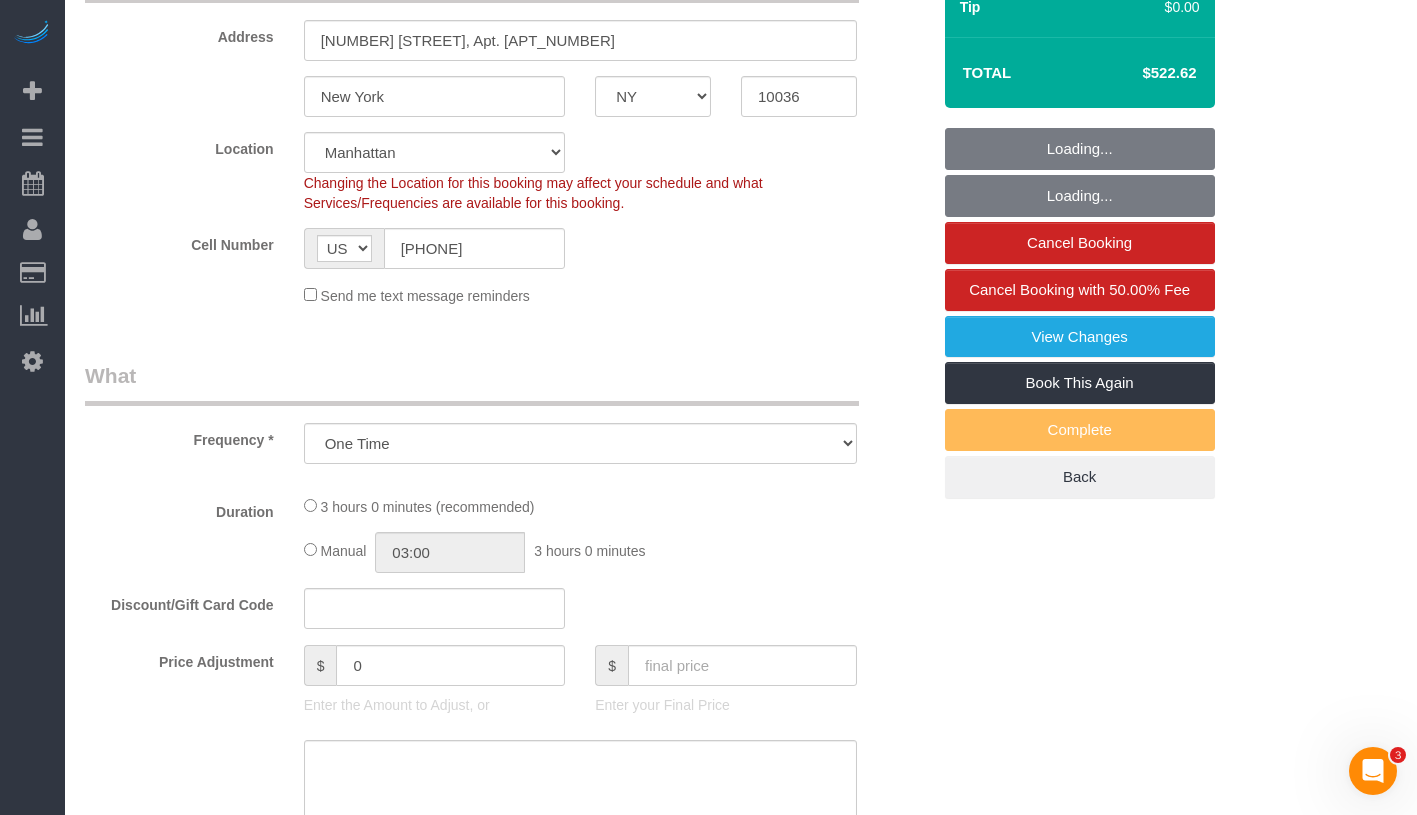 select on "2" 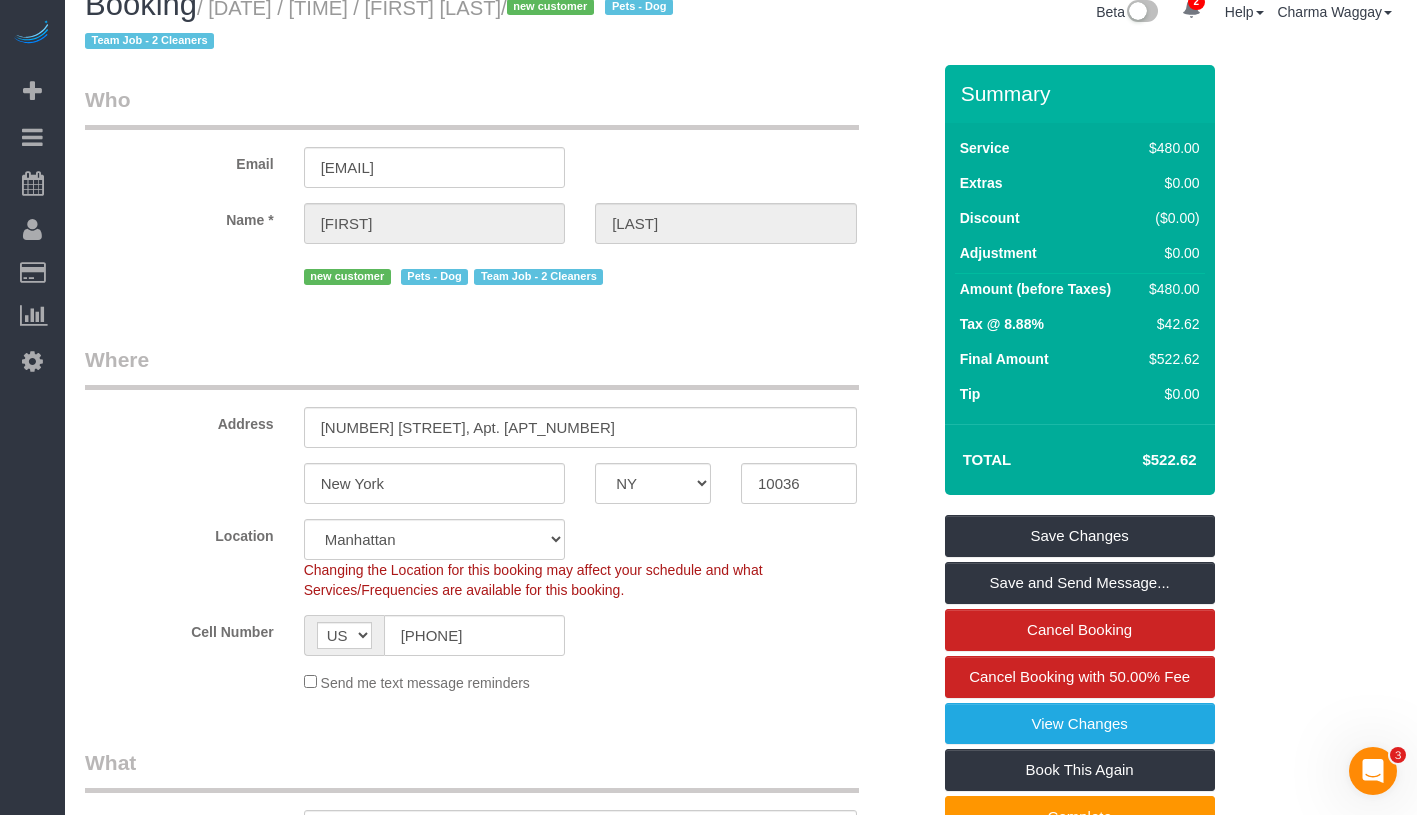 scroll, scrollTop: 444, scrollLeft: 0, axis: vertical 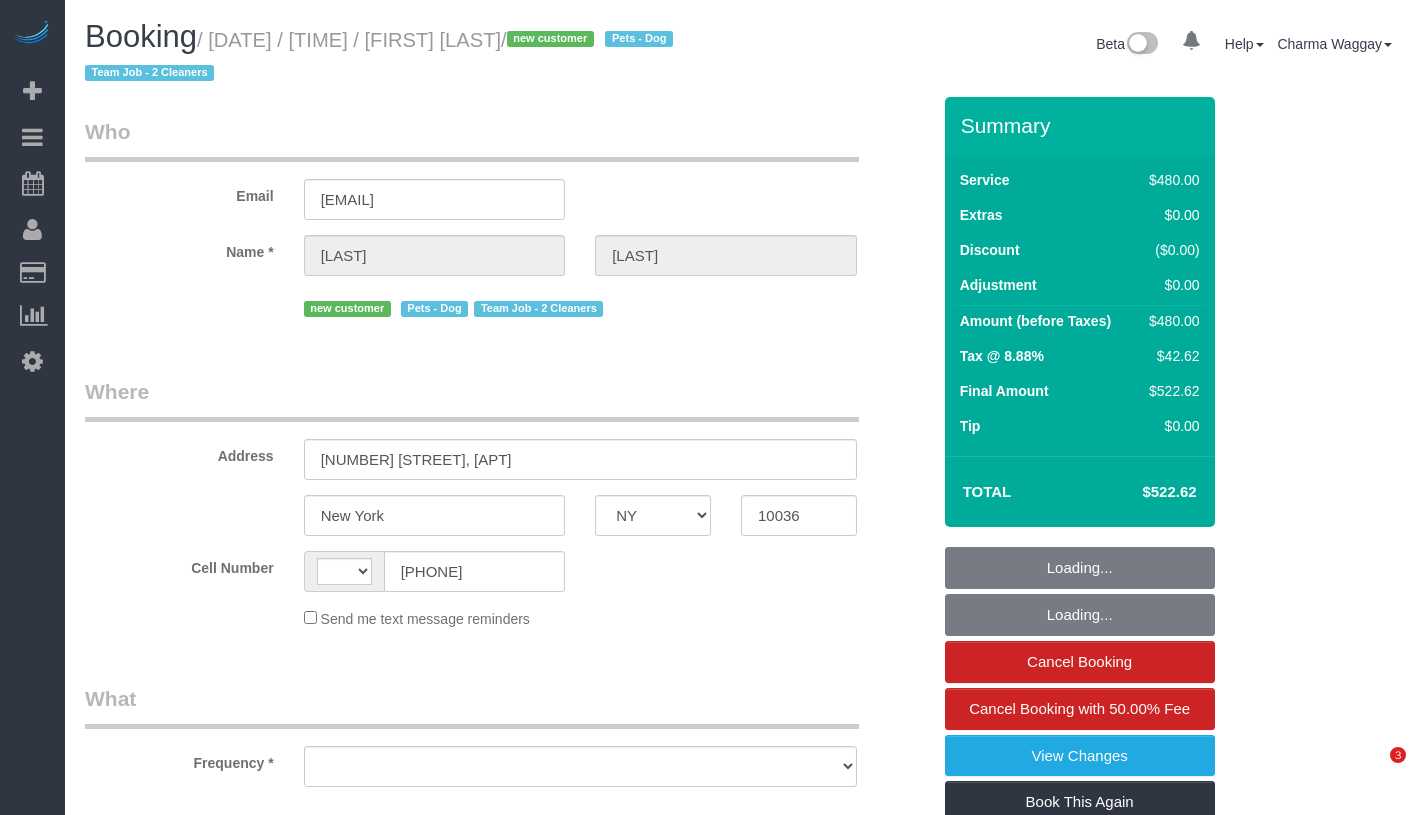 select on "NY" 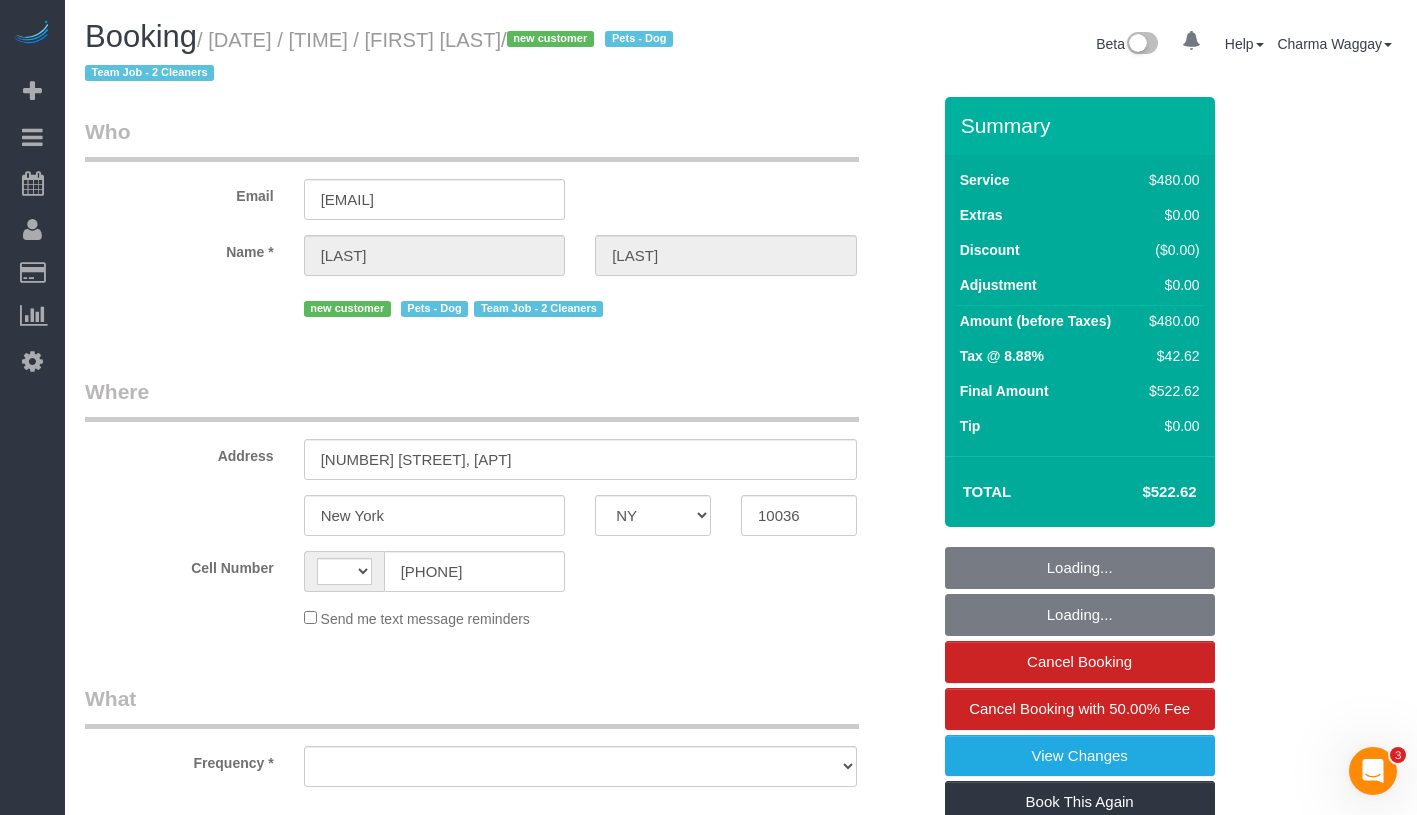 scroll, scrollTop: 0, scrollLeft: 0, axis: both 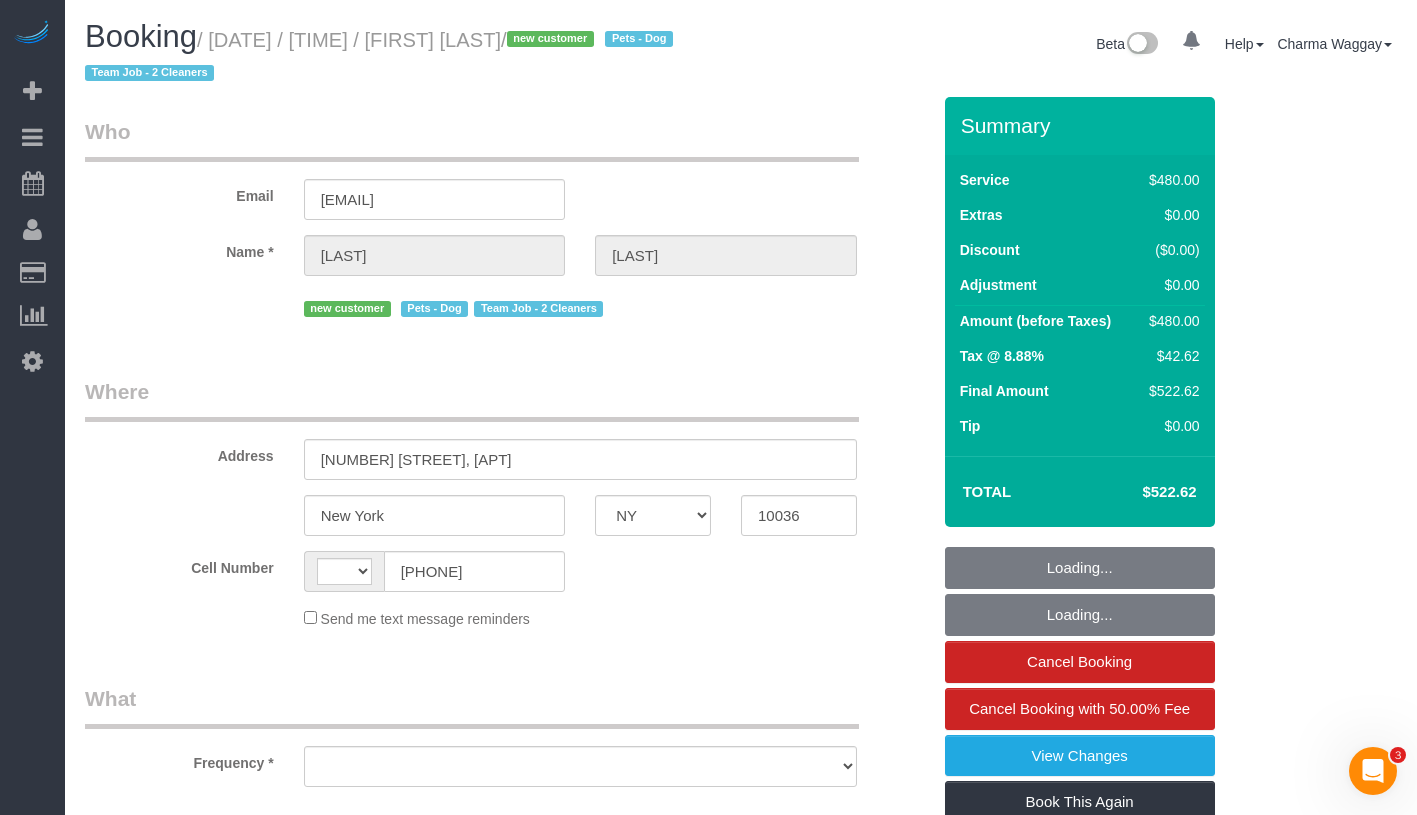 select on "number:13" 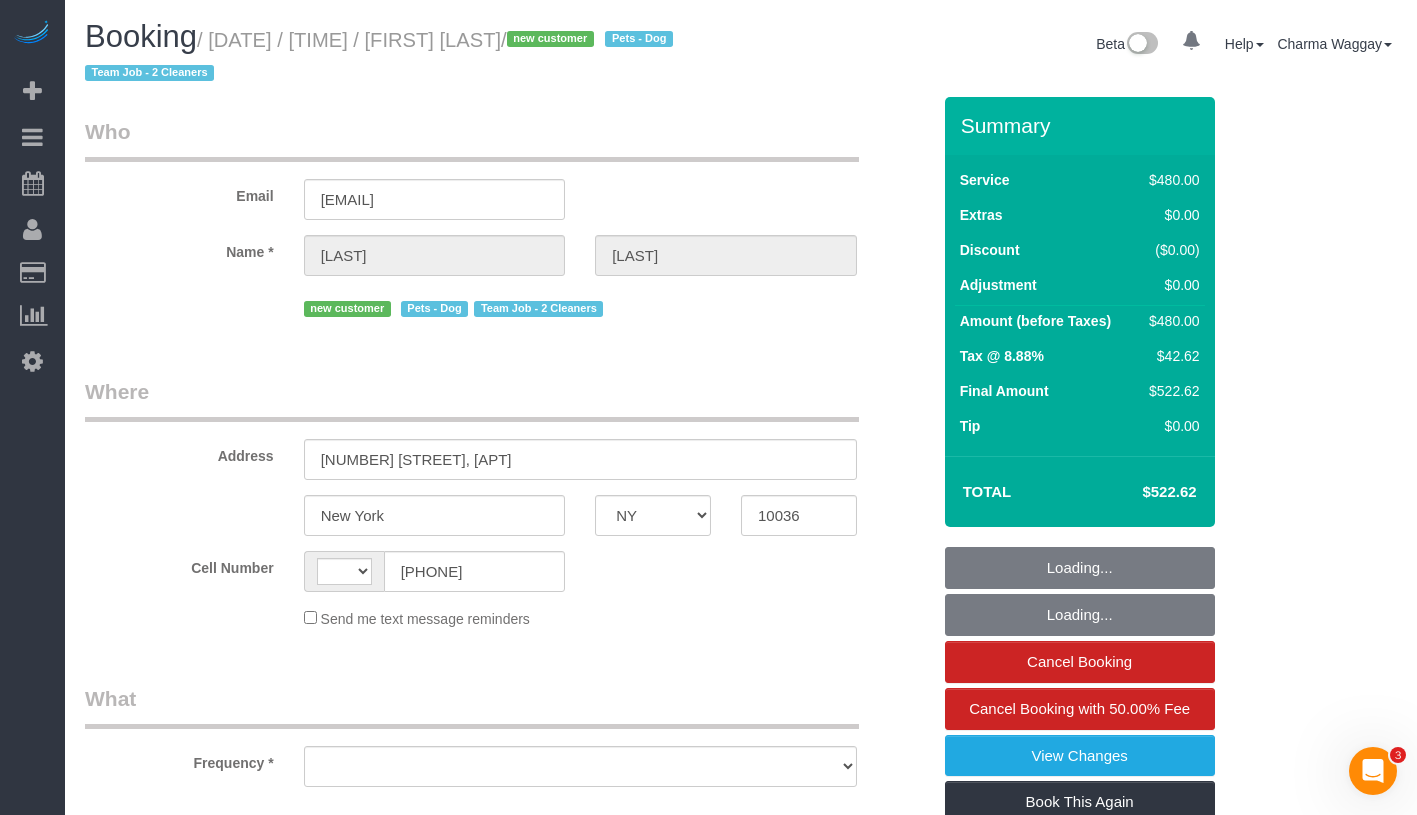 select on "number:7" 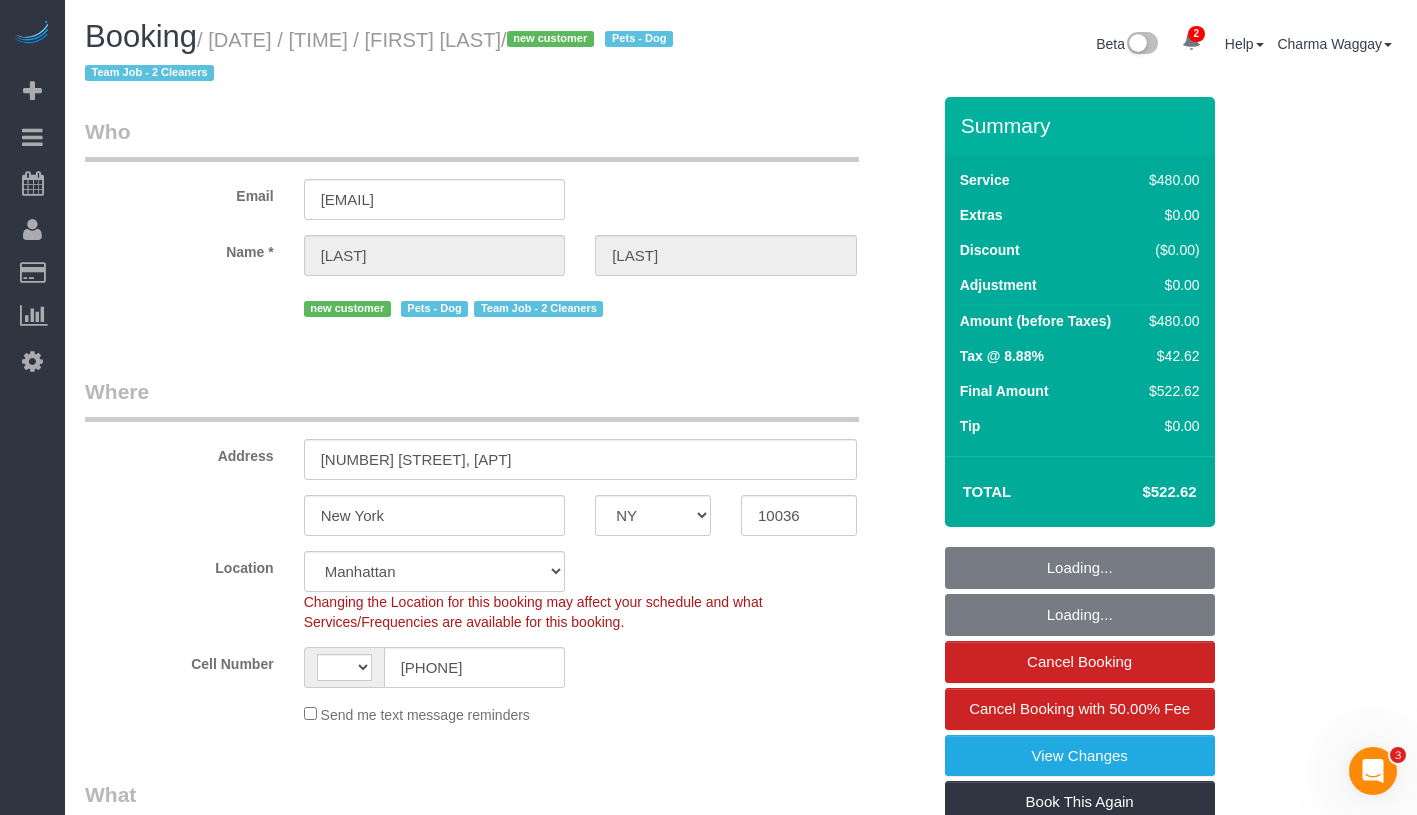 scroll, scrollTop: 0, scrollLeft: 0, axis: both 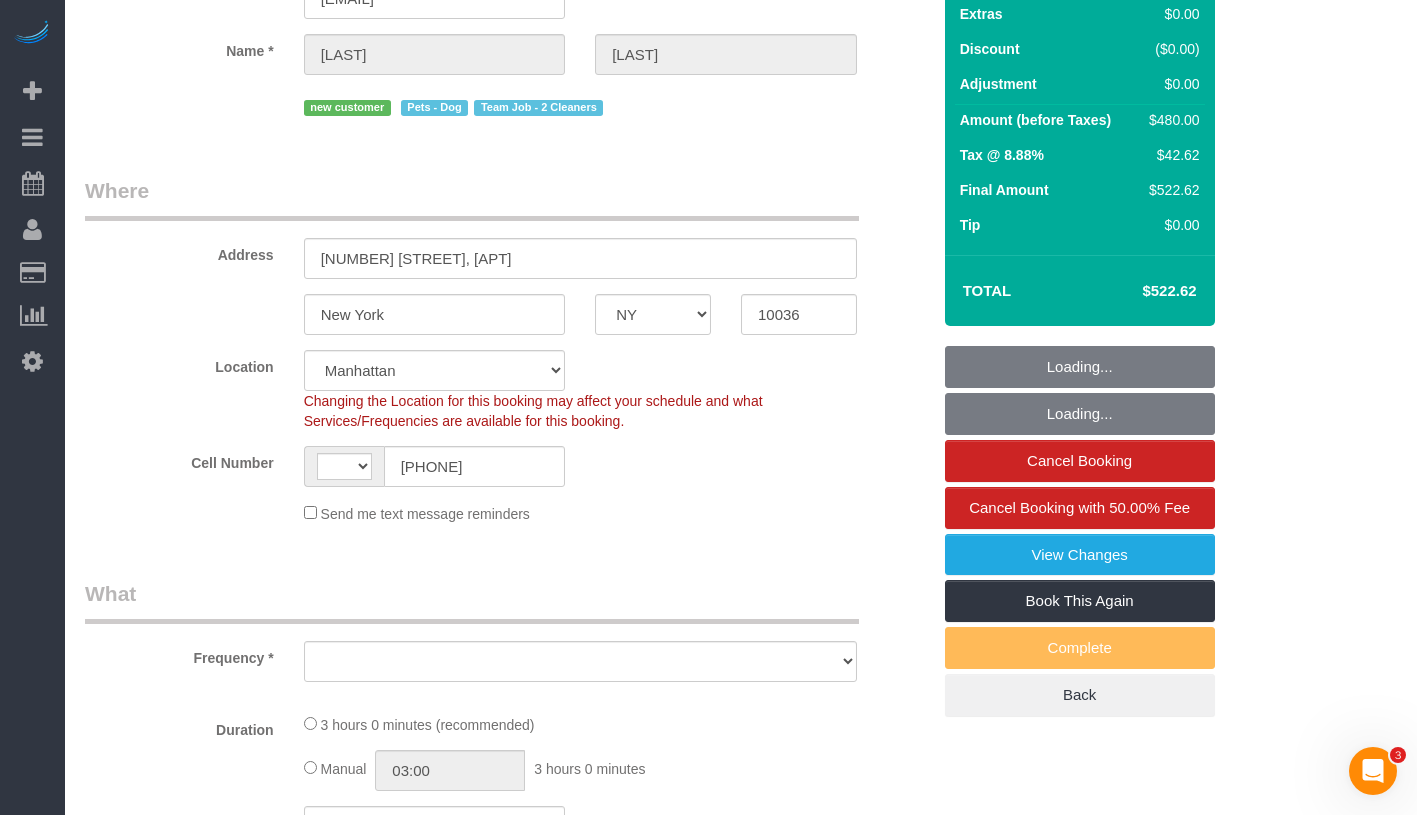 select on "string:US" 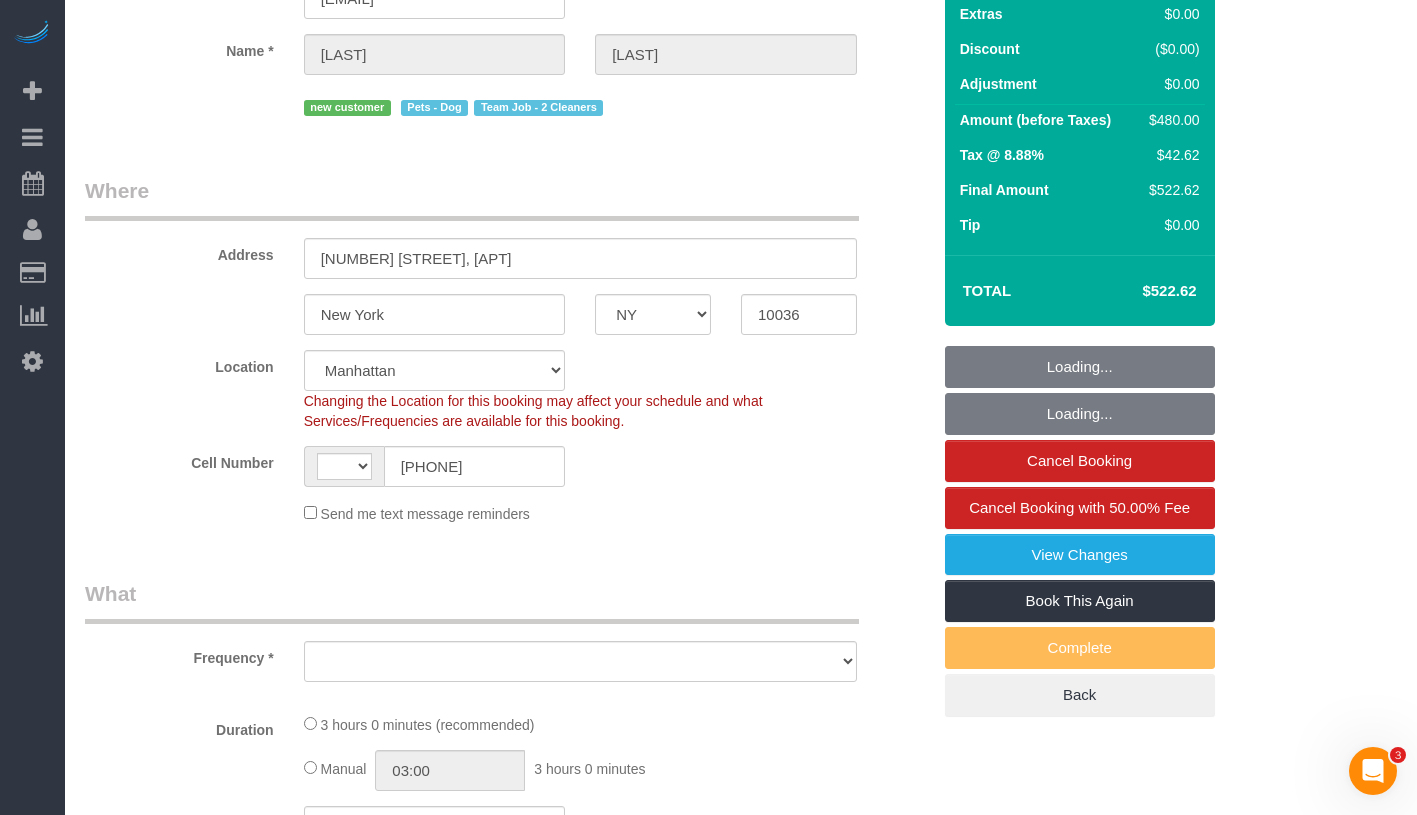 select on "string:stripe-pm_1RrP5a4VGloSiKo7aEGR8wqI" 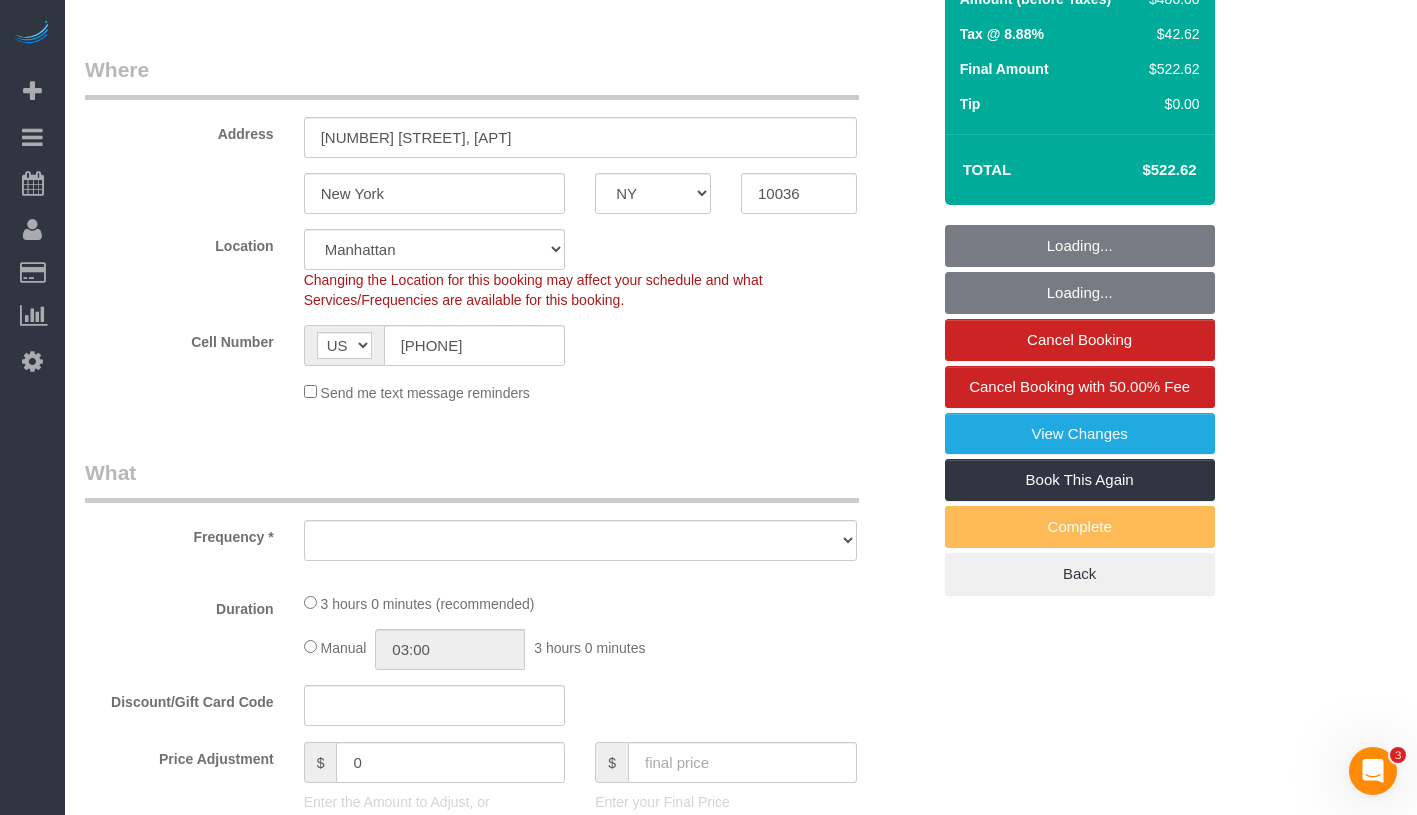select on "object:797" 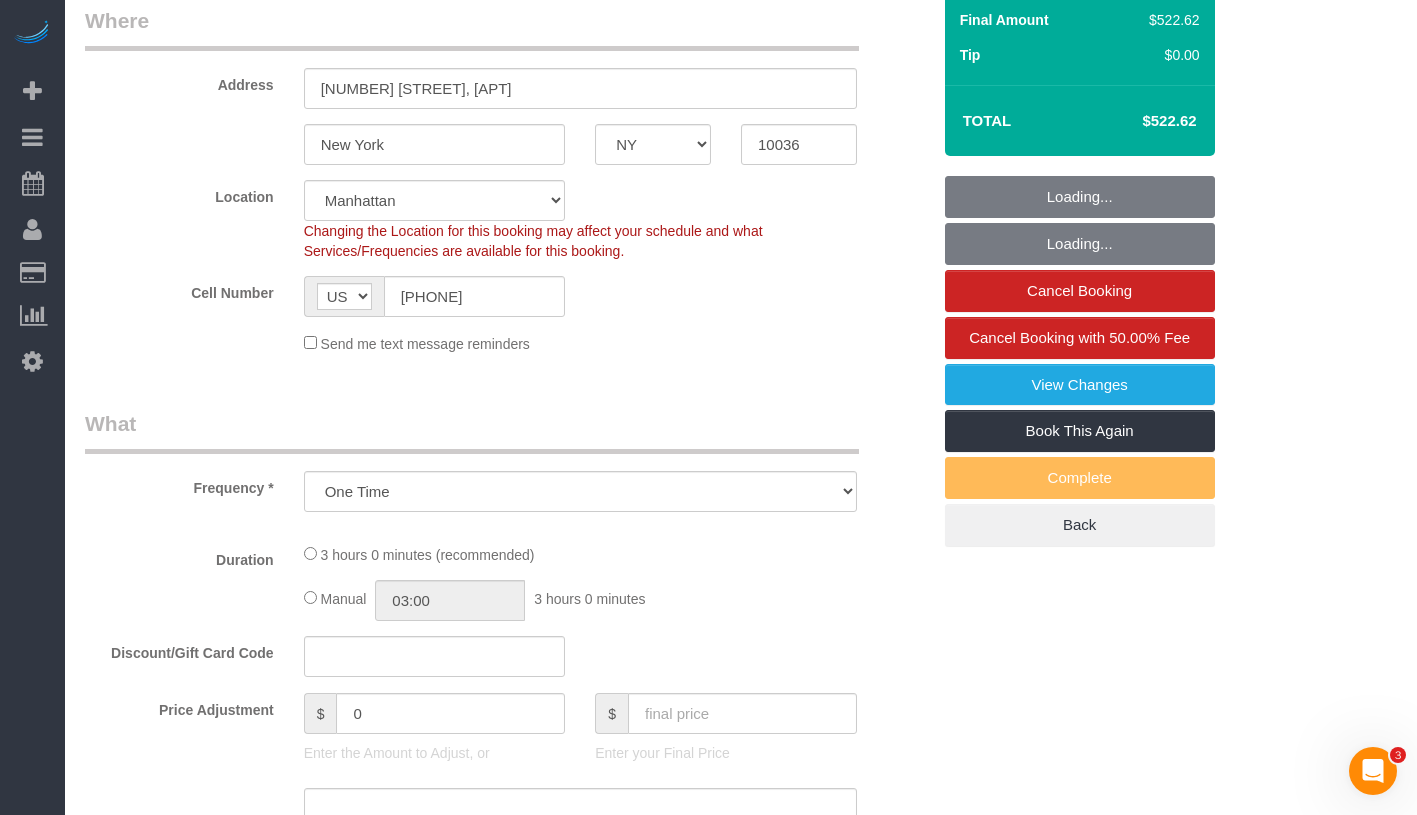 select on "object:1310" 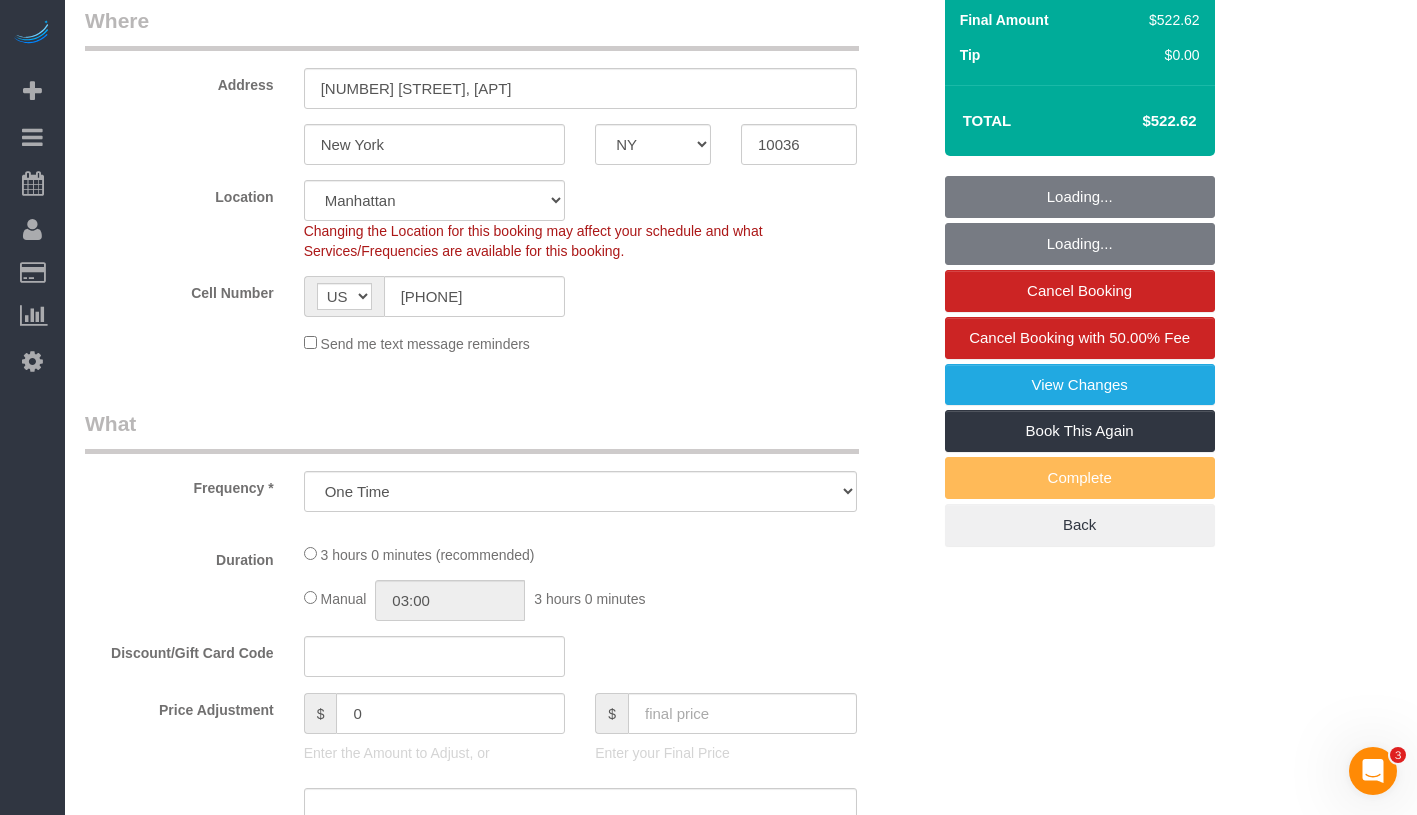 select on "2" 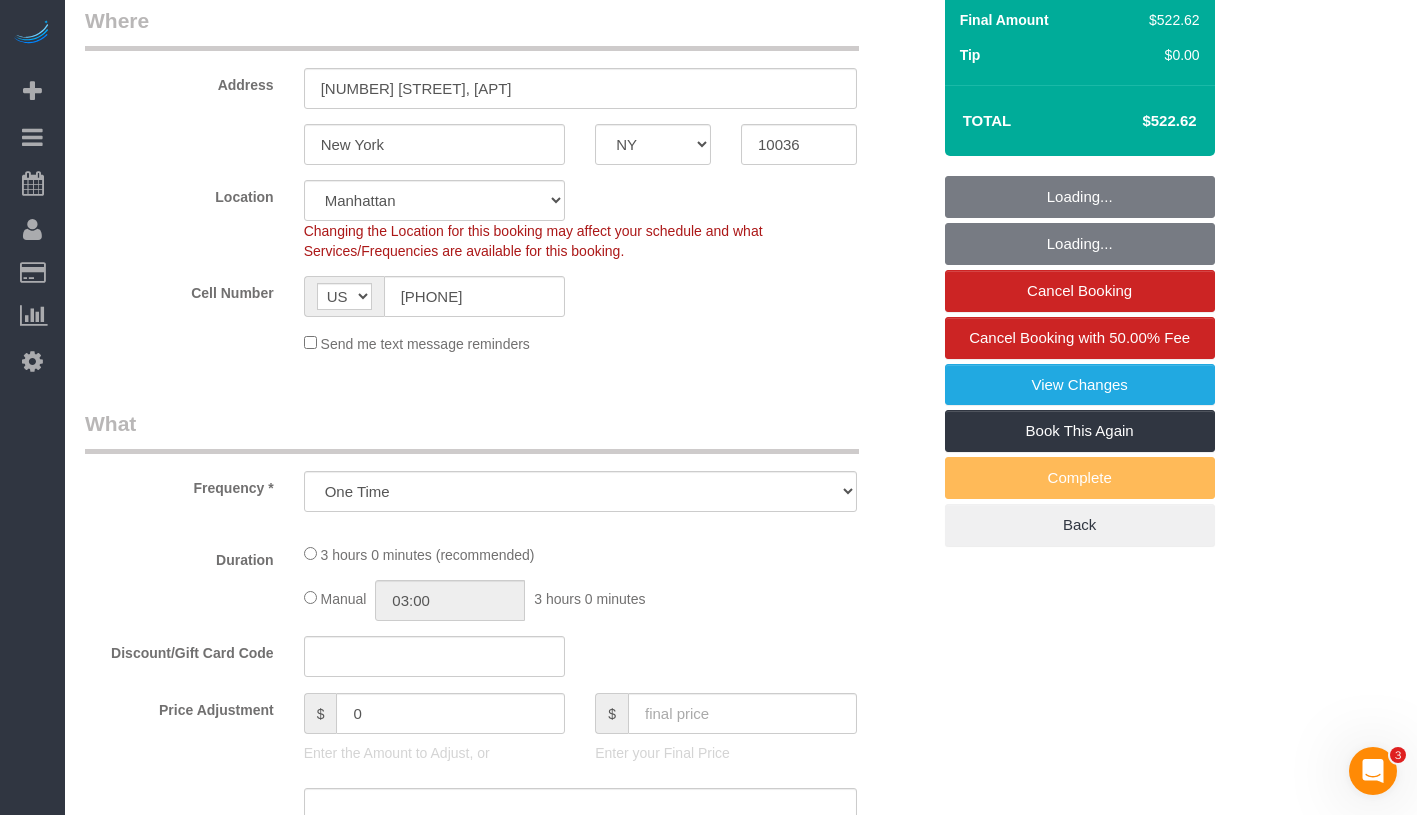 select on "180" 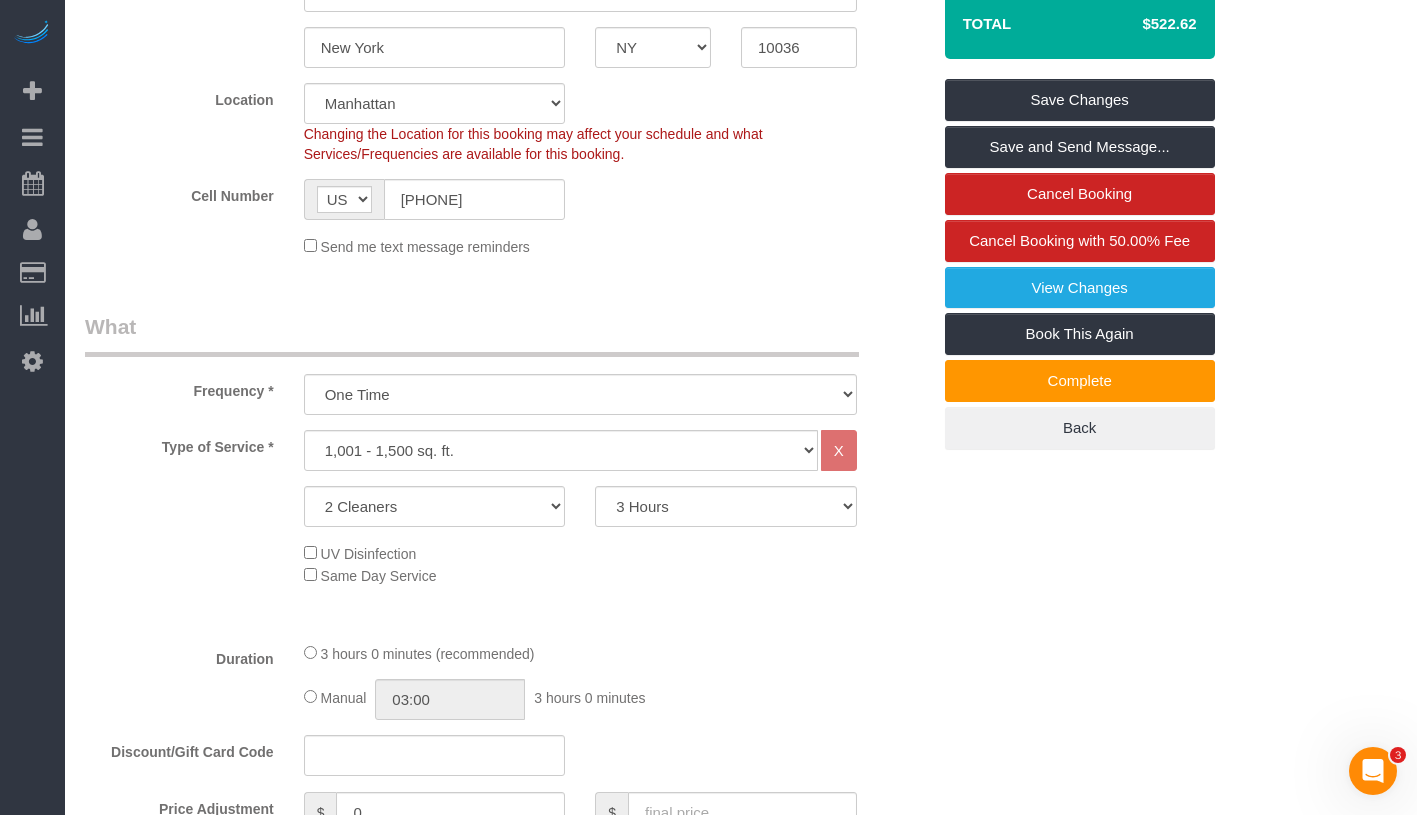 scroll, scrollTop: 487, scrollLeft: 0, axis: vertical 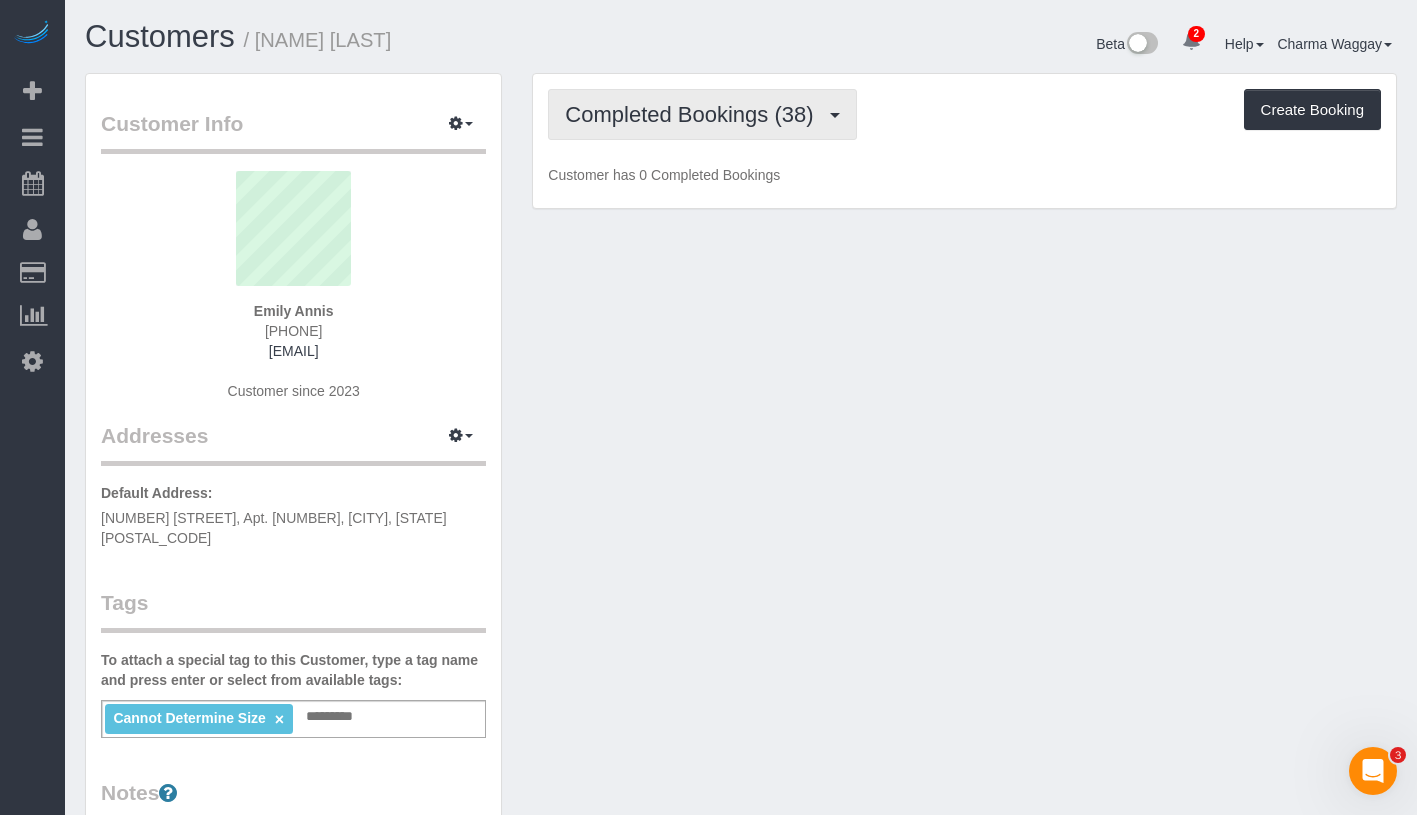 click on "Completed Bookings (38)" at bounding box center (694, 114) 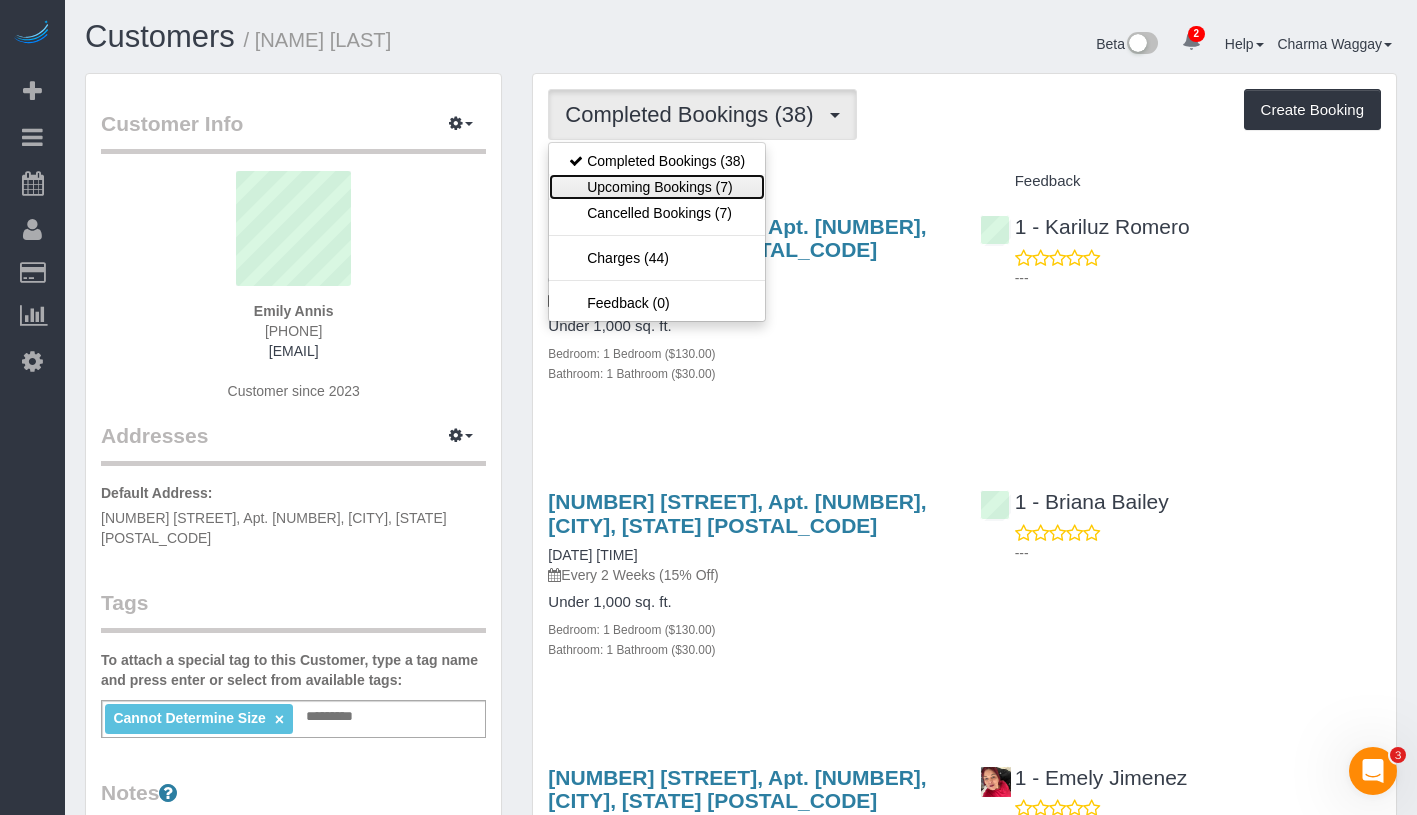 click on "Upcoming Bookings (7)" at bounding box center (657, 187) 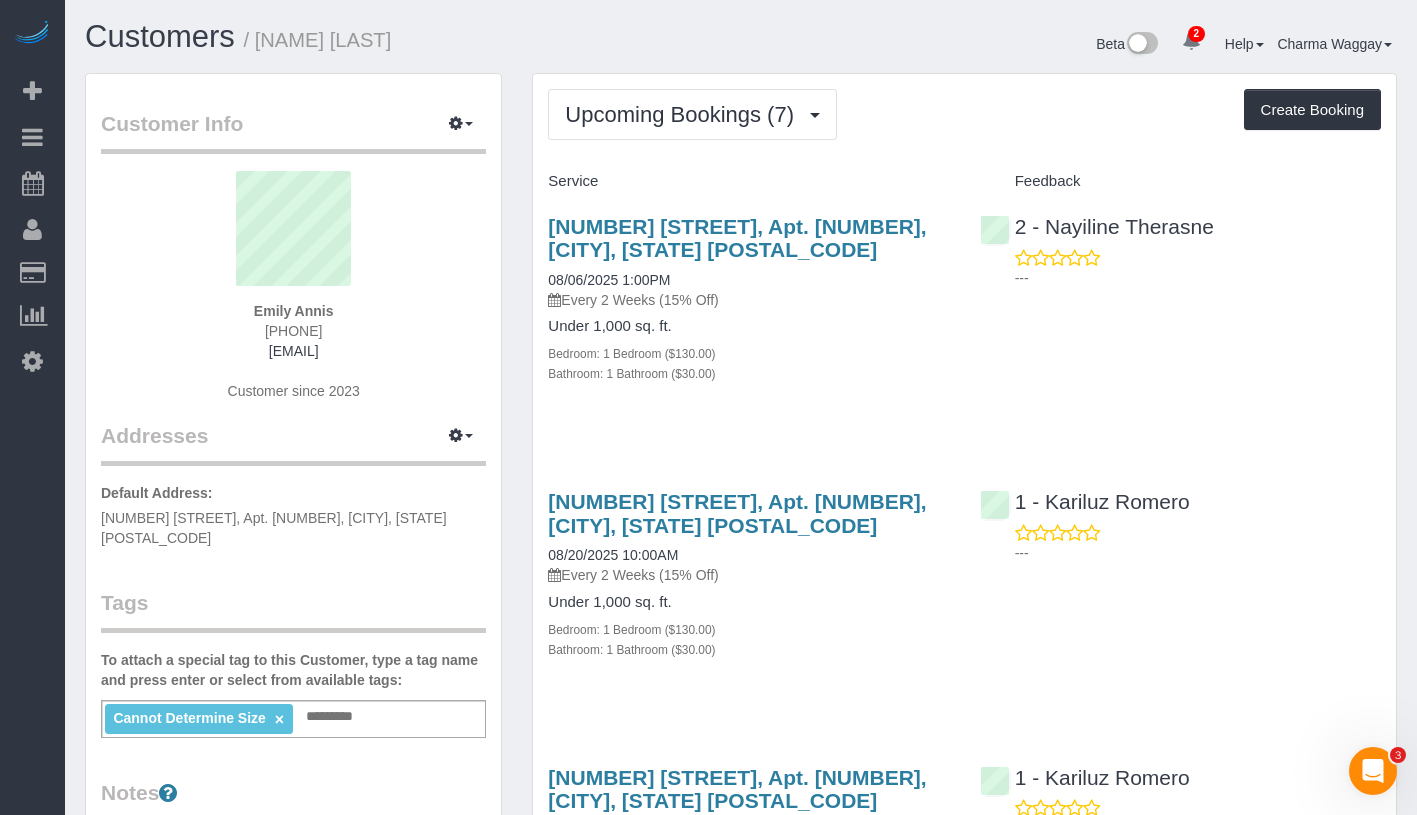 click on "Upcoming Bookings (7)
Completed Bookings (38)
Upcoming Bookings (7)
Cancelled Bookings (7)
Charges (44)
Feedback (0)
Create Booking" at bounding box center [964, 114] 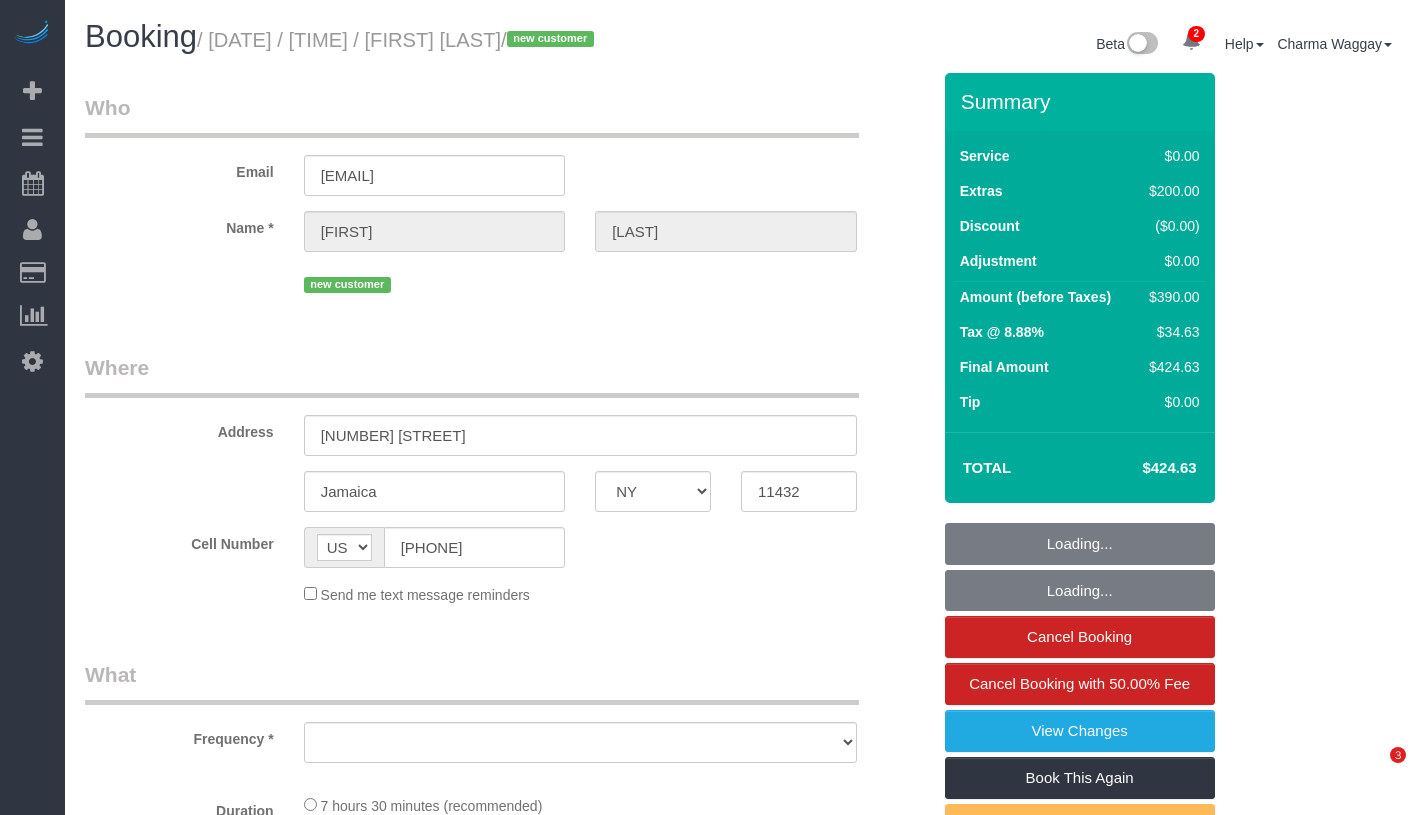 select on "NY" 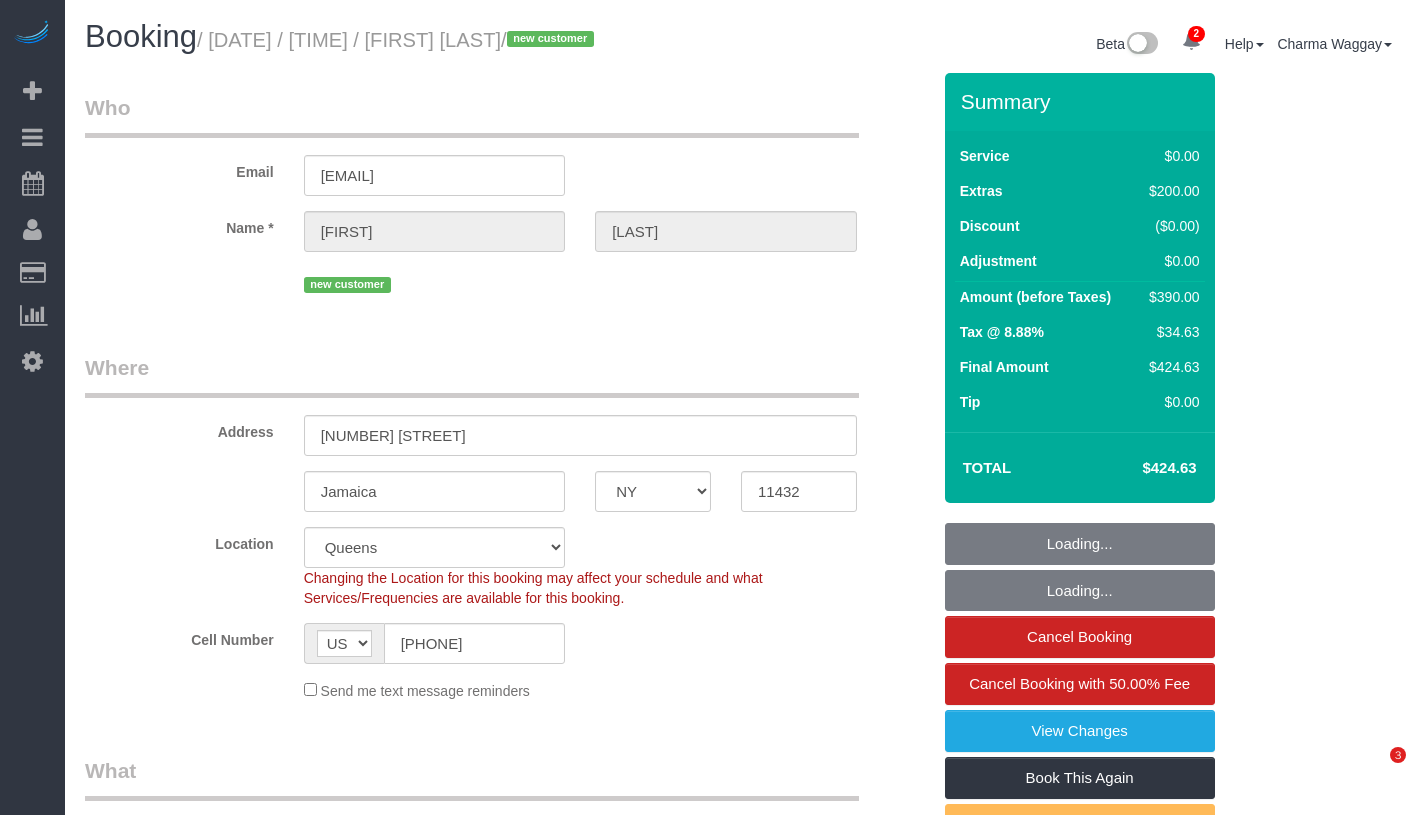 select on "object:1296" 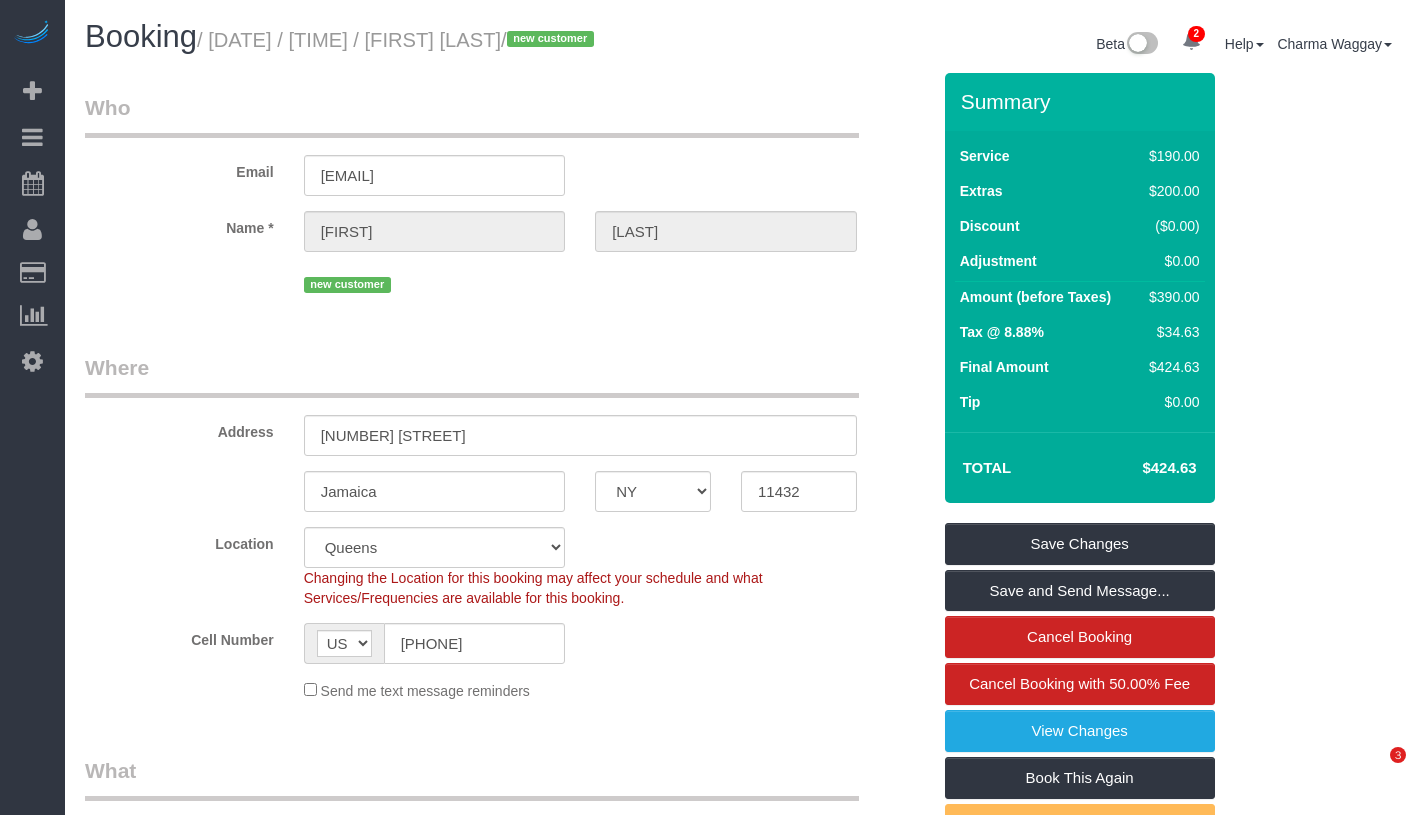 scroll, scrollTop: 0, scrollLeft: 0, axis: both 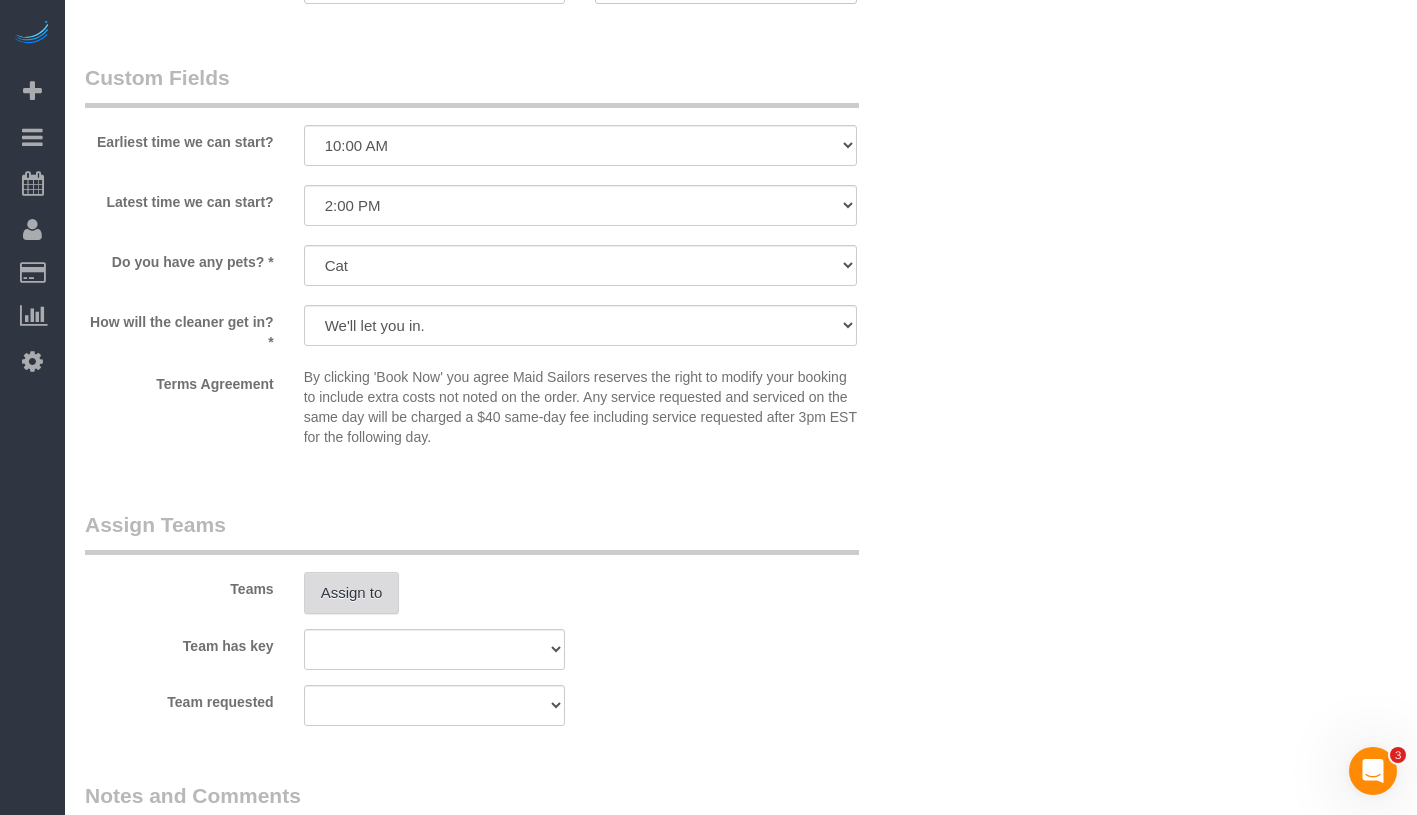 click on "Assign to" at bounding box center [352, 593] 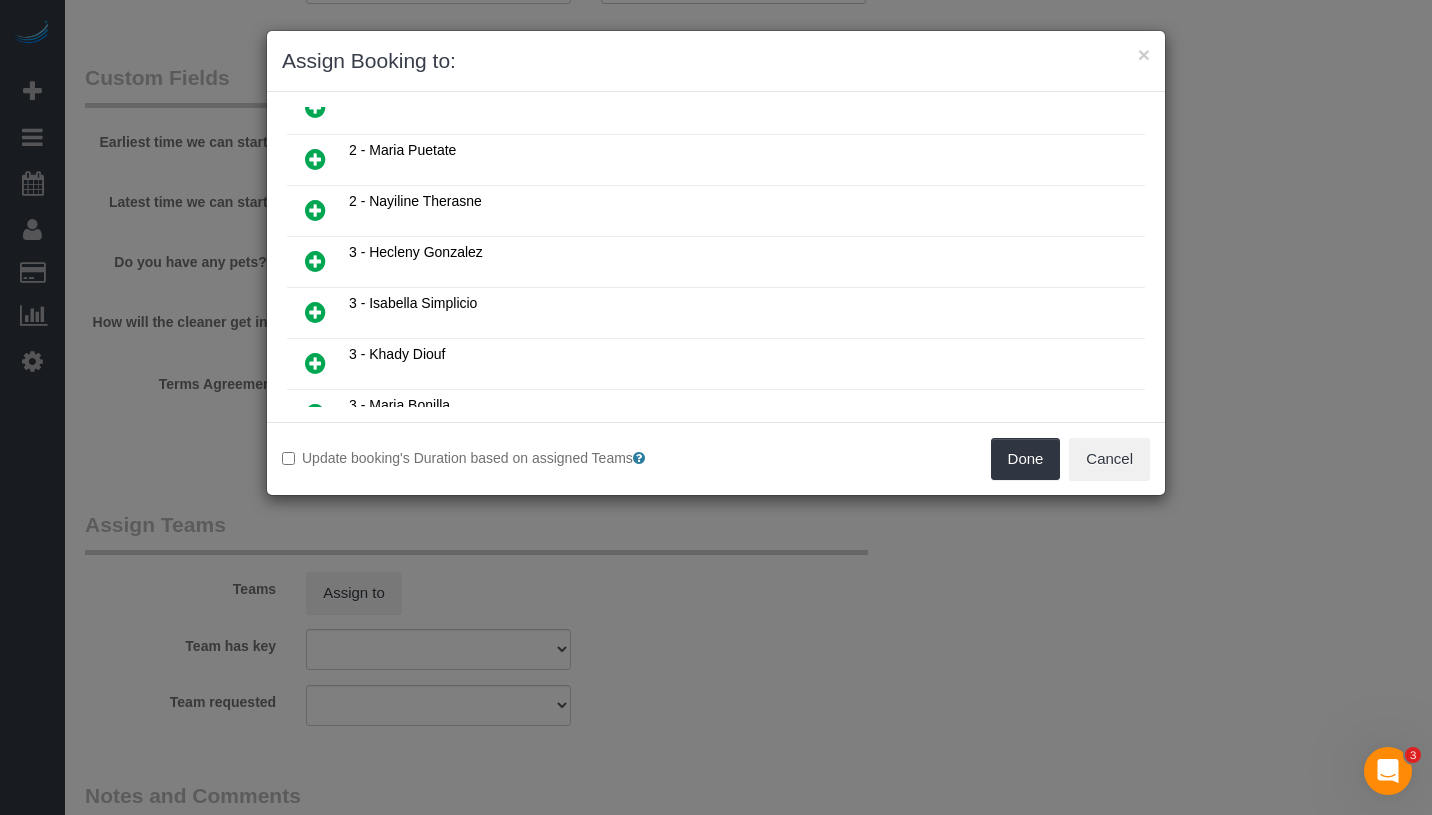 scroll, scrollTop: 1497, scrollLeft: 0, axis: vertical 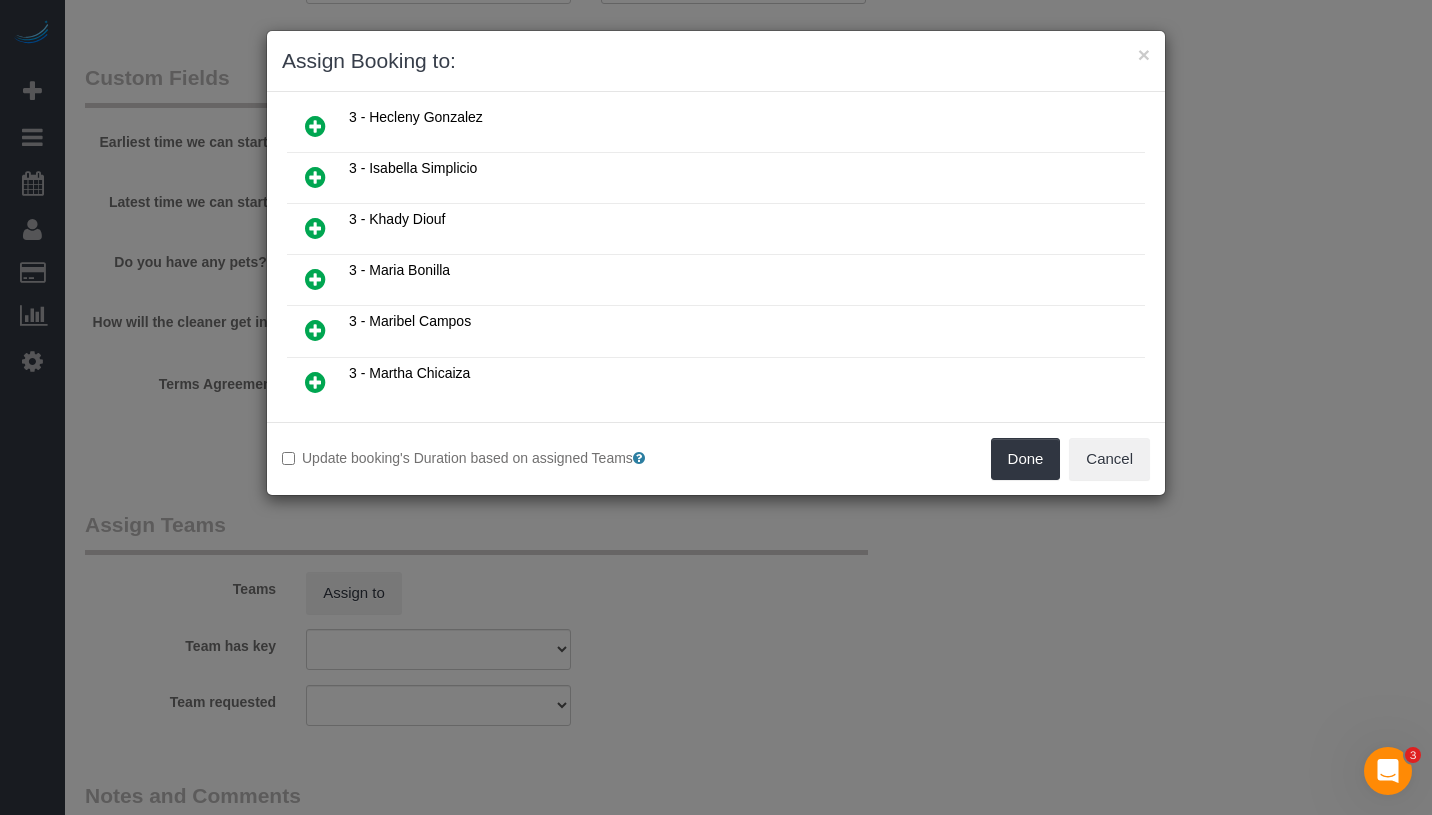 click at bounding box center [315, 279] 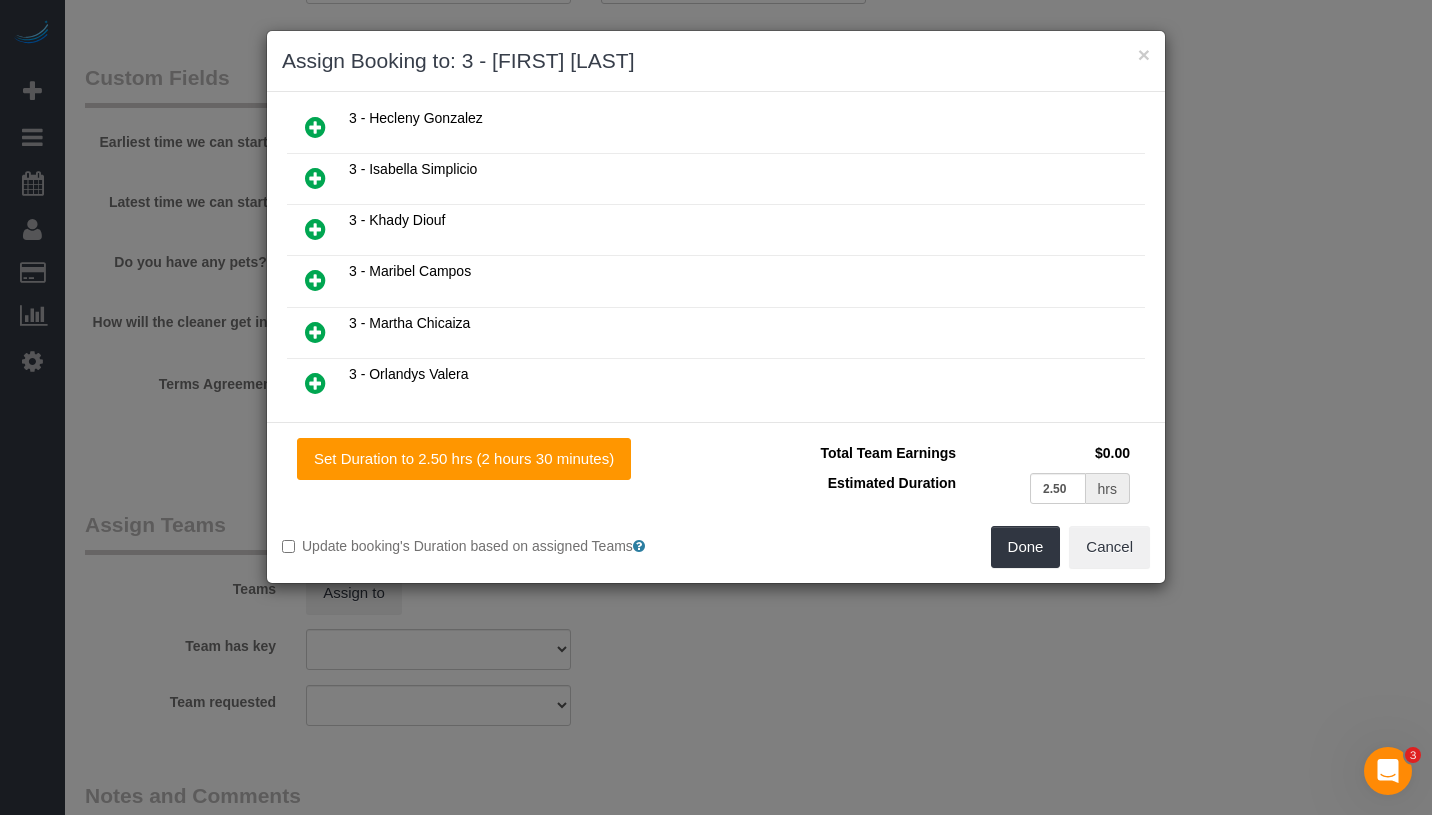 click at bounding box center (315, 280) 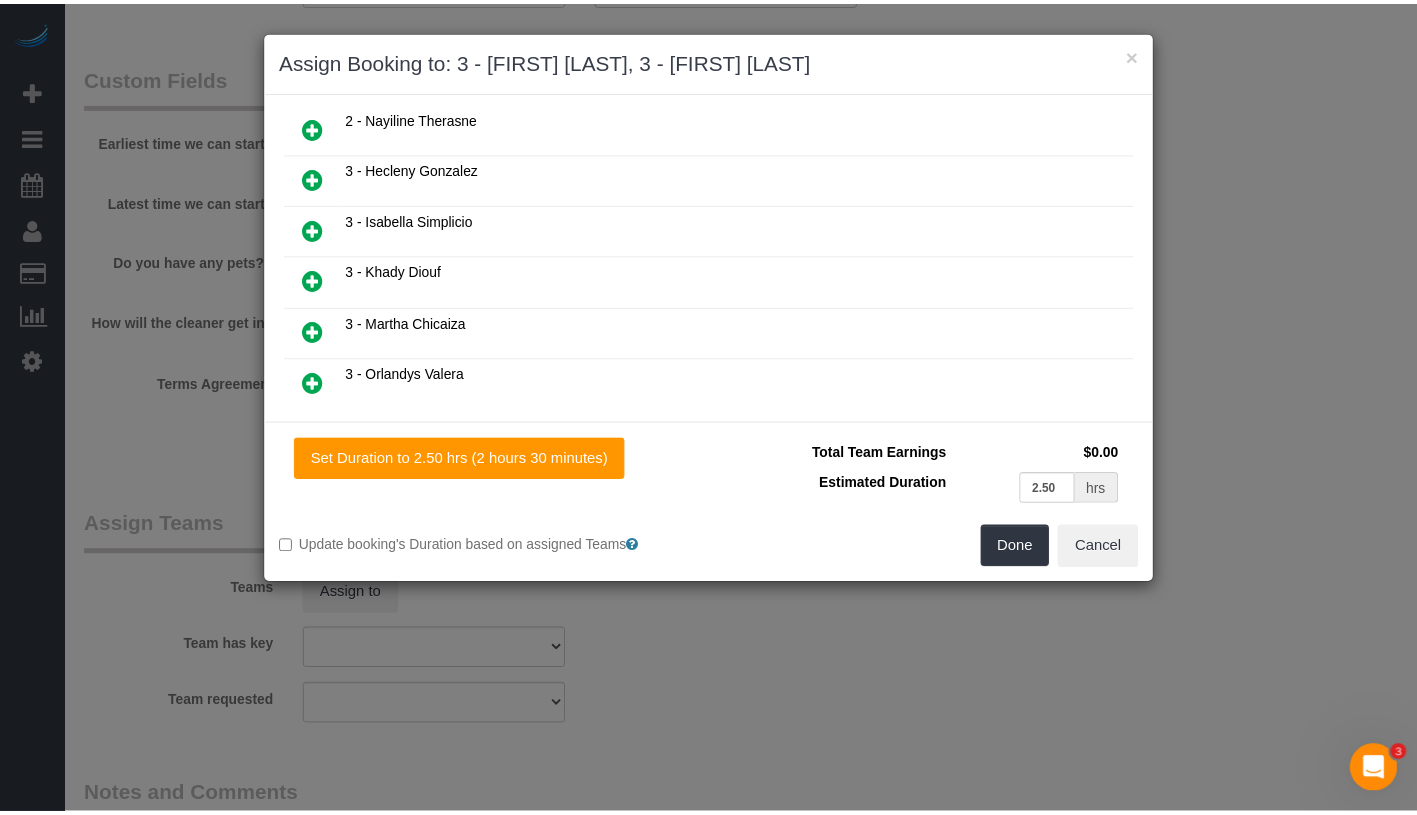 scroll, scrollTop: 1593, scrollLeft: 0, axis: vertical 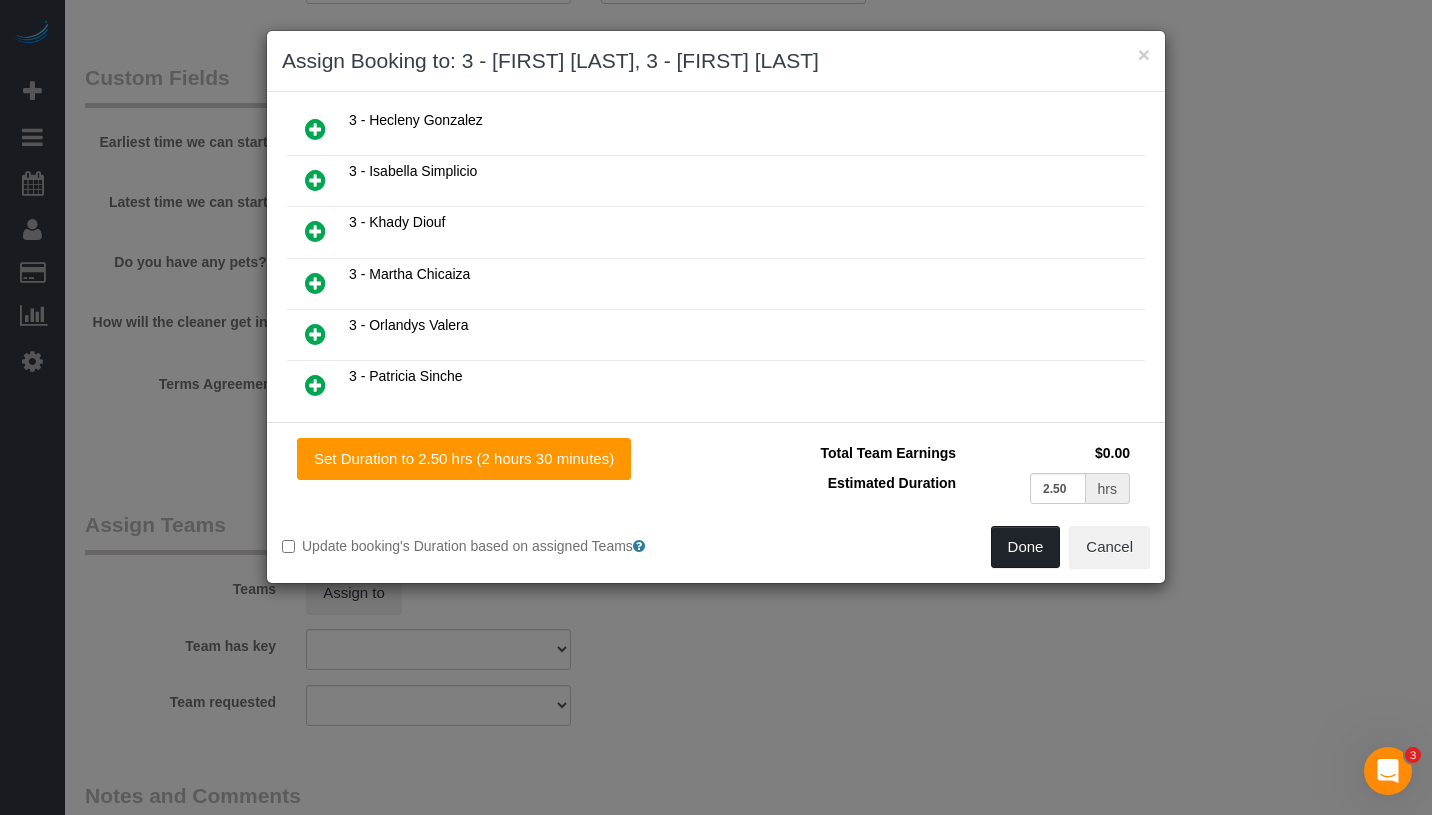 click on "Done" at bounding box center [1026, 547] 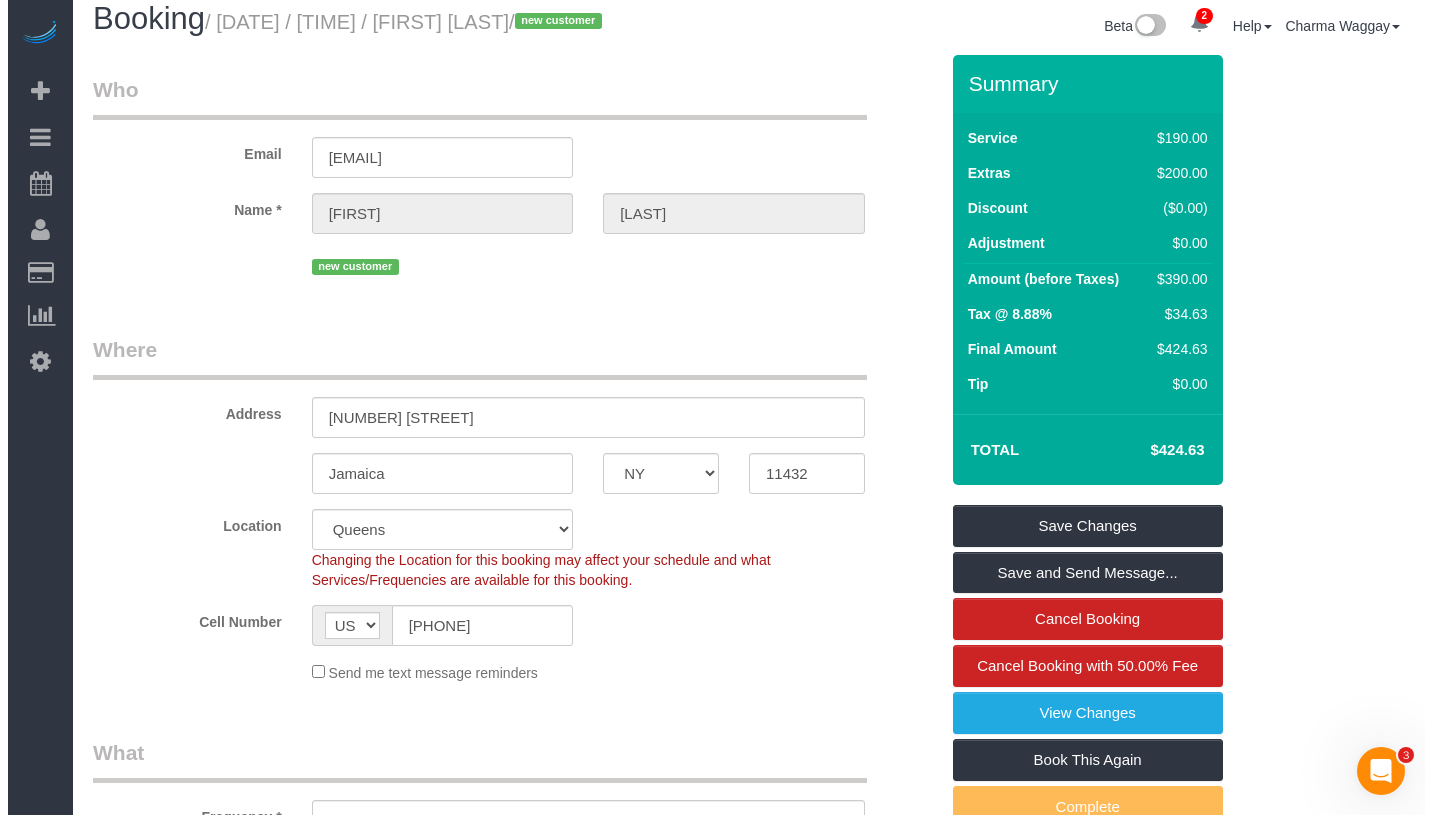 scroll, scrollTop: 0, scrollLeft: 0, axis: both 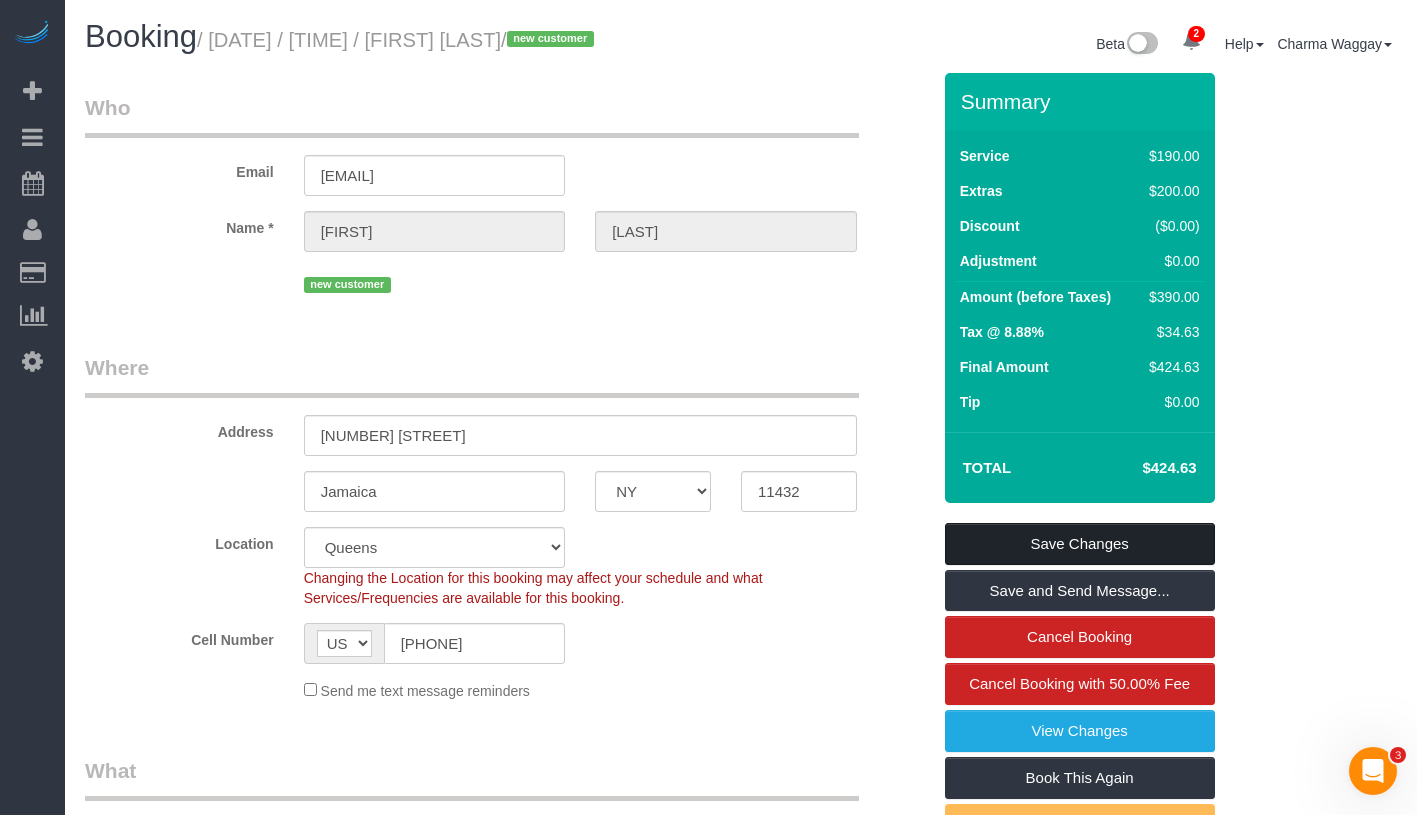 click on "Save Changes" at bounding box center [1080, 544] 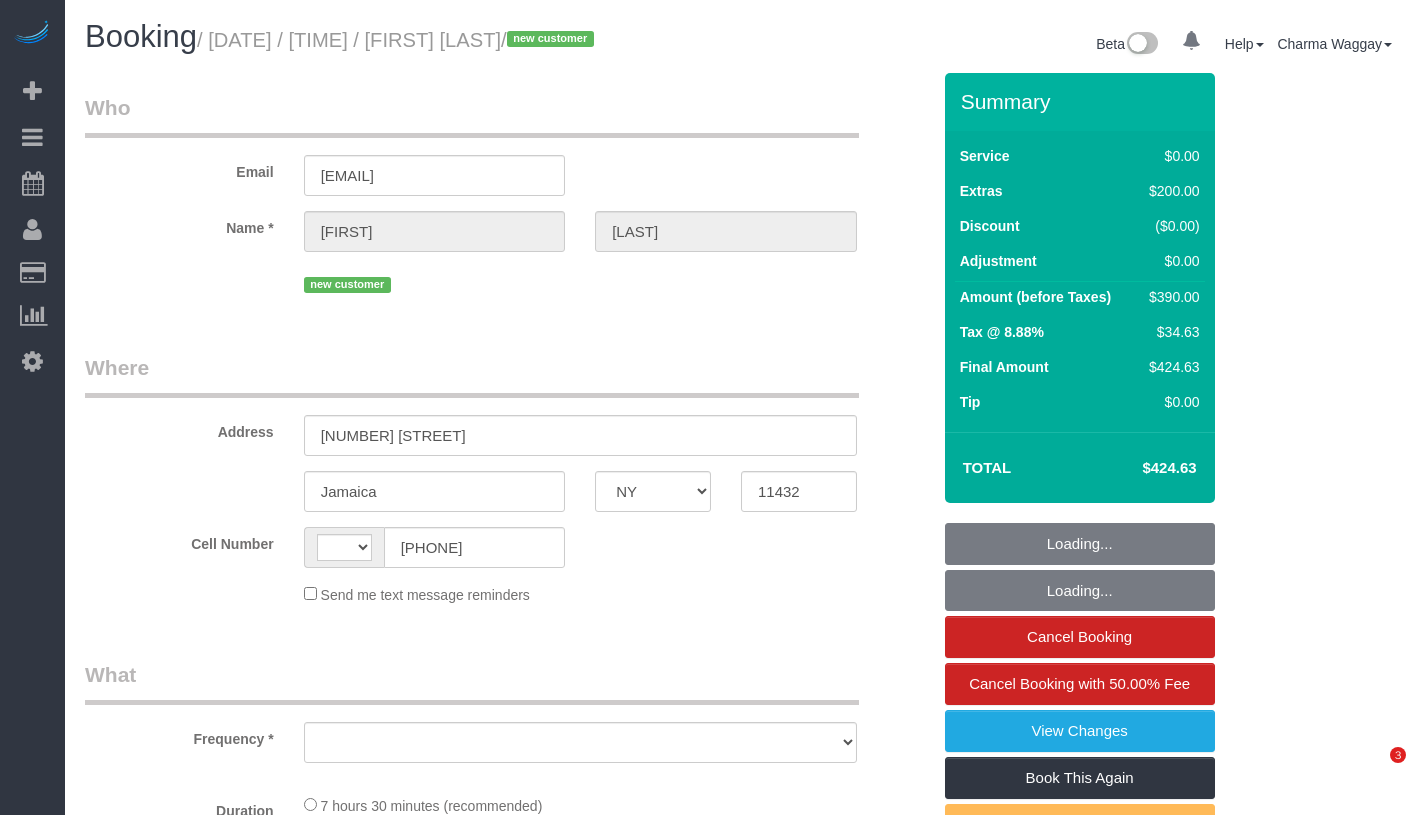 select on "NY" 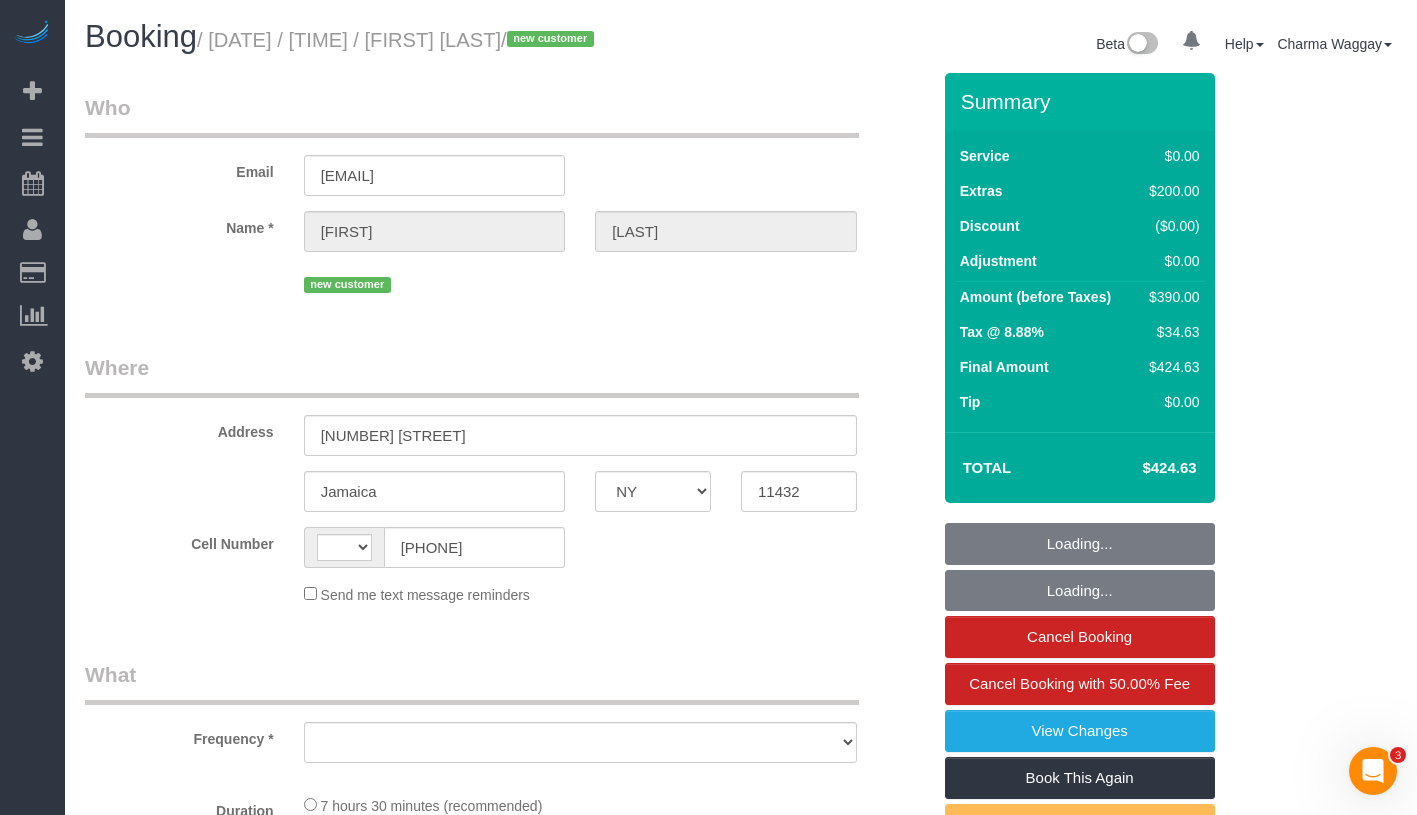 scroll, scrollTop: 0, scrollLeft: 0, axis: both 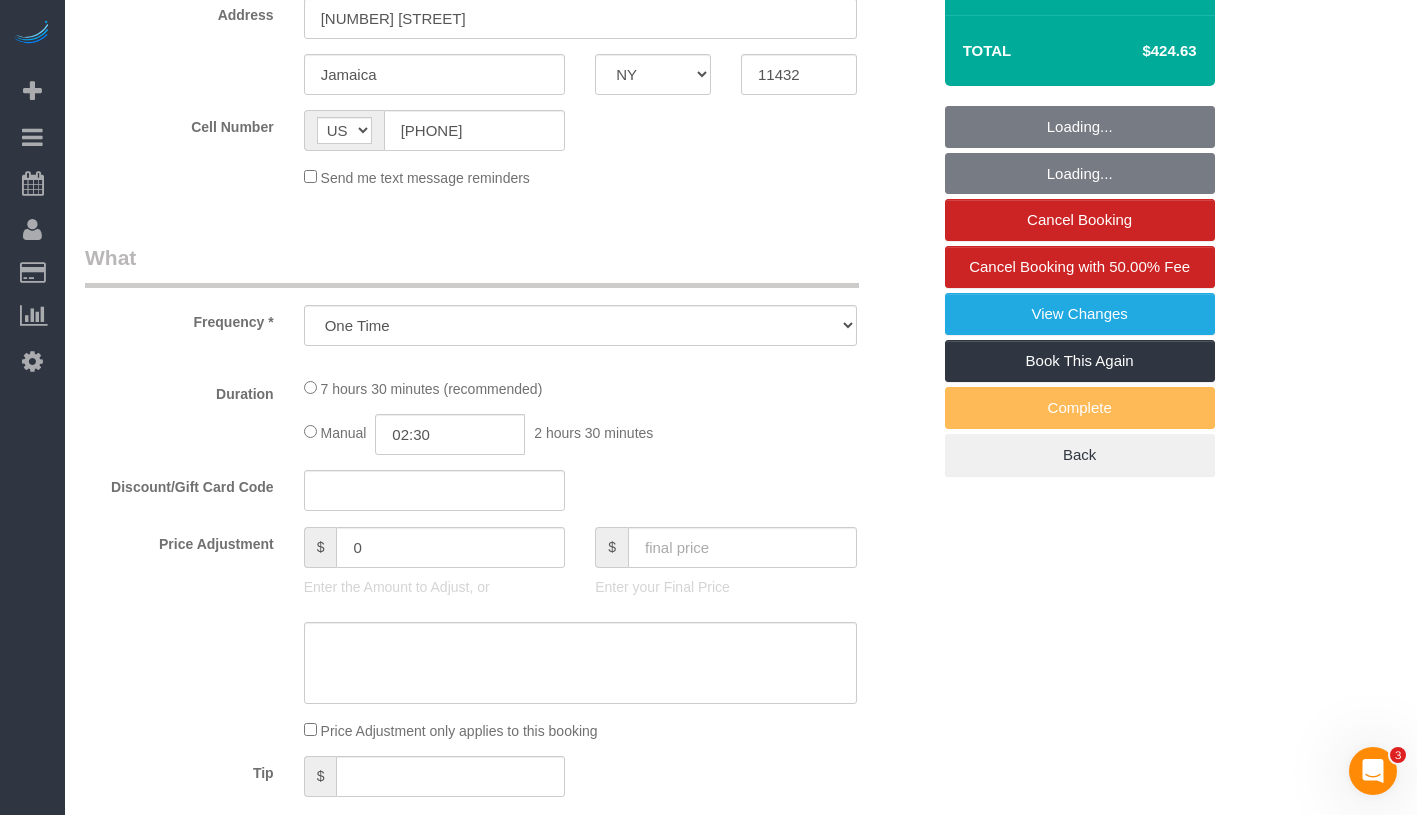 select on "string:stripe-pm_1RtB9f4VGloSiKo7wH8q8gS7" 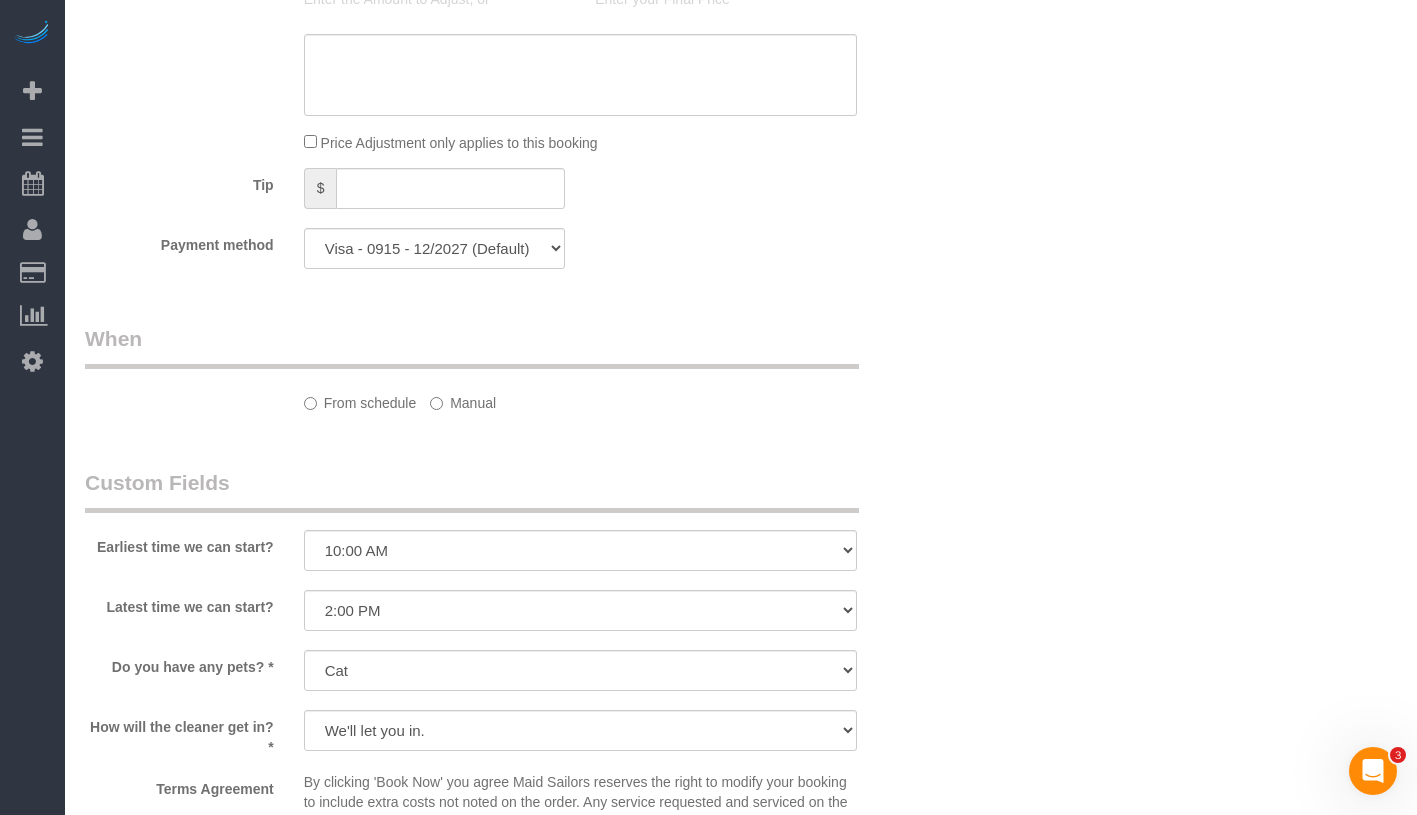 select on "object:797" 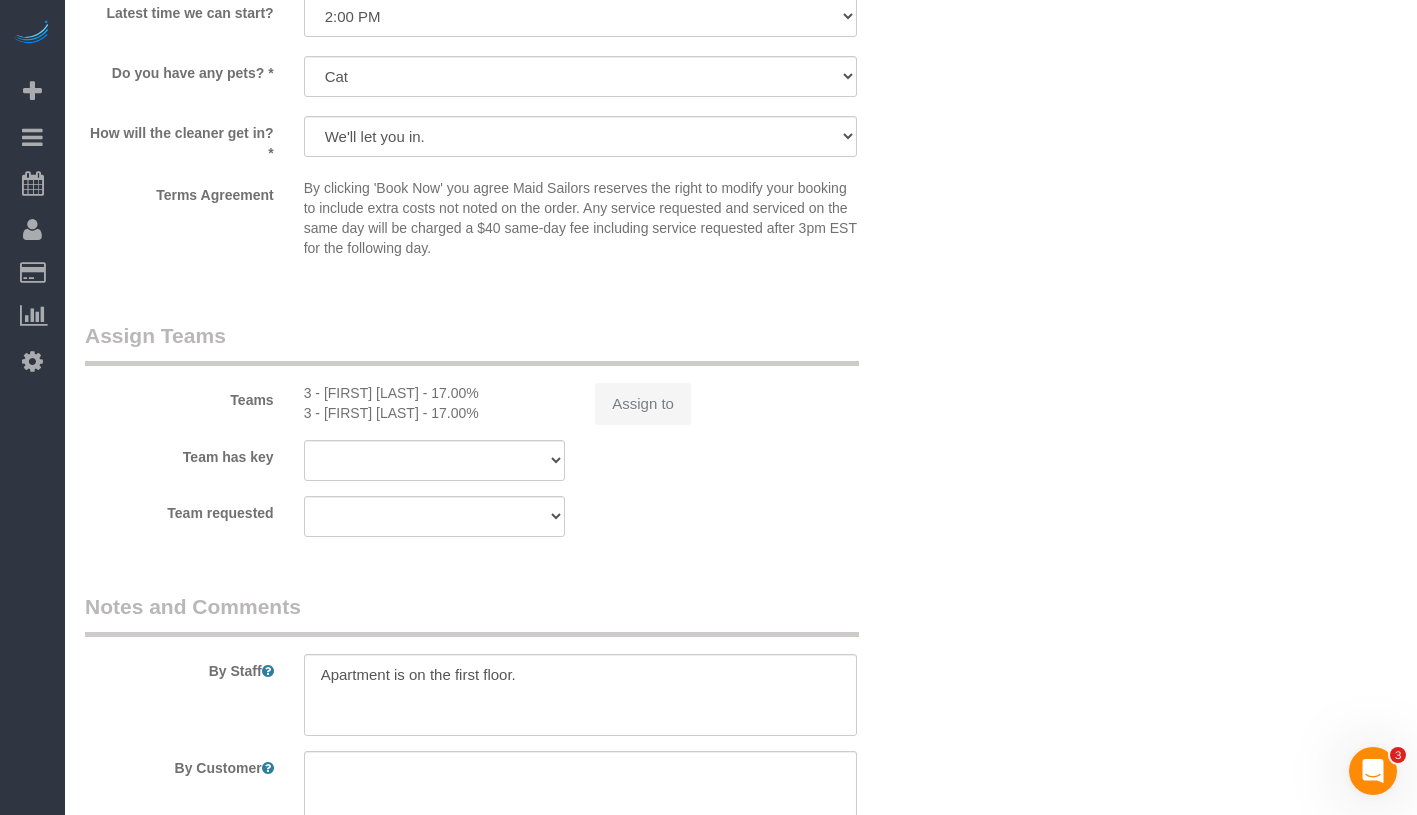 select on "spot1" 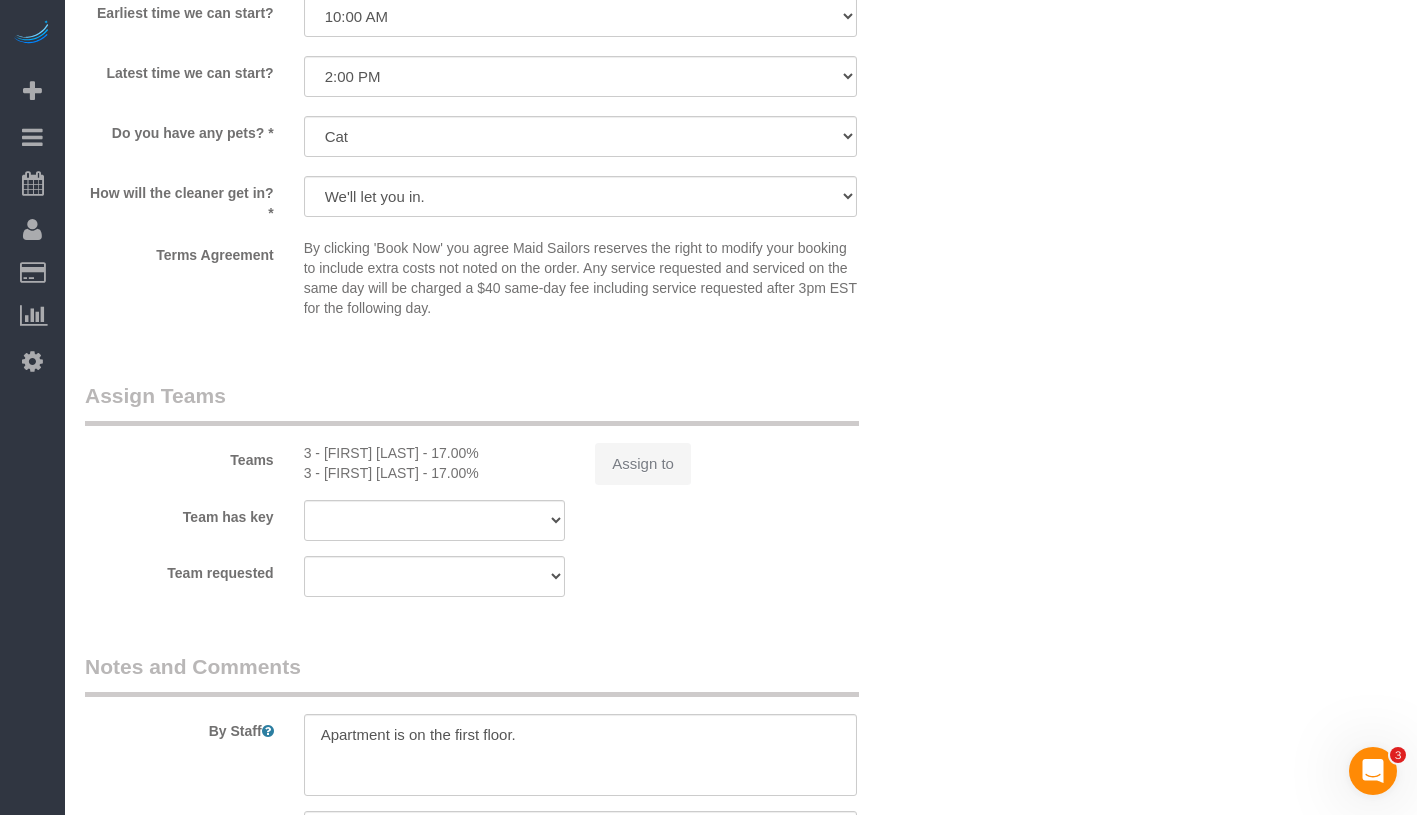 scroll, scrollTop: 2489, scrollLeft: 0, axis: vertical 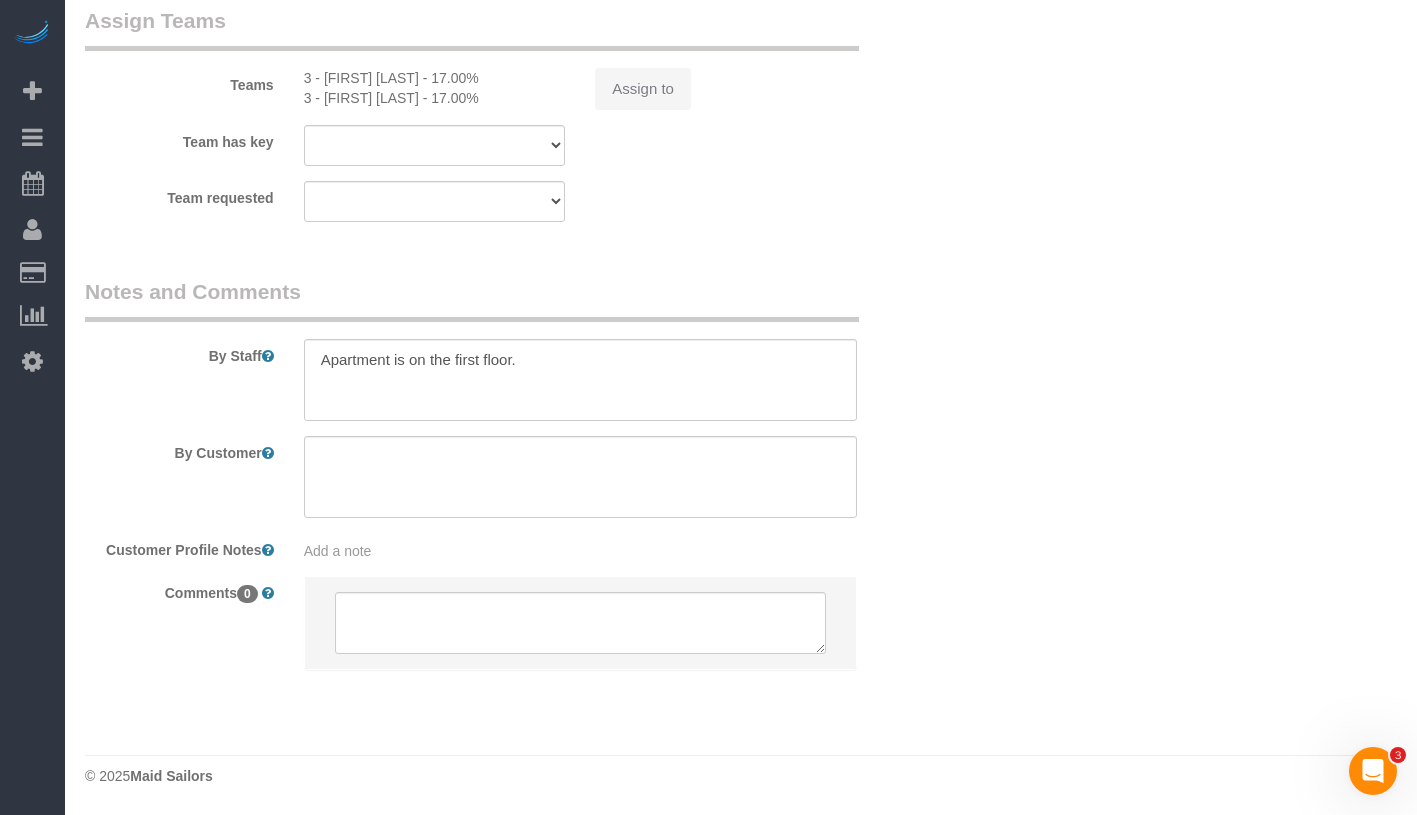 select on "2" 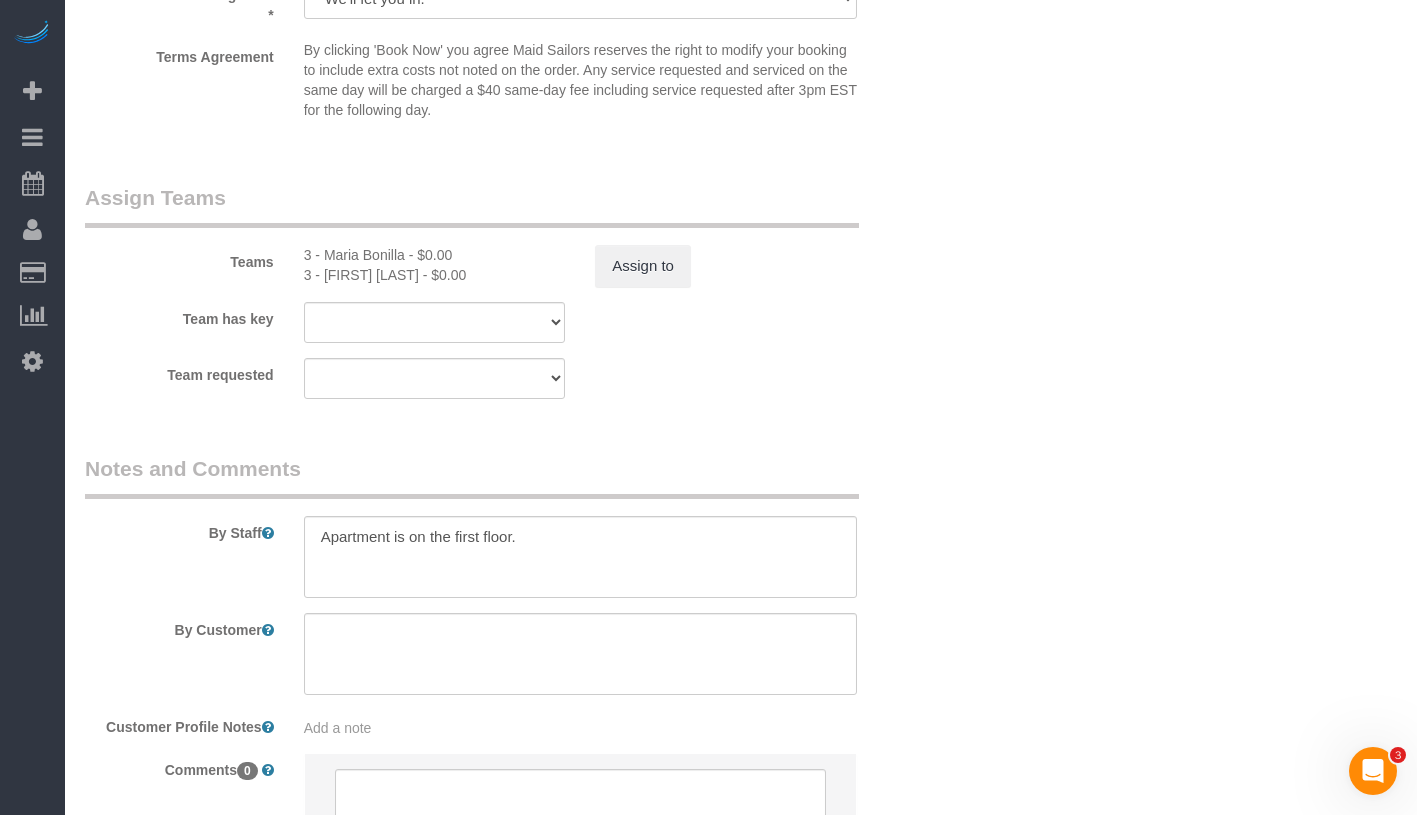 select on "2" 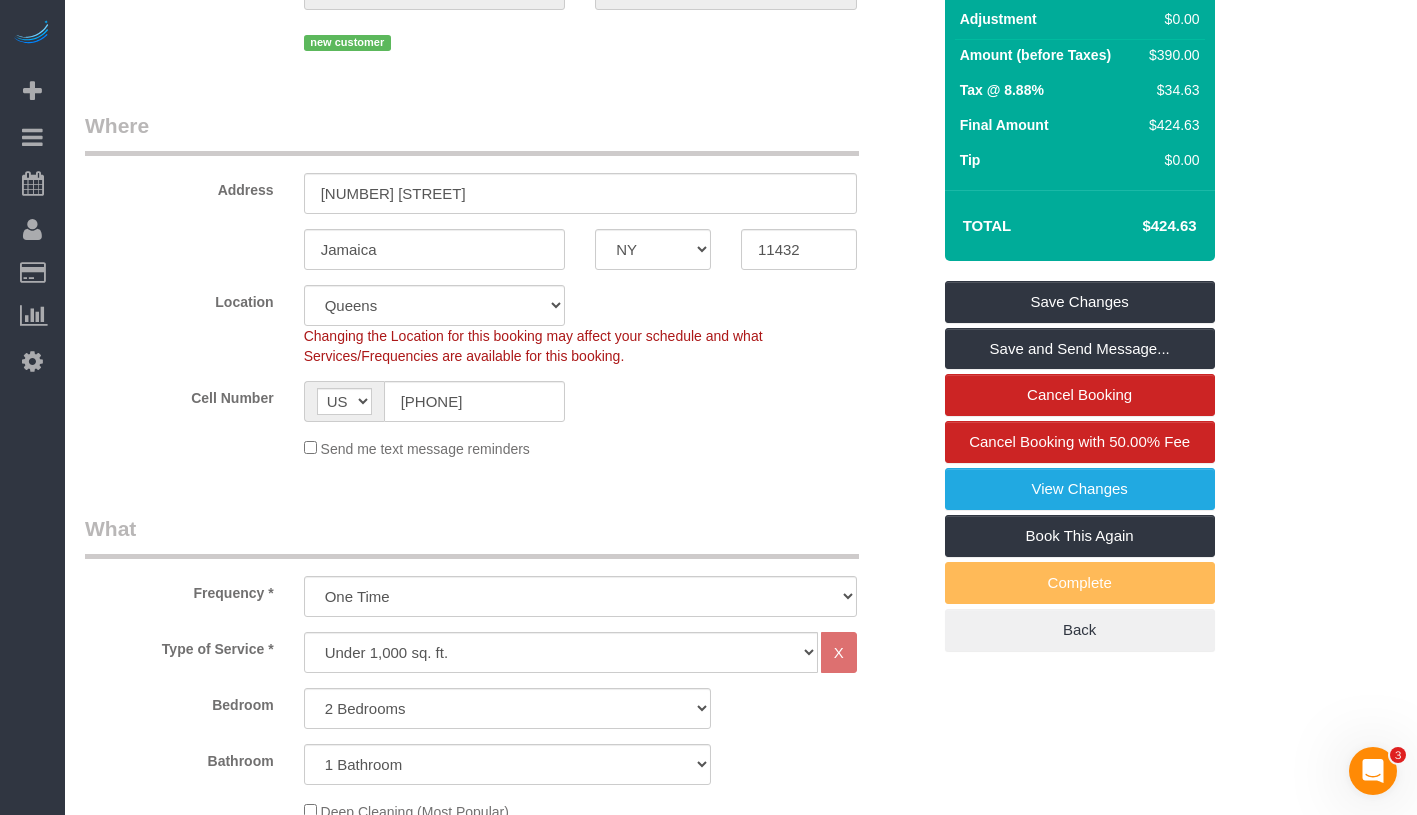 scroll, scrollTop: 0, scrollLeft: 0, axis: both 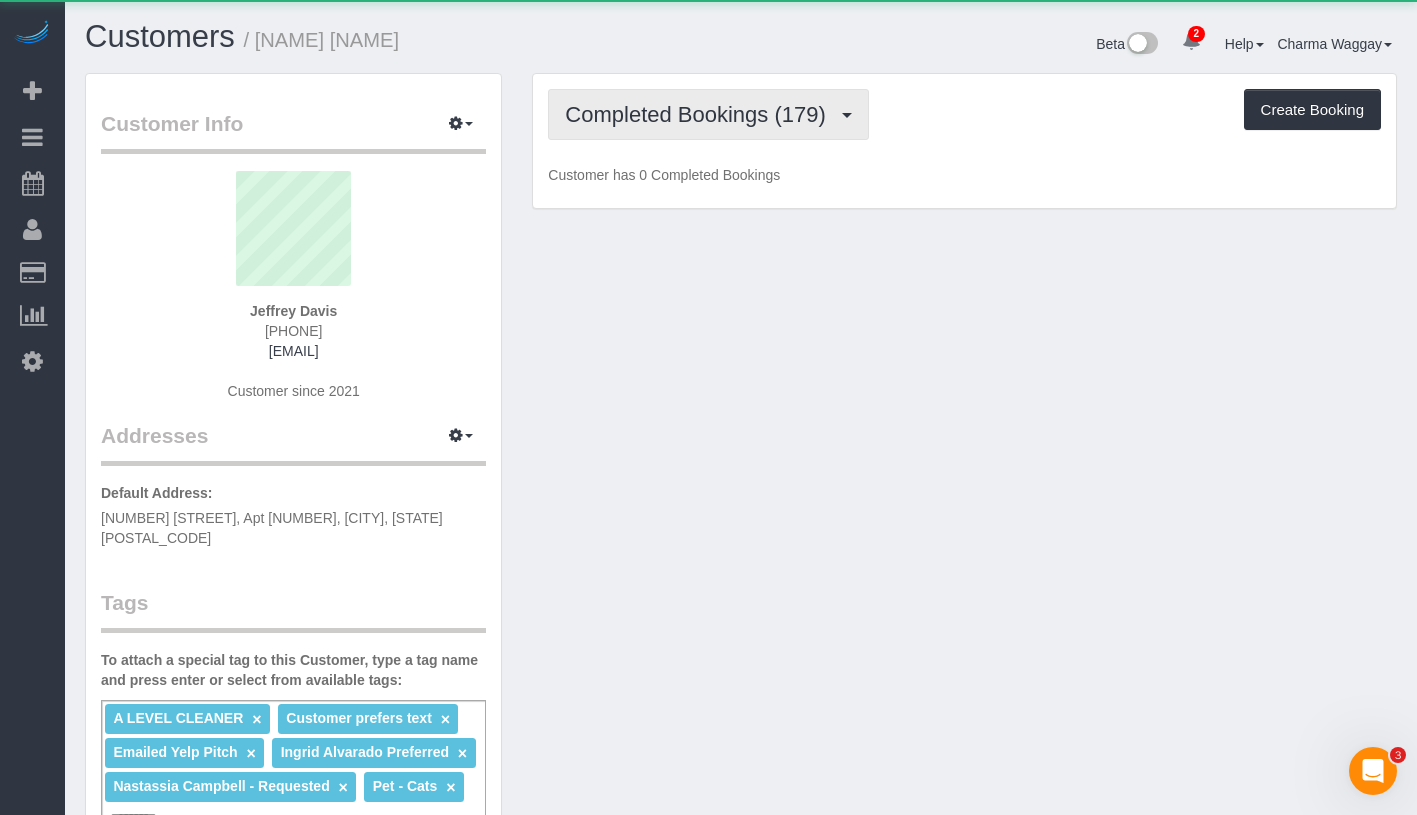 click on "Completed Bookings (179)" at bounding box center [708, 114] 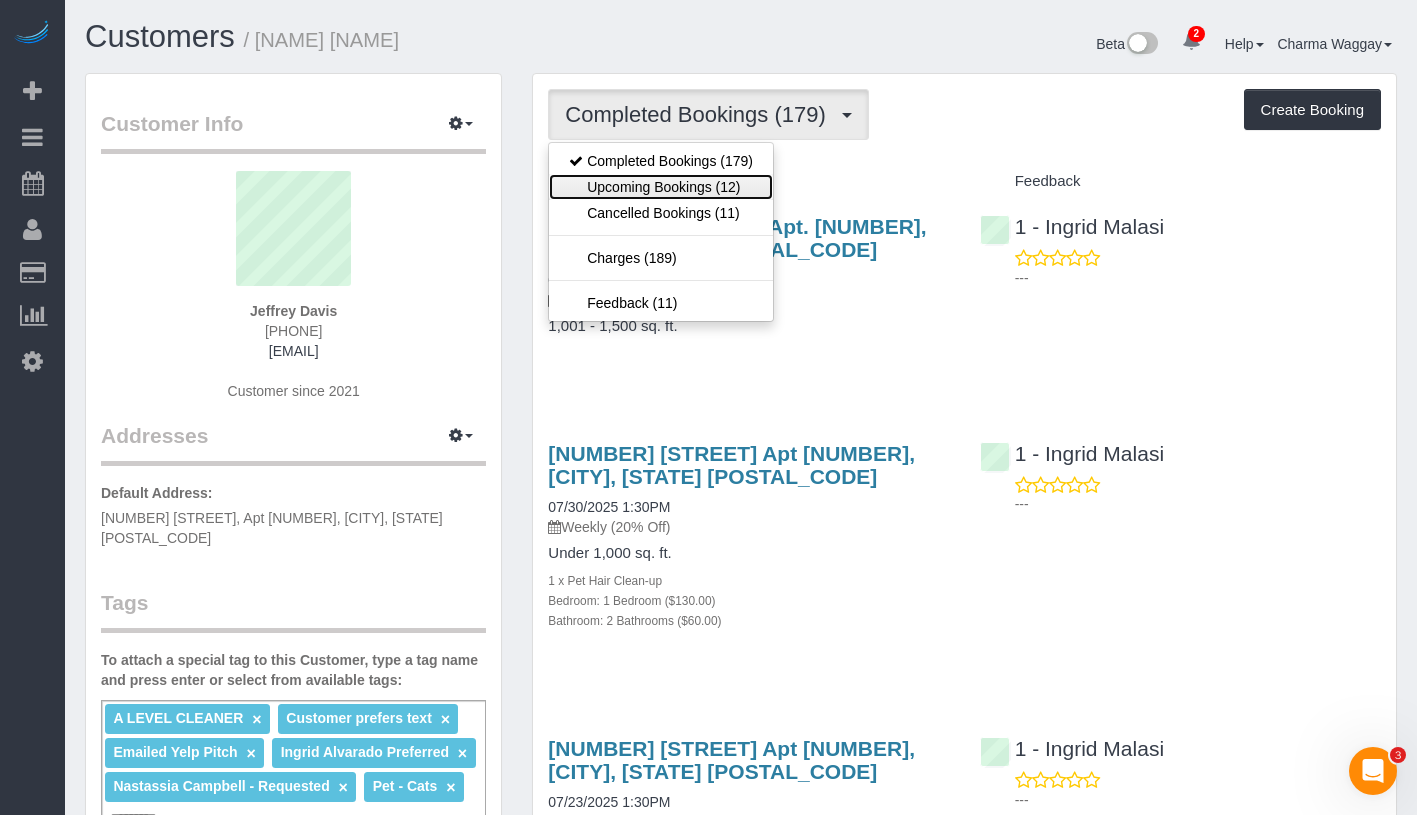 click on "Upcoming Bookings (12)" at bounding box center (661, 187) 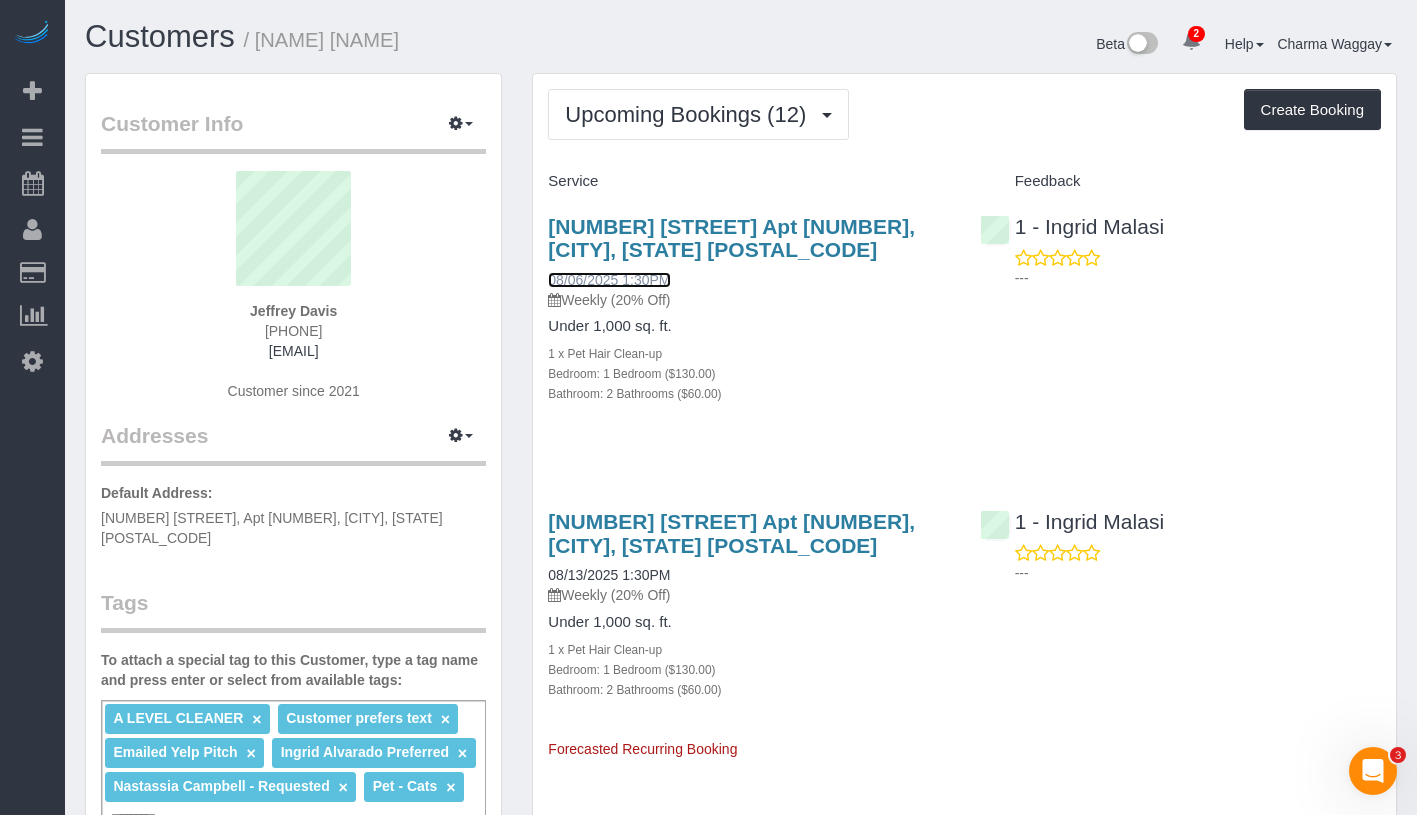 click on "08/06/2025 1:30PM" at bounding box center [609, 280] 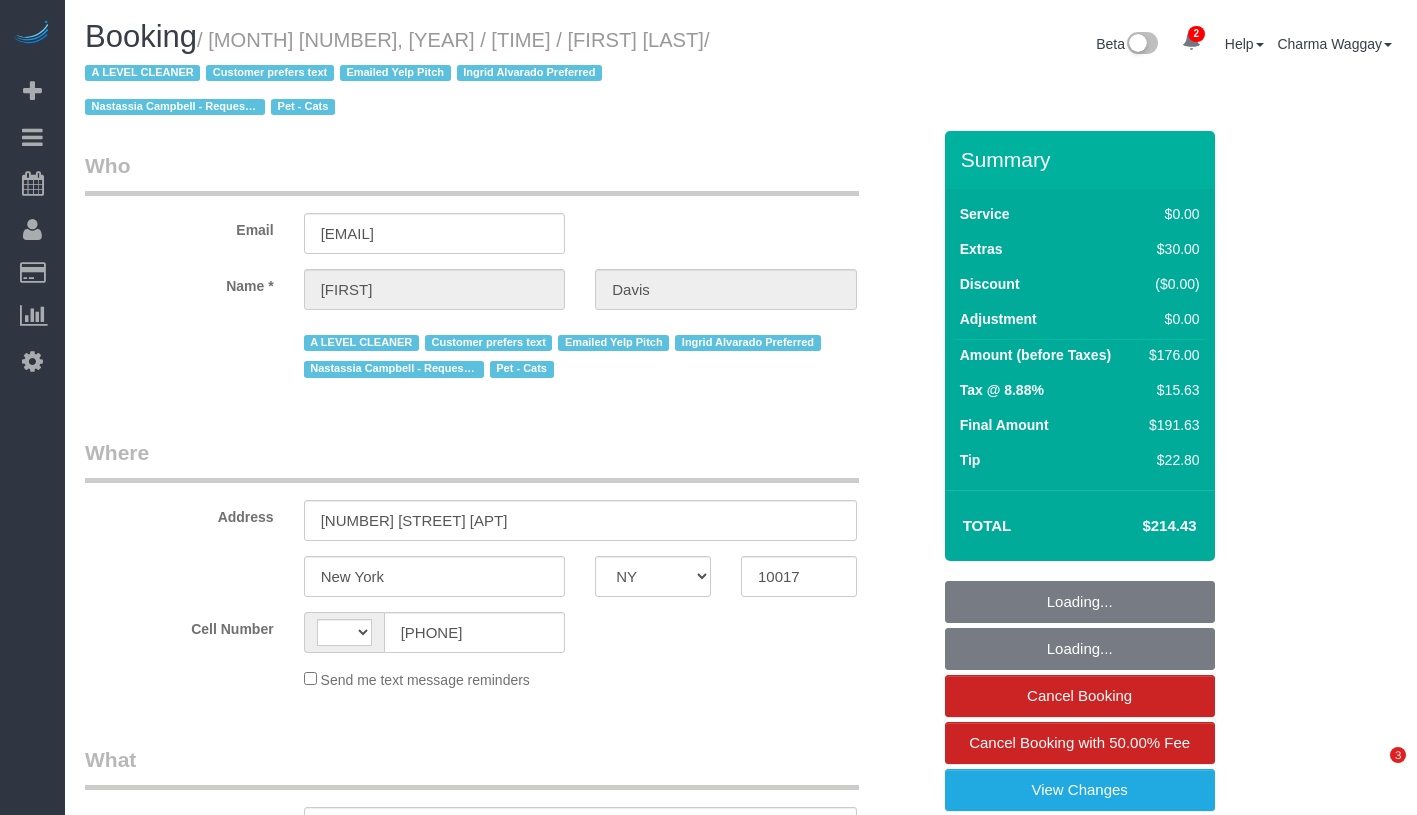 select on "NY" 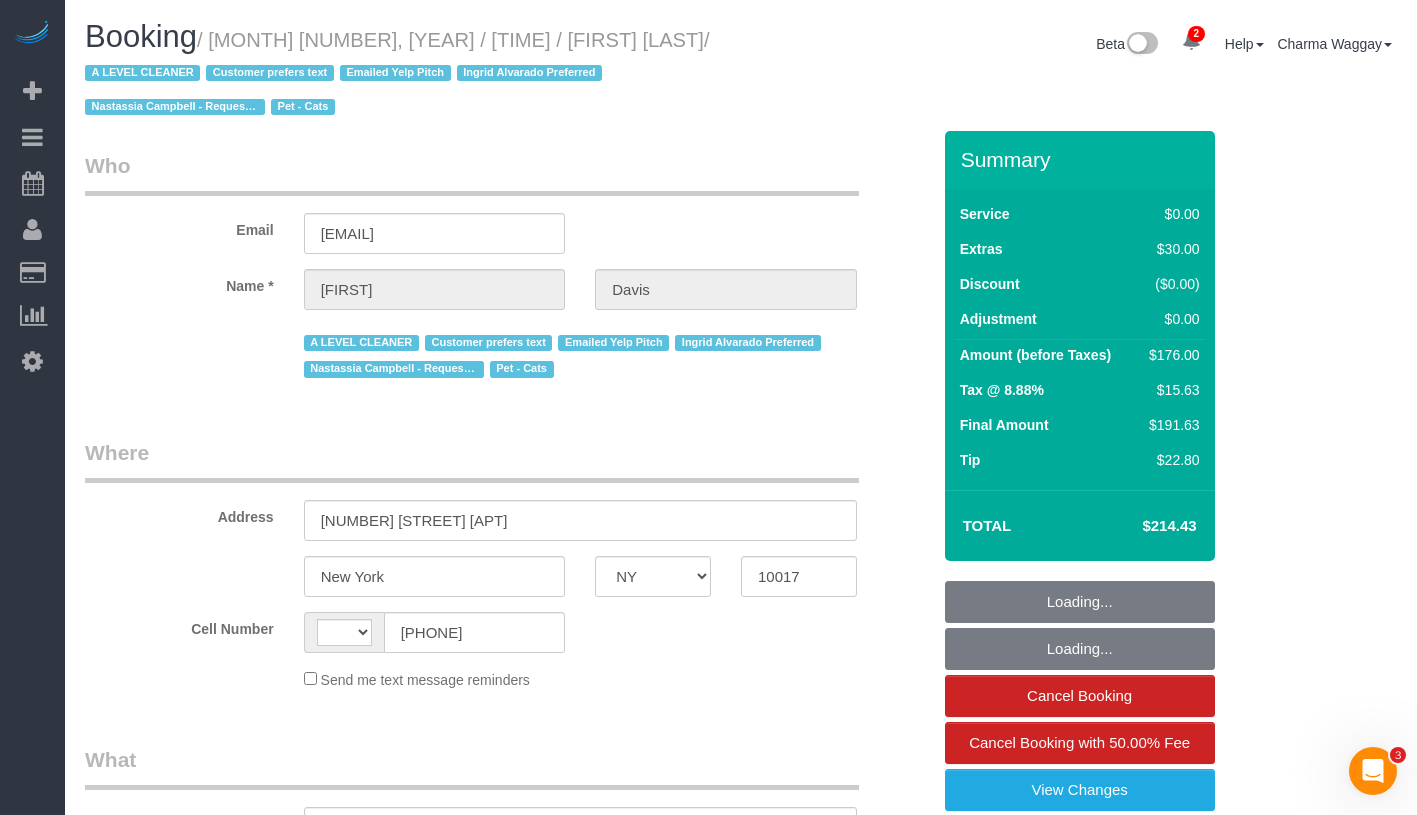 scroll, scrollTop: 0, scrollLeft: 0, axis: both 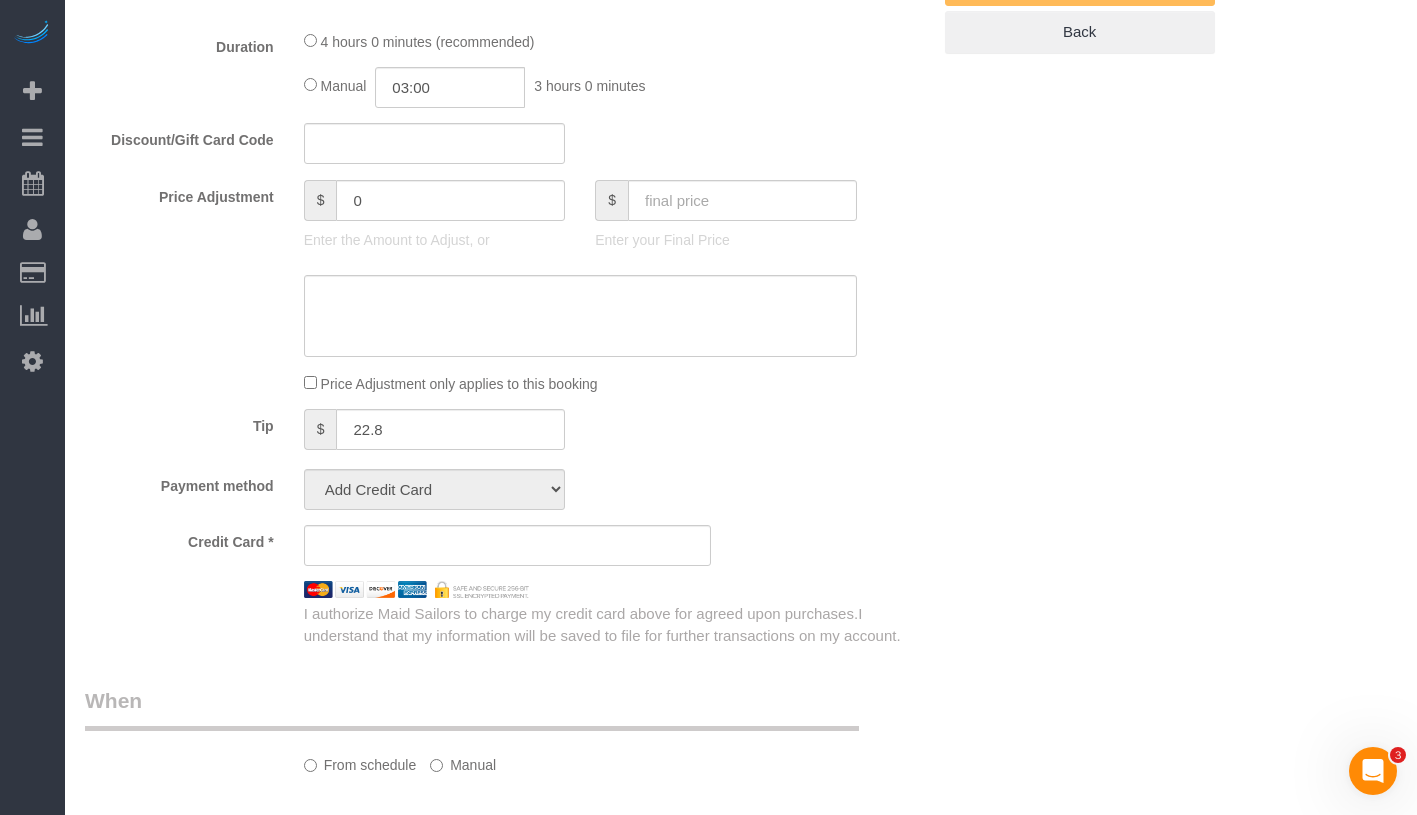 select on "string:US" 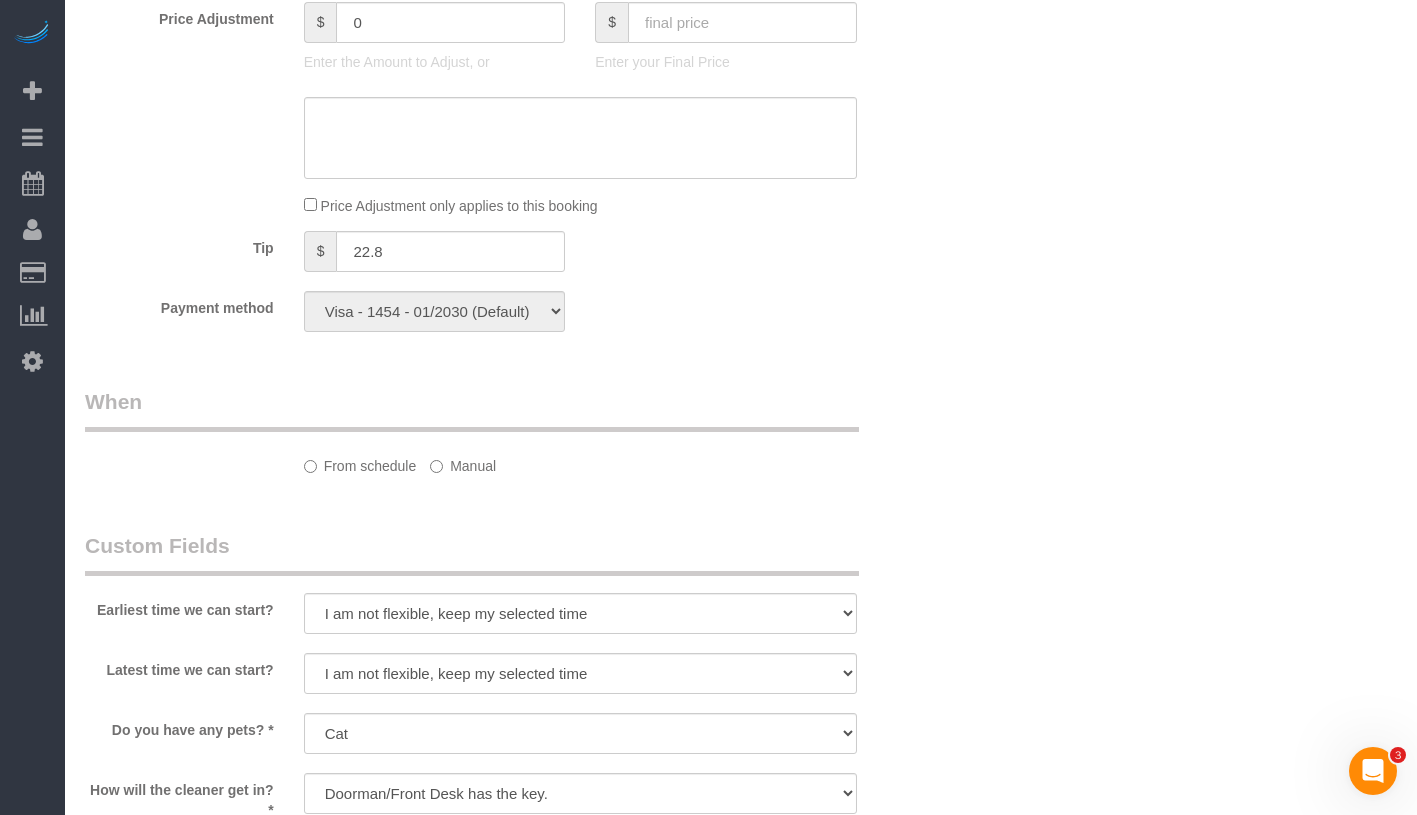 select on "1" 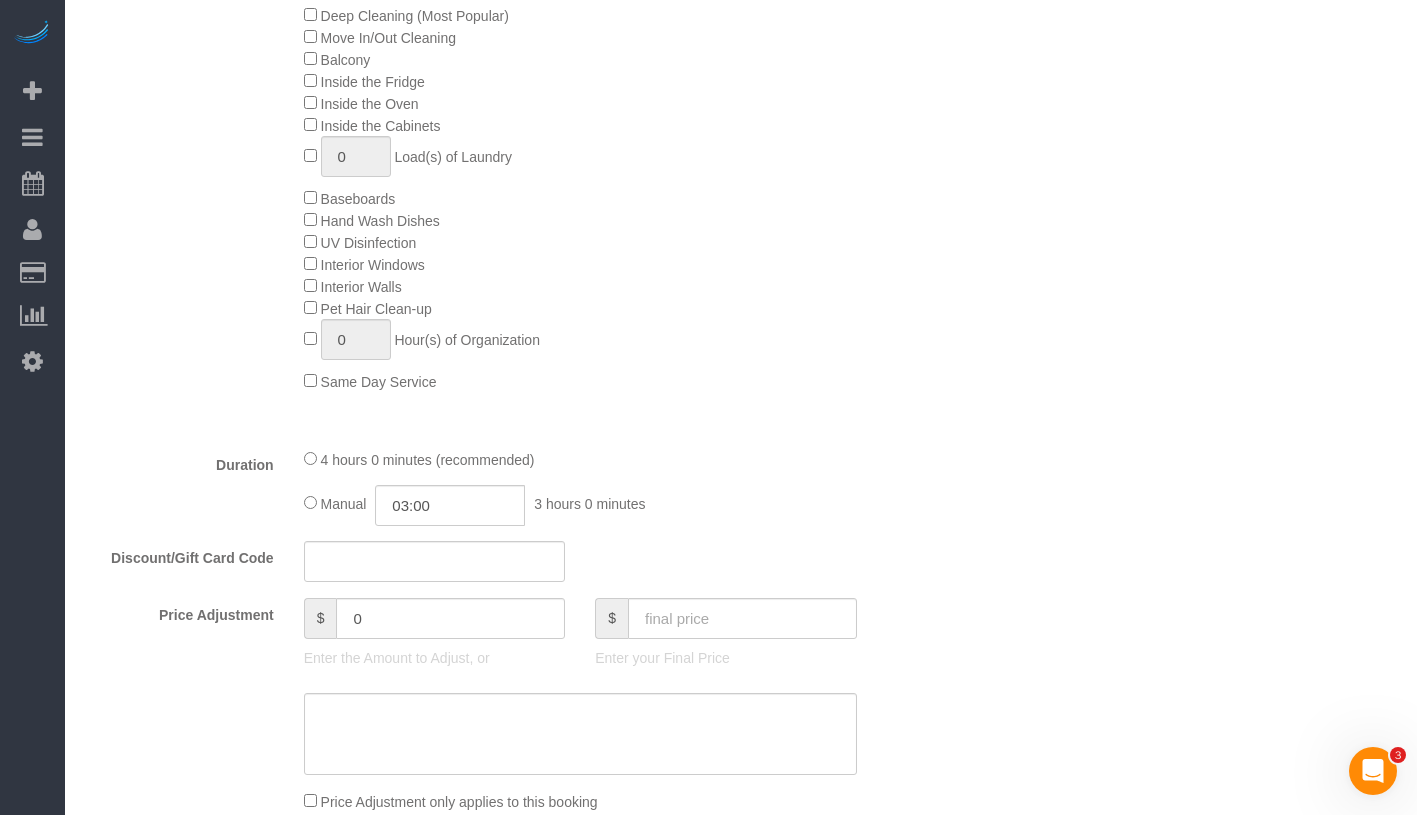 select on "object:1355" 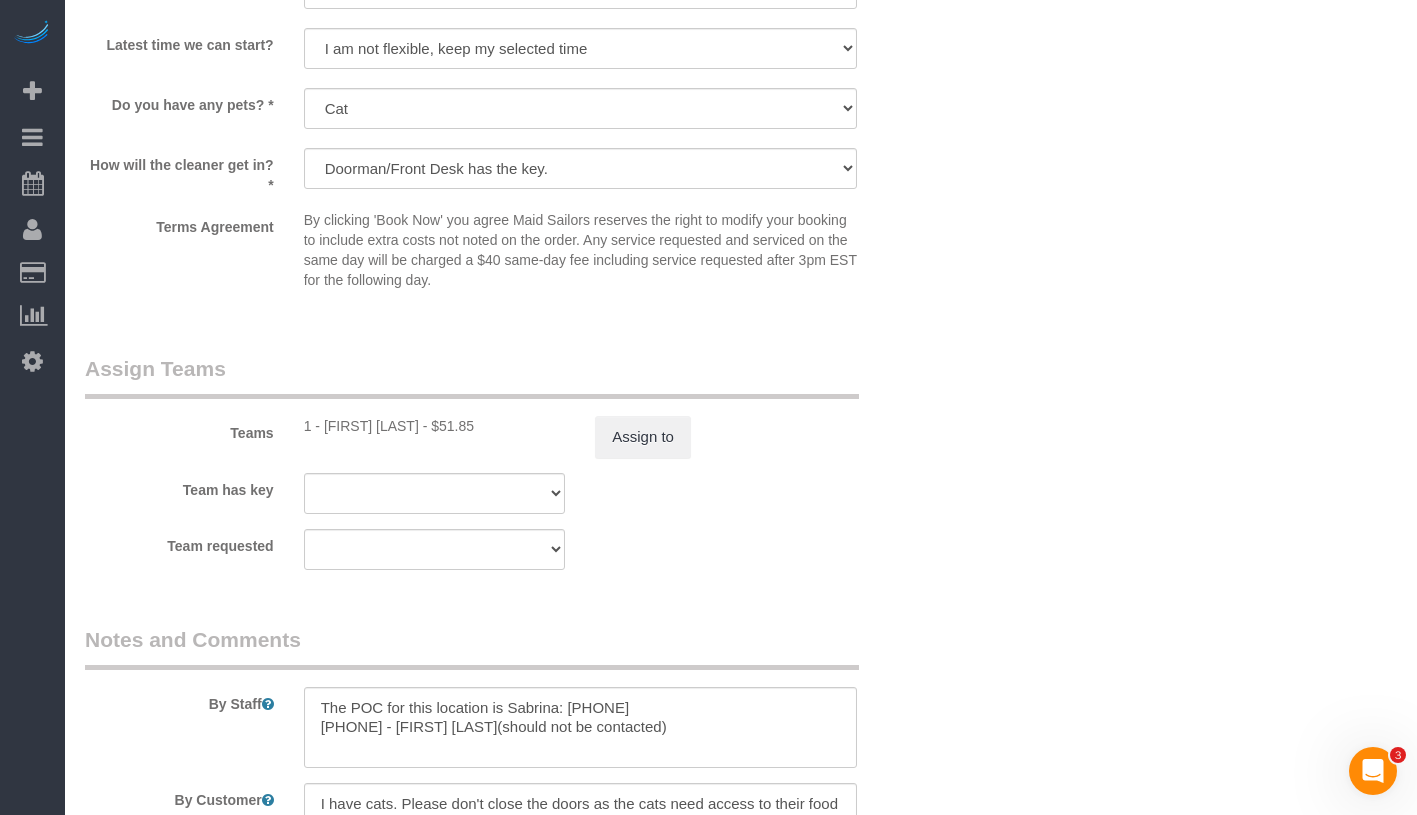 scroll, scrollTop: 2880, scrollLeft: 0, axis: vertical 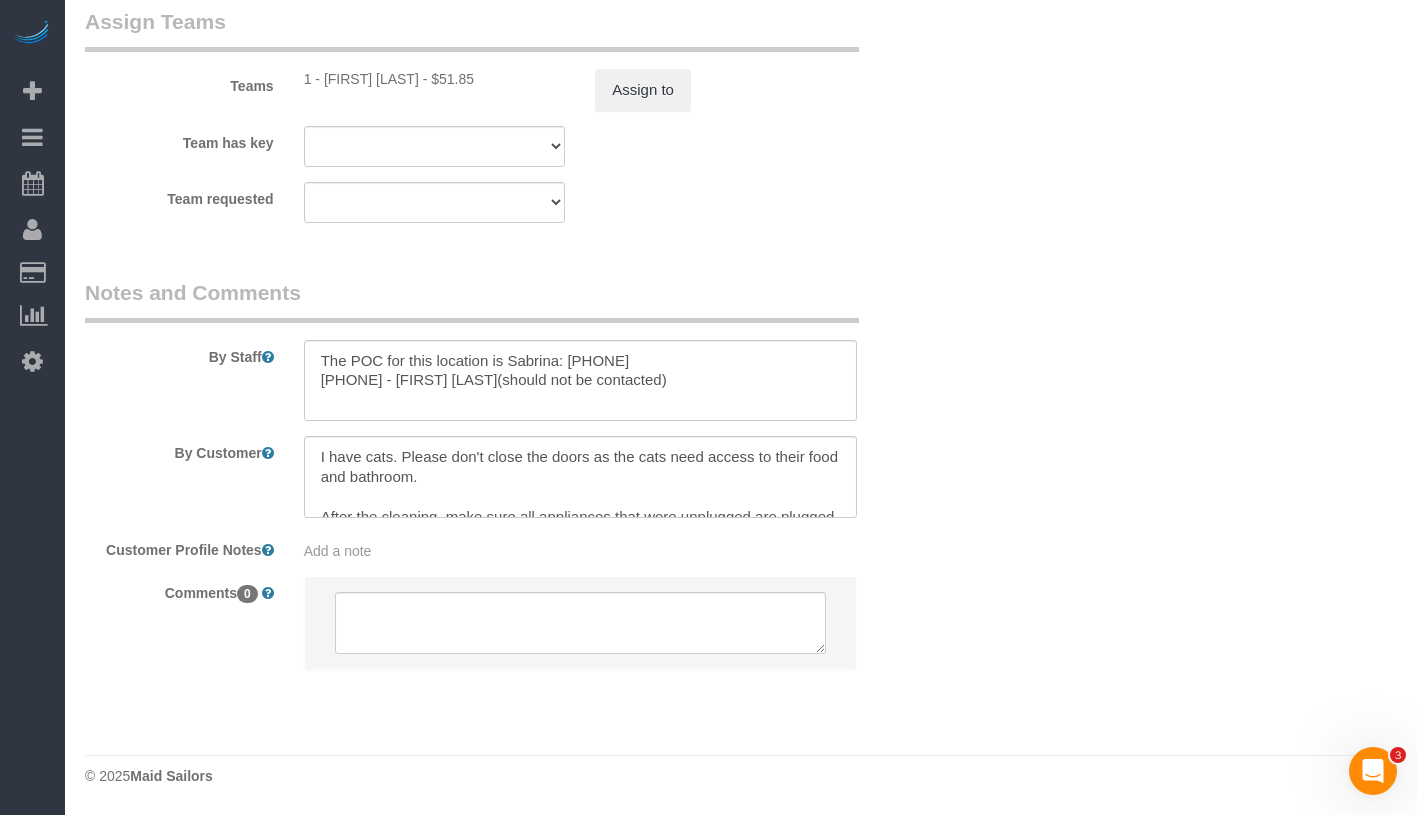 select on "1" 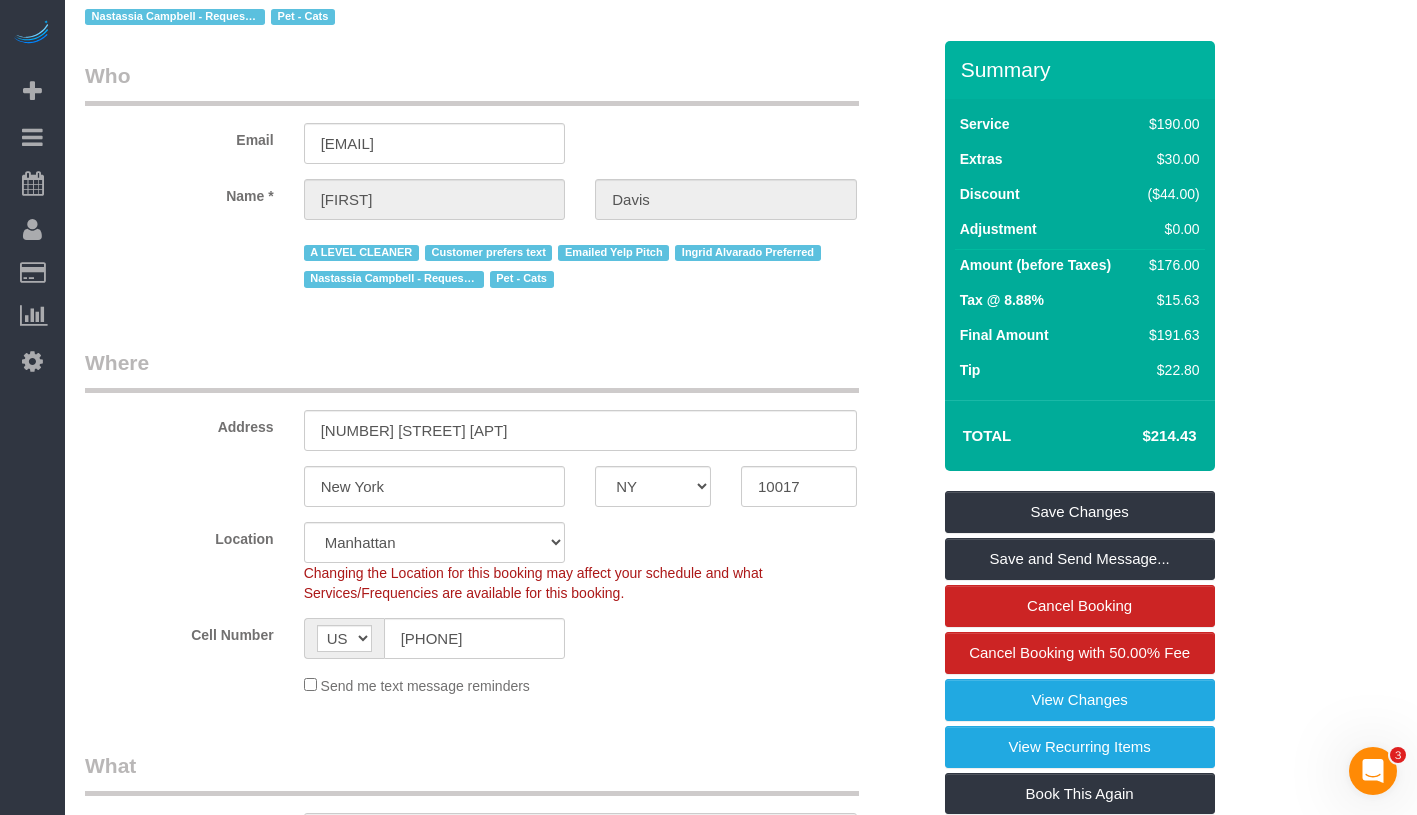 scroll, scrollTop: 0, scrollLeft: 0, axis: both 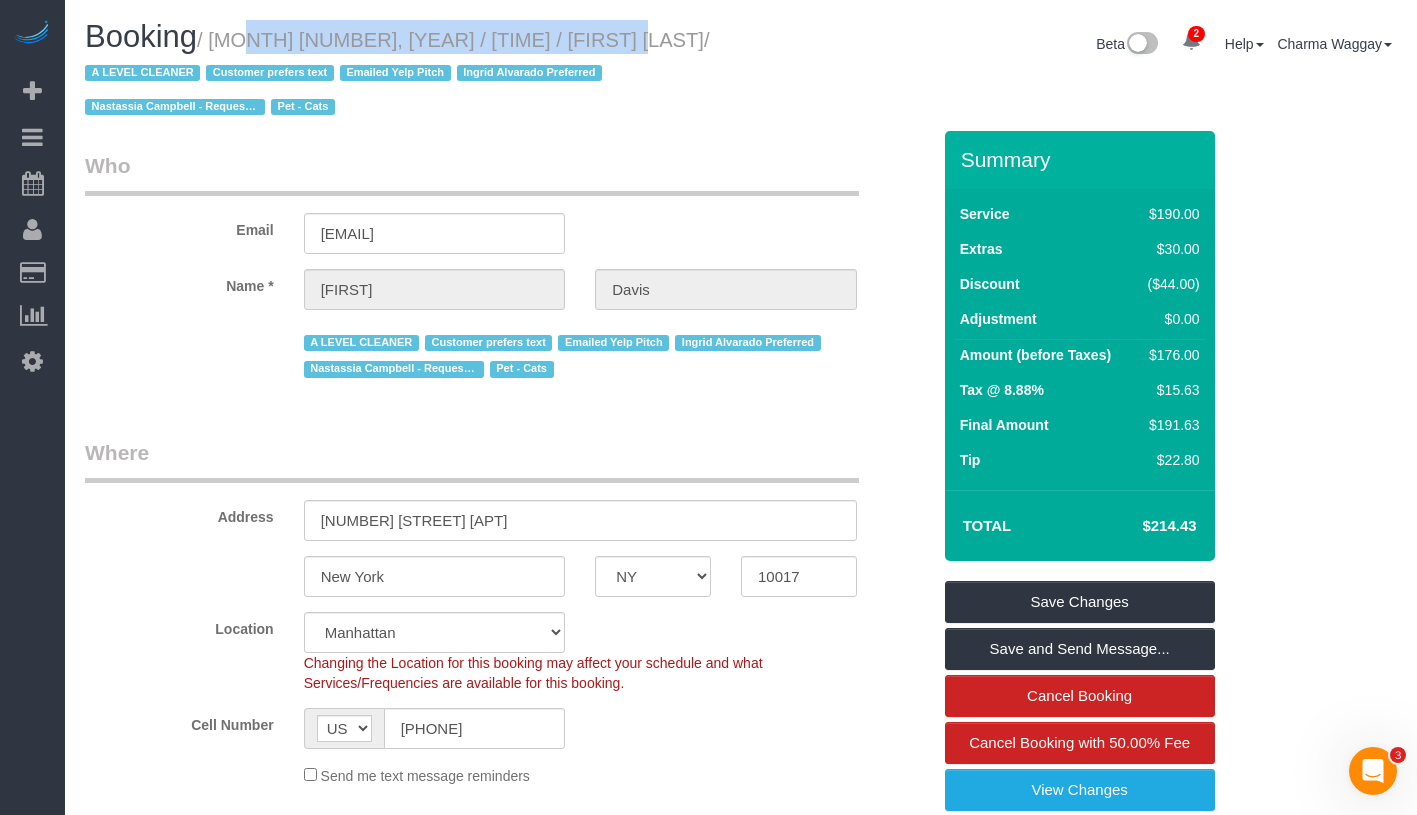 drag, startPoint x: 230, startPoint y: 46, endPoint x: 597, endPoint y: 42, distance: 367.0218 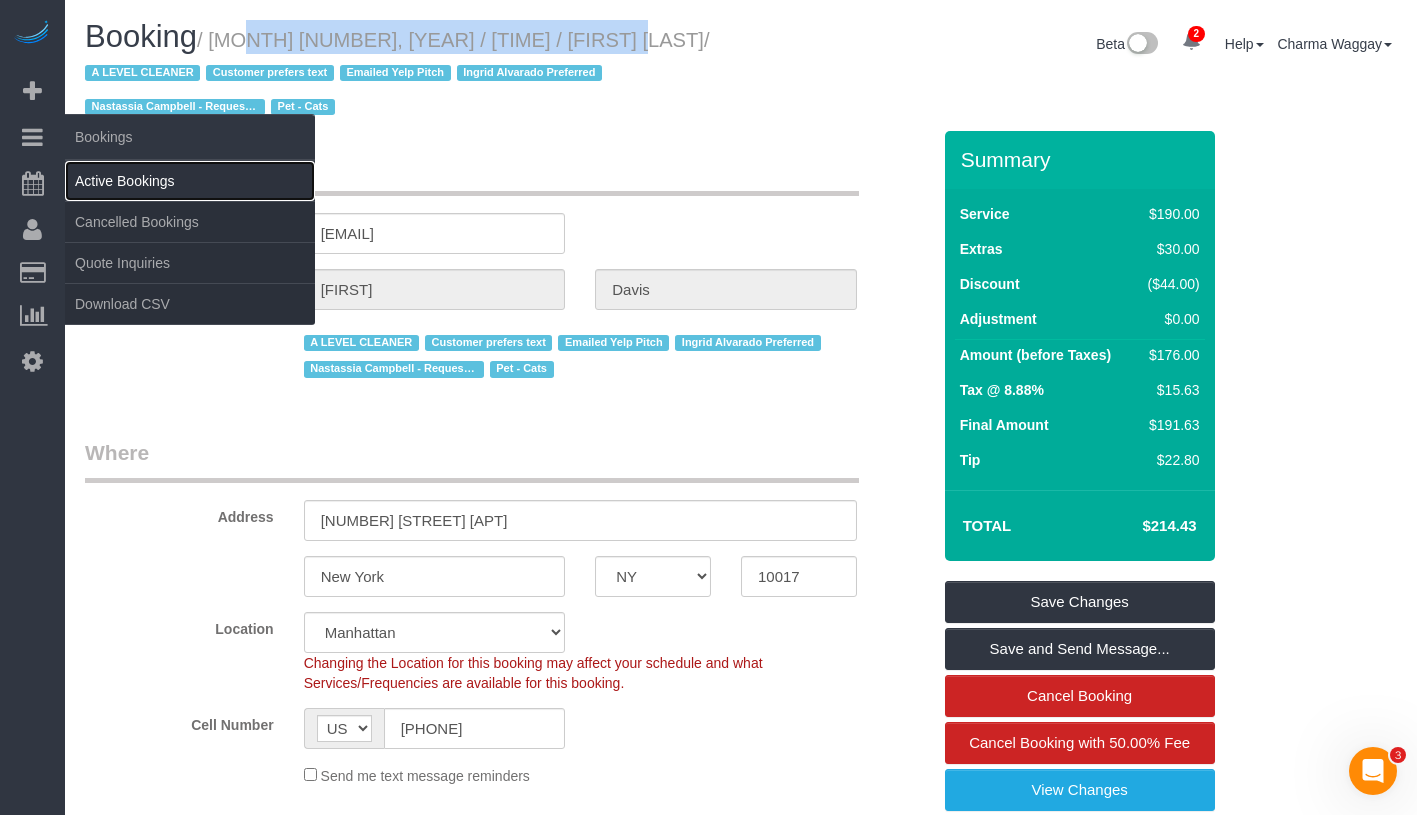click on "Active Bookings" at bounding box center (190, 181) 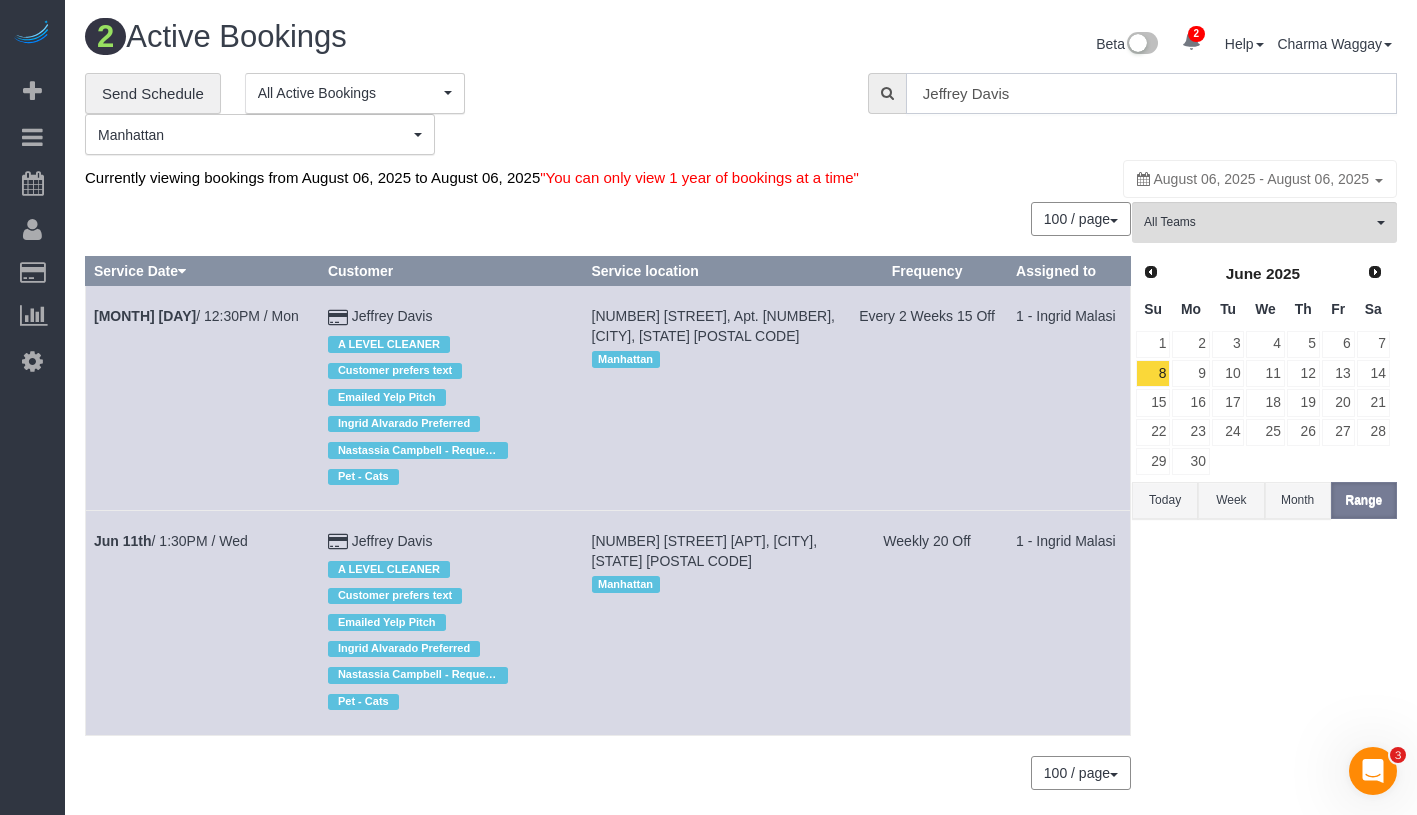 click on "Jeffrey Davis" at bounding box center (1151, 93) 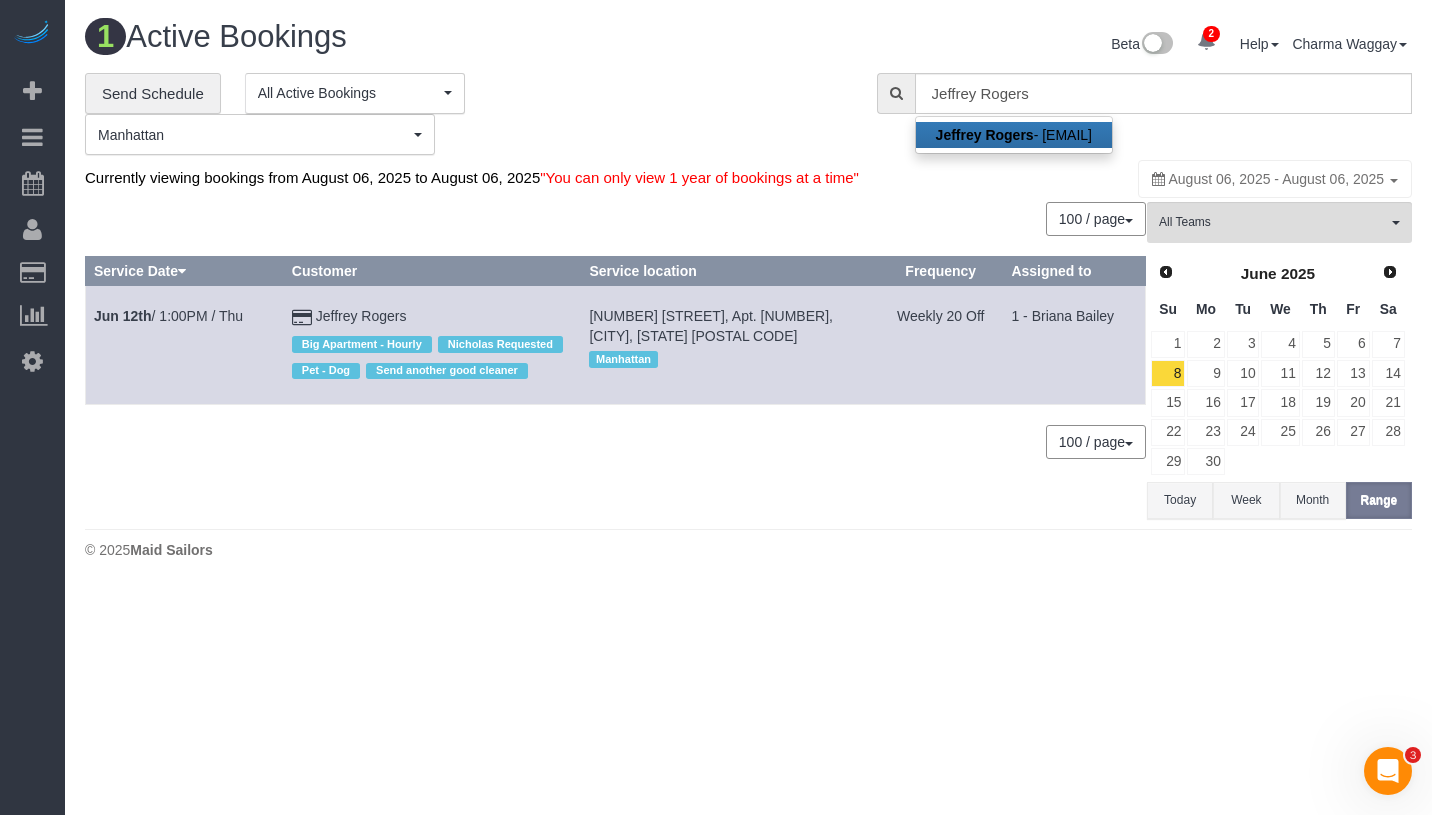 click on "Jeffrey Rogers  - jeffrey@cry.nyc" at bounding box center [1014, 135] 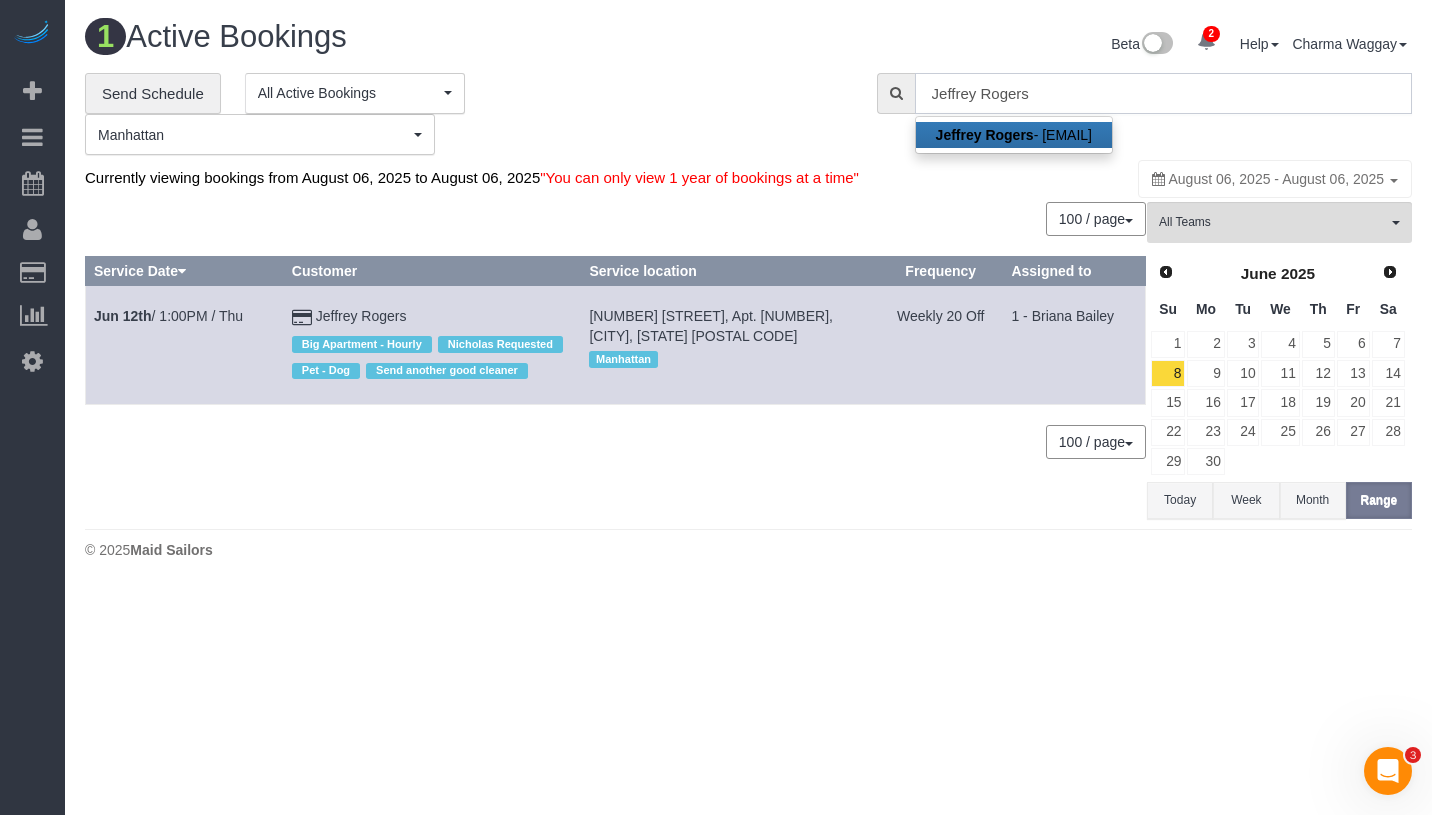type on "jeffrey@cry.nyc" 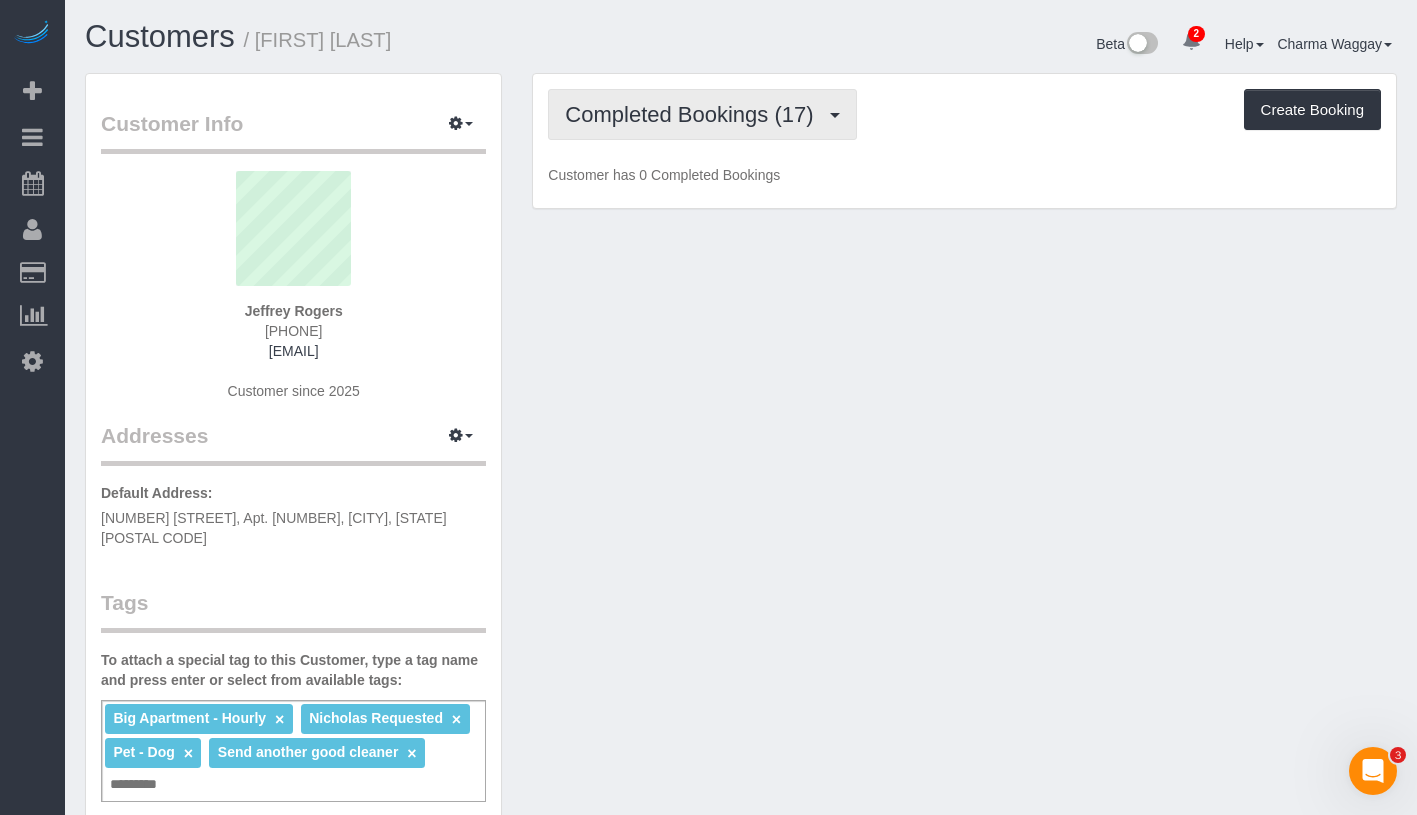 click on "Completed Bookings (17)" at bounding box center [694, 114] 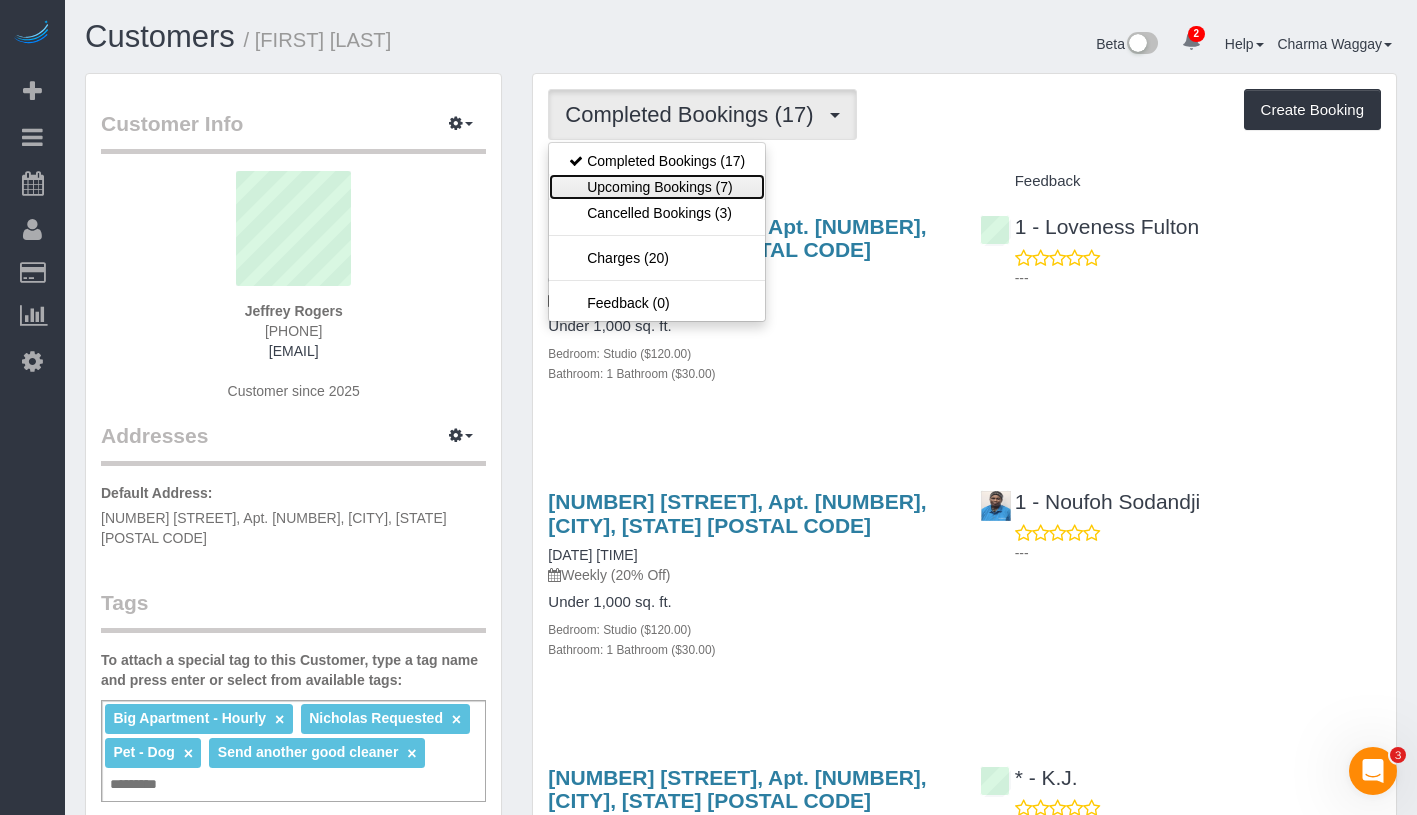 click on "Upcoming Bookings (7)" at bounding box center [657, 187] 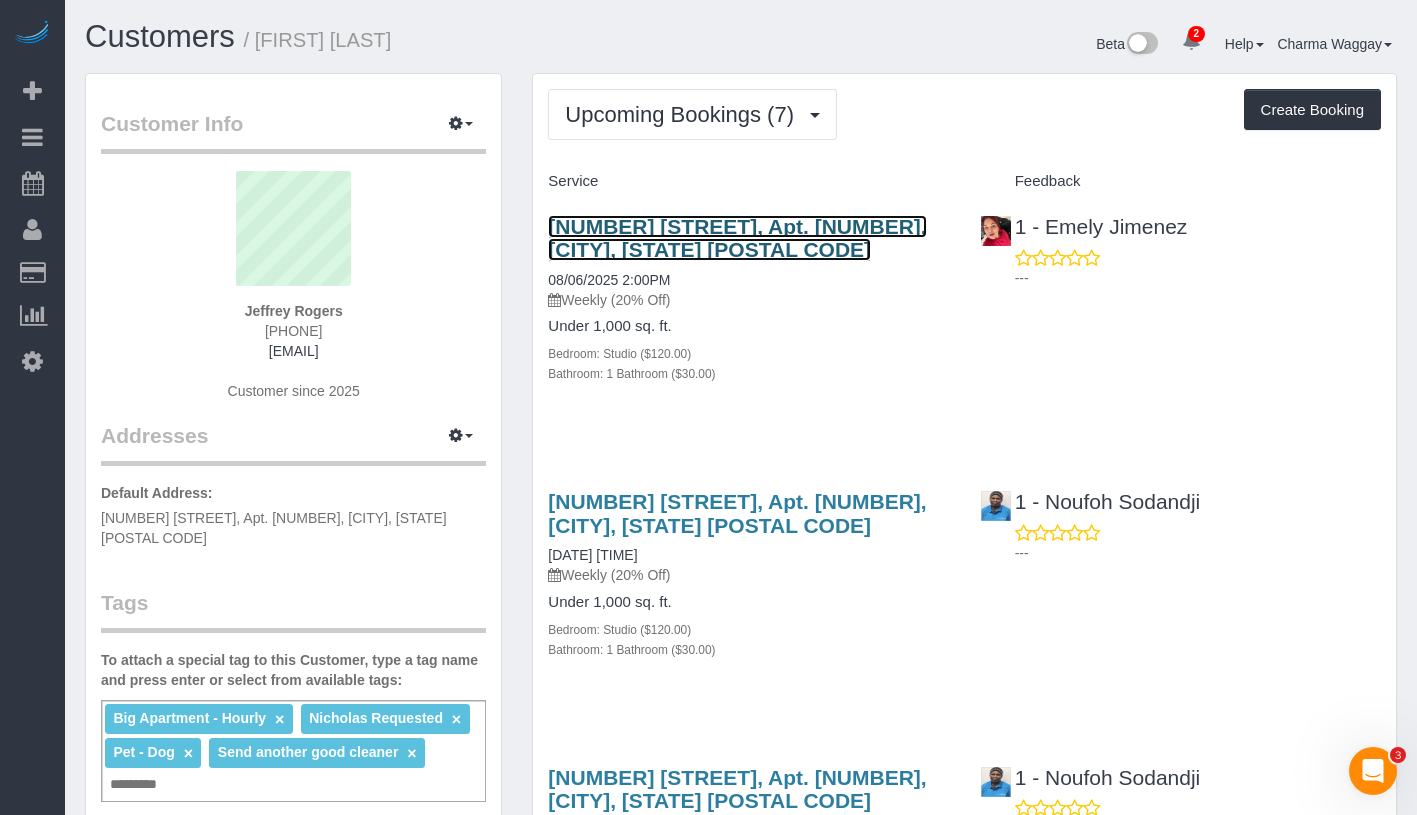 click on "153 Bowery, Apt. 6, New York, NY 10002" at bounding box center [737, 238] 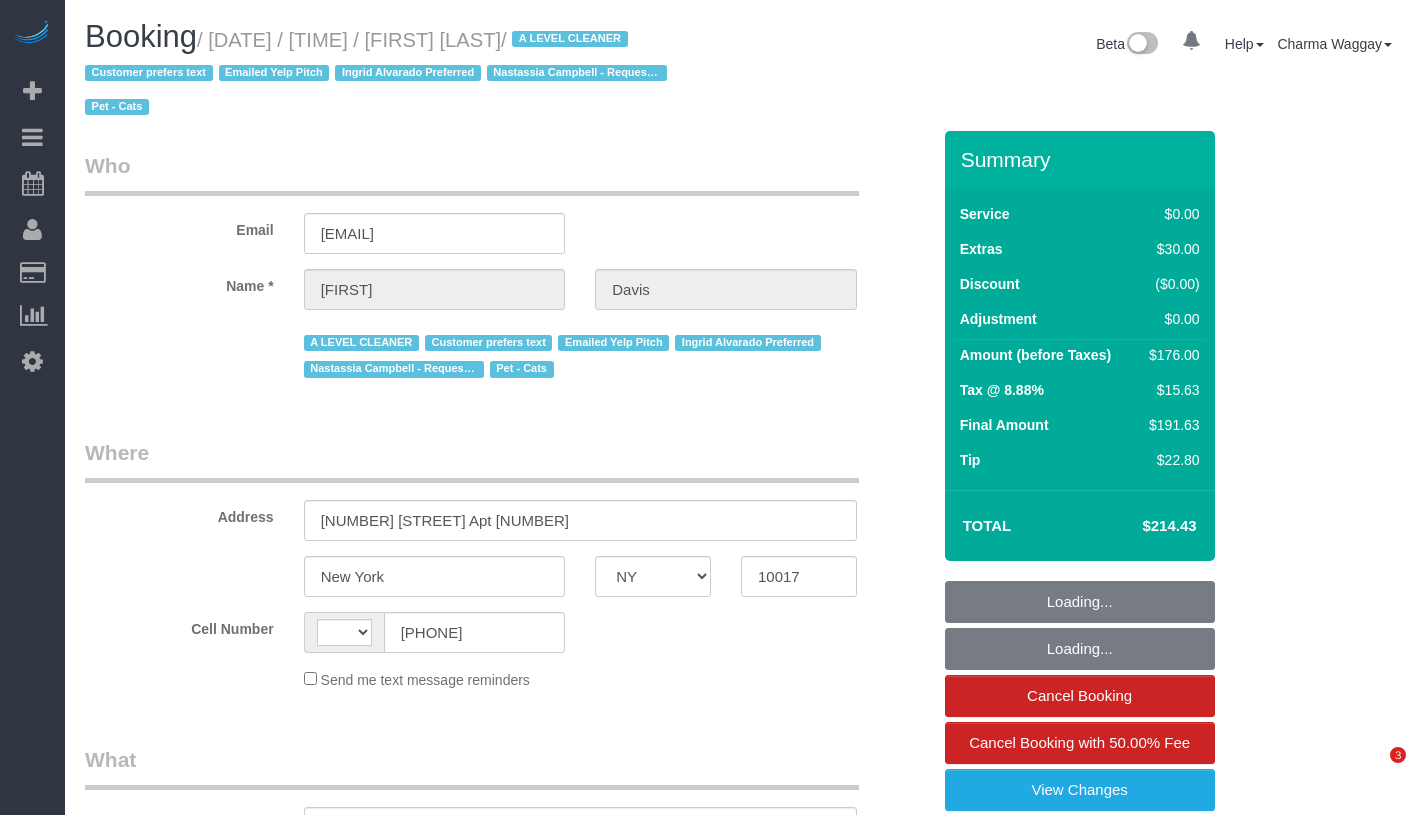 select on "NY" 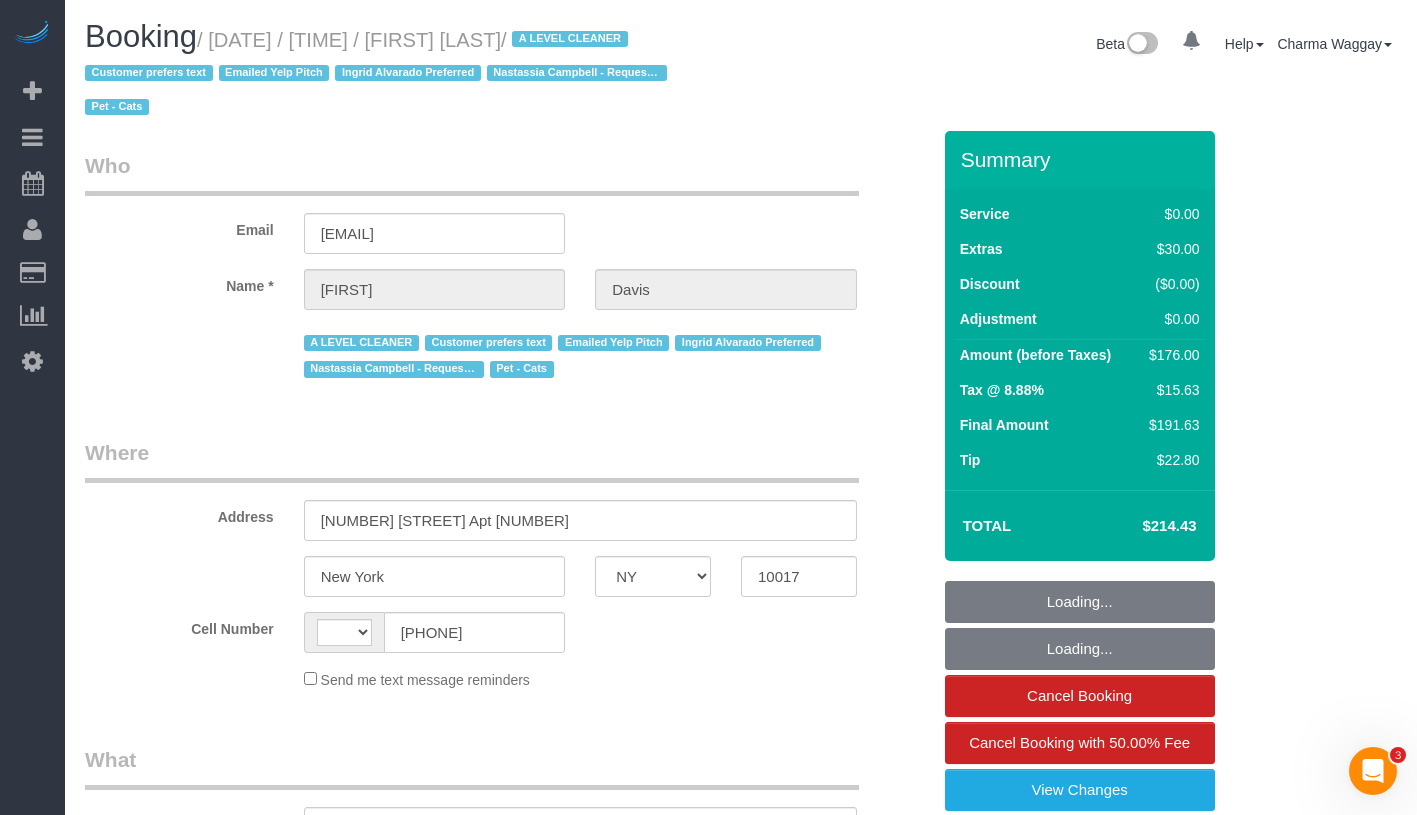 scroll, scrollTop: 0, scrollLeft: 0, axis: both 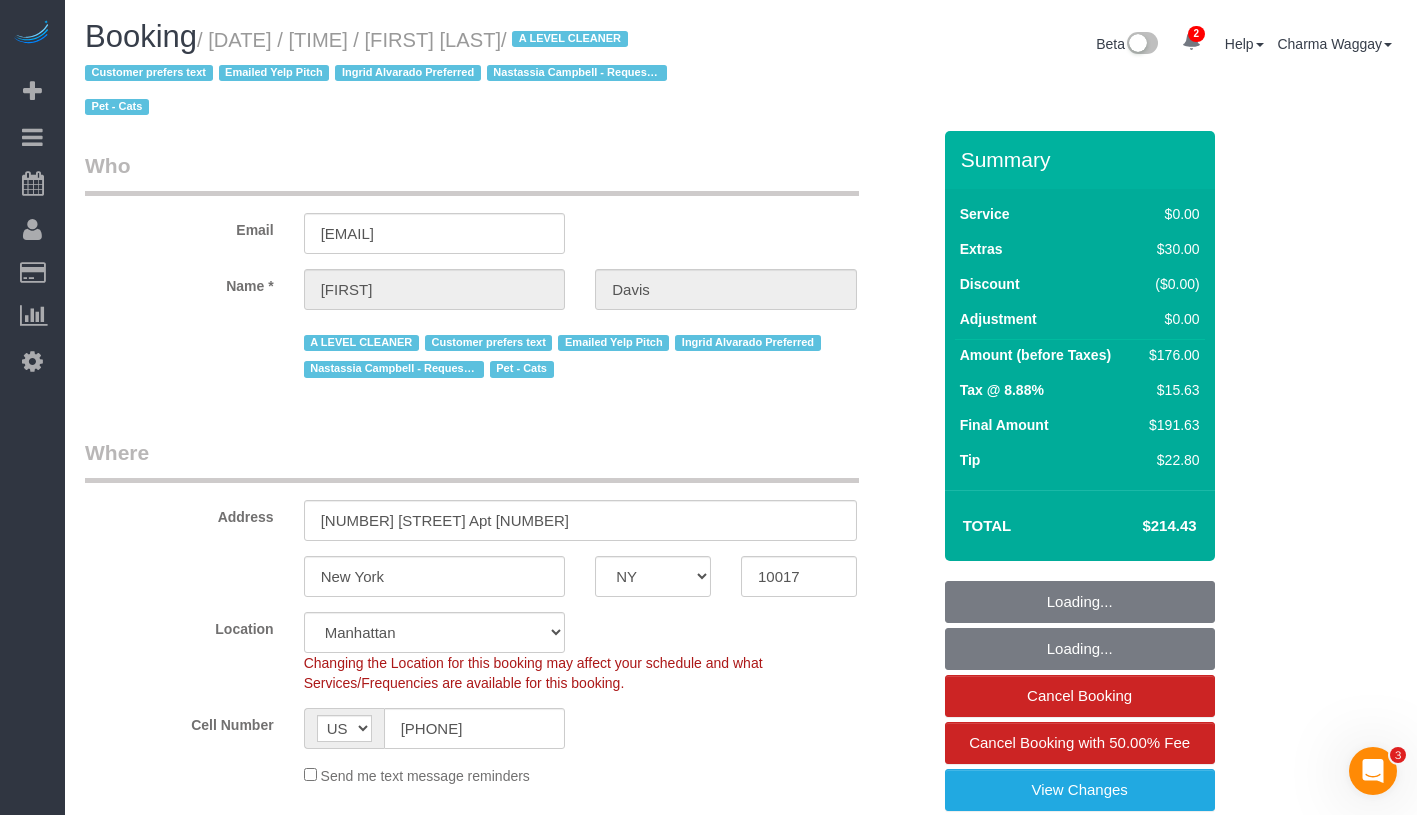 select on "object:811" 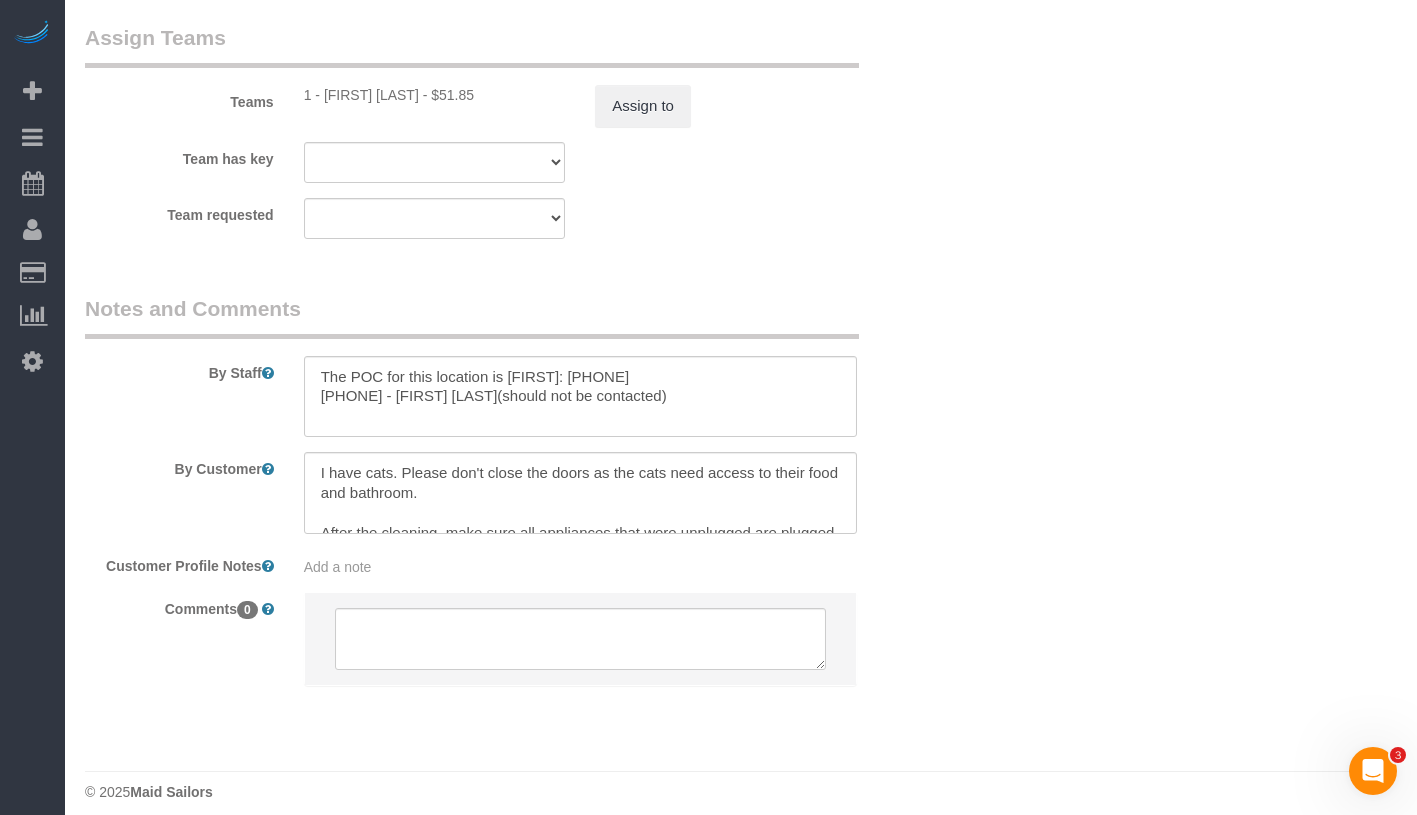 scroll, scrollTop: 2880, scrollLeft: 0, axis: vertical 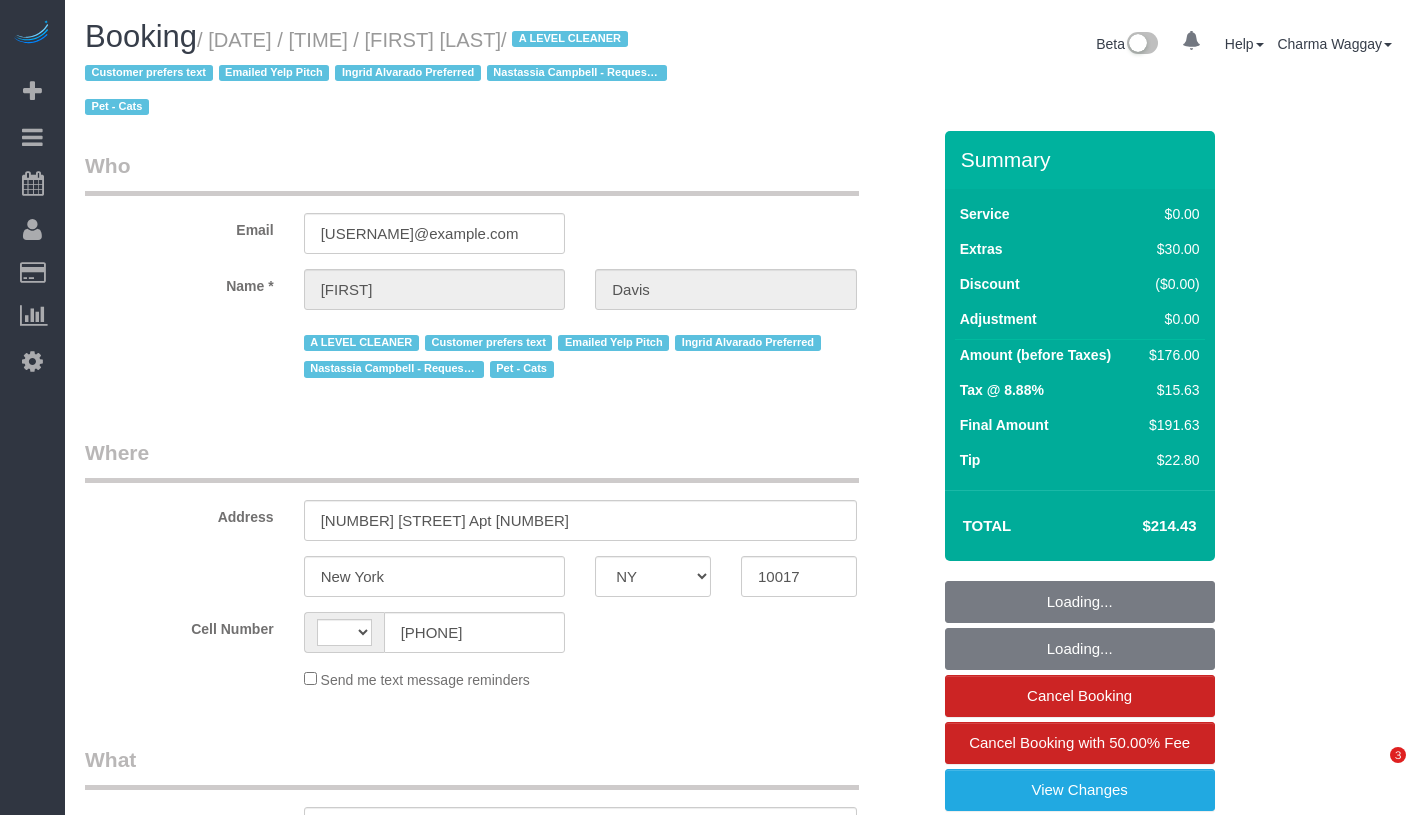 select on "NY" 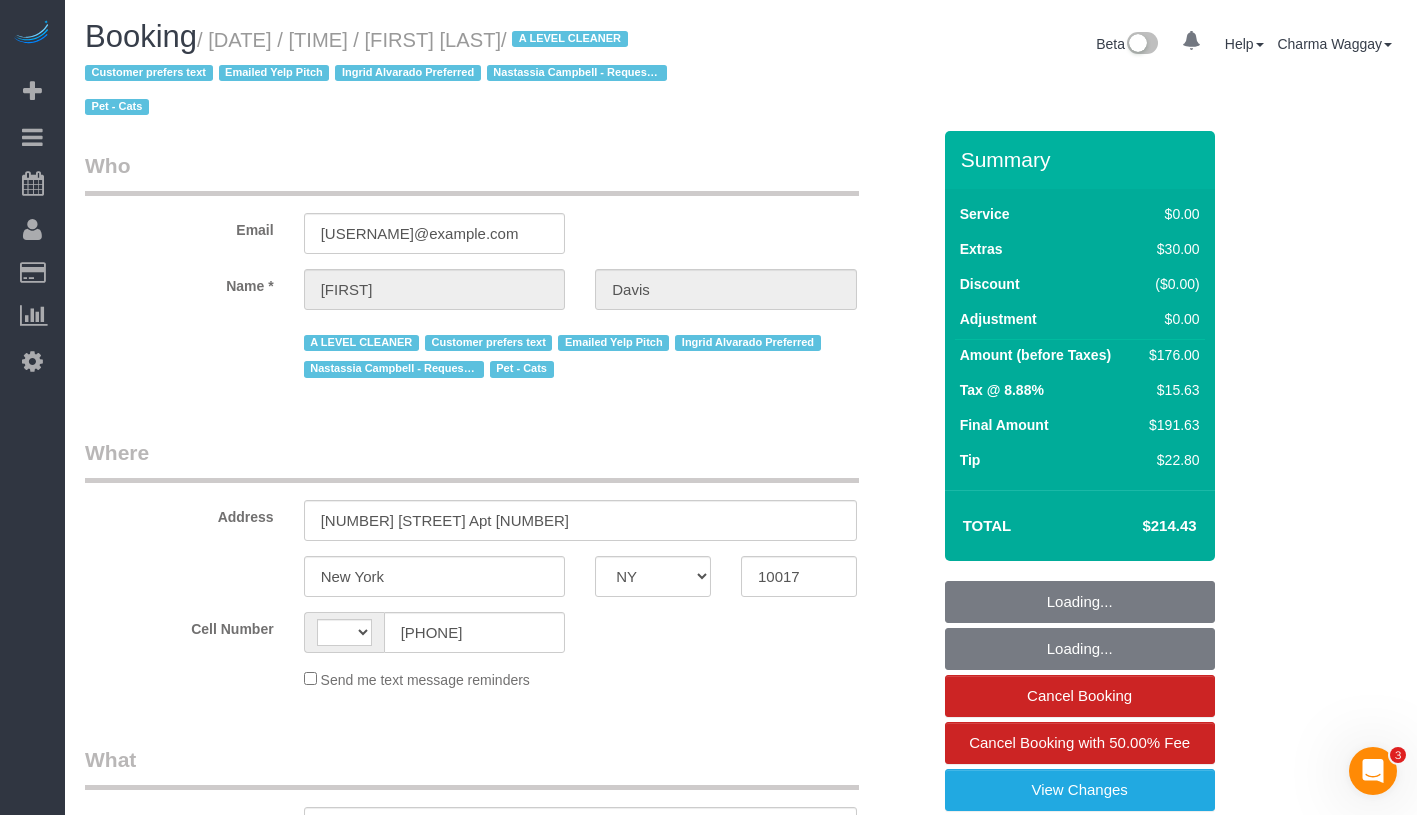 scroll, scrollTop: 0, scrollLeft: 0, axis: both 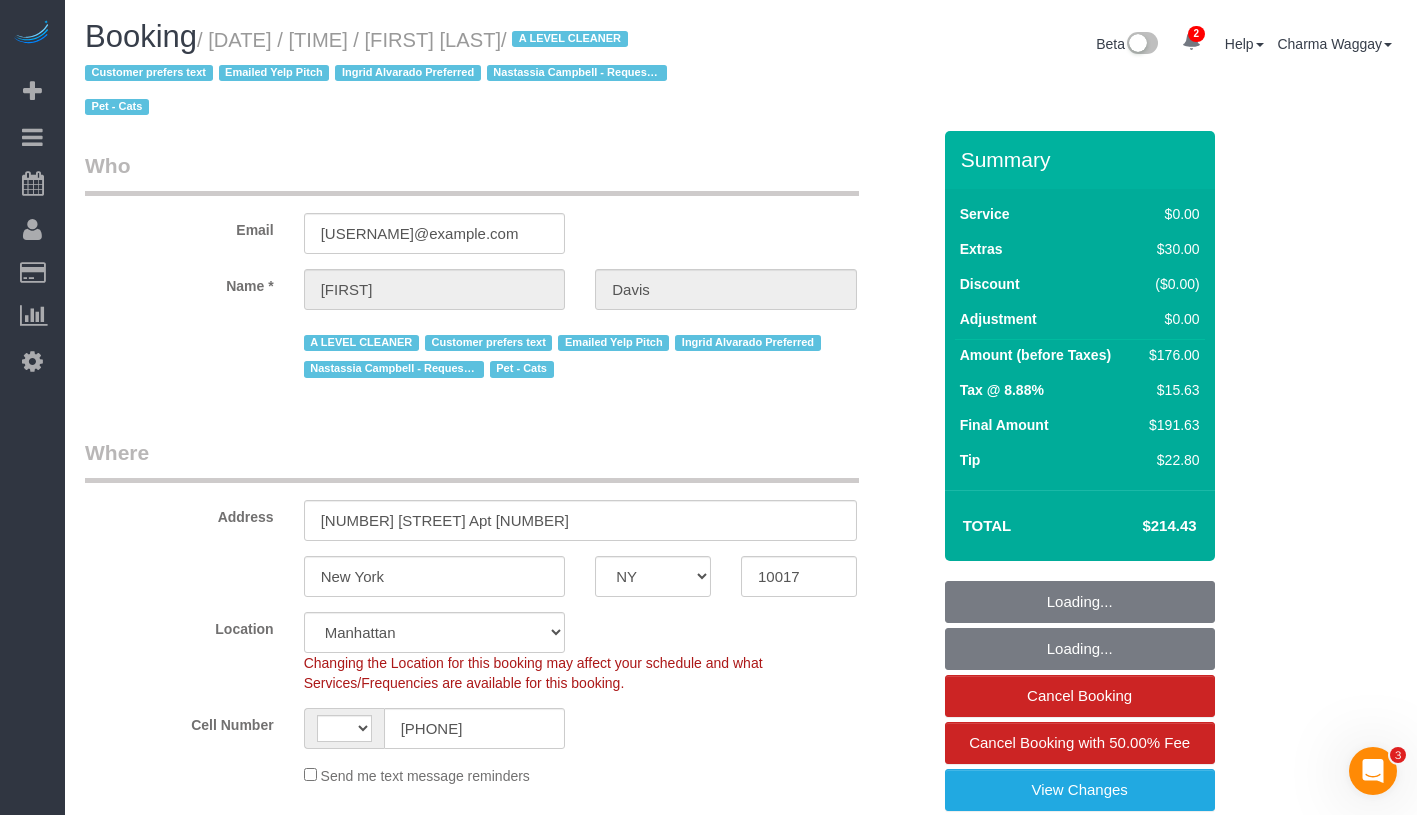 select on "string:stripe-pm_1ReC674VGloSiKo7UKl3QXXs" 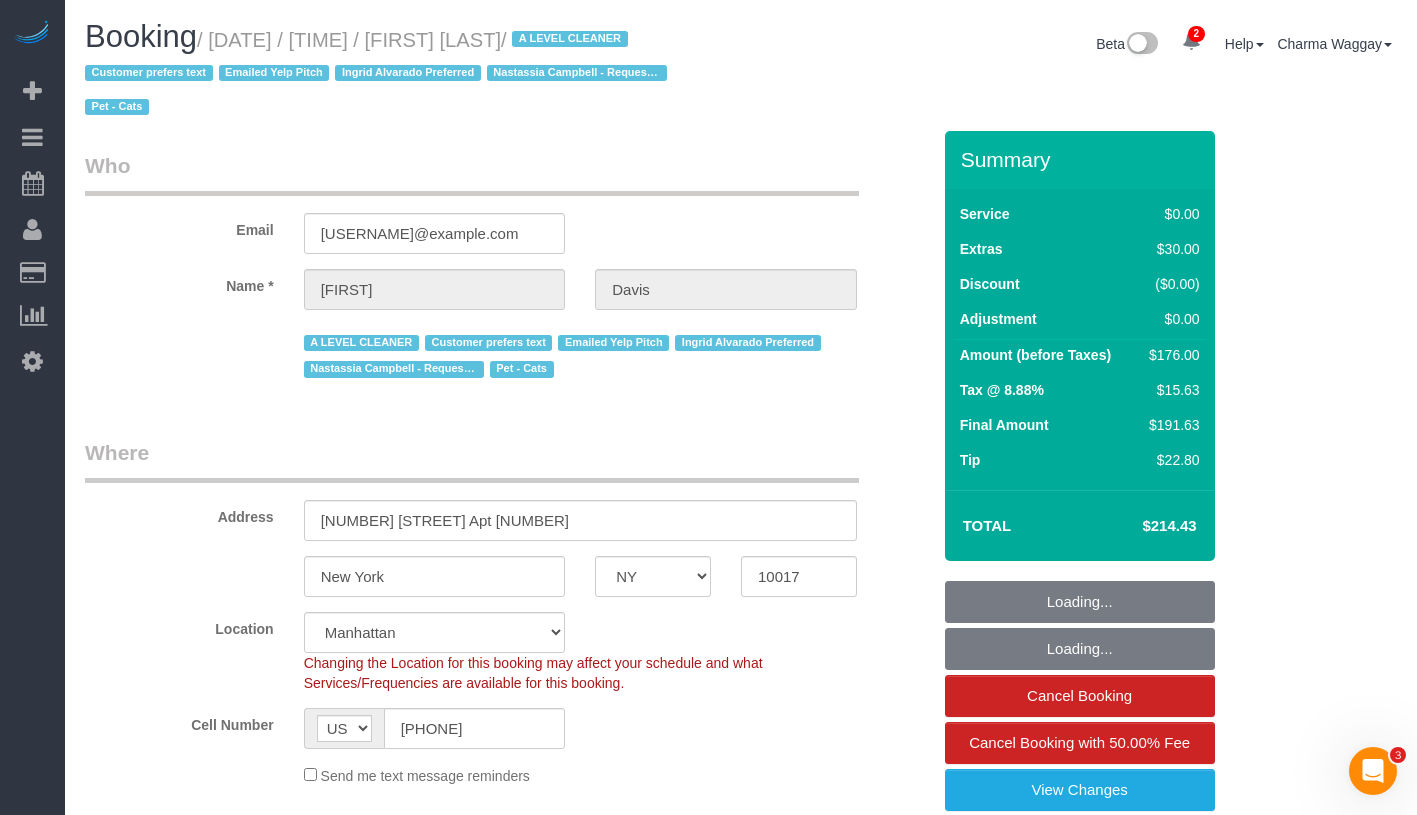 select on "object:1391" 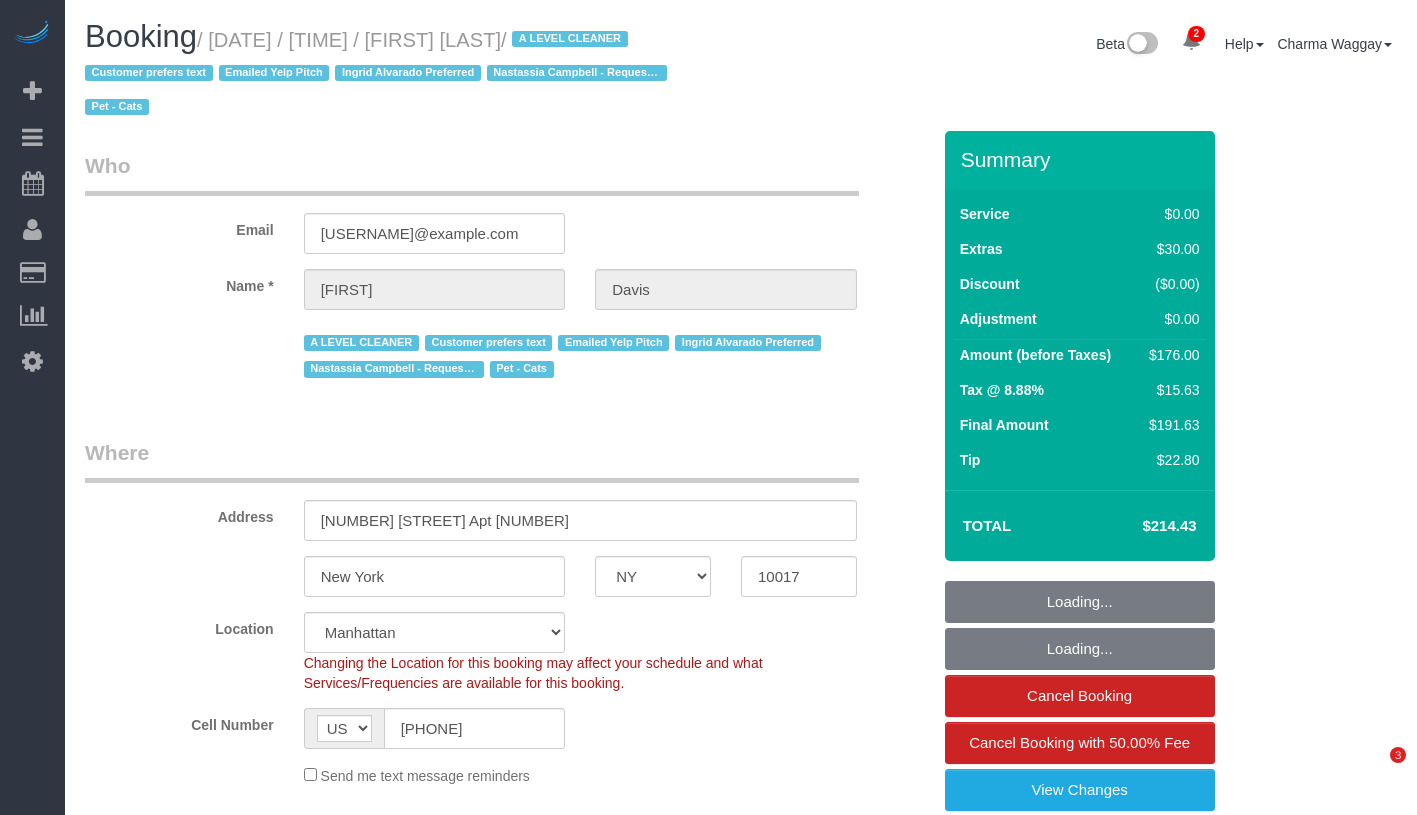 select on "NY" 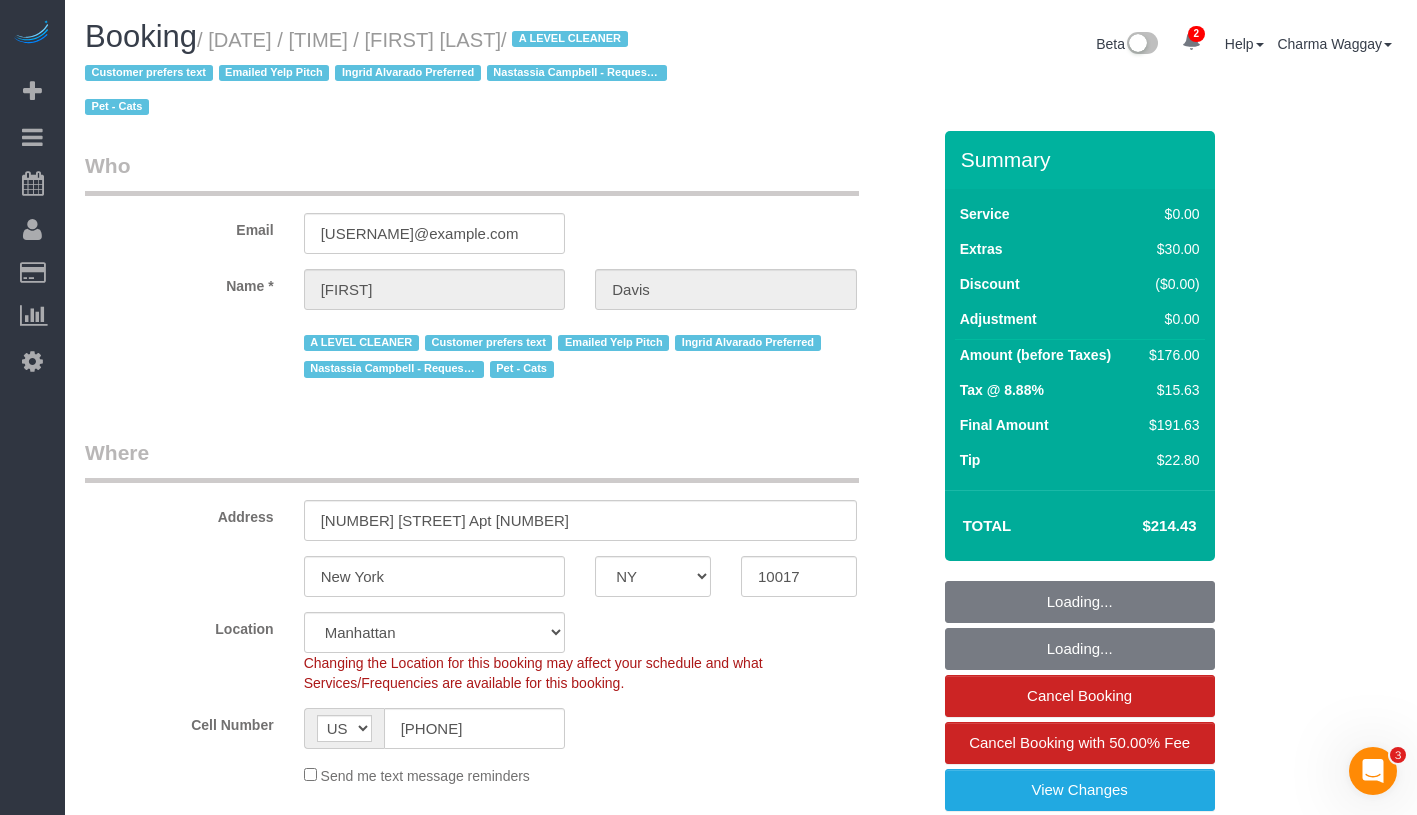 scroll, scrollTop: 0, scrollLeft: 0, axis: both 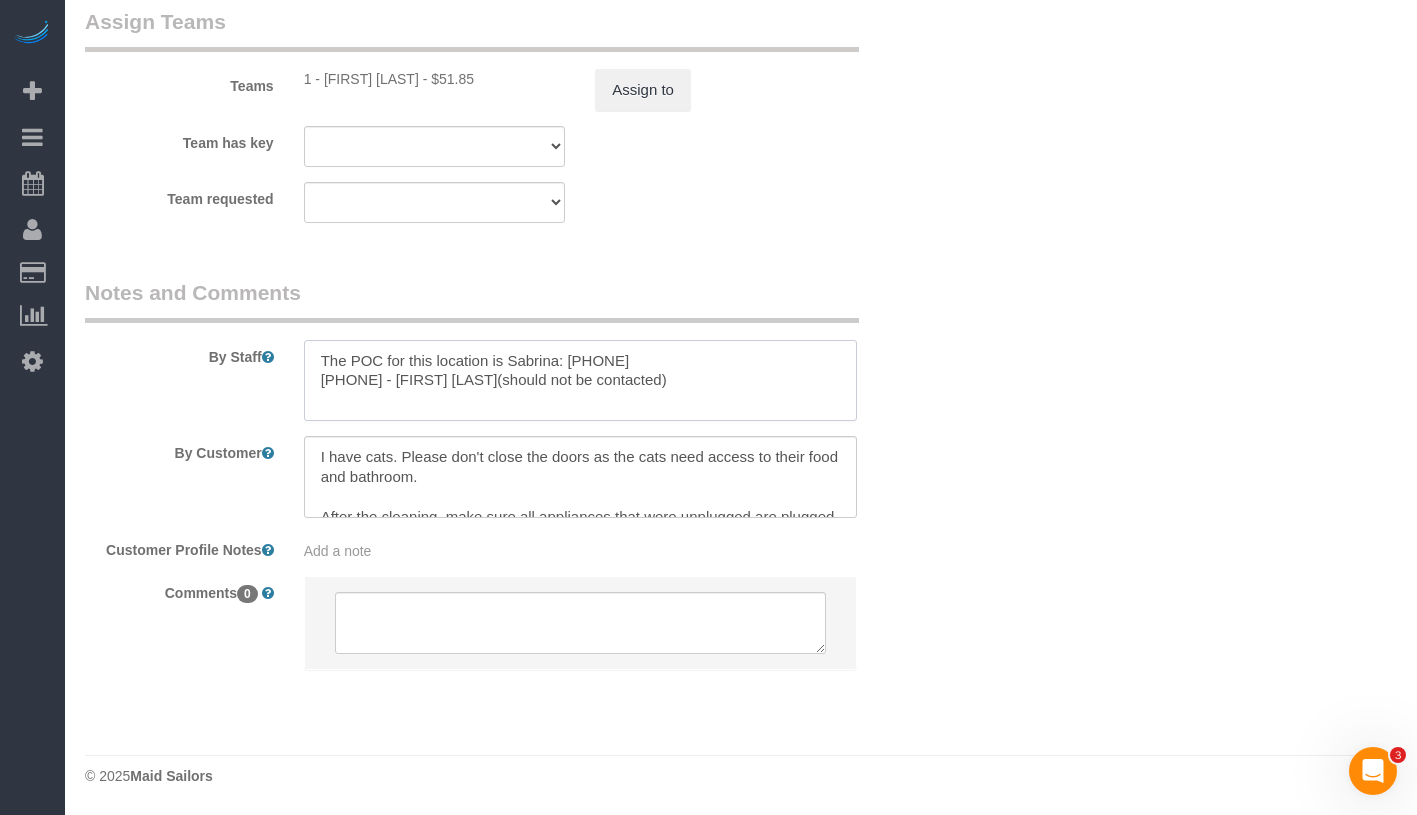 drag, startPoint x: 568, startPoint y: 358, endPoint x: 685, endPoint y: 358, distance: 117 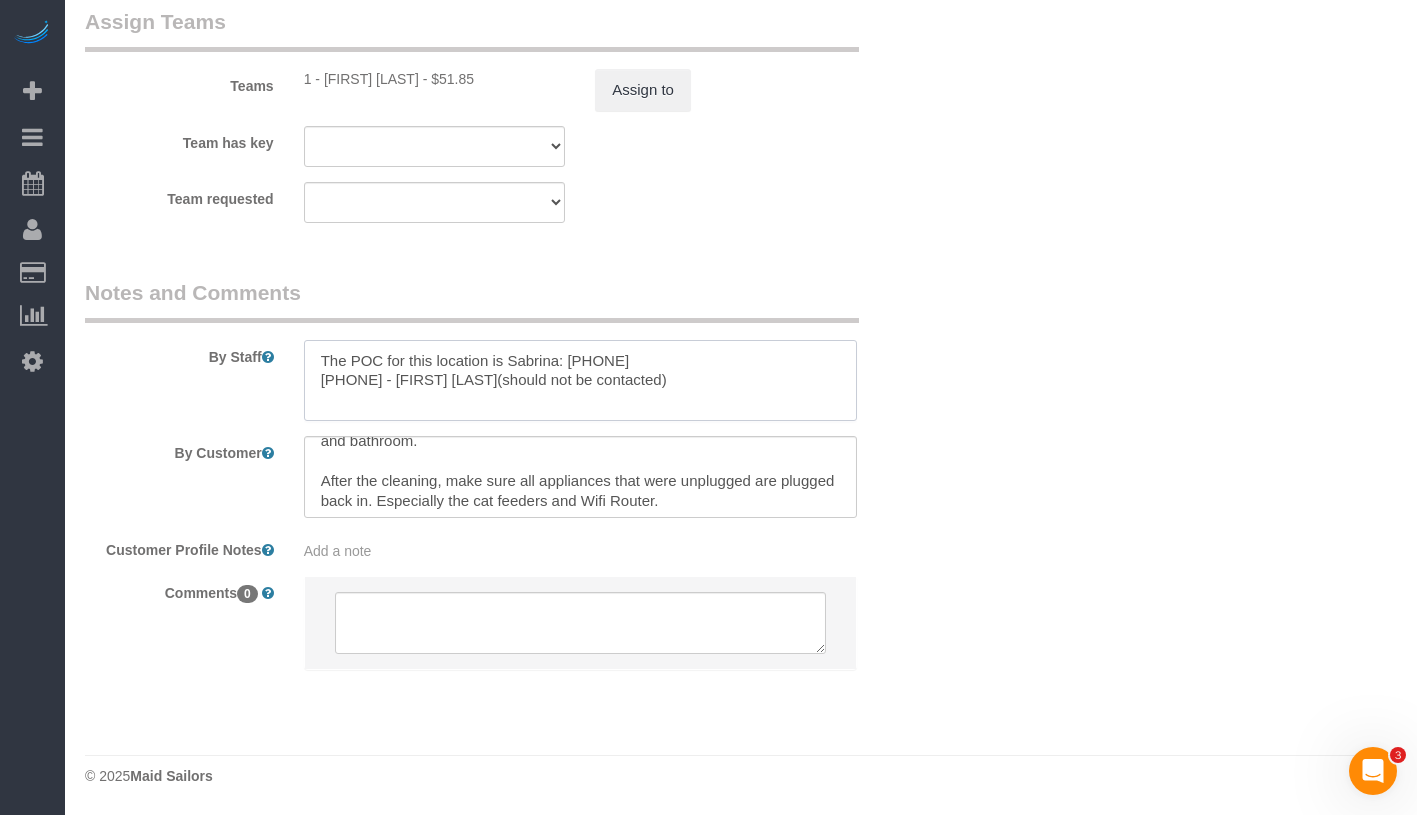 scroll, scrollTop: 39, scrollLeft: 0, axis: vertical 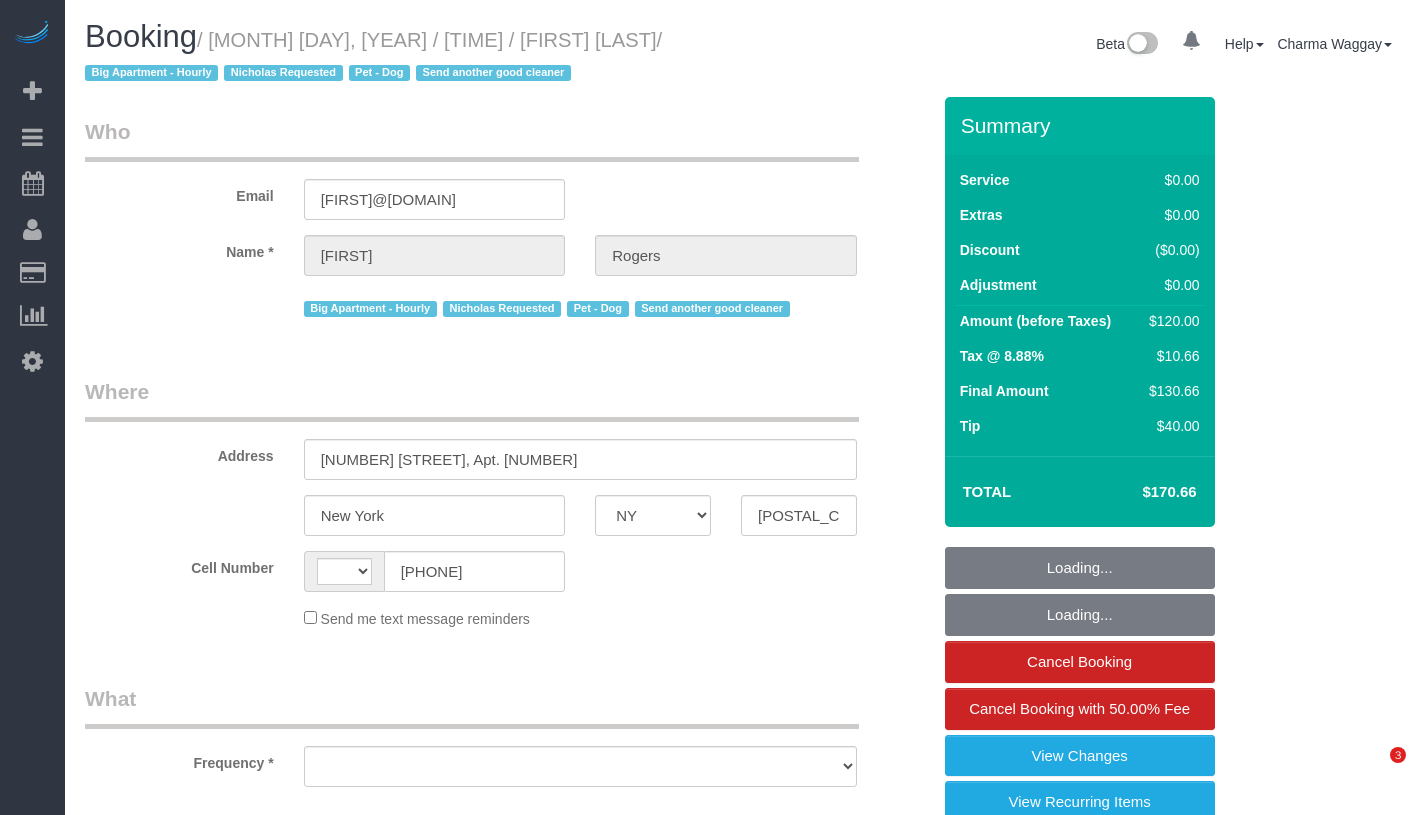 select on "NY" 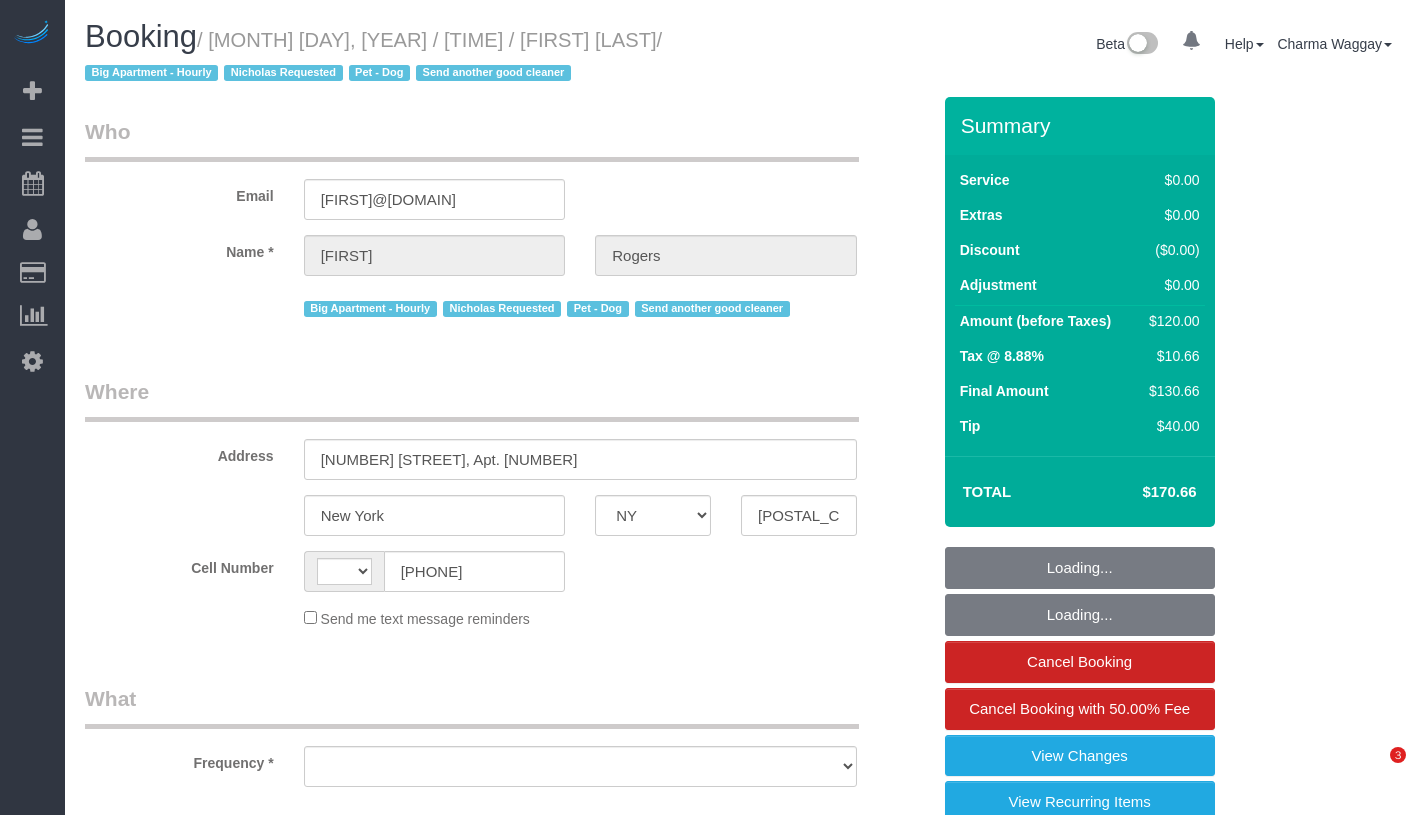 scroll, scrollTop: 0, scrollLeft: 0, axis: both 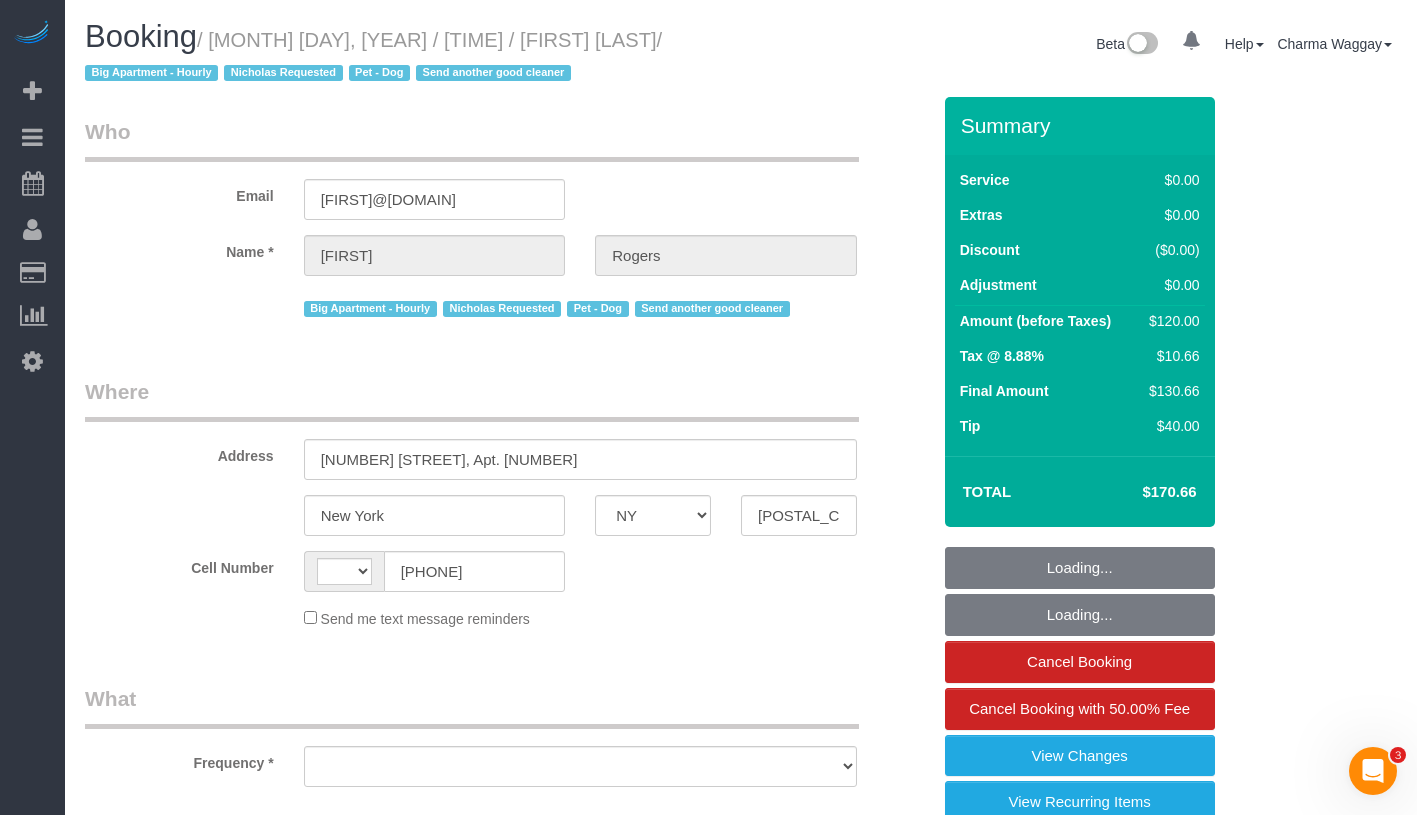 select on "string:US" 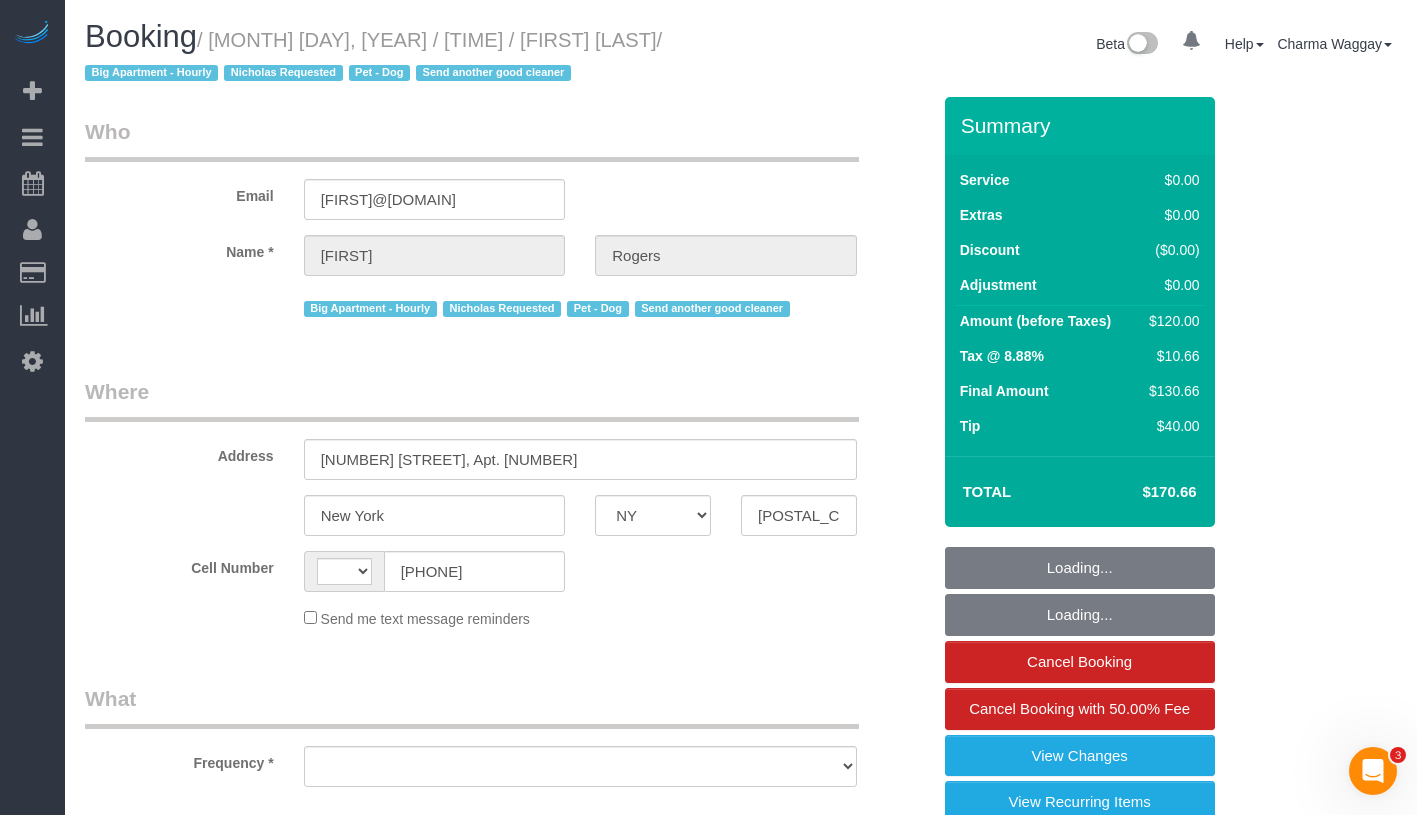 select on "number:5" 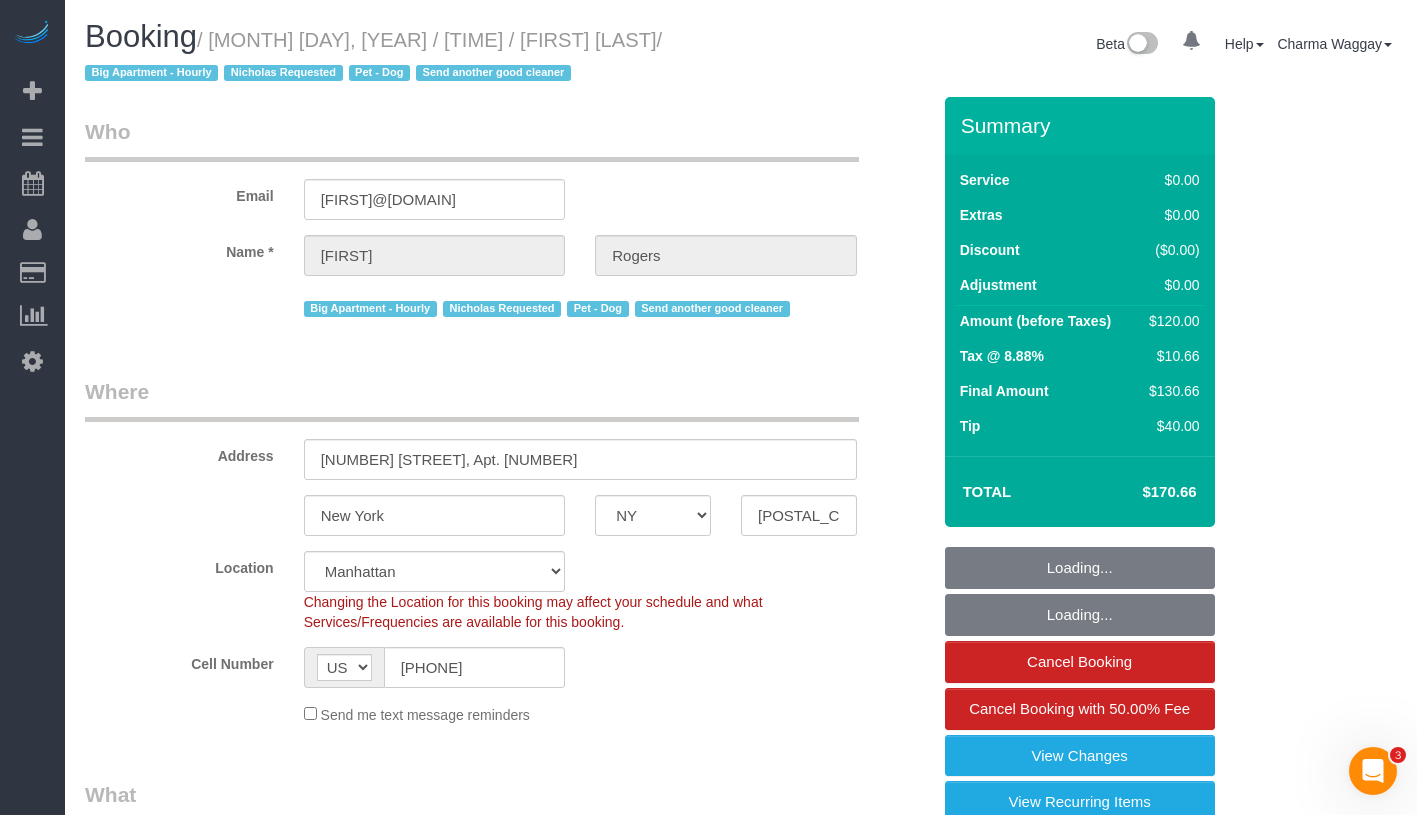 select on "object:811" 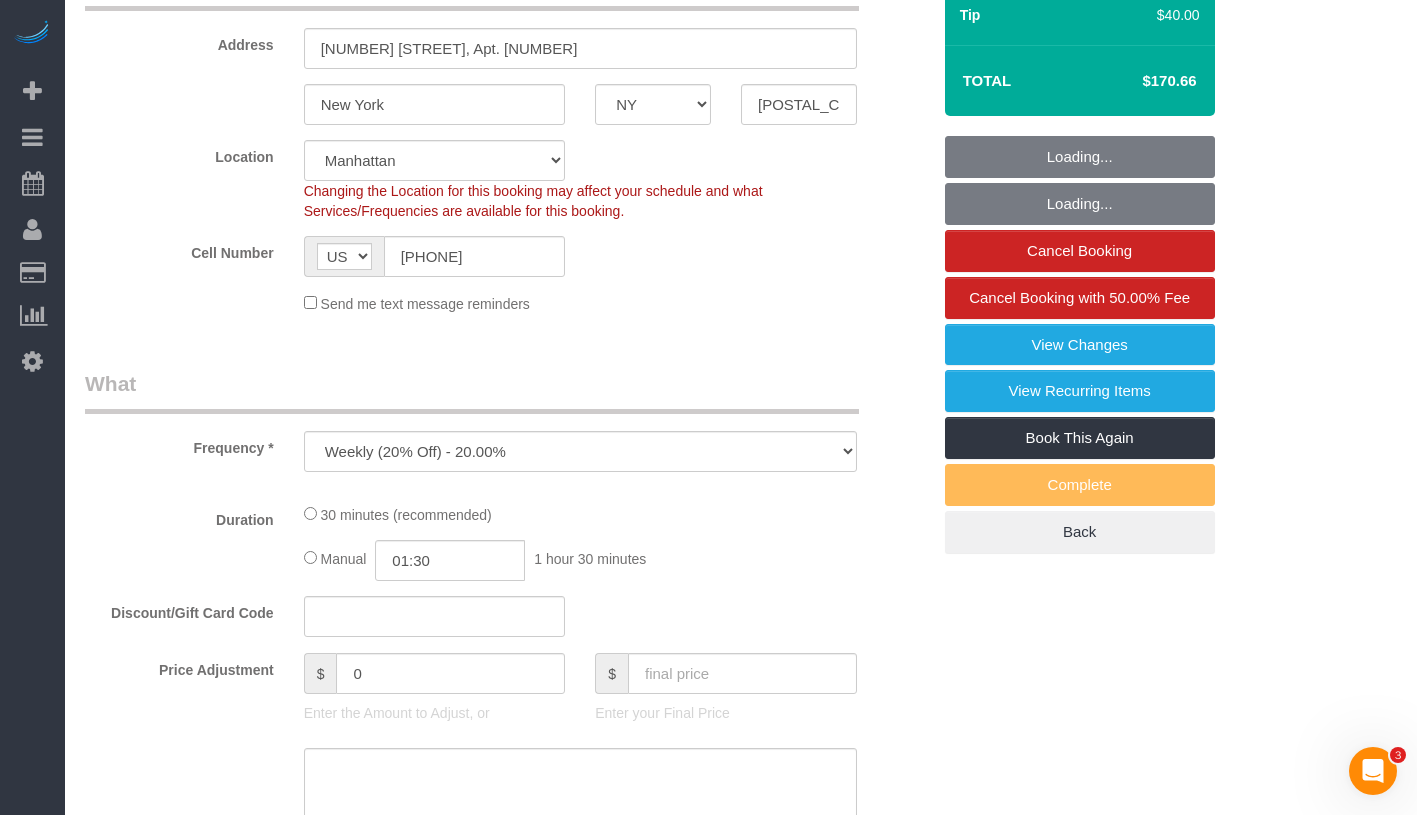 select on "string:stripe-pm_1RnPJq4VGloSiKo7PgNCzlxG" 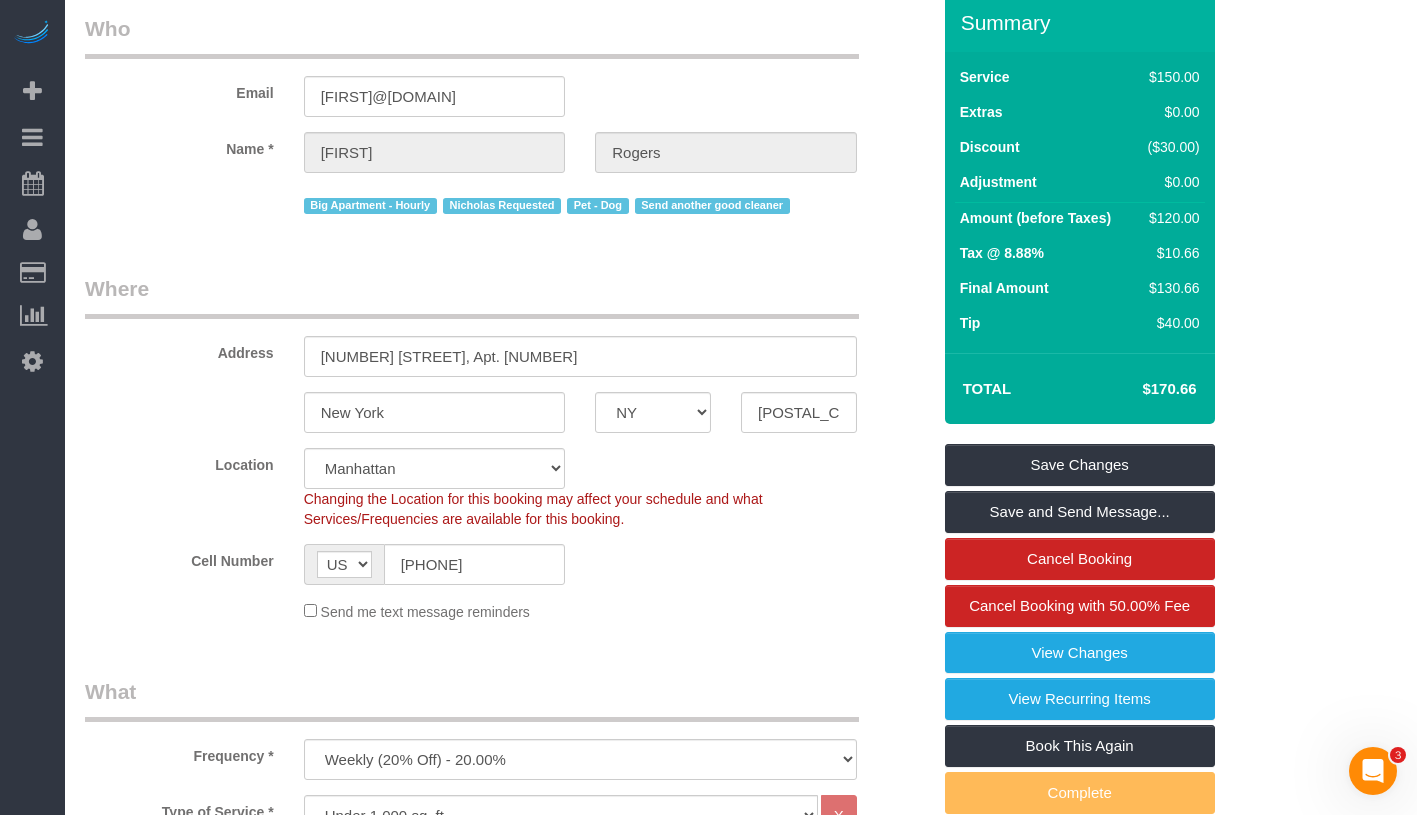 scroll, scrollTop: 0, scrollLeft: 0, axis: both 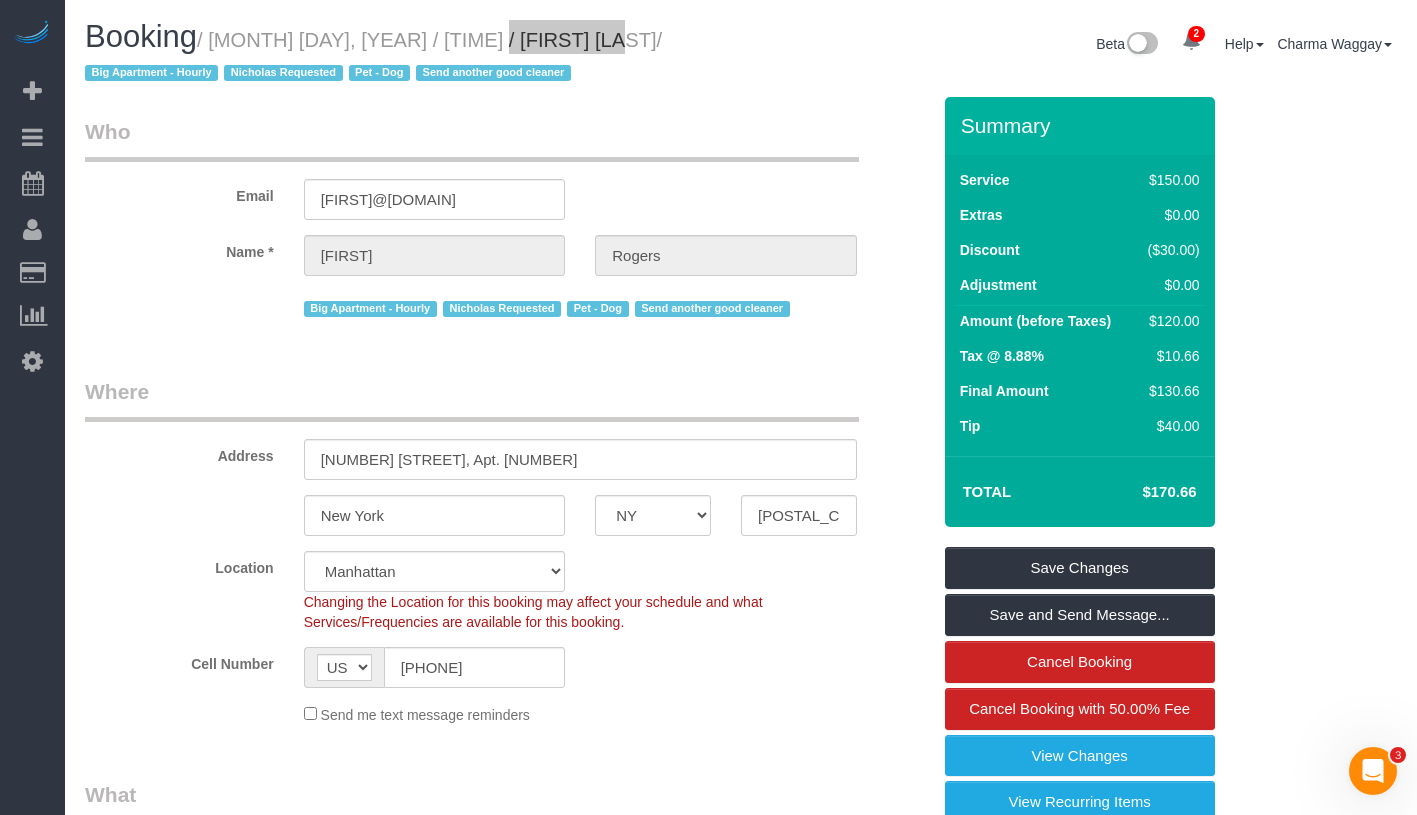 drag, startPoint x: 480, startPoint y: 45, endPoint x: 597, endPoint y: 44, distance: 117.00427 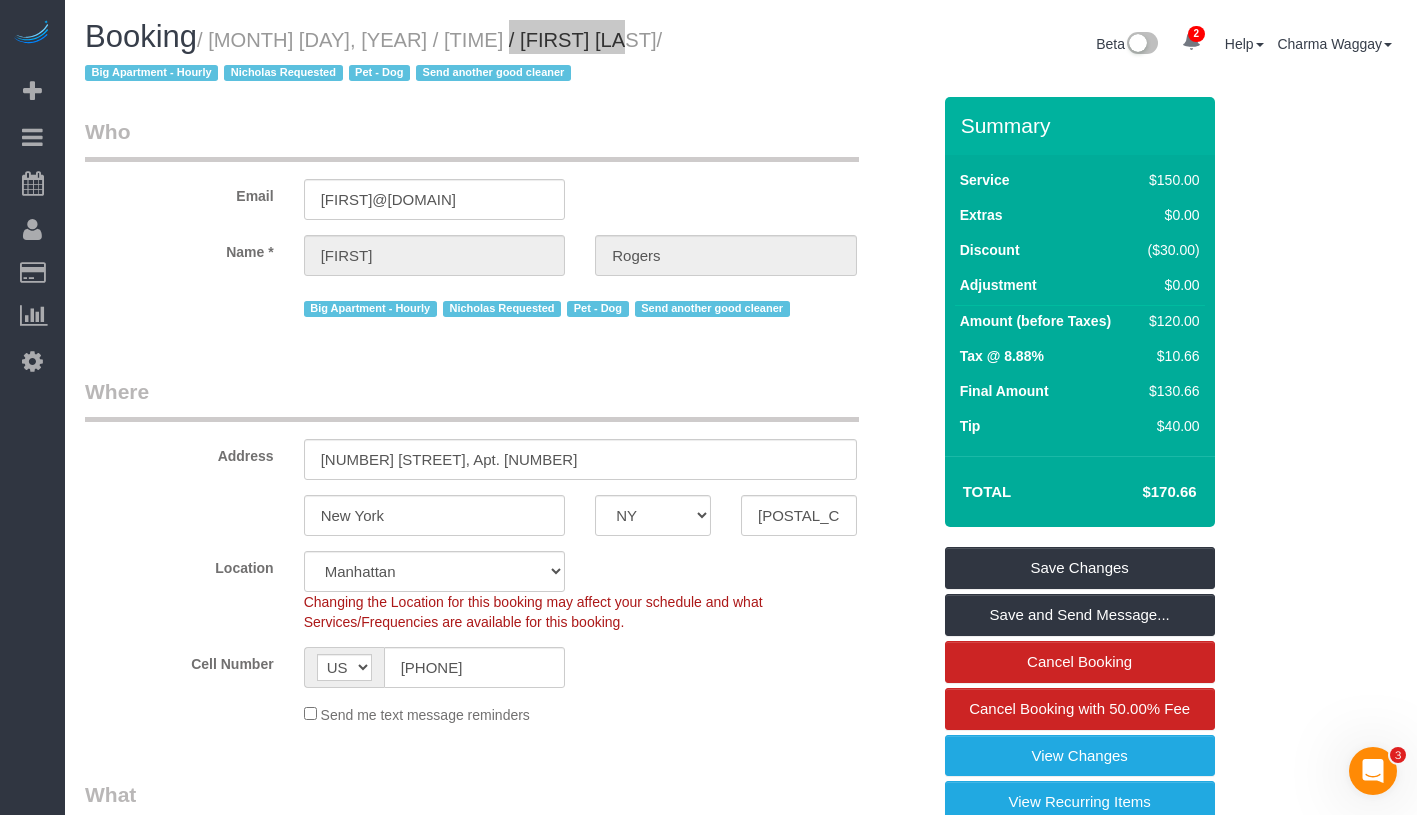 click on "Booking
/ August 06, 2025 / 2:00PM / Jeffrey Rogers
/
Big Apartment - Hourly
Nicholas Requested
Pet - Dog
Send another good cleaner" at bounding box center [405, 54] 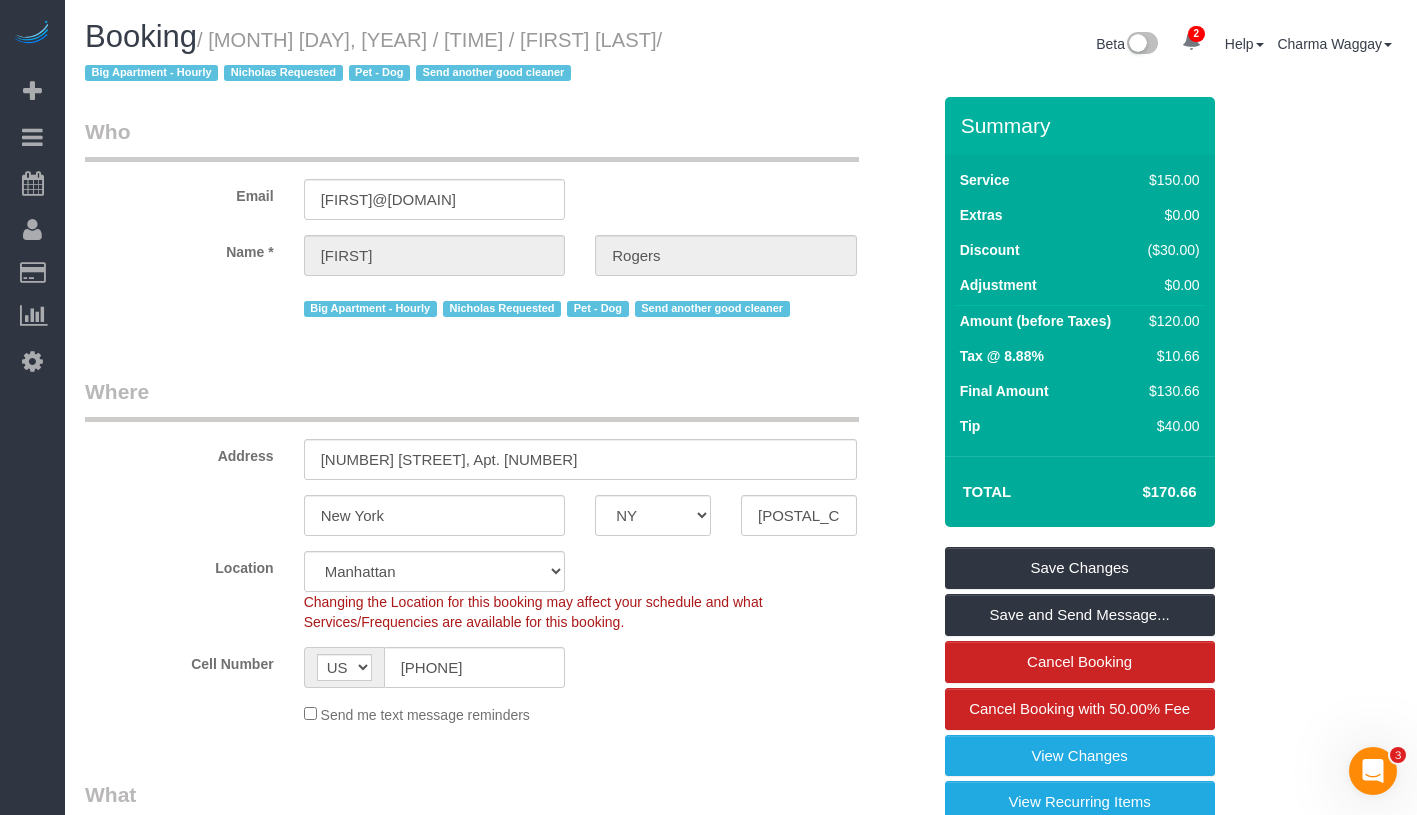 click on "Booking
/ August 06, 2025 / 2:00PM / Jeffrey Rogers
/
Big Apartment - Hourly
Nicholas Requested
Pet - Dog
Send another good cleaner" at bounding box center (405, 54) 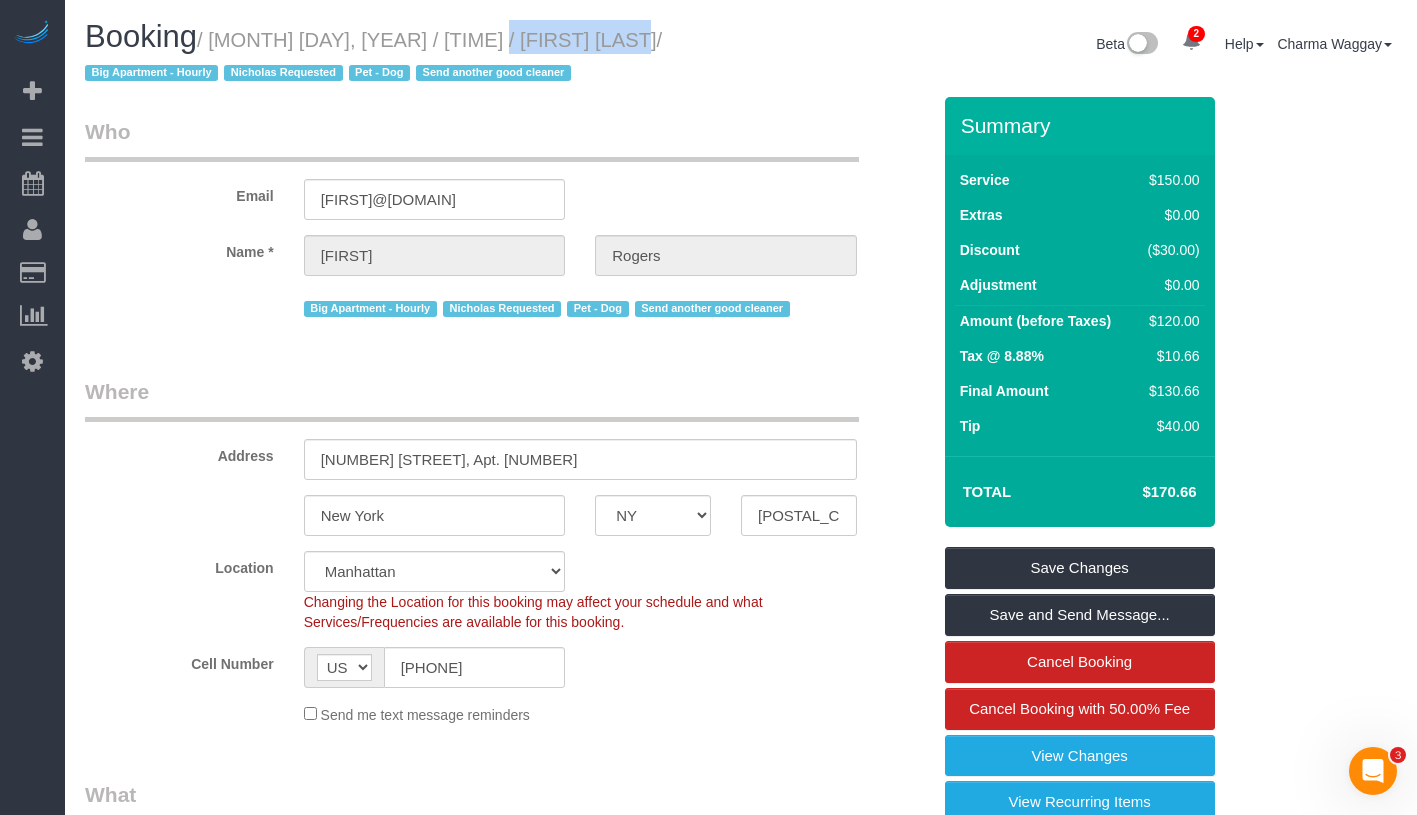 drag, startPoint x: 480, startPoint y: 44, endPoint x: 614, endPoint y: 43, distance: 134.00374 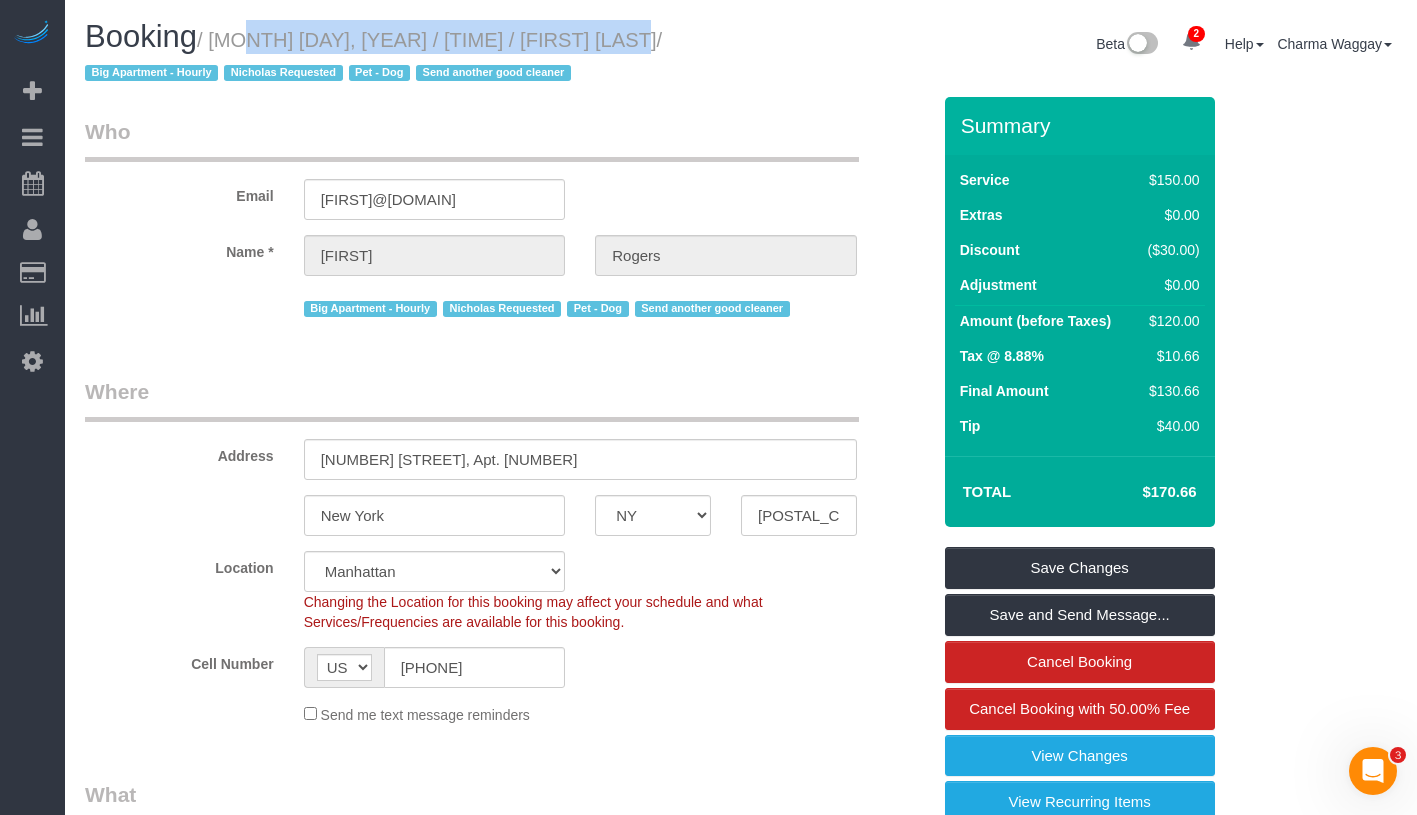 drag, startPoint x: 232, startPoint y: 40, endPoint x: 616, endPoint y: 43, distance: 384.01172 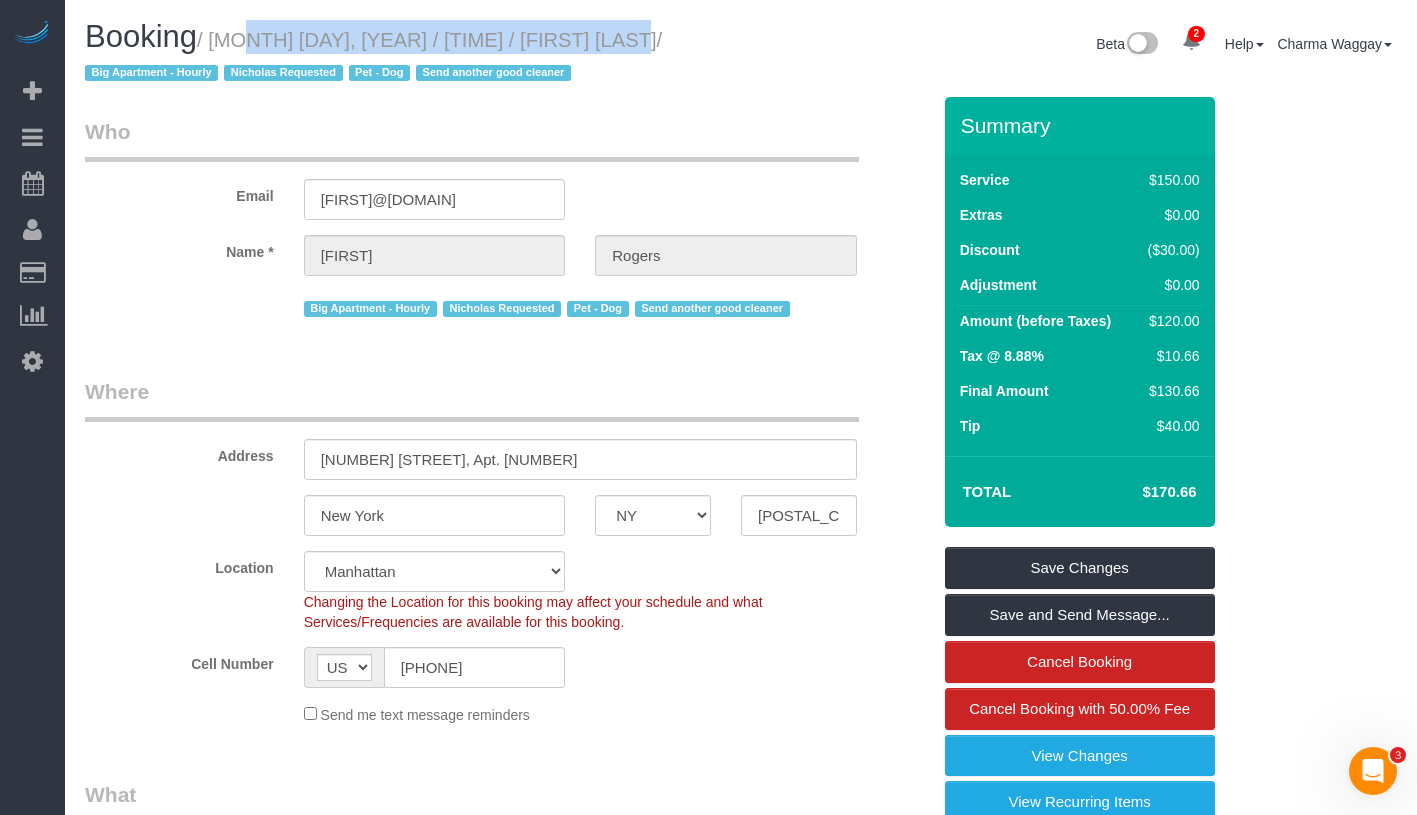 click on "/ August 06, 2025 / 2:00PM / Jeffrey Rogers
/
Big Apartment - Hourly
Nicholas Requested
Pet - Dog
Send another good cleaner" at bounding box center [373, 57] 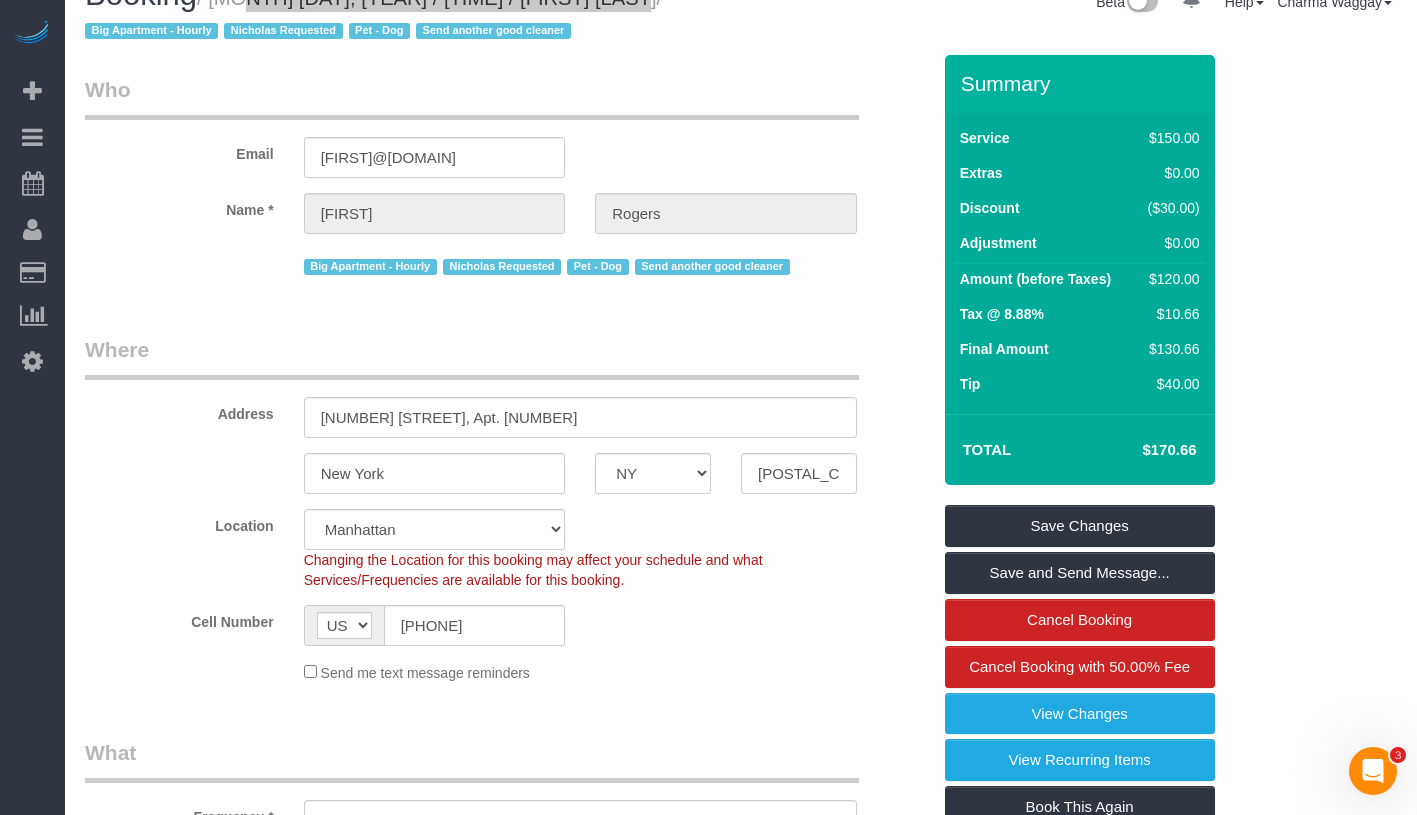 scroll, scrollTop: 0, scrollLeft: 0, axis: both 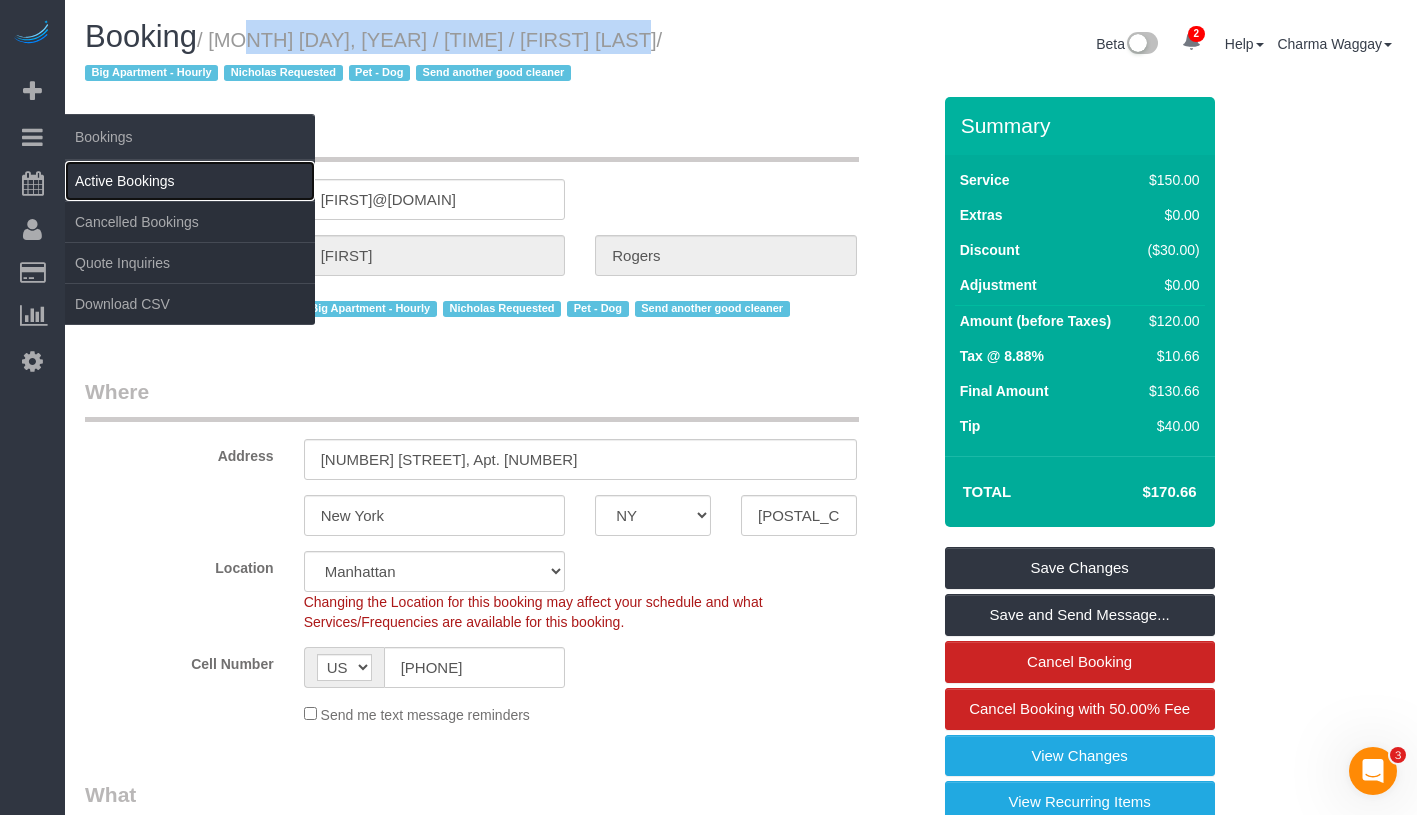 click on "Active Bookings" at bounding box center (190, 181) 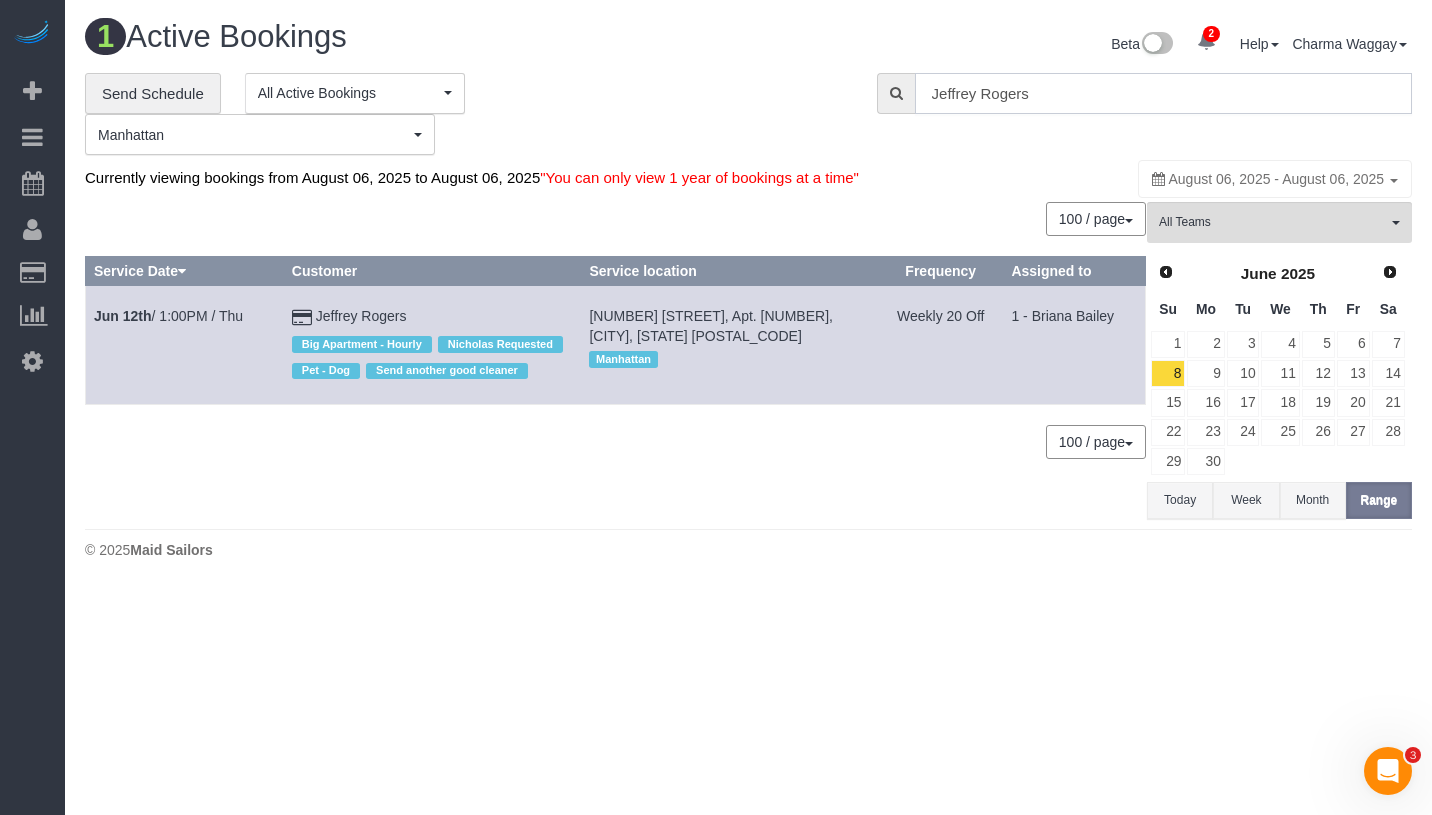 click on "Jeffrey Rogers" at bounding box center (1163, 93) 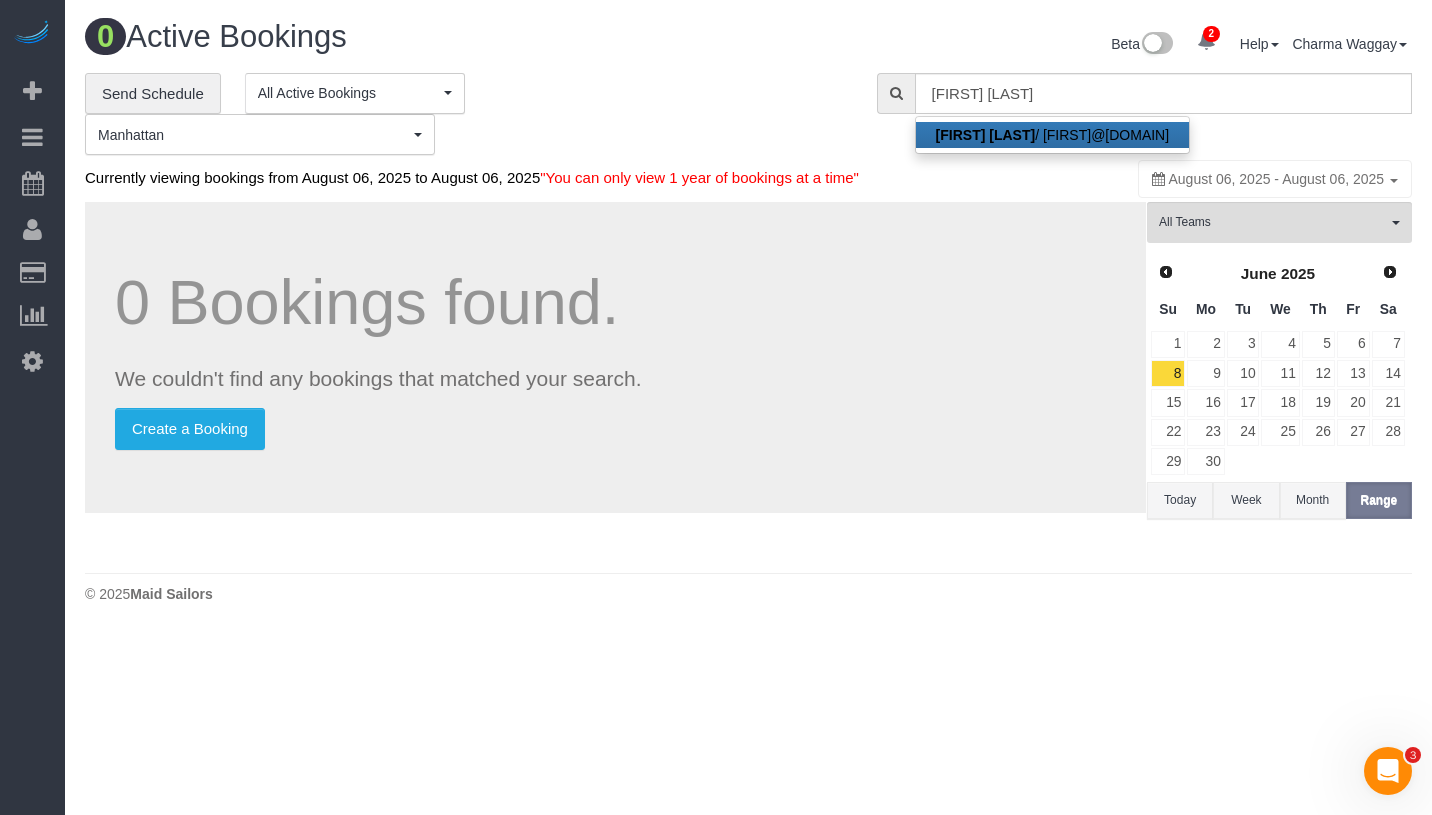 click on "Dale Silin  - dale1112@aol.com" at bounding box center [1053, 135] 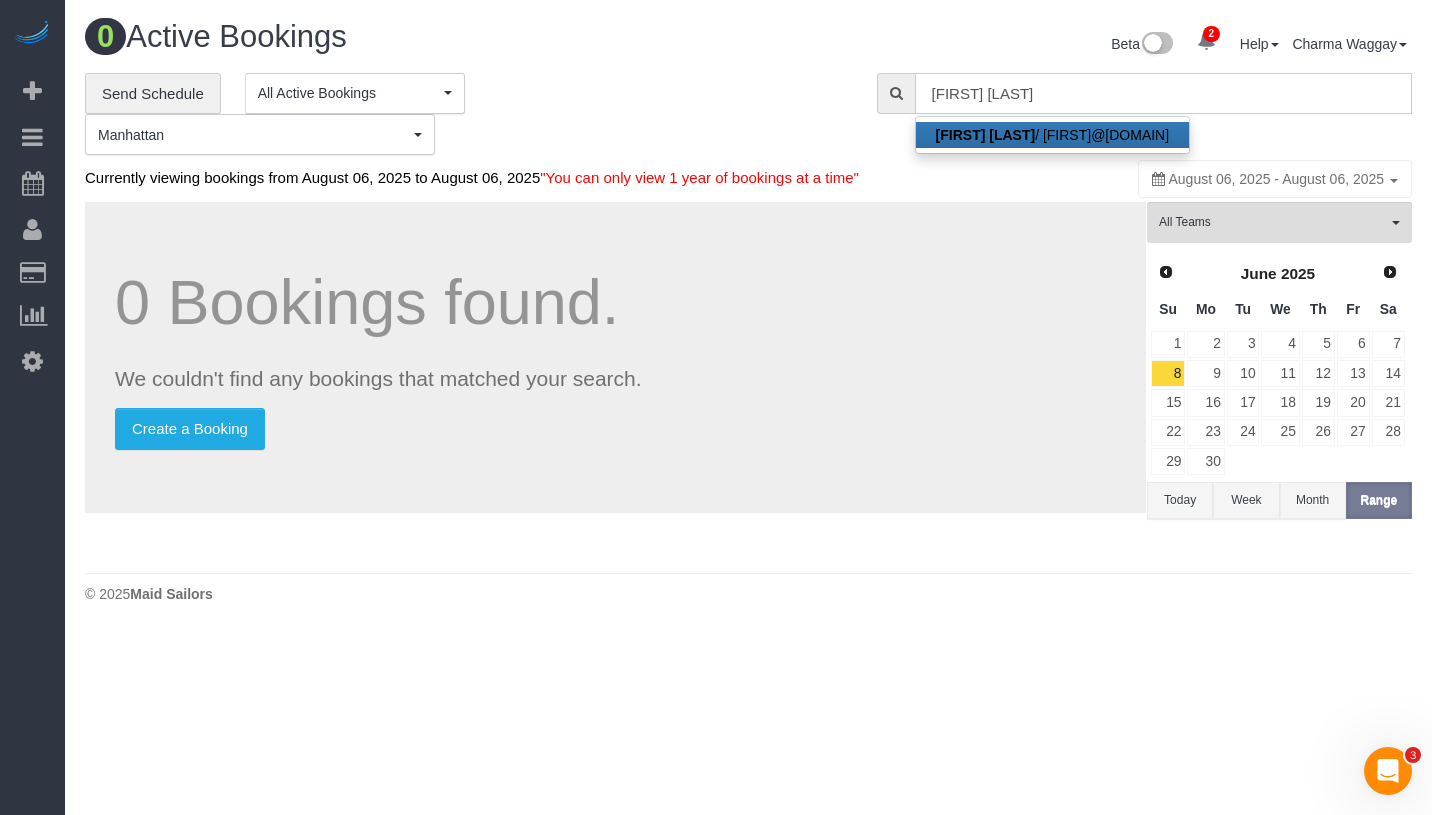 type on "dale1112@aol.com" 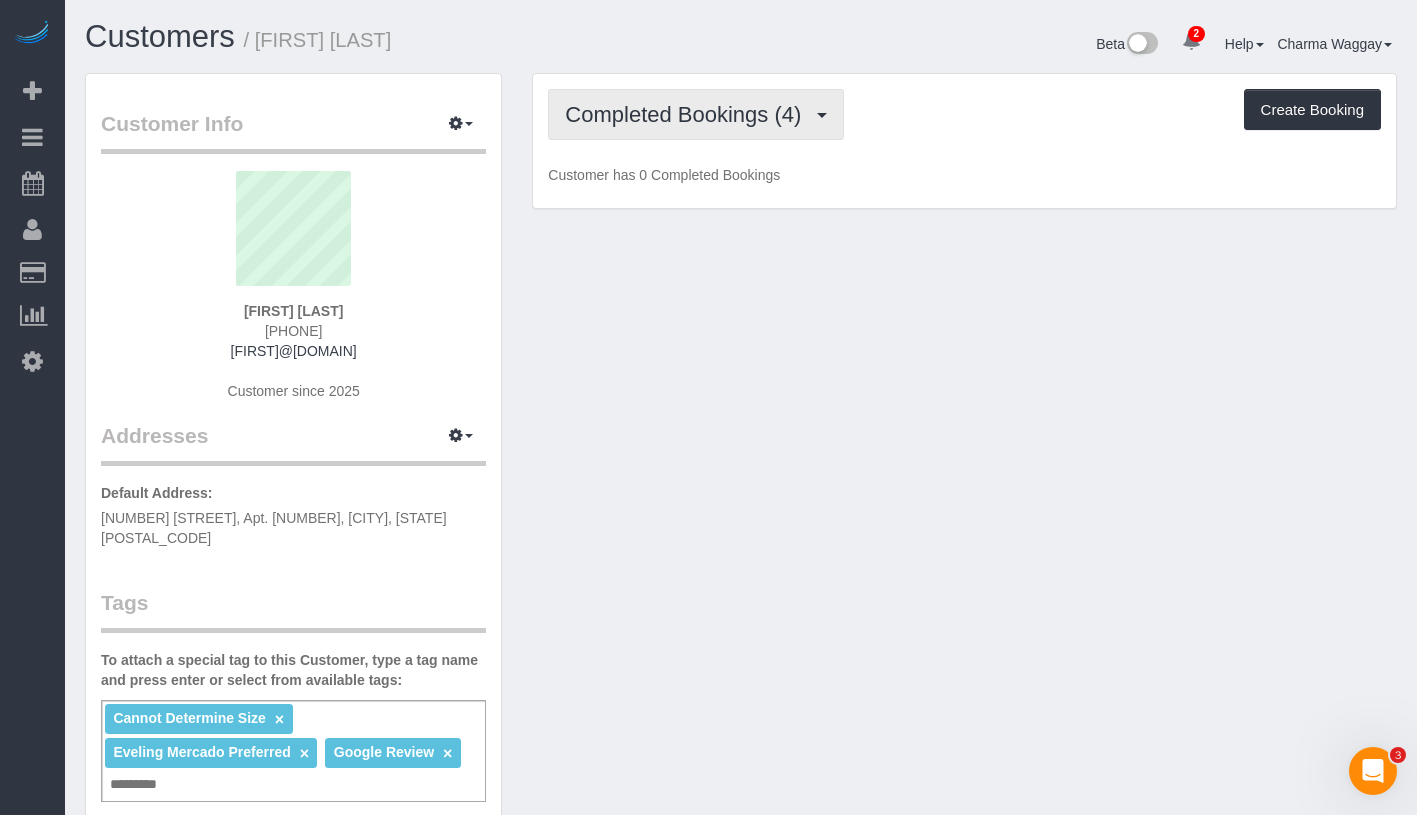 click on "Completed Bookings (4)" at bounding box center [688, 114] 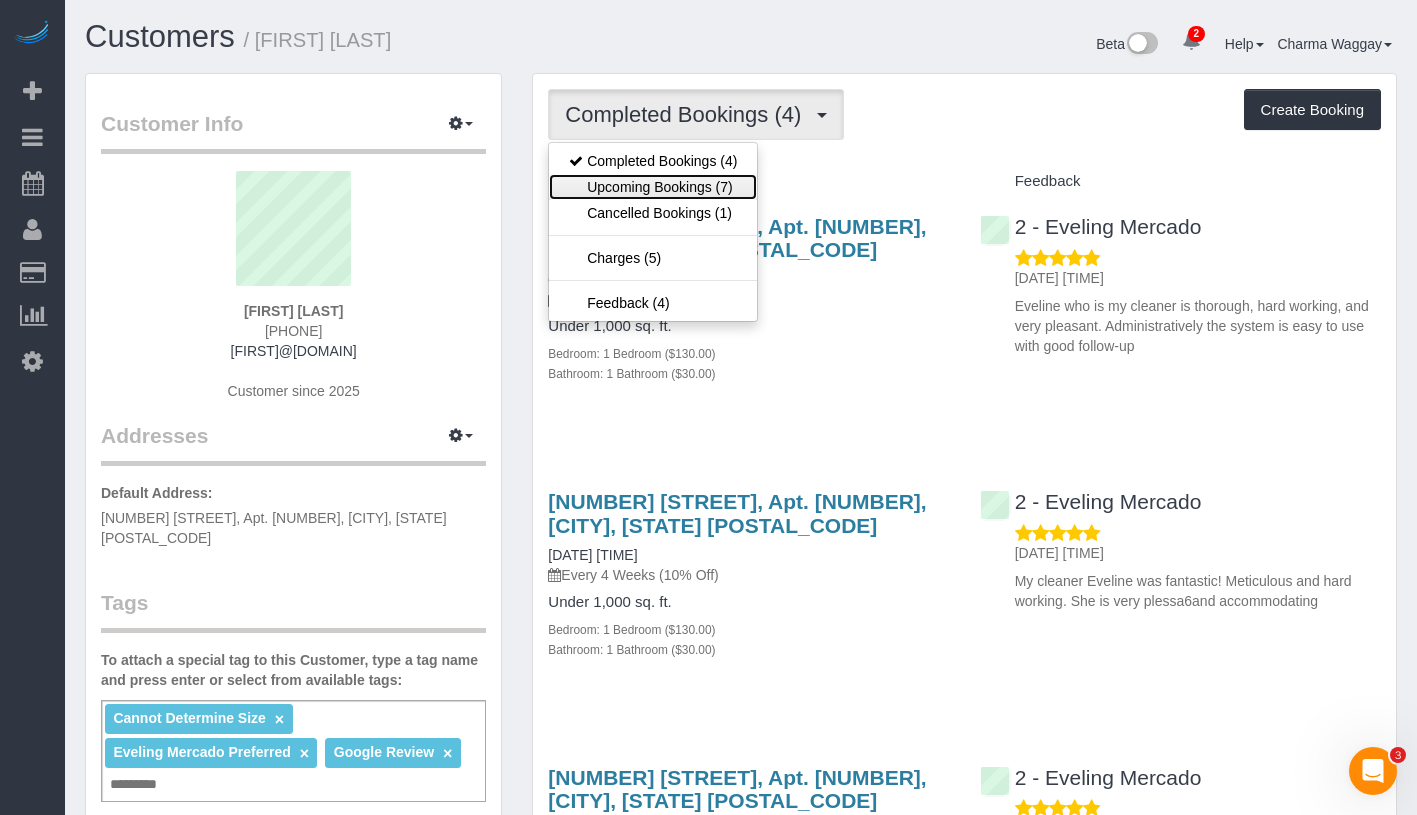 click on "Upcoming Bookings (7)" at bounding box center (653, 187) 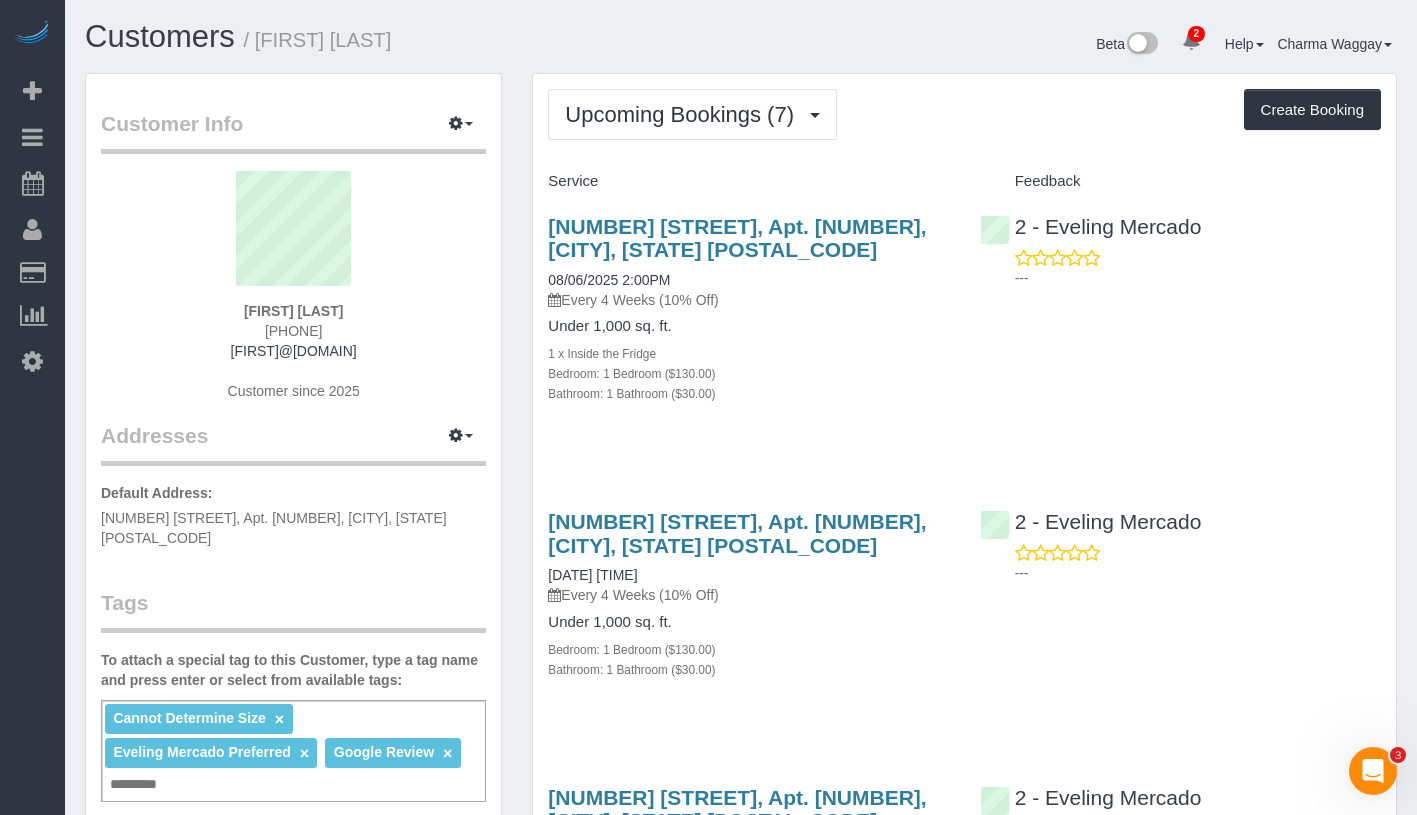 click on "Upcoming Bookings (7)
Completed Bookings (4)
Upcoming Bookings (7)
Cancelled Bookings (1)
Charges (5)
Feedback (4)
Create Booking
Service
Feedback" at bounding box center (964, 1167) 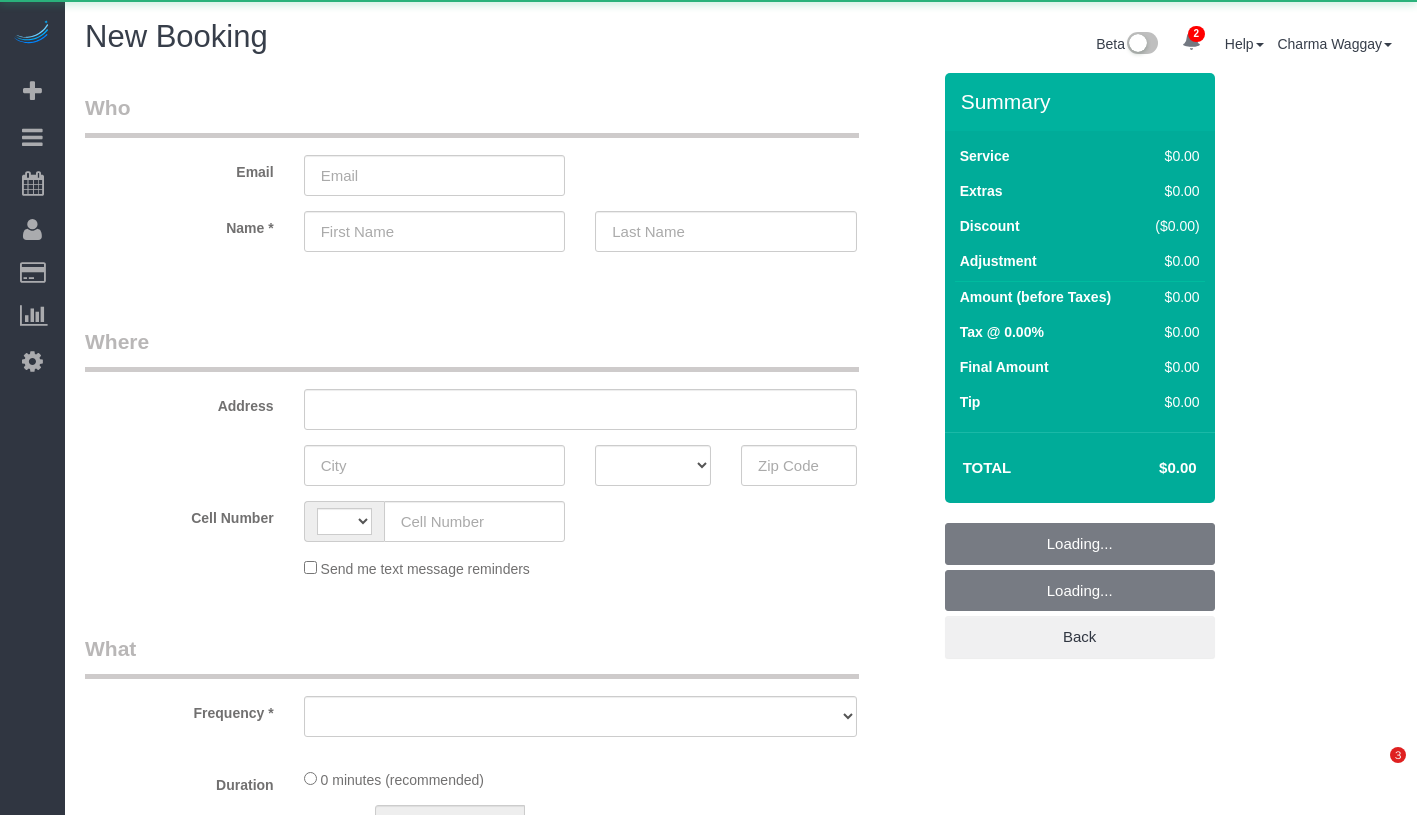 scroll, scrollTop: 0, scrollLeft: 0, axis: both 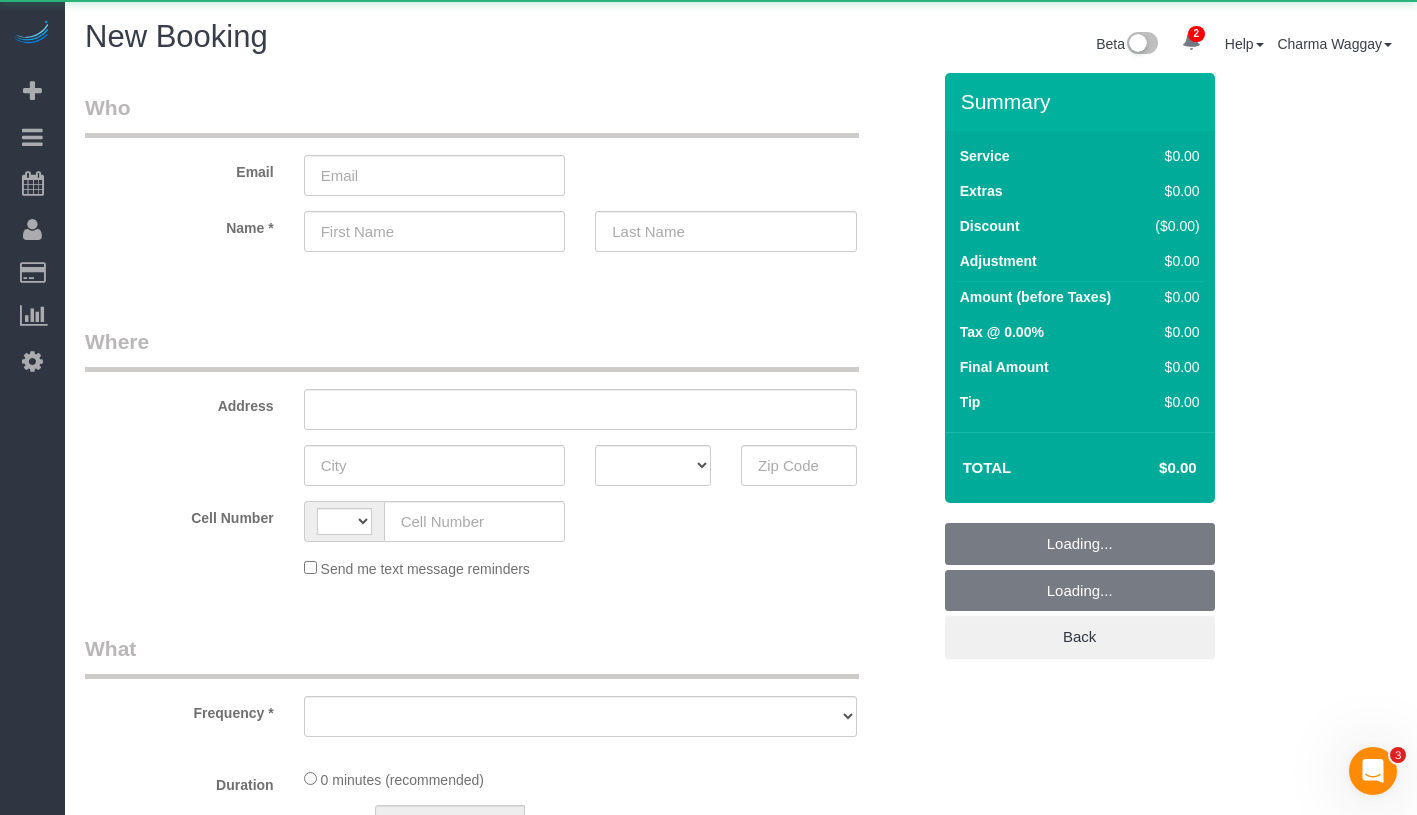 select on "string:US" 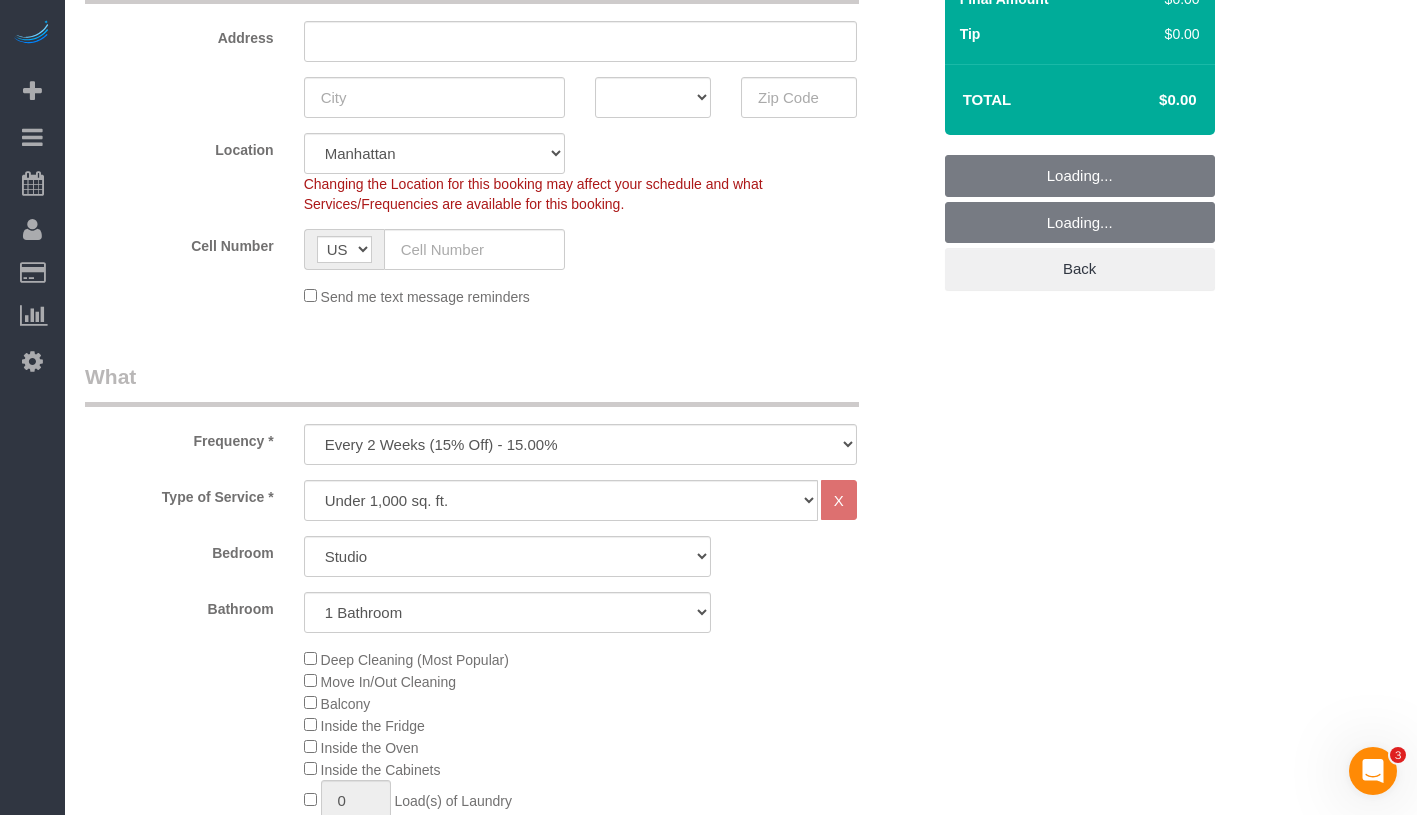 scroll, scrollTop: 445, scrollLeft: 0, axis: vertical 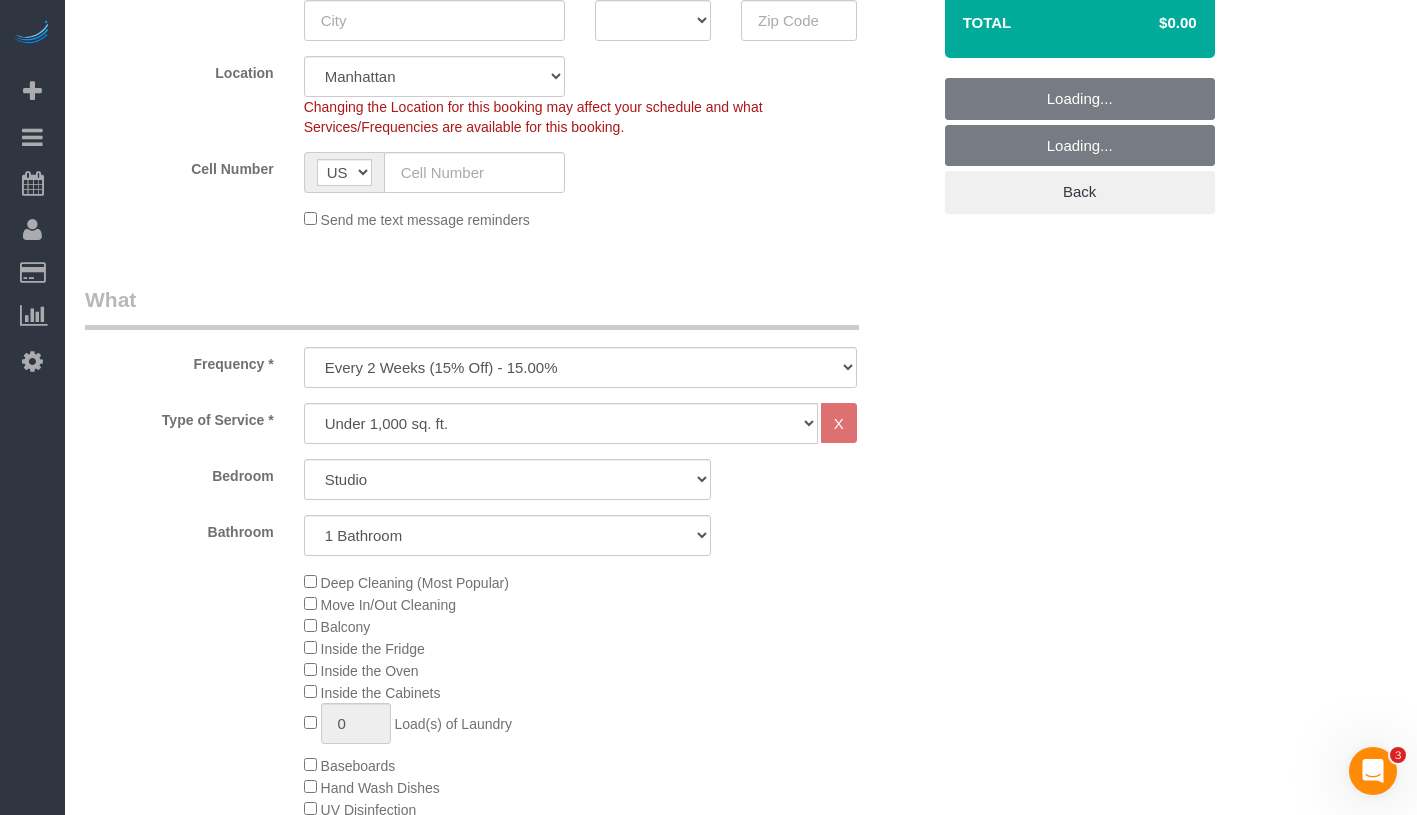 select on "object:1538" 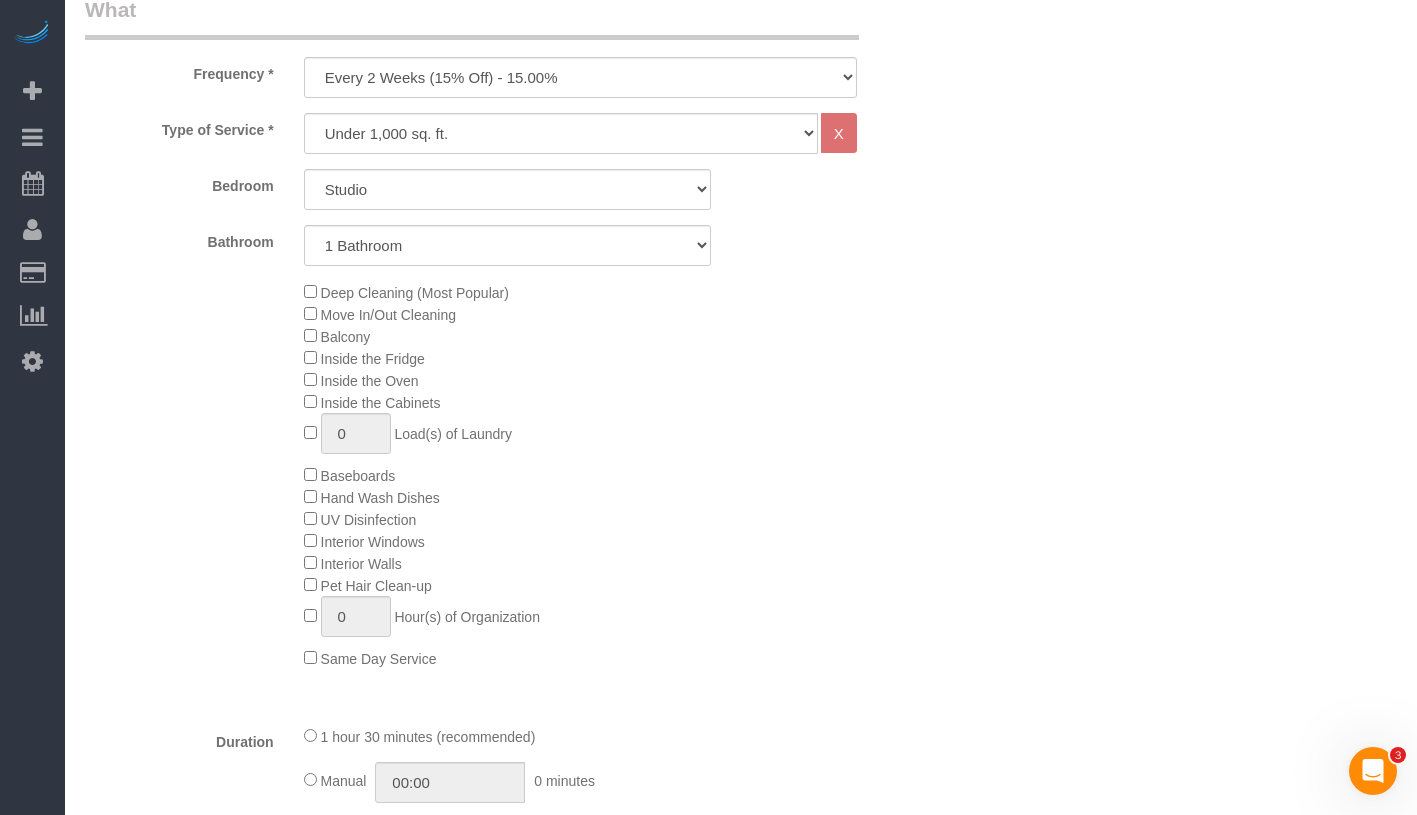 scroll, scrollTop: 740, scrollLeft: 0, axis: vertical 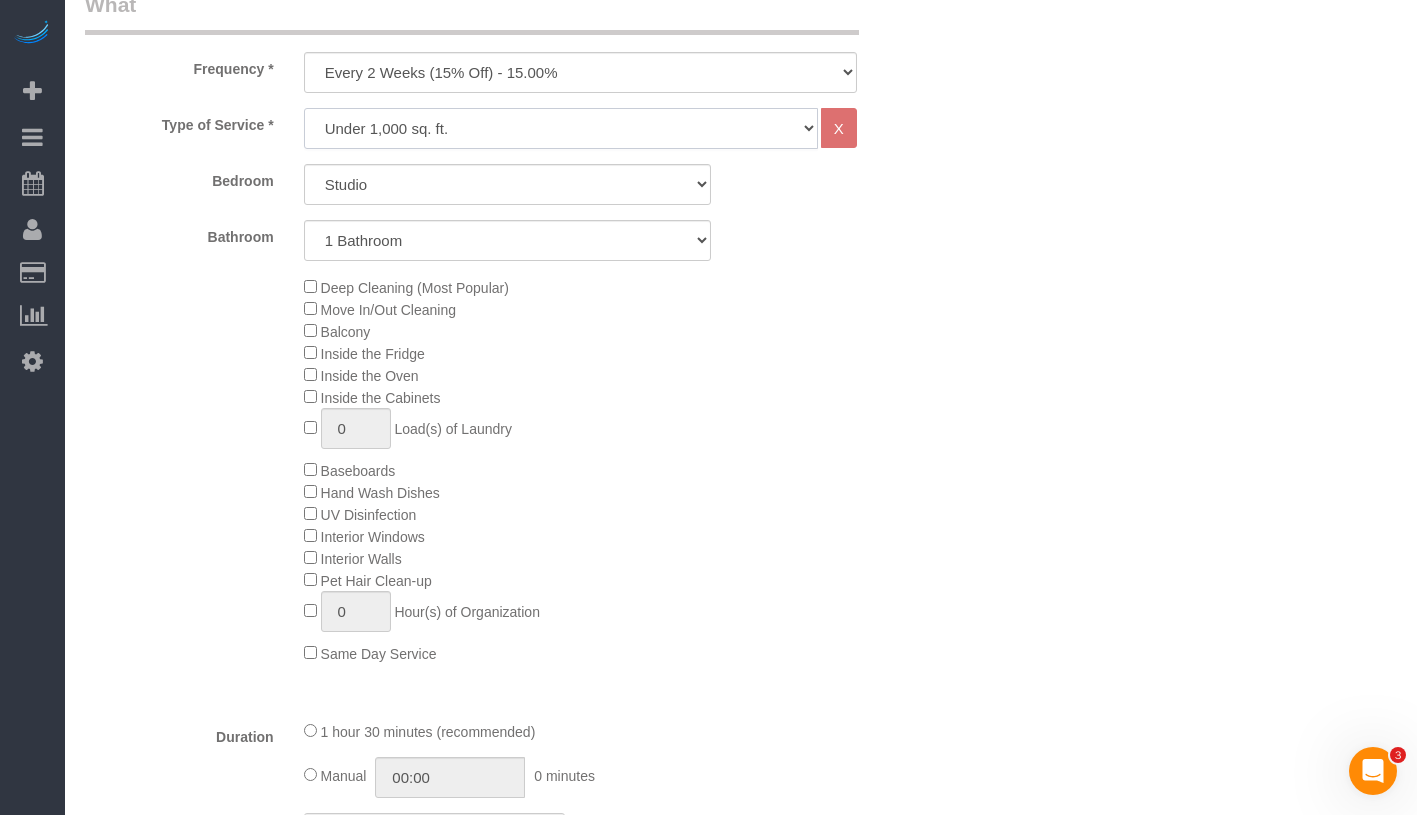 click on "Under 1,000 sq. ft. 1,001 - 1,500 sq. ft. 1,500+ sq. ft. Custom Cleaning Office Cleaning Airbnb Cleaning Post Construction Cleaning RE-CLEAN Hourly Rate - 8.0 Hourly Rate - 7.5 Late Cancellation - Invoice Purposes Hourly Rate (30% OFF) Bungalow Living Hello Alfred - Standard Cleaning Hello Alfred - Hourly Rate TULU - Standard Cleaning TULU - Hourly Rate Hourly Rate (15% OFF) Hourly Rate (20% OFF) Hourly Rate (25% OFF) Hourly Rate (22.5% OFF) Charity Clean Outsite - Hourly Rate Floor Cleaning 100/hr 140/hr Upholstery Cleaning Hourly Rate (Comped Cleaning) Power Washing Carpet/Rug Cleaning Floor Cleaning - 25% OFF Couch Cleaning Partnership Flat Rate Pricing Partnership Hourly Rate Staff Office Hours" 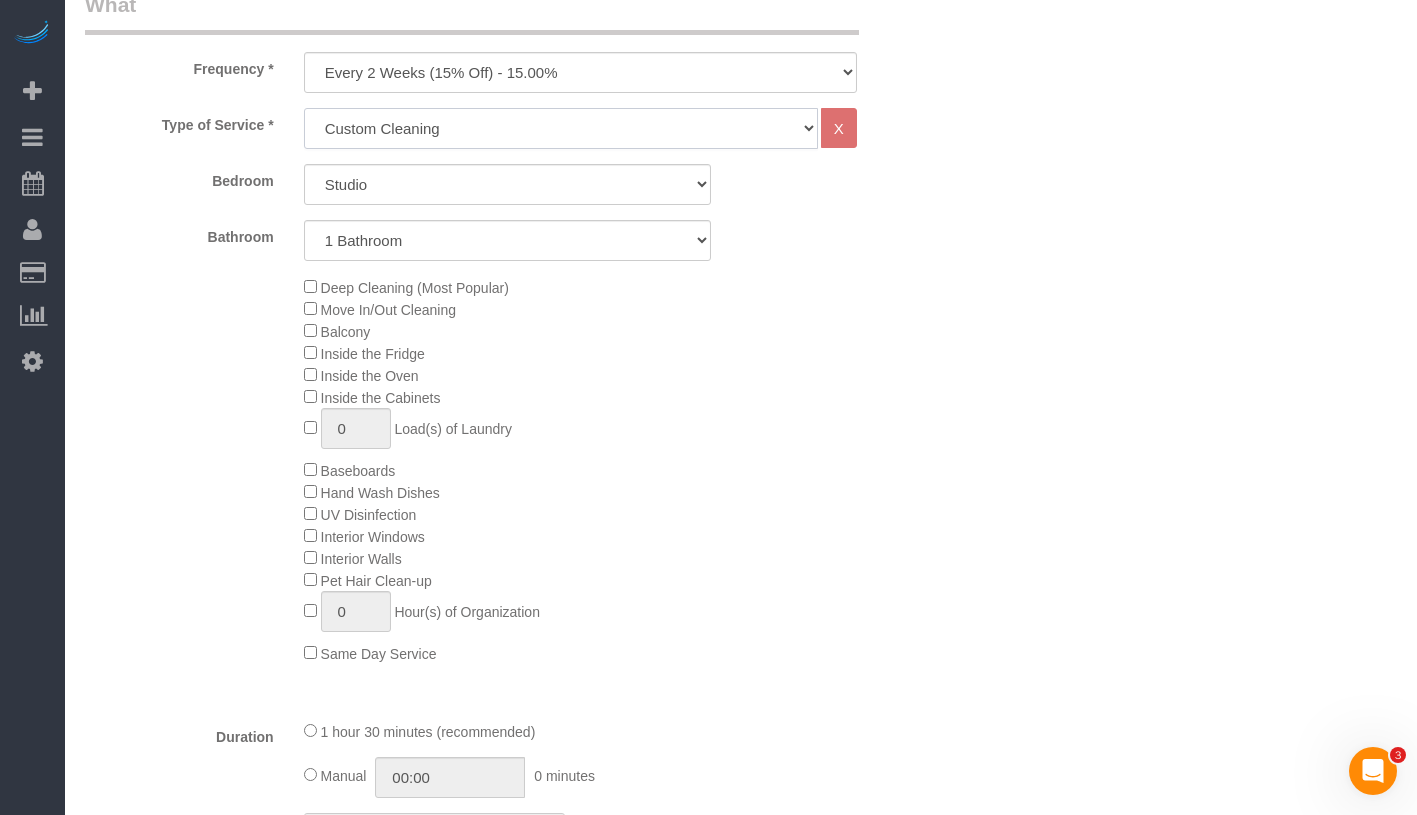 select on "1" 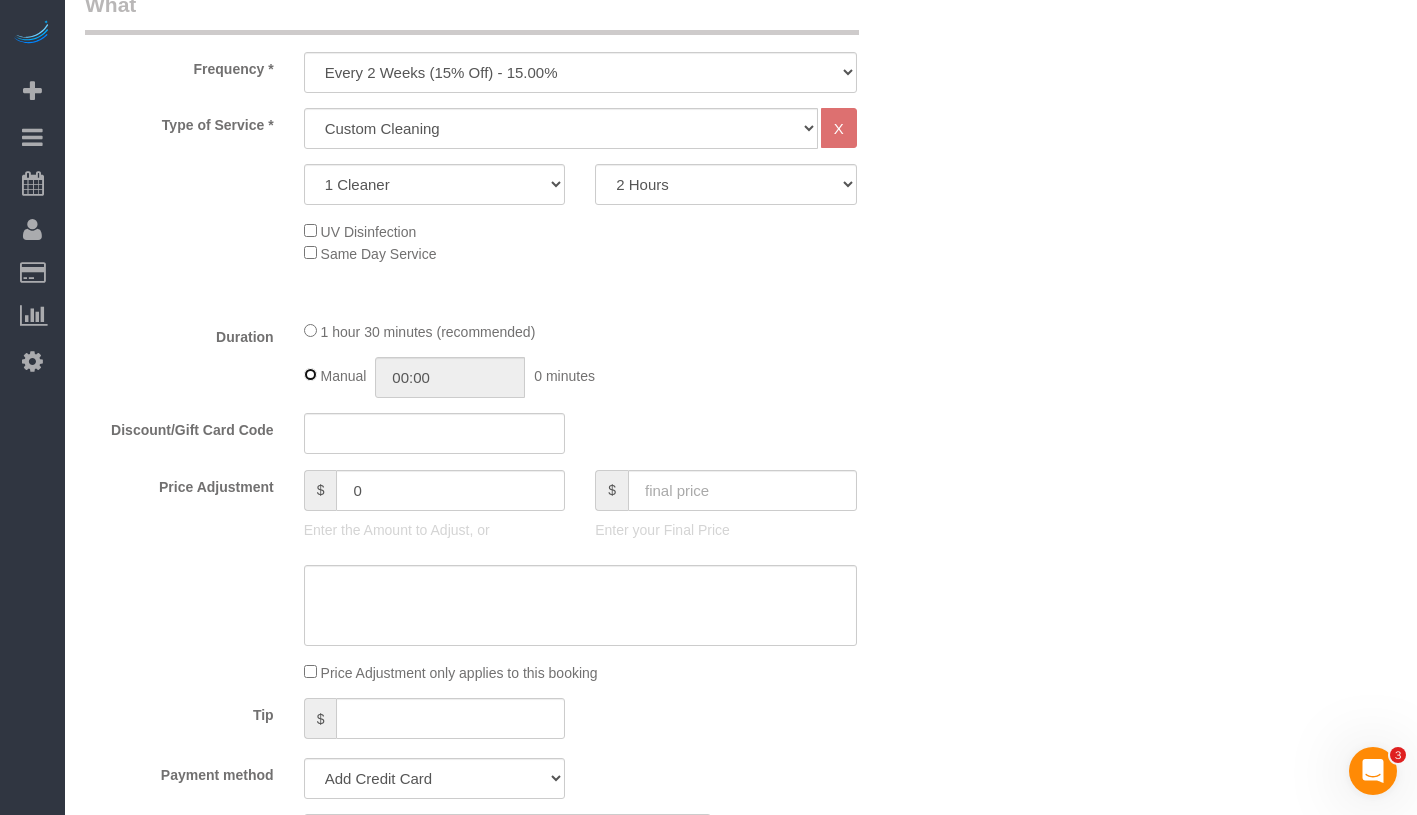 type on "01:30" 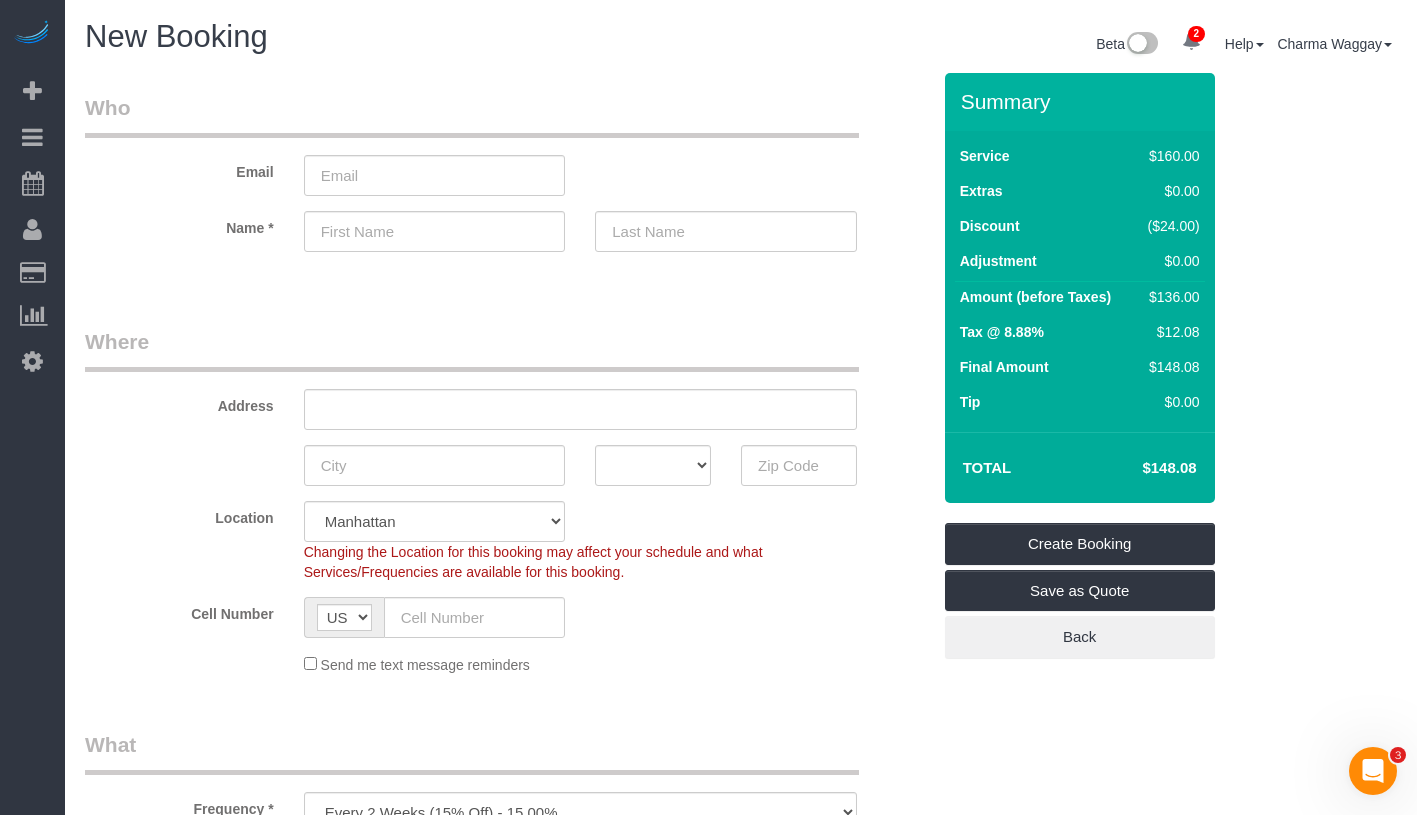 scroll, scrollTop: 288, scrollLeft: 0, axis: vertical 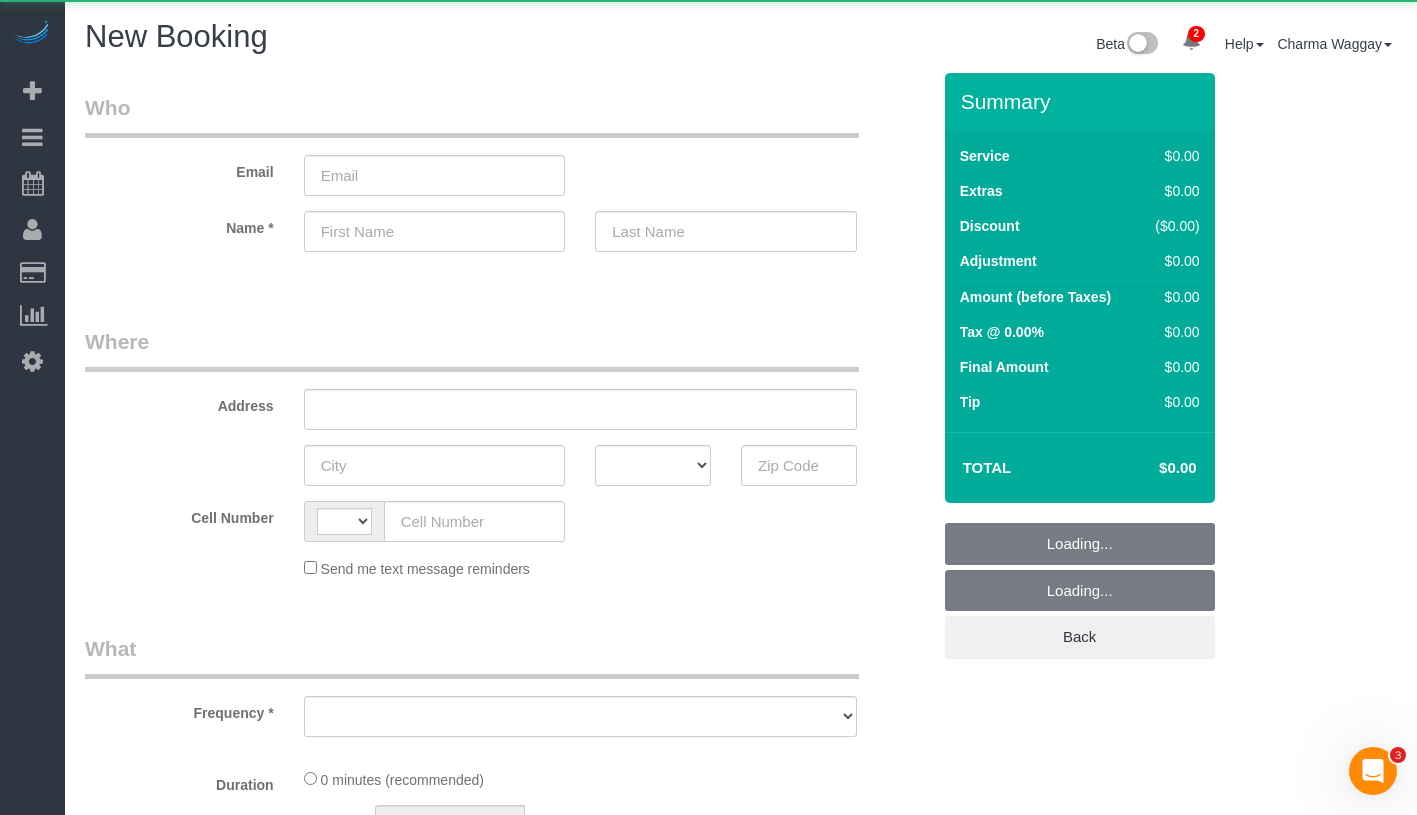 select on "string:US" 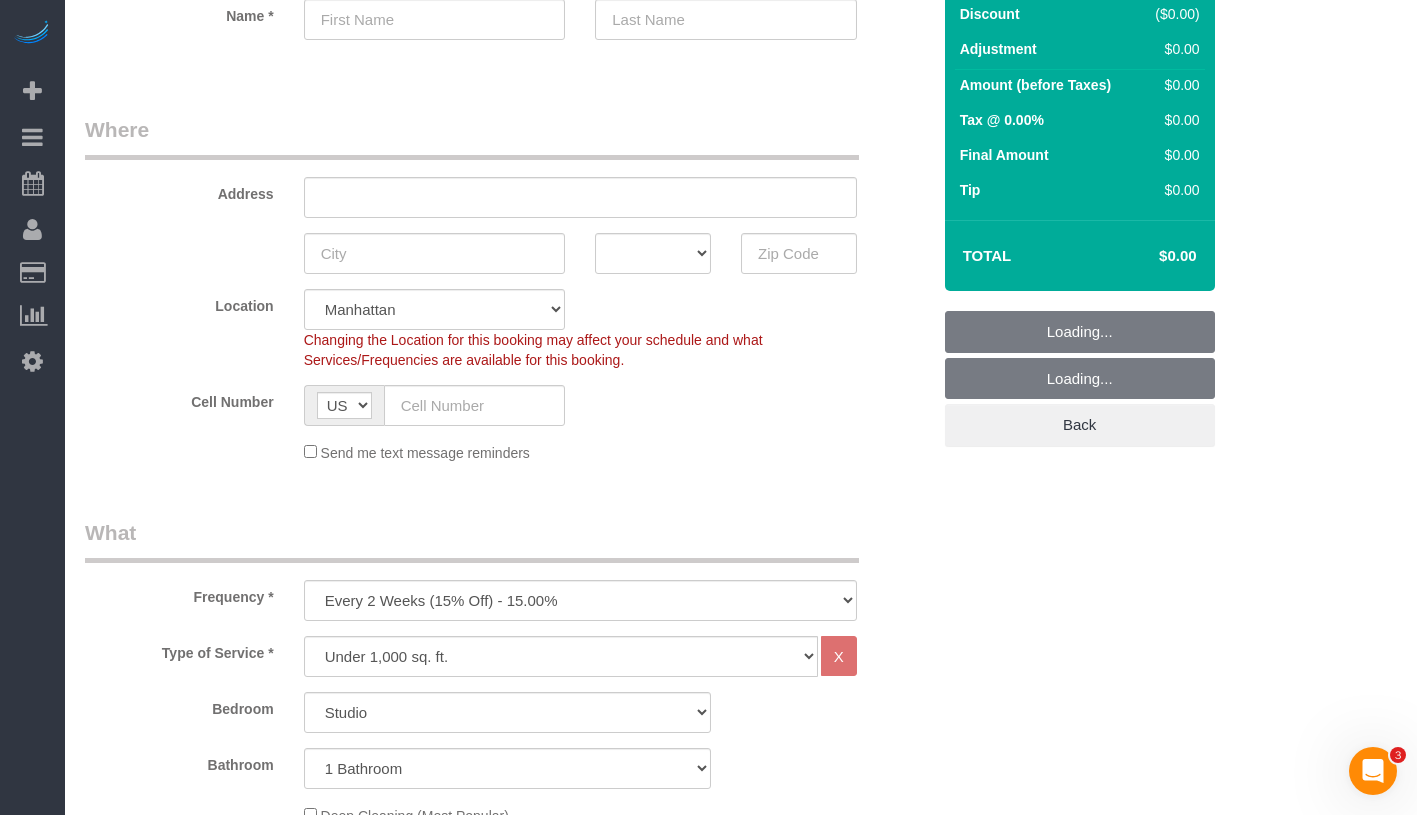 select on "object:1053" 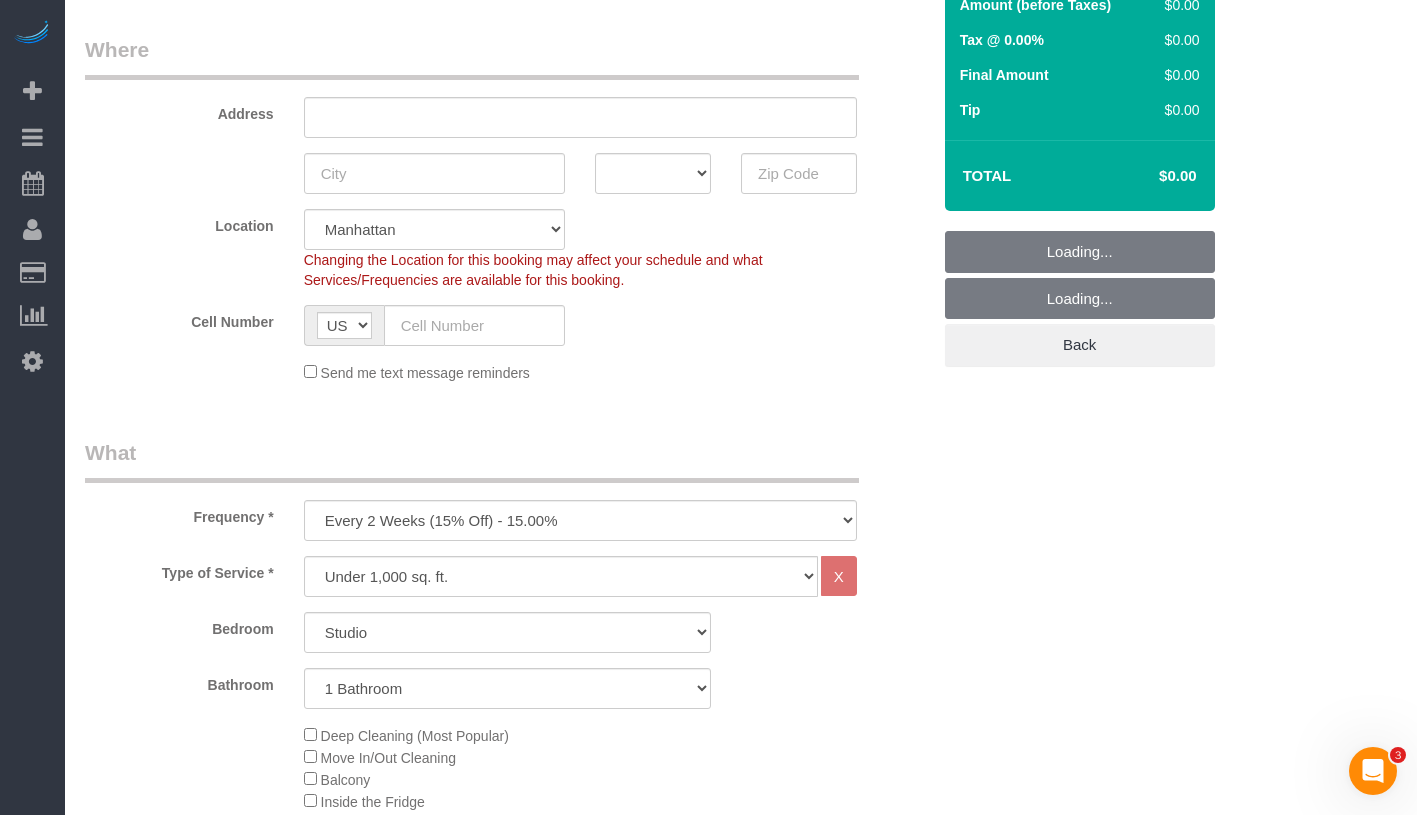 scroll, scrollTop: 368, scrollLeft: 0, axis: vertical 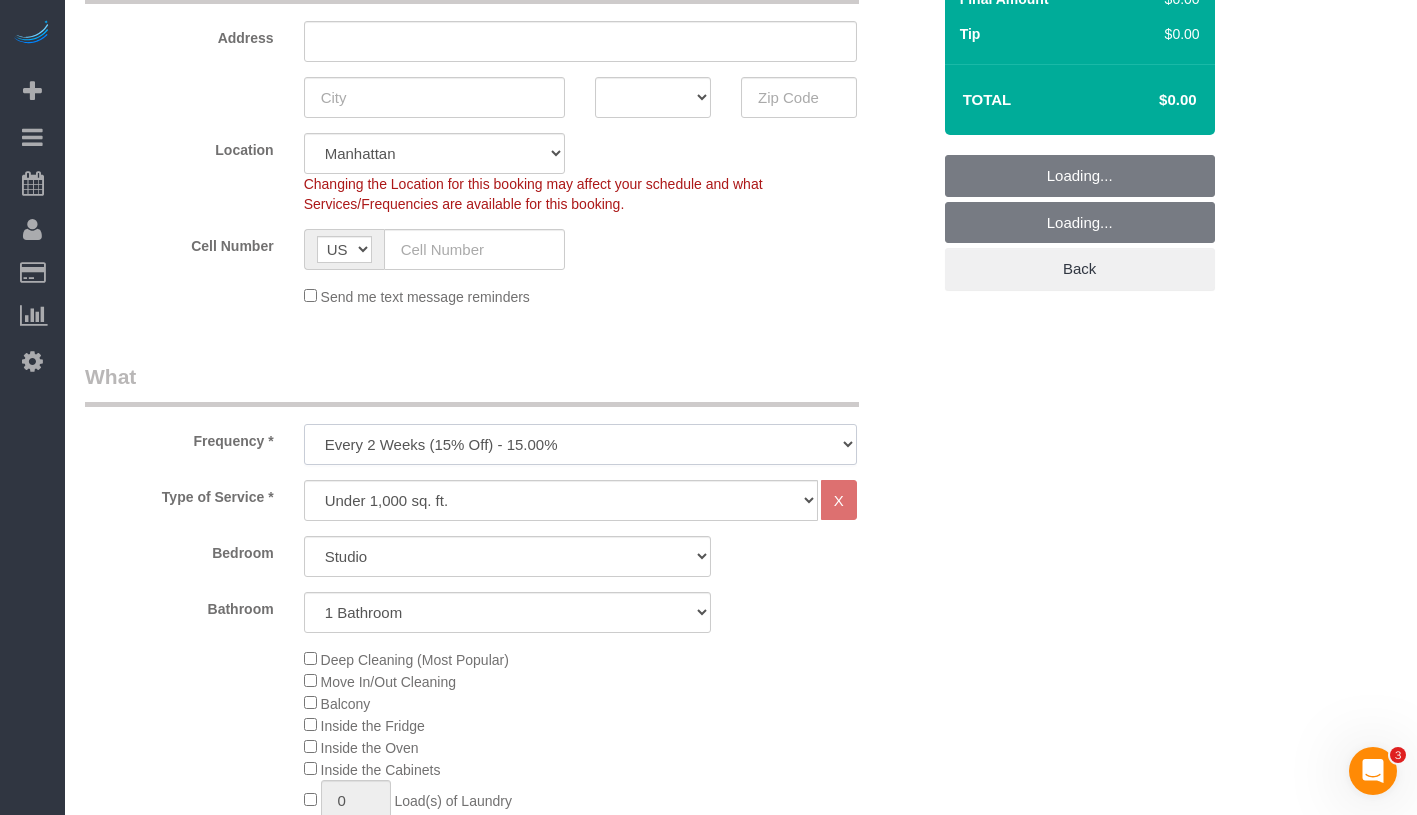 click on "One Time Weekly (20% Off) - 20.00% Every 2 Weeks (15% Off) - 15.00% Every 4 Weeks (10% Off) - 10.00%" at bounding box center (580, 444) 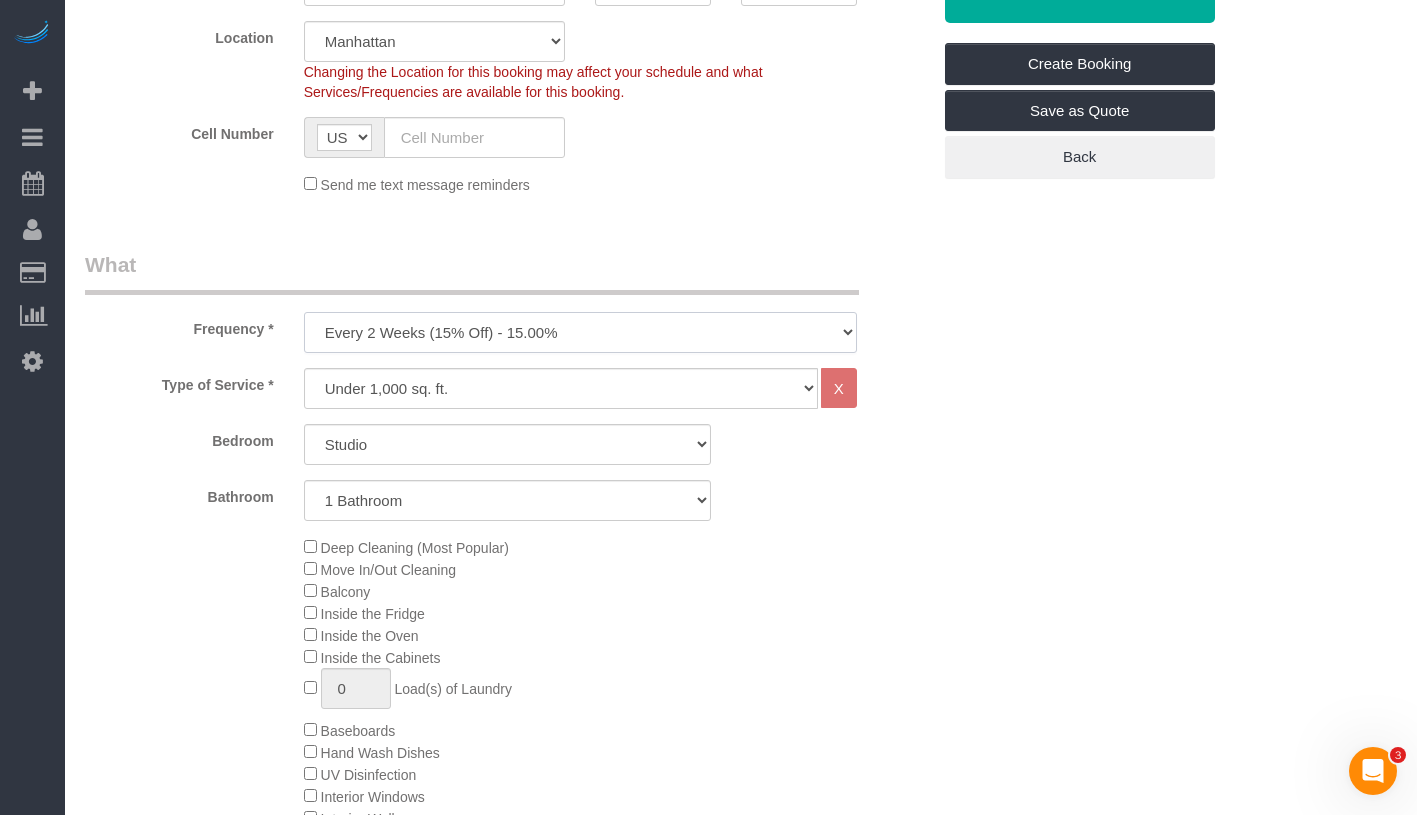 scroll, scrollTop: 495, scrollLeft: 0, axis: vertical 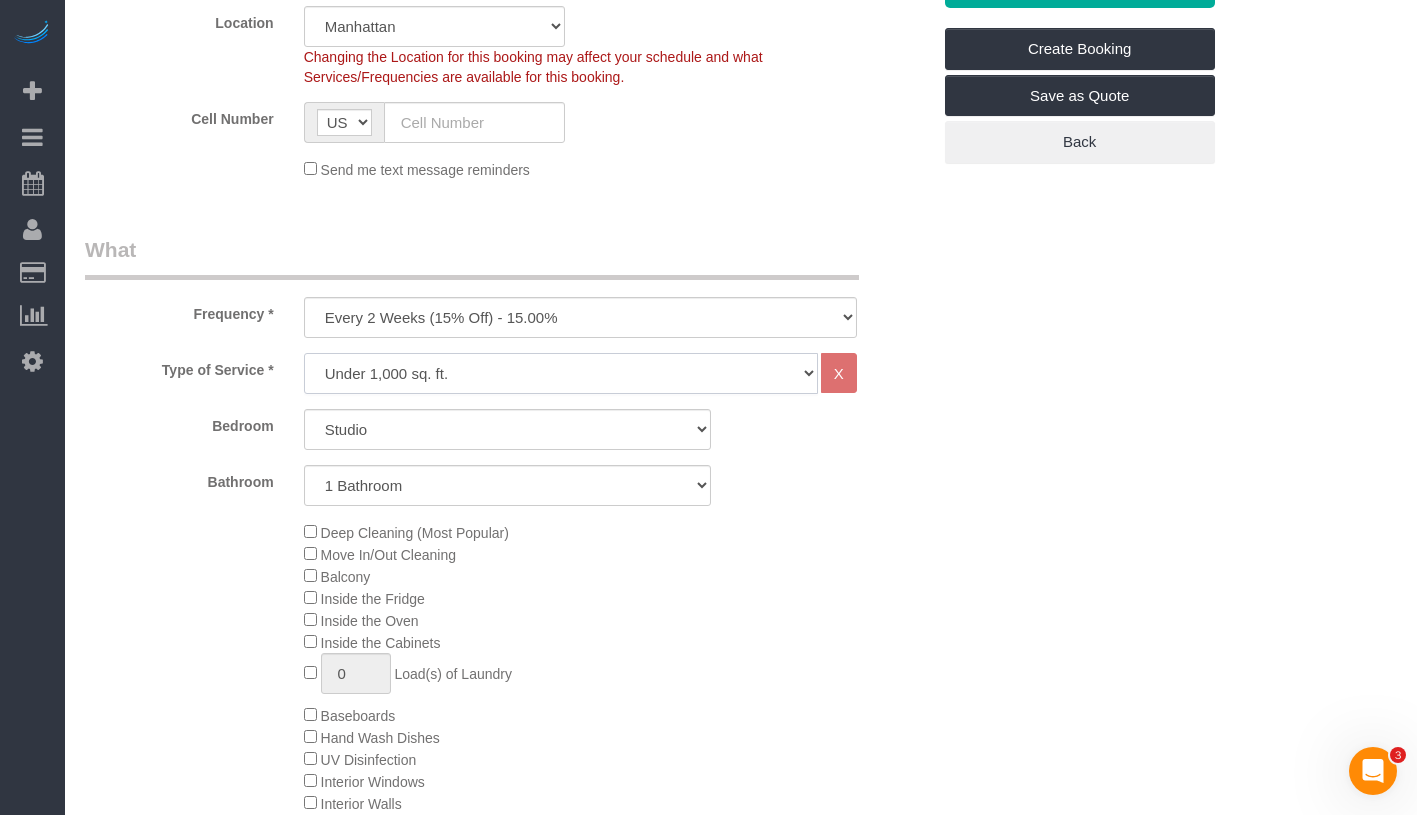 click on "Under 1,000 sq. ft. 1,001 - 1,500 sq. ft. 1,500+ sq. ft. Custom Cleaning Office Cleaning Airbnb Cleaning Post Construction Cleaning RE-CLEAN Hourly Rate - 8.0 Hourly Rate - 7.5 Late Cancellation - Invoice Purposes Hourly Rate (30% OFF) Bungalow Living Hello Alfred - Standard Cleaning Hello Alfred - Hourly Rate TULU - Standard Cleaning TULU - Hourly Rate Hourly Rate (15% OFF) Hourly Rate (20% OFF) Hourly Rate (25% OFF) Hourly Rate (22.5% OFF) Charity Clean Outsite - Hourly Rate Floor Cleaning 100/hr 140/hr Upholstery Cleaning Hourly Rate (Comped Cleaning) Power Washing Carpet/Rug Cleaning Floor Cleaning - 25% OFF Couch Cleaning Partnership Flat Rate Pricing Partnership Hourly Rate Staff Office Hours" 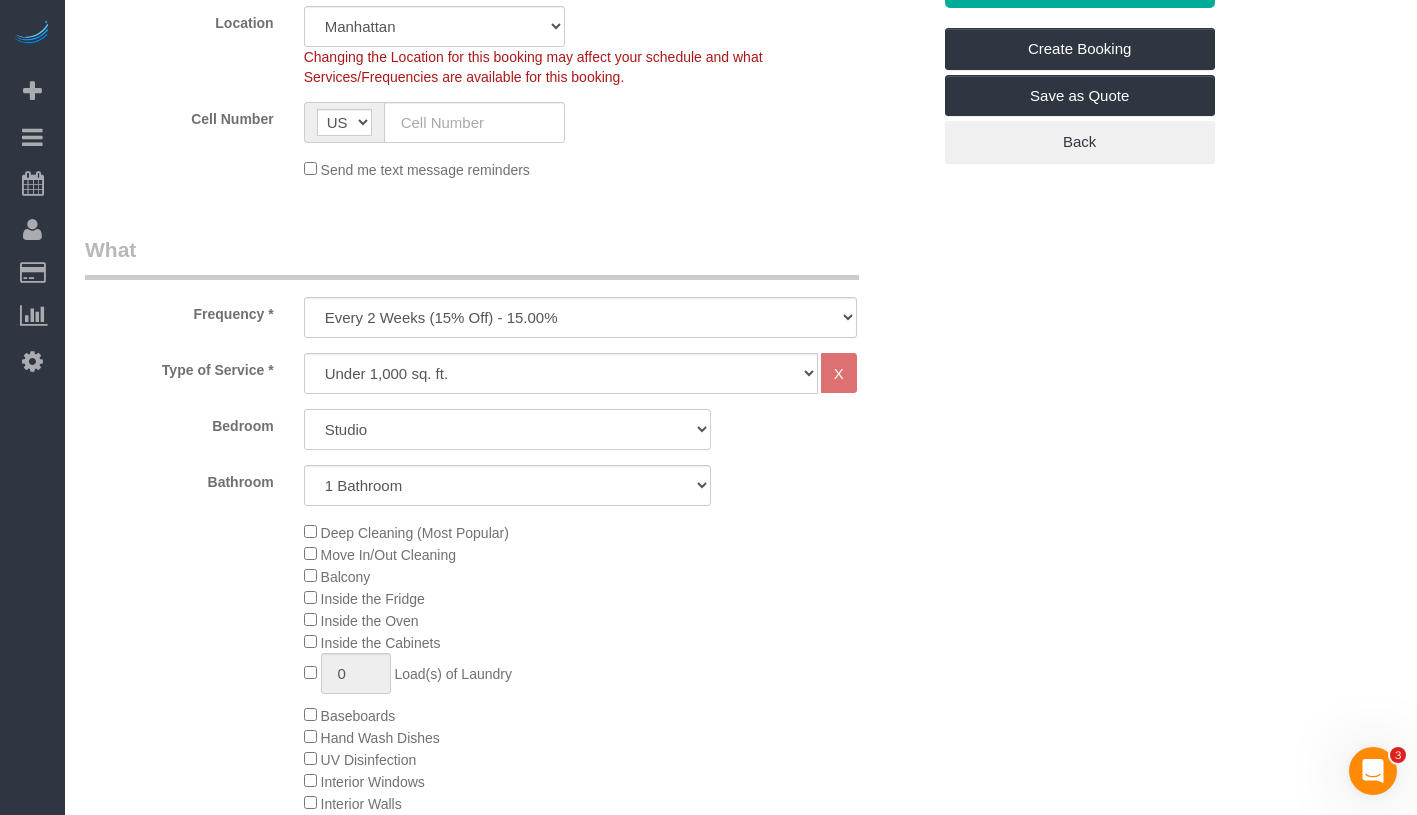 click on "Studio
1 Bedroom
2 Bedrooms
3 Bedrooms" 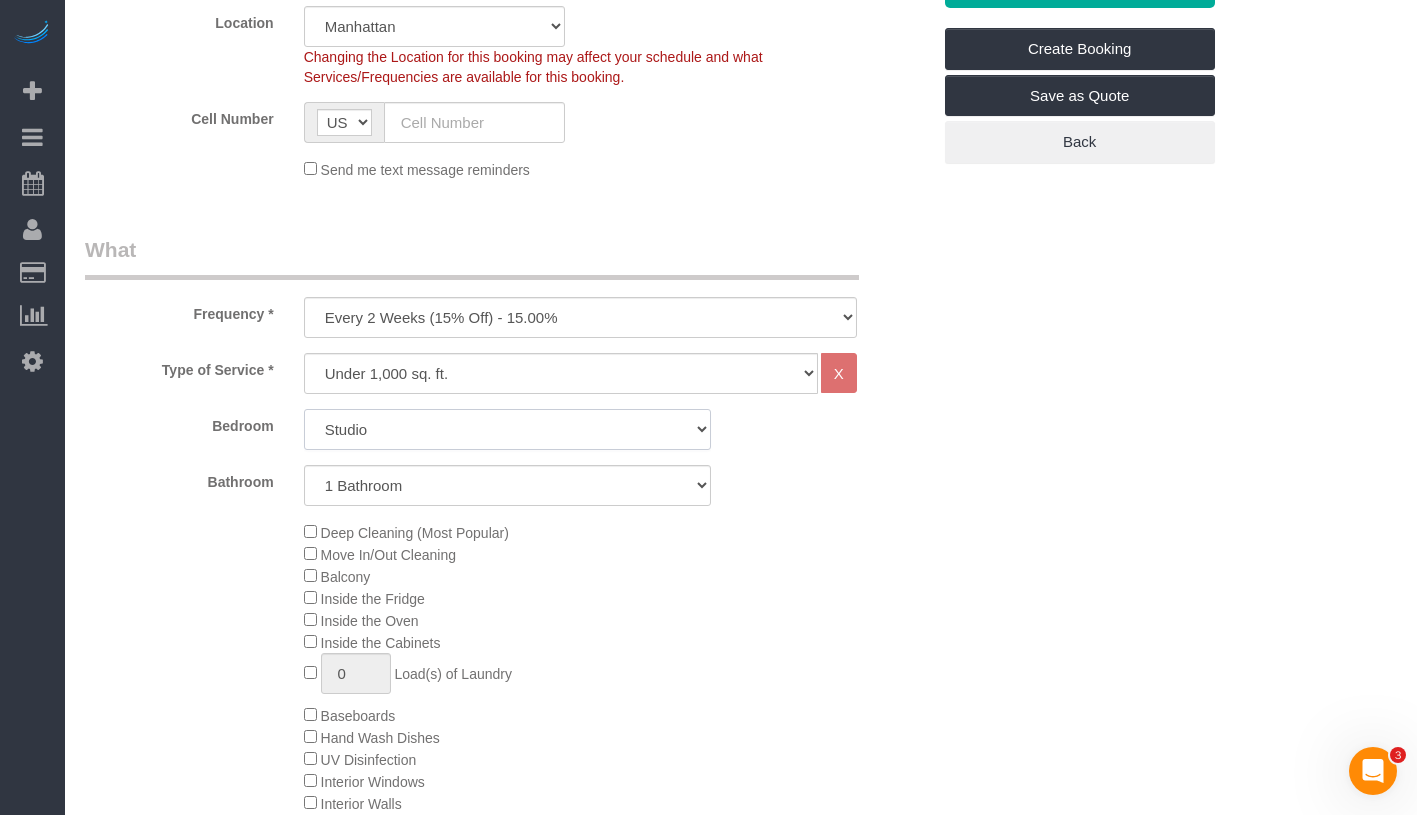 select on "2" 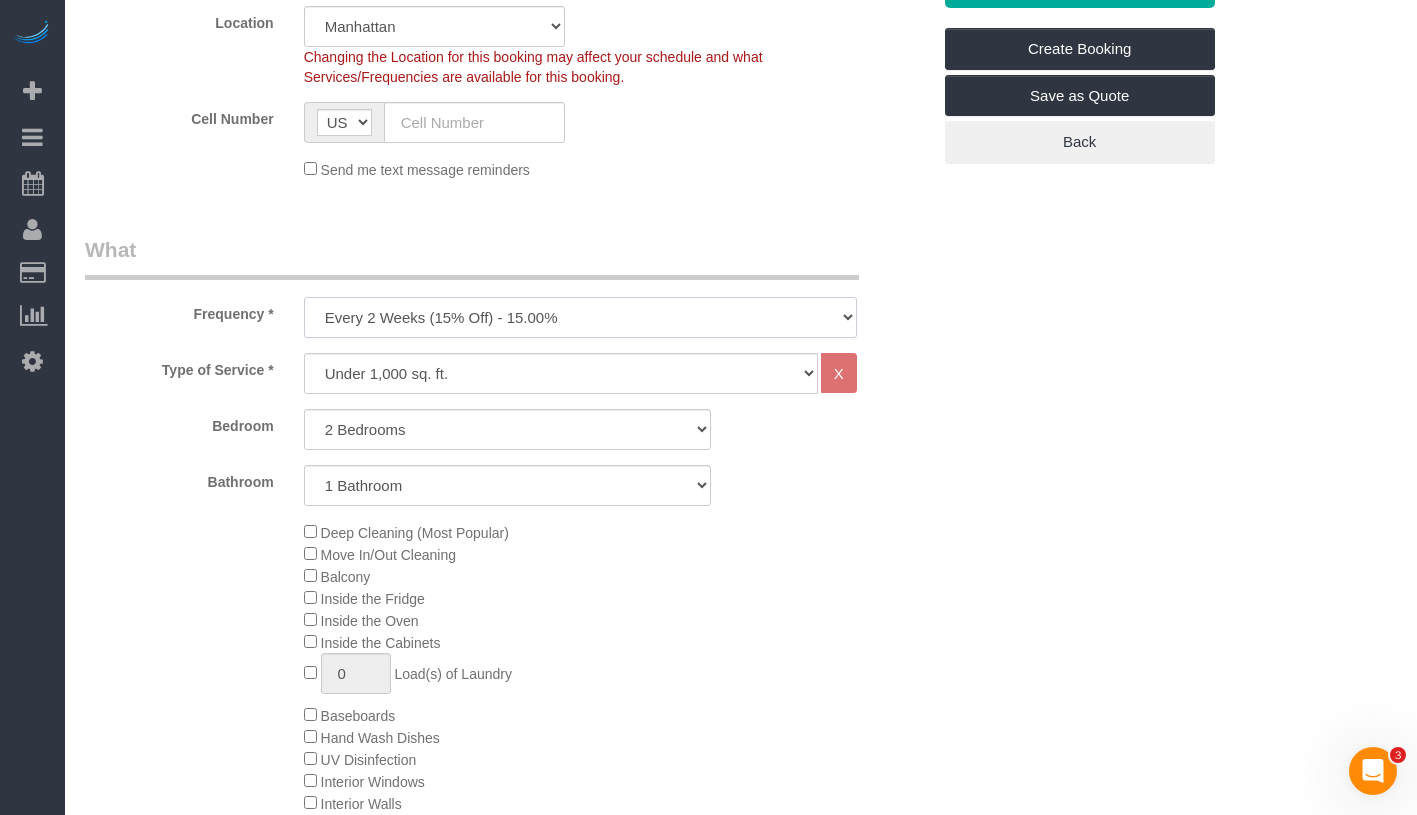 click on "One Time Weekly (20% Off) - 20.00% Every 2 Weeks (15% Off) - 15.00% Every 4 Weeks (10% Off) - 10.00%" at bounding box center (580, 317) 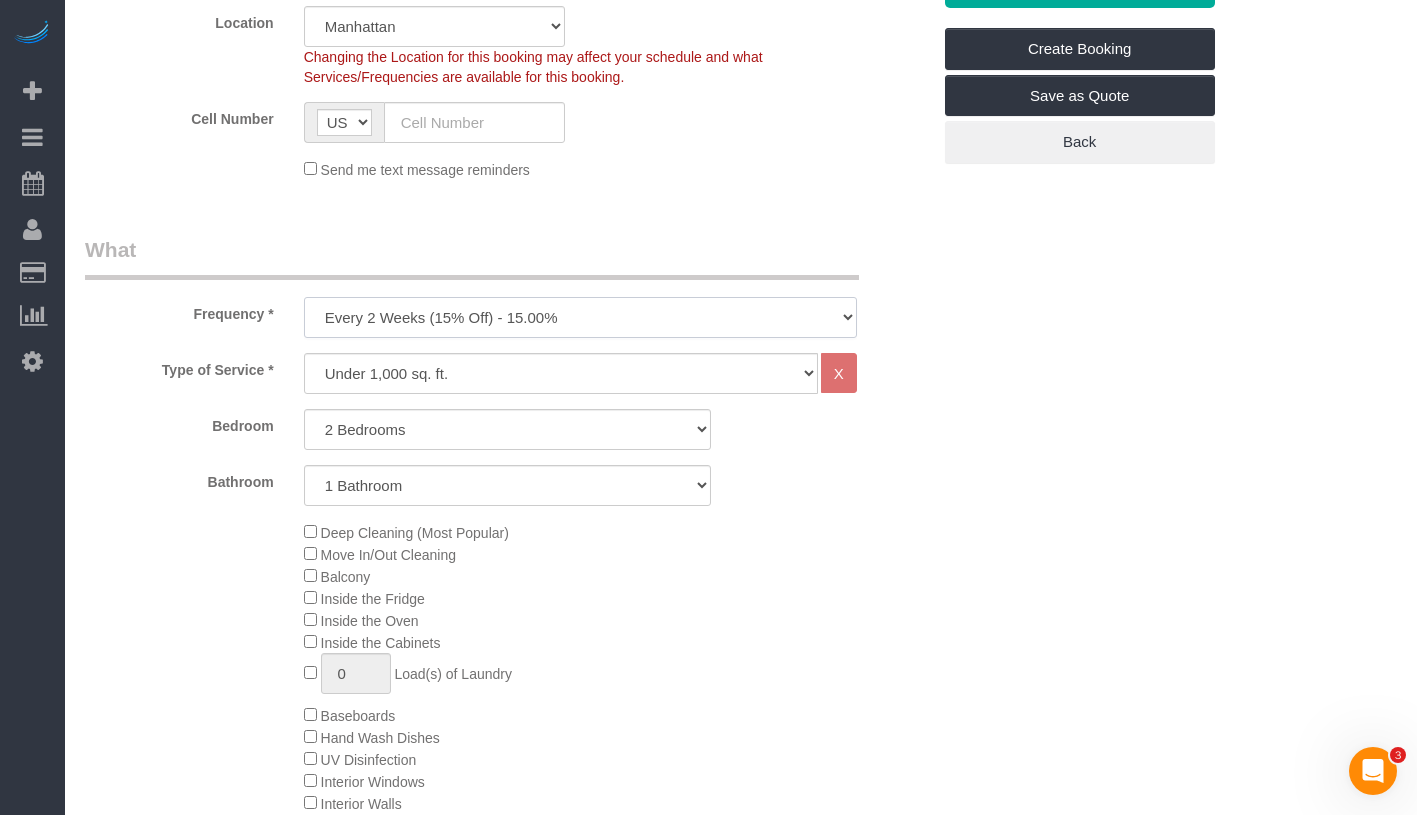 select on "object:1056" 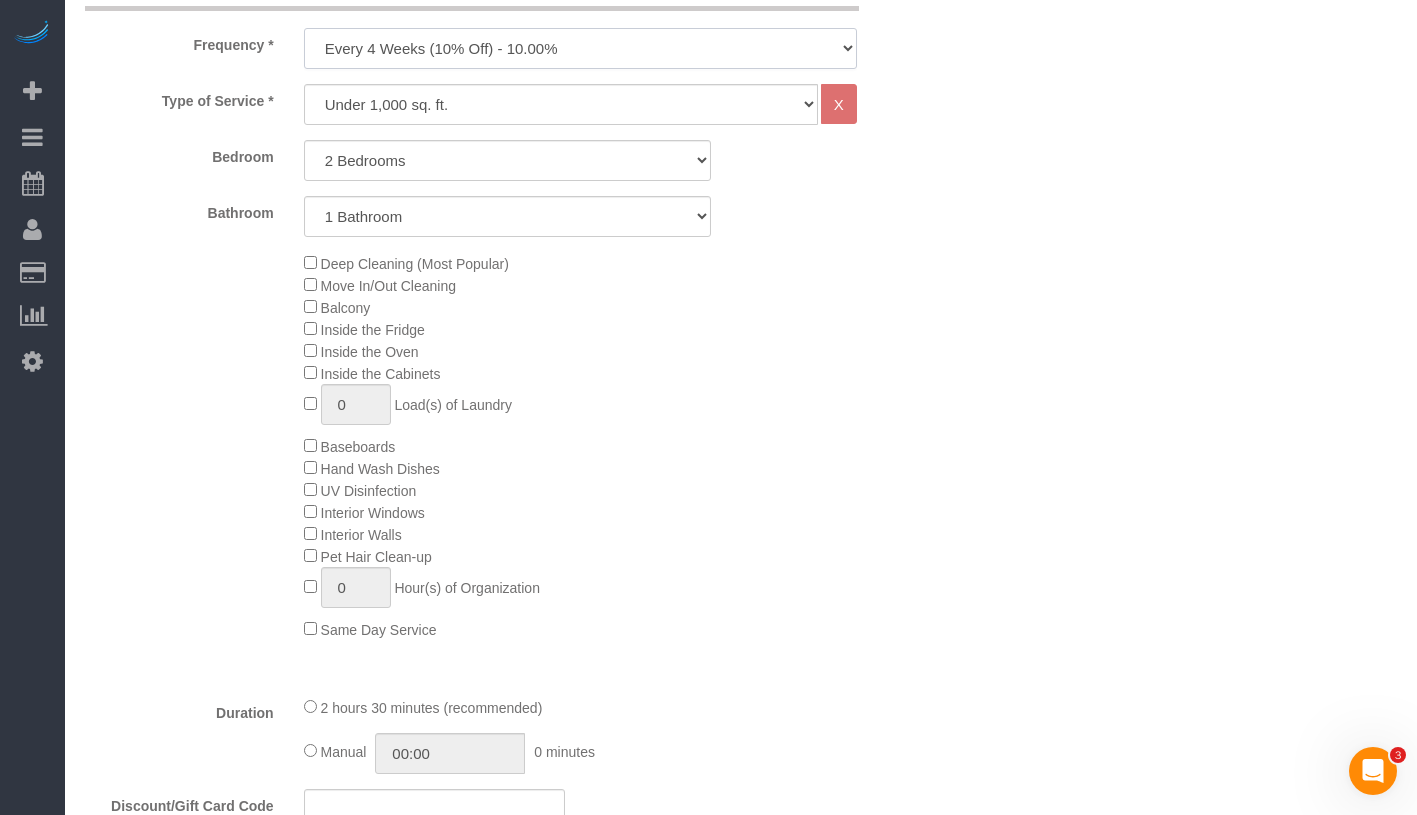 scroll, scrollTop: 856, scrollLeft: 0, axis: vertical 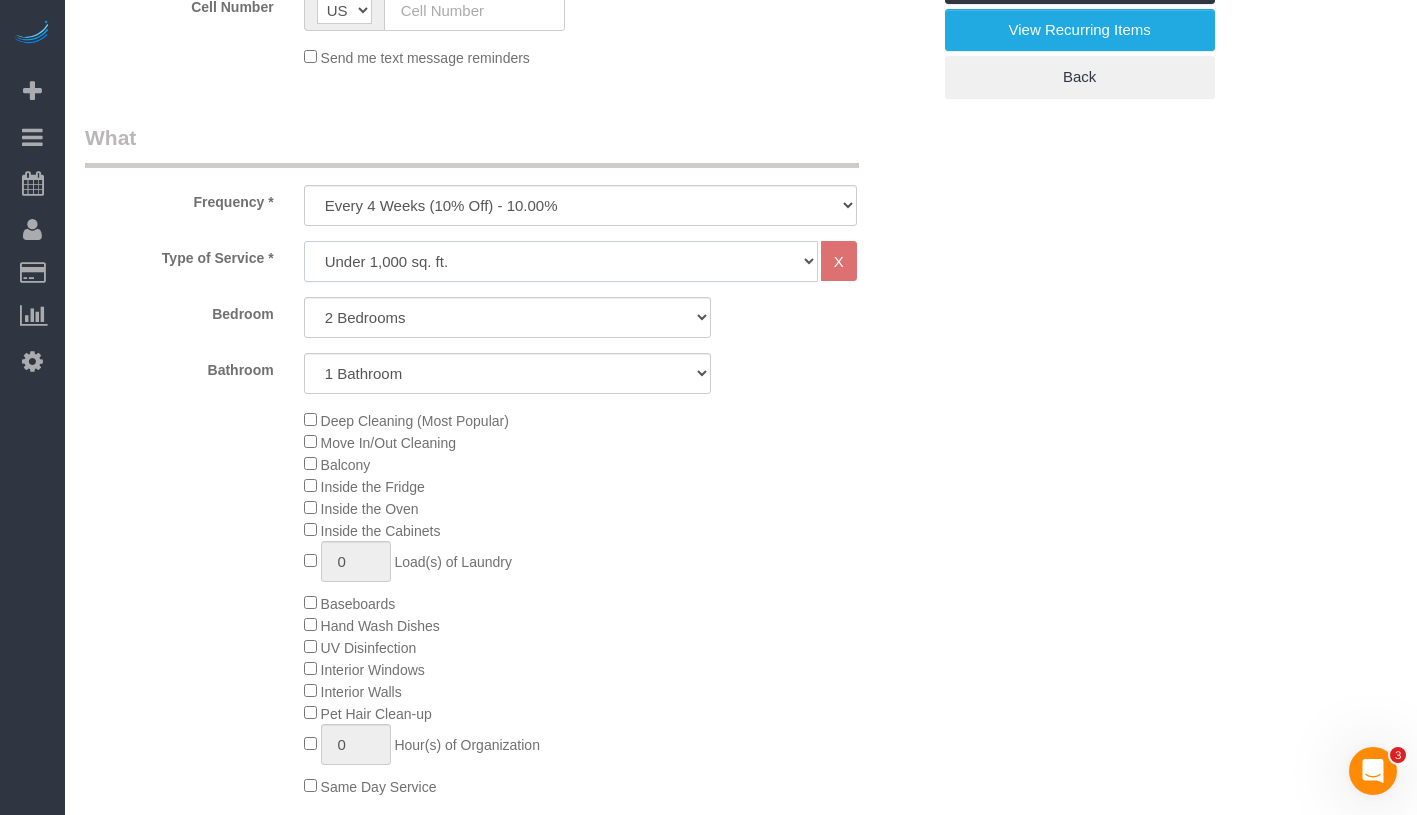 click on "Under 1,000 sq. ft. 1,001 - 1,500 sq. ft. 1,500+ sq. ft. Custom Cleaning Office Cleaning Airbnb Cleaning Post Construction Cleaning RE-CLEAN Hourly Rate - 8.0 Hourly Rate - 7.5 Late Cancellation - Invoice Purposes Hourly Rate (30% OFF) Bungalow Living Hello Alfred - Standard Cleaning Hello Alfred - Hourly Rate TULU - Standard Cleaning TULU - Hourly Rate Hourly Rate (15% OFF) Hourly Rate (20% OFF) Hourly Rate (25% OFF) Hourly Rate (22.5% OFF) Charity Clean Outsite - Hourly Rate Floor Cleaning 100/hr 140/hr Upholstery Cleaning Hourly Rate (Comped Cleaning) Power Washing Carpet/Rug Cleaning Floor Cleaning - 25% OFF Couch Cleaning Partnership Flat Rate Pricing Partnership Hourly Rate Staff Office Hours" 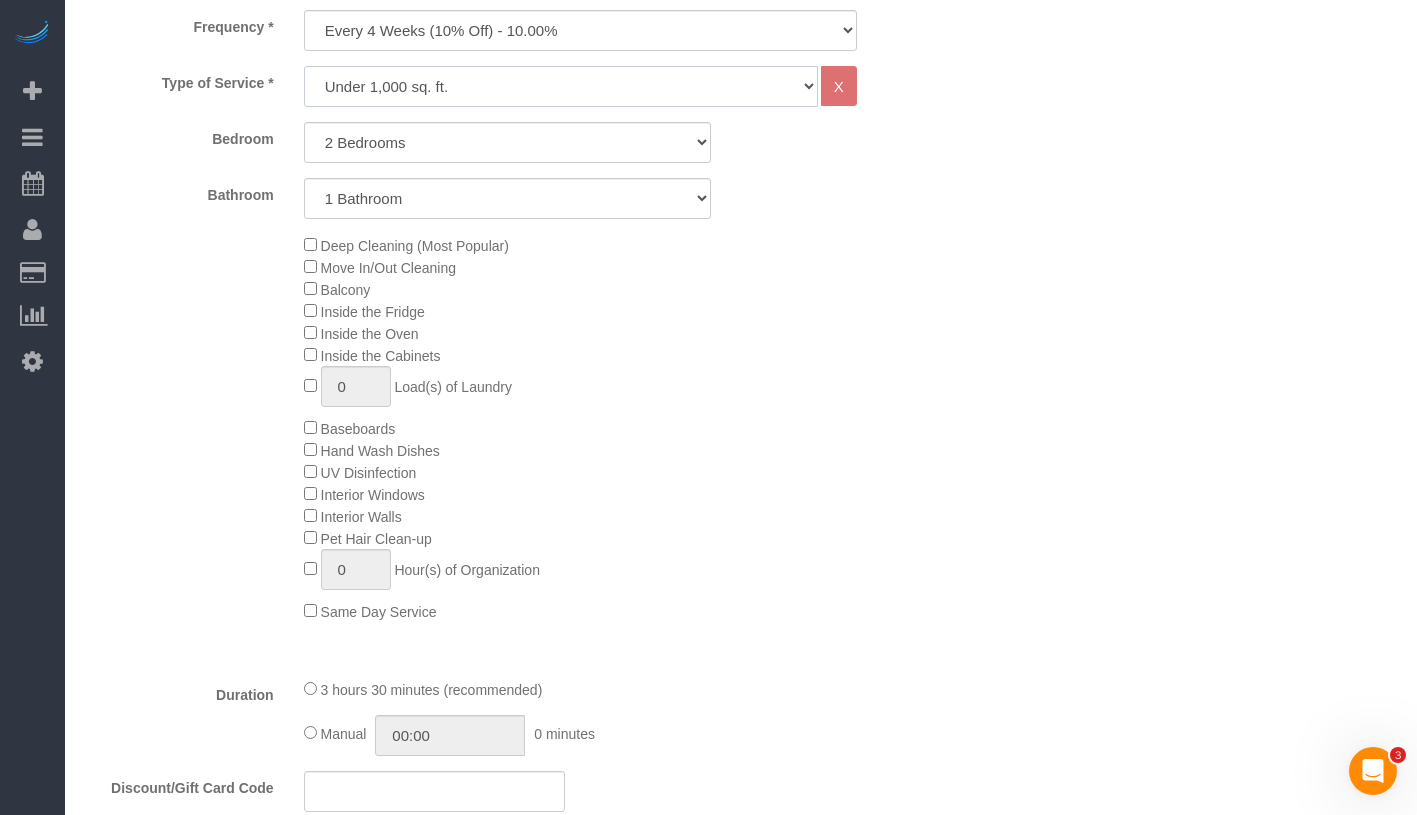 scroll, scrollTop: 694, scrollLeft: 0, axis: vertical 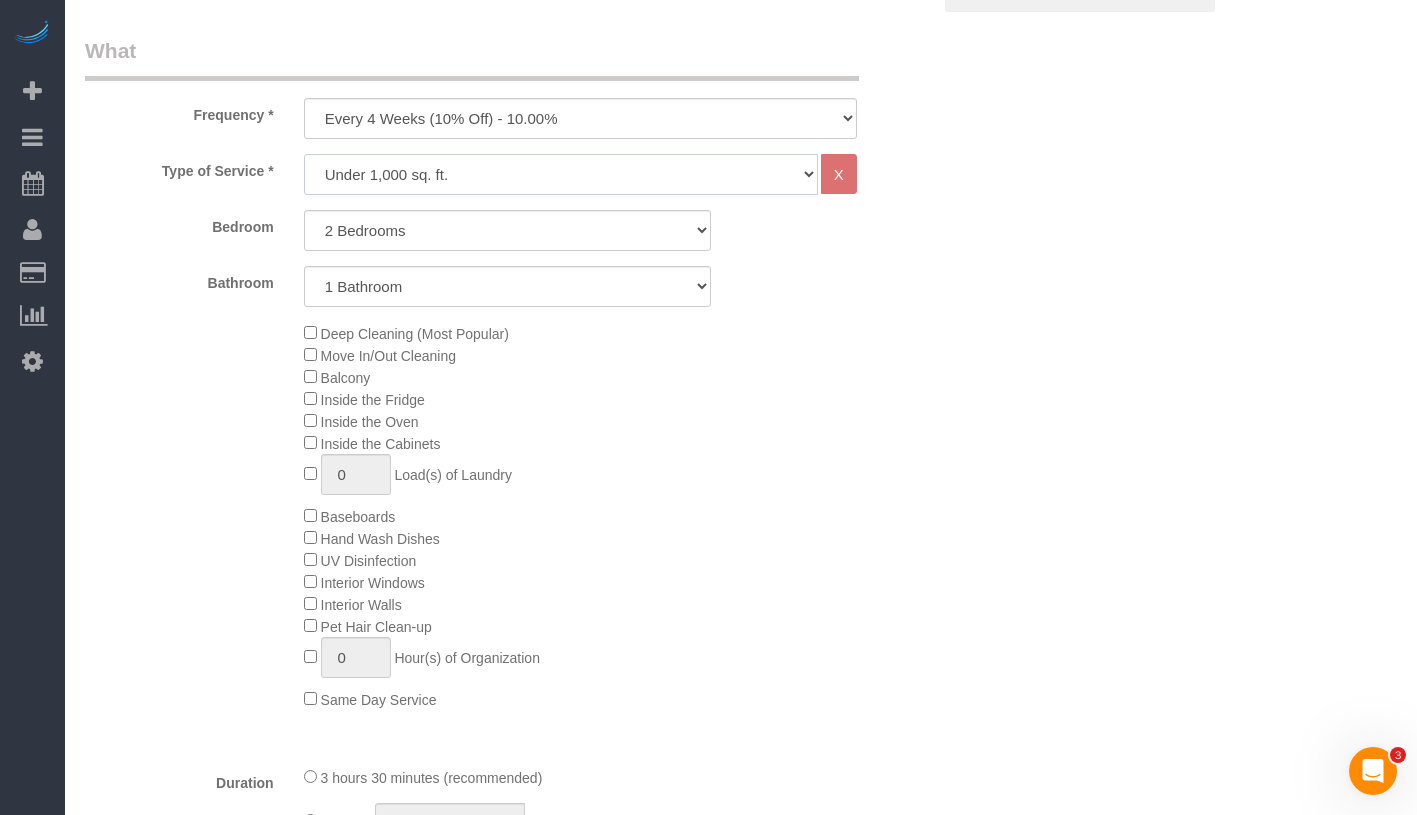 click on "Under 1,000 sq. ft. 1,001 - 1,500 sq. ft. 1,500+ sq. ft. Custom Cleaning Office Cleaning Airbnb Cleaning Post Construction Cleaning RE-CLEAN Hourly Rate - 8.0 Hourly Rate - 7.5 Late Cancellation - Invoice Purposes Hourly Rate (30% OFF) Bungalow Living Hello Alfred - Standard Cleaning Hello Alfred - Hourly Rate TULU - Standard Cleaning TULU - Hourly Rate Hourly Rate (15% OFF) Hourly Rate (20% OFF) Hourly Rate (25% OFF) Hourly Rate (22.5% OFF) Charity Clean Outsite - Hourly Rate Floor Cleaning 100/hr 140/hr Upholstery Cleaning Hourly Rate (Comped Cleaning) Power Washing Carpet/Rug Cleaning Floor Cleaning - 25% OFF Couch Cleaning Partnership Flat Rate Pricing Partnership Hourly Rate Staff Office Hours" 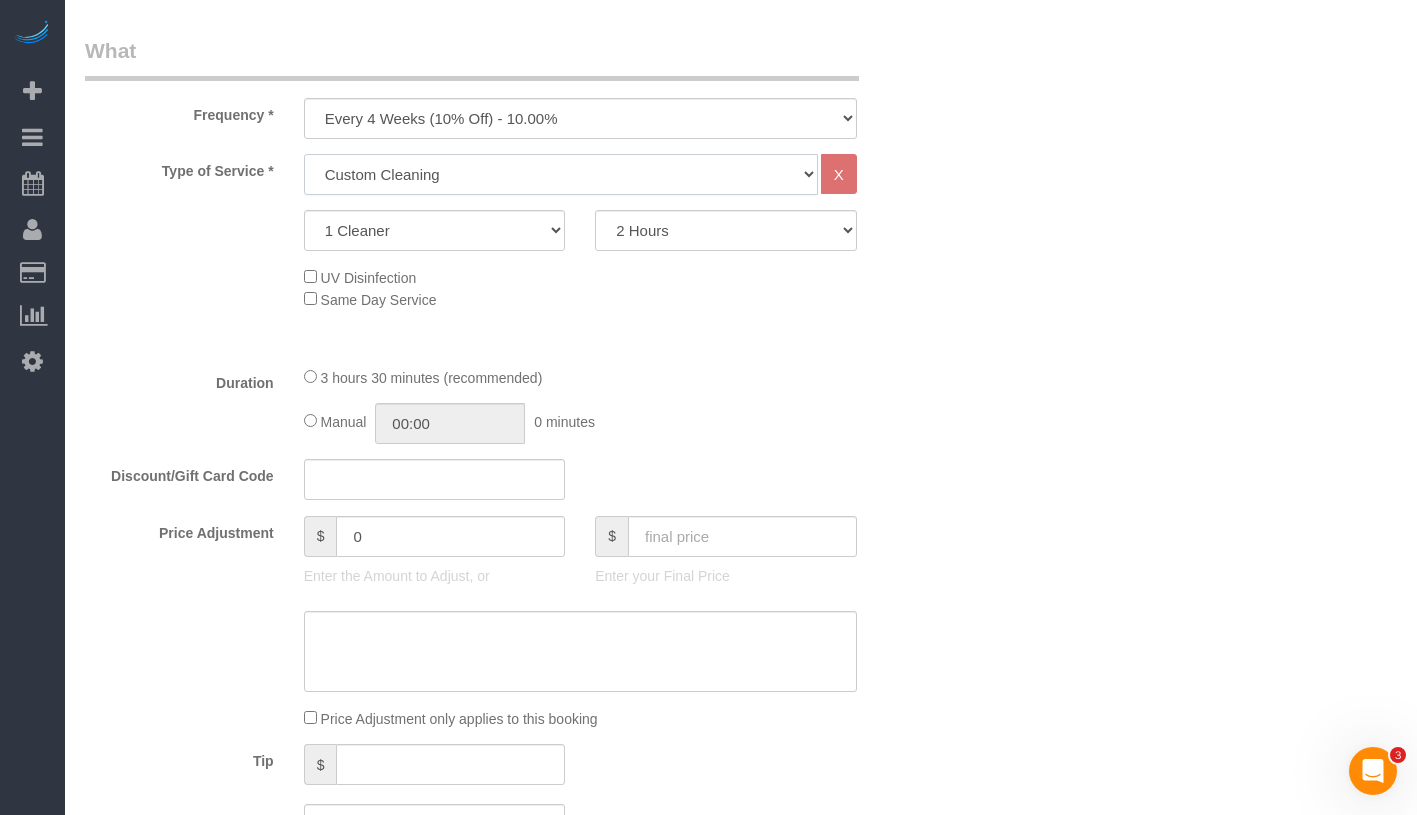 select on "1" 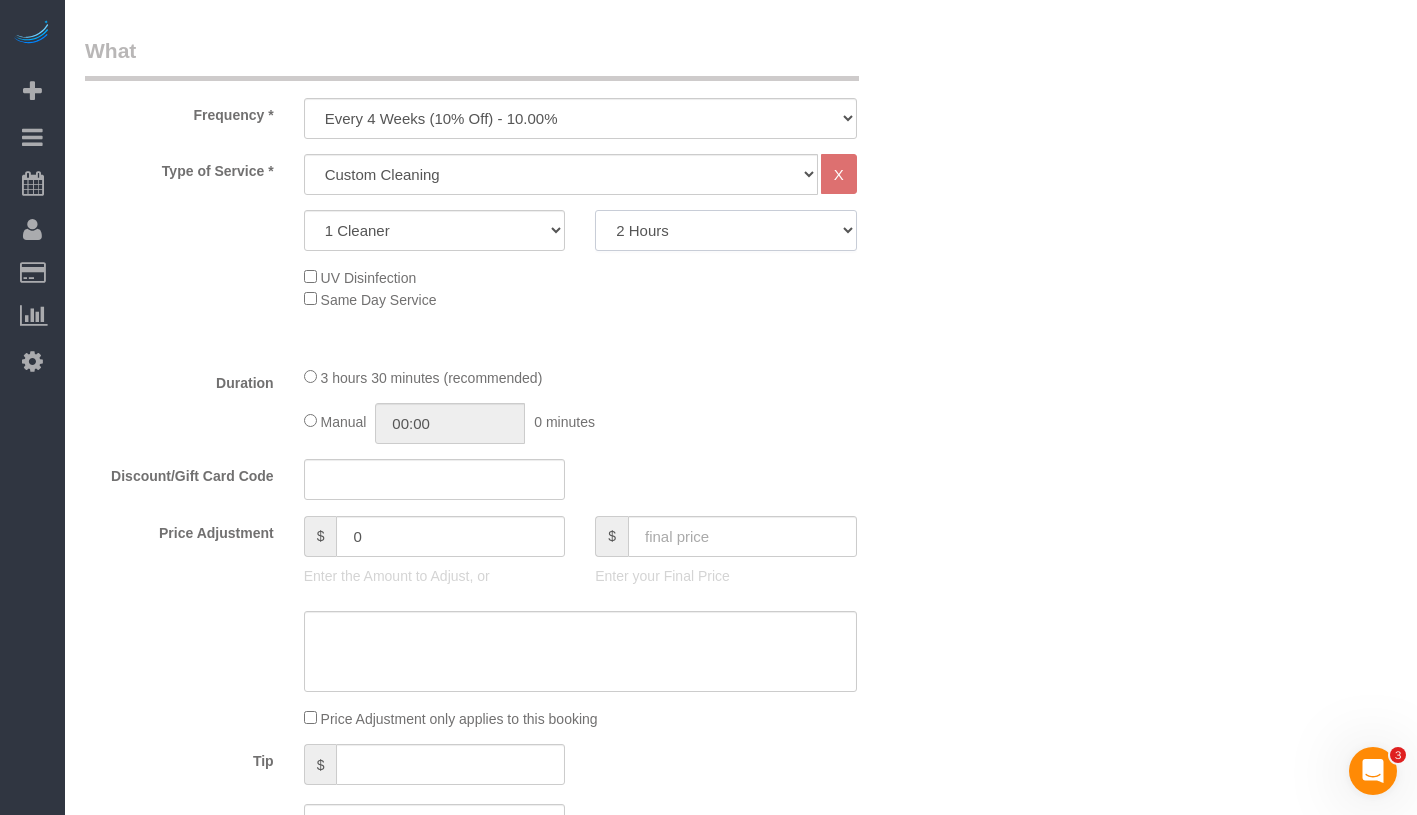 click on "2 Hours
2.5 Hours
3 Hours
3.5 Hours
4 Hours
4.5 Hours
5 Hours
5.5 Hours
6 Hours
6.5 Hours
7 Hours
7.5 Hours
8 Hours
8.5 Hours
9 Hours
9.5 Hours
10 Hours
10.5 Hours
11 Hours
11.5 Hours
12 Hours
12.5 Hours
13 Hours
13.5 Hours
14 Hours
14.5 Hours
15 Hours
15.5 Hours
16 Hours
16.5 Hours" 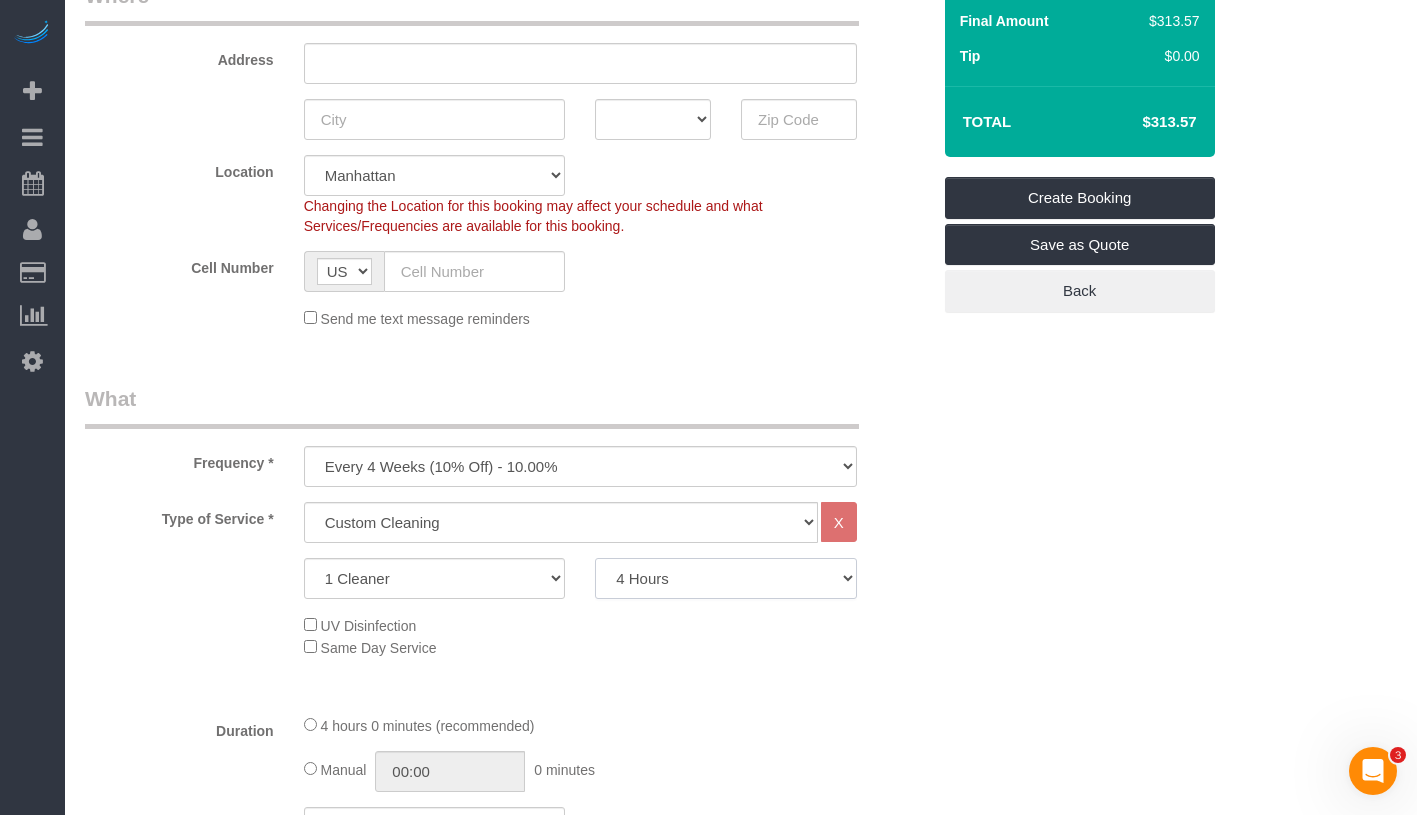 scroll, scrollTop: 419, scrollLeft: 0, axis: vertical 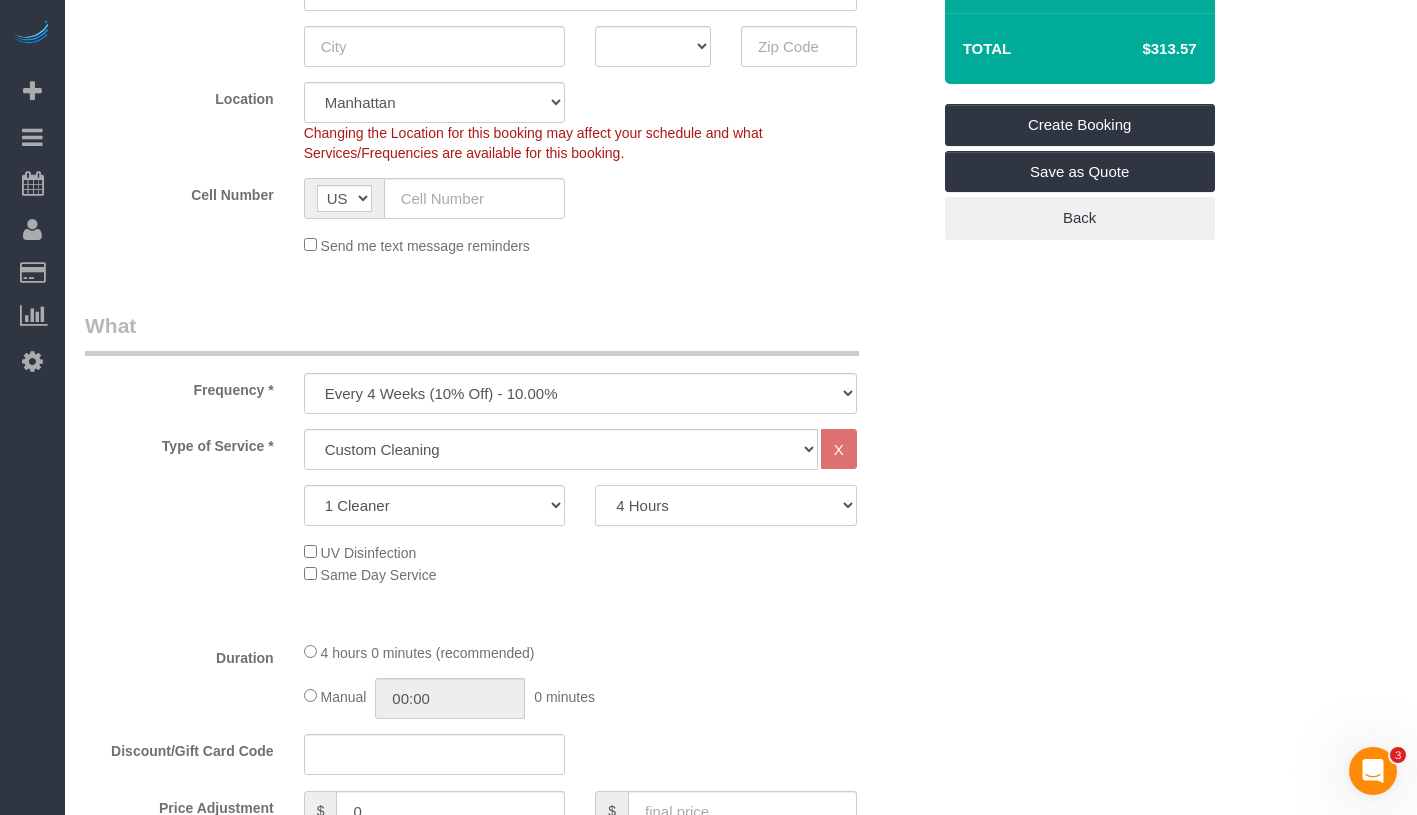 click on "2 Hours
2.5 Hours
3 Hours
3.5 Hours
4 Hours
4.5 Hours
5 Hours
5.5 Hours
6 Hours
6.5 Hours
7 Hours
7.5 Hours
8 Hours
8.5 Hours
9 Hours
9.5 Hours
10 Hours
10.5 Hours
11 Hours
11.5 Hours
12 Hours
12.5 Hours
13 Hours
13.5 Hours
14 Hours
14.5 Hours
15 Hours
15.5 Hours
16 Hours
16.5 Hours" 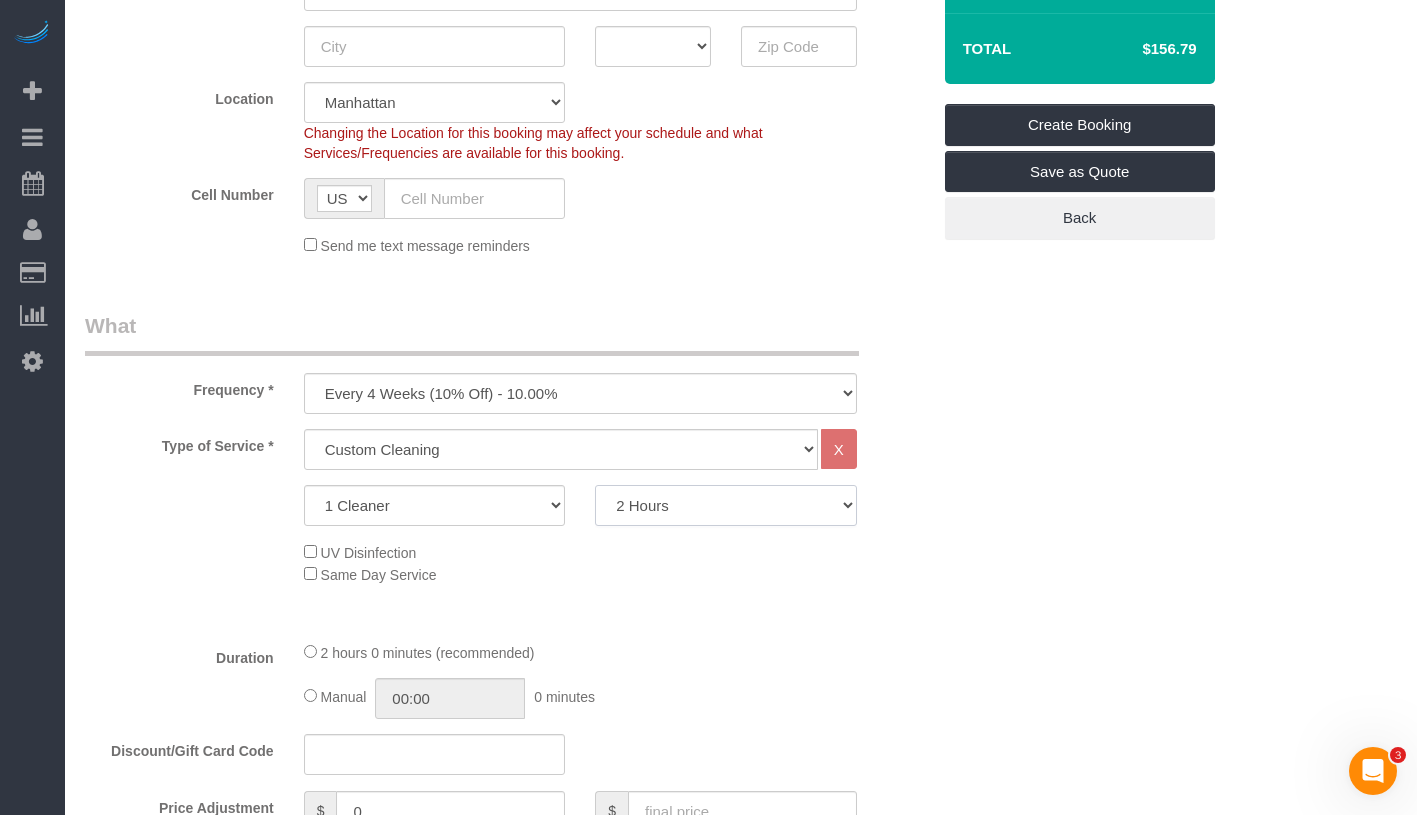 click on "2 Hours
2.5 Hours
3 Hours
3.5 Hours
4 Hours
4.5 Hours
5 Hours
5.5 Hours
6 Hours
6.5 Hours
7 Hours
7.5 Hours
8 Hours
8.5 Hours
9 Hours
9.5 Hours
10 Hours
10.5 Hours
11 Hours
11.5 Hours
12 Hours
12.5 Hours
13 Hours
13.5 Hours
14 Hours
14.5 Hours
15 Hours
15.5 Hours
16 Hours
16.5 Hours" 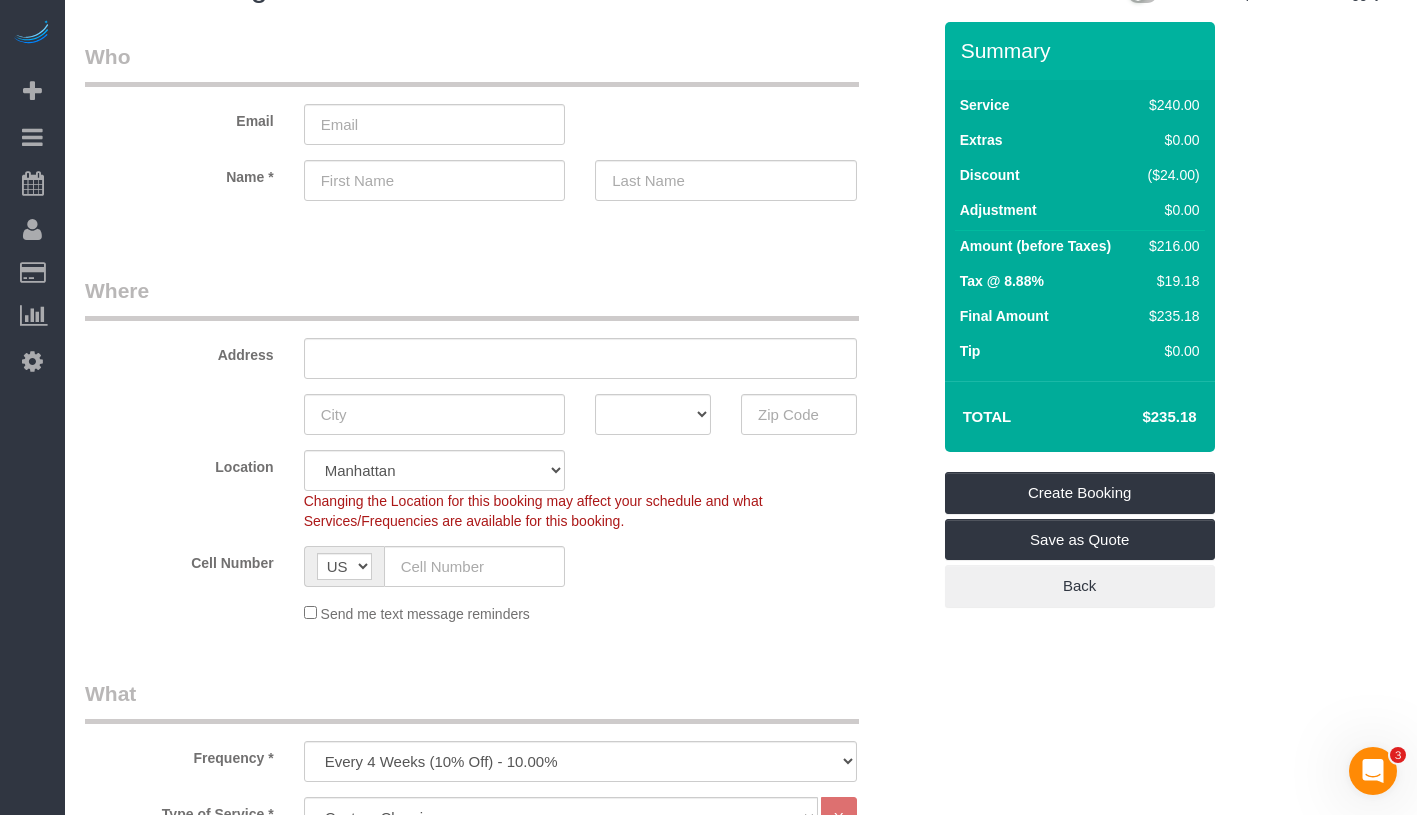 scroll, scrollTop: 0, scrollLeft: 0, axis: both 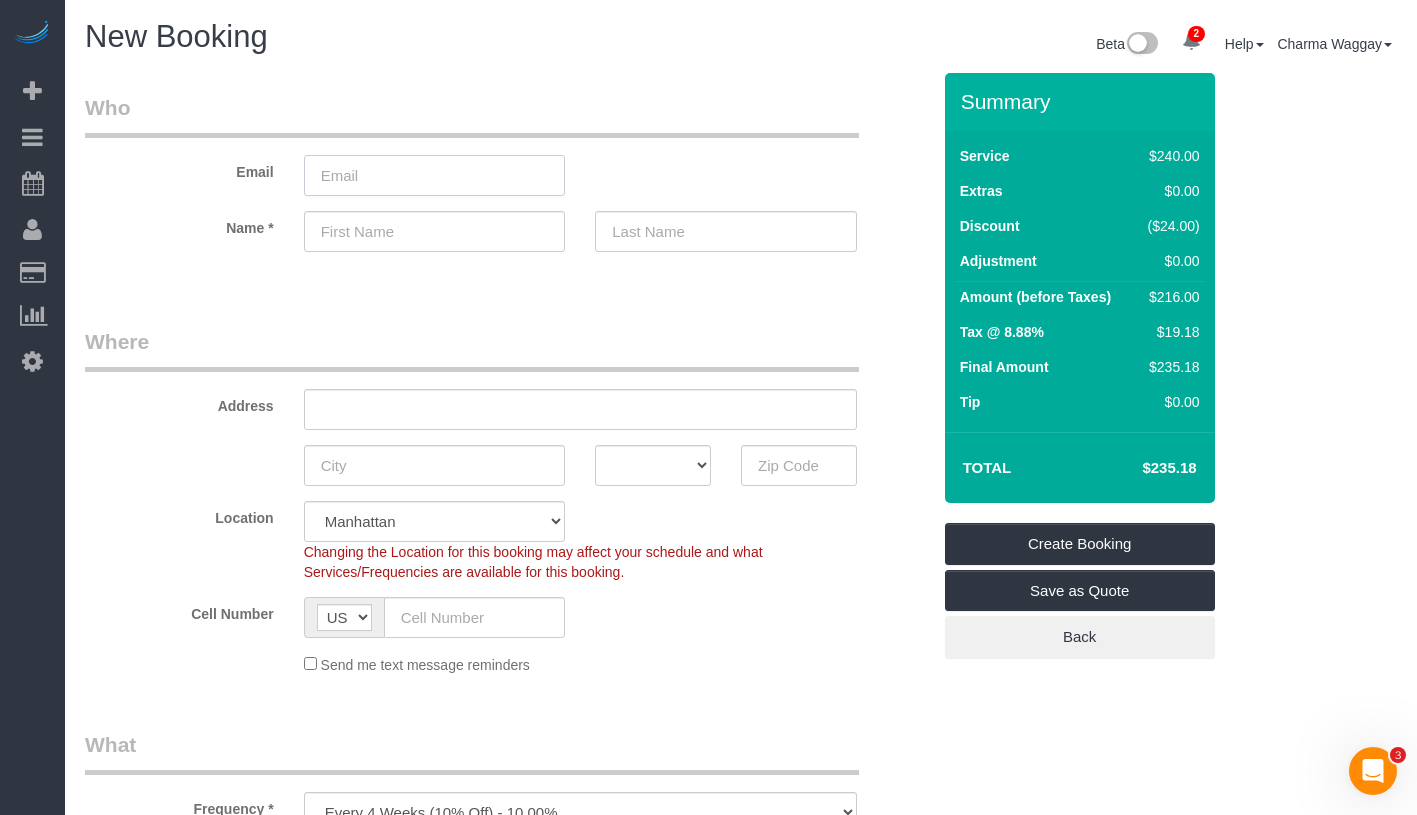 click at bounding box center [435, 175] 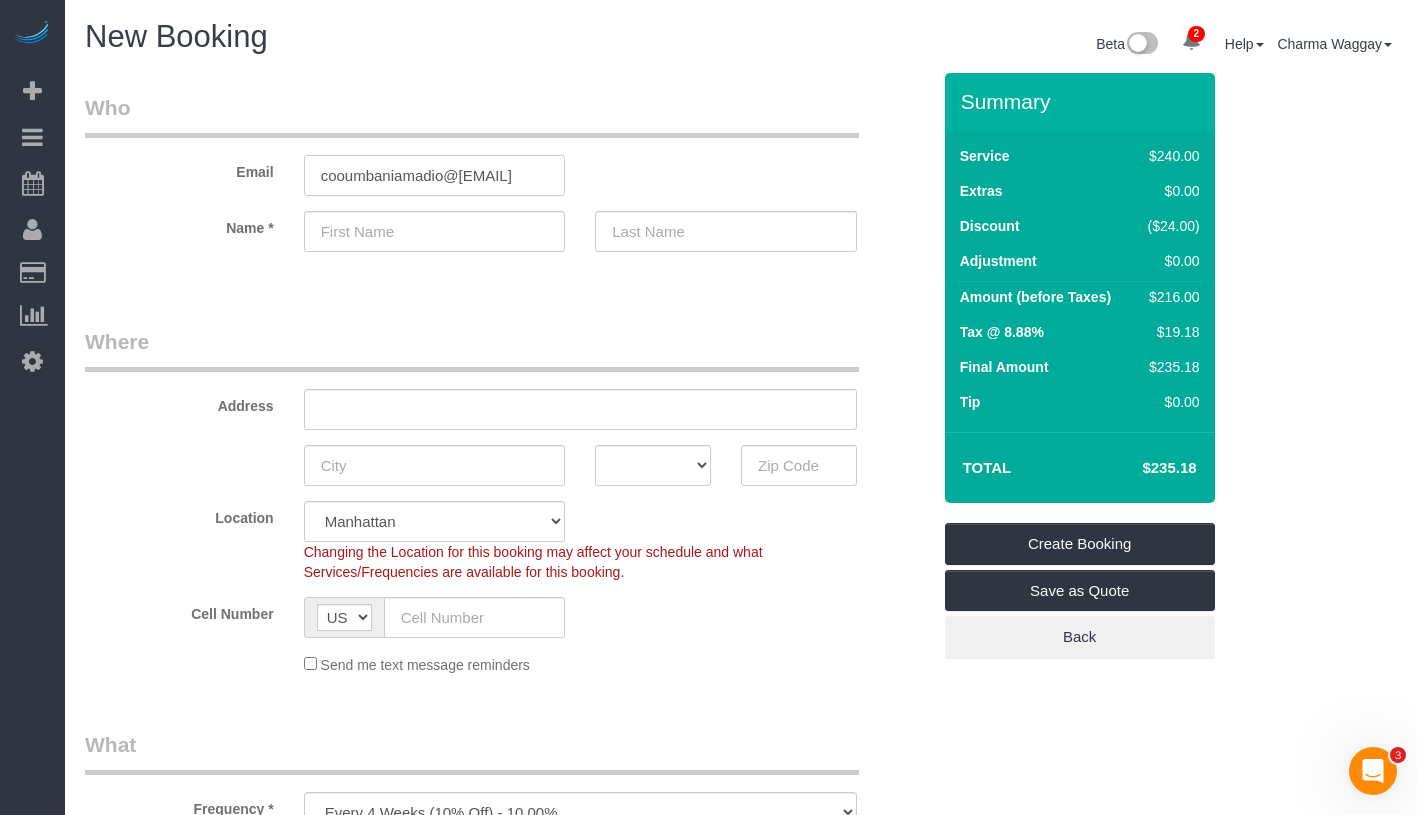 type on "cooumbaniamadio@gmail.com" 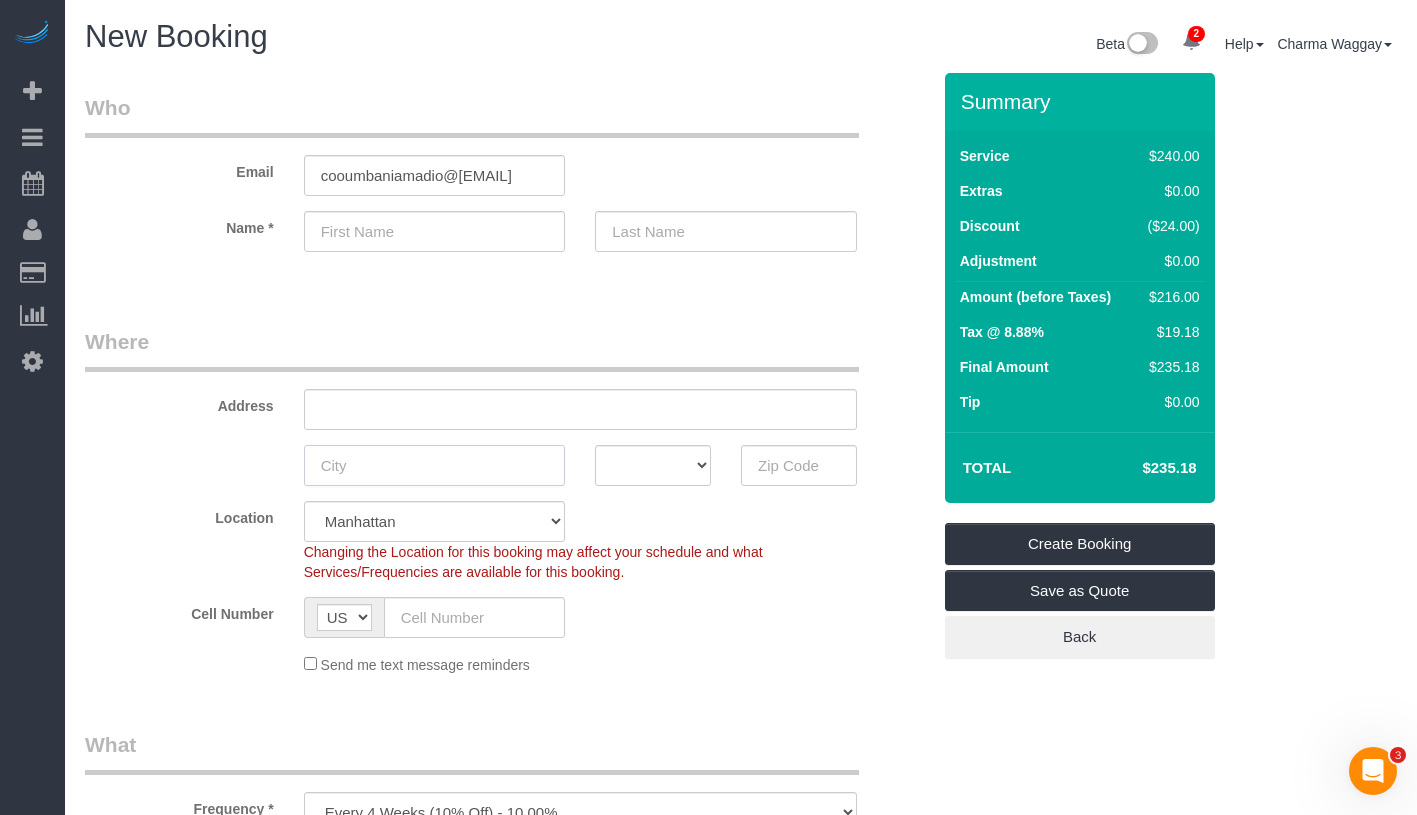 click at bounding box center [435, 465] 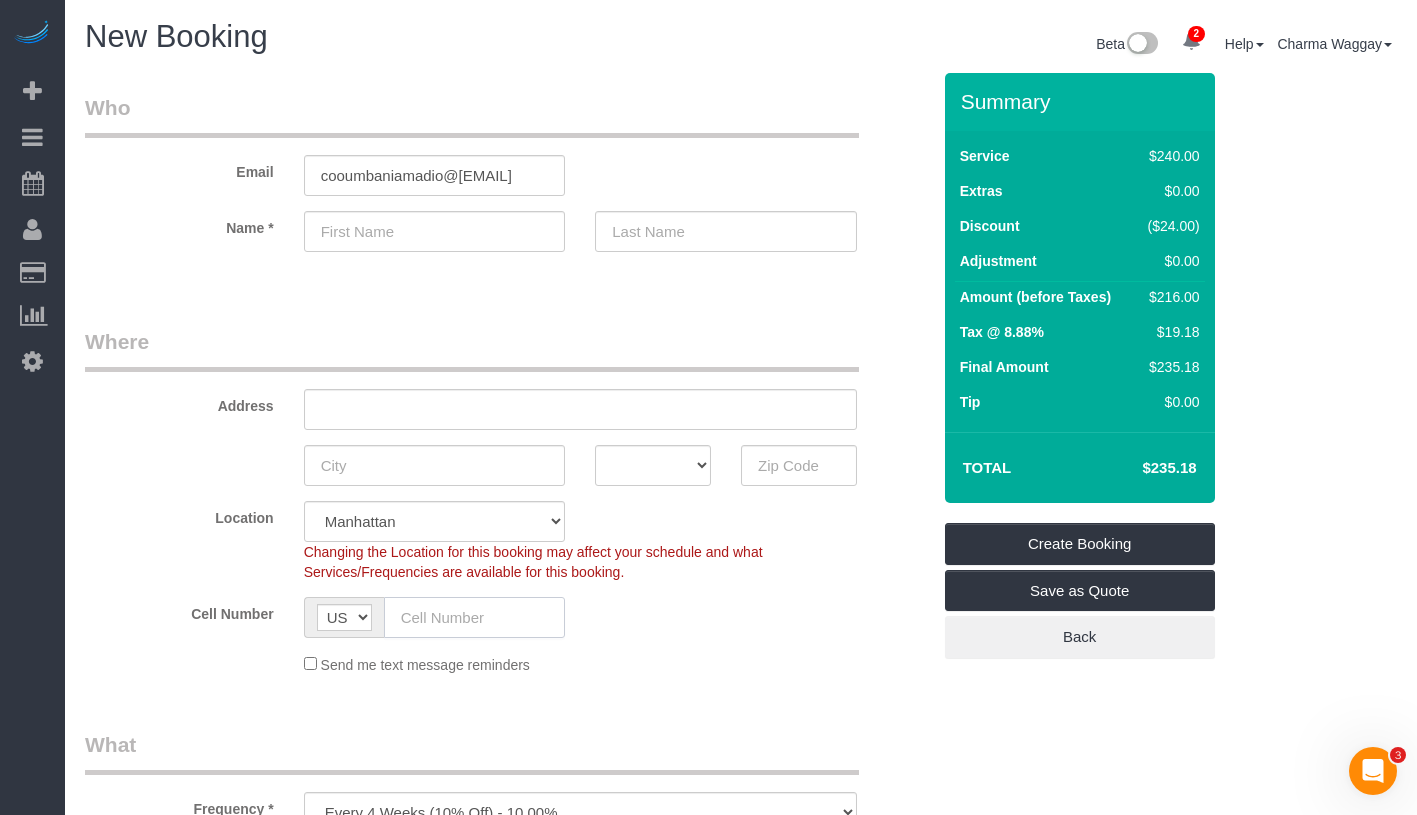 click 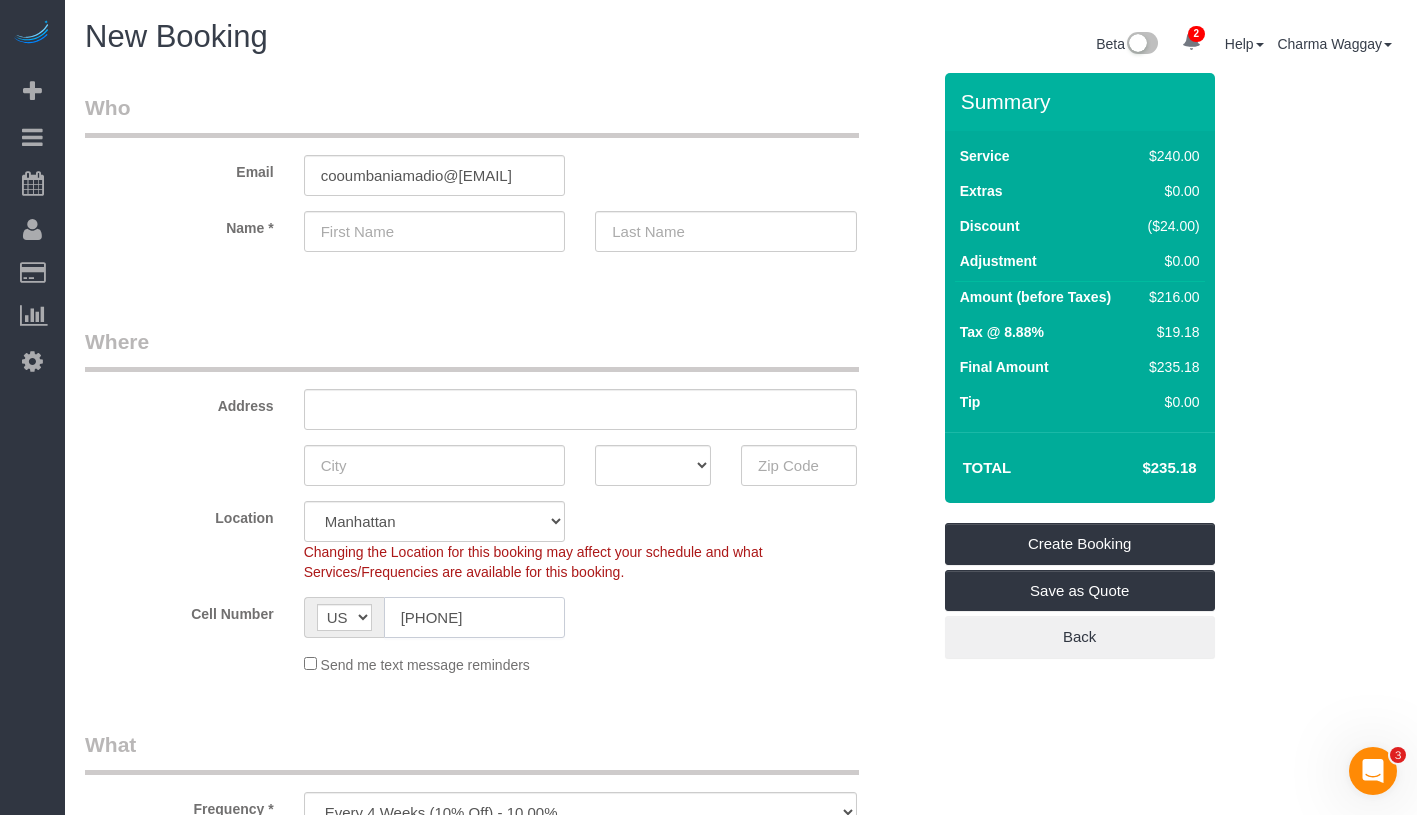 type on "1 (914) 297-5949" 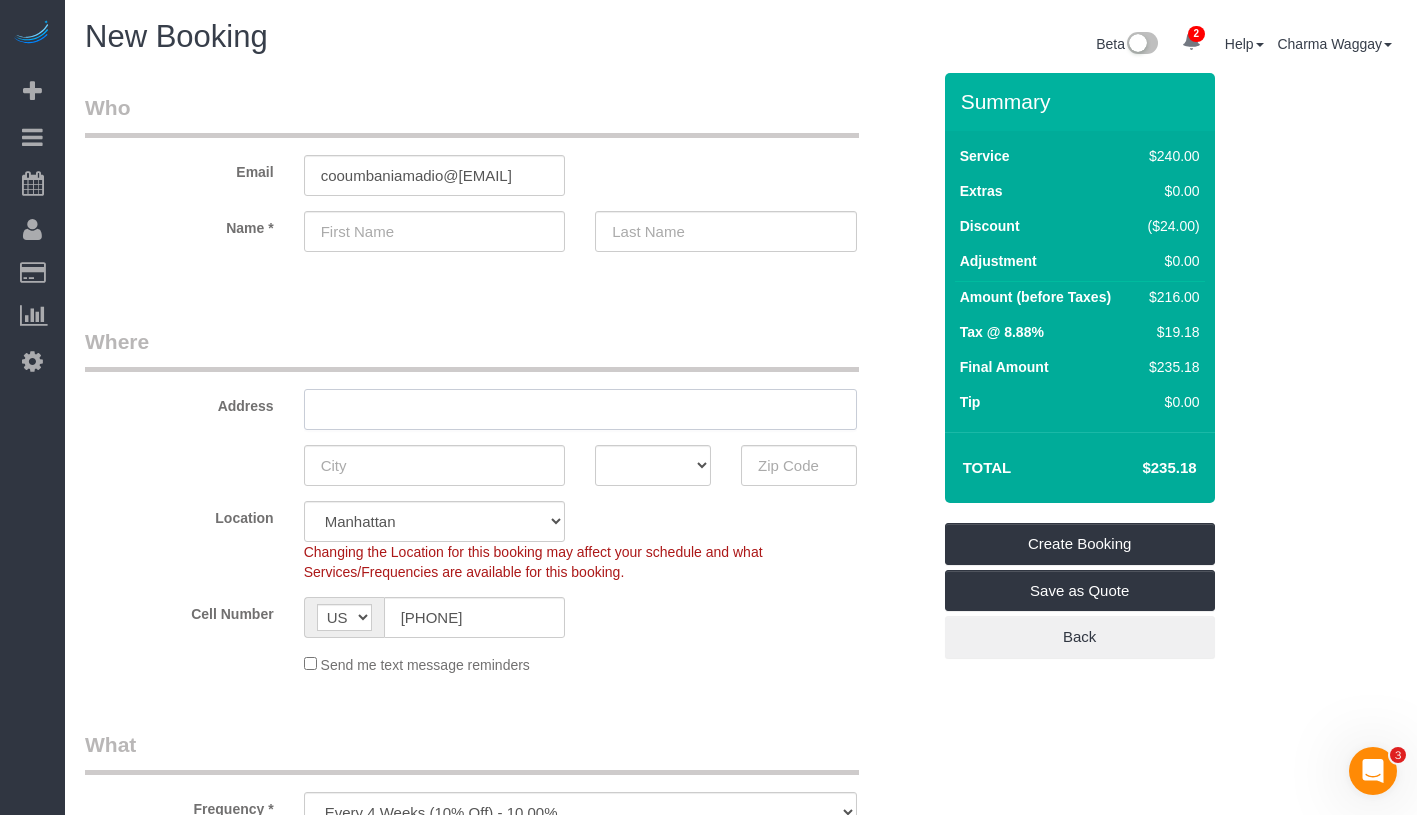 click at bounding box center (580, 409) 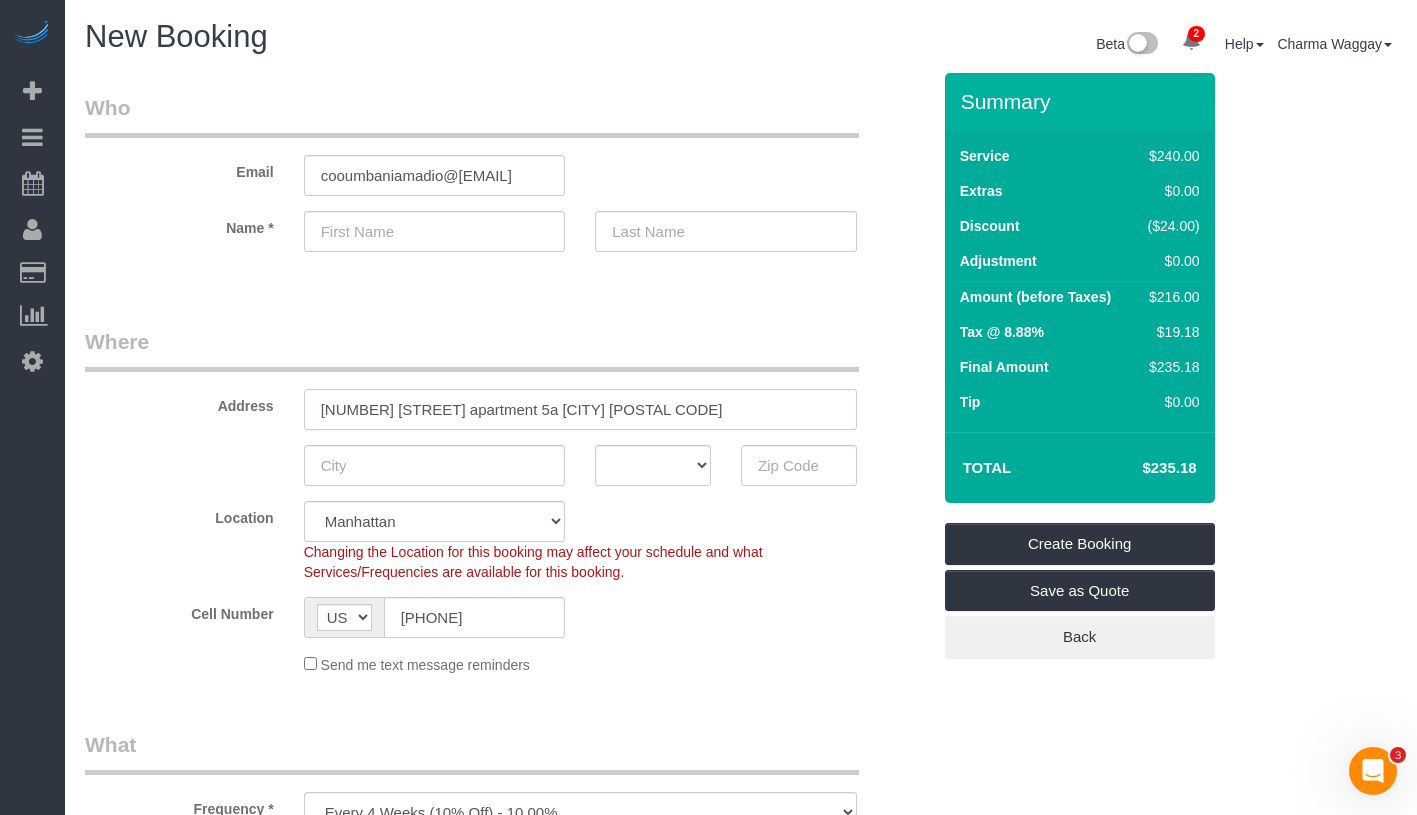 drag, startPoint x: 359, startPoint y: 409, endPoint x: 432, endPoint y: 409, distance: 73 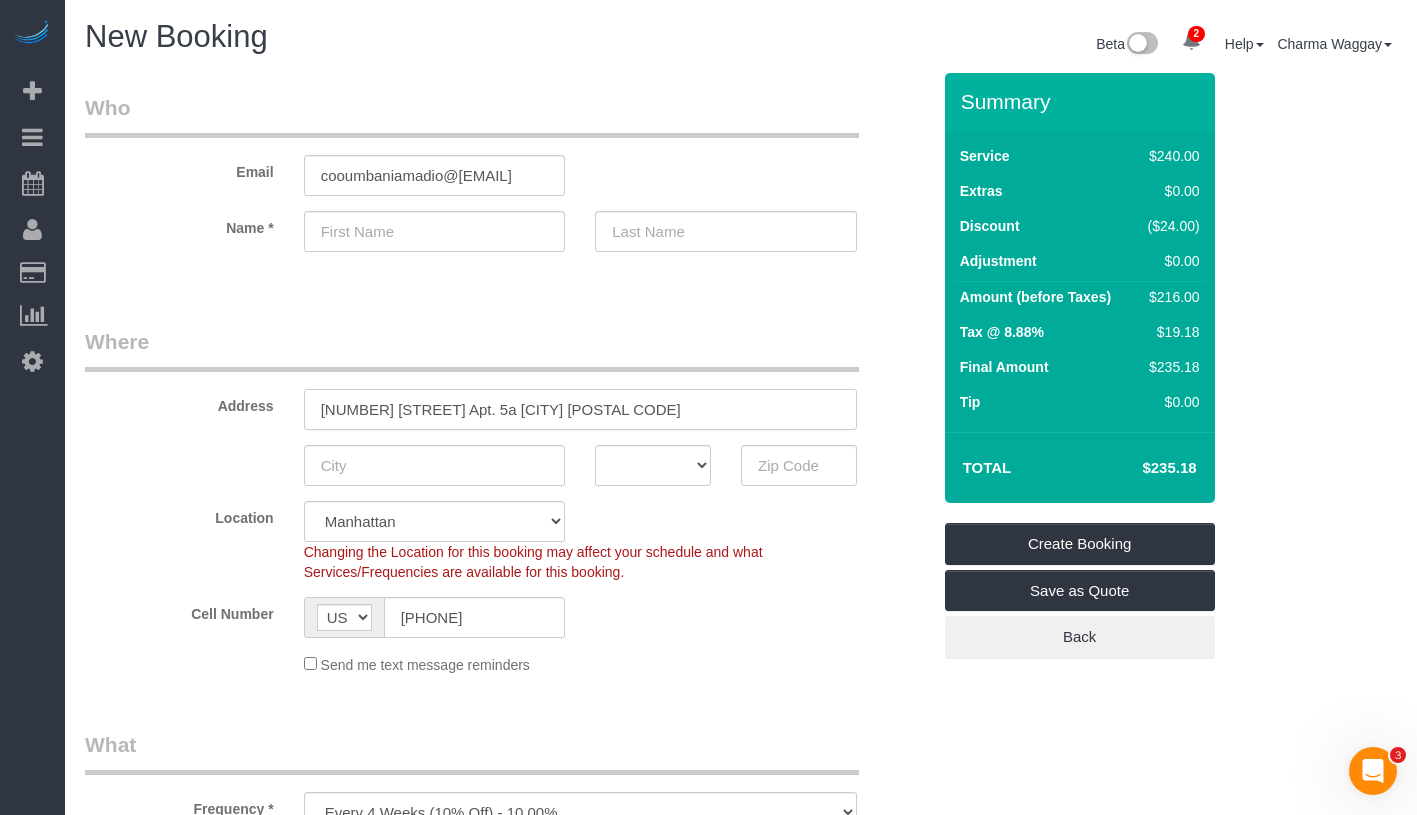 drag, startPoint x: 558, startPoint y: 407, endPoint x: 634, endPoint y: 407, distance: 76 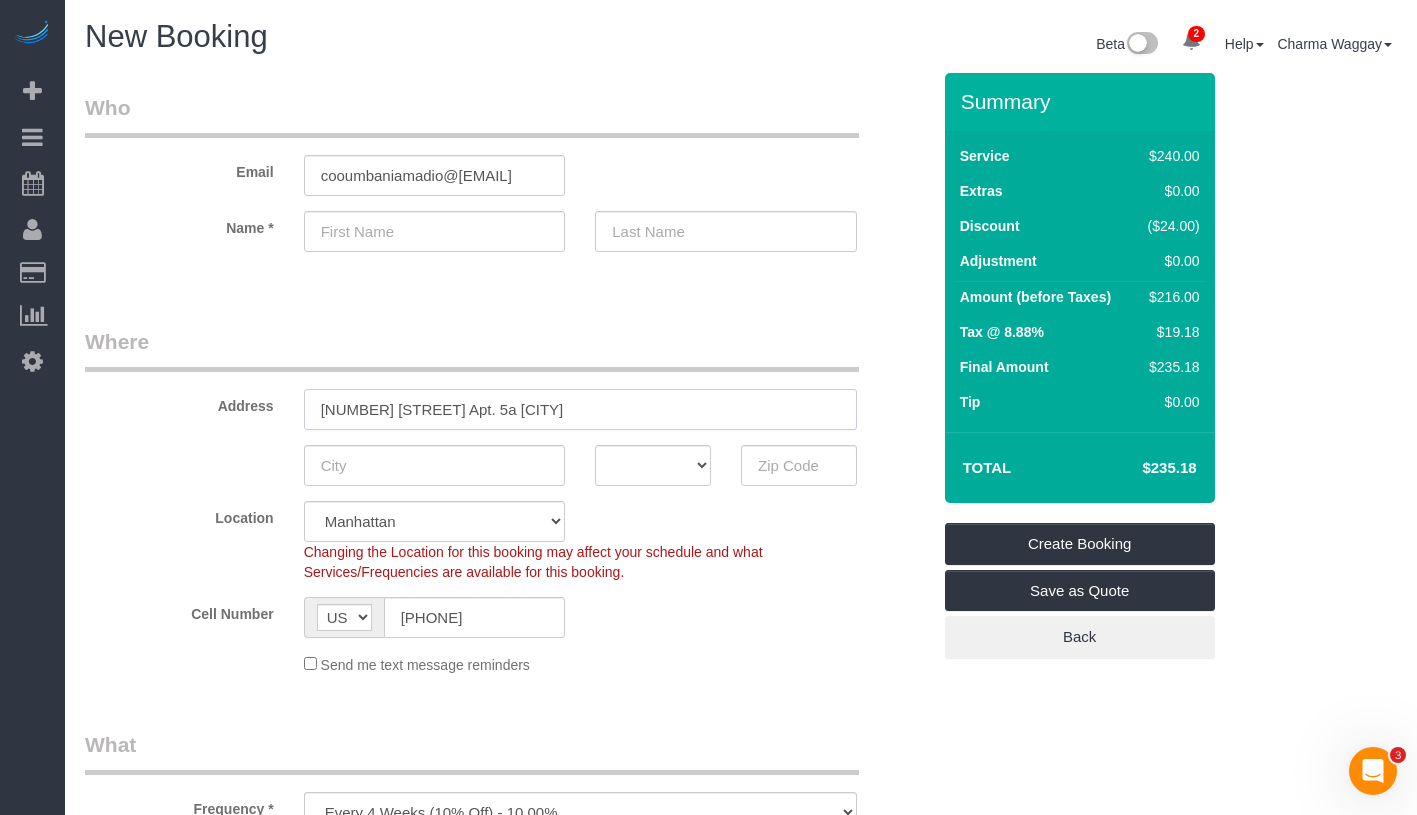 type on "2334 1st avenue Apt. 5a New York" 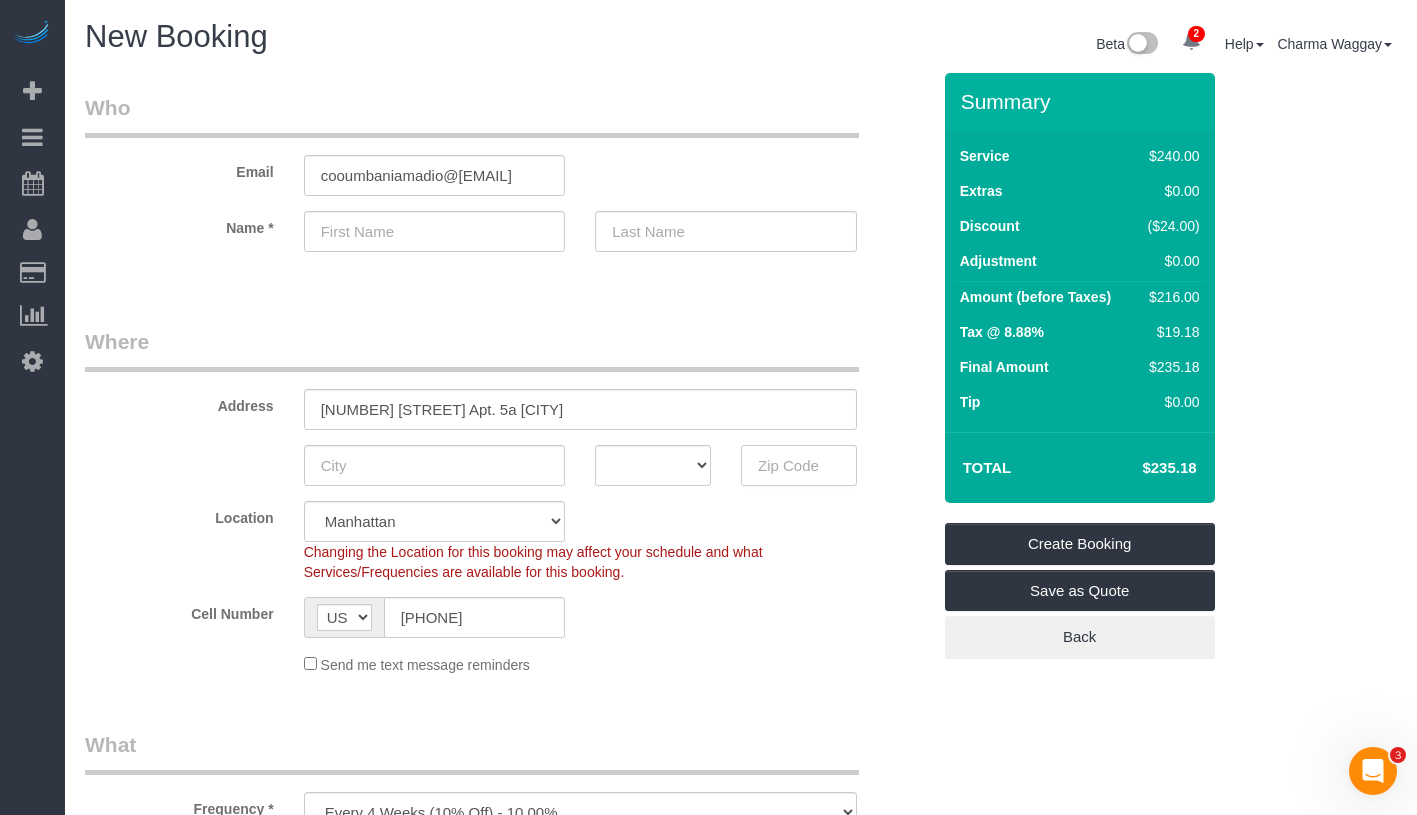 click at bounding box center (799, 465) 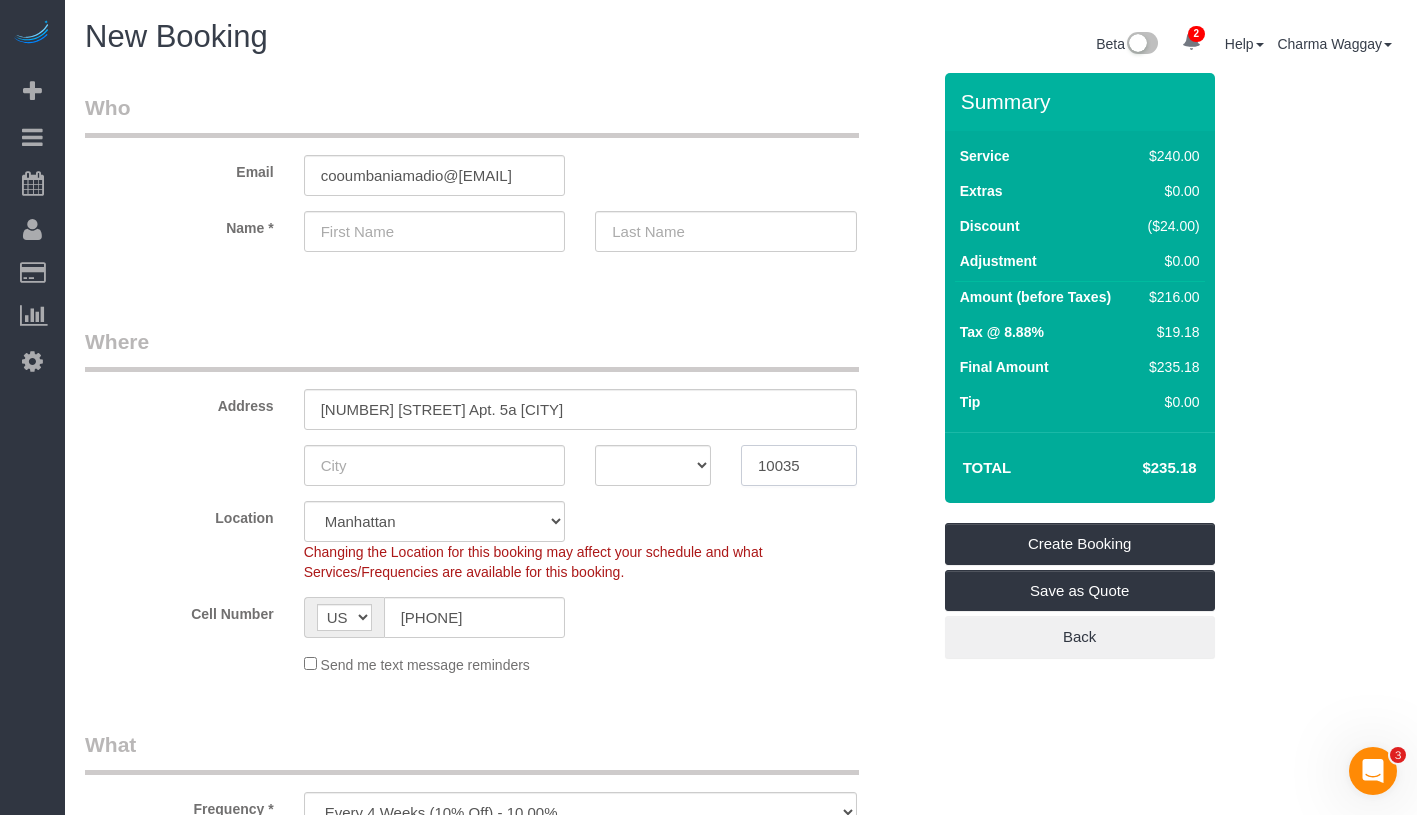 type on "10035" 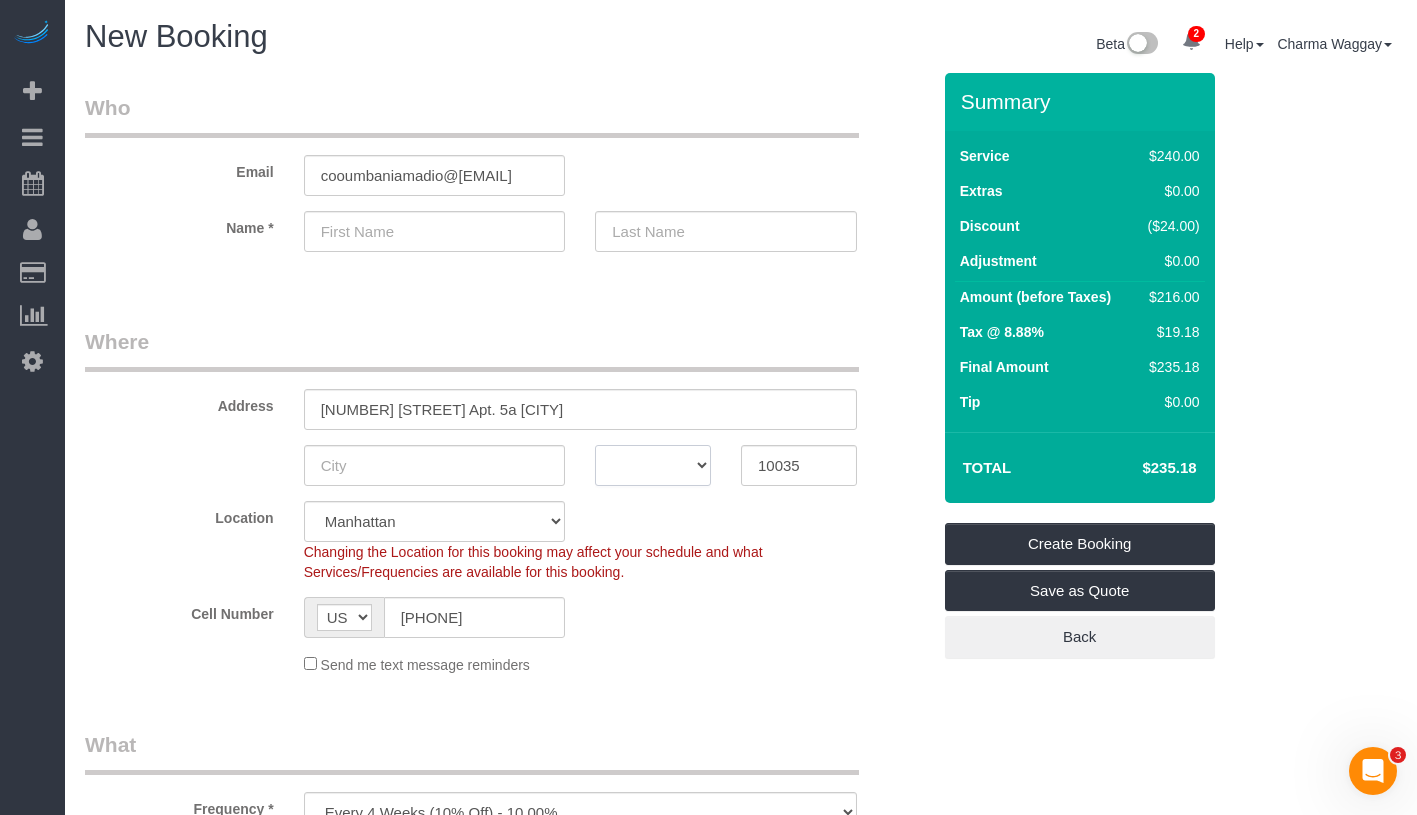 click on "AK
AL
AR
AZ
CA
CO
CT
DC
DE
FL
GA
HI
IA
ID
IL
IN
KS
KY
LA
MA
MD
ME
MI
MN
MO
MS
MT
NC
ND
NE
NH
NJ
NM
NV
NY
OH
OK
OR
PA
RI
SC
SD
TN
TX
UT
VA
VT
WA
WI
WV
WY" at bounding box center (653, 465) 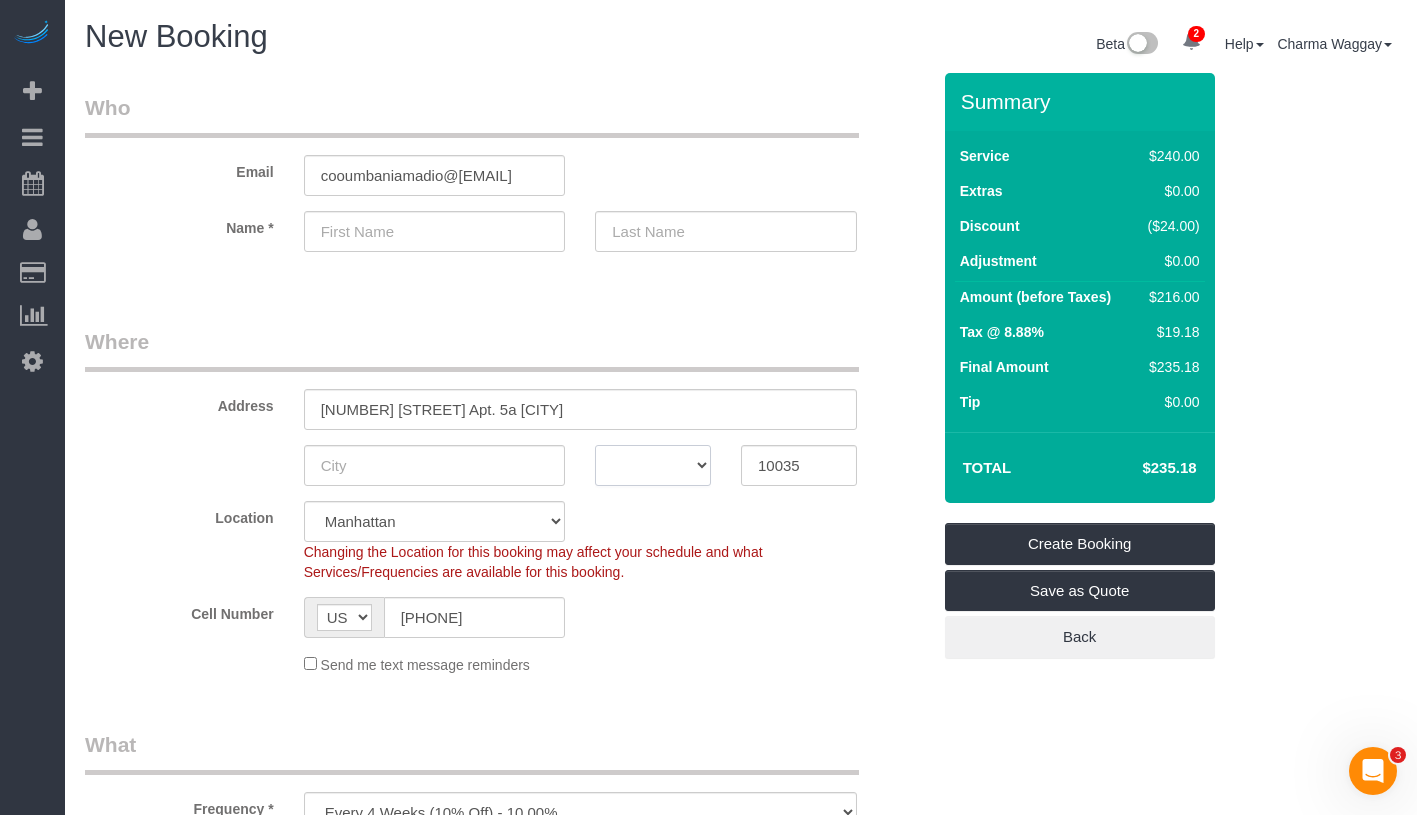 select on "NY" 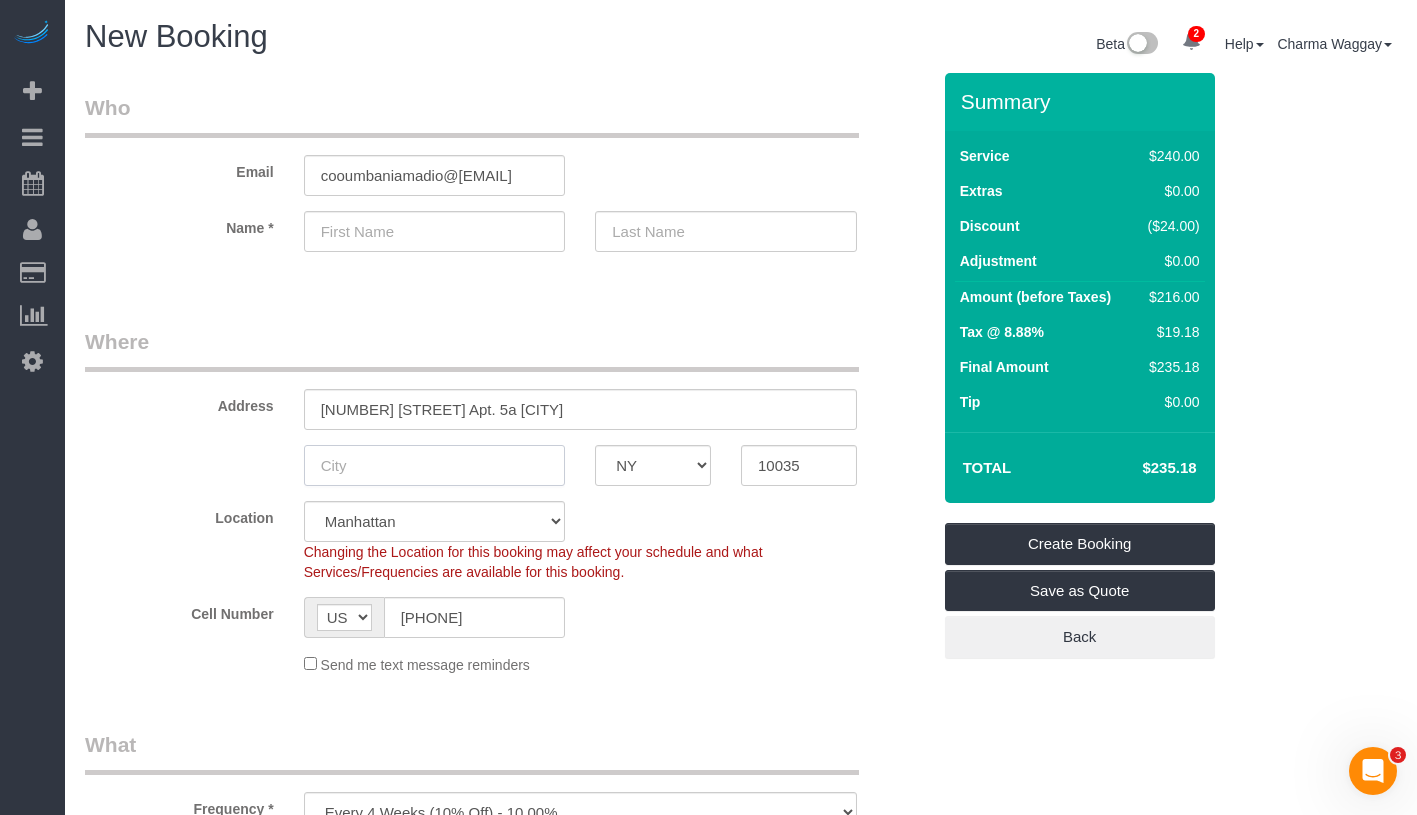 click at bounding box center (435, 465) 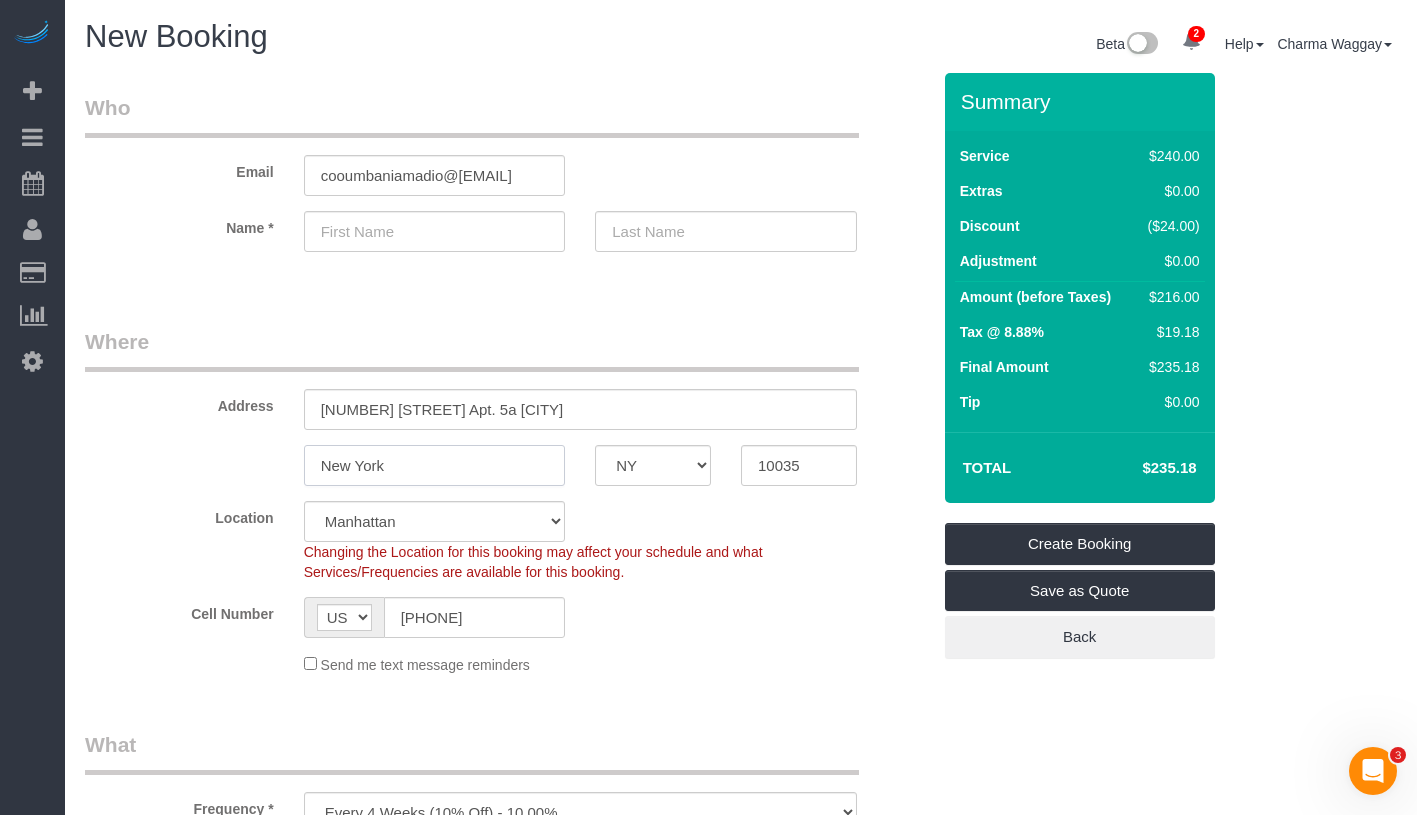 type on "New York" 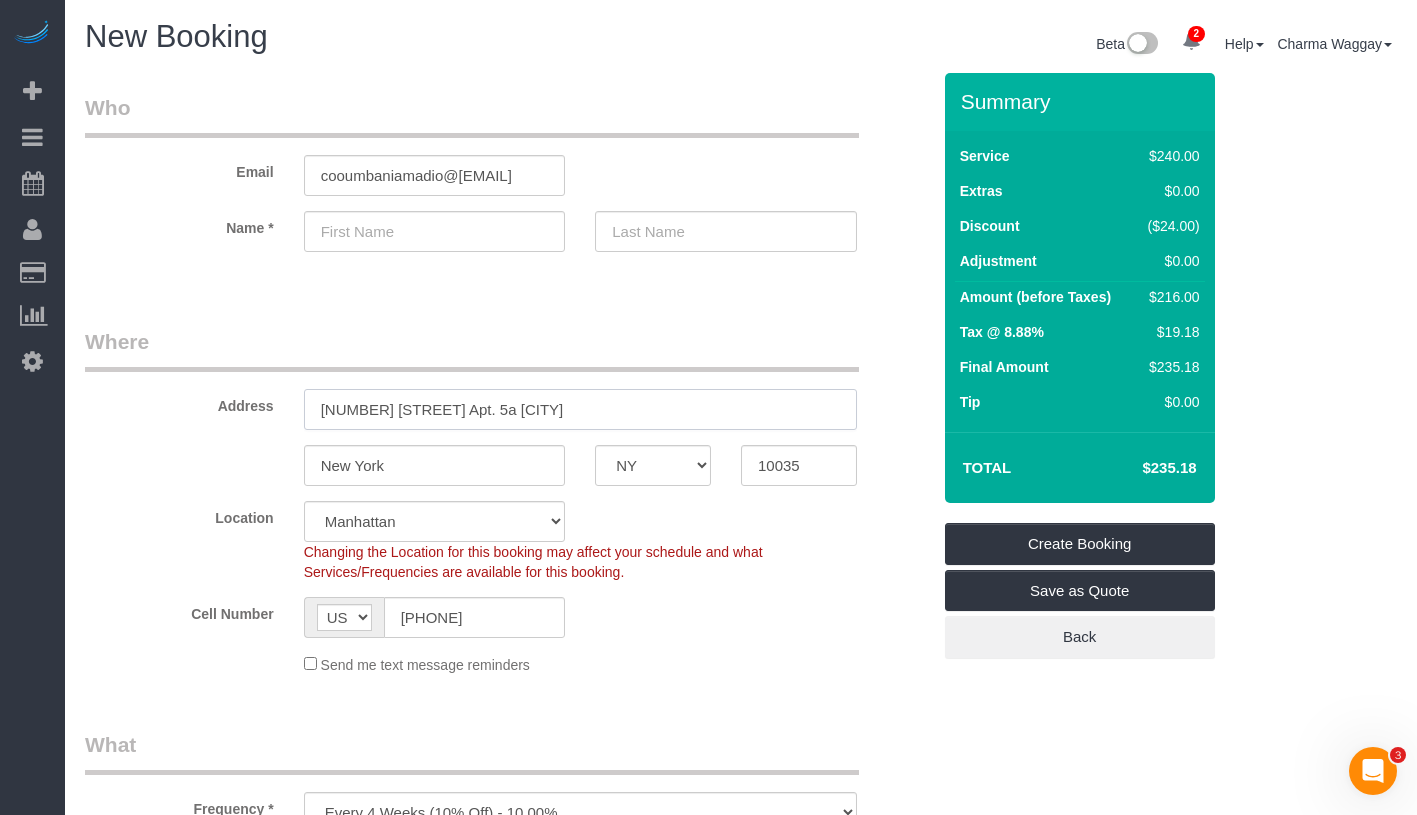 click on "2334 1st avenue Apt. 5a New York" at bounding box center [580, 409] 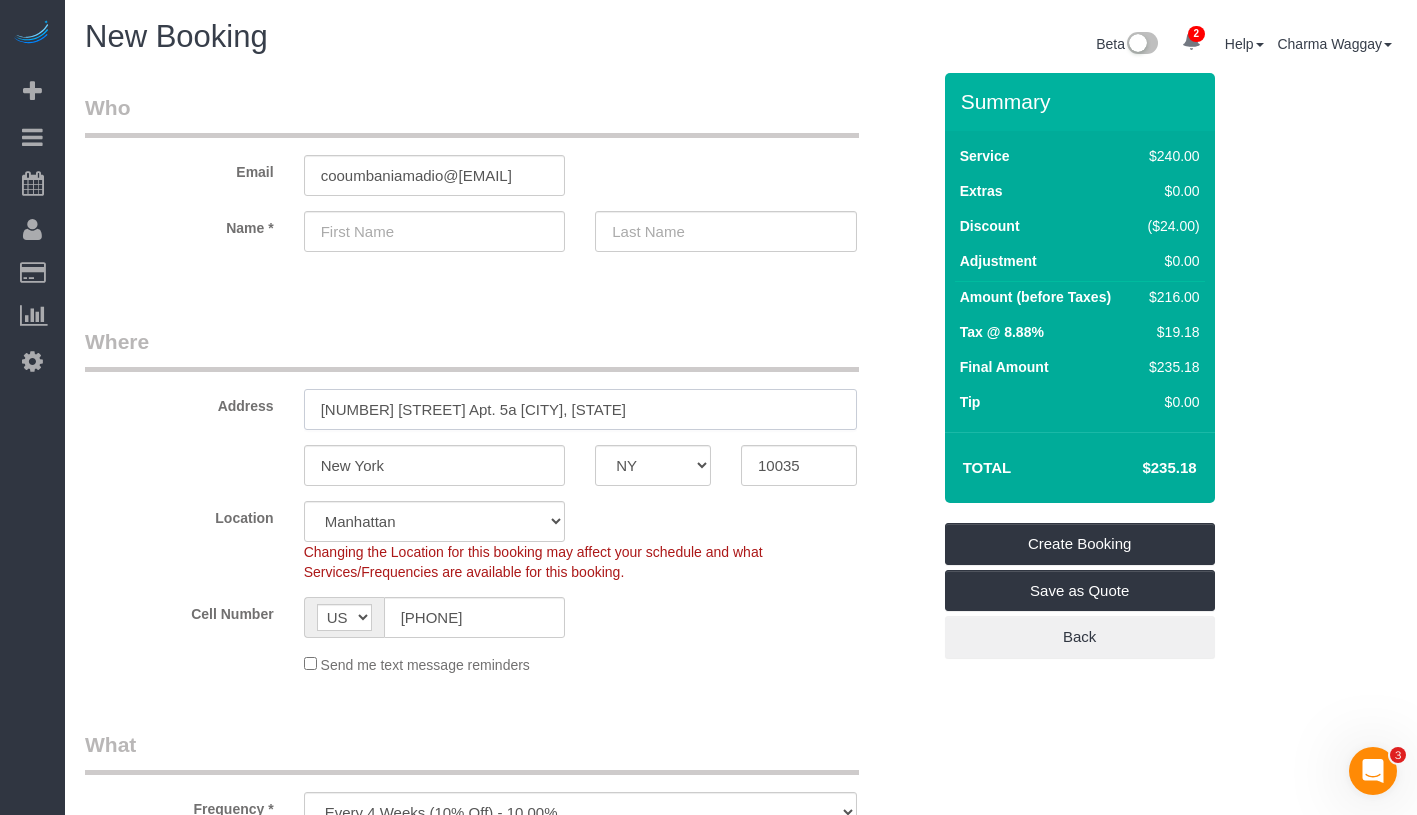 drag, startPoint x: 491, startPoint y: 407, endPoint x: 594, endPoint y: 404, distance: 103.04368 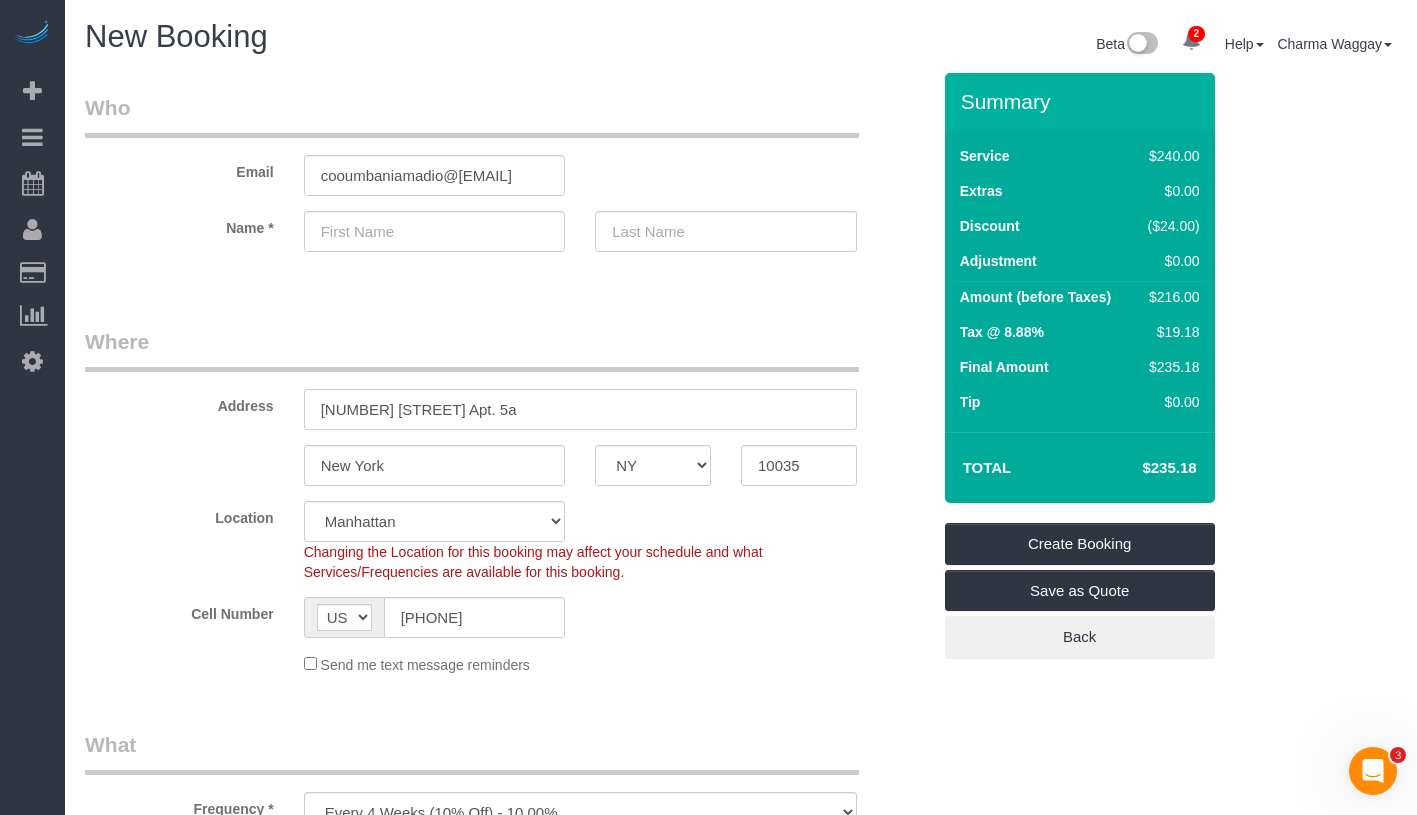 type on "2334 1st Avenue Apt. 5a" 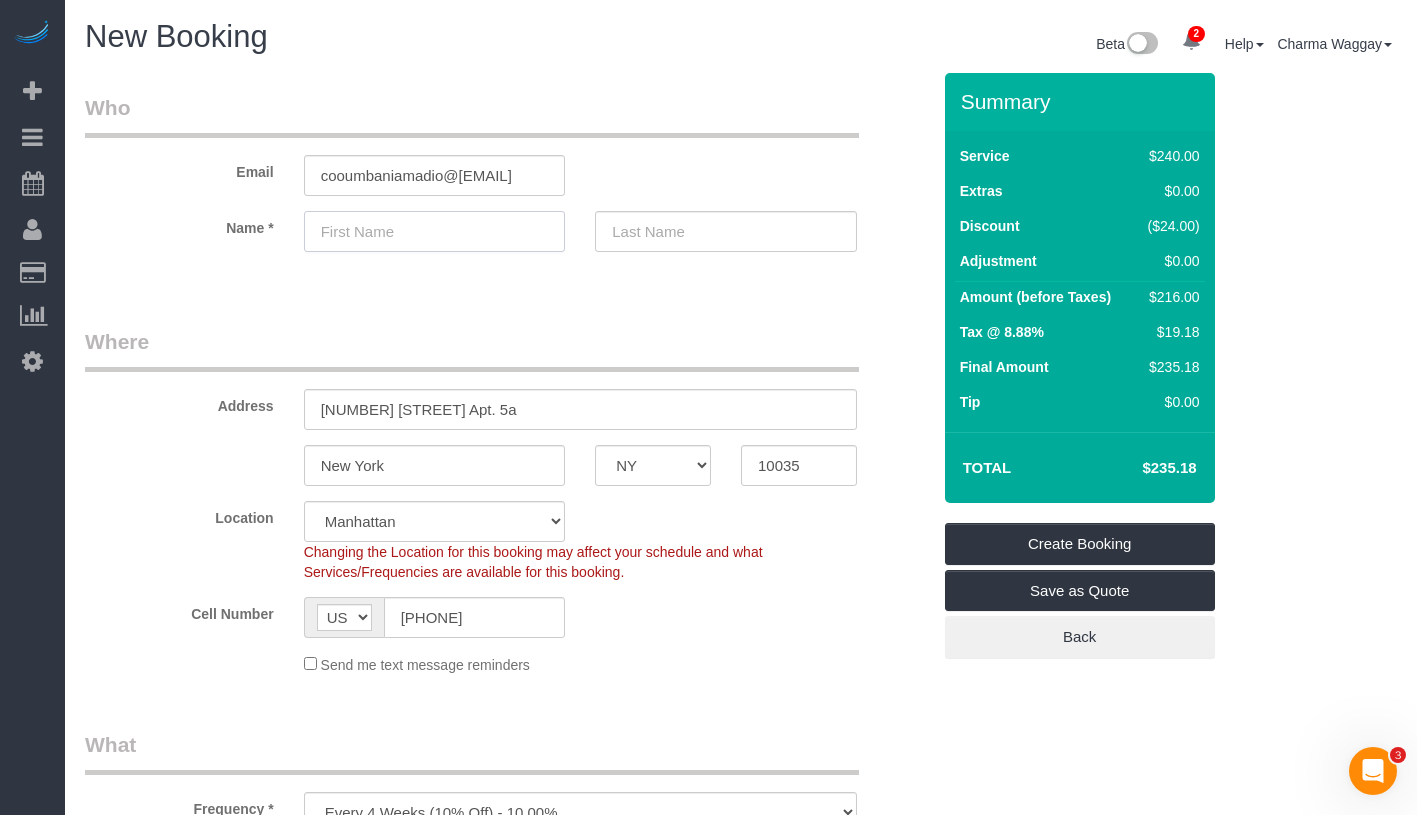 click at bounding box center [435, 231] 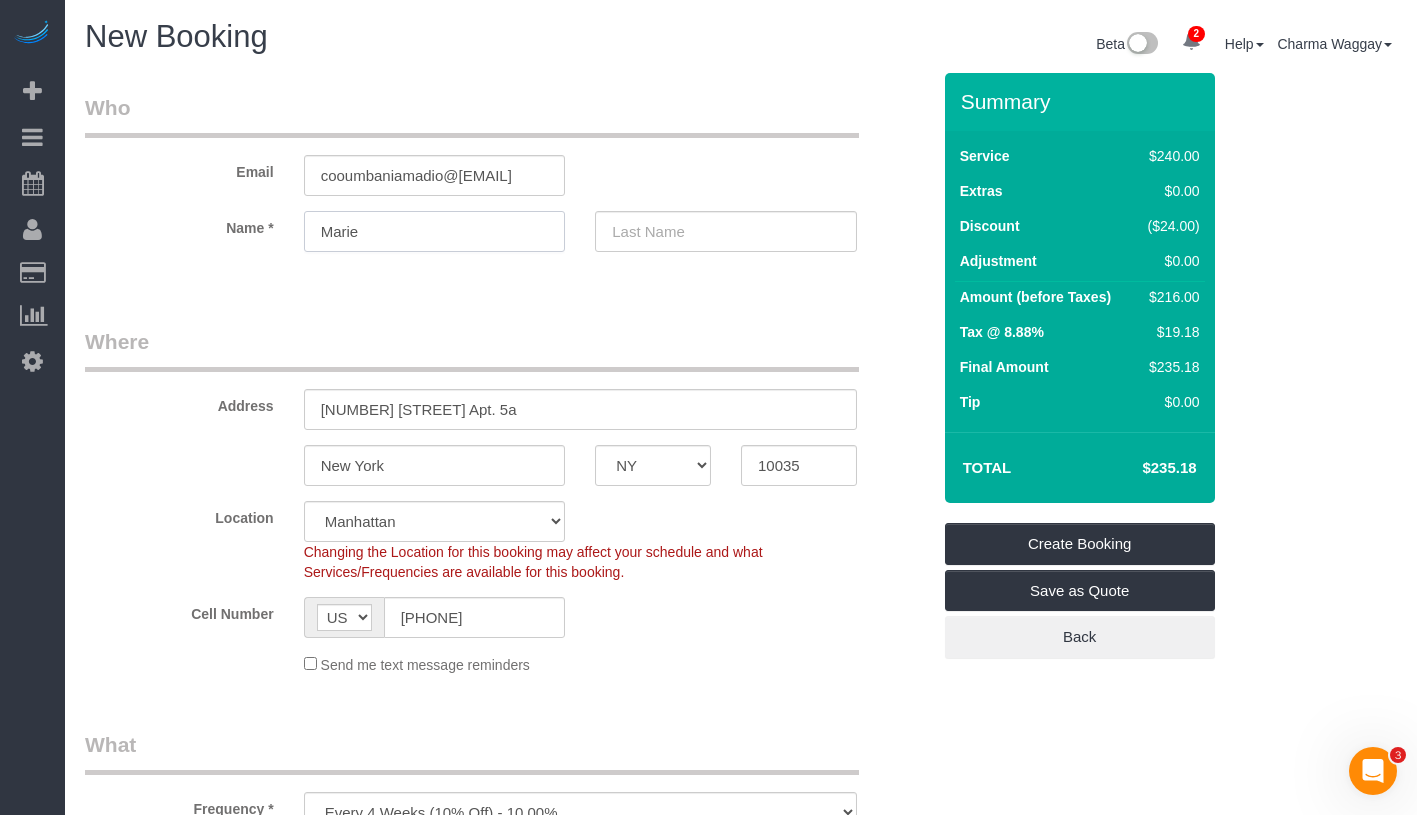 type on "Marie" 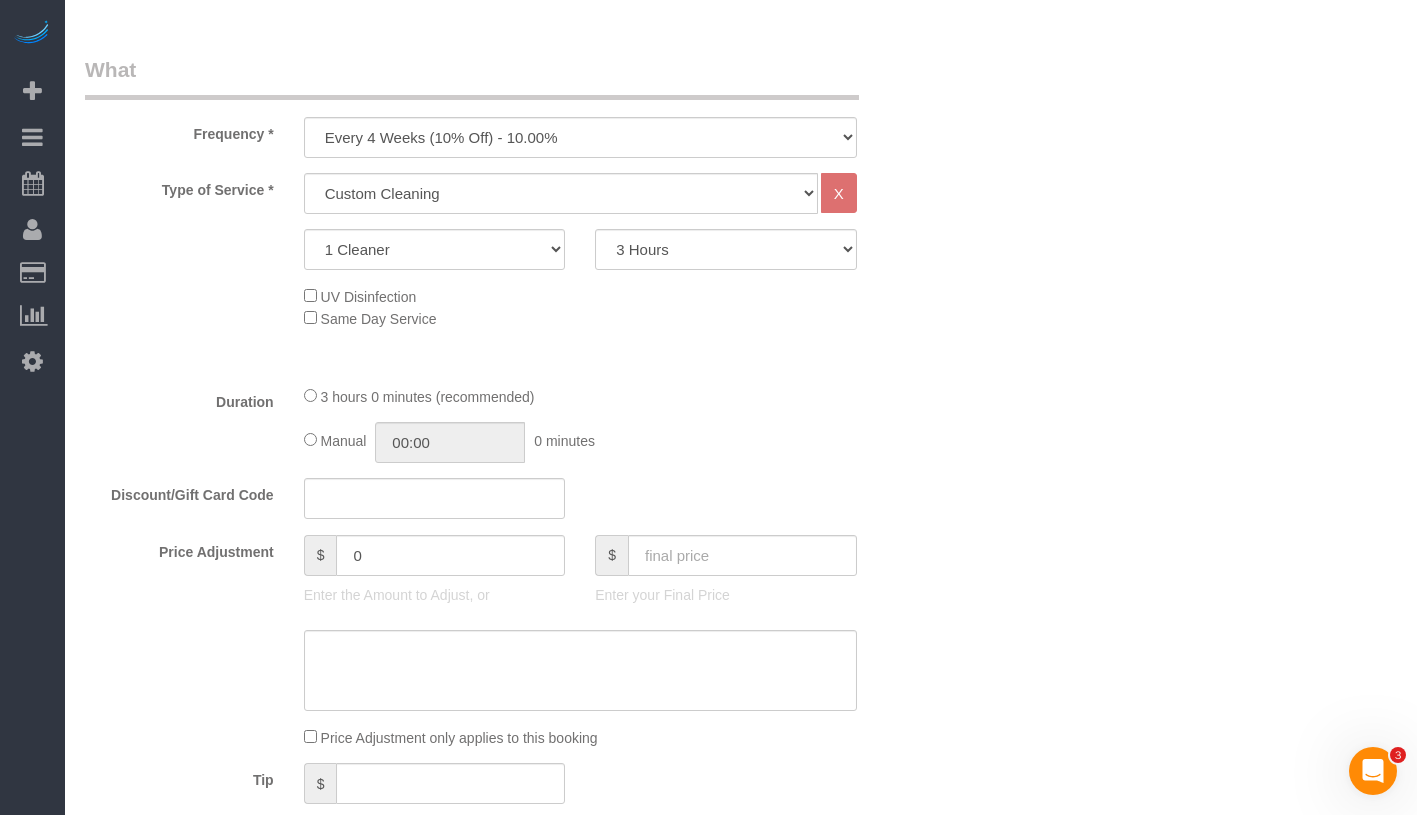 scroll, scrollTop: 859, scrollLeft: 0, axis: vertical 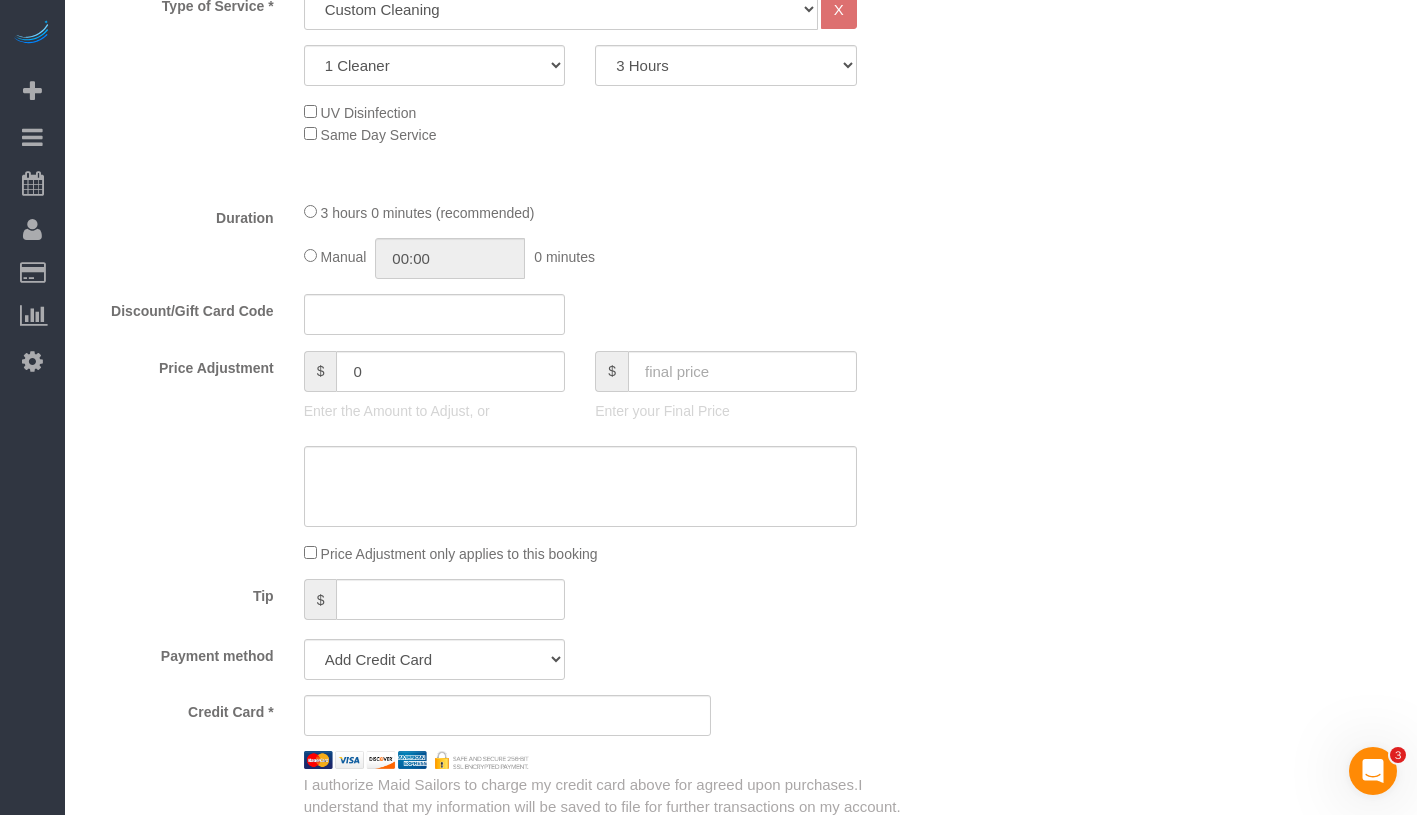 type on "Niamadio" 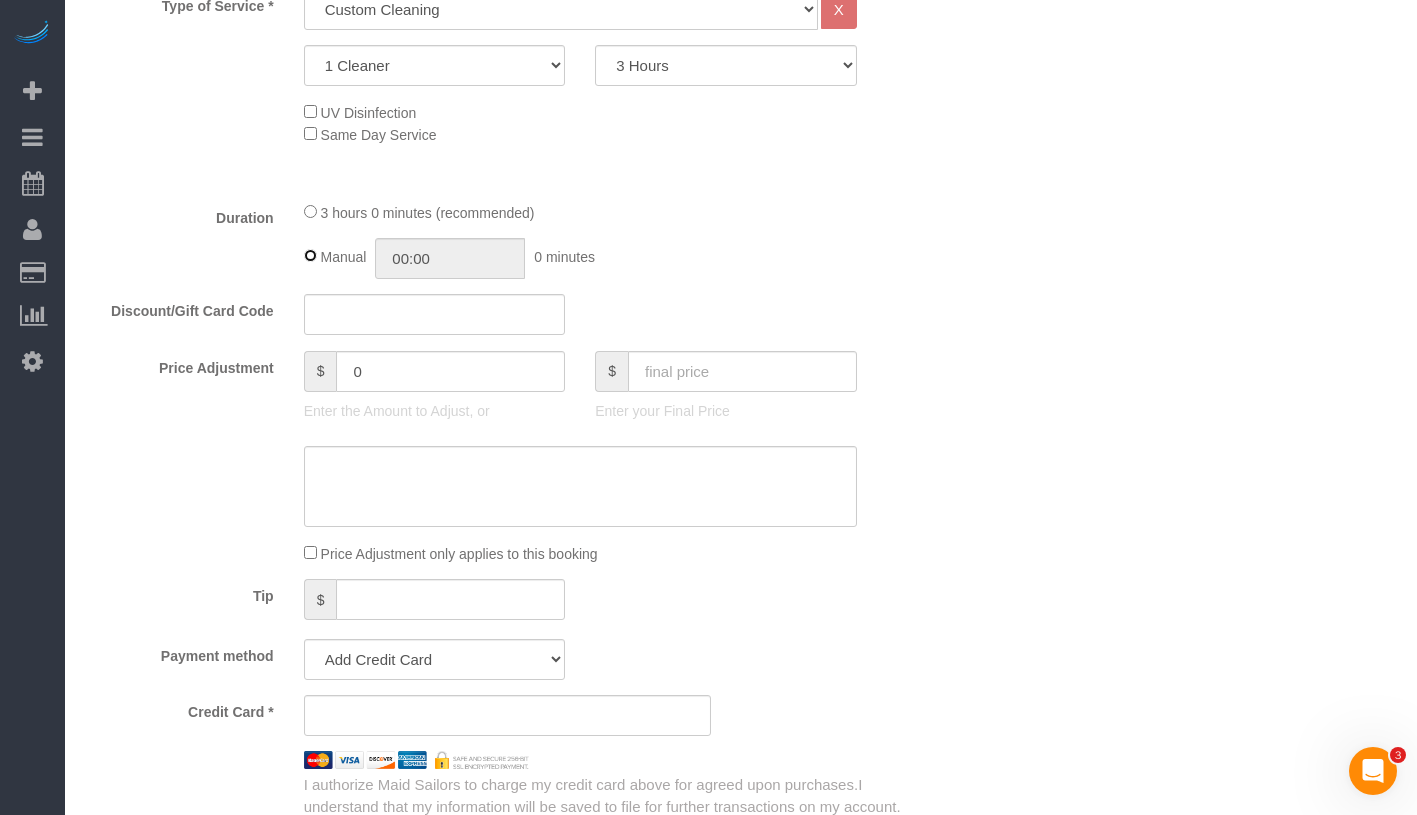 type on "03:00" 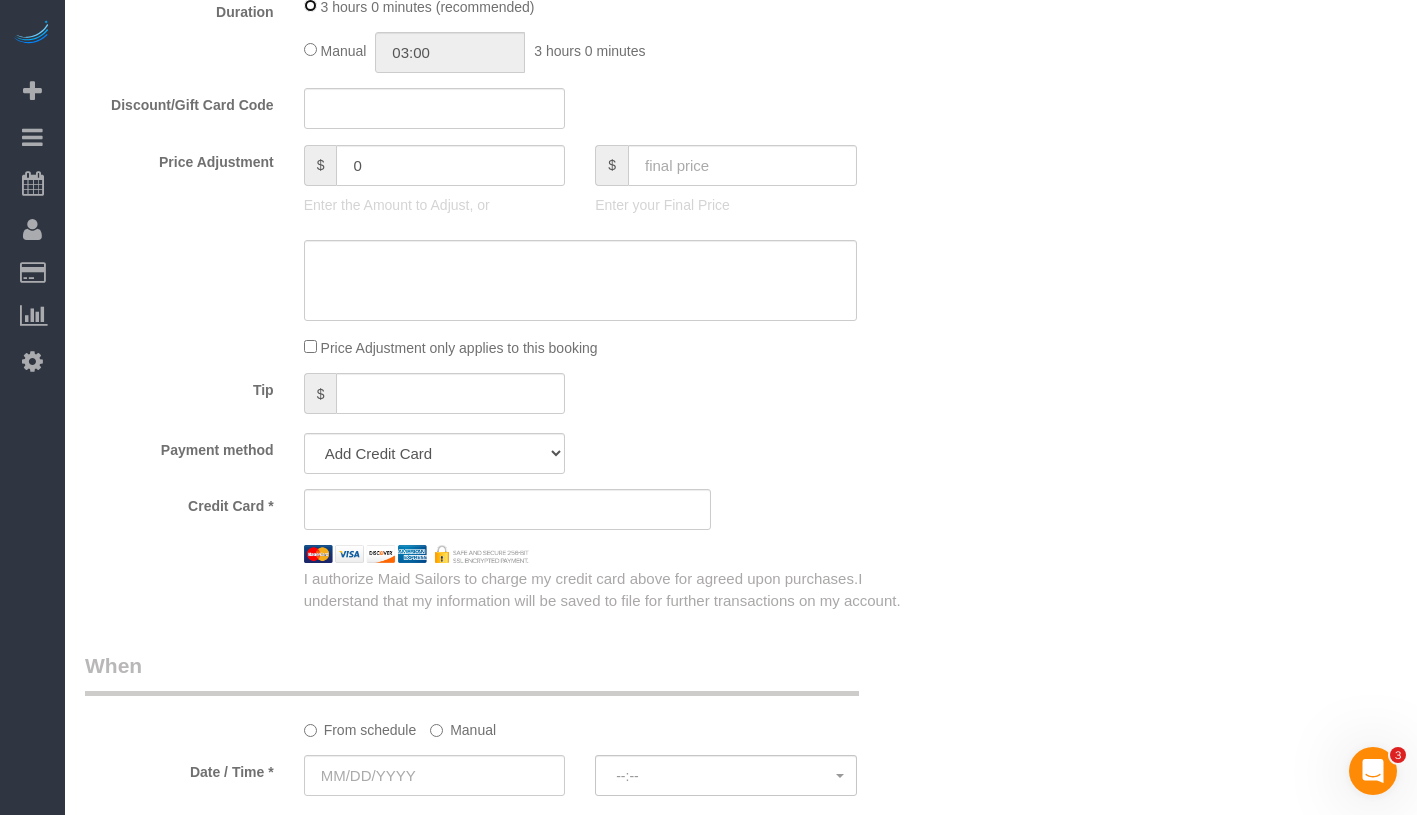 scroll, scrollTop: 1215, scrollLeft: 0, axis: vertical 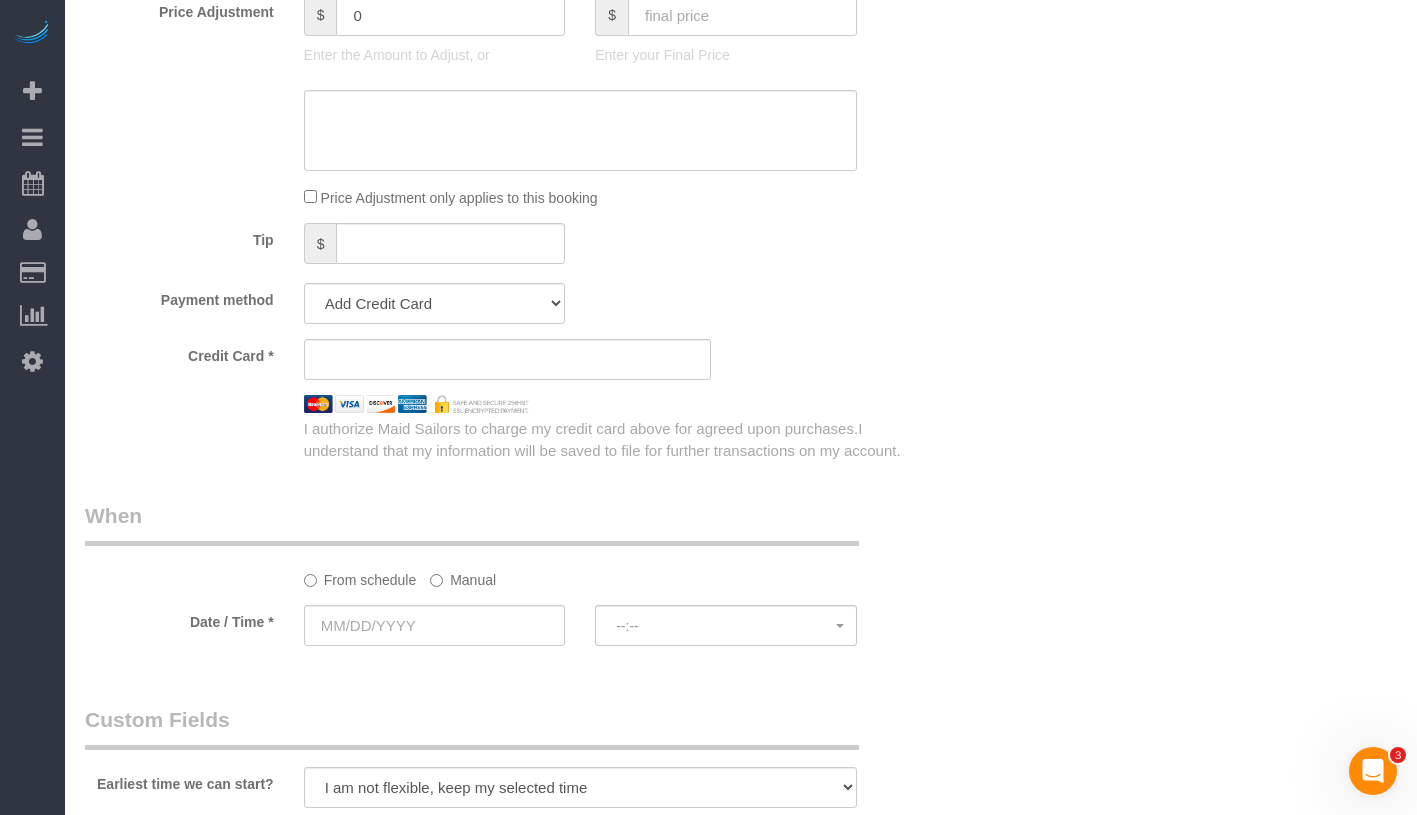 click on "Manual" 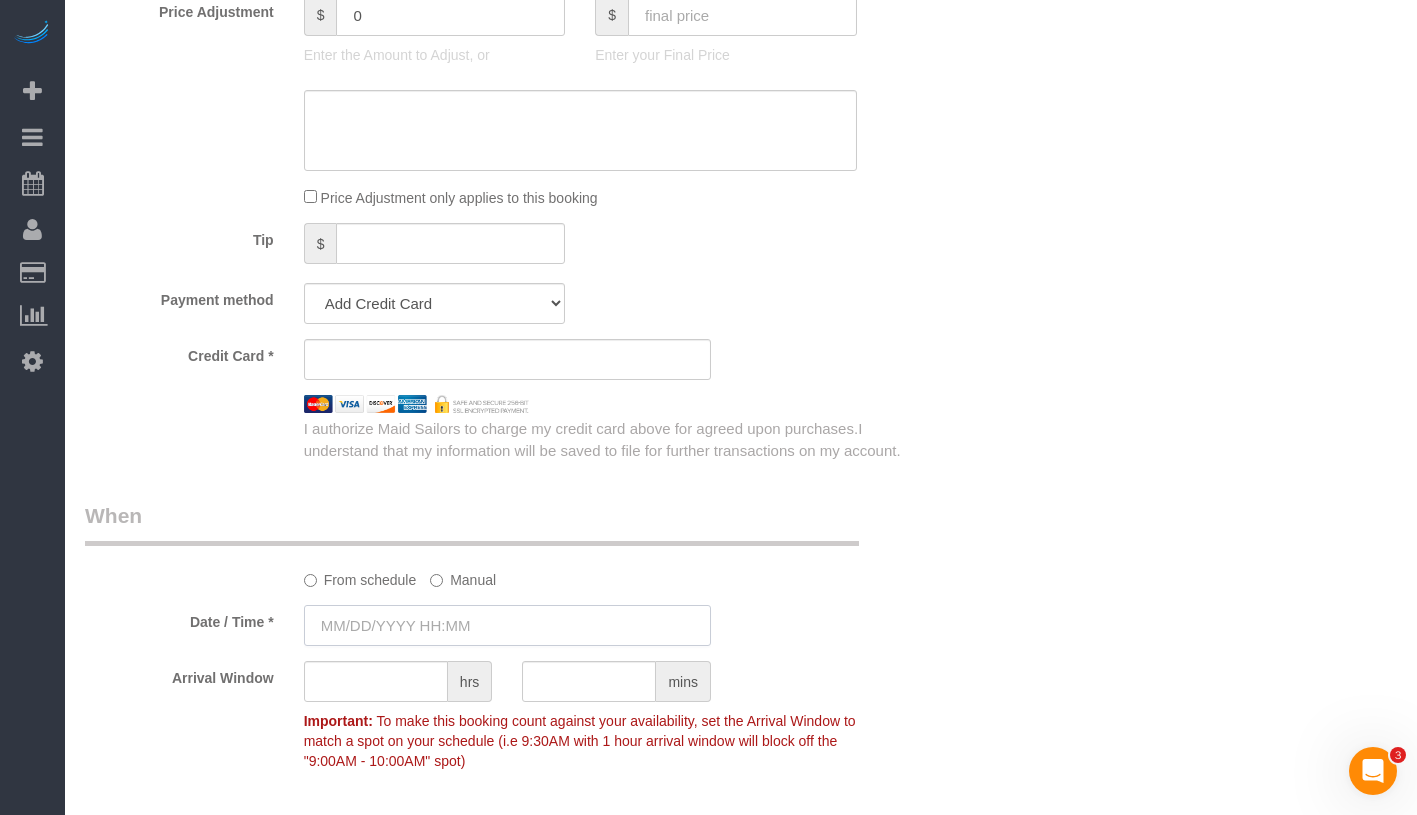 click at bounding box center (507, 625) 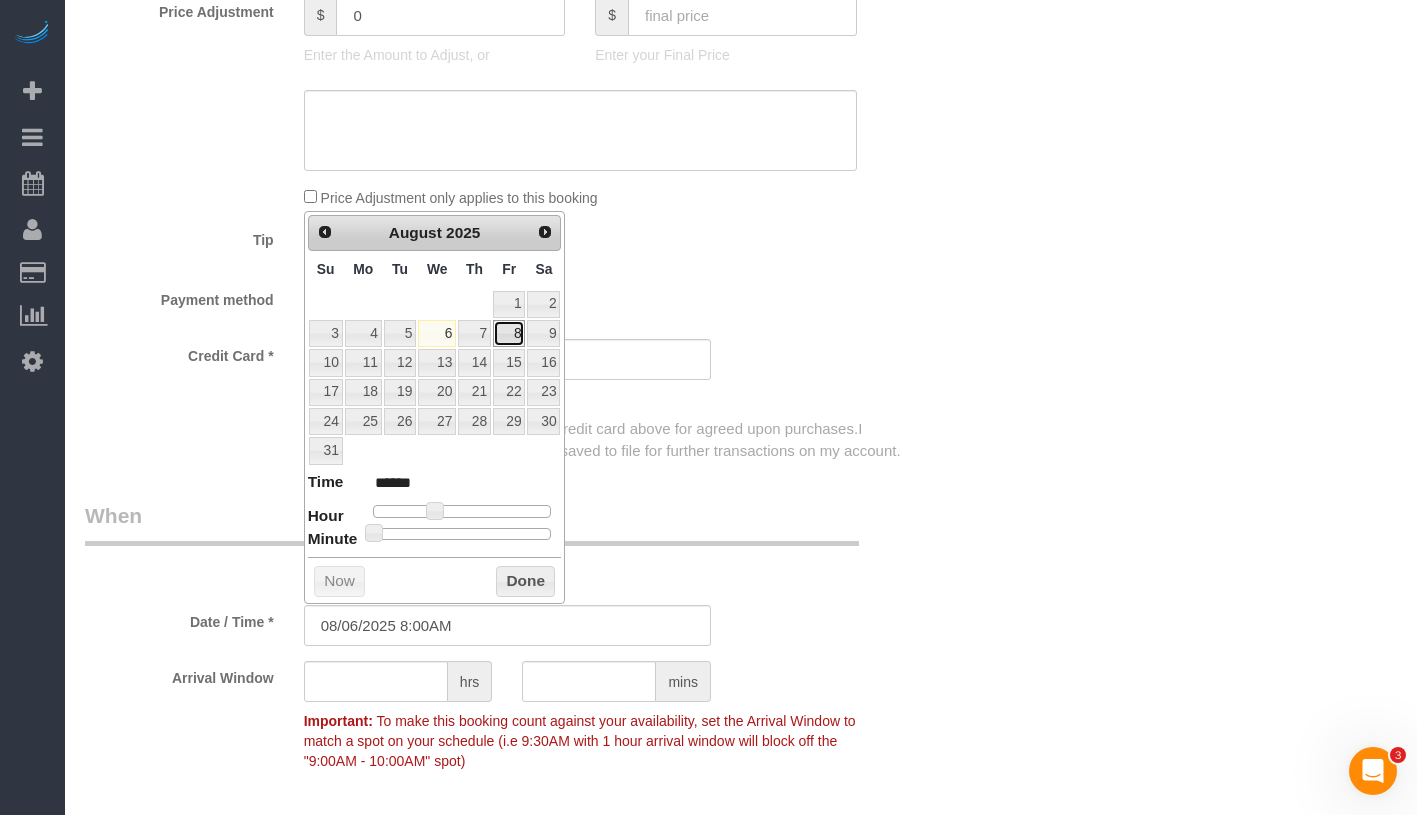 click on "8" at bounding box center [509, 333] 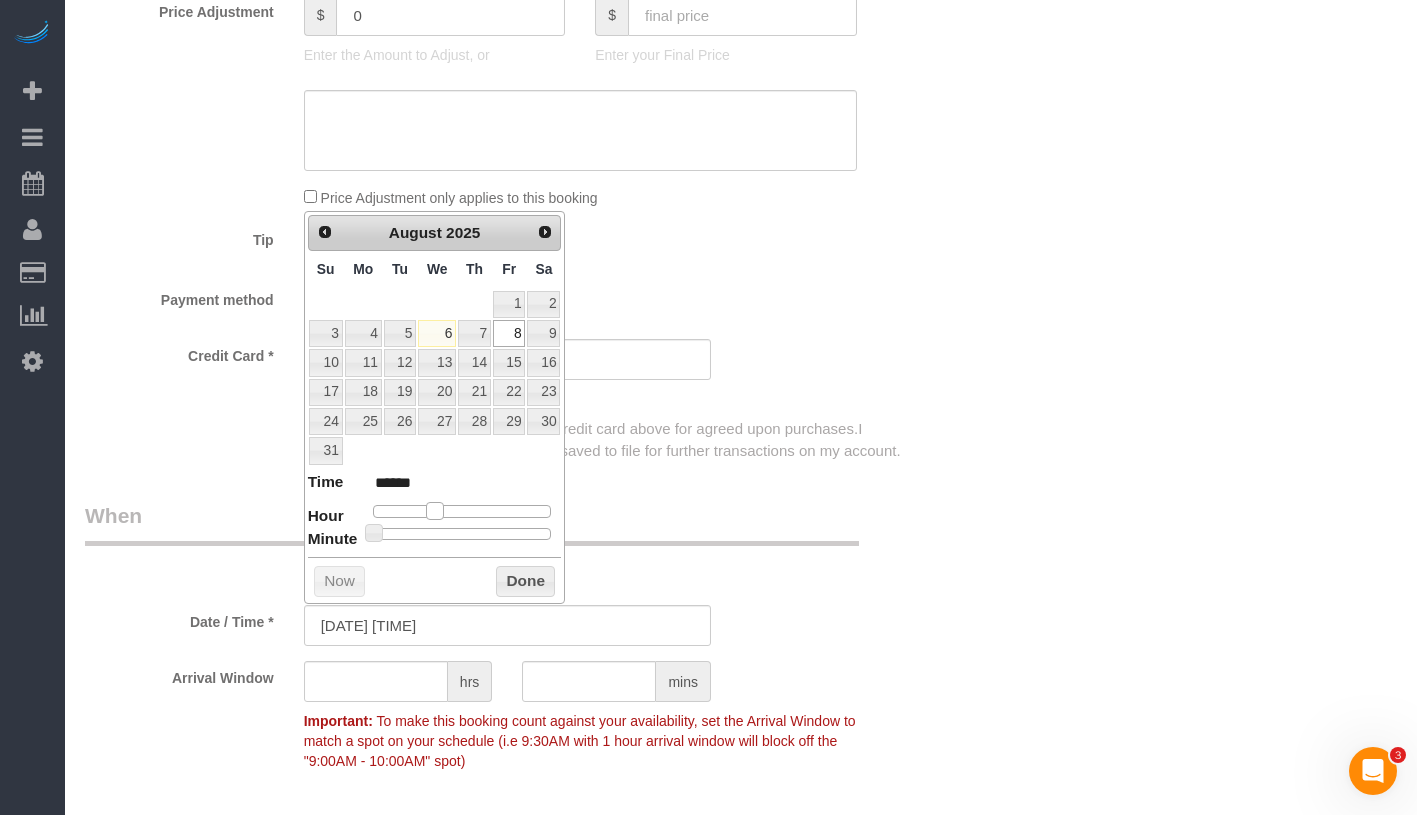 type on "08/08/2025 9:00AM" 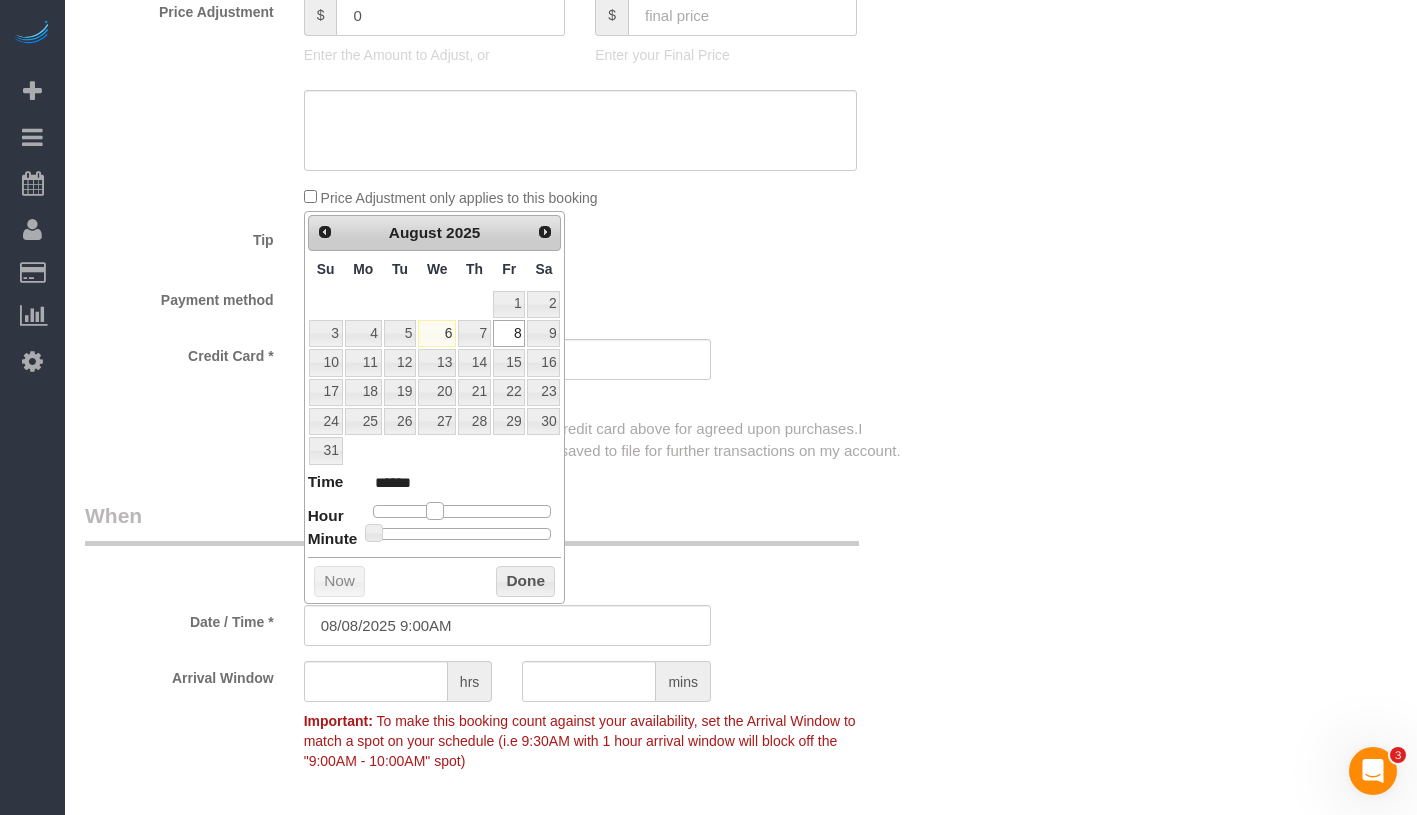 type on "08/08/2025 10:00AM" 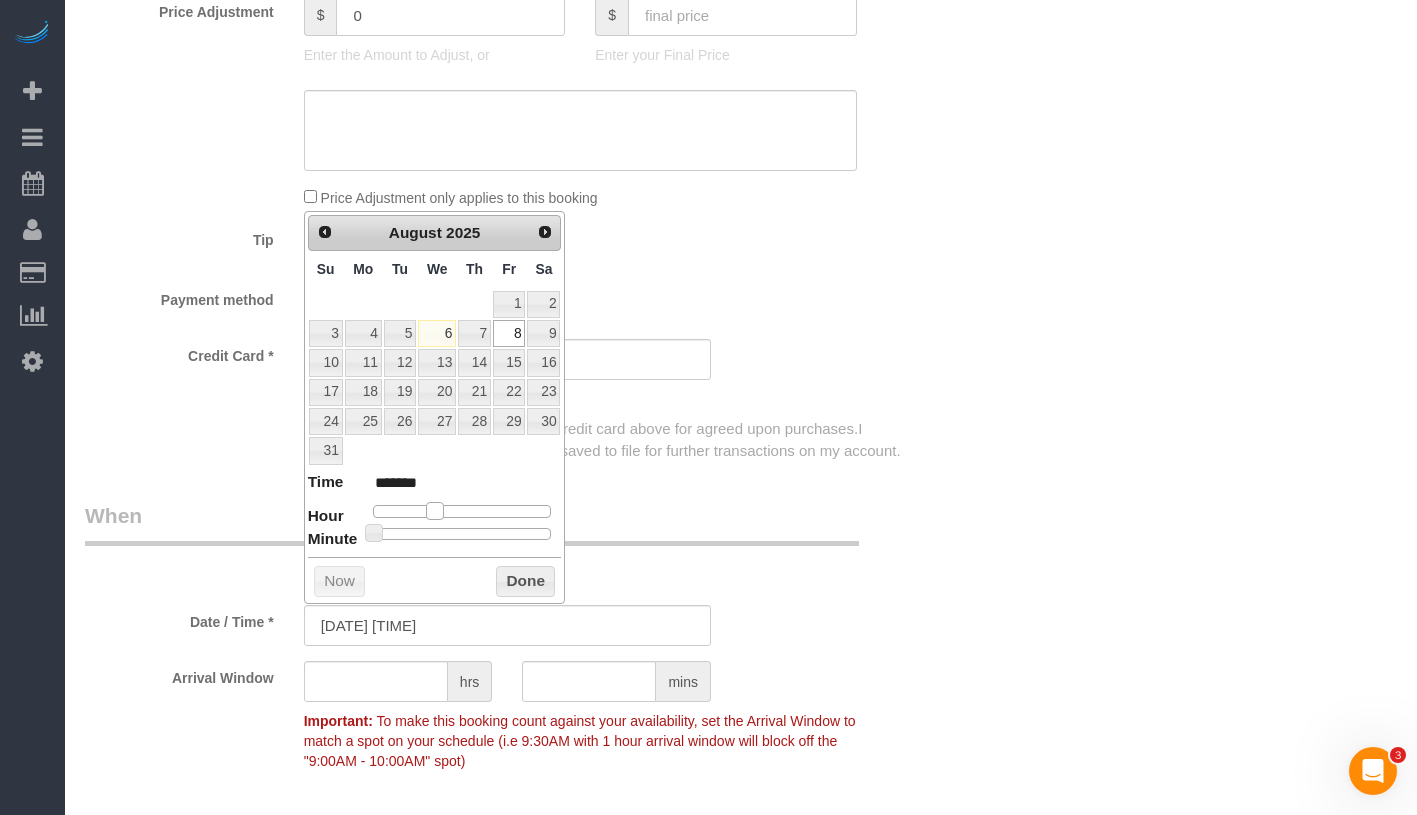 type on "08/08/2025 11:00AM" 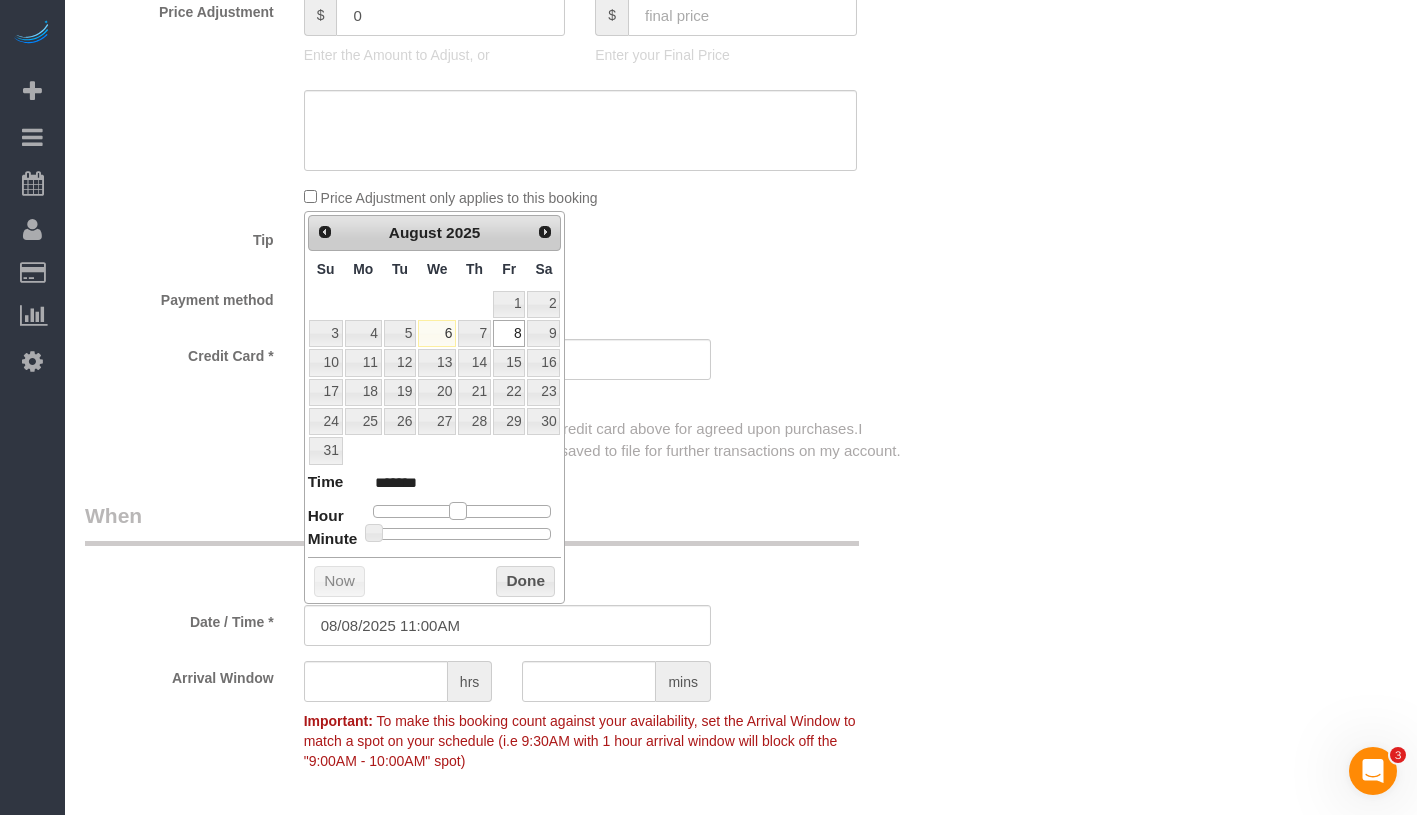 type on "08/08/2025 12:00PM" 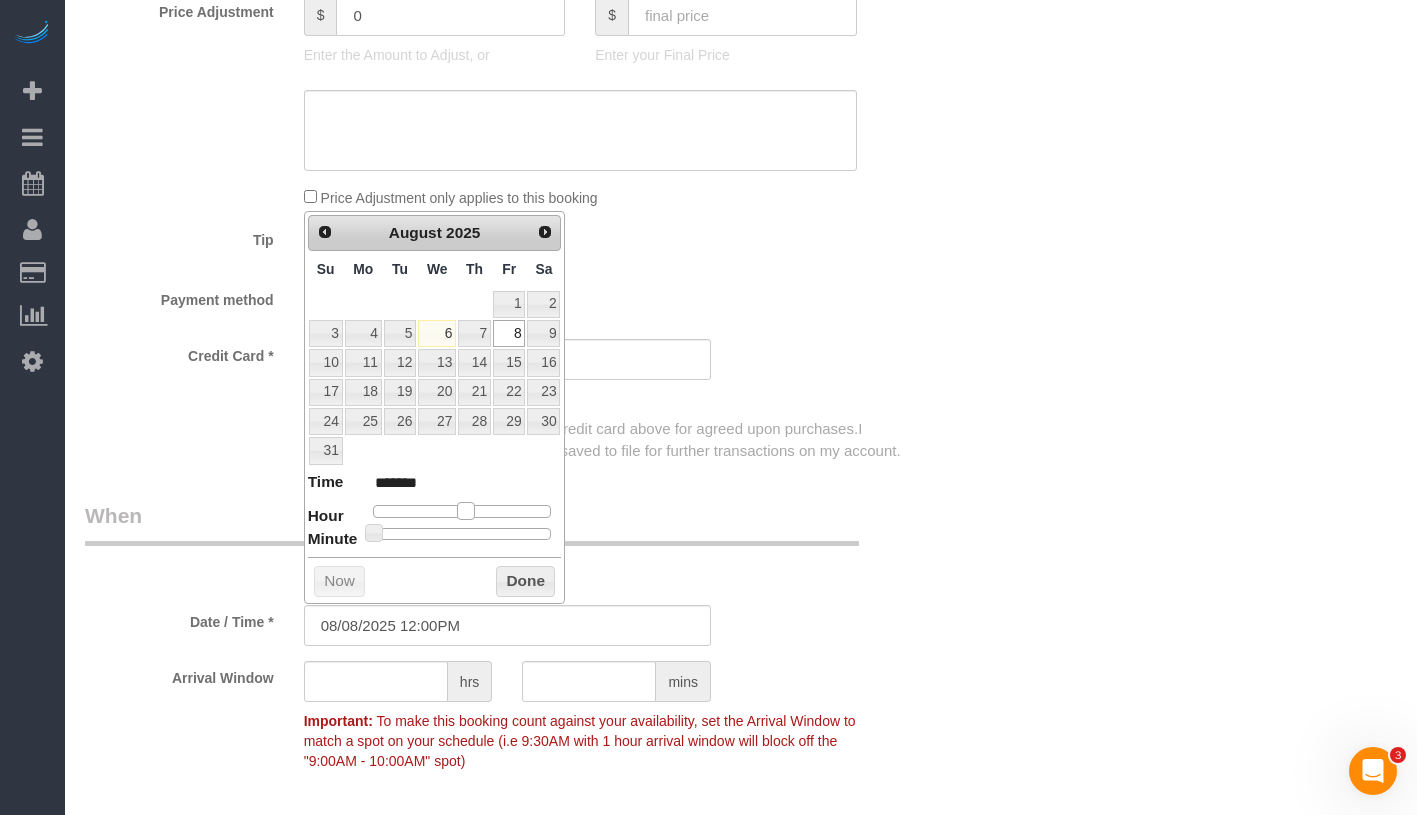 type on "08/08/2025 1:00PM" 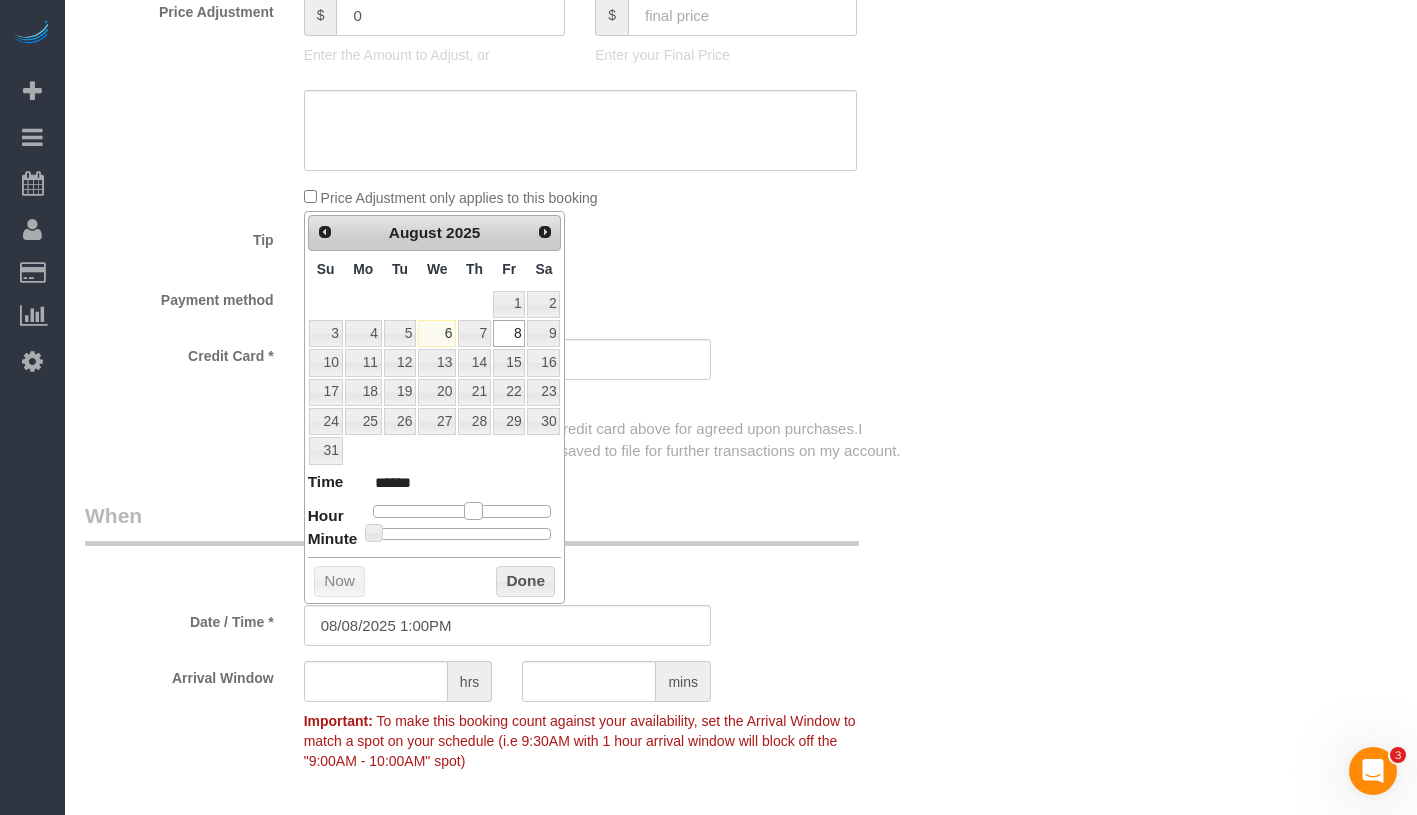type on "08/08/2025 2:00PM" 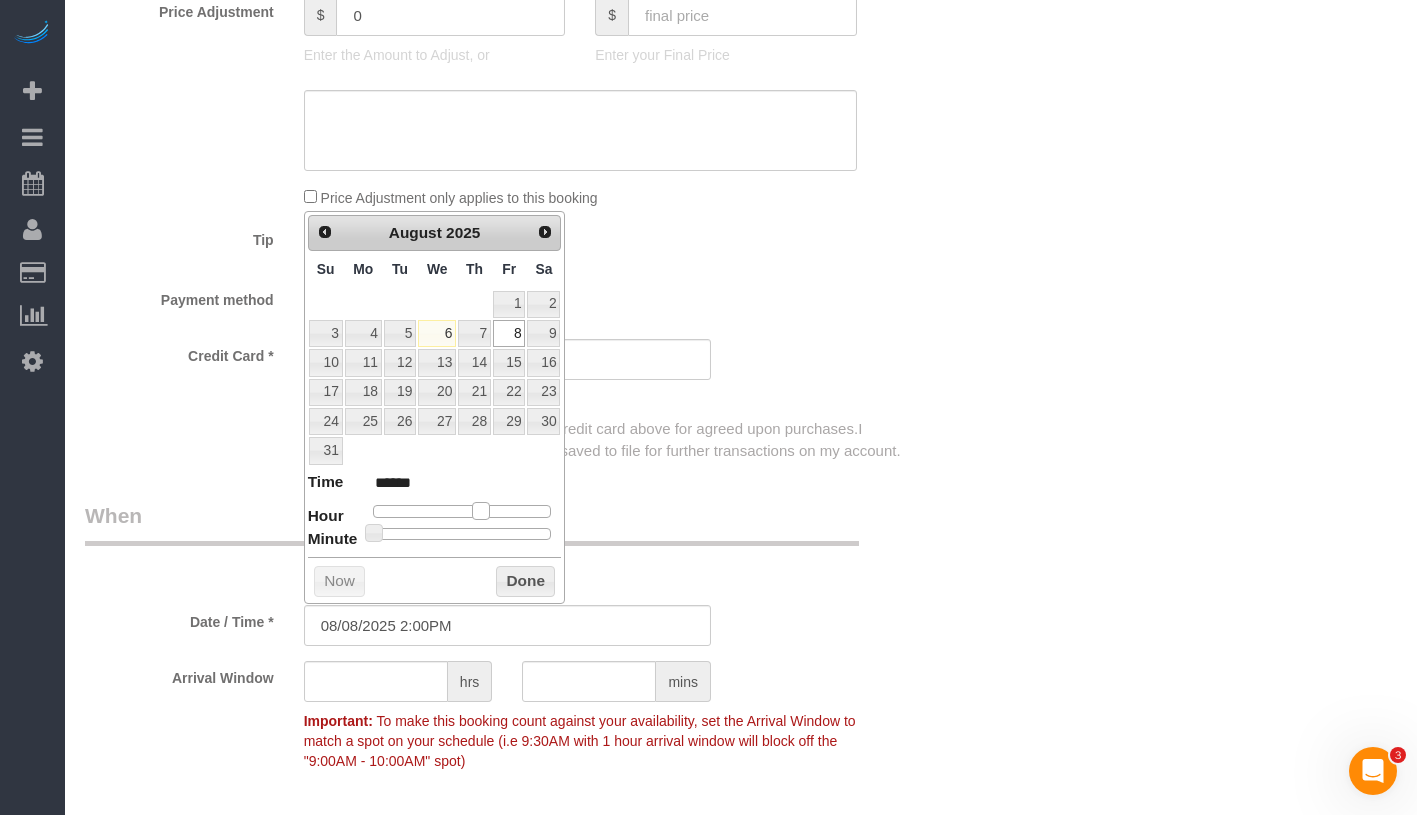 type on "08/08/2025 3:00PM" 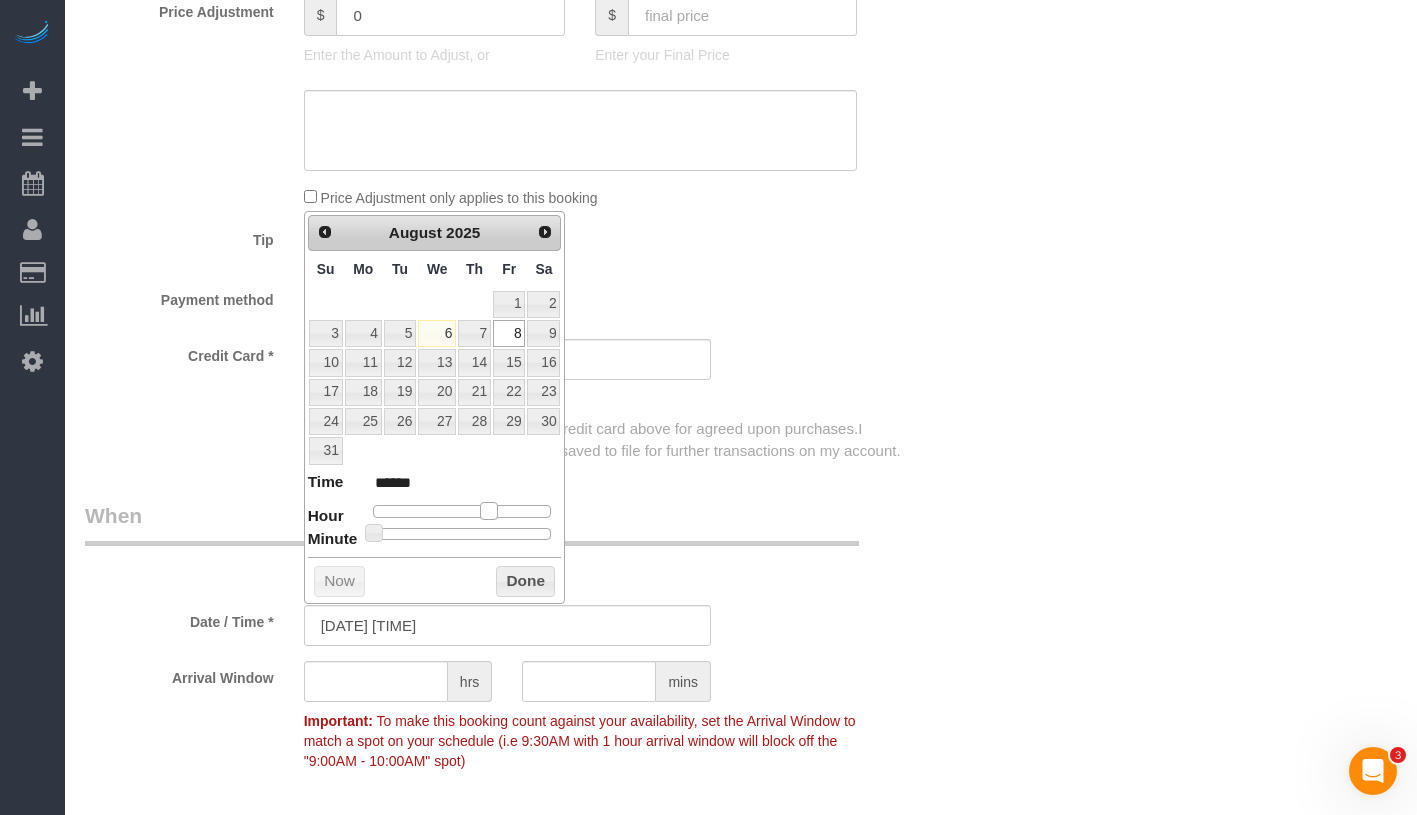 drag, startPoint x: 433, startPoint y: 508, endPoint x: 491, endPoint y: 508, distance: 58 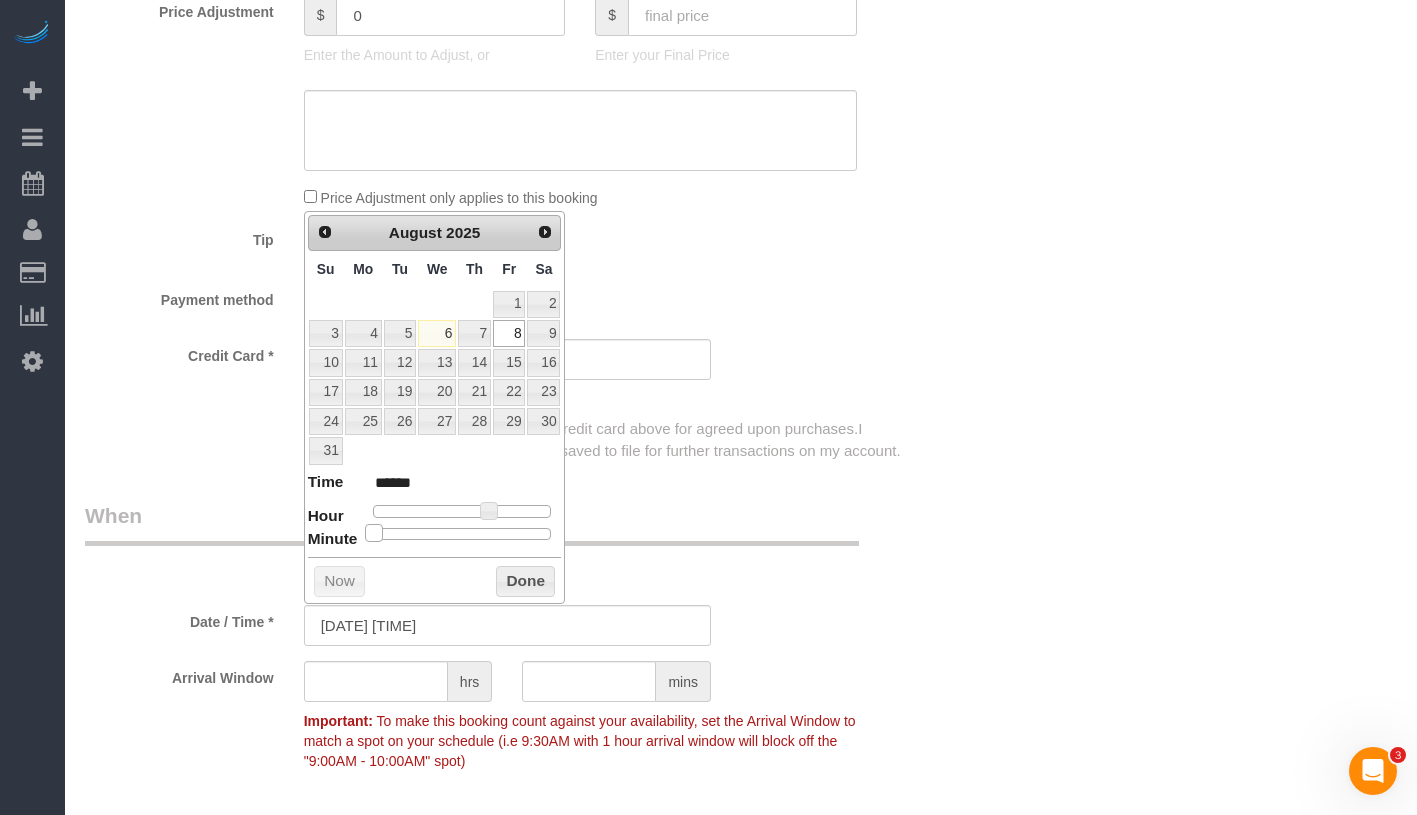 type on "08/08/2025 3:05PM" 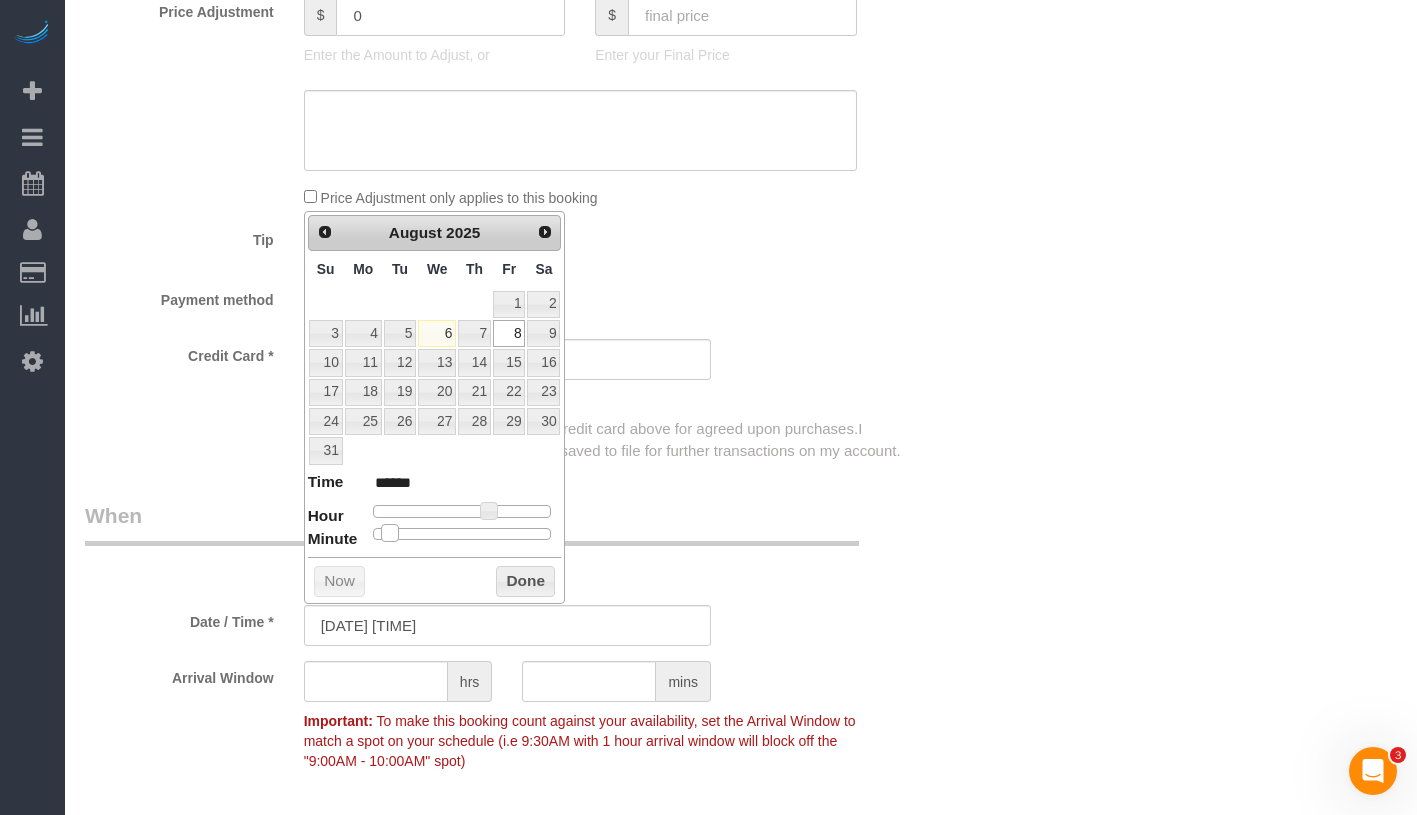 type on "08/08/2025 3:10PM" 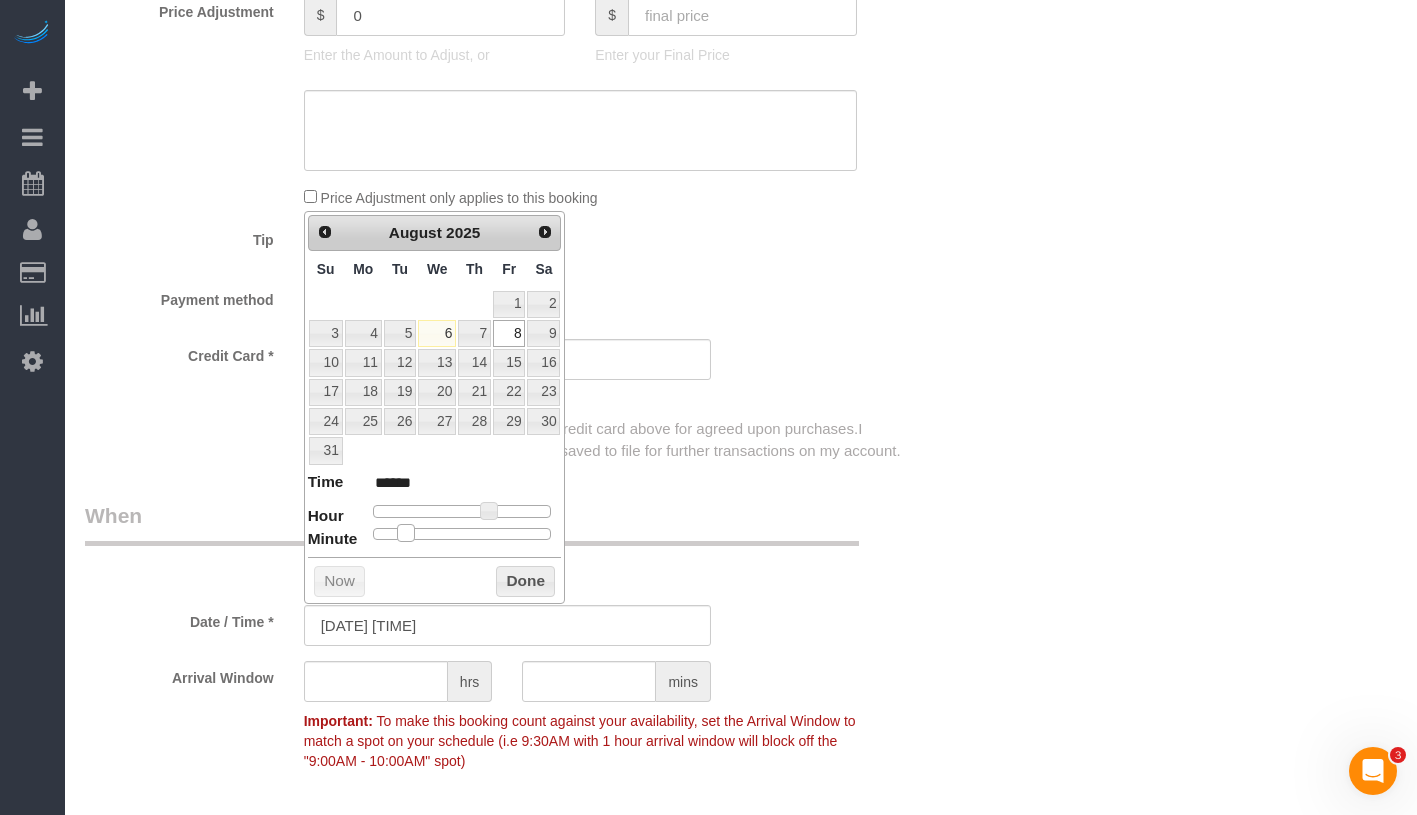type on "08/08/2025 3:15PM" 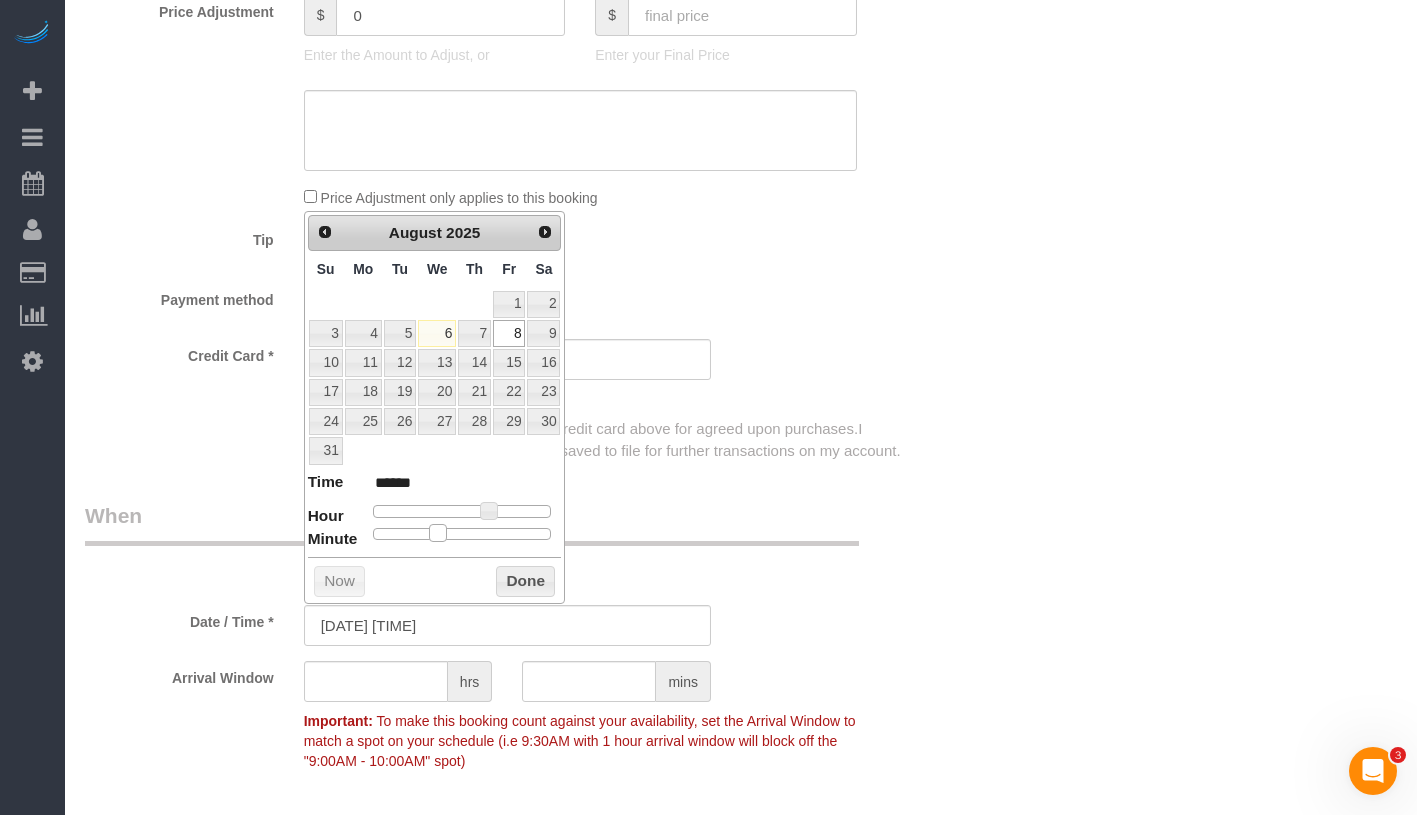 type on "08/08/2025 3:25PM" 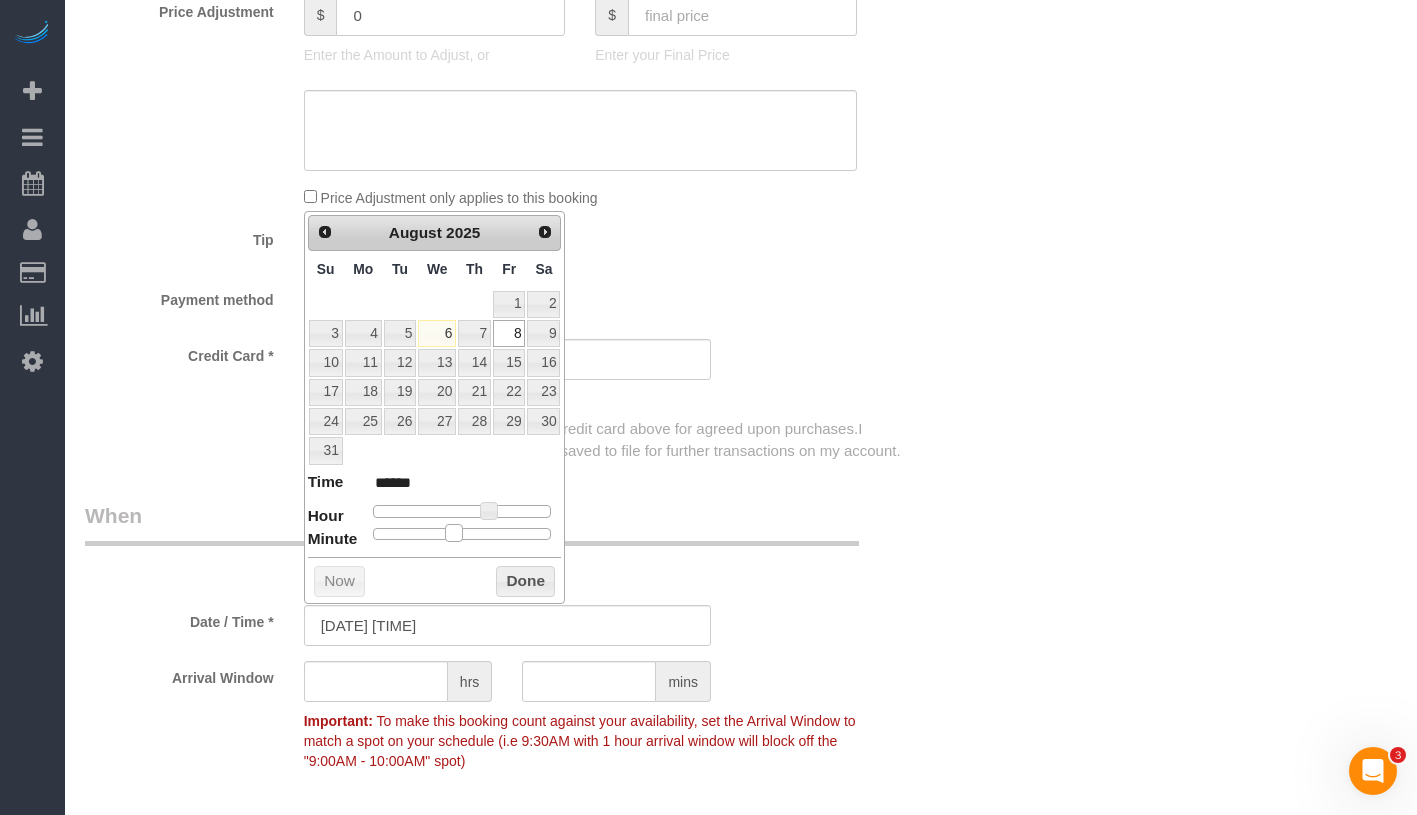 type on "08/08/2025 3:30PM" 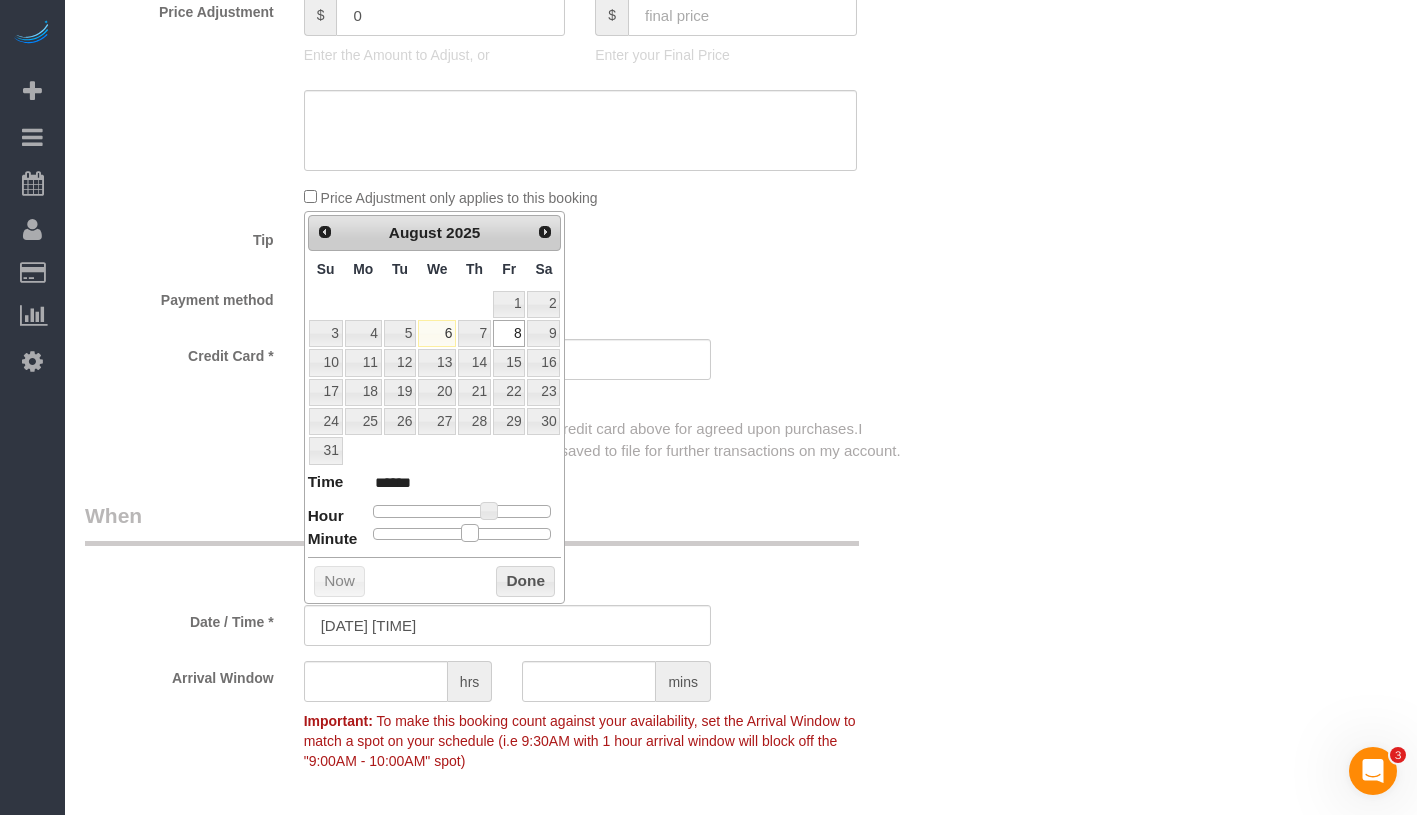 type on "08/08/2025 3:35PM" 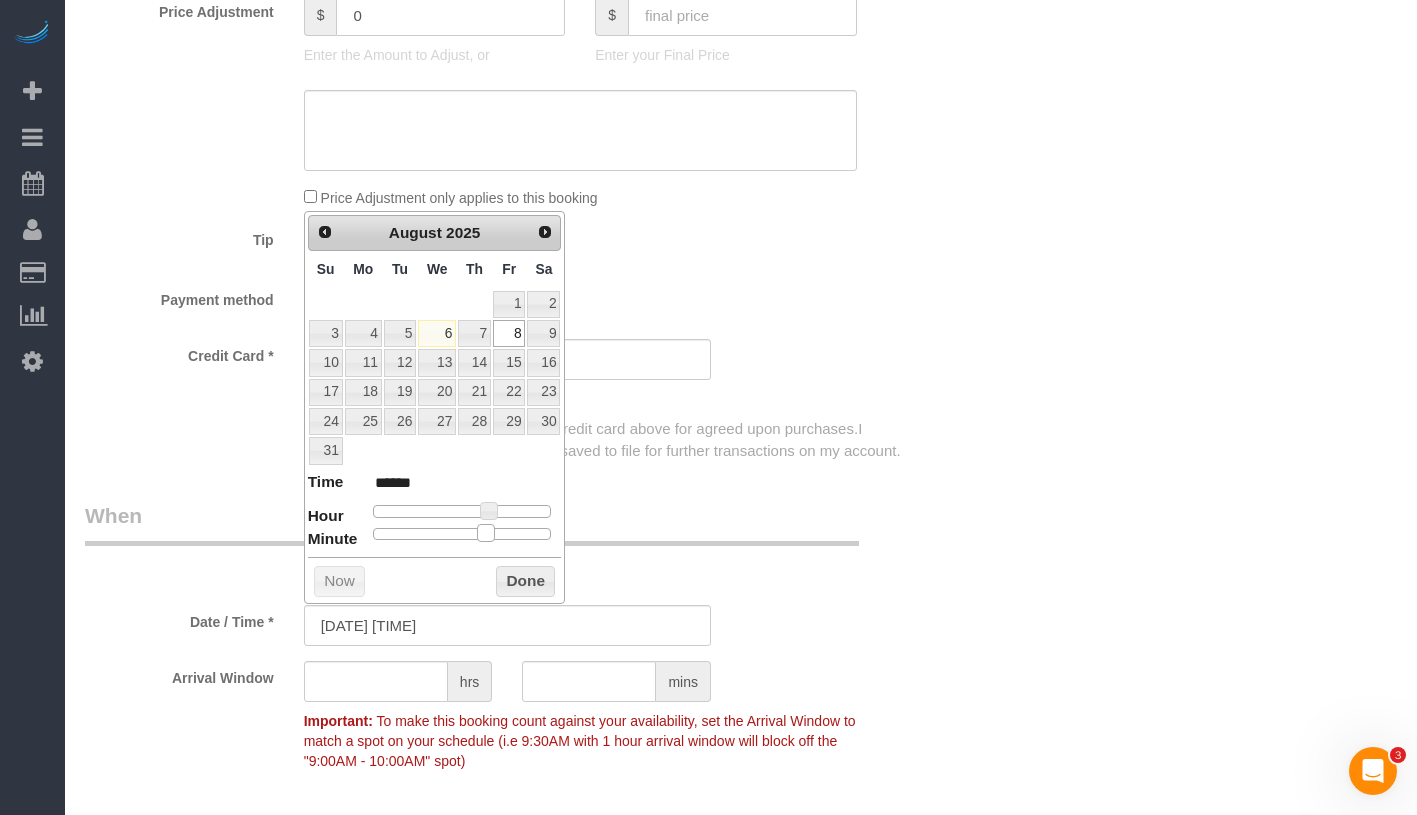type on "08/08/2025 3:30PM" 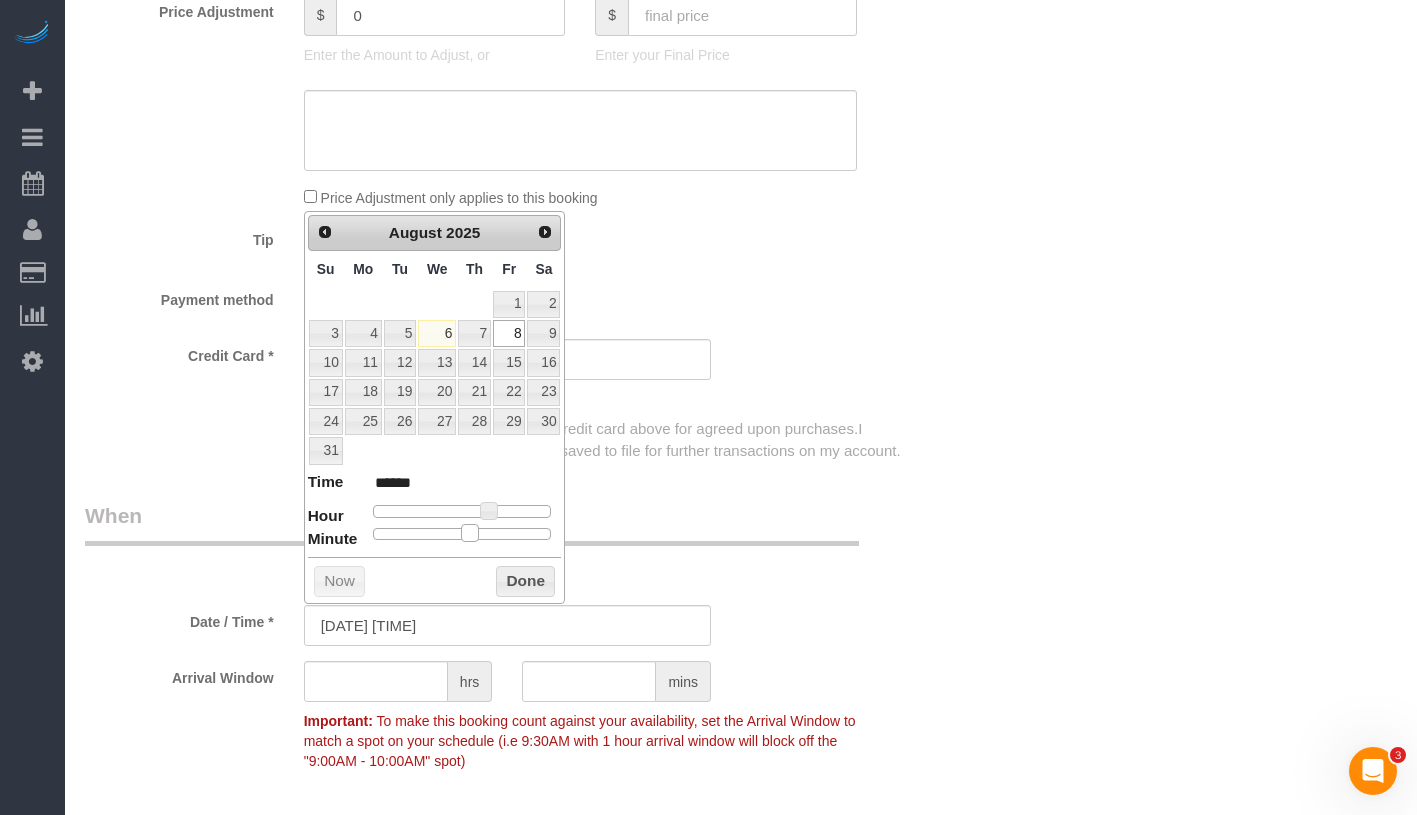 drag, startPoint x: 375, startPoint y: 533, endPoint x: 478, endPoint y: 530, distance: 103.04368 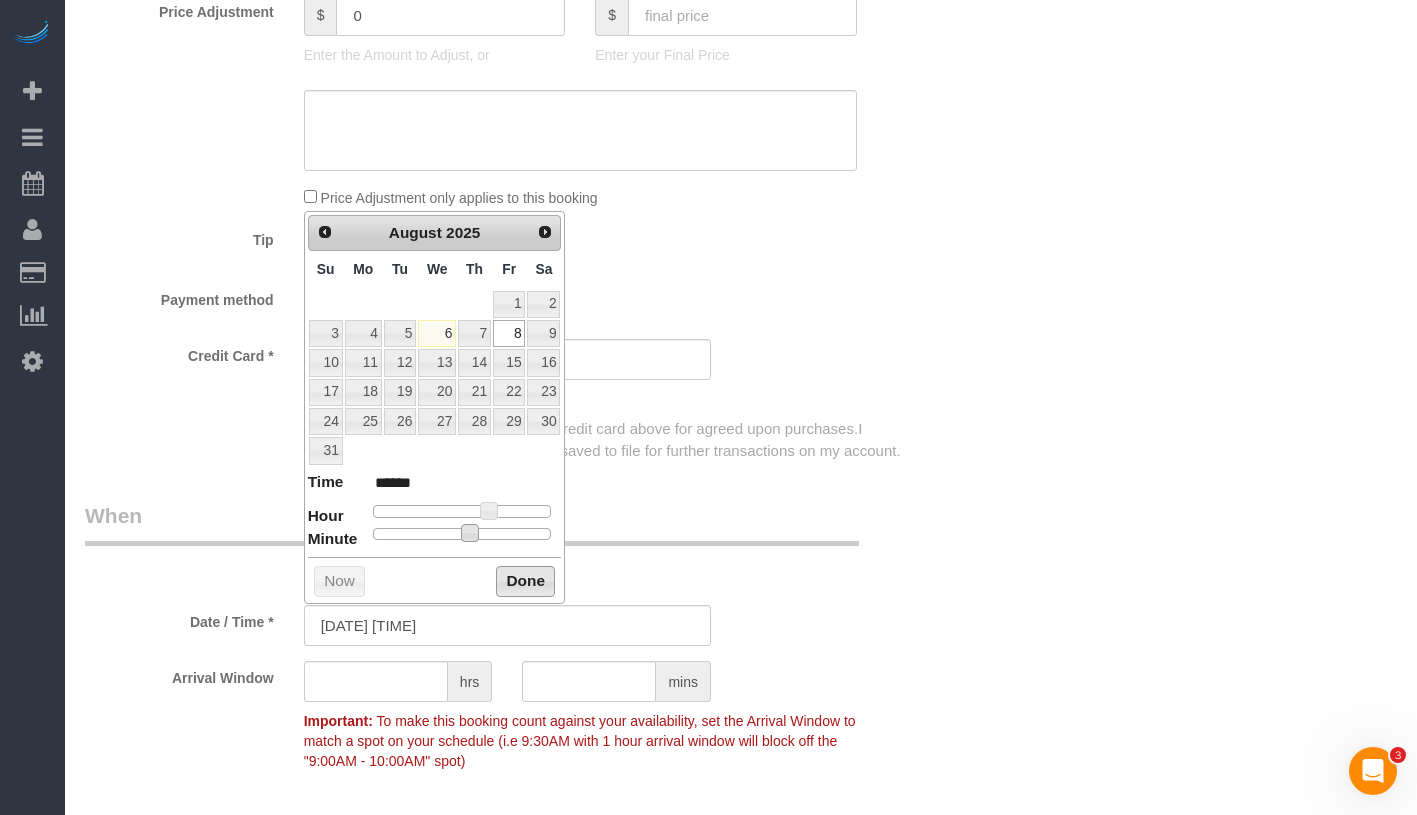 click on "Done" at bounding box center (525, 582) 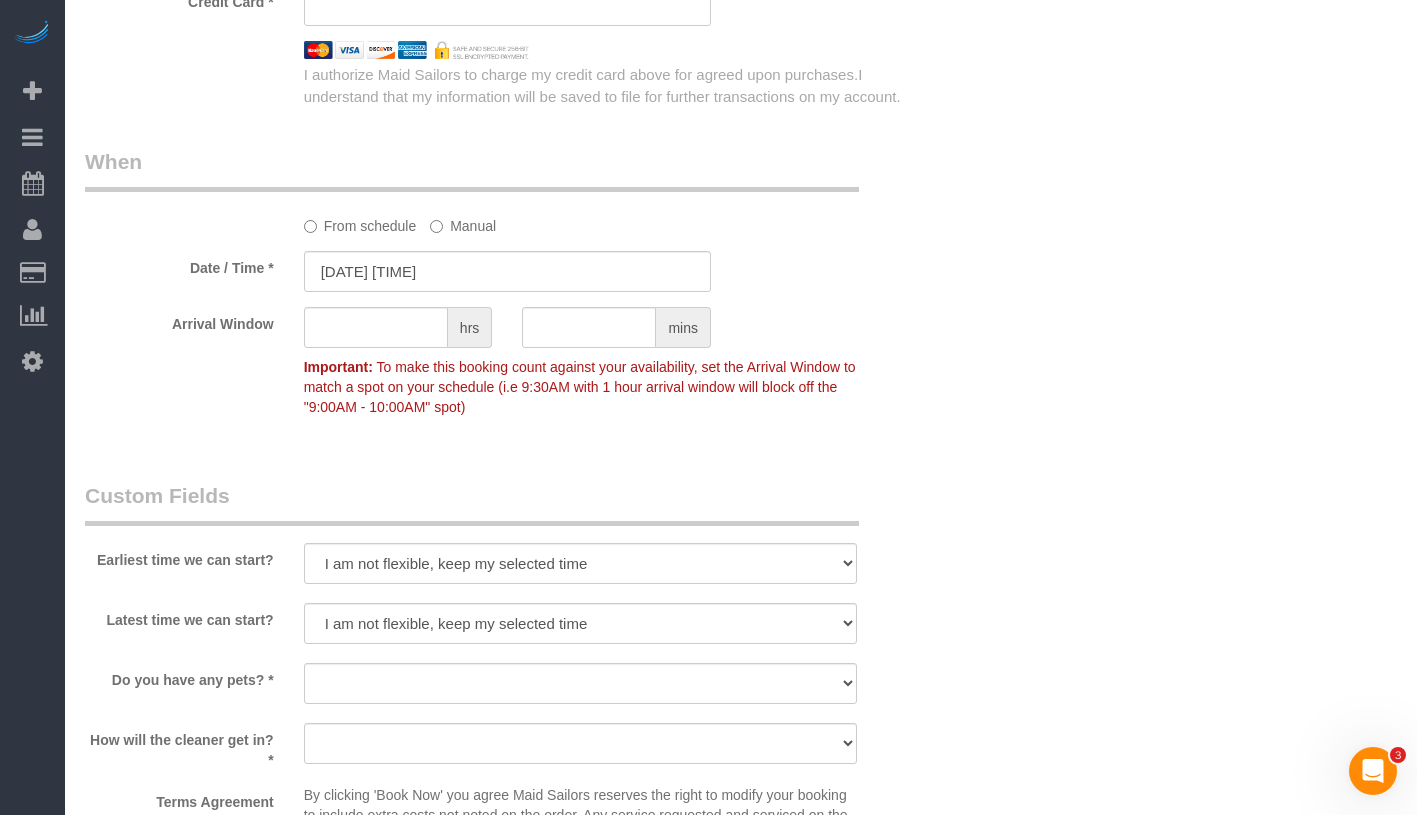 scroll, scrollTop: 1618, scrollLeft: 0, axis: vertical 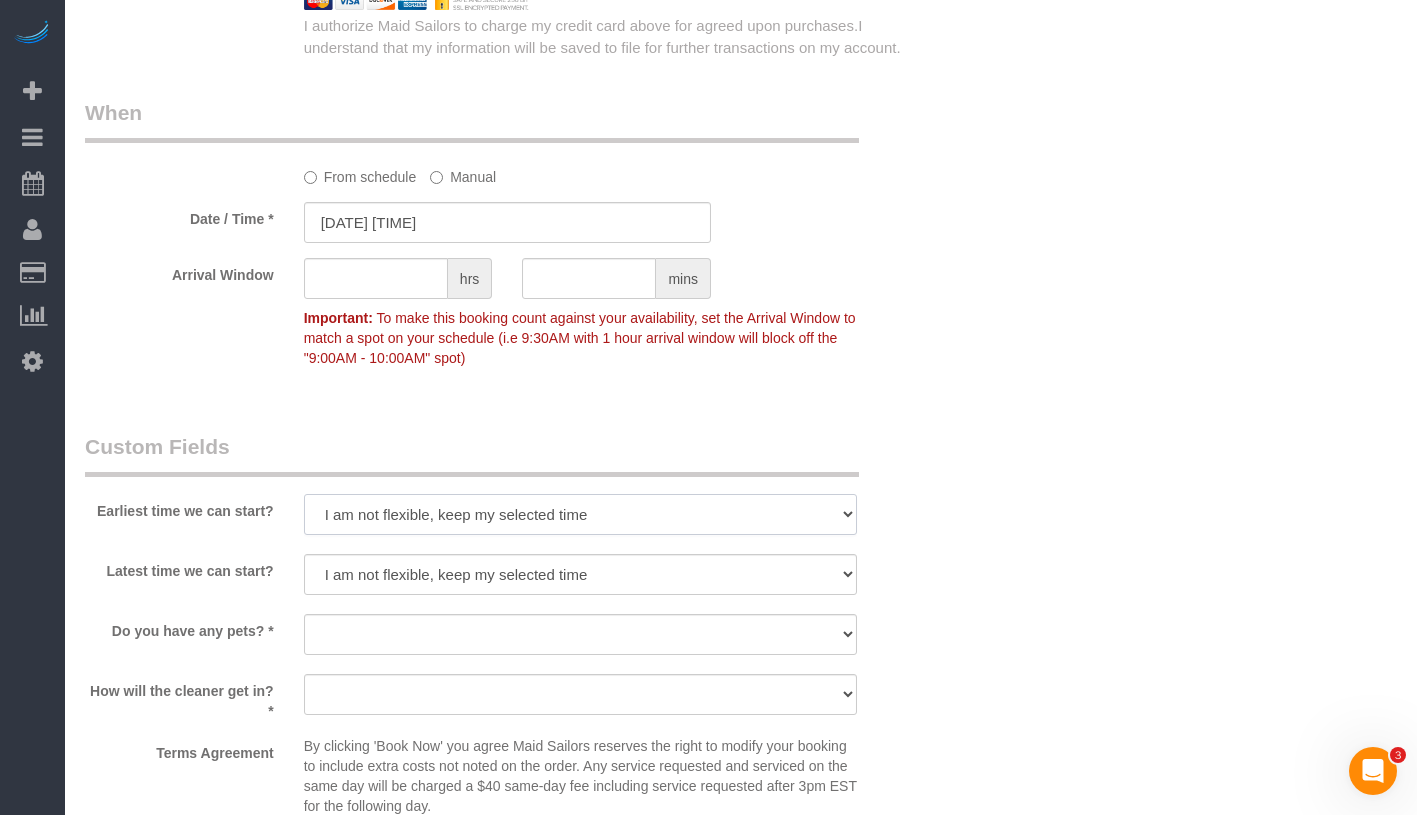 click on "I am not flexible, keep my selected time 8:00 AM 9:00 AM 10:00 AM 11:00 AM 12:00 PM 1:00 PM 2:00 PM 3:00 PM 4:00 PM 5:00 PM 6:00 PM 7:00 PM" at bounding box center (580, 514) 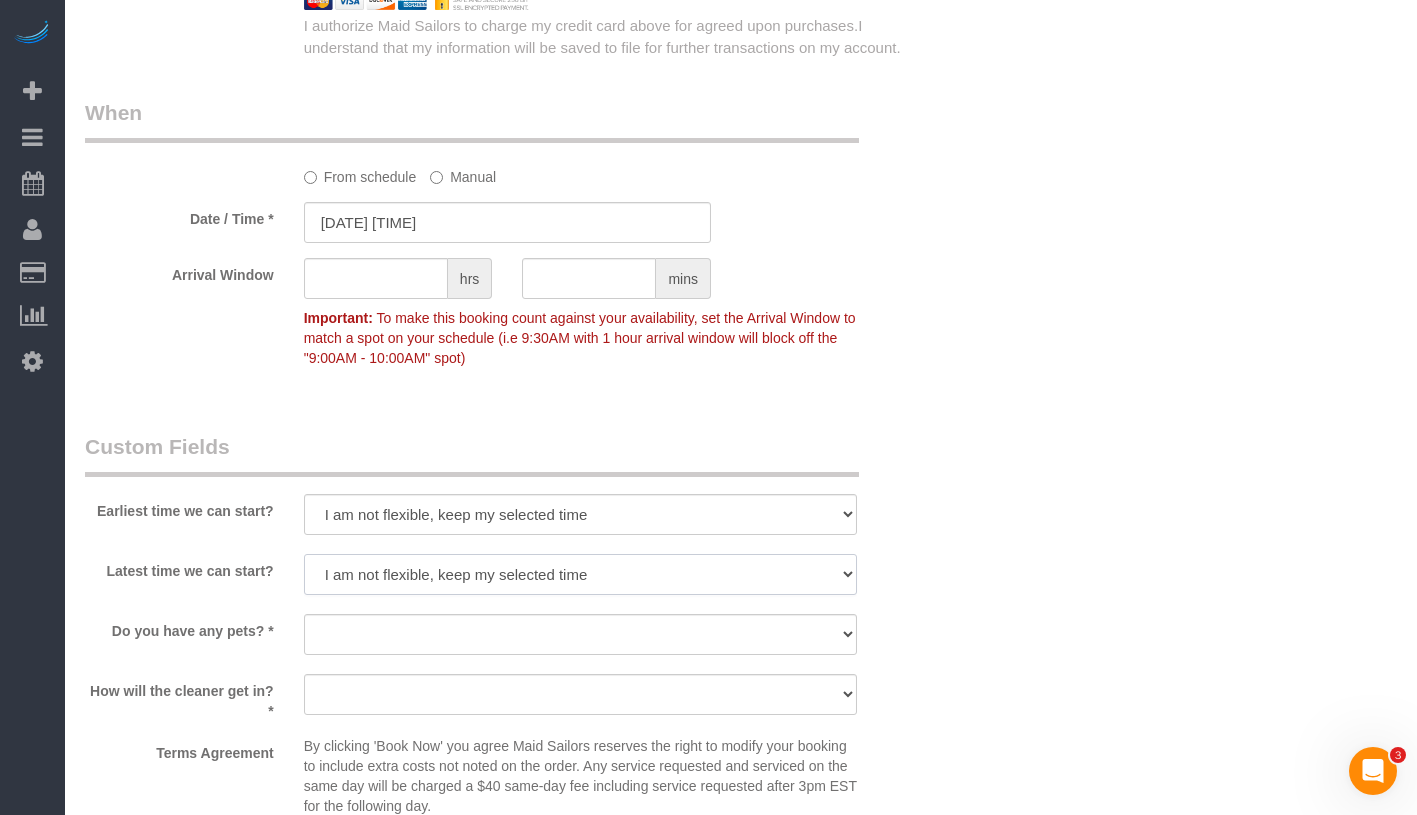 click on "I am not flexible, keep my selected time 8:00 AM 9:00 AM 10:00 AM 11:00 AM 12:00 PM 1:00 PM 2:00 PM 3:00 PM 4:00 PM 5:00 PM 6:00 PM 7:00 PM" at bounding box center (580, 574) 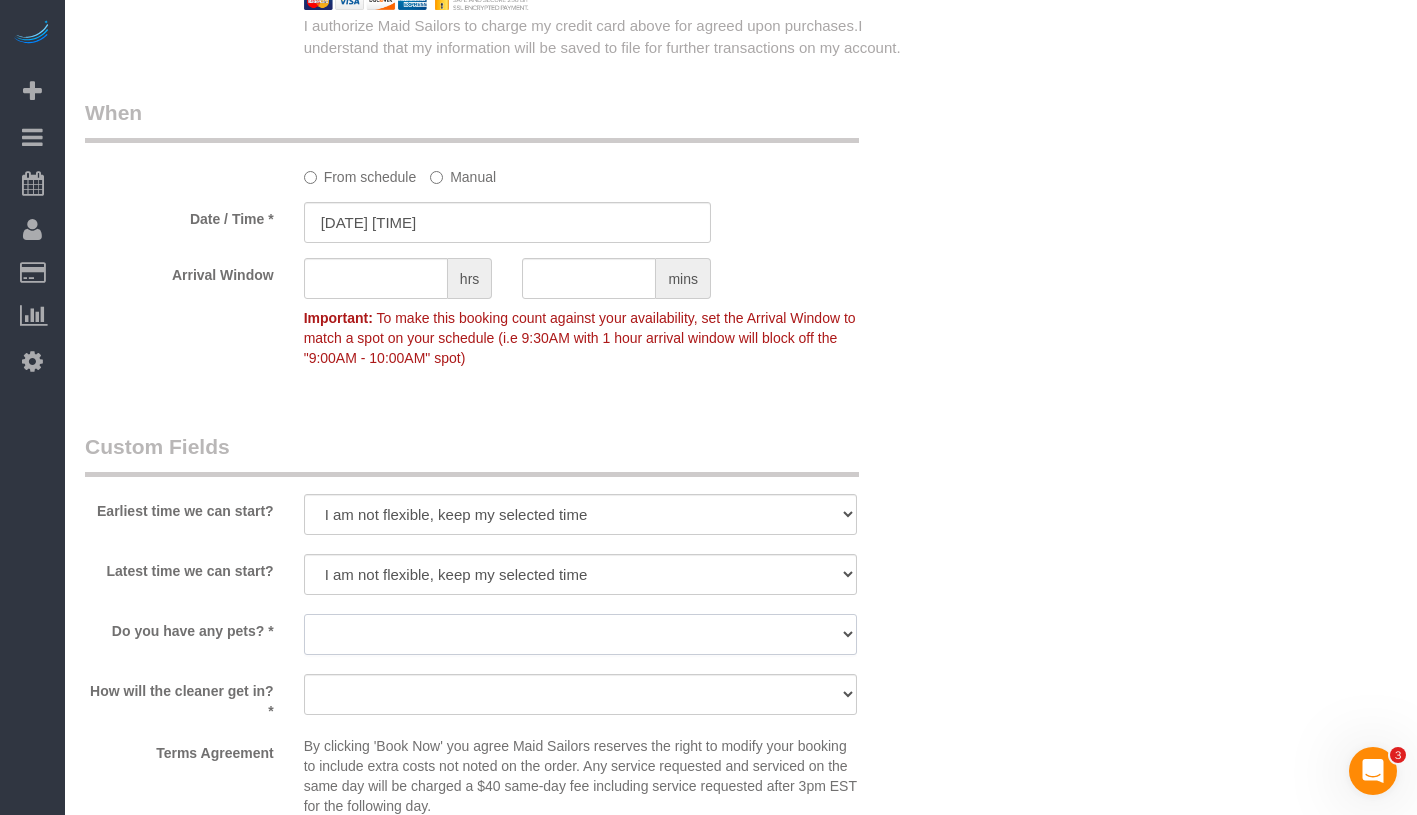 click on "Dog Cat None" at bounding box center (580, 634) 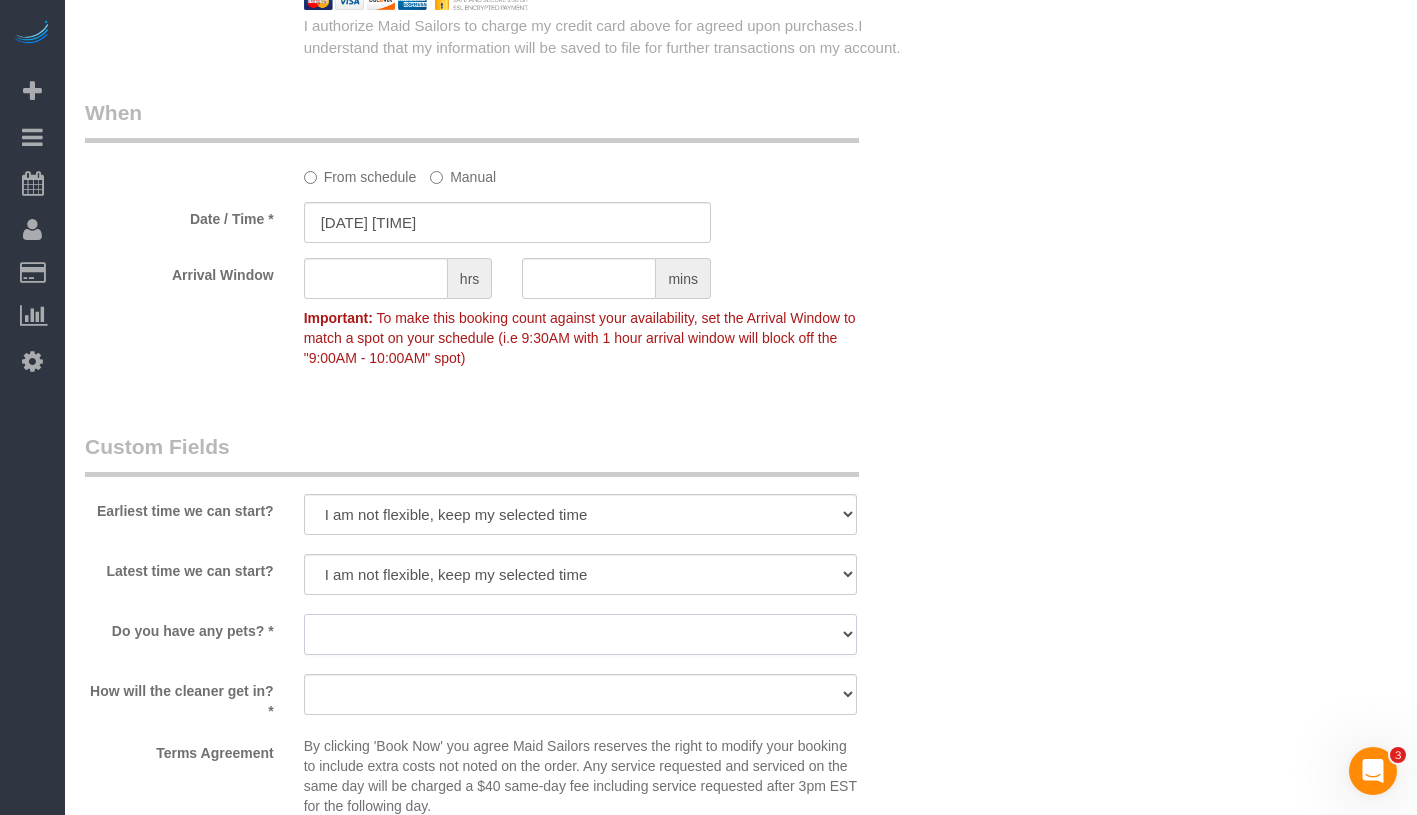 select on "number:15" 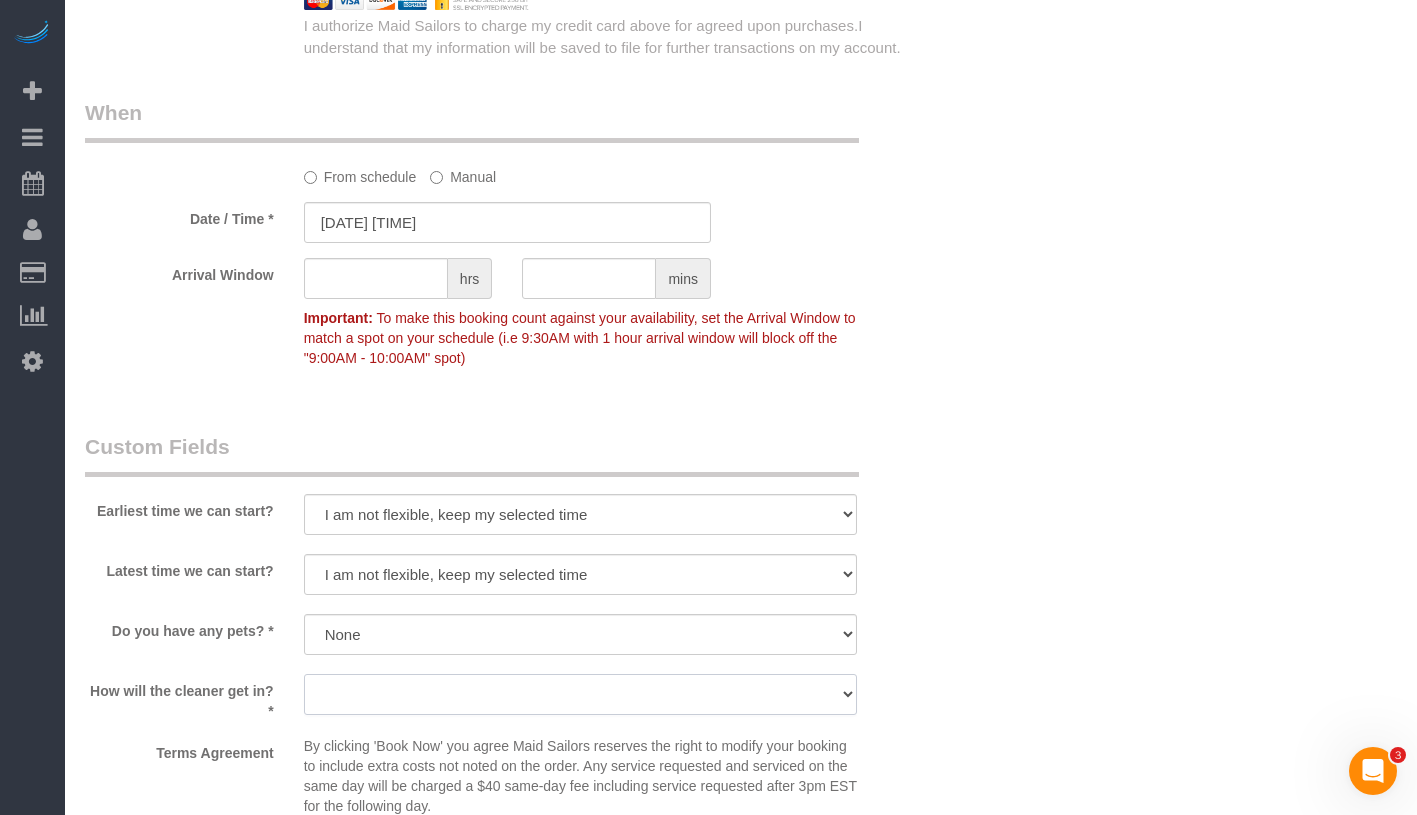 click on "We'll let you in. Doorman/Front Desk has the key. Other (Provide details)" at bounding box center (580, 694) 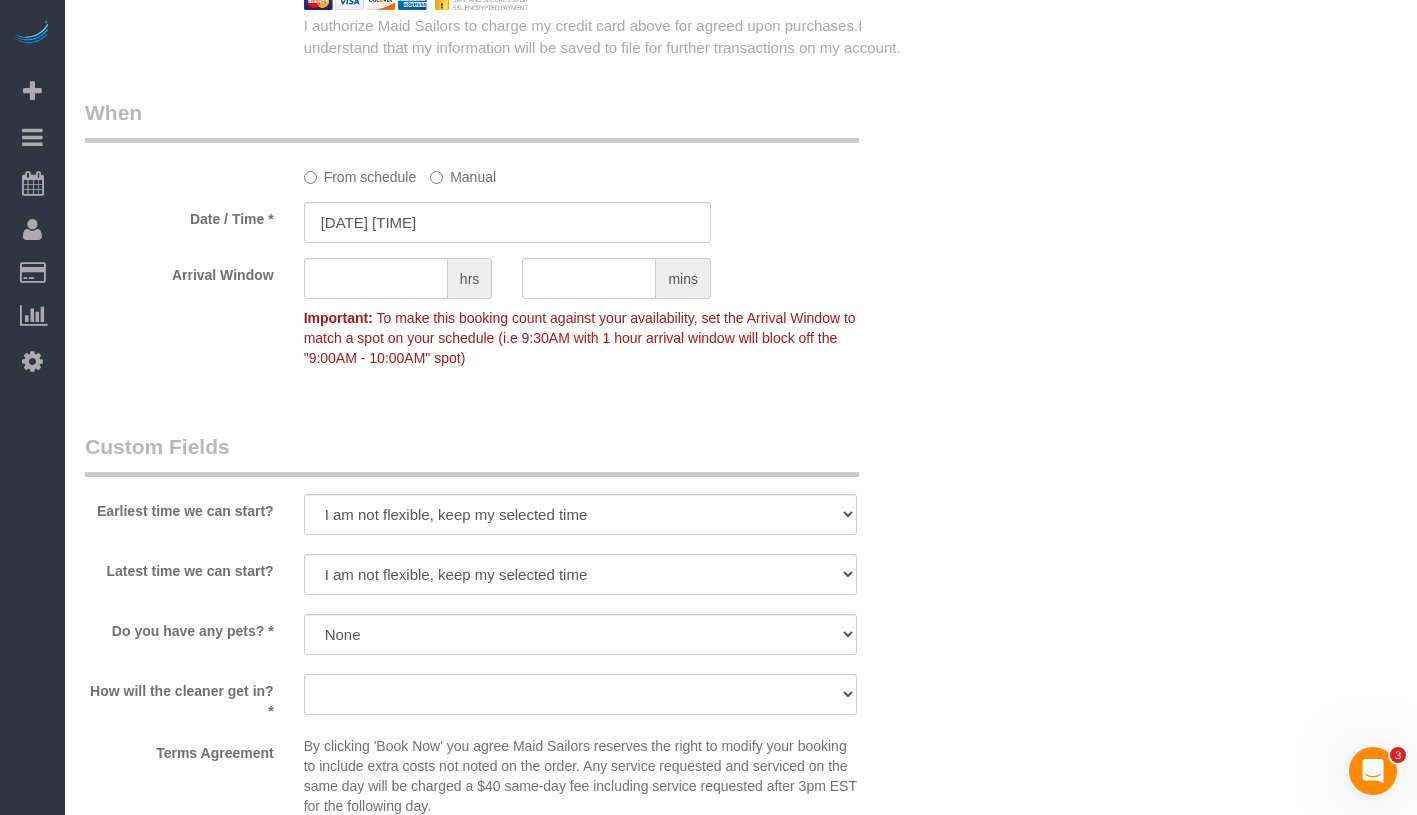 select on "number:6" 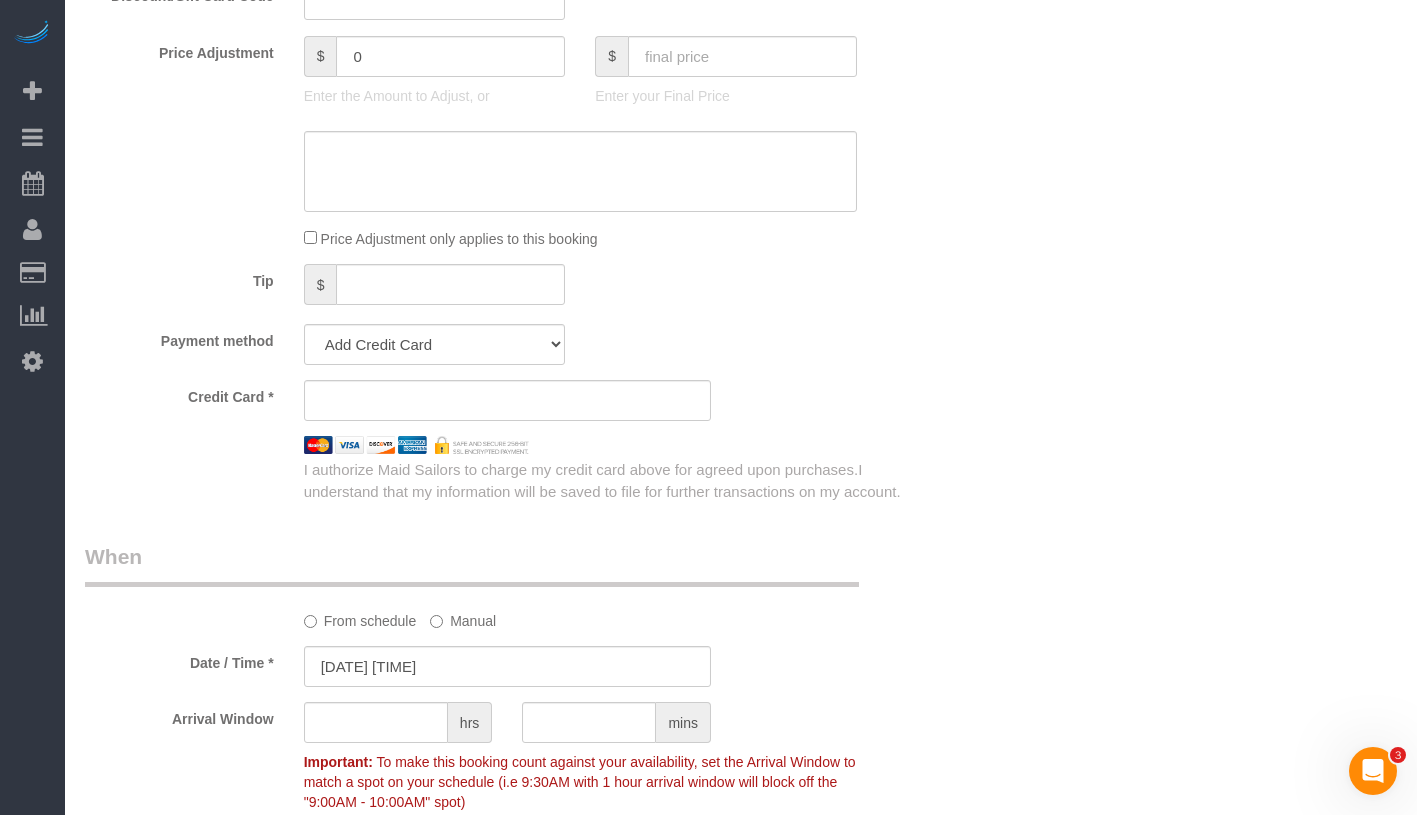 scroll, scrollTop: 1203, scrollLeft: 0, axis: vertical 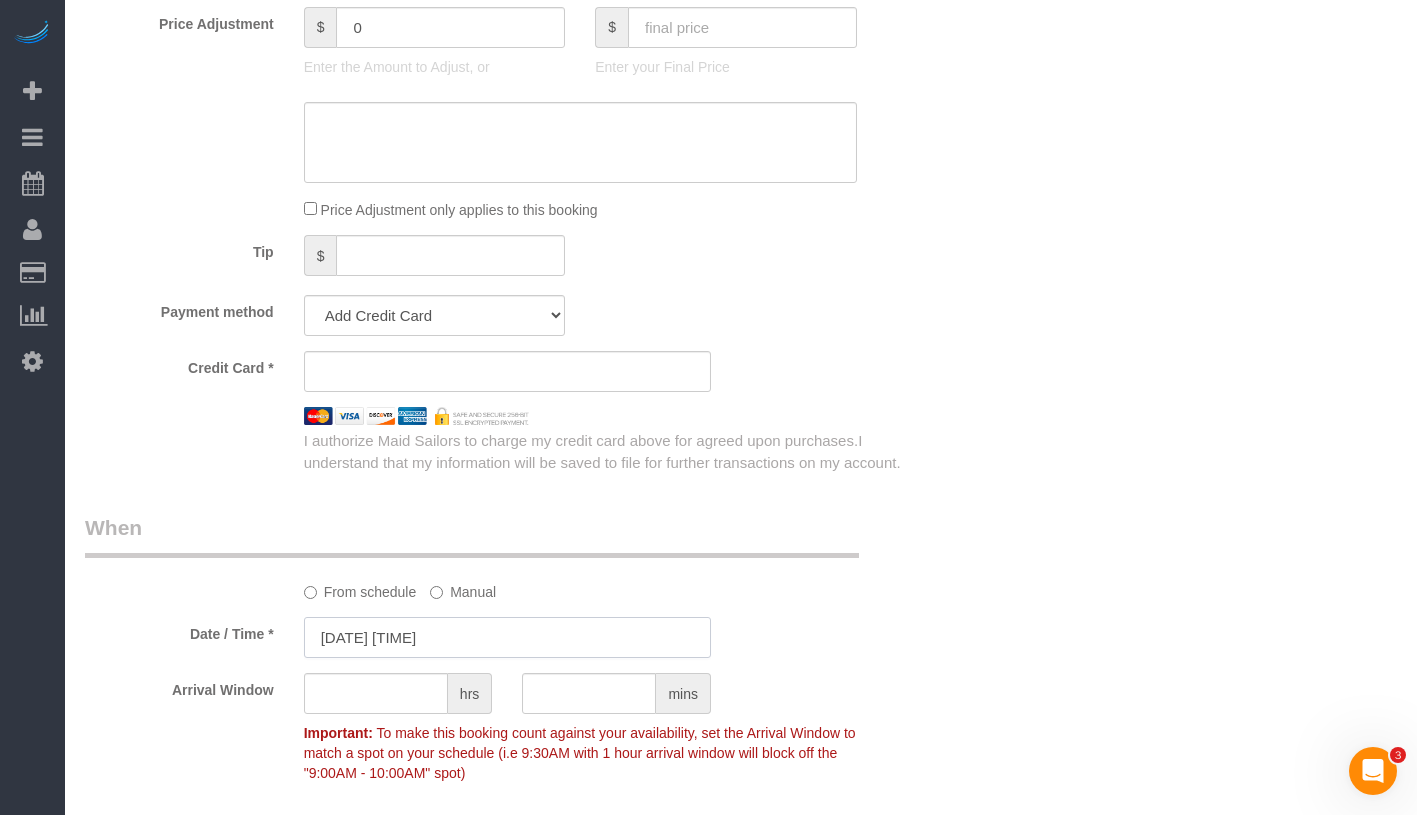 click on "08/08/2025 3:30PM" at bounding box center [507, 637] 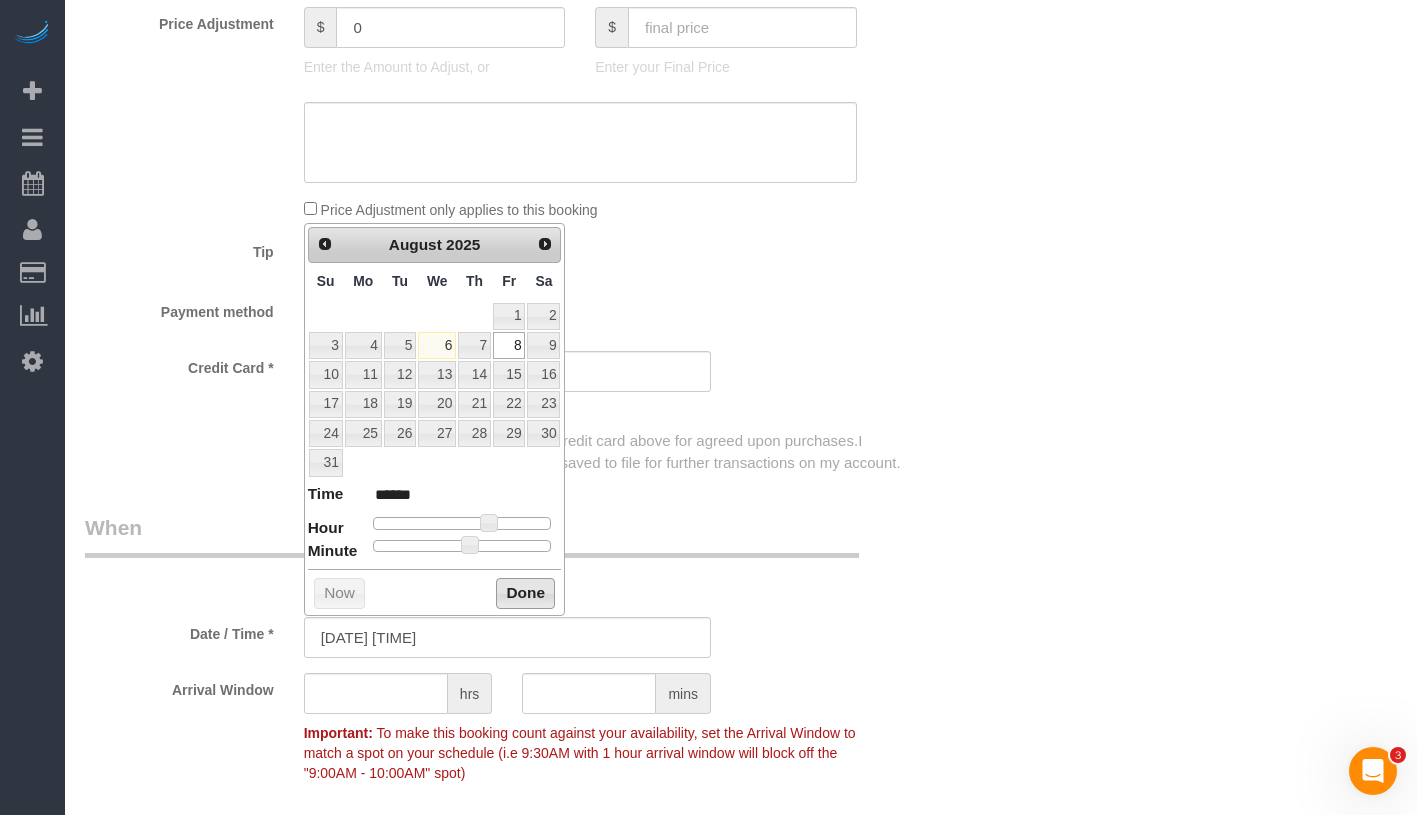 click on "Done" at bounding box center (525, 594) 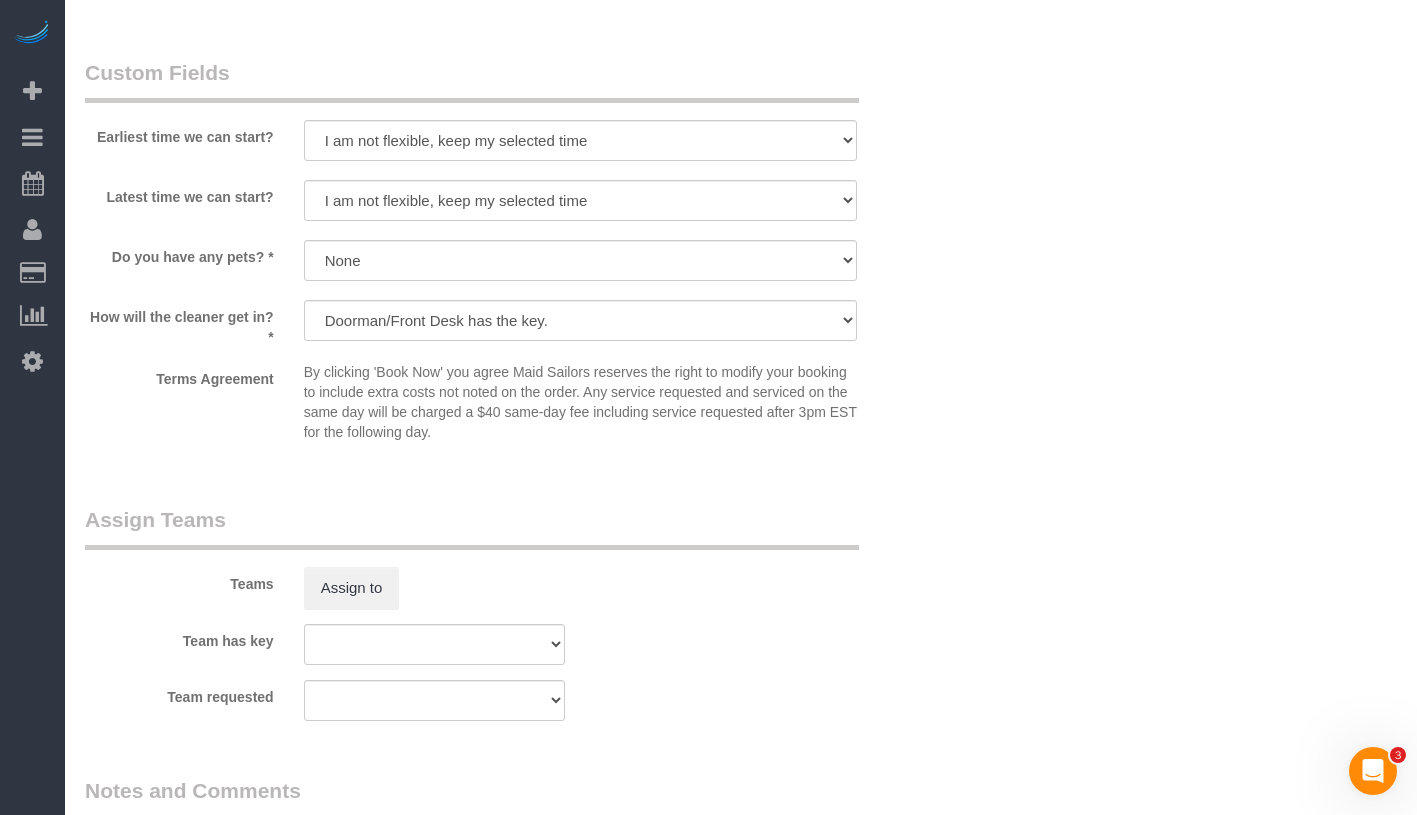 scroll, scrollTop: 1992, scrollLeft: 0, axis: vertical 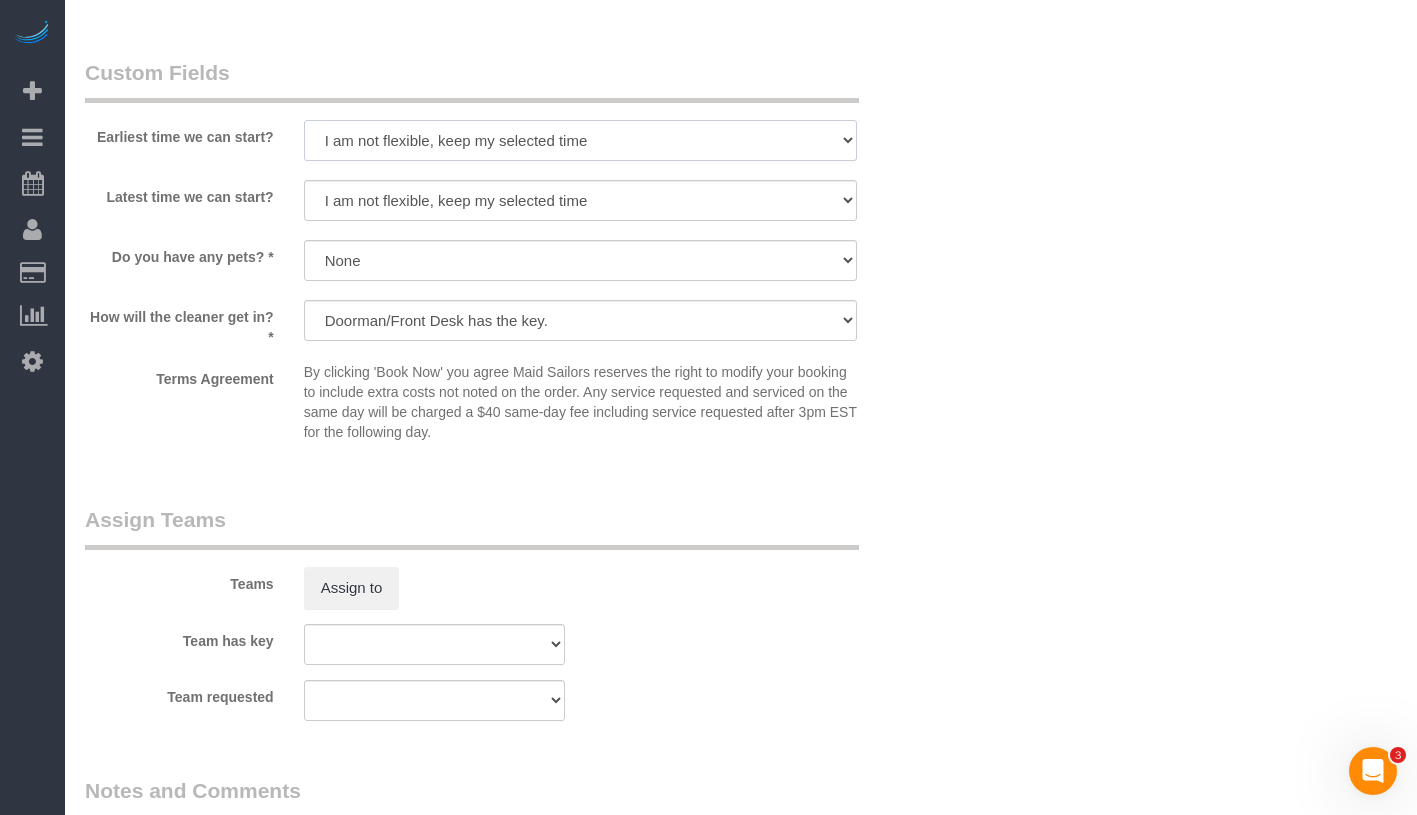 click on "I am not flexible, keep my selected time 8:00 AM 9:00 AM 10:00 AM 11:00 AM 12:00 PM 1:00 PM 2:00 PM 3:00 PM 4:00 PM 5:00 PM 6:00 PM 7:00 PM" at bounding box center [580, 140] 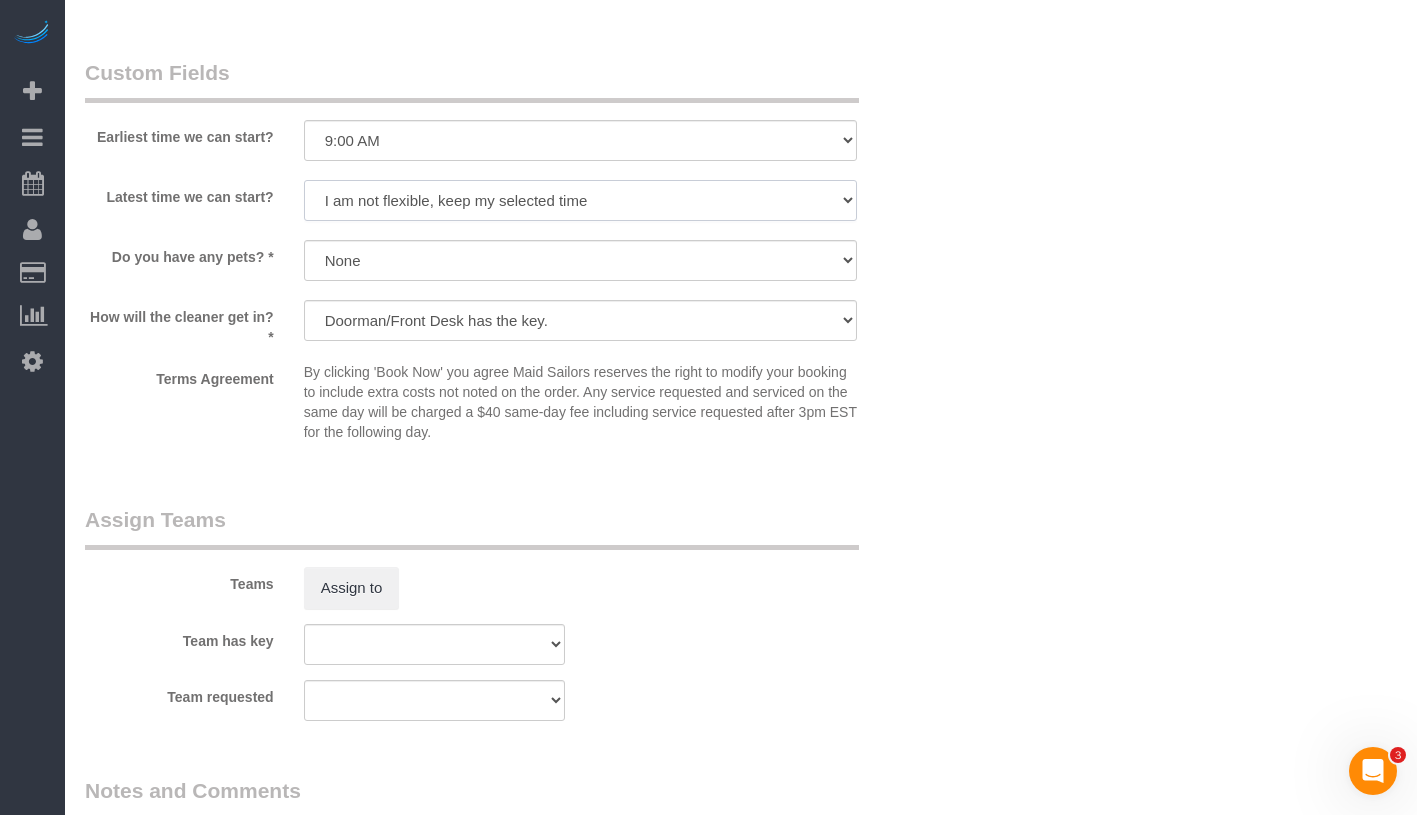 click on "I am not flexible, keep my selected time 8:00 AM 9:00 AM 10:00 AM 11:00 AM 12:00 PM 1:00 PM 2:00 PM 3:00 PM 4:00 PM 5:00 PM 6:00 PM 7:00 PM" at bounding box center (580, 200) 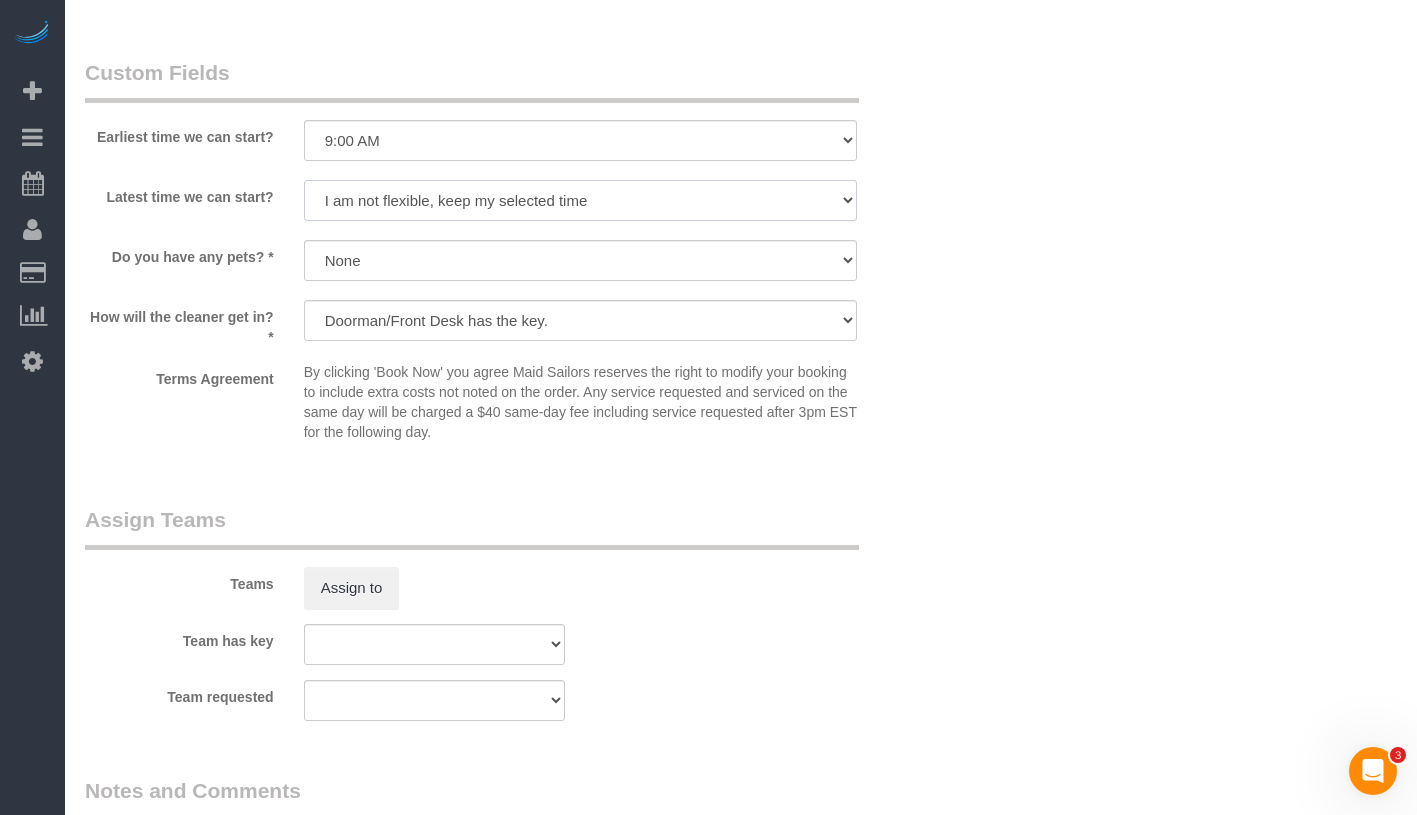 select on "number:77" 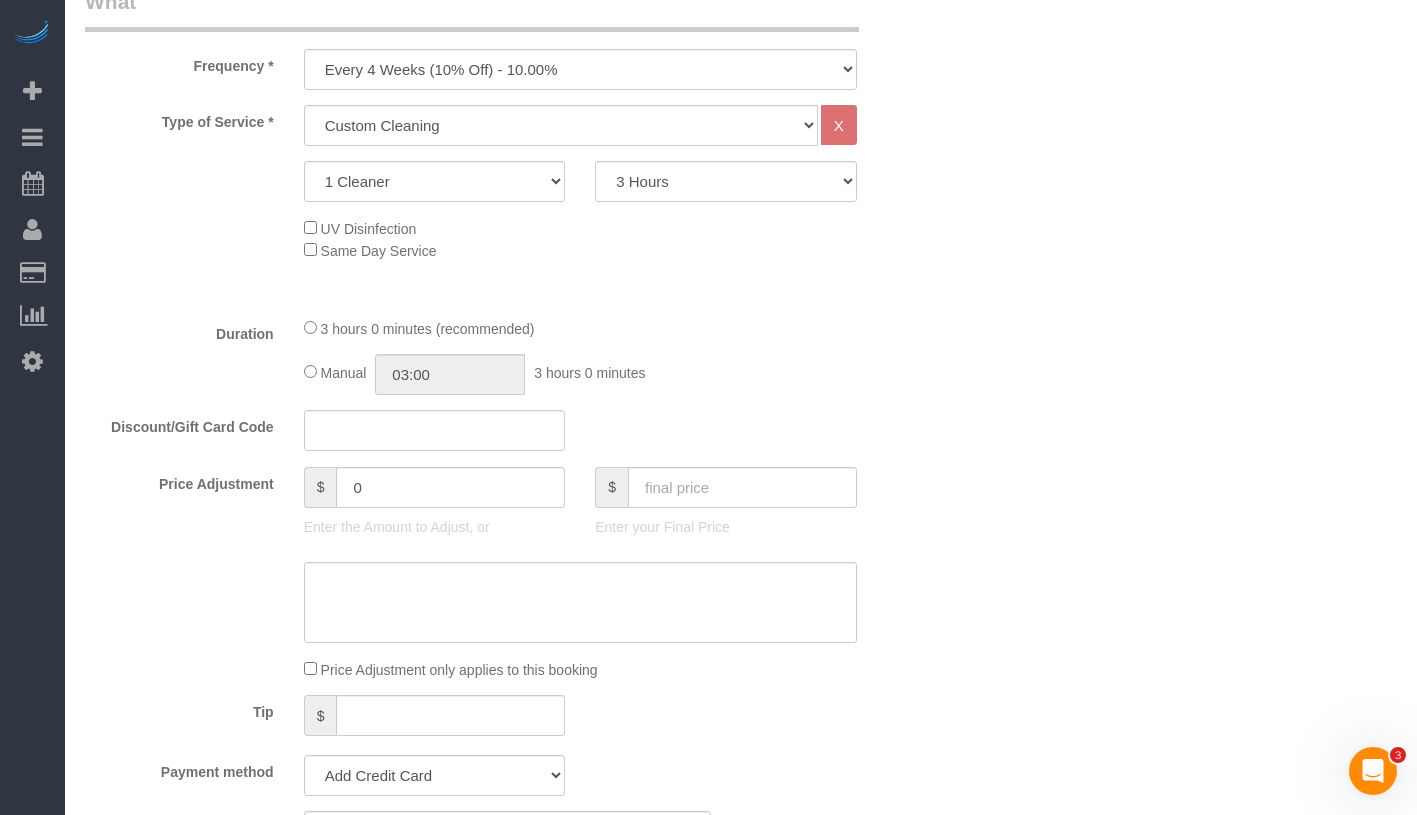 scroll, scrollTop: 714, scrollLeft: 0, axis: vertical 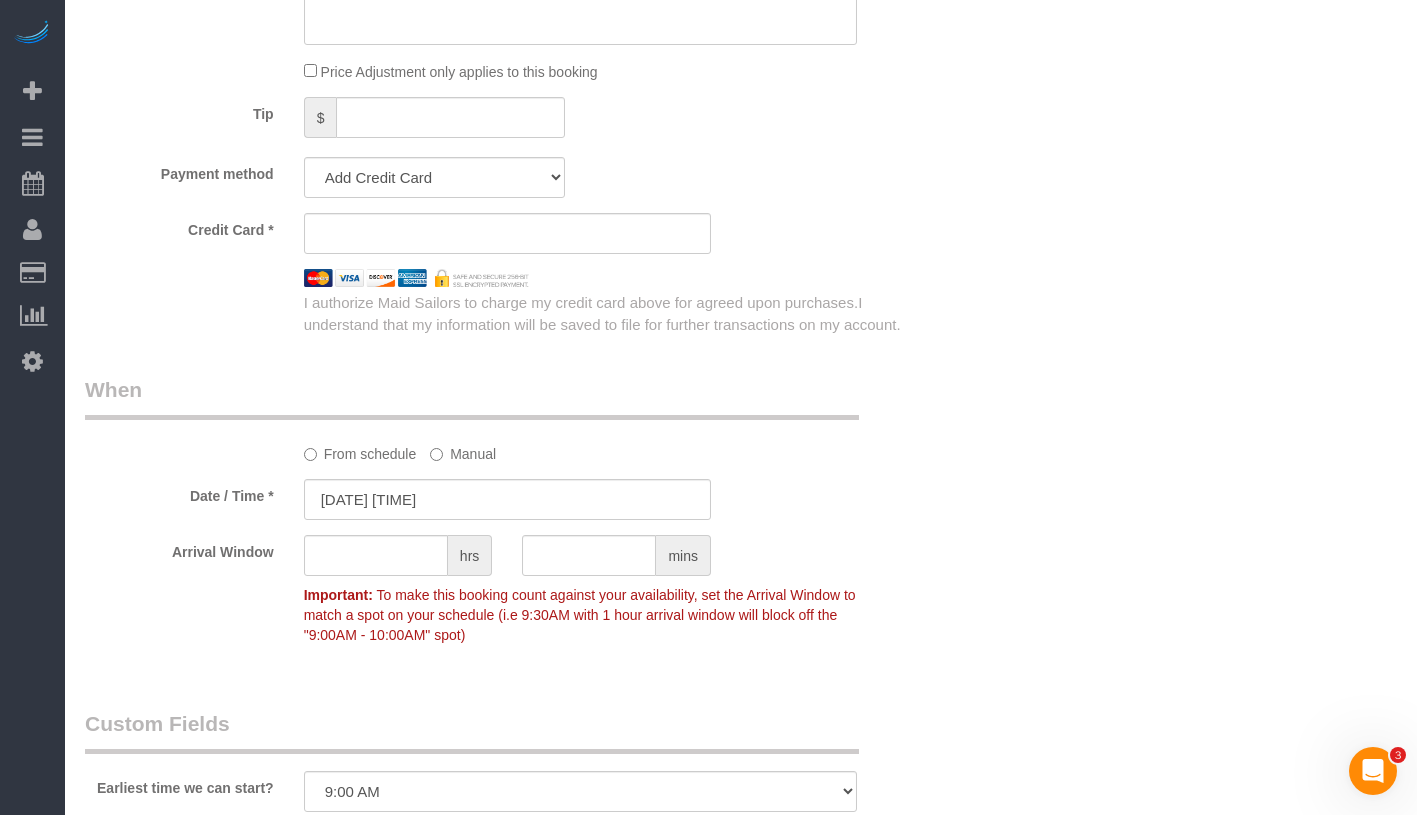 click at bounding box center [507, 233] 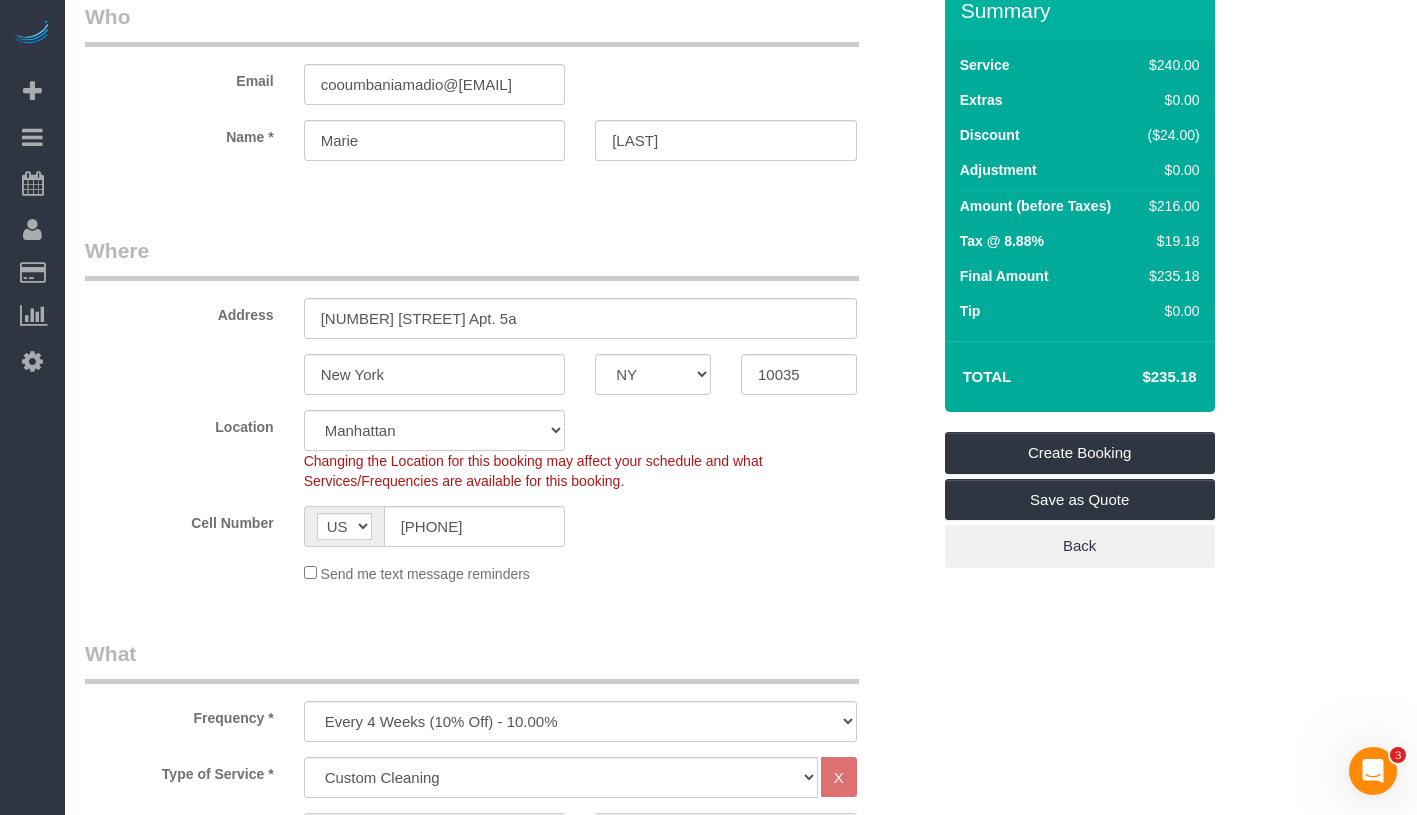 scroll, scrollTop: 8, scrollLeft: 0, axis: vertical 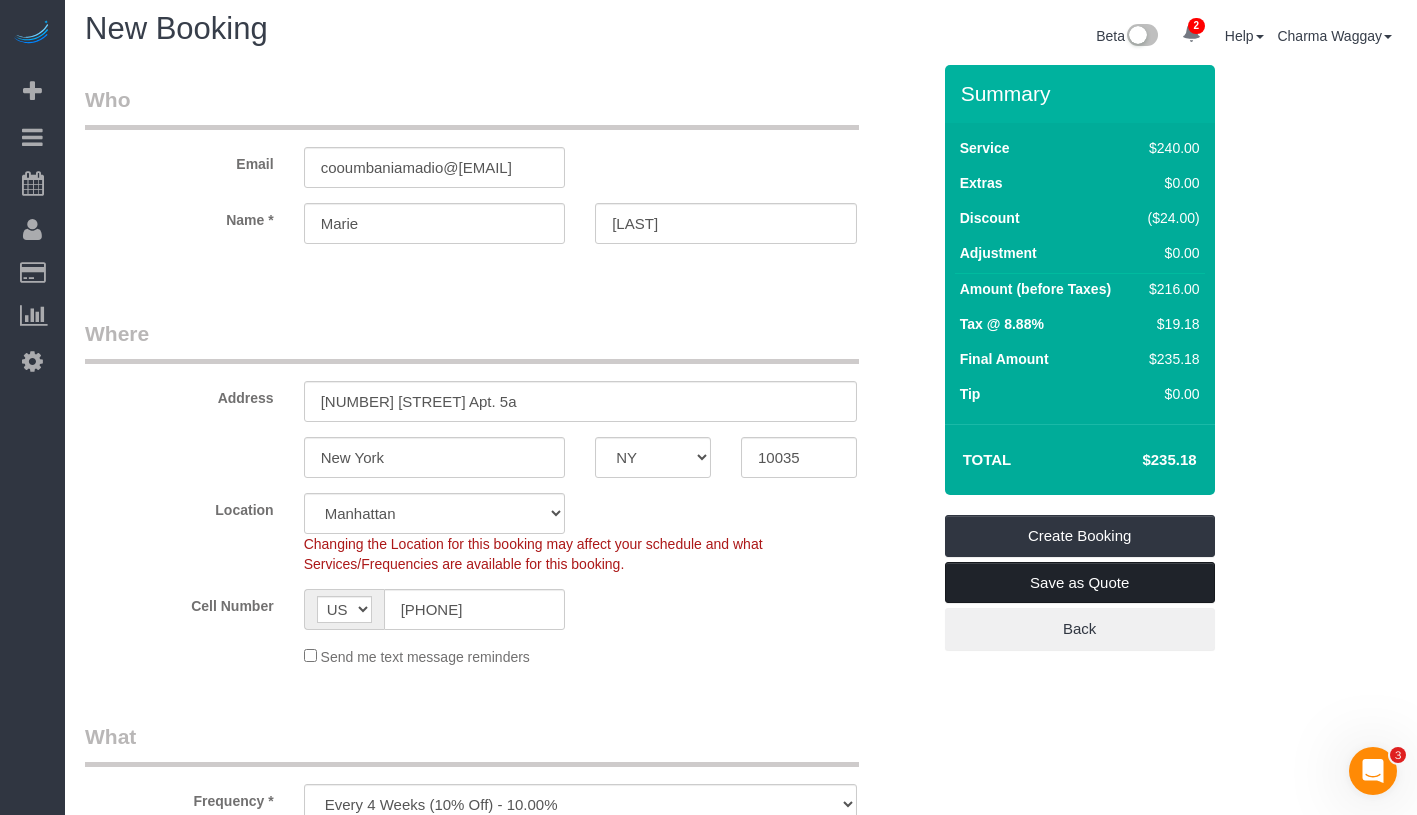click on "Save as Quote" at bounding box center (1080, 583) 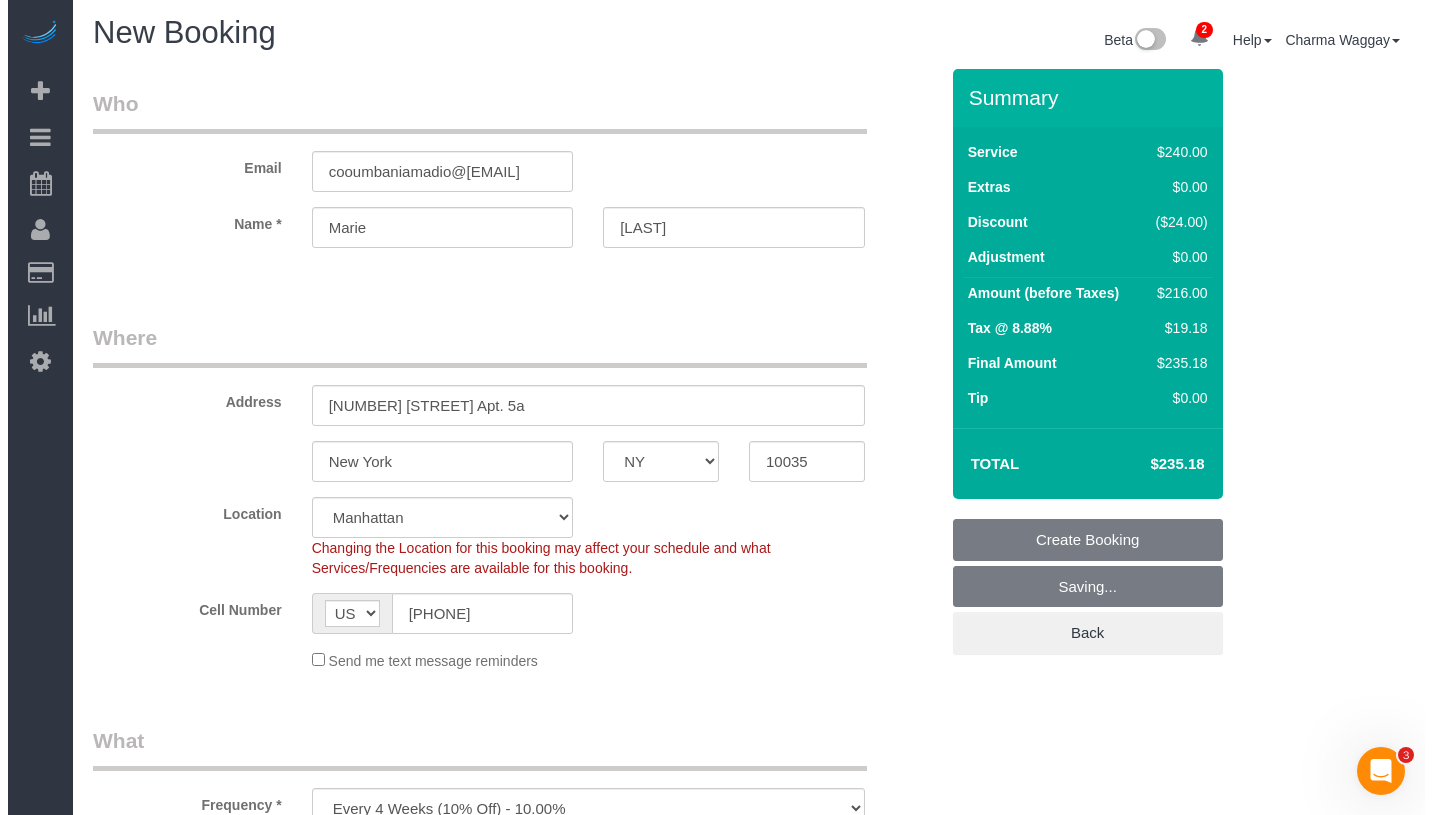 scroll, scrollTop: 0, scrollLeft: 0, axis: both 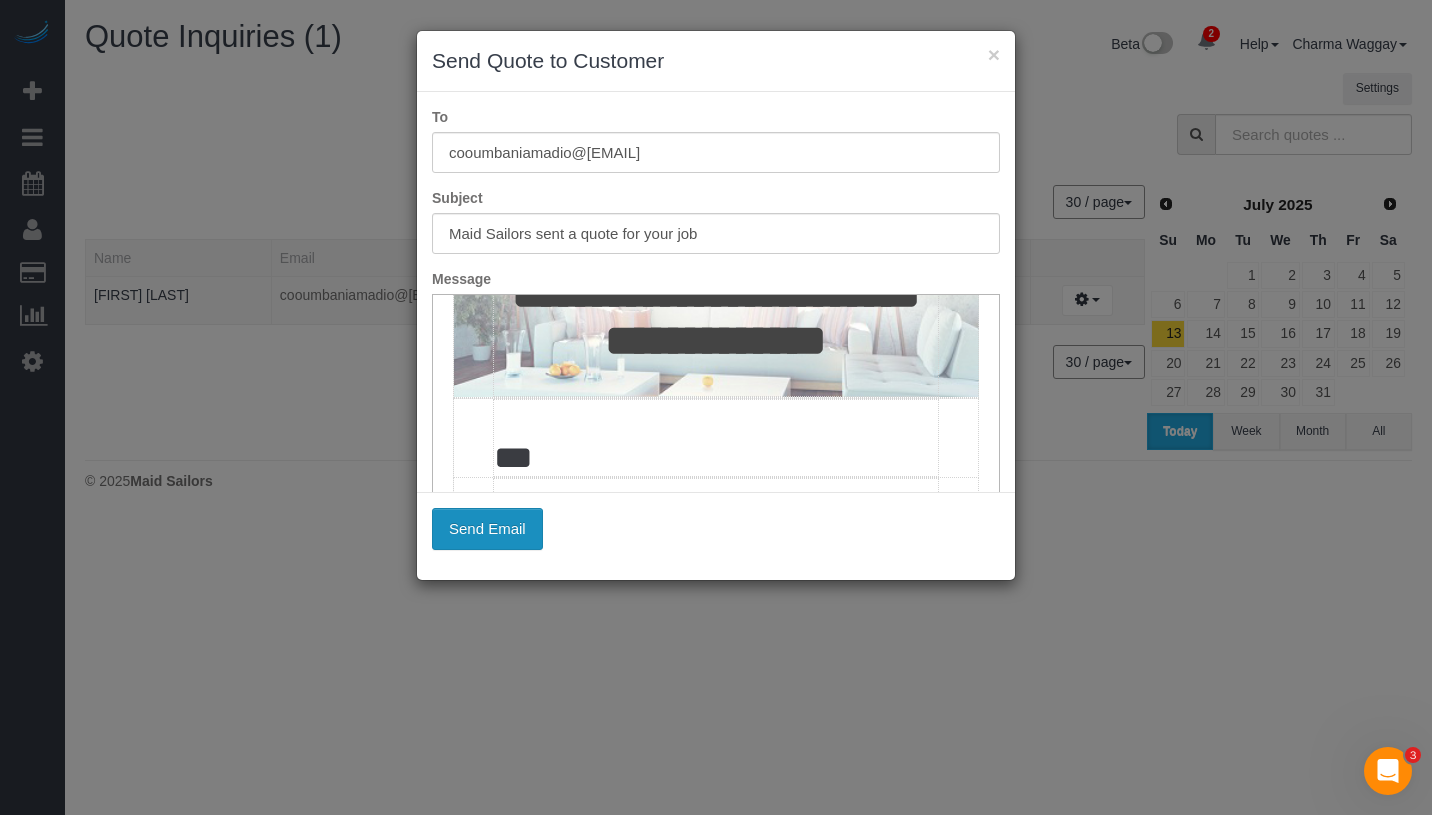 click on "Send Email" at bounding box center [487, 529] 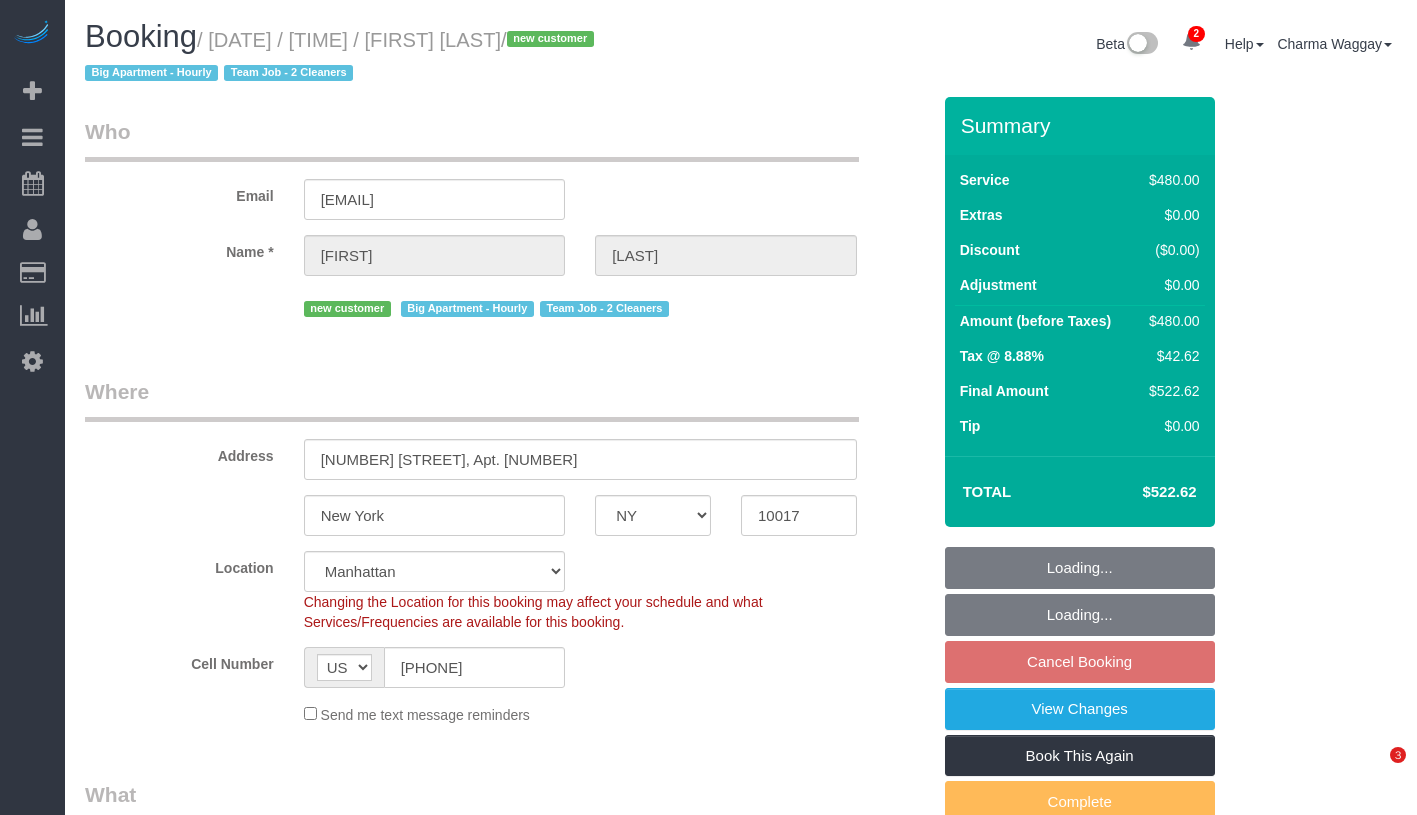 select on "NY" 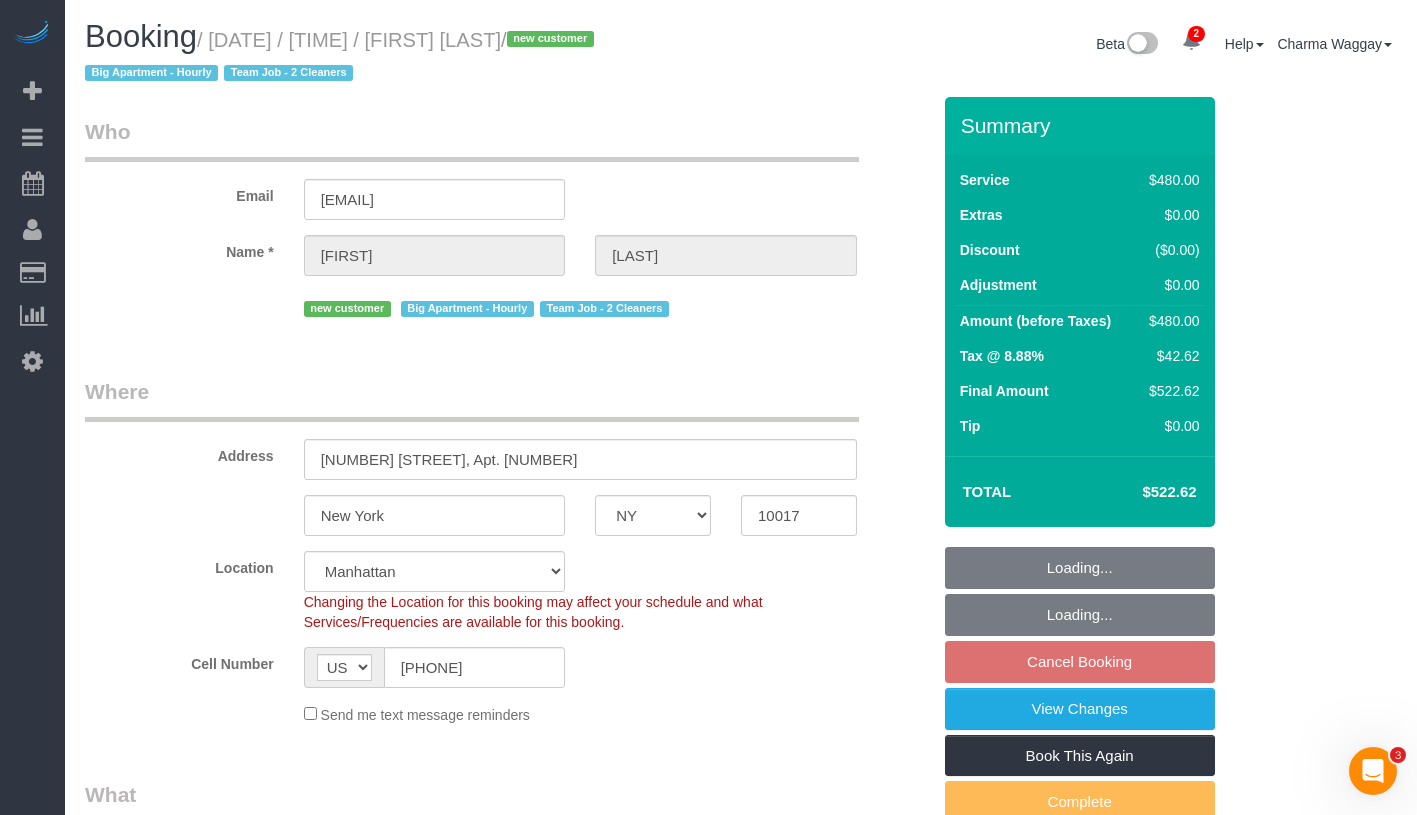 scroll, scrollTop: 0, scrollLeft: 0, axis: both 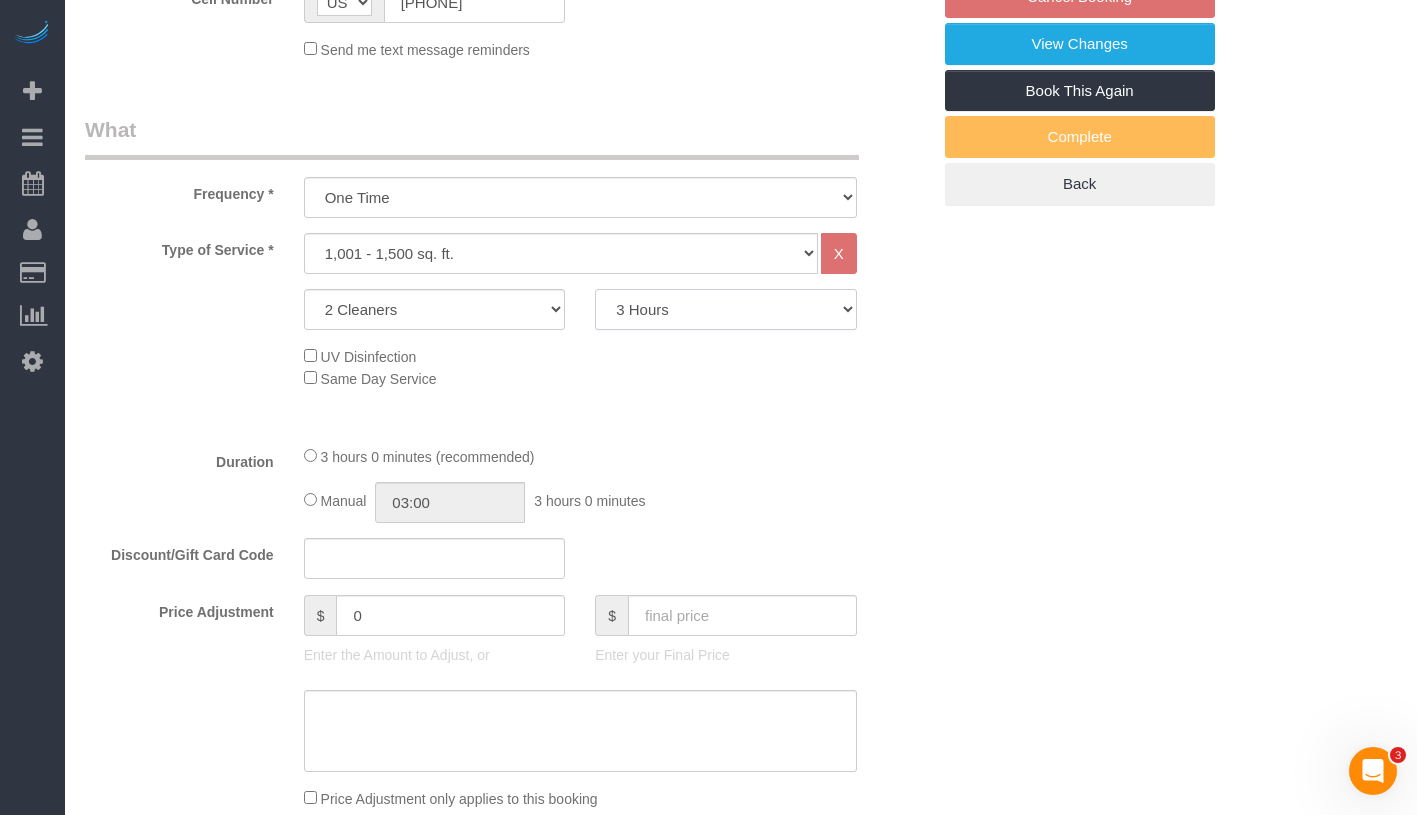 click on "2 Hours
2.5 Hours
3 Hours
3.5 Hours
4 Hours
4.5 Hours
5 Hours
5.5 Hours
6 Hours
6.5 Hours
7 Hours
7.5 Hours
8 Hours
8.5 Hours
9 Hours
9.5 Hours
10 Hours
10.5 Hours
11 Hours
11.5 Hours
12 Hours" 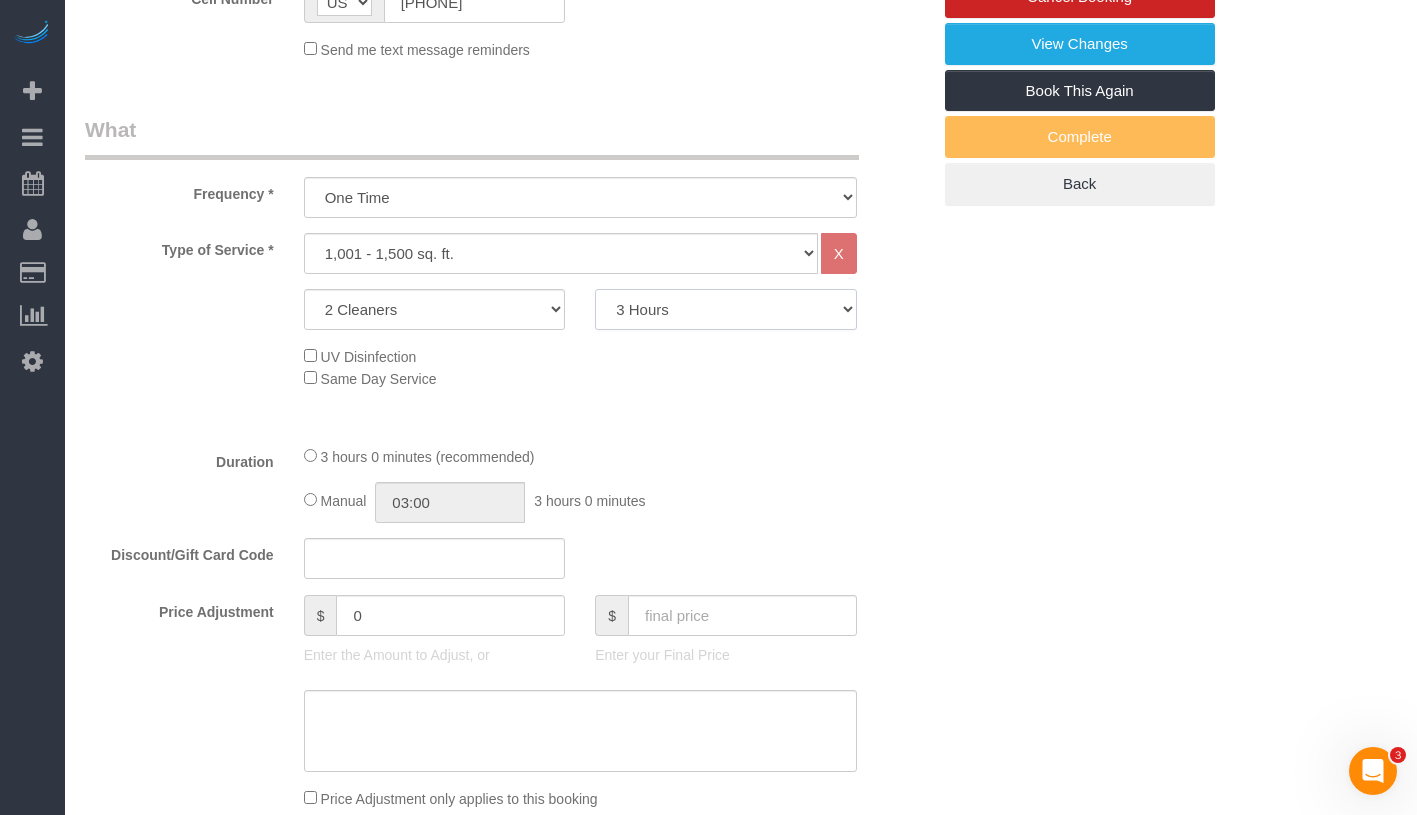 select on "240" 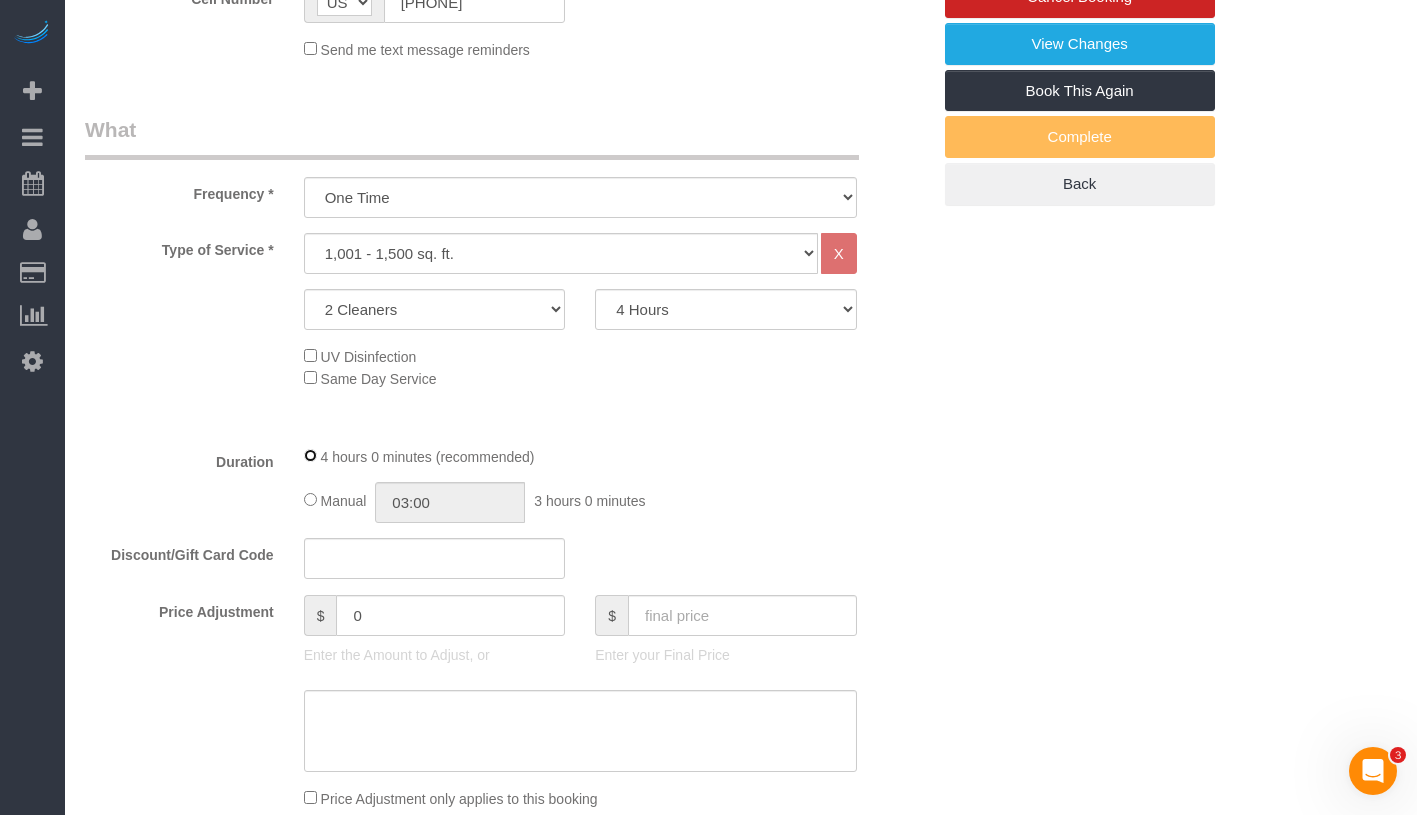 select on "spot65" 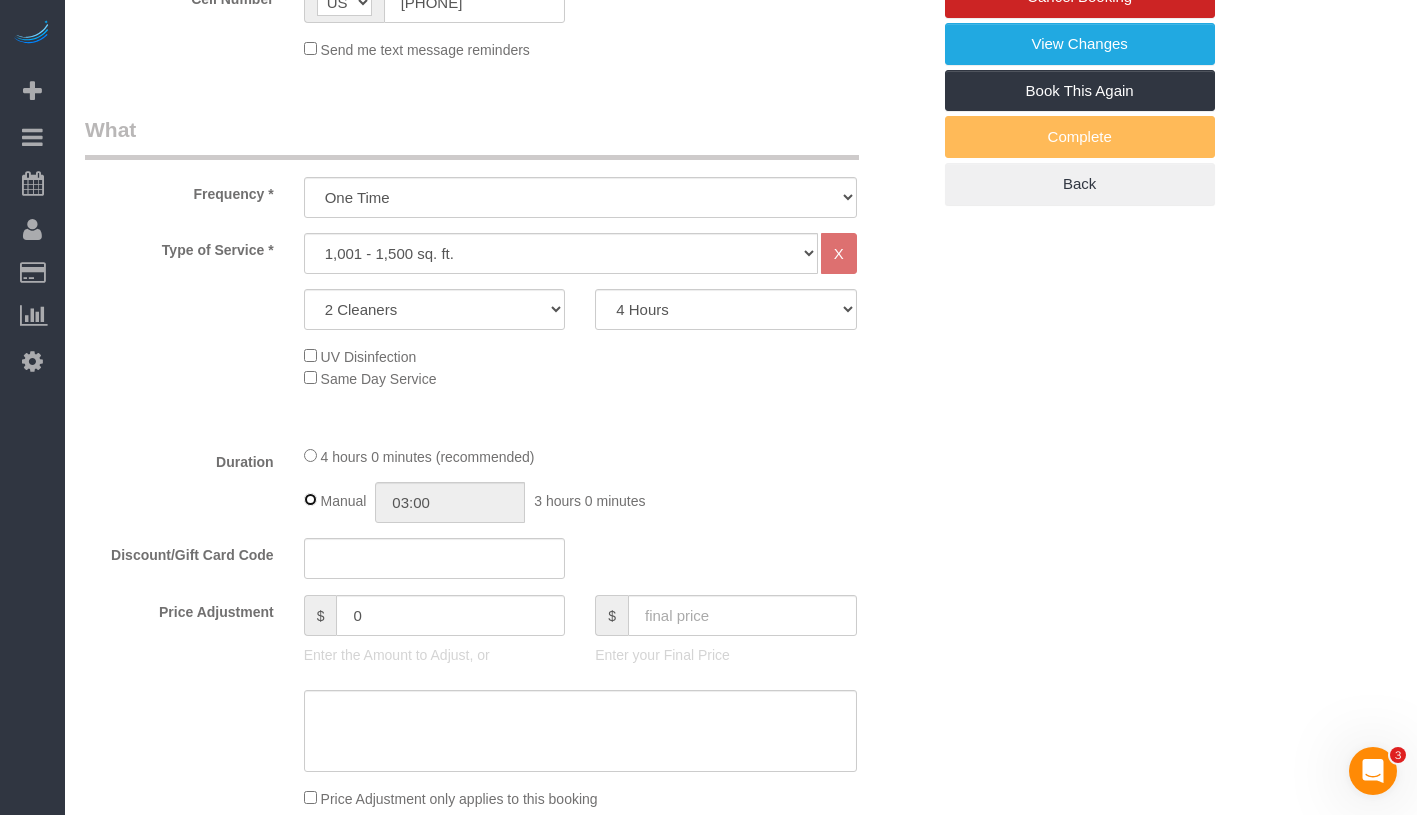 type on "04:00" 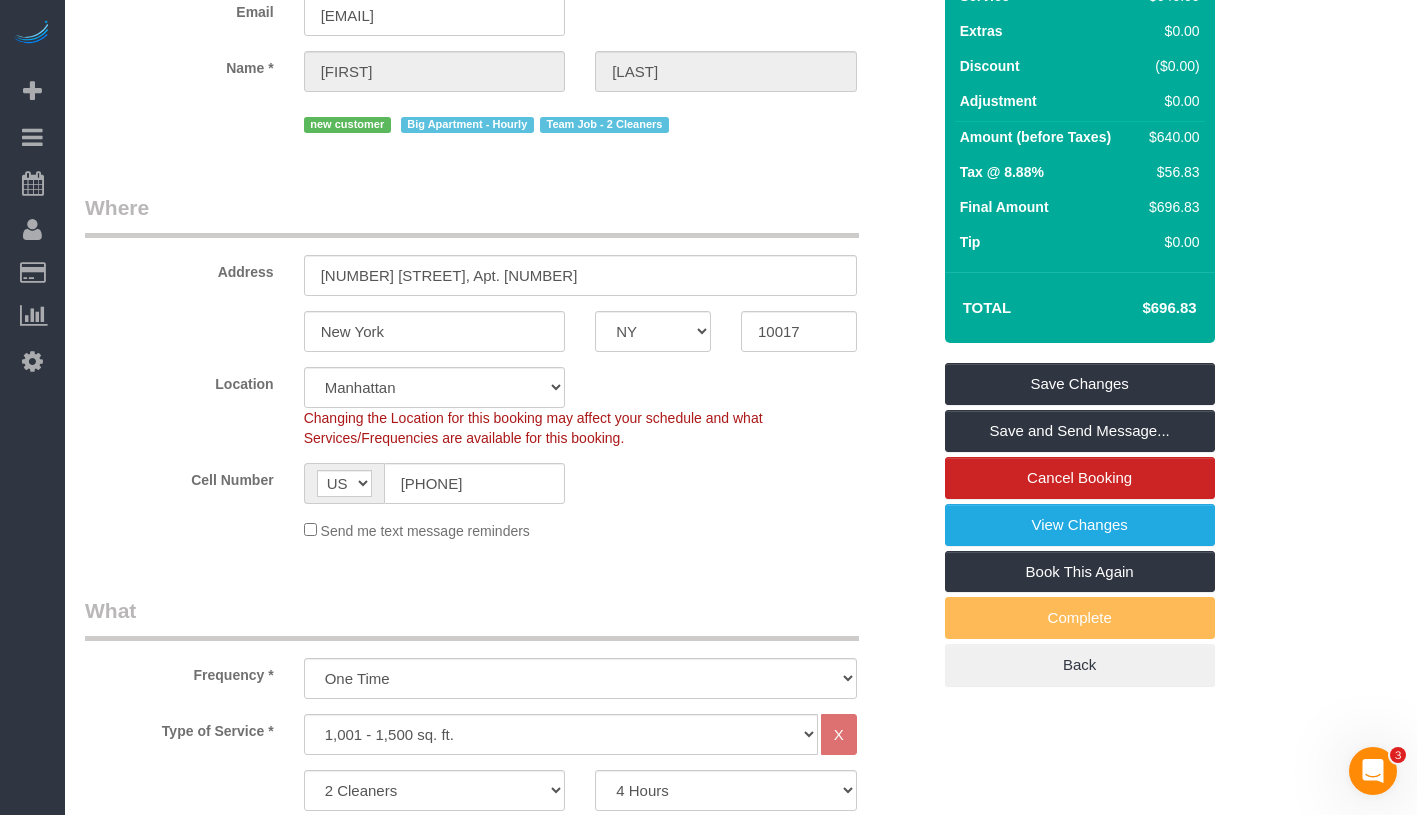 scroll, scrollTop: 0, scrollLeft: 0, axis: both 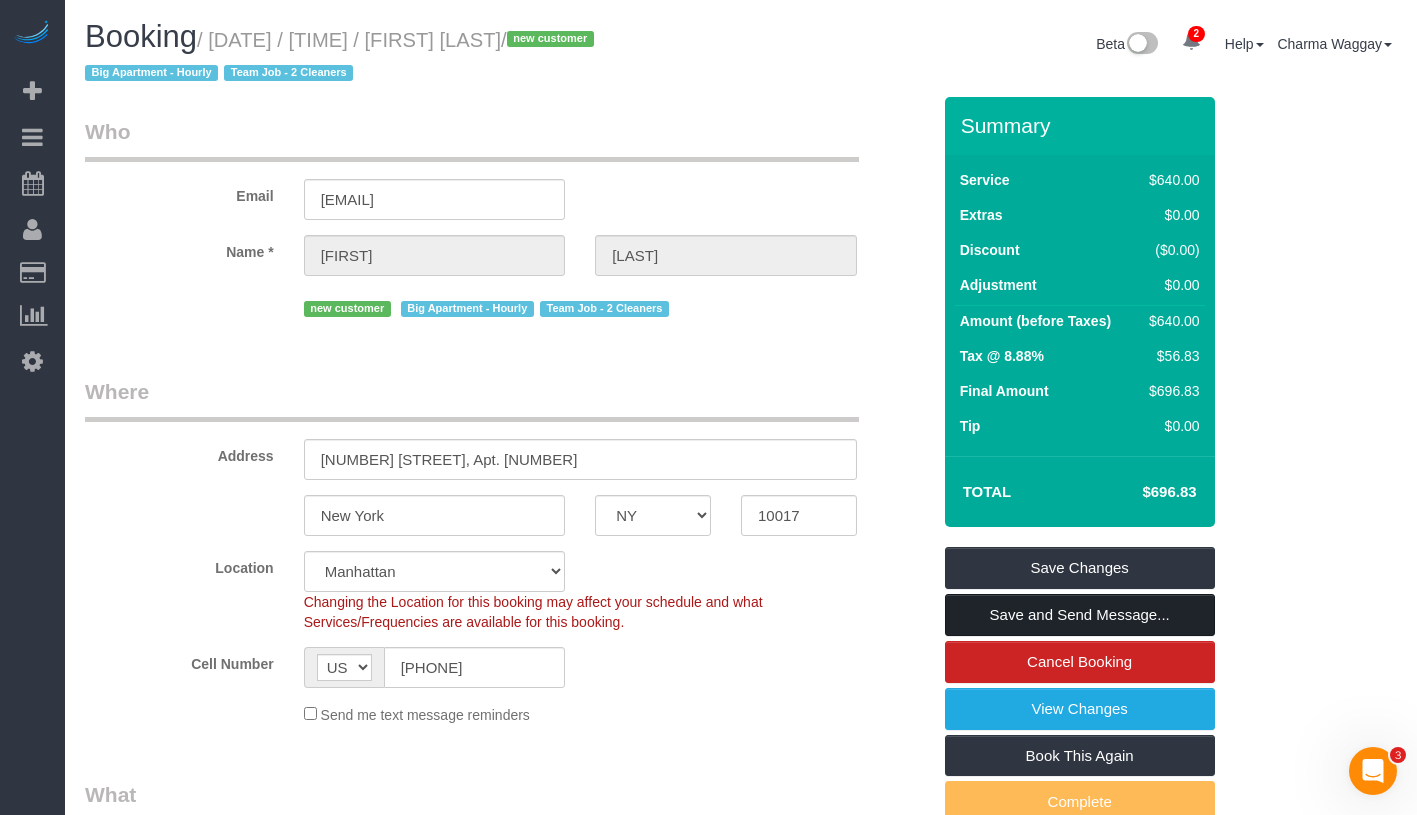 click on "Save and Send Message..." at bounding box center [1080, 615] 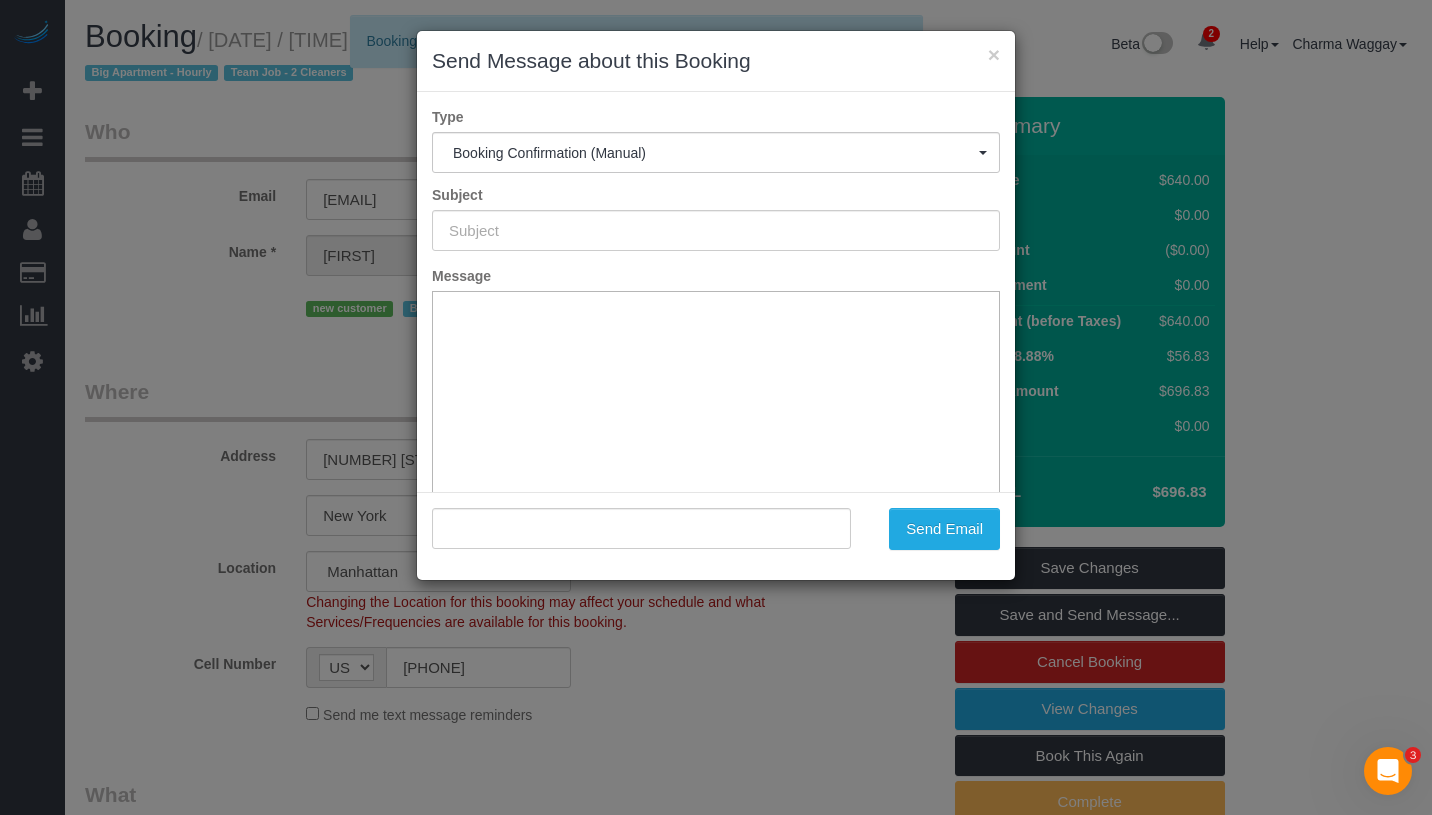 type on "Cleaning Confirmed for 08/13/2025 at 12:00pm" 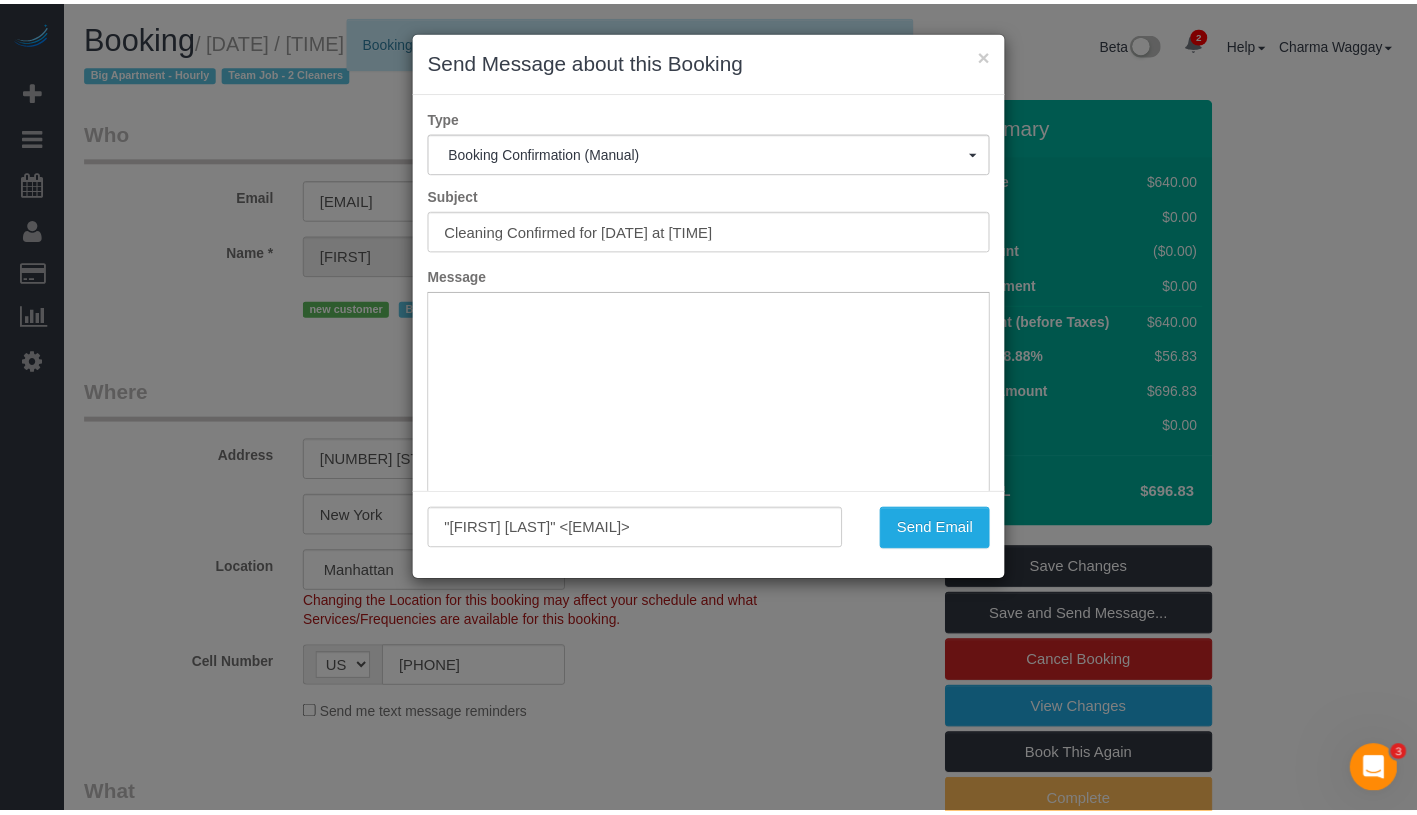 scroll, scrollTop: 0, scrollLeft: 0, axis: both 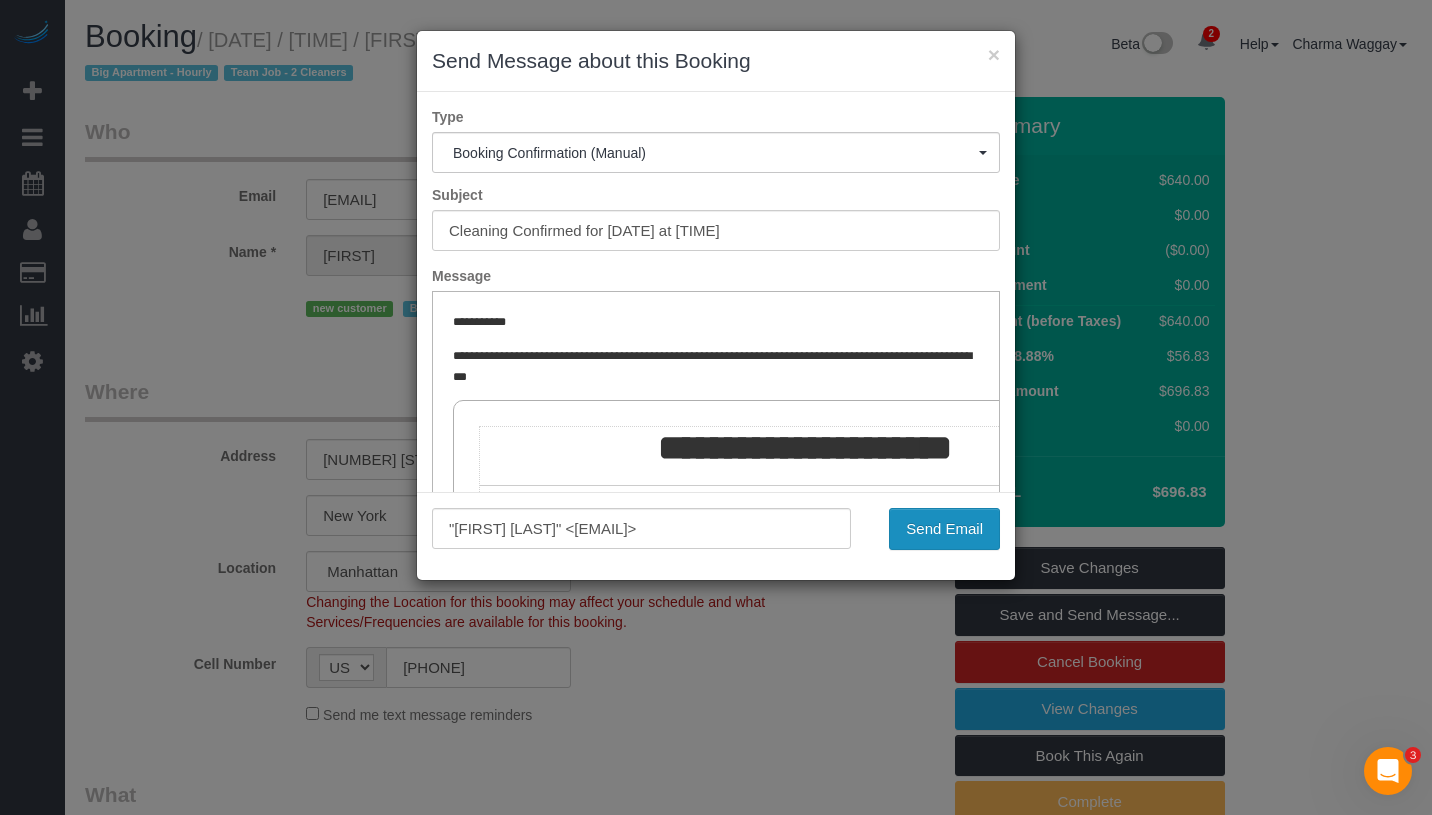 click on "Send Email" at bounding box center (944, 529) 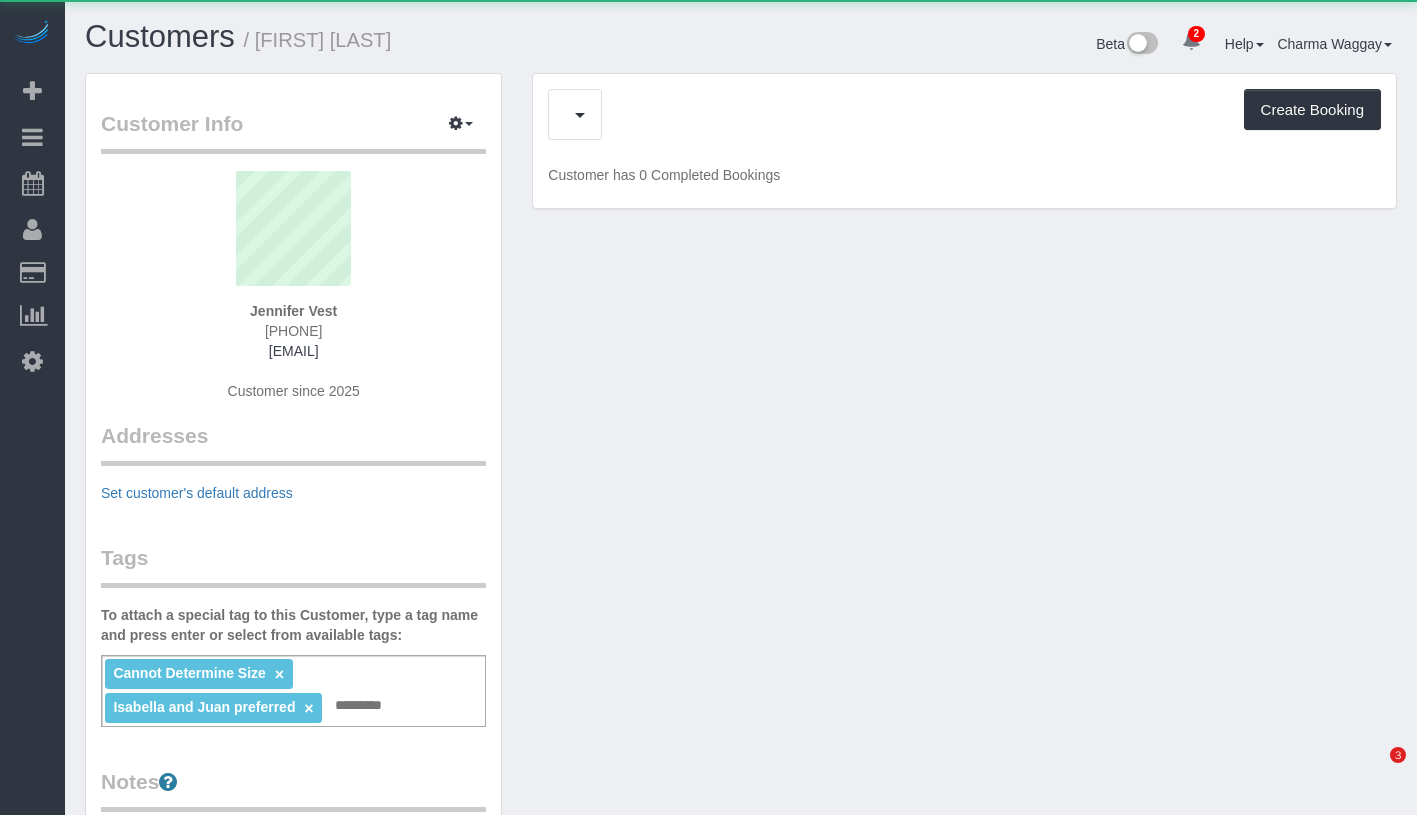 scroll, scrollTop: 0, scrollLeft: 0, axis: both 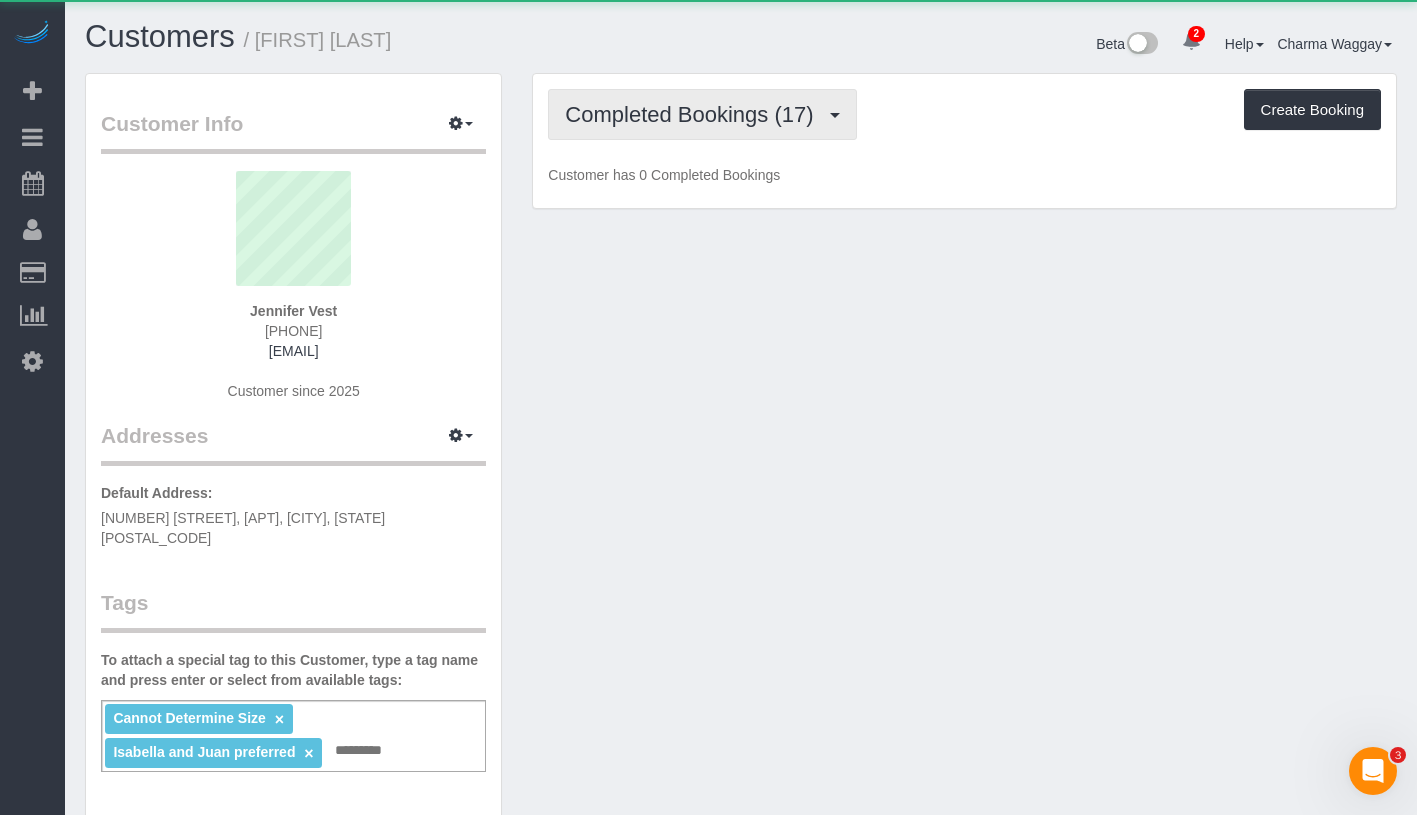 click on "Completed Bookings (17)" at bounding box center [694, 114] 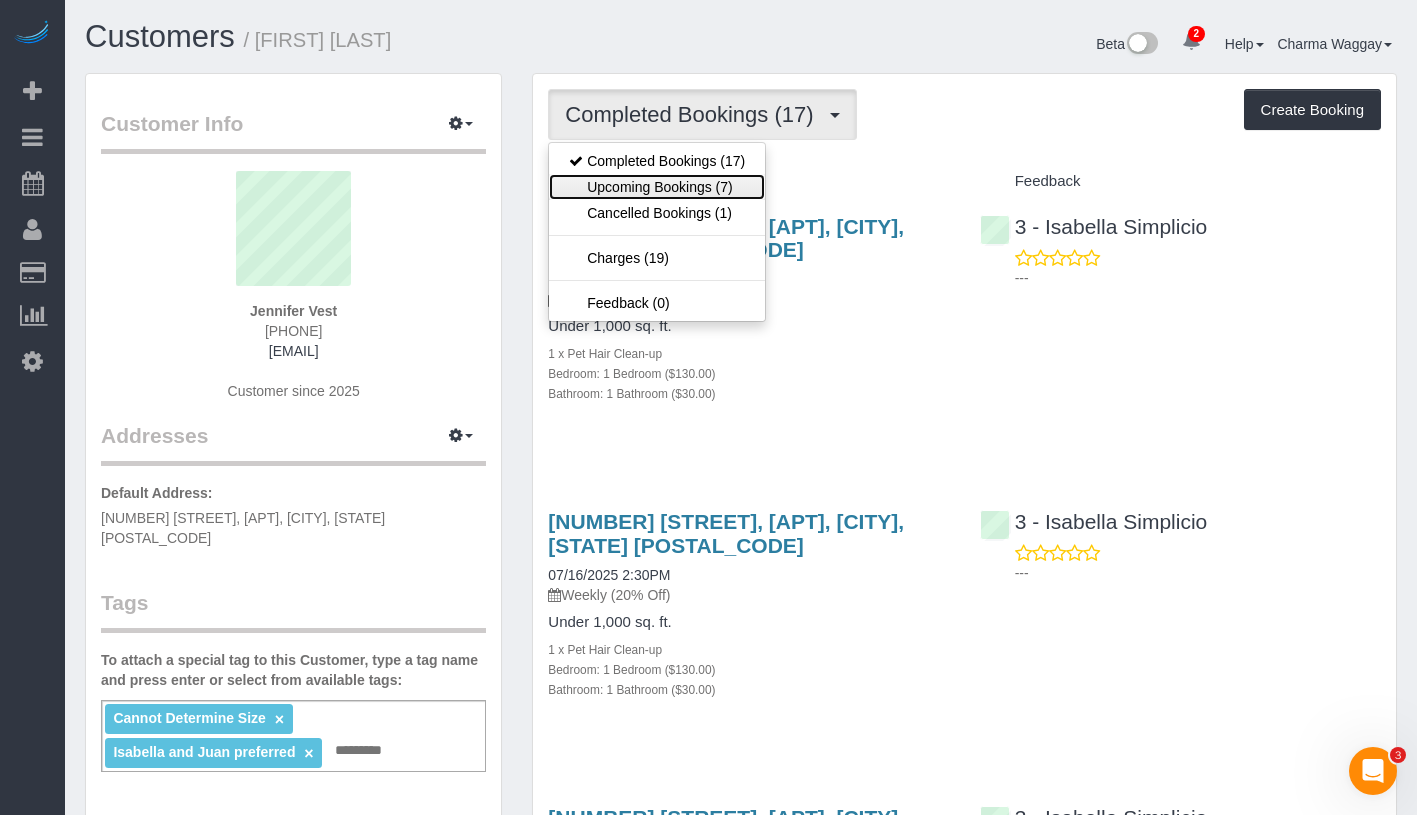 click on "Upcoming Bookings (7)" at bounding box center [657, 187] 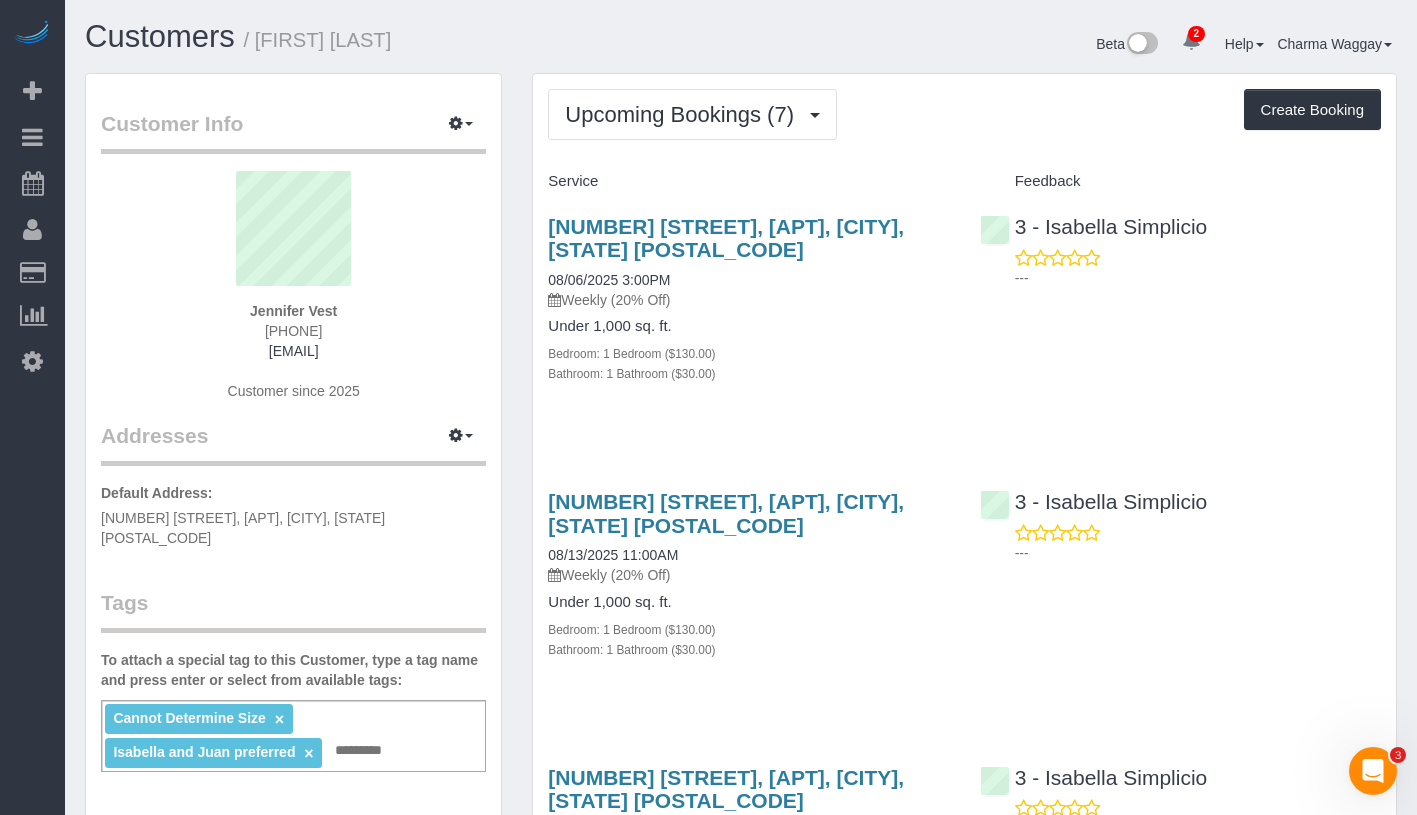 drag, startPoint x: 246, startPoint y: 302, endPoint x: 357, endPoint y: 319, distance: 112.29426 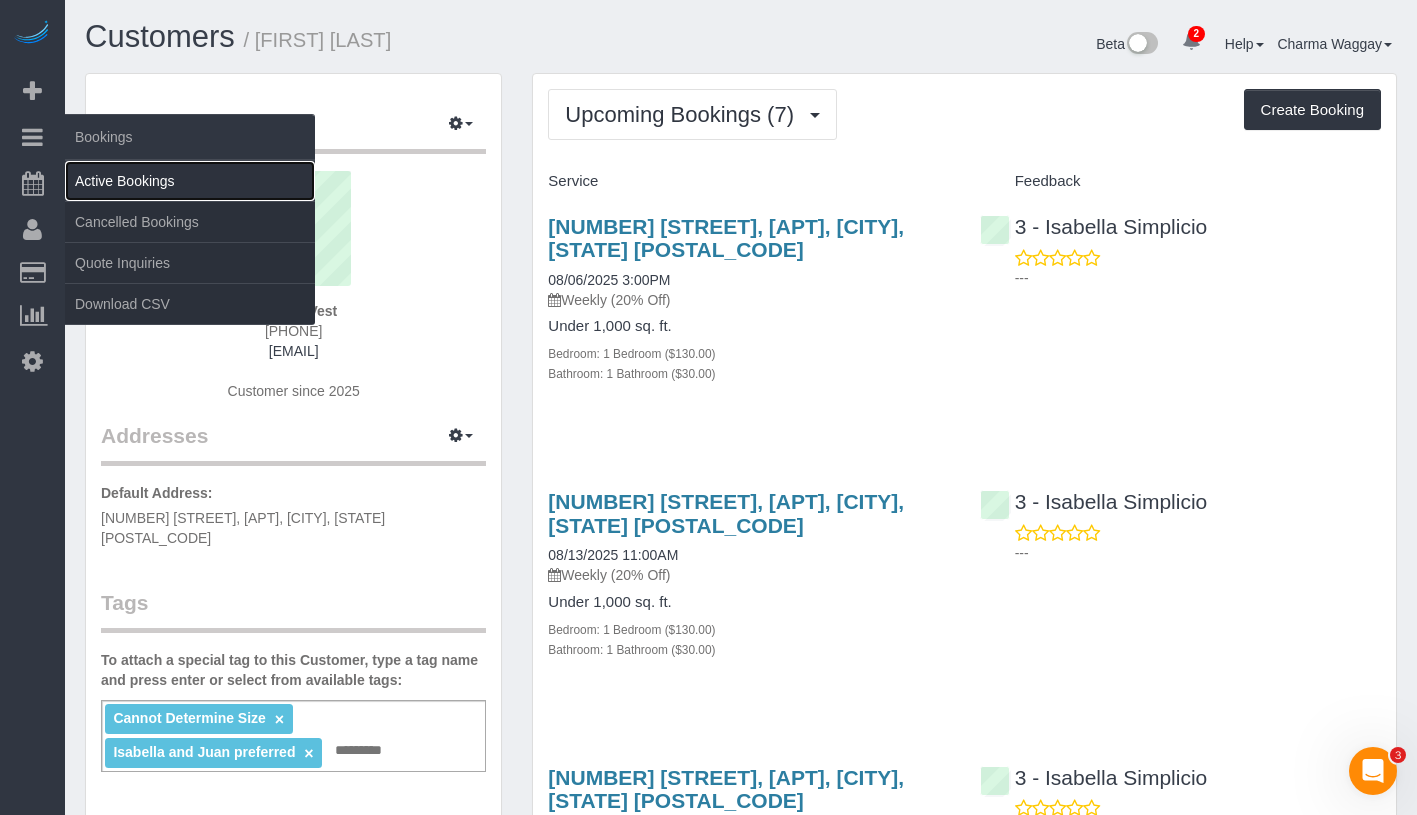 click on "Active Bookings" at bounding box center (190, 181) 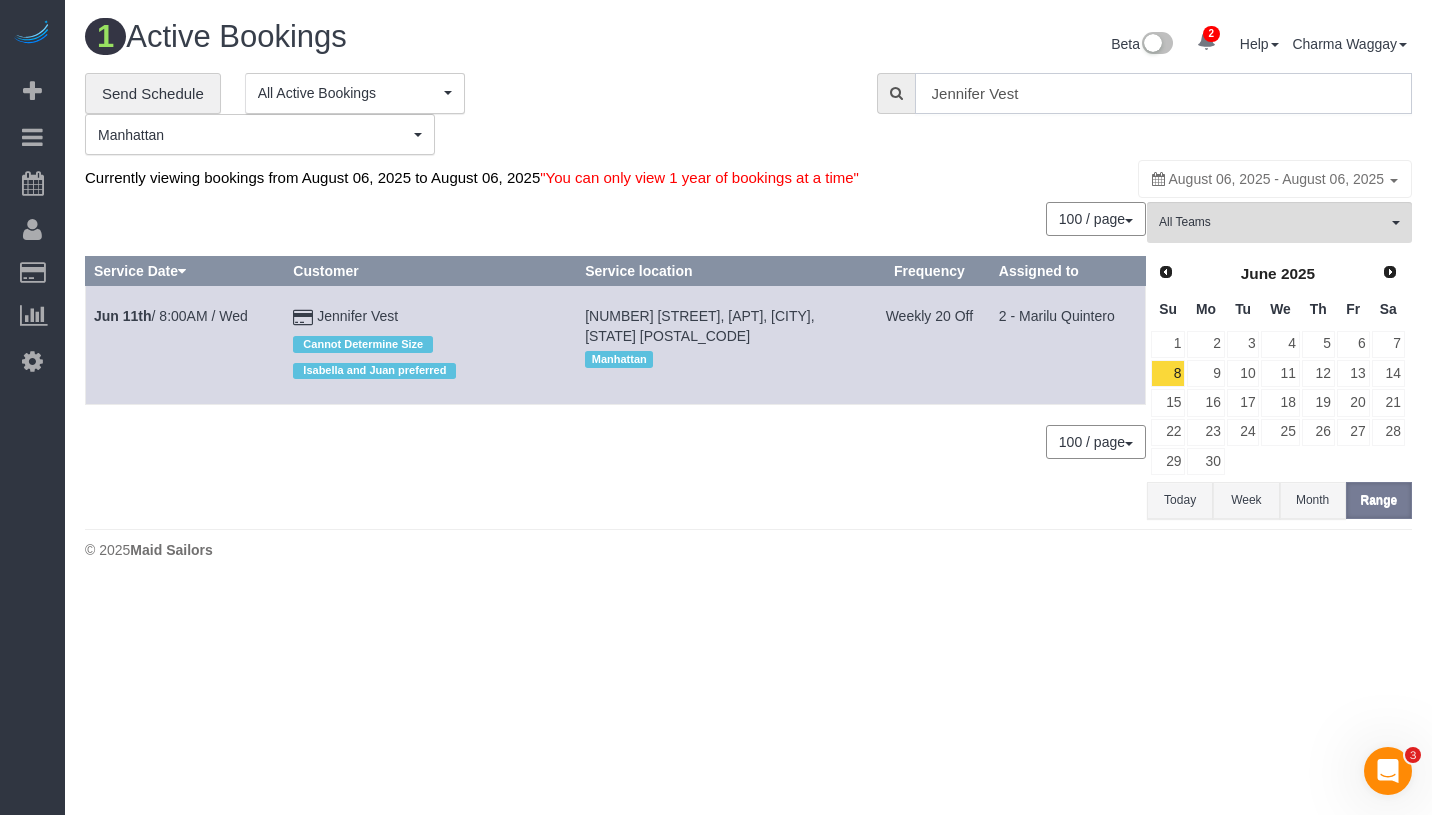 click on "Jennifer Vest" at bounding box center (1163, 93) 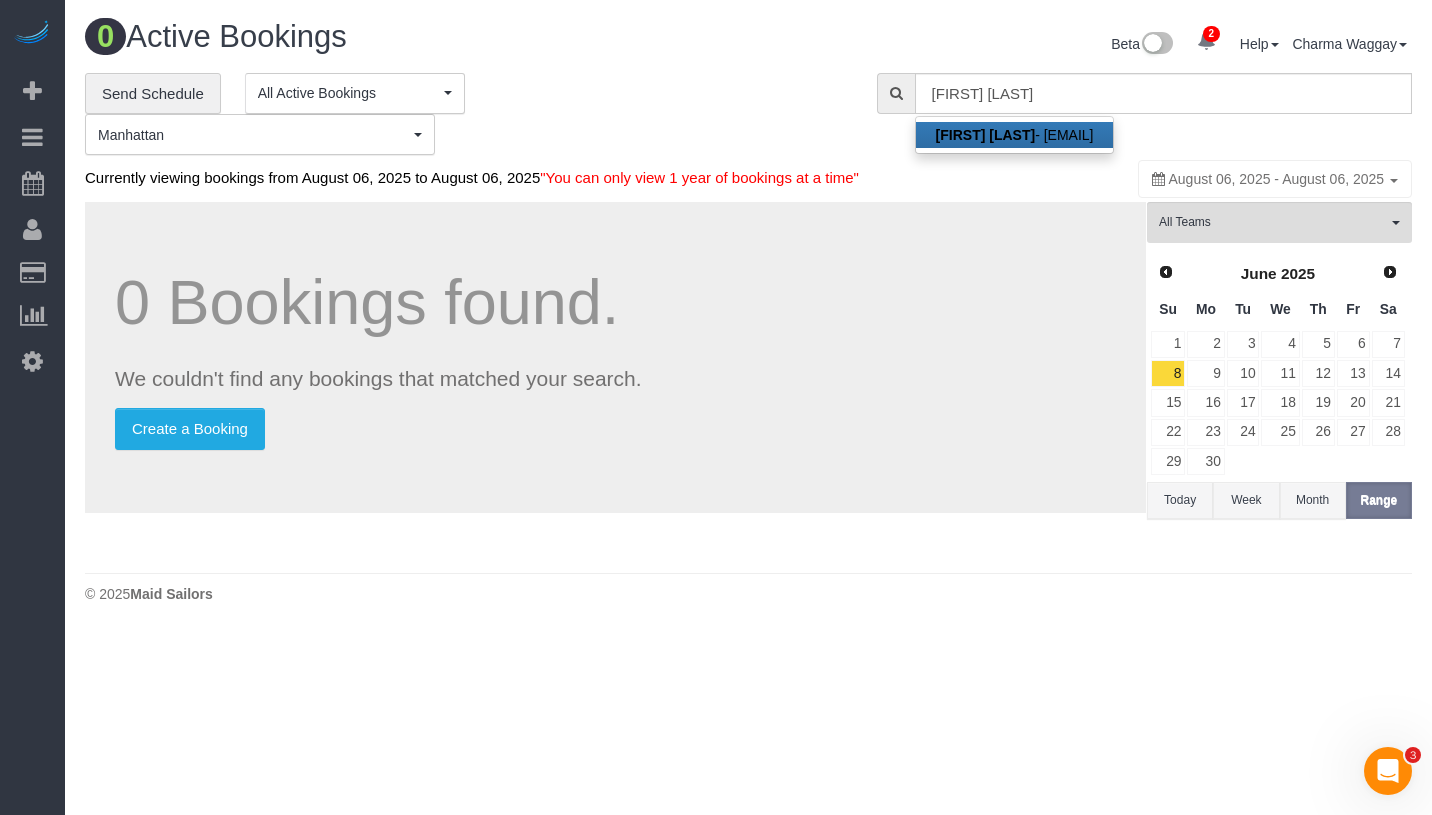 click on "Dakota Ditterline" at bounding box center [986, 135] 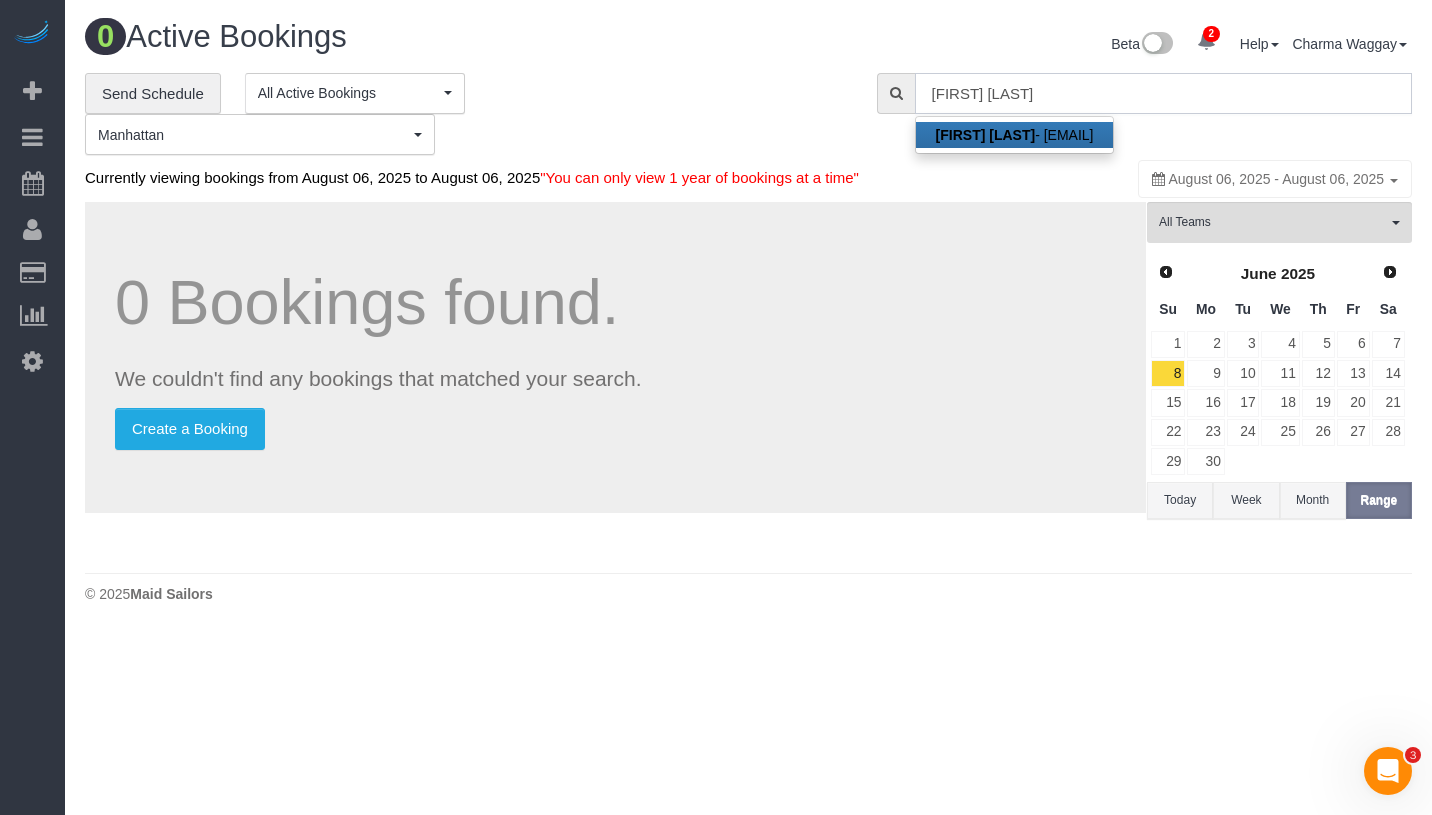 type on "d.ditterline11@gmail.com" 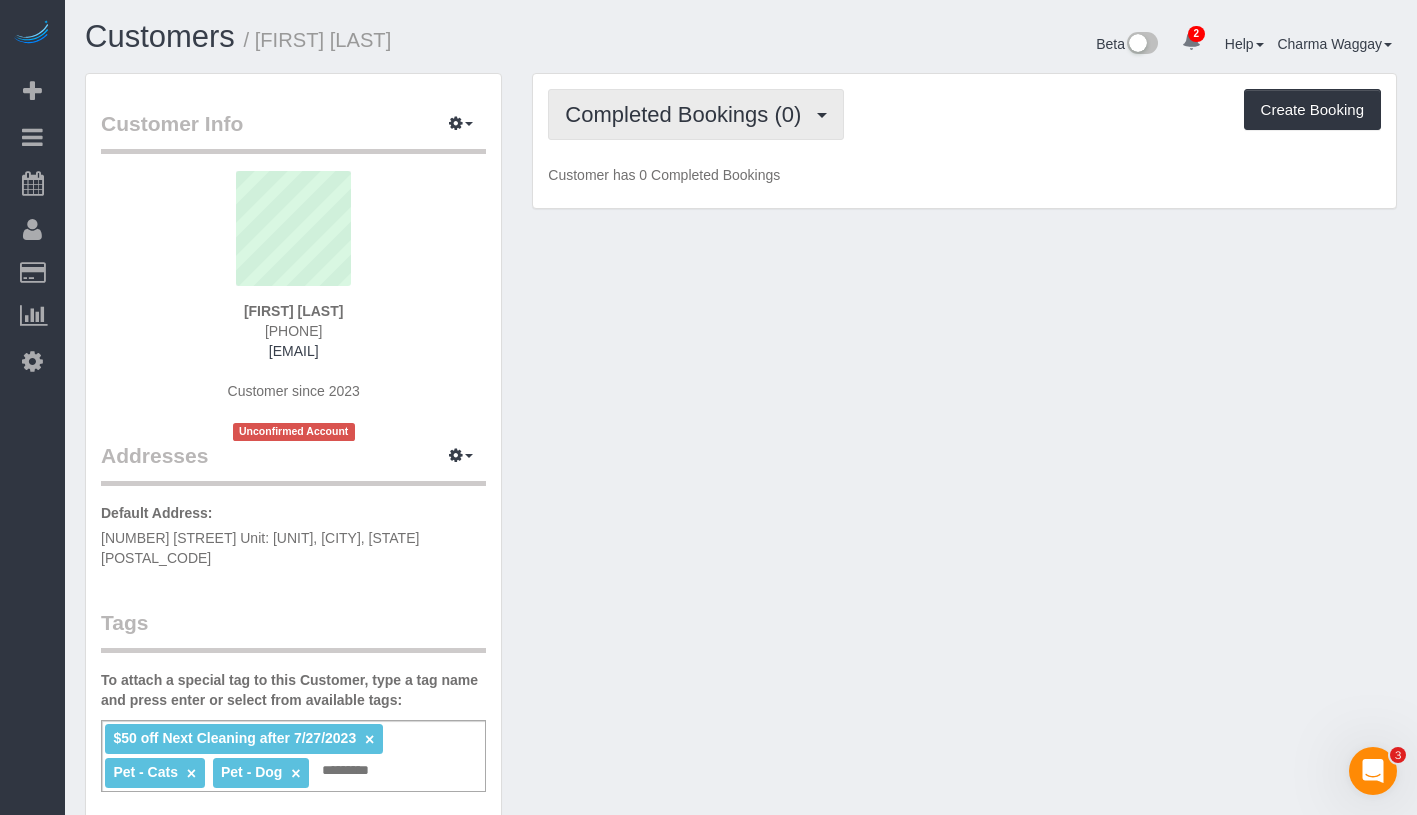 click on "Completed Bookings (0)" at bounding box center [696, 114] 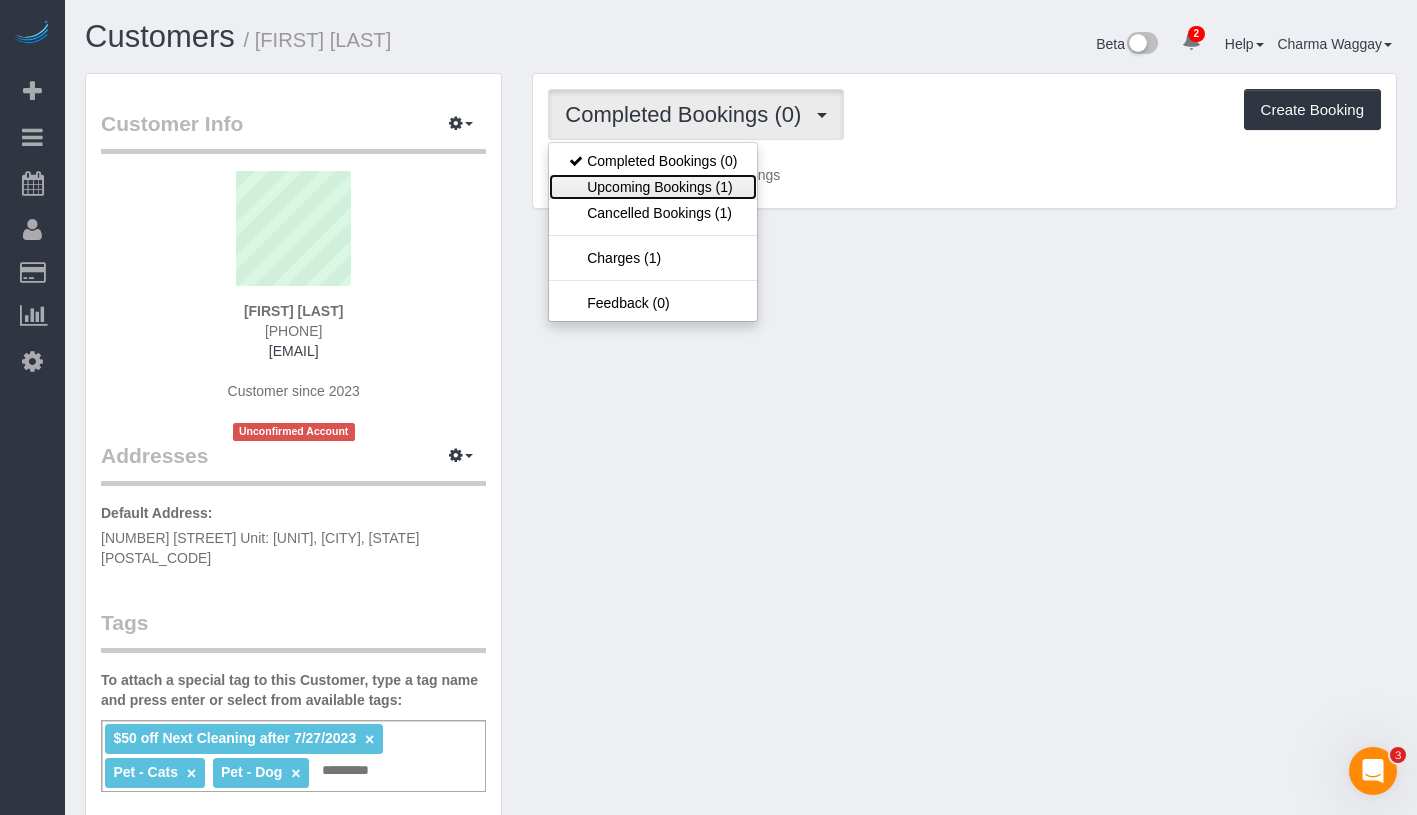 click on "Upcoming Bookings (1)" at bounding box center (653, 187) 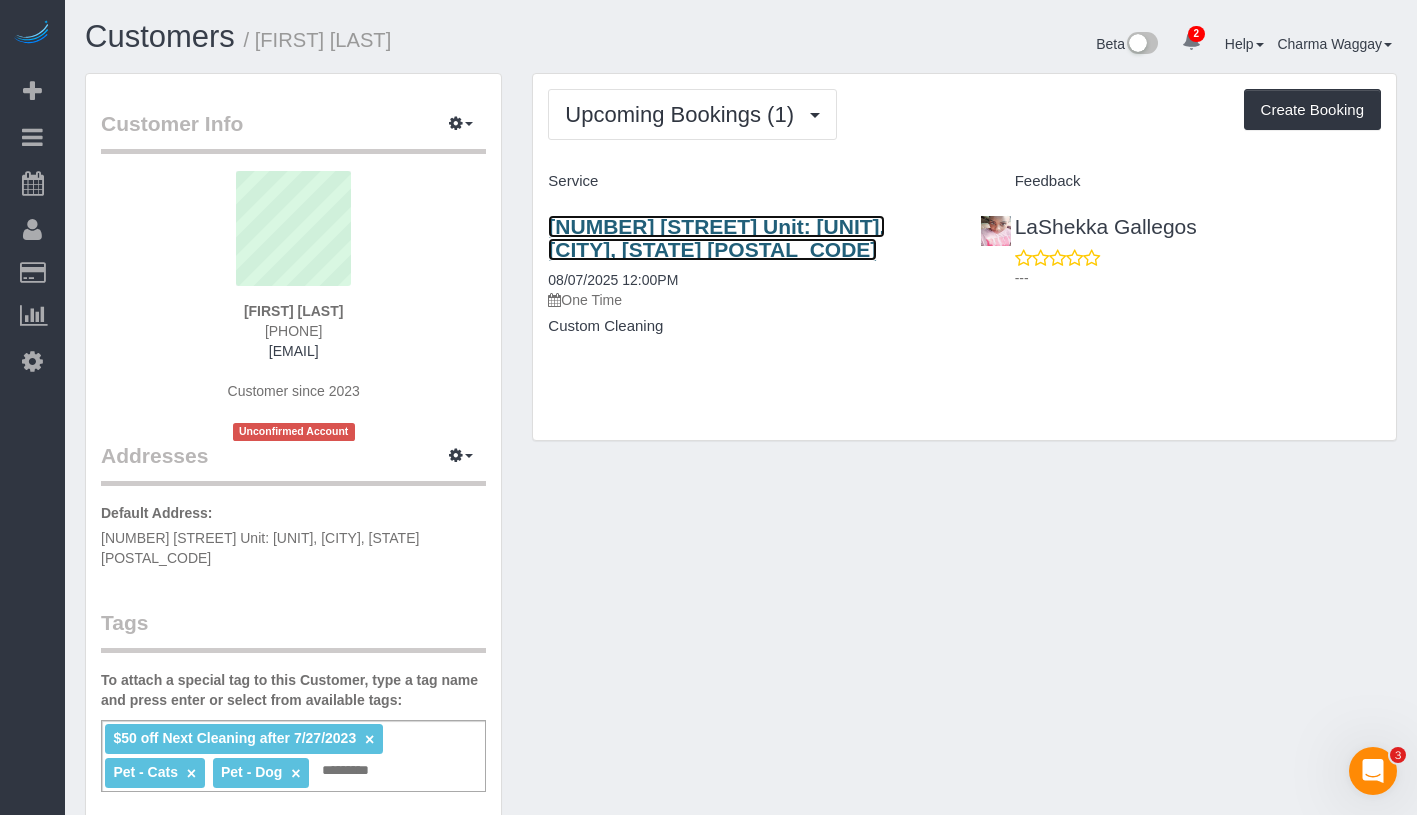 click on "10805 Topperwein Drive Unit: B, Austin, TX 78758" at bounding box center [716, 238] 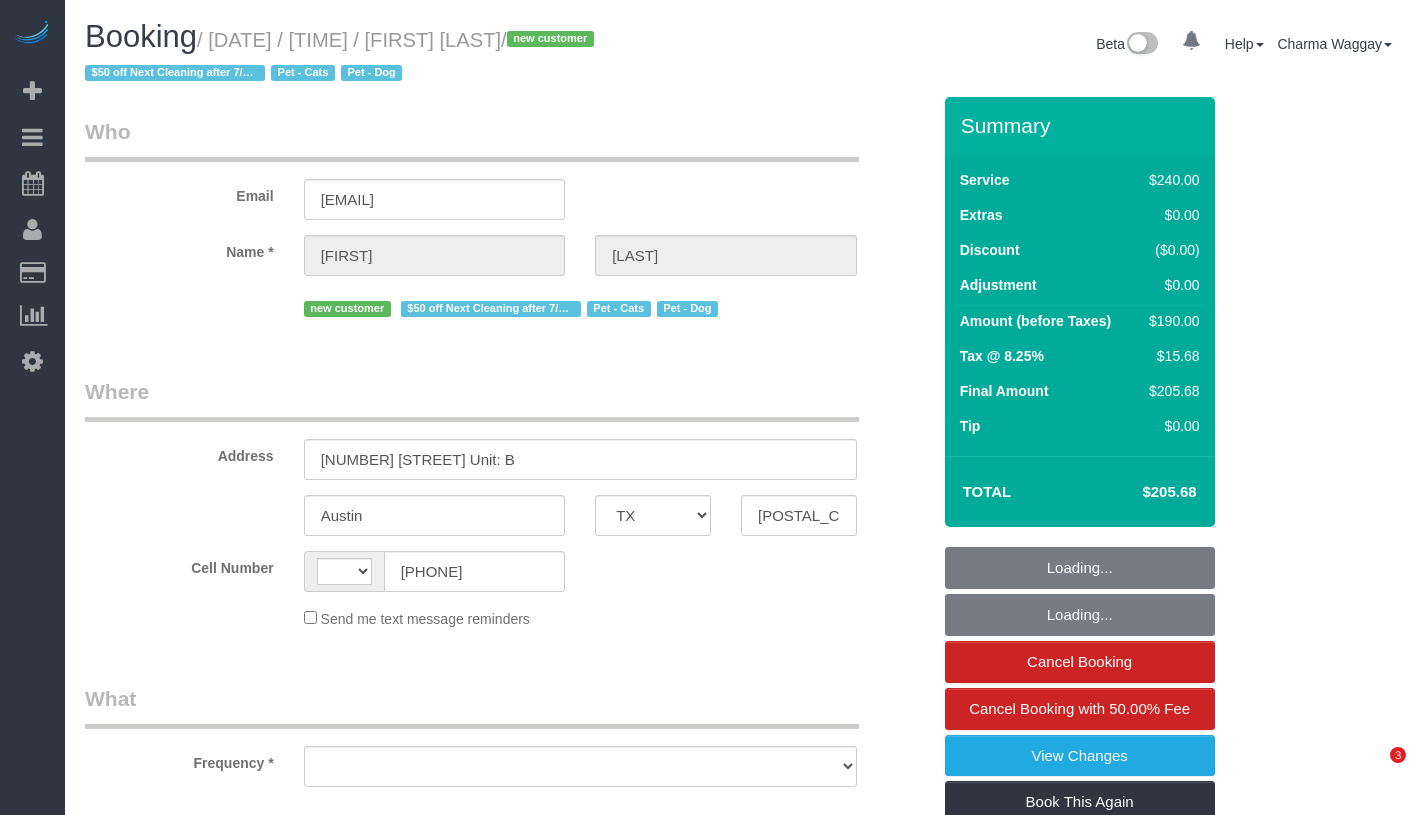 select on "TX" 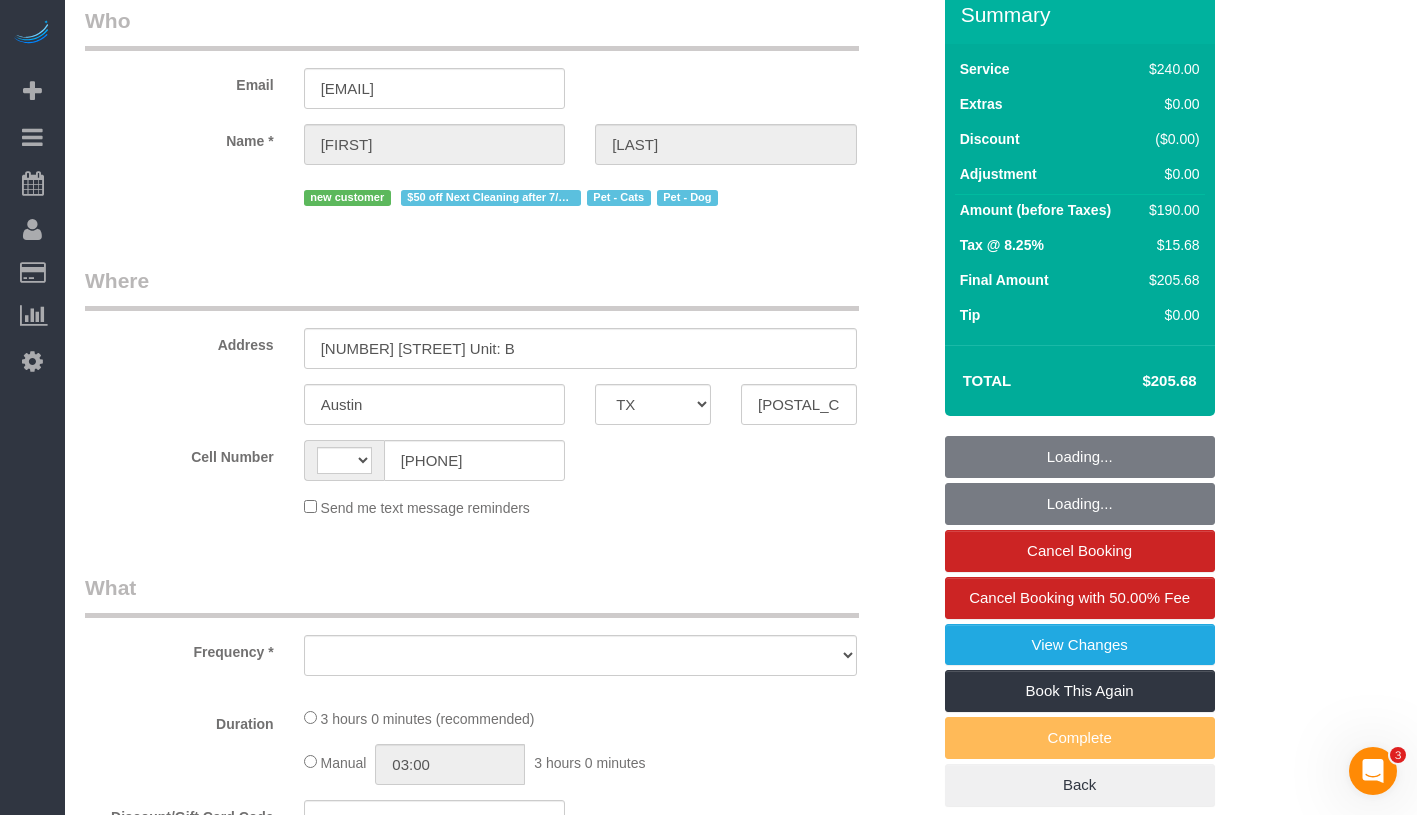 scroll, scrollTop: 0, scrollLeft: 0, axis: both 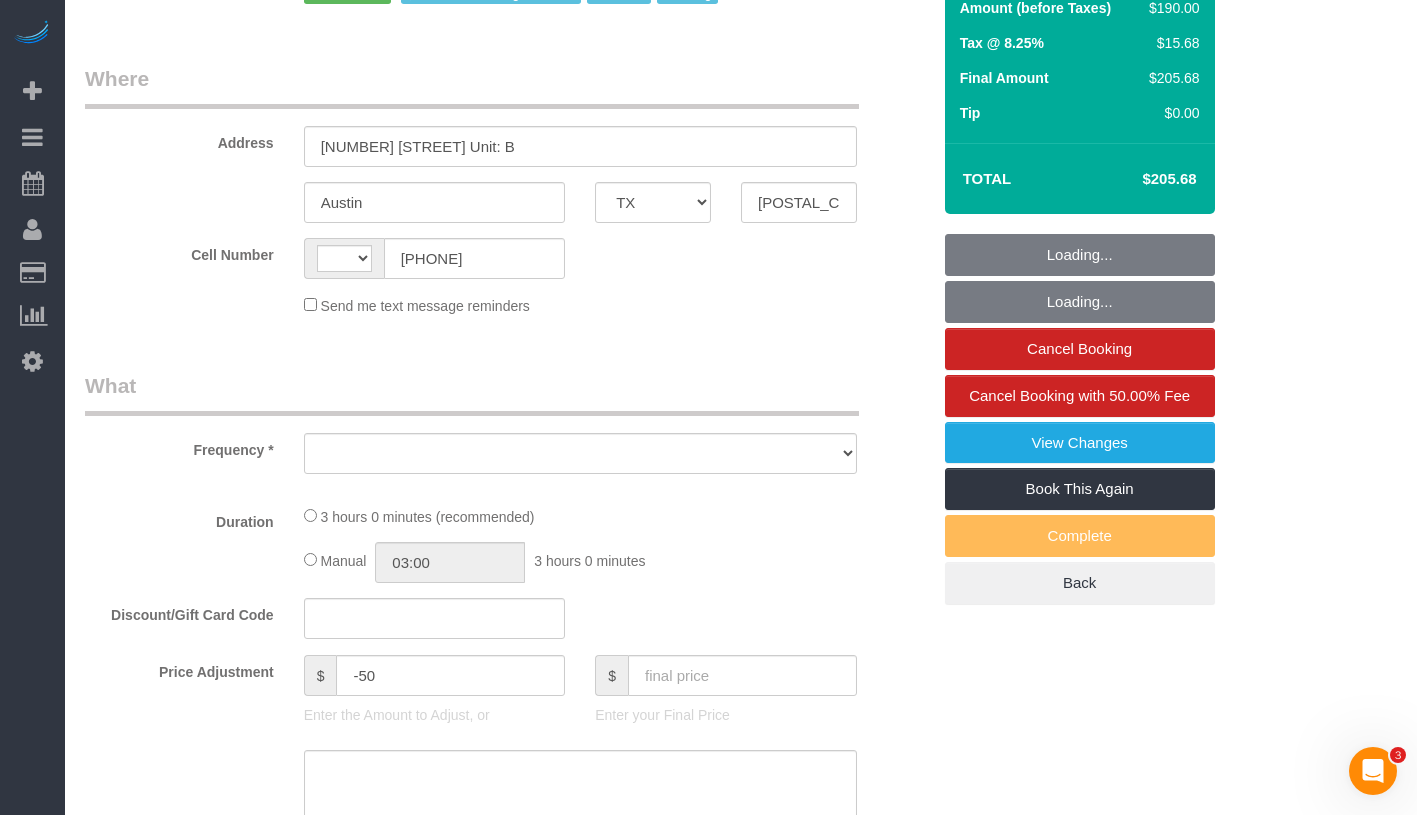 select on "string:US" 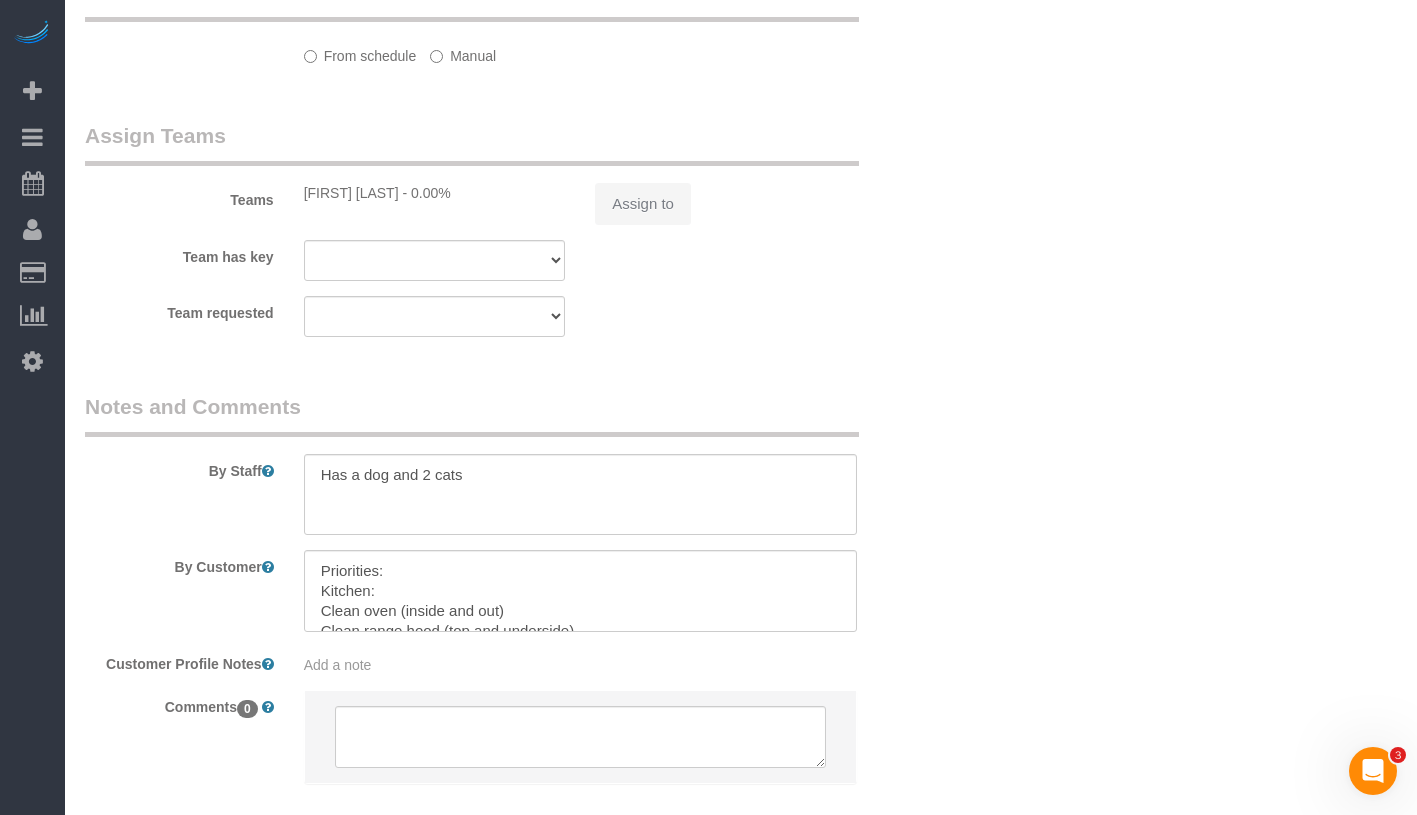 select on "number:89" 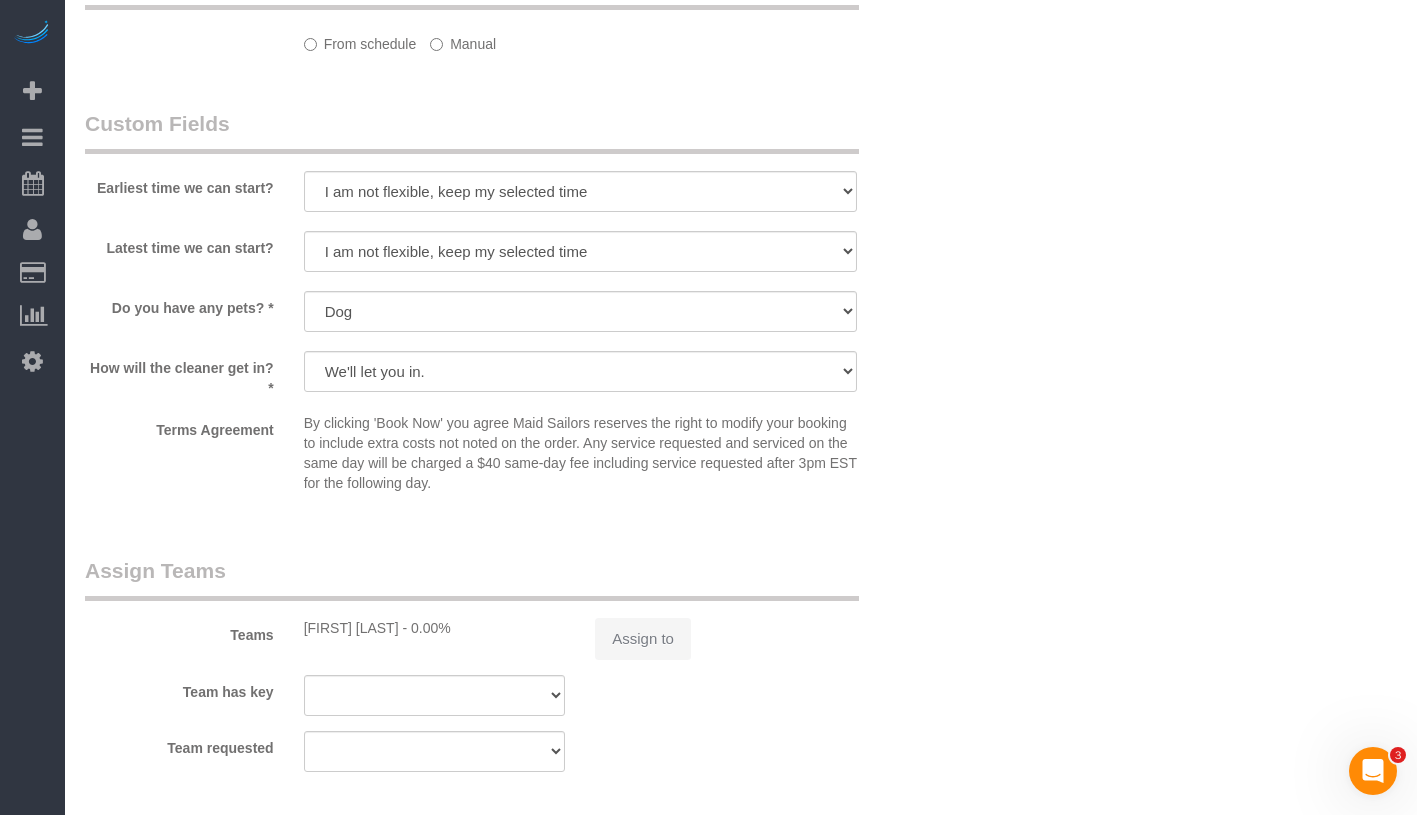 select on "object:801" 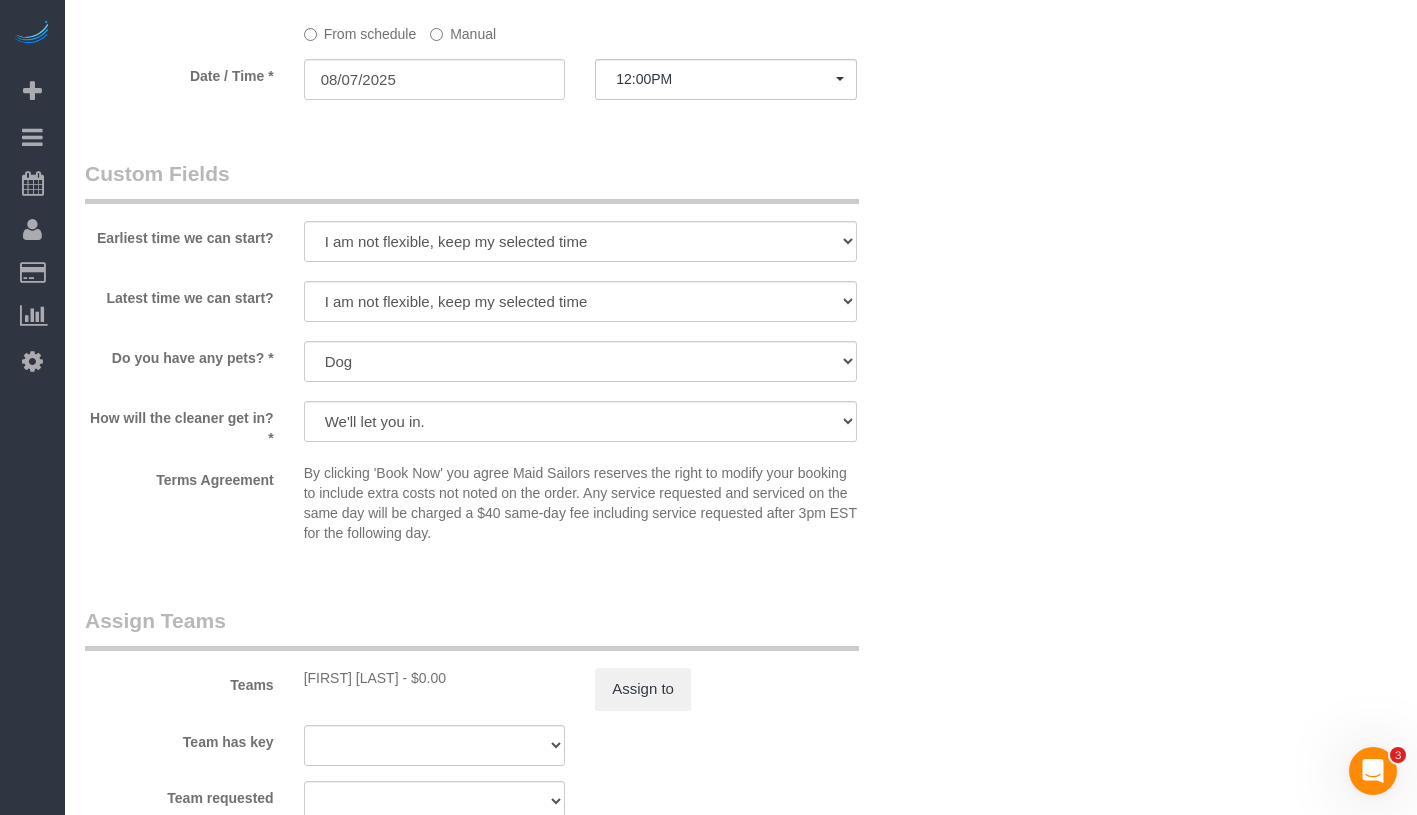 select on "object:848" 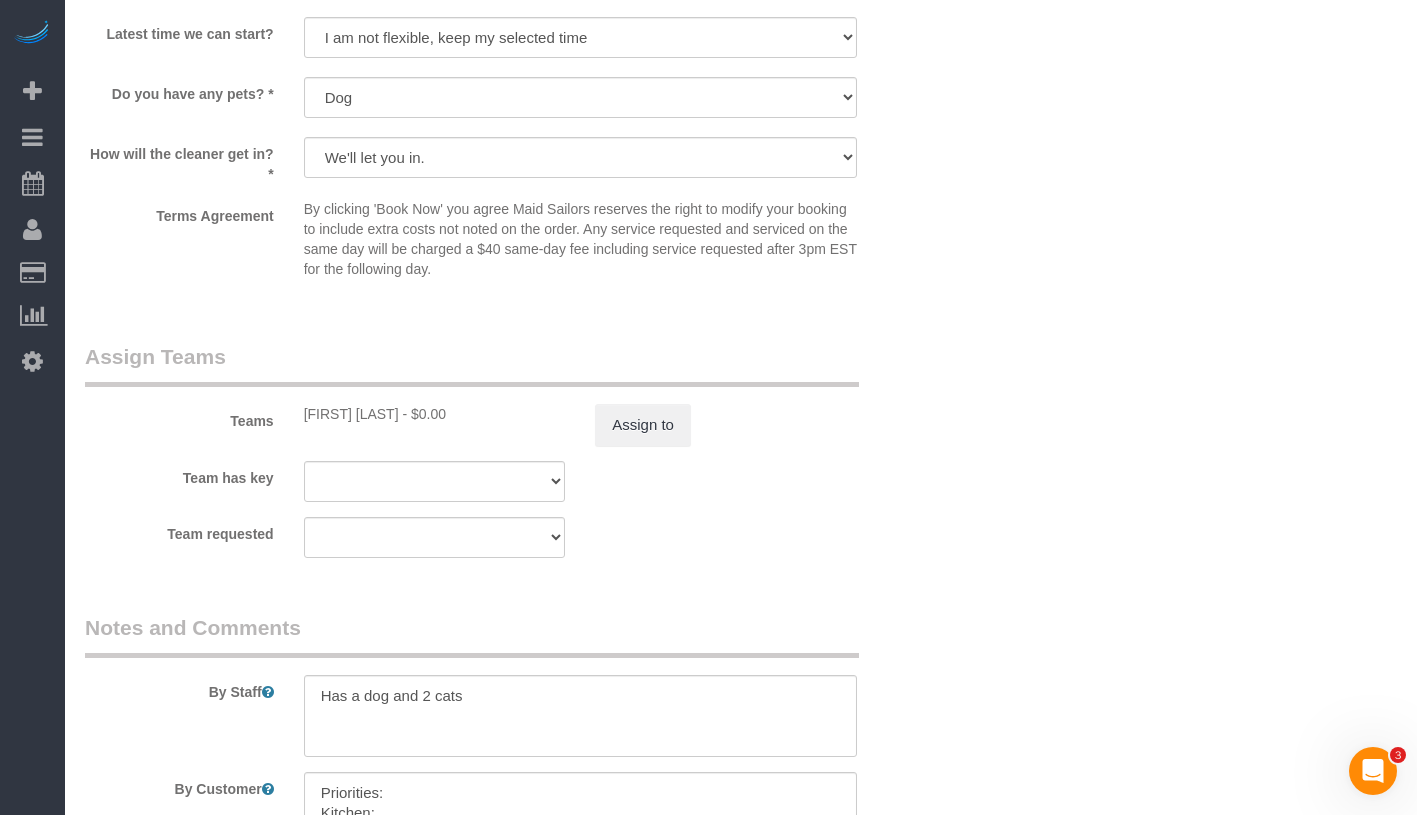 select on "string:stripe-pm_1NYAQO4VGloSiKo7InHXmSrB" 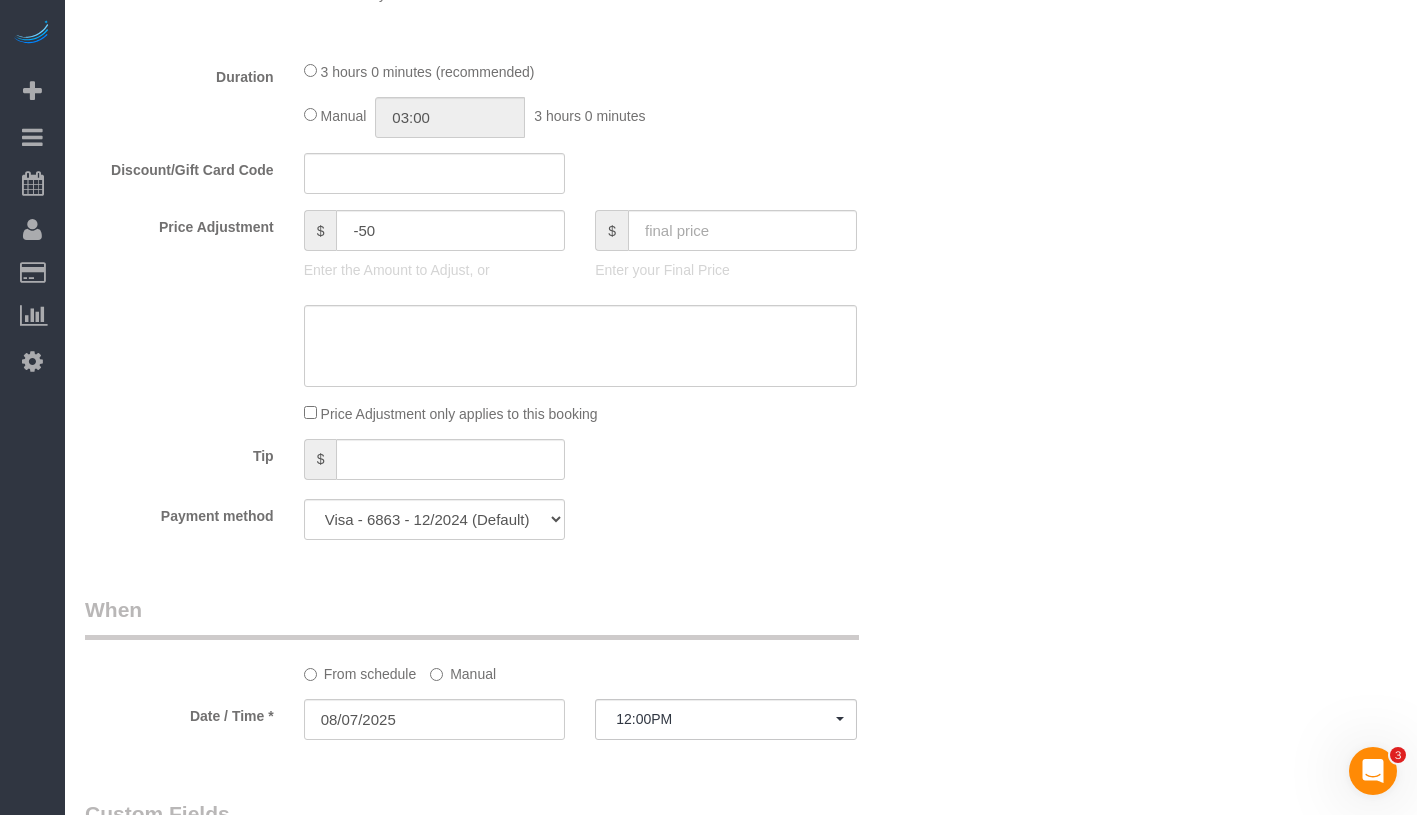 scroll, scrollTop: 1124, scrollLeft: 0, axis: vertical 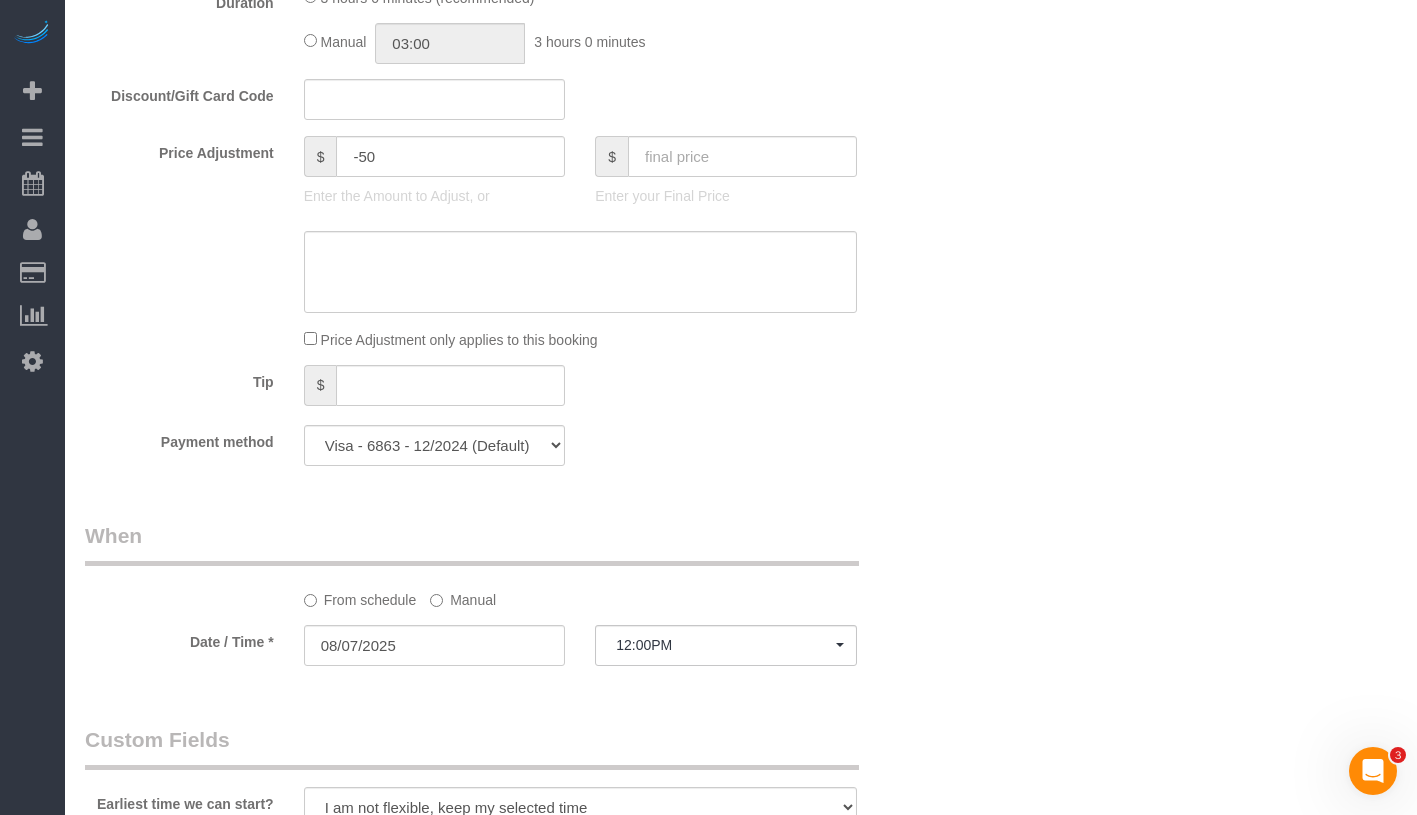 click on "What
Frequency *
One Time Weekly (20% Off) - 20.00% Every 2 Weeks (15% Off) - 15.00% Every 4 Weeks (10% Off) - 10.00%
Type of Service *
Under 1,000 sq. ft. 1,001 - 1,500 sq. ft. 1,500+ sq. ft. Custom Cleaning Office Cleaning Airbnb Cleaning Post Construction Cleaning RE-CLEAN Hourly Rate - 8.0 Hourly Rate - 7.5 Late Cancellation - Invoice Purposes Hourly Rate (30% OFF) Bungalow Living Hello Alfred - Standard Cleaning Hello Alfred - Hourly Rate TULU - Standard Cleaning TULU - Hourly Rate Hourly Rate (15% OFF) Hourly Rate (20% OFF) Hourly Rate (25% OFF) Hourly Rate (22.5% OFF) Outsite - Hourly Rate Floor Cleaning 100/hr 140/hr Upholstery Cleaning Hourly Rate (Comped Cleaning) Power Washing Carpet/Rug Cleaning Floor Cleaning - 25% OFF Couch Cleaning Partnership Flat Rate Pricing Partnership Hourly Rate Staff Office Hours" at bounding box center [507, 68] 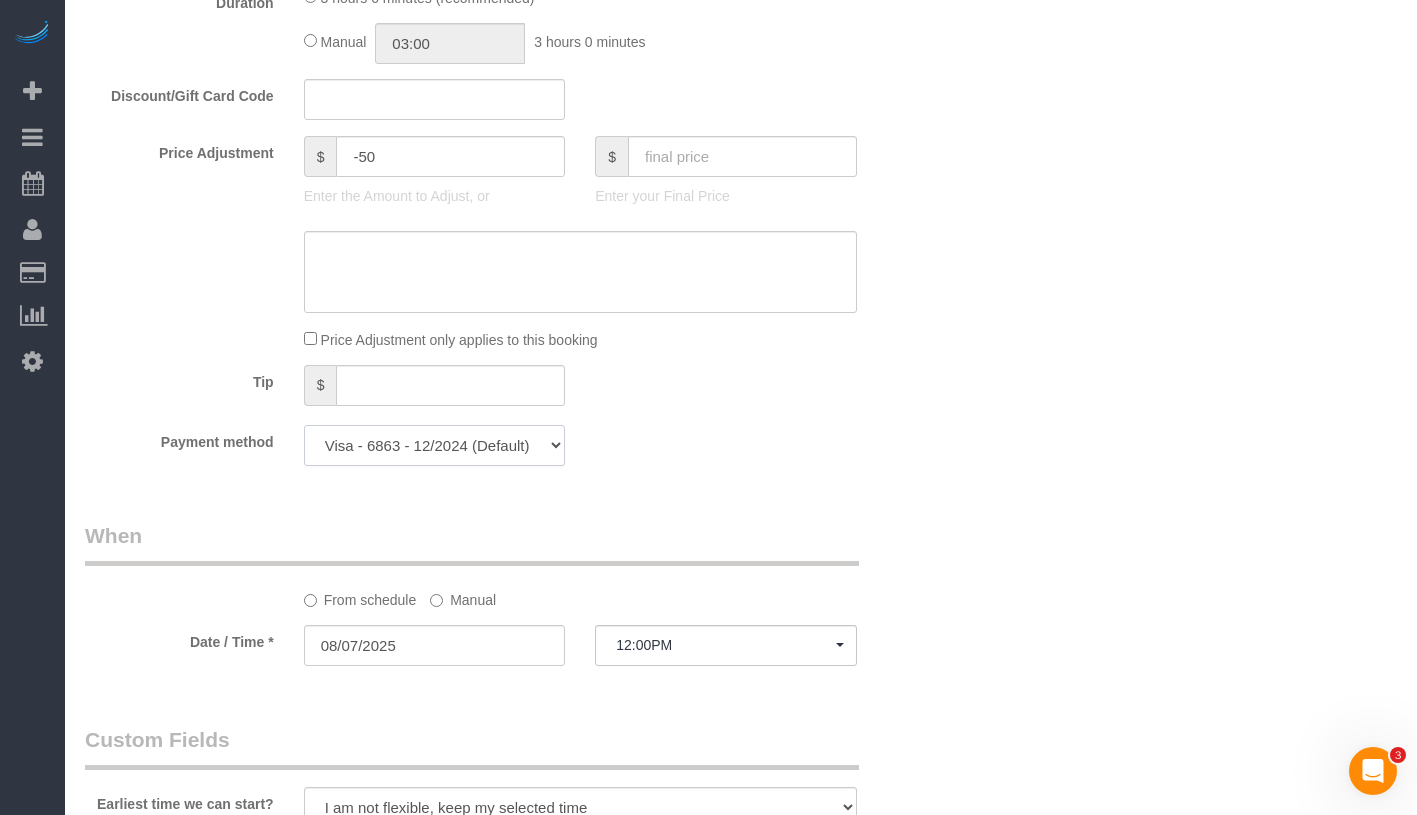click on "Visa - 6863 - 12/2024 (Default) Add Credit Card ─────────────── Cash Check Paypal" 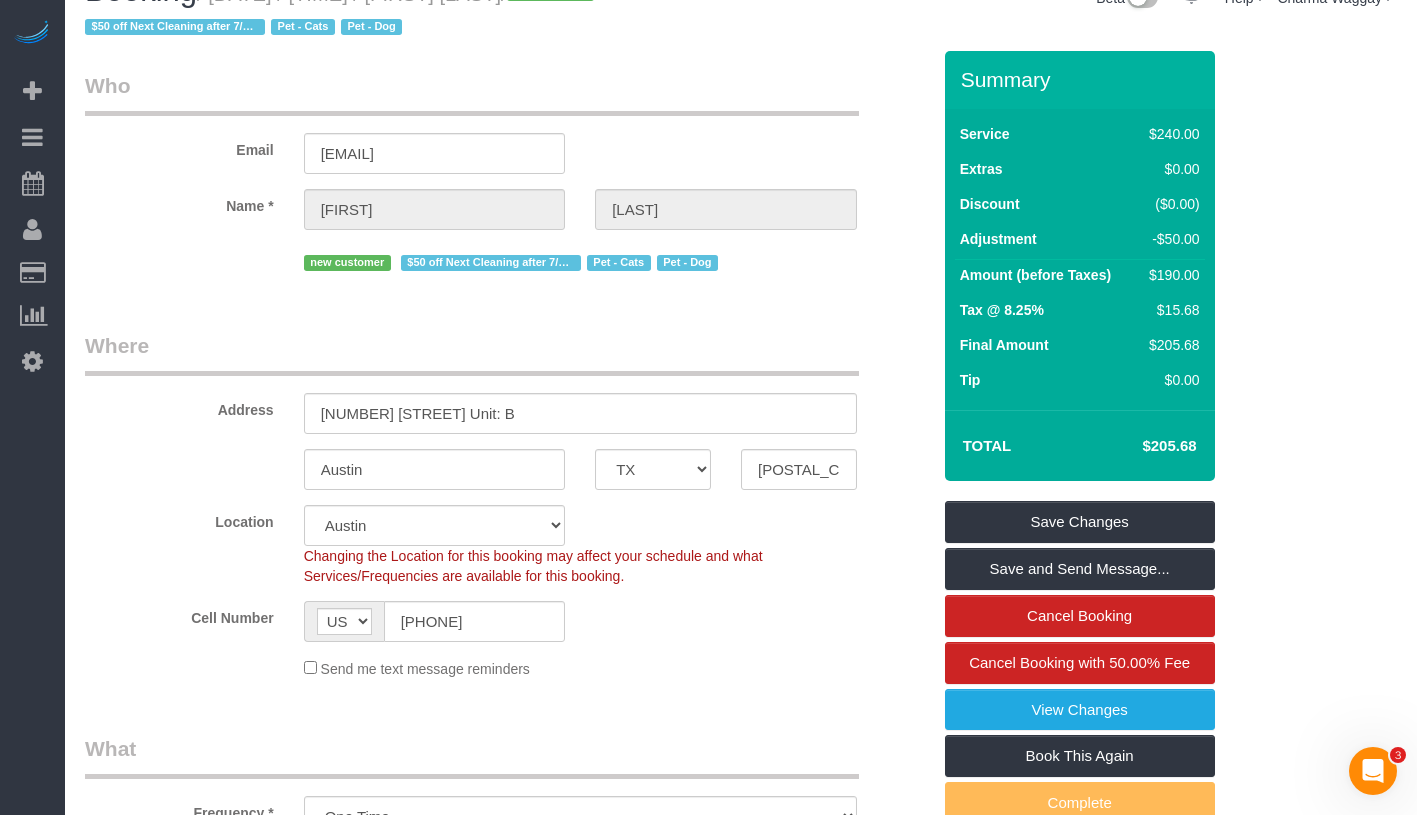 scroll, scrollTop: 0, scrollLeft: 0, axis: both 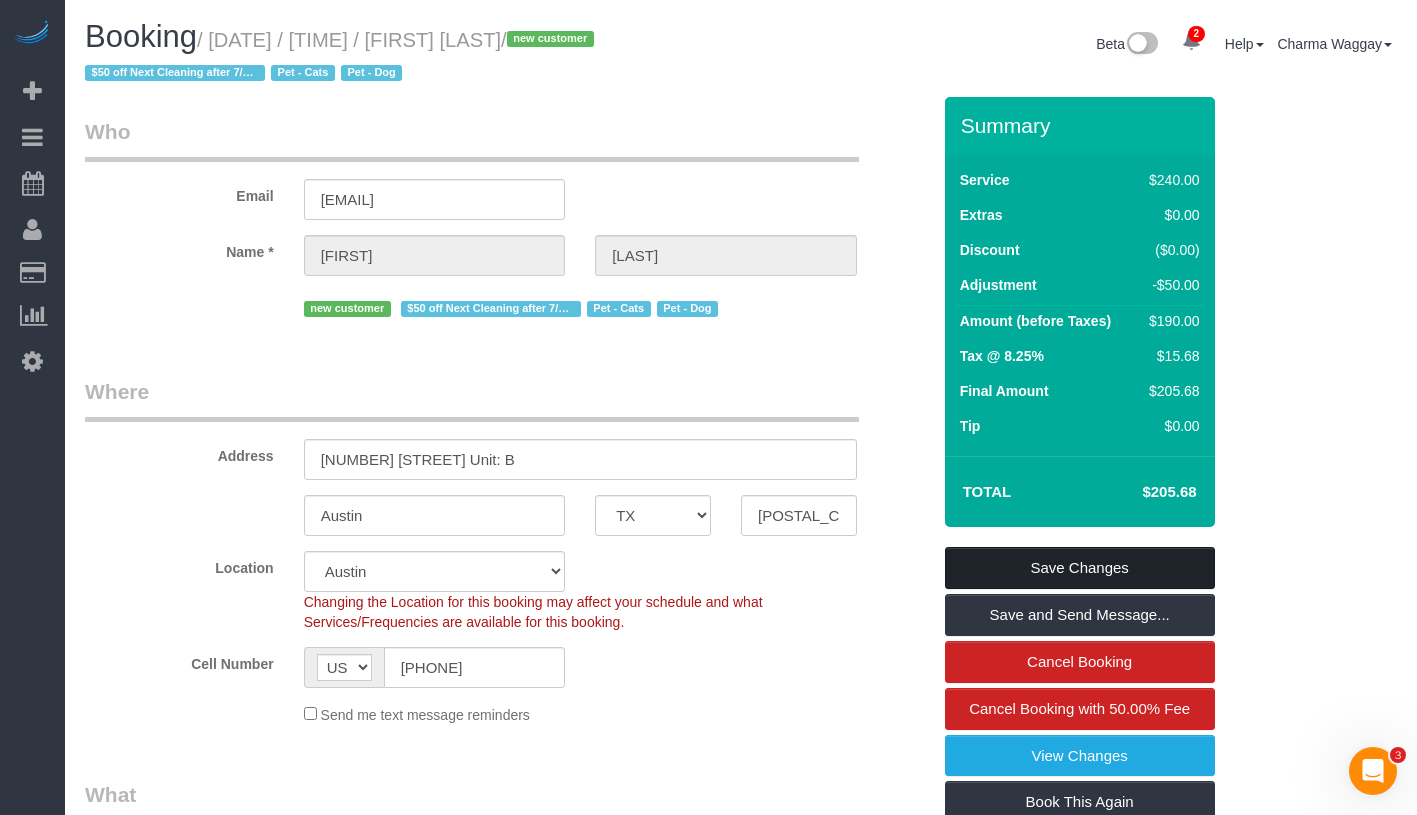 click on "Save Changes" at bounding box center (1080, 568) 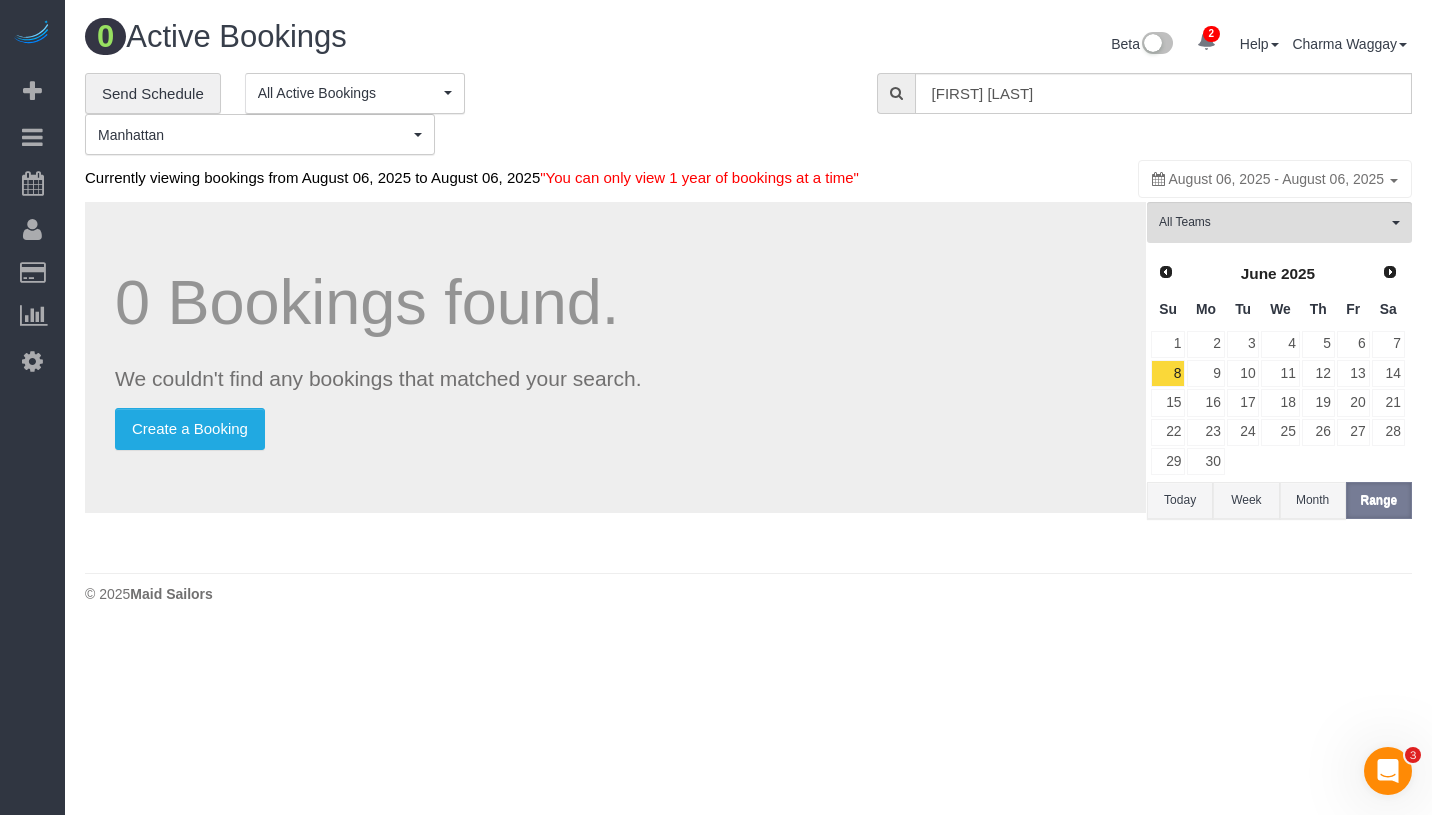 click on "**********" at bounding box center [748, 114] 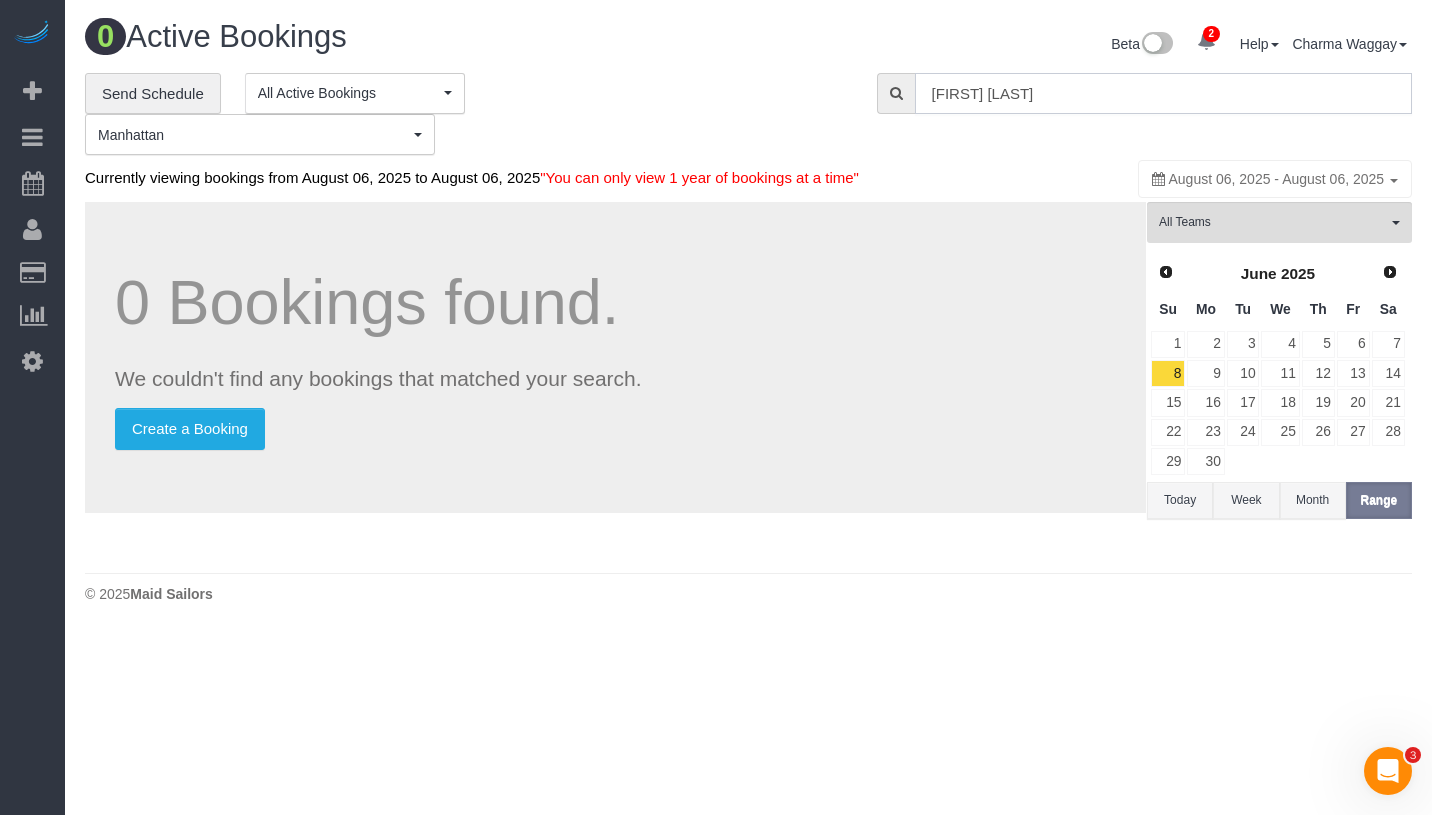 click on "Dakota Ditterline" at bounding box center [1163, 93] 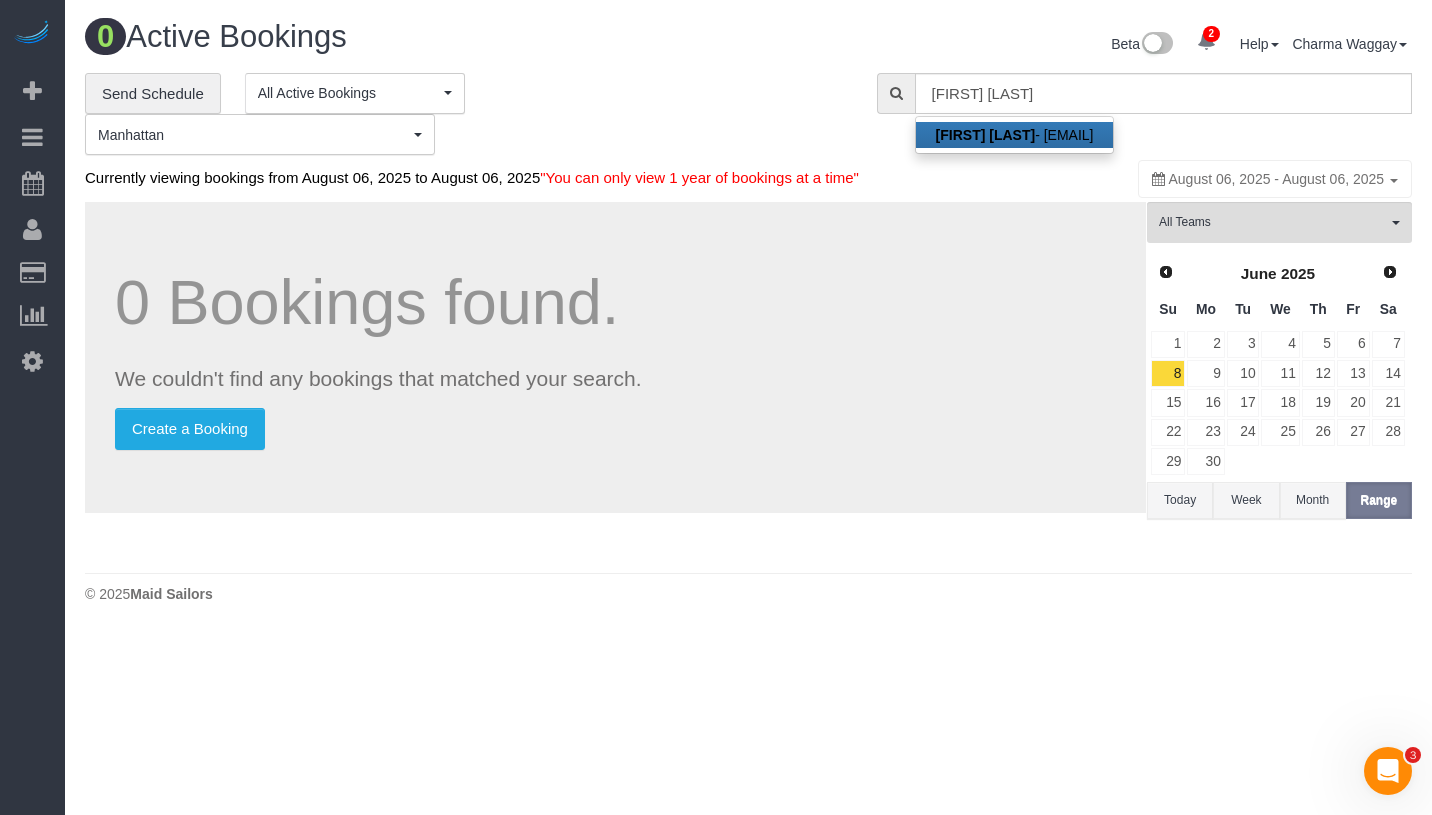 click on "Dakota Ditterline" at bounding box center [986, 135] 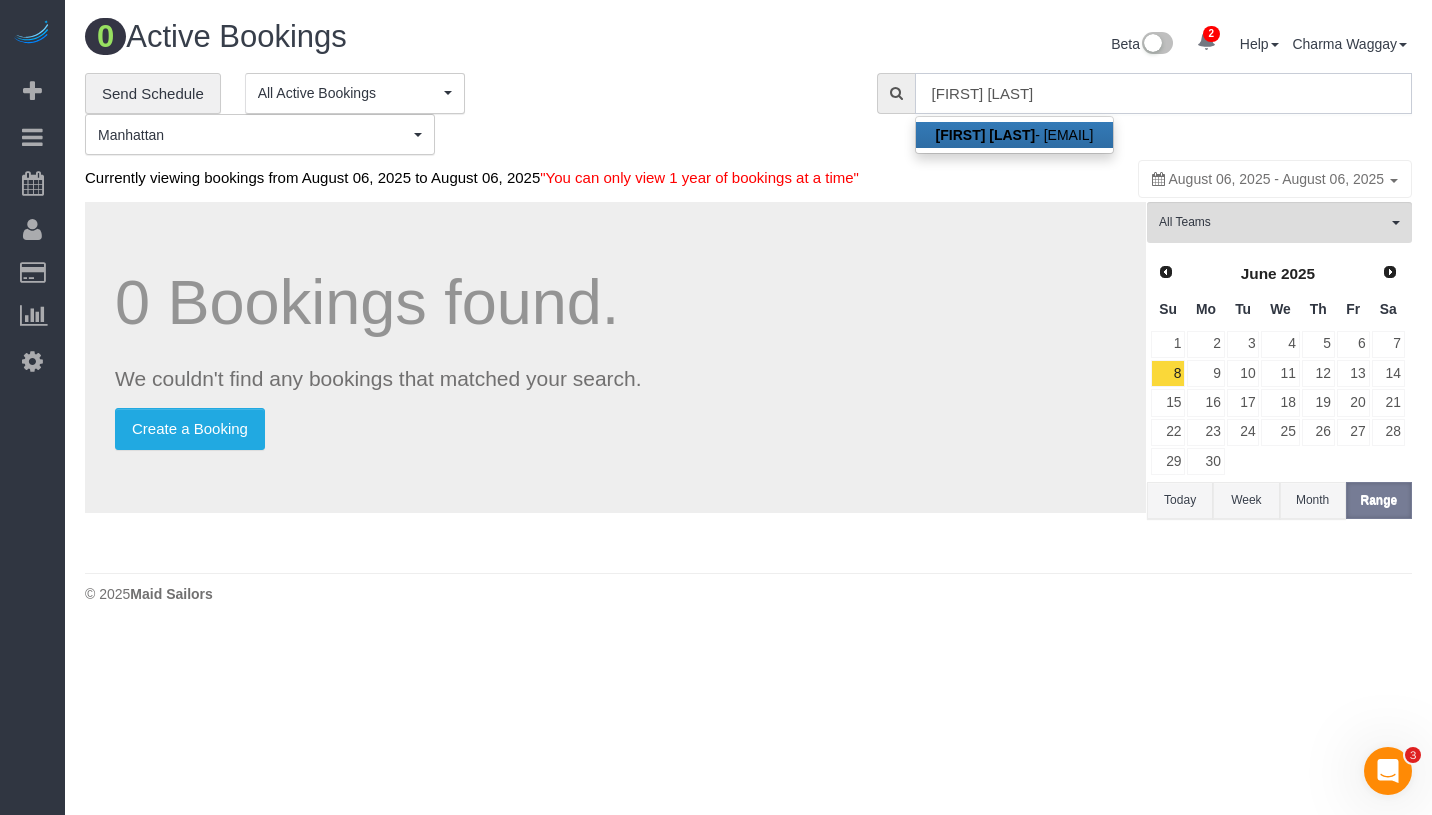 type on "[EMAIL]" 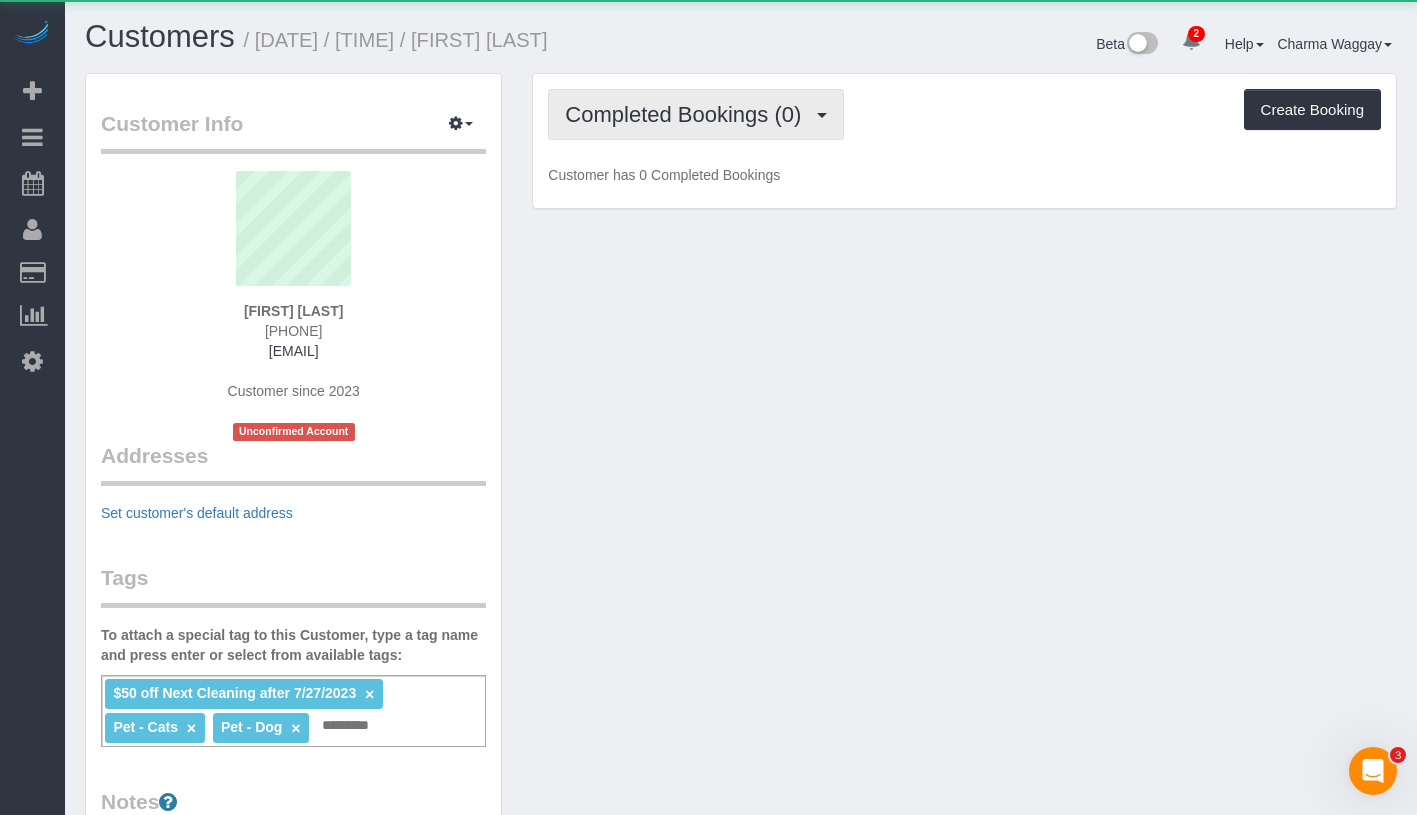 click on "Completed Bookings (0)" at bounding box center [688, 114] 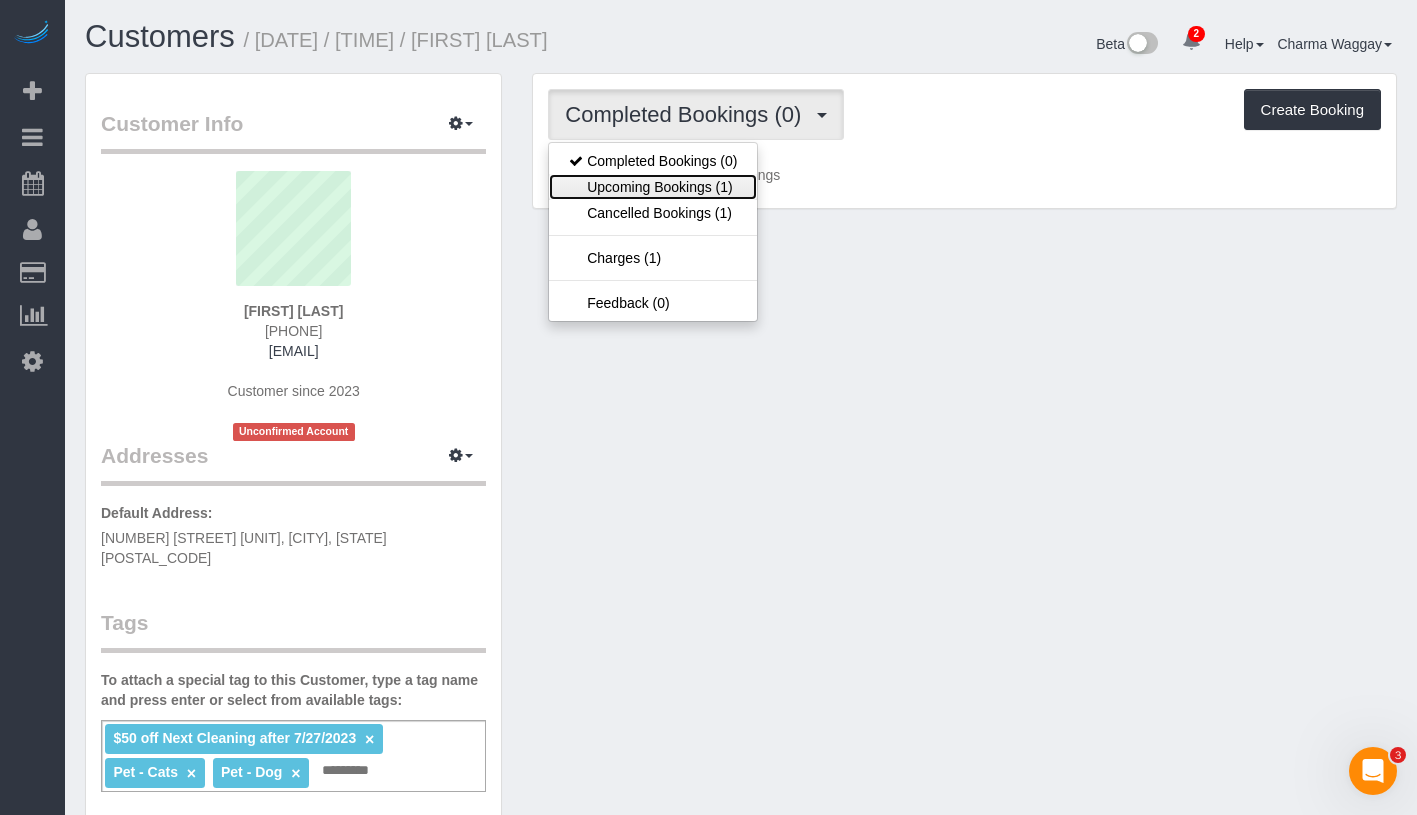 click on "Upcoming Bookings (1)" at bounding box center [653, 187] 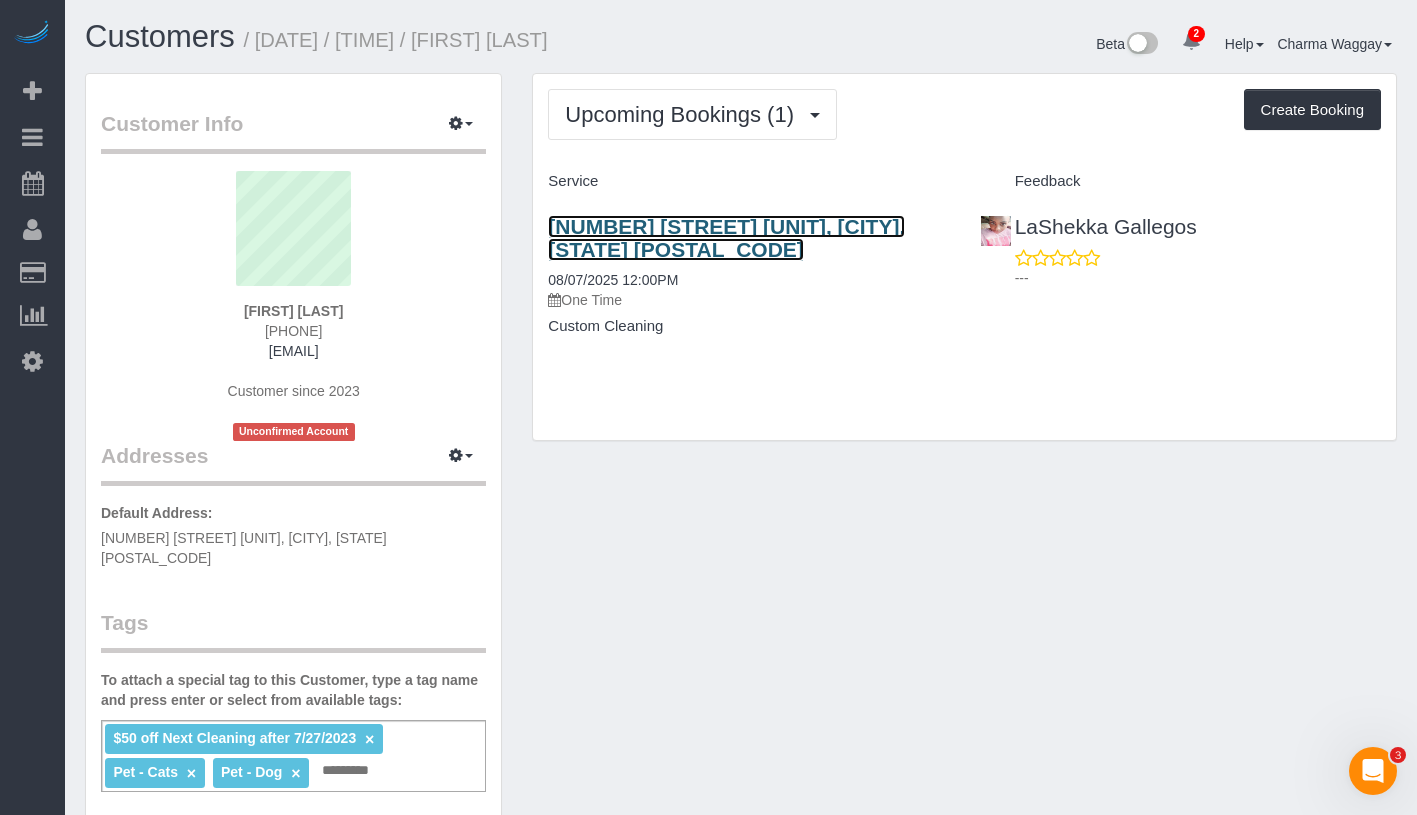click on "10805 Topperwein Drive Unit: B, Austin, TX 78758" at bounding box center [726, 238] 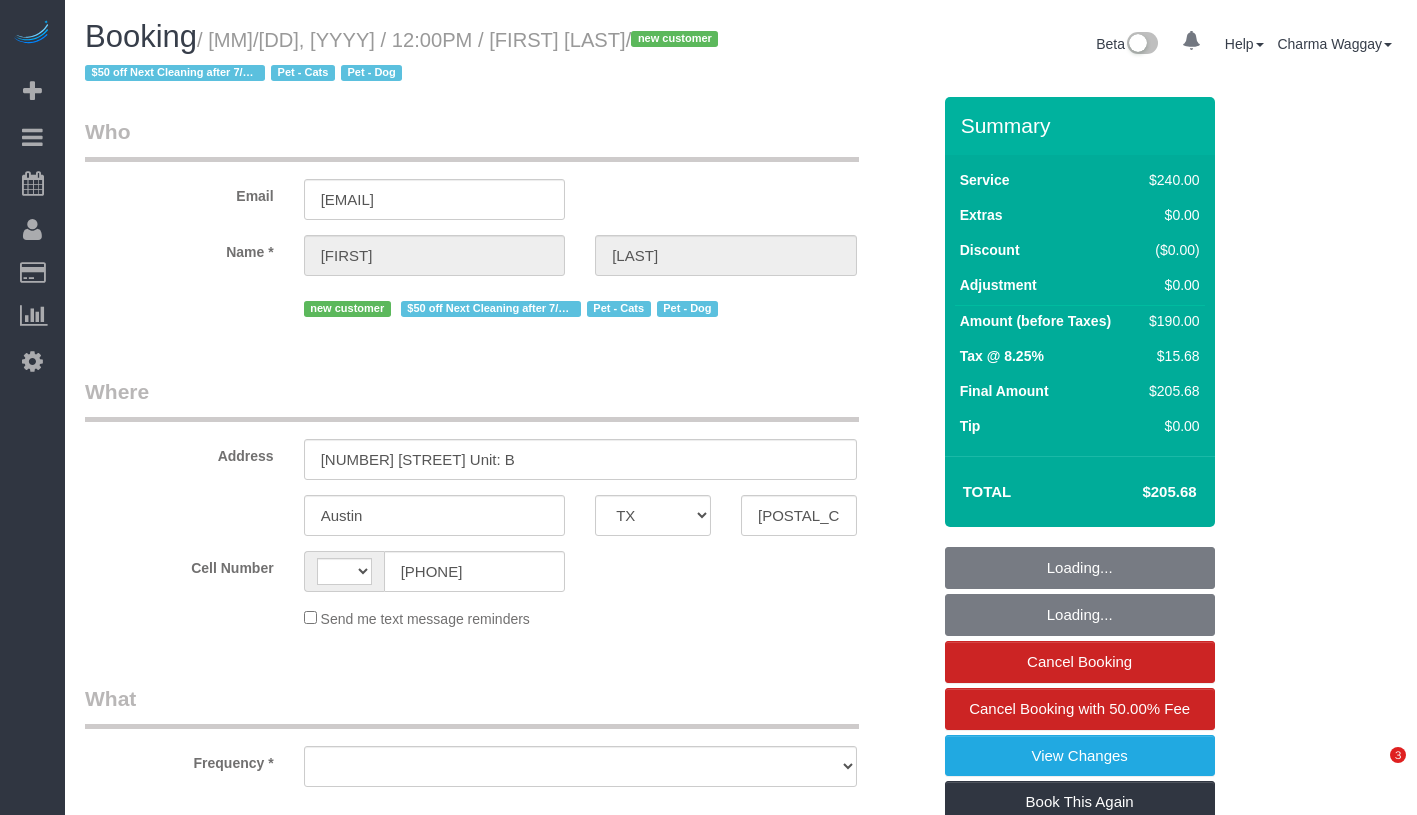 select on "TX" 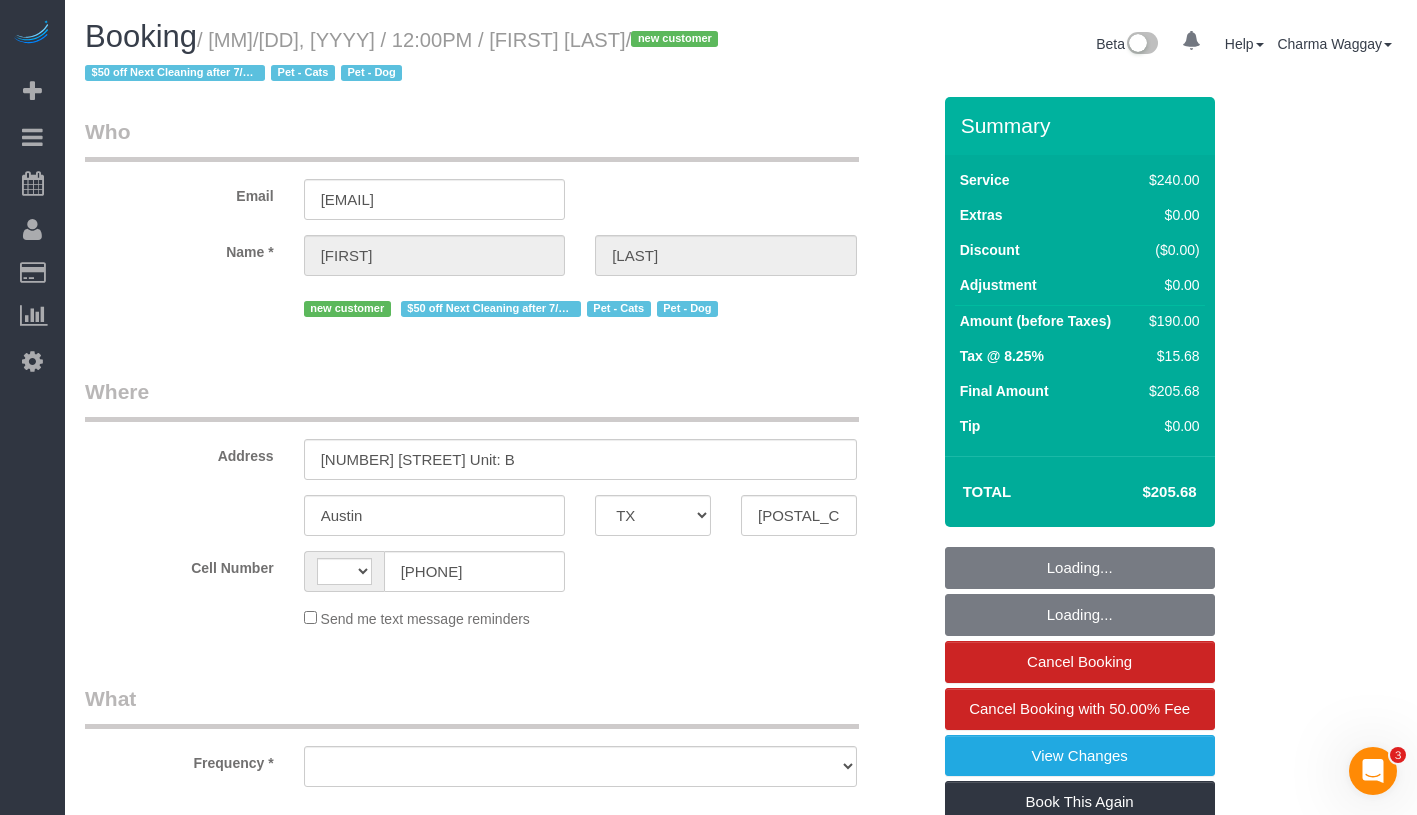 scroll, scrollTop: 0, scrollLeft: 0, axis: both 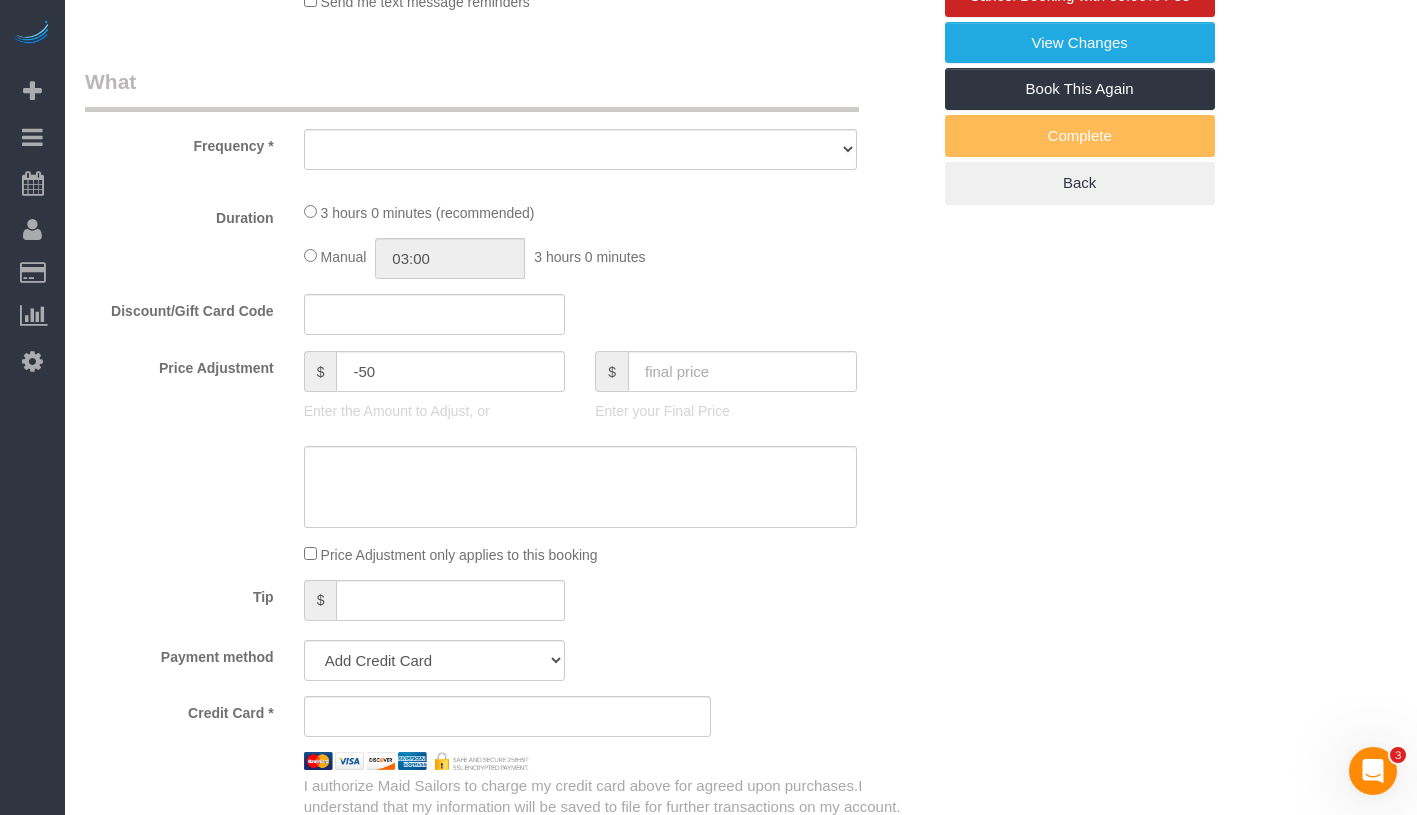 select on "string:US" 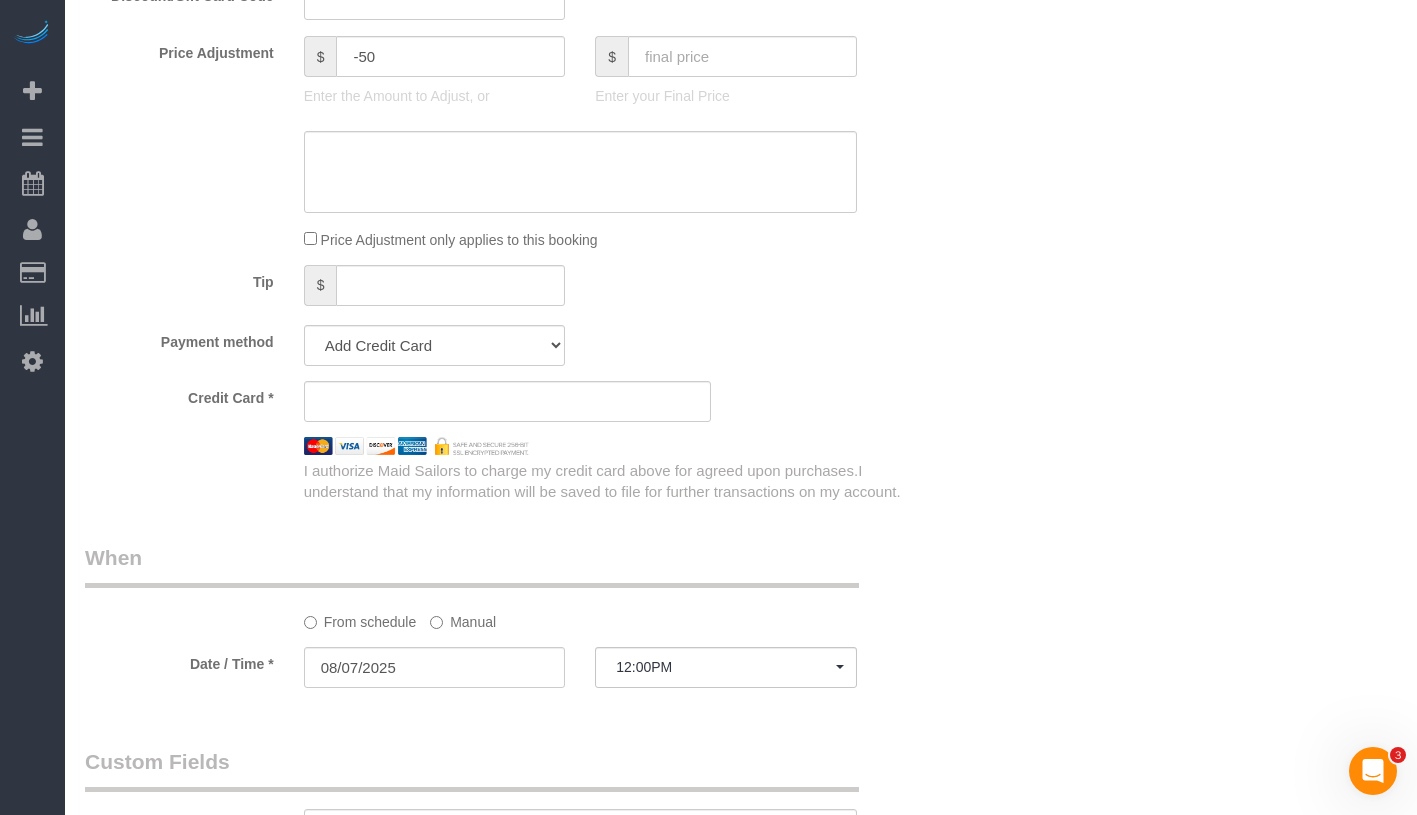 select on "object:977" 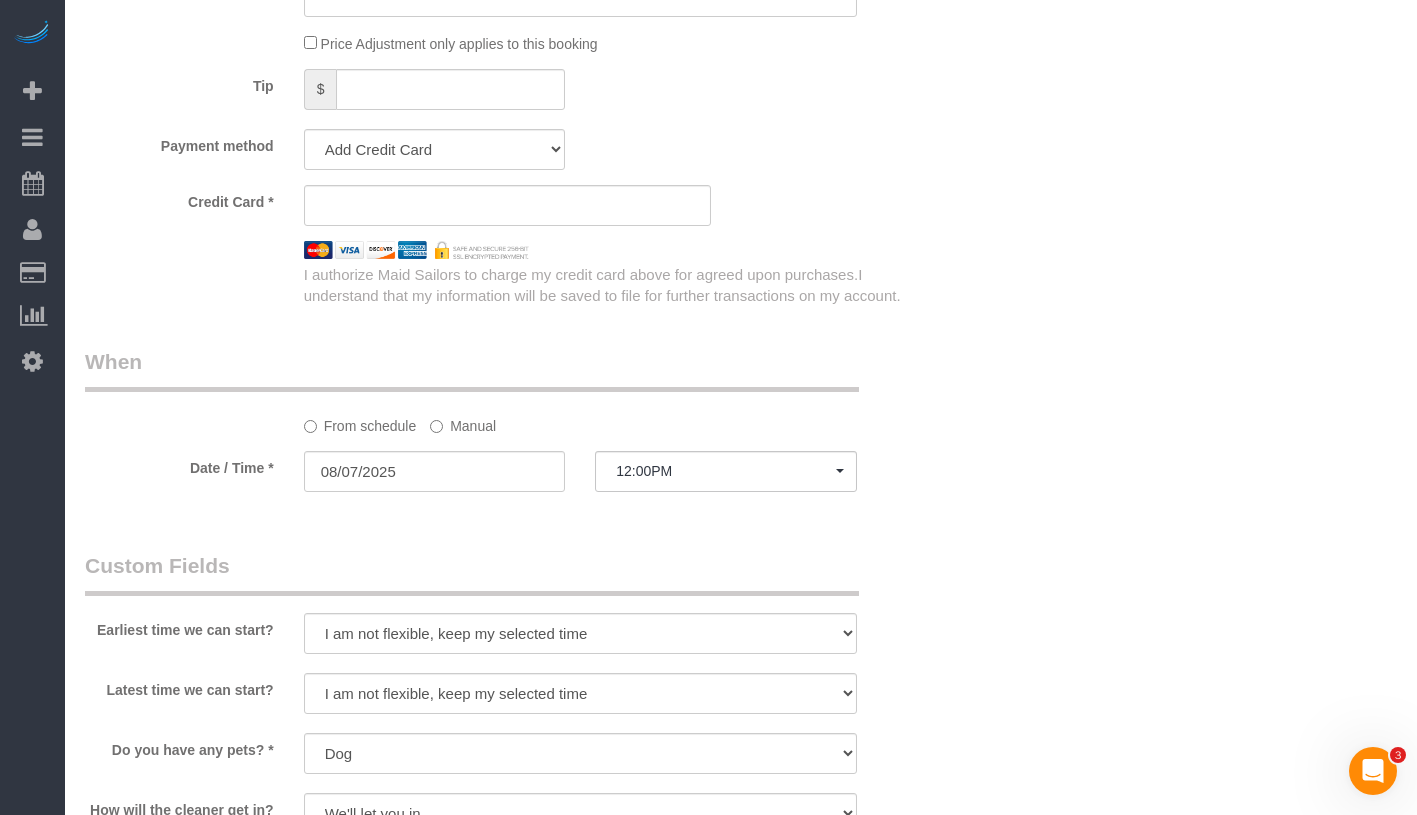 select on "string:stripe-pm_1RtCg74VGloSiKo7673l0olC" 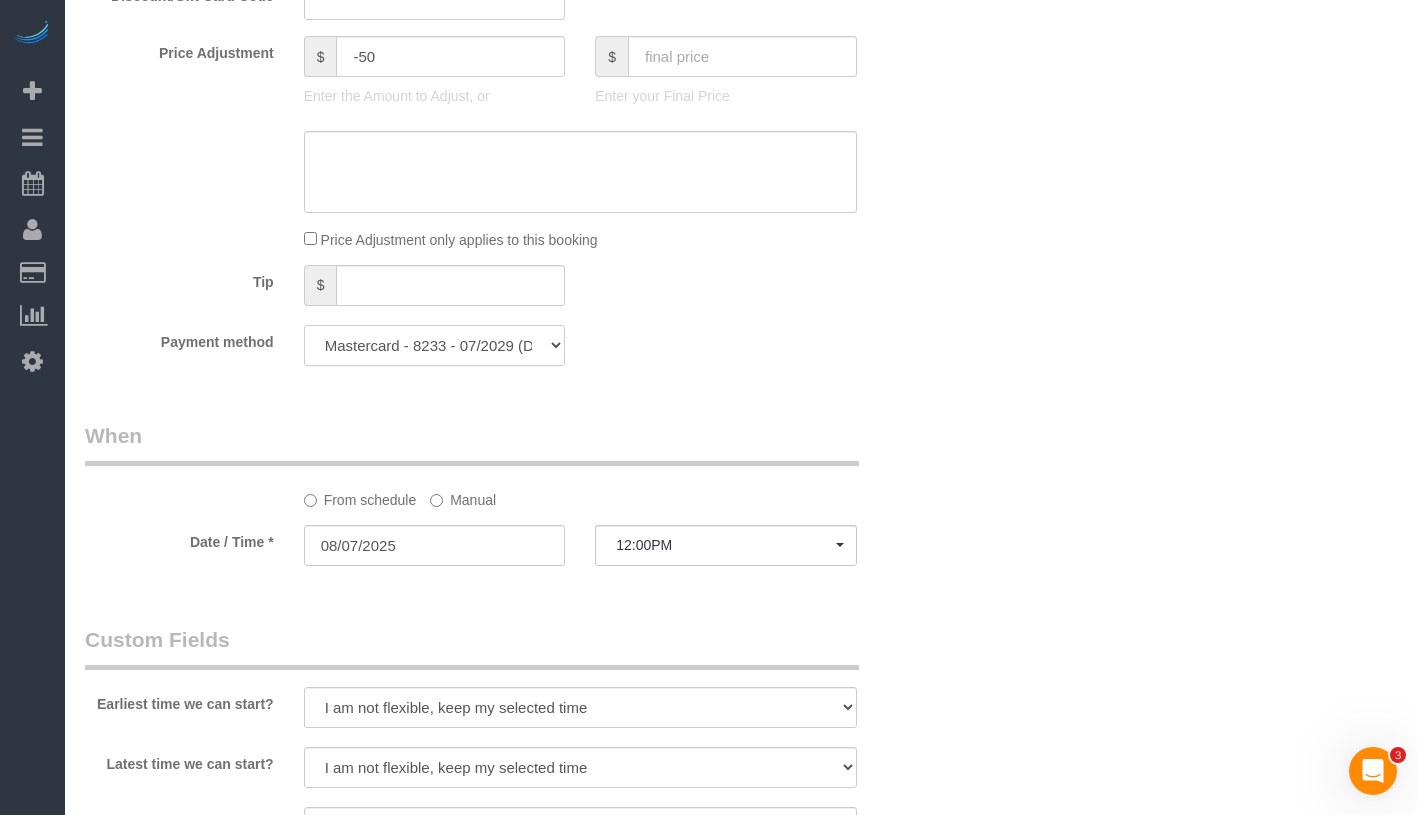 click on "Visa - [CARD_NUM] - [MM]/[YYYY] Mastercard - [CARD_NUM] - [MM]/[YYYY] (Default) Add Credit Card ─────────────── Cash Check Paypal" 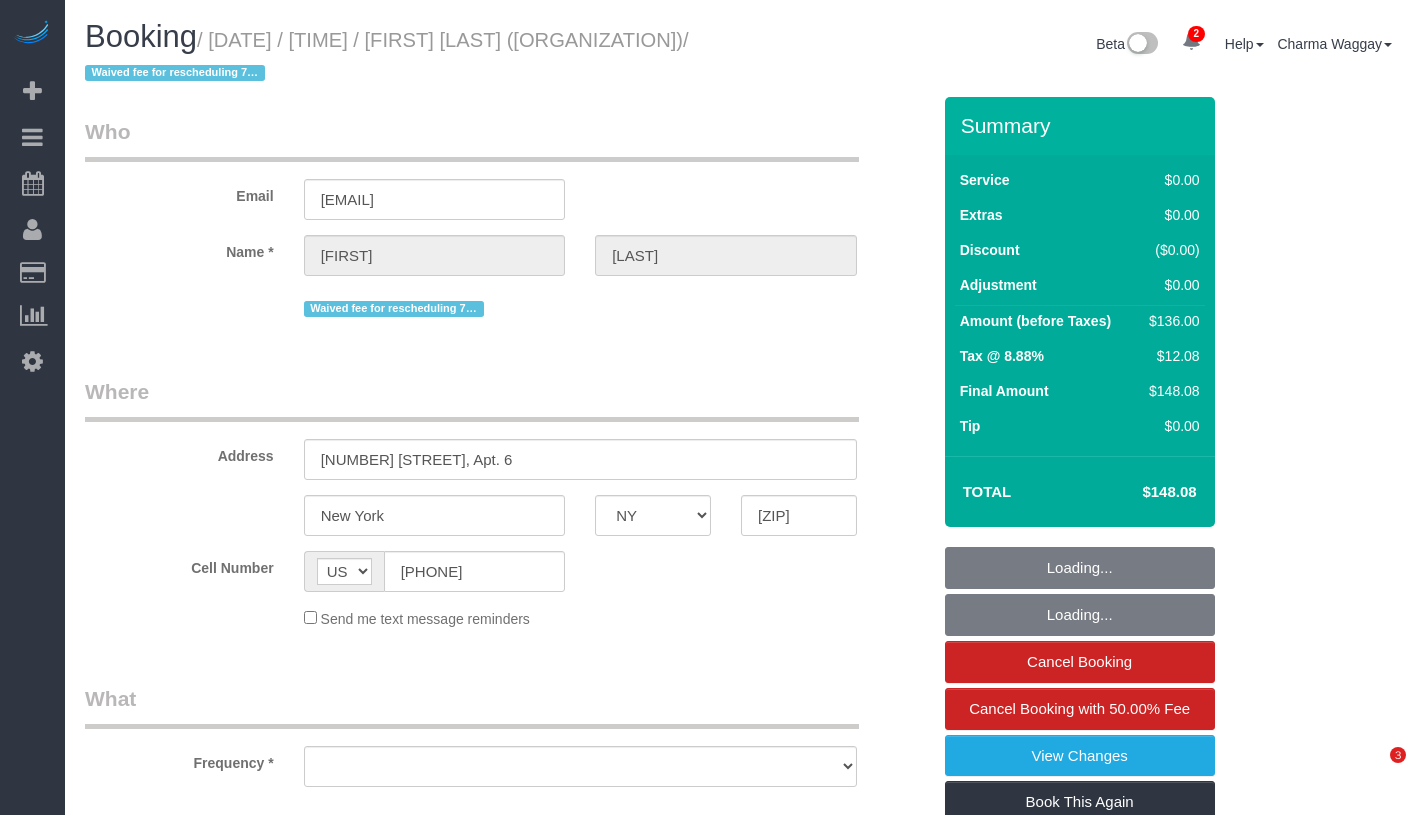 select on "NY" 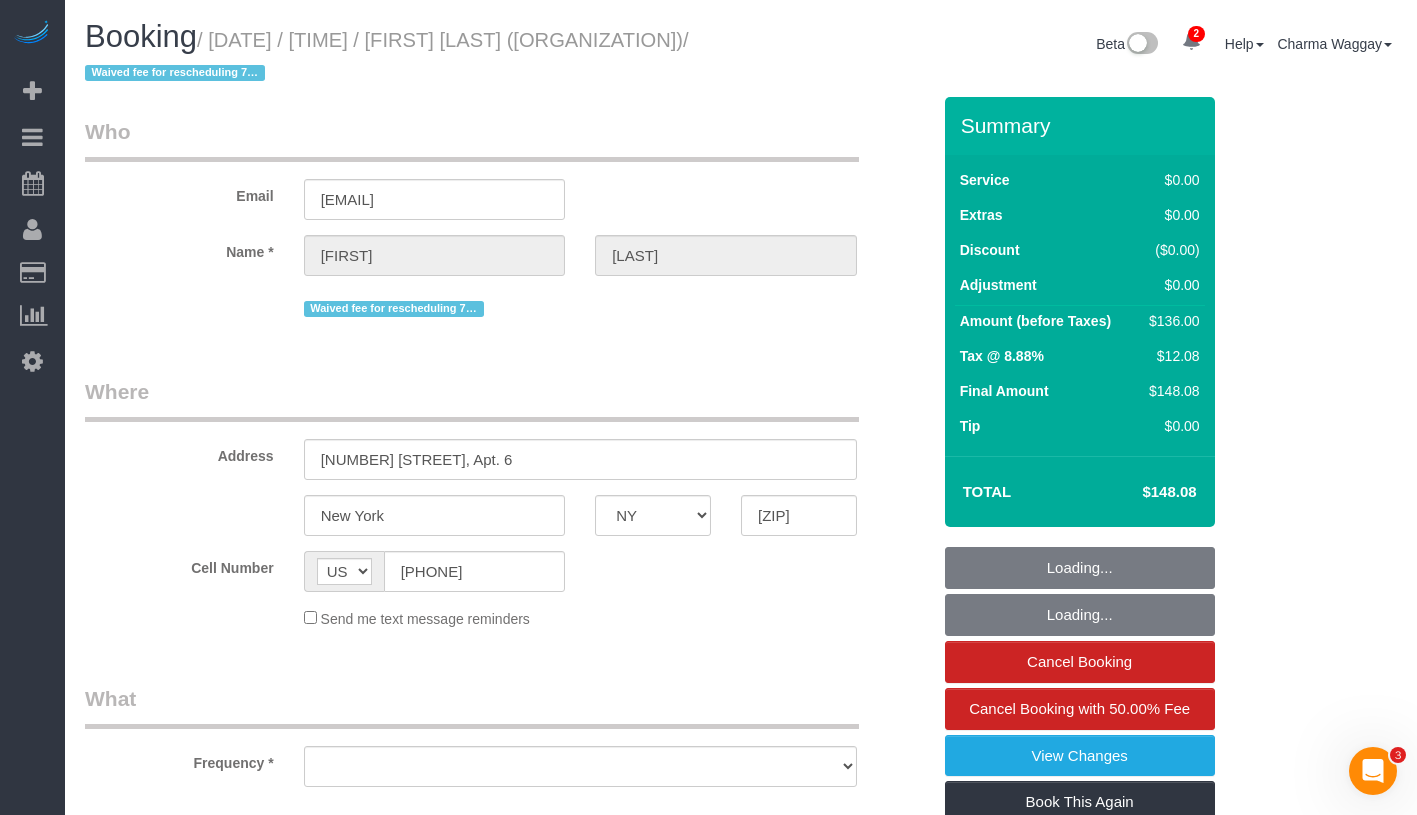 scroll, scrollTop: 0, scrollLeft: 0, axis: both 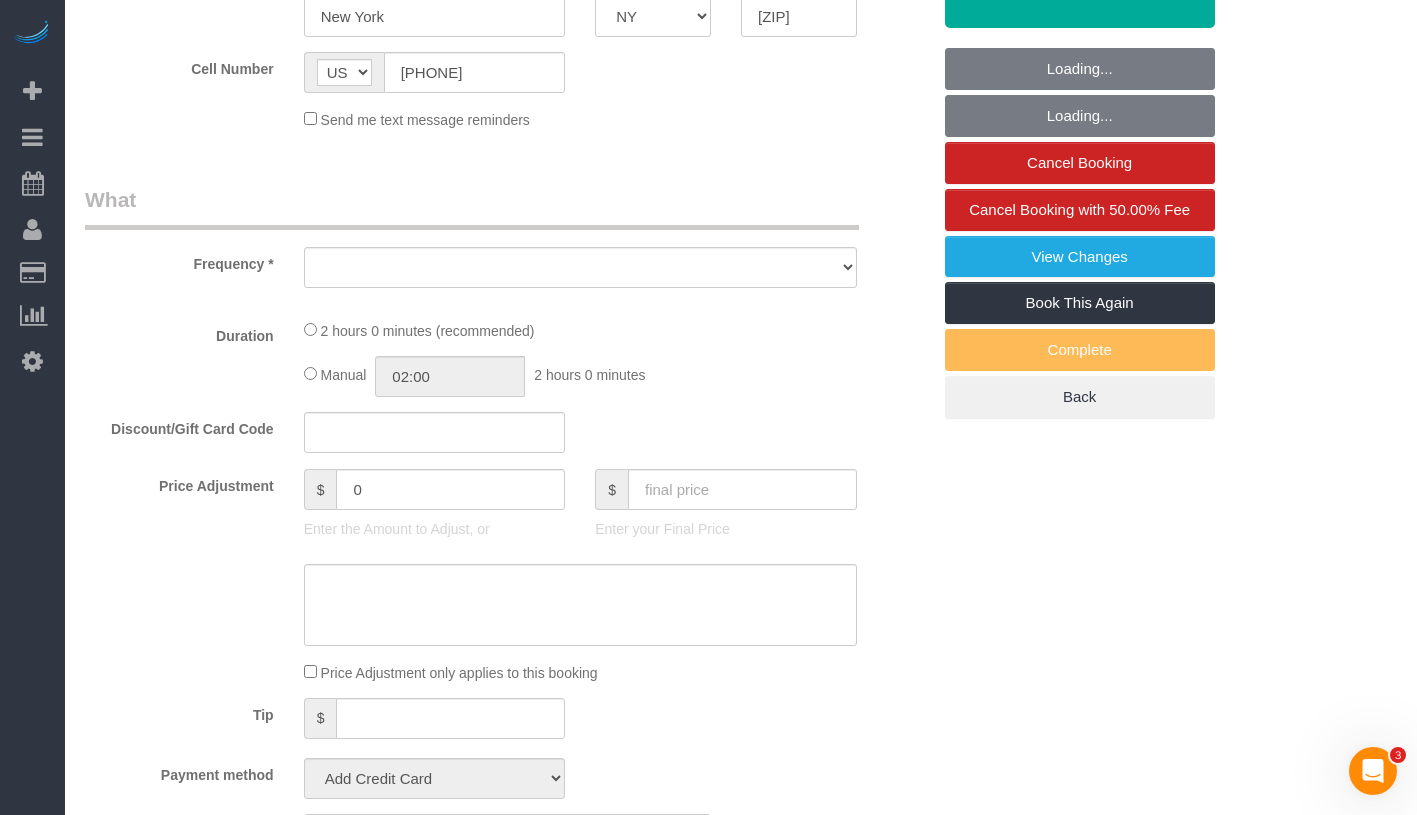 select on "object:642" 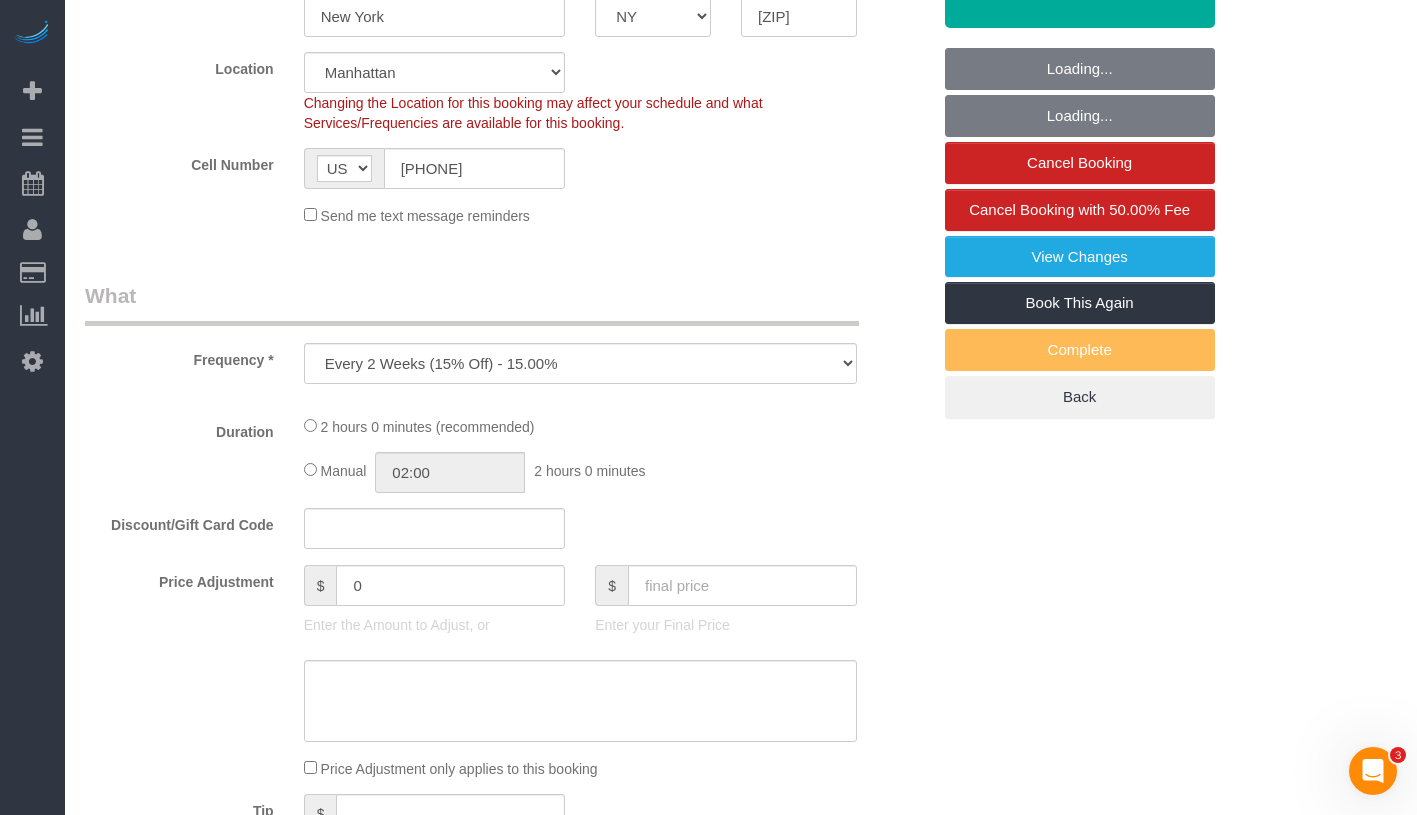scroll, scrollTop: 699, scrollLeft: 0, axis: vertical 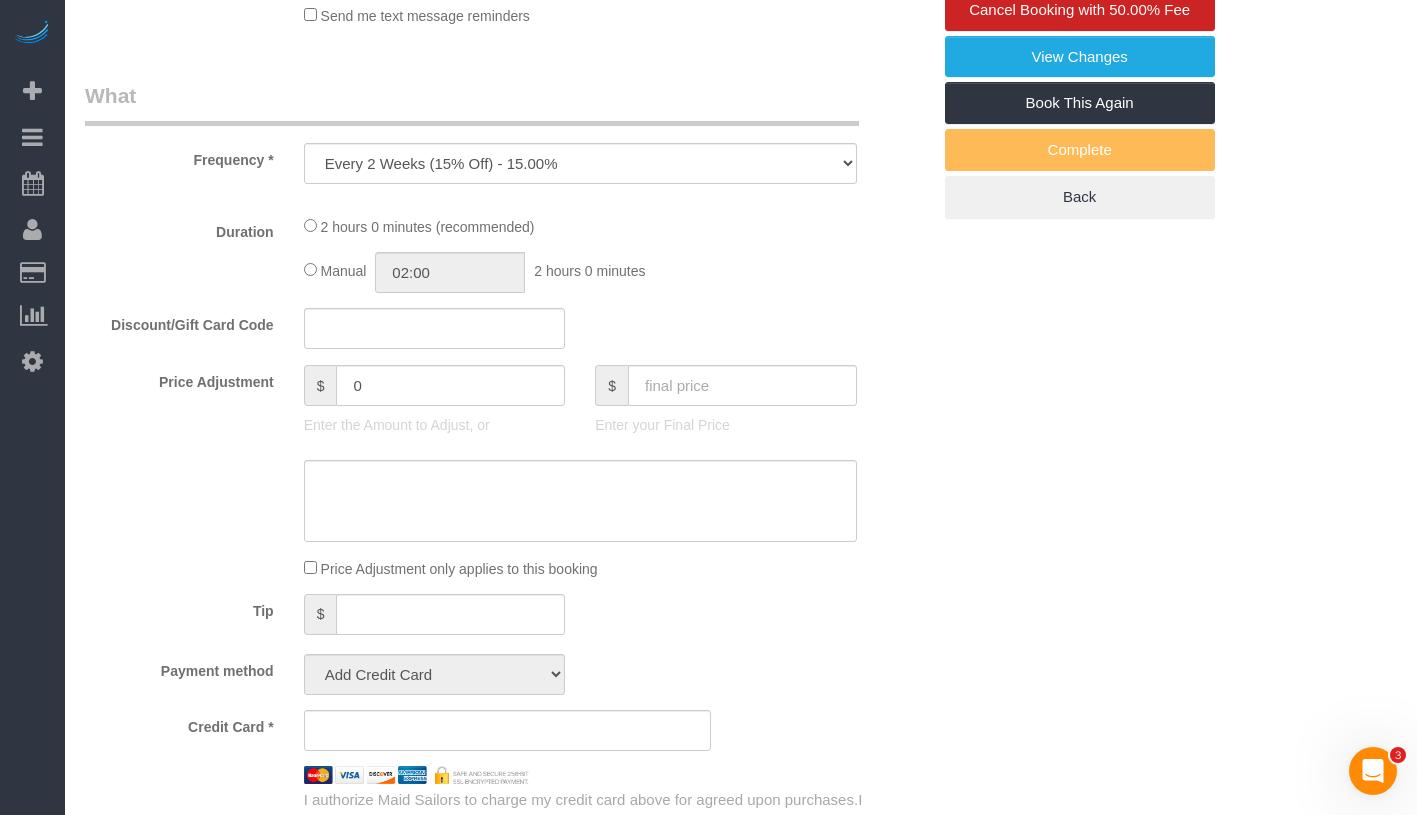 select on "object:797" 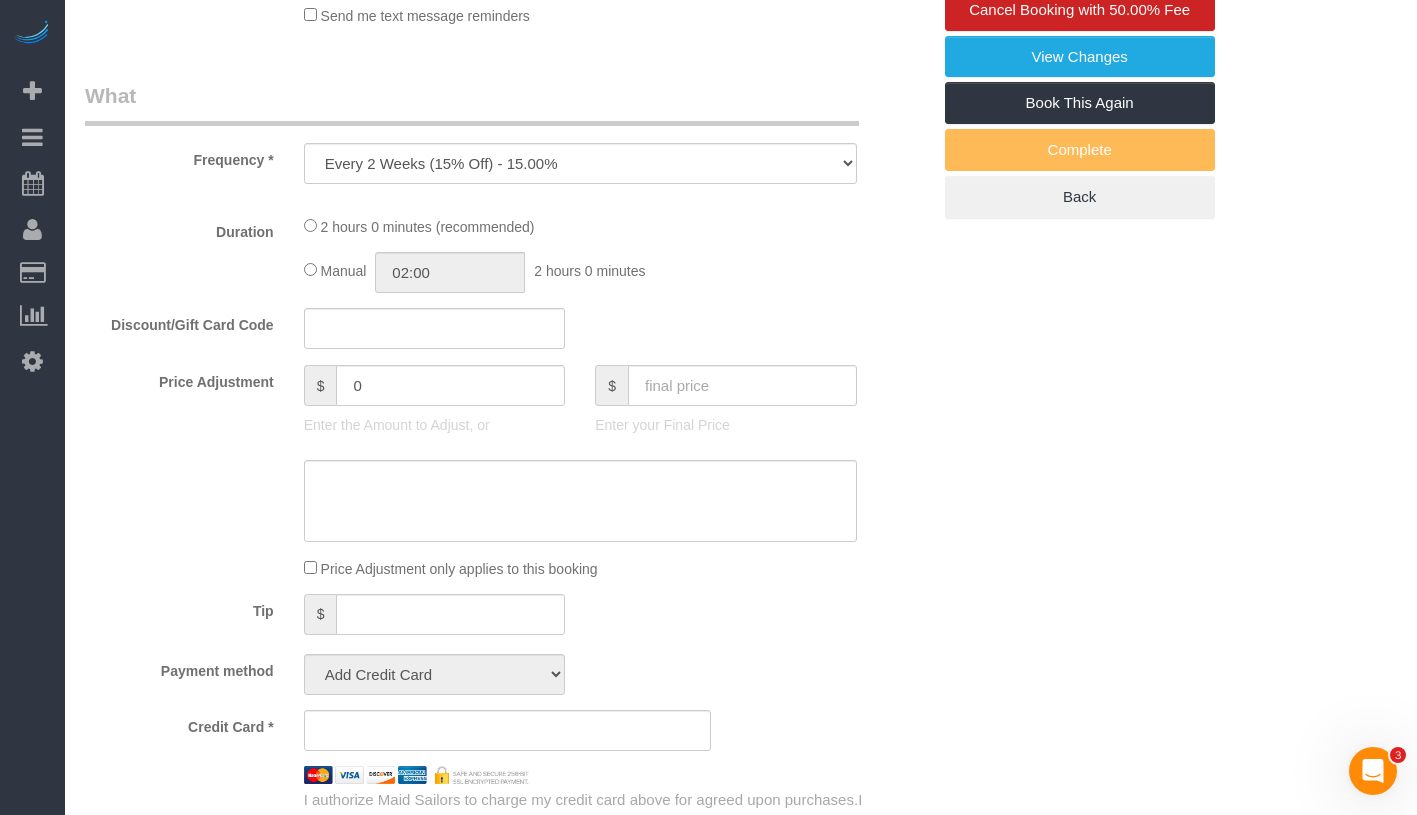 select on "string:stripe-pm_1RsQns4VGloSiKo7Q7P33hgE" 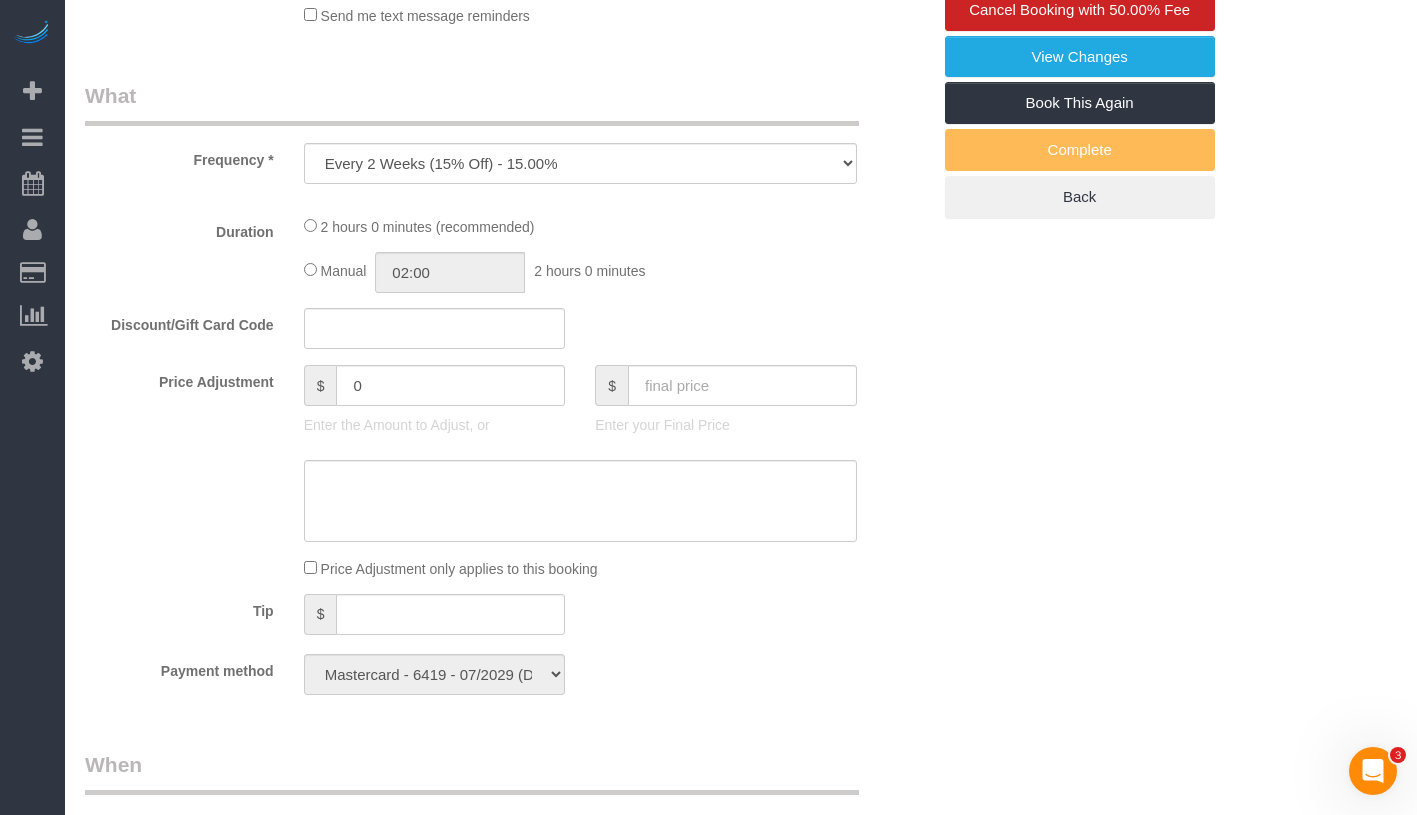 select on "1" 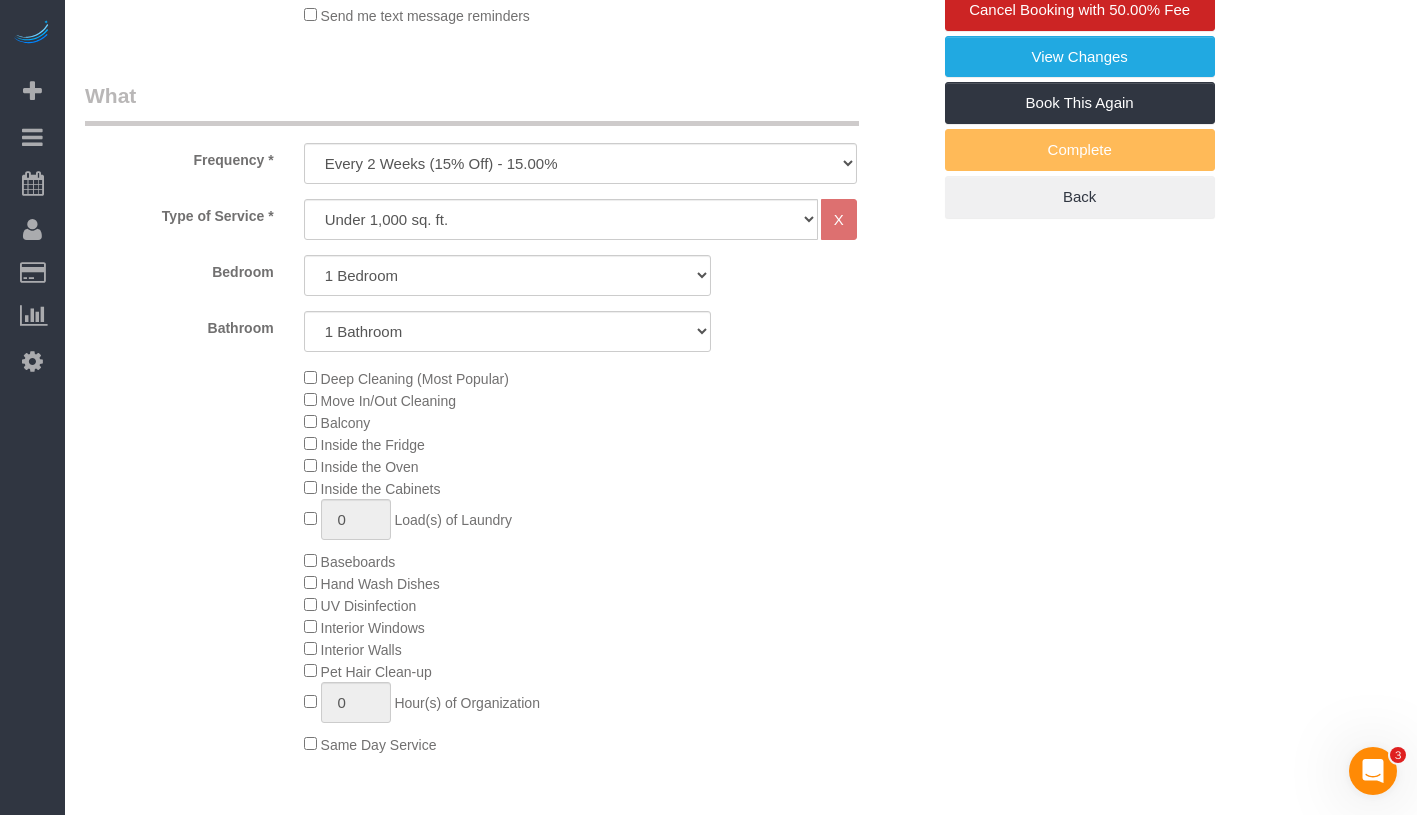 select on "1" 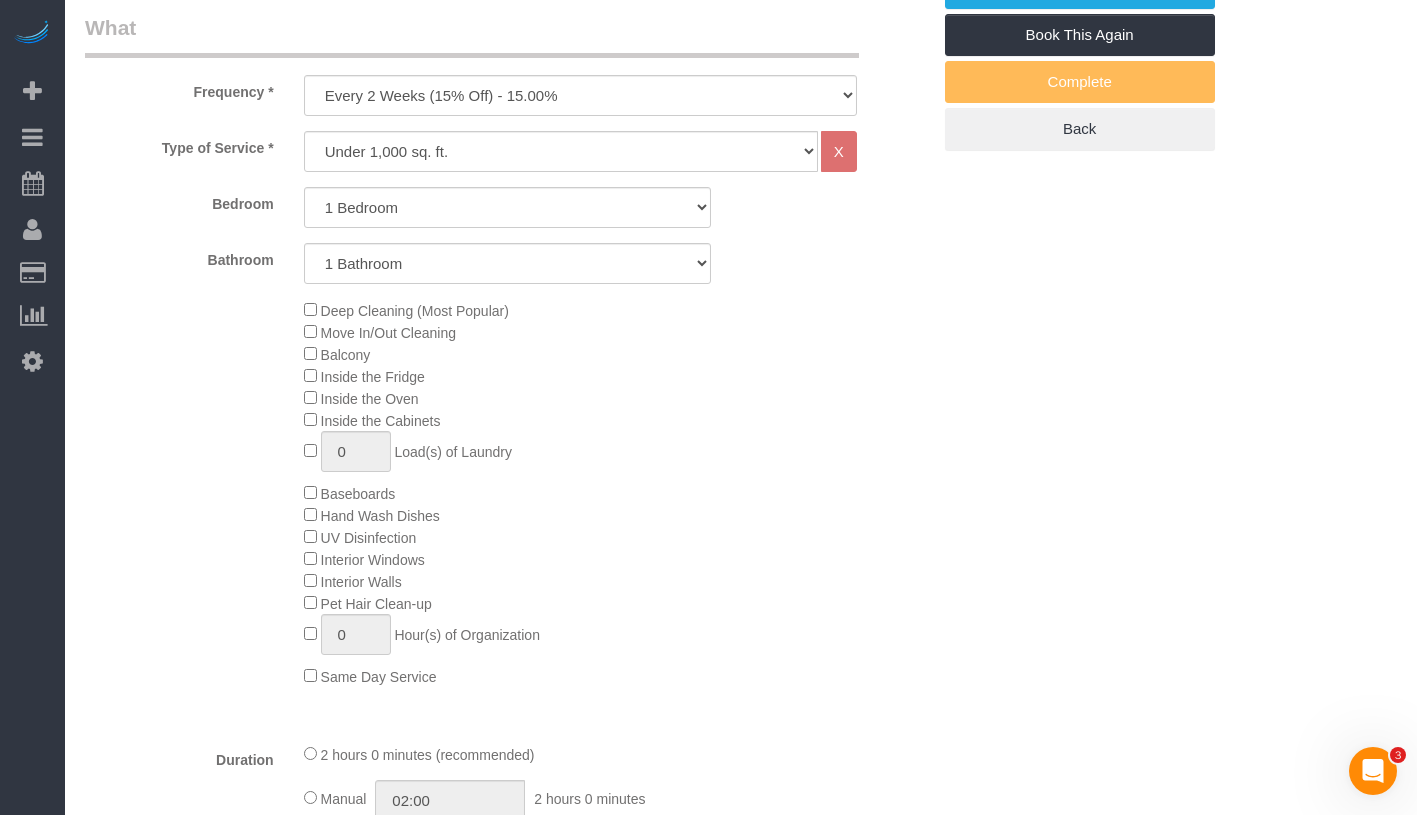 scroll, scrollTop: 658, scrollLeft: 0, axis: vertical 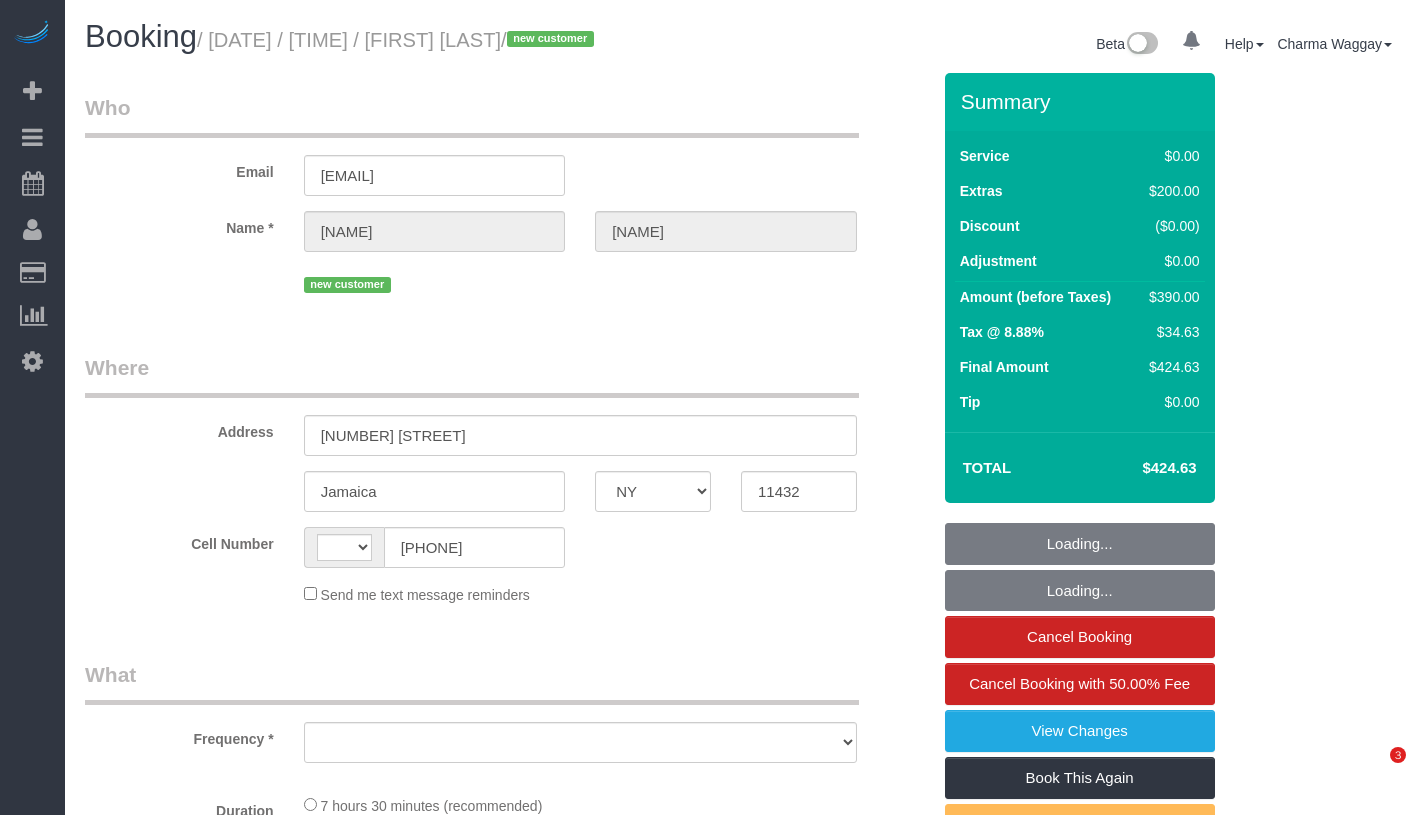 select on "NY" 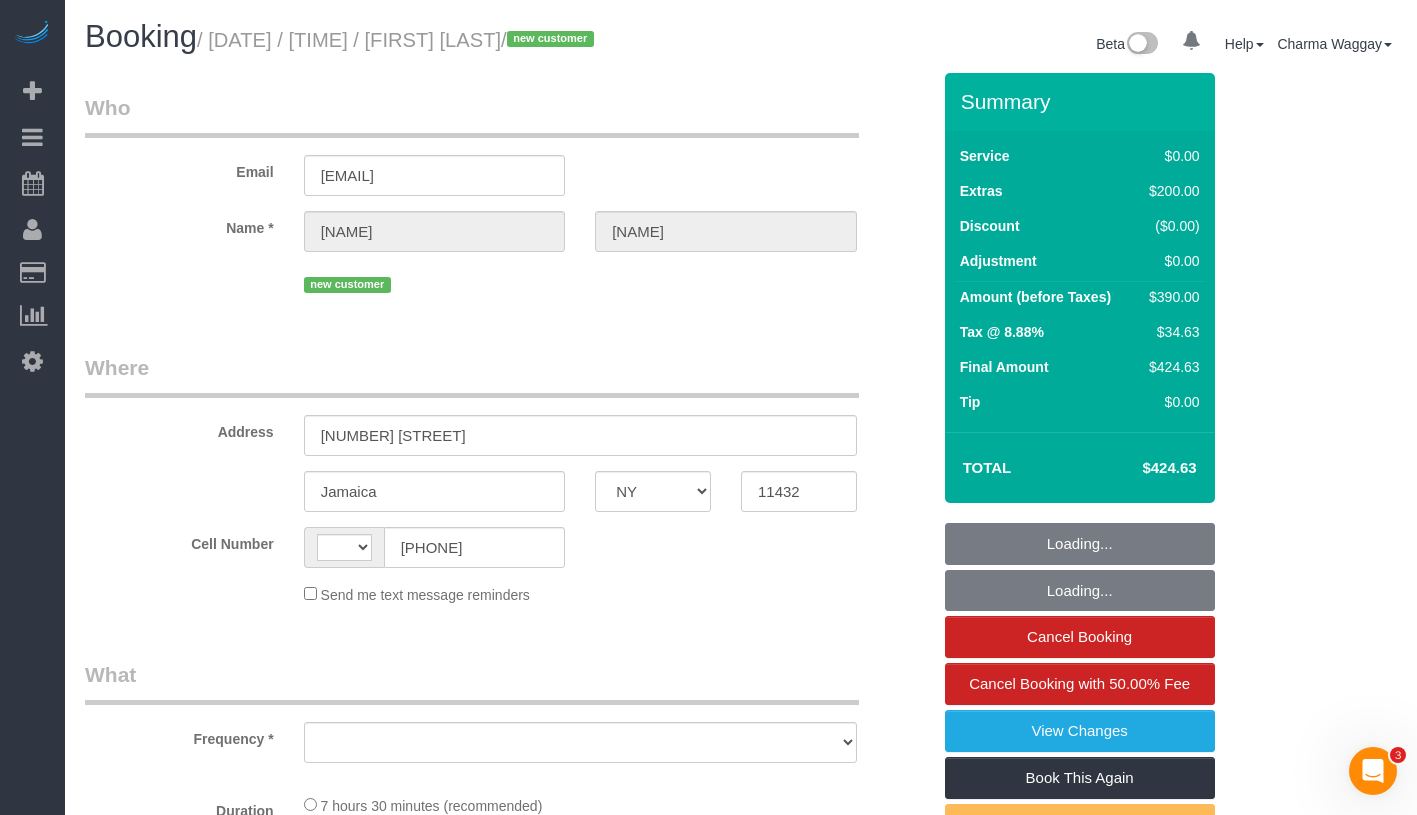 scroll, scrollTop: 0, scrollLeft: 0, axis: both 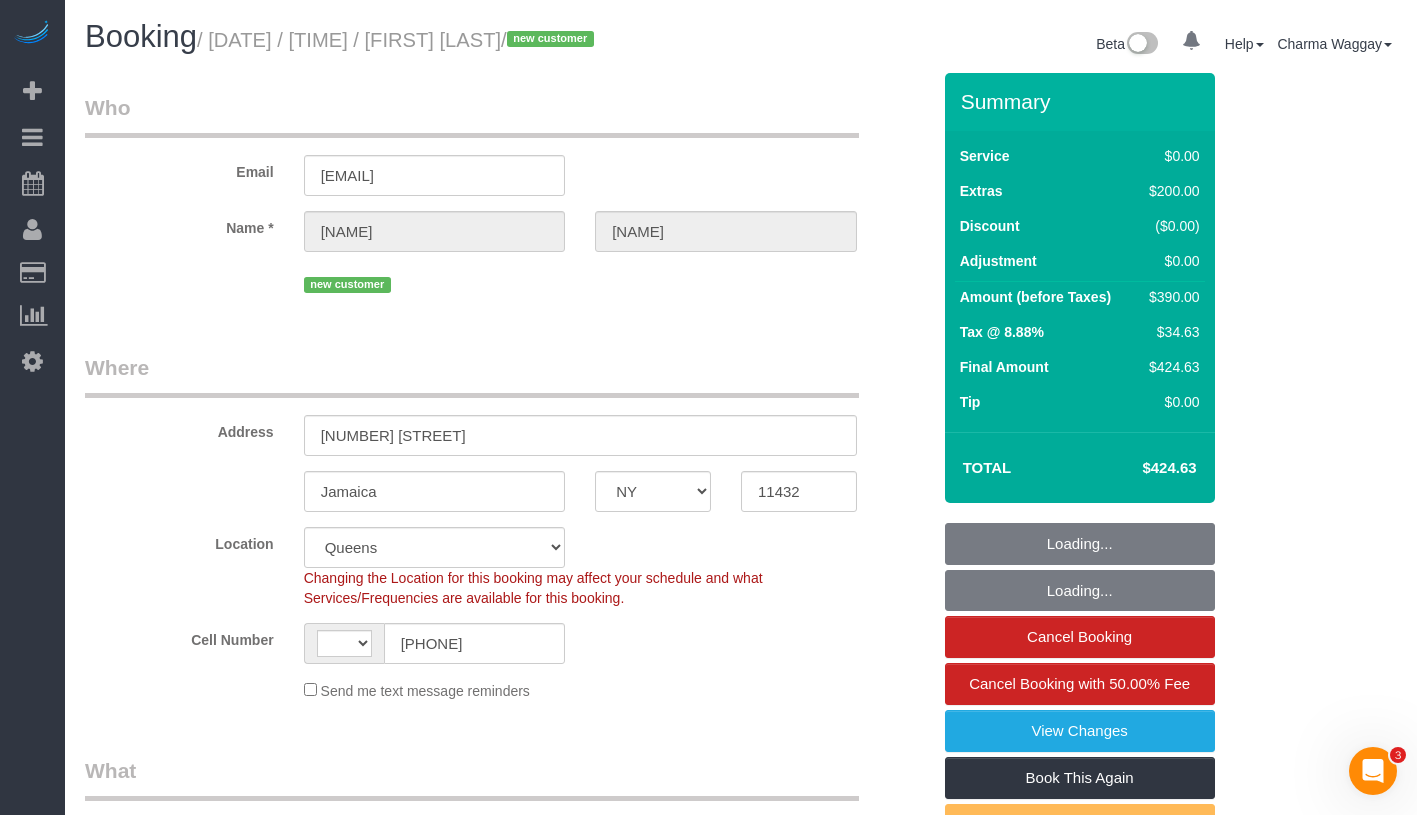 select on "string:US" 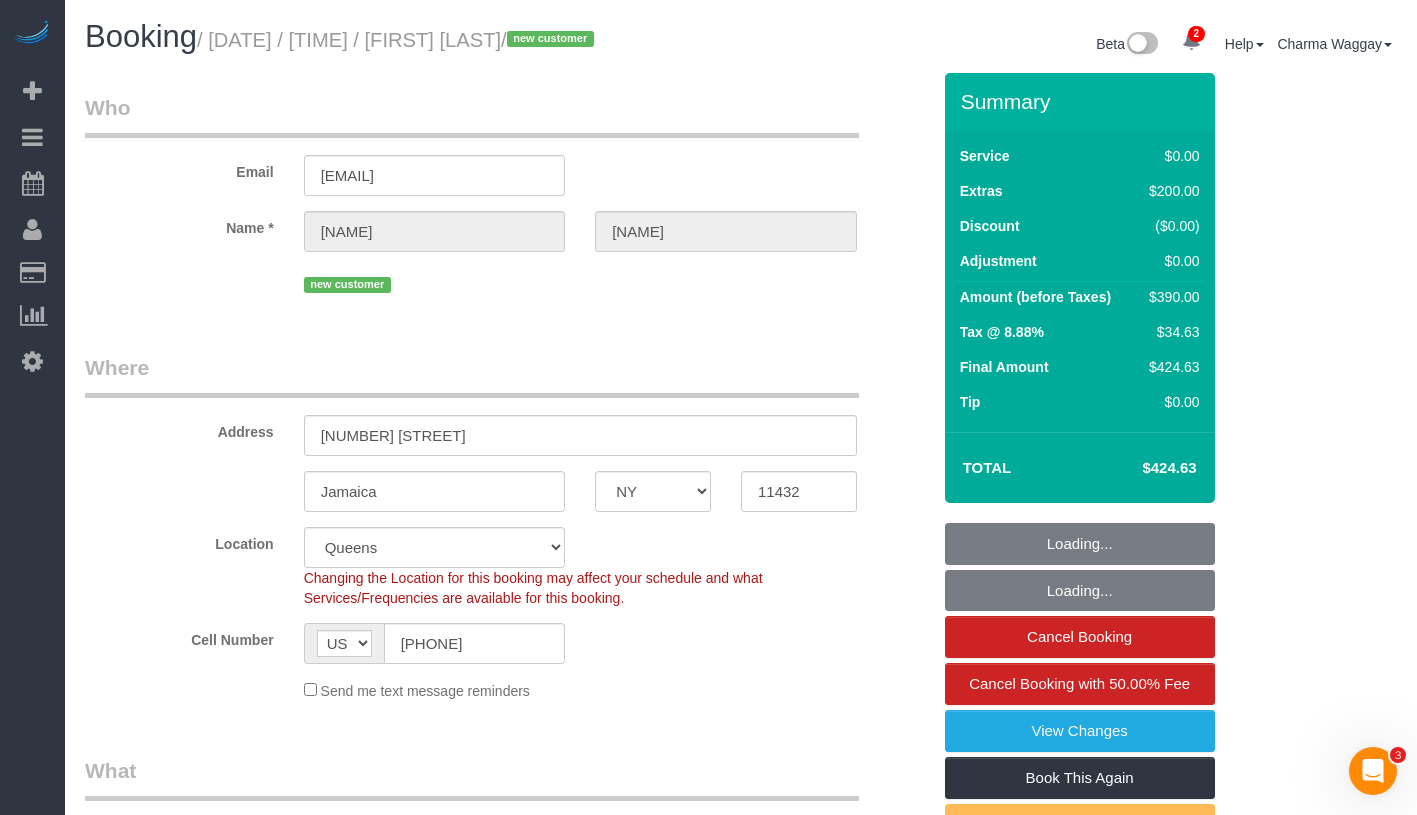 select on "string:stripe-pm_1RtB9f4VGloSiKo7wH8q8gS7" 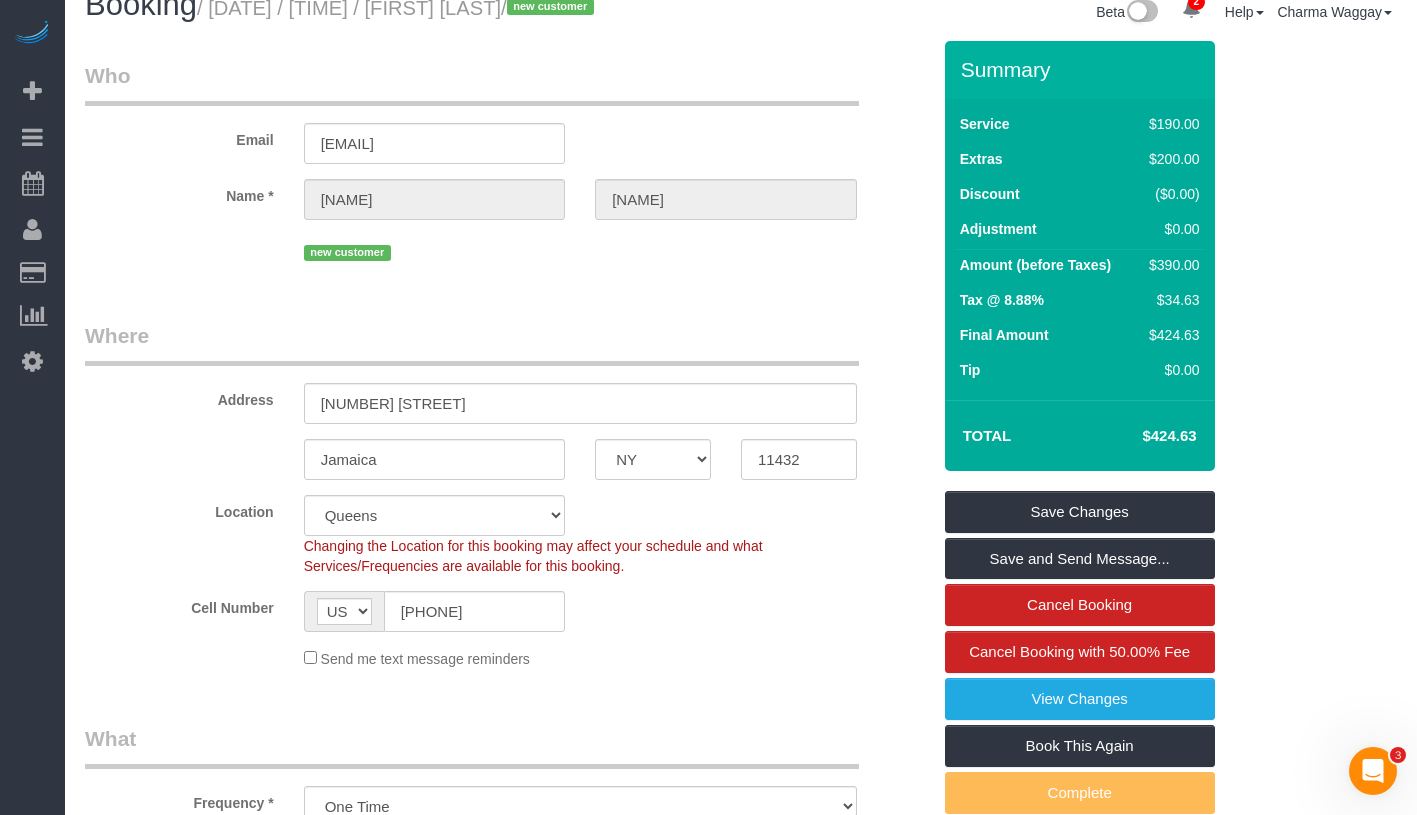 scroll, scrollTop: 0, scrollLeft: 0, axis: both 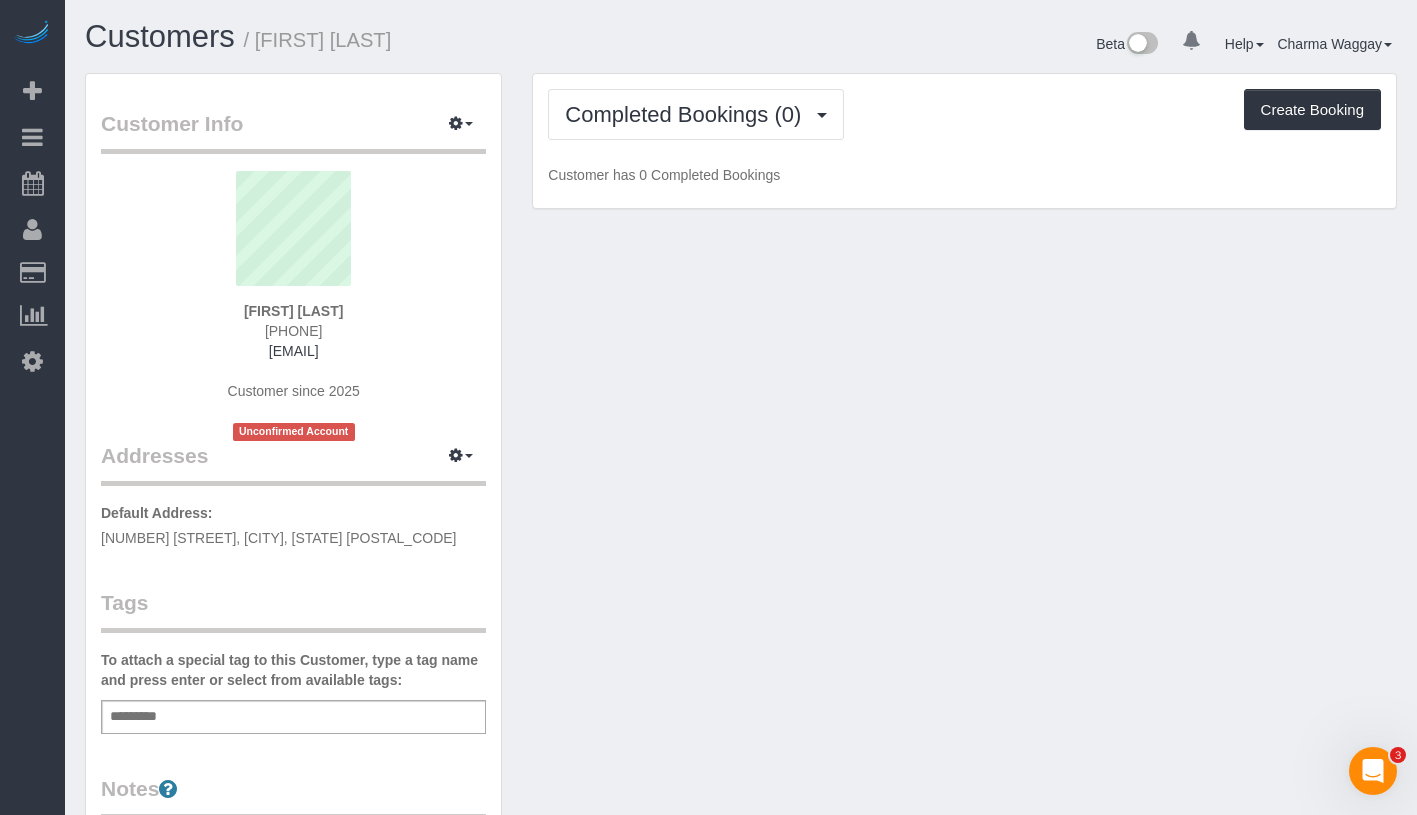 click on "Add a tag" at bounding box center (293, 717) 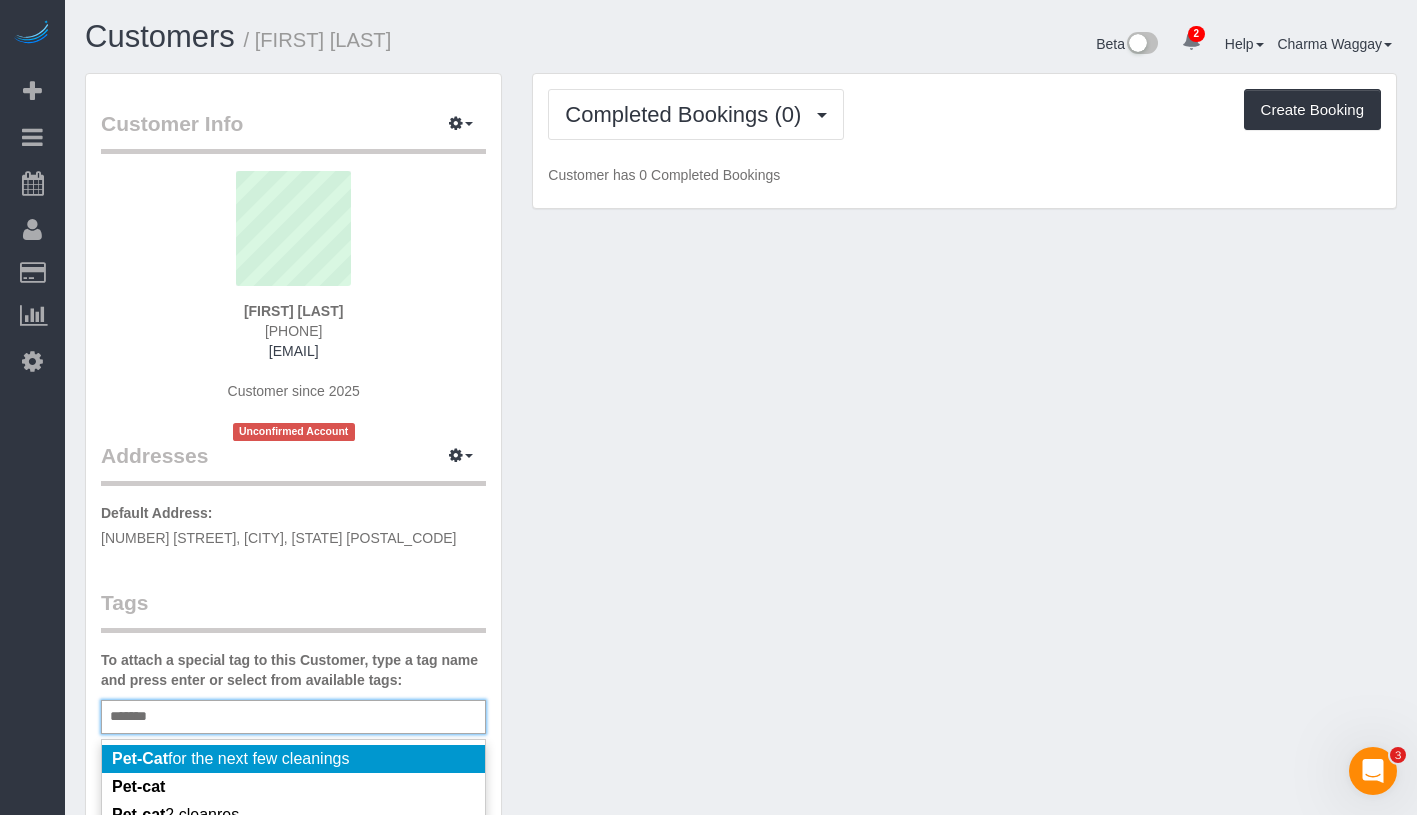 scroll, scrollTop: 32, scrollLeft: 0, axis: vertical 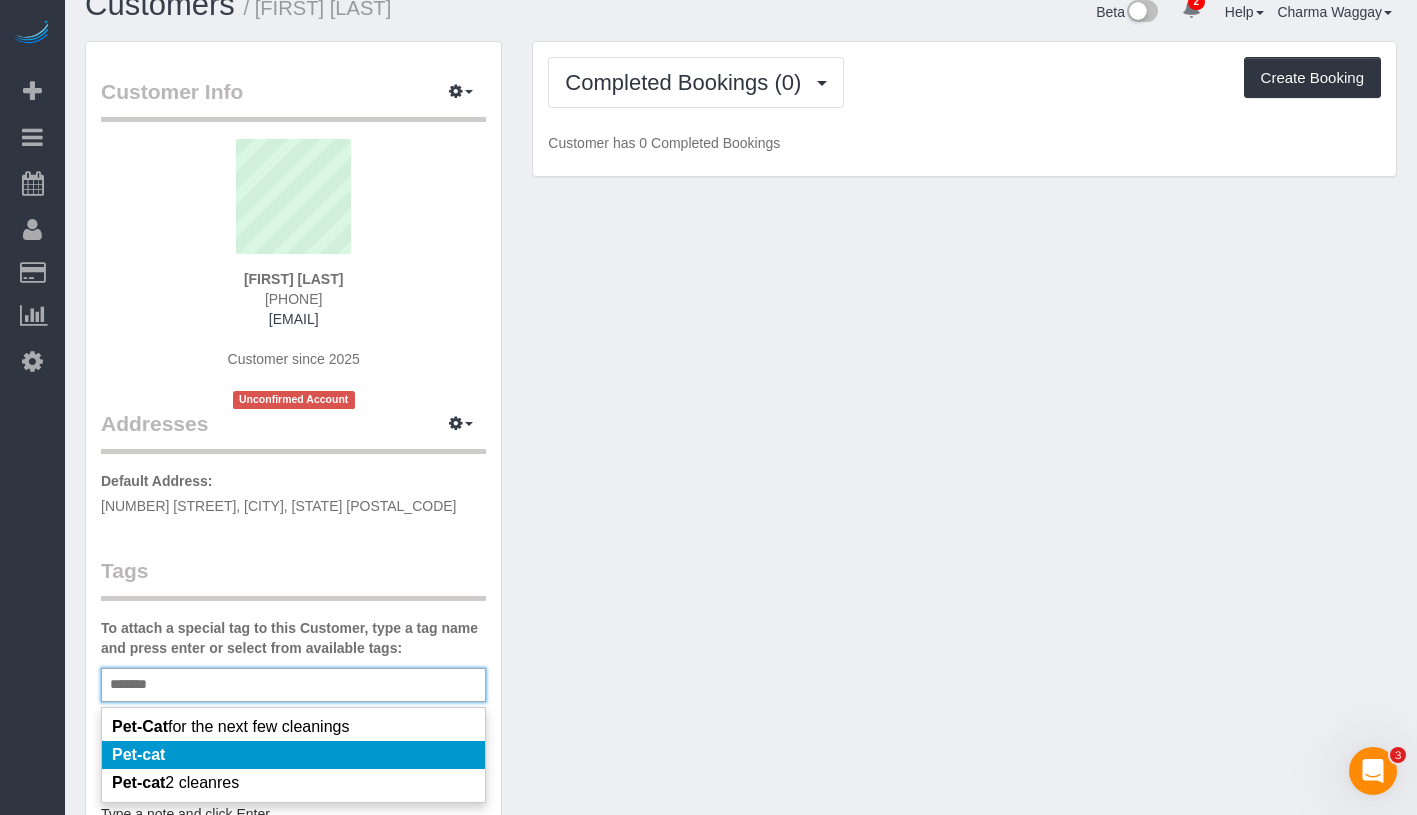 type on "*******" 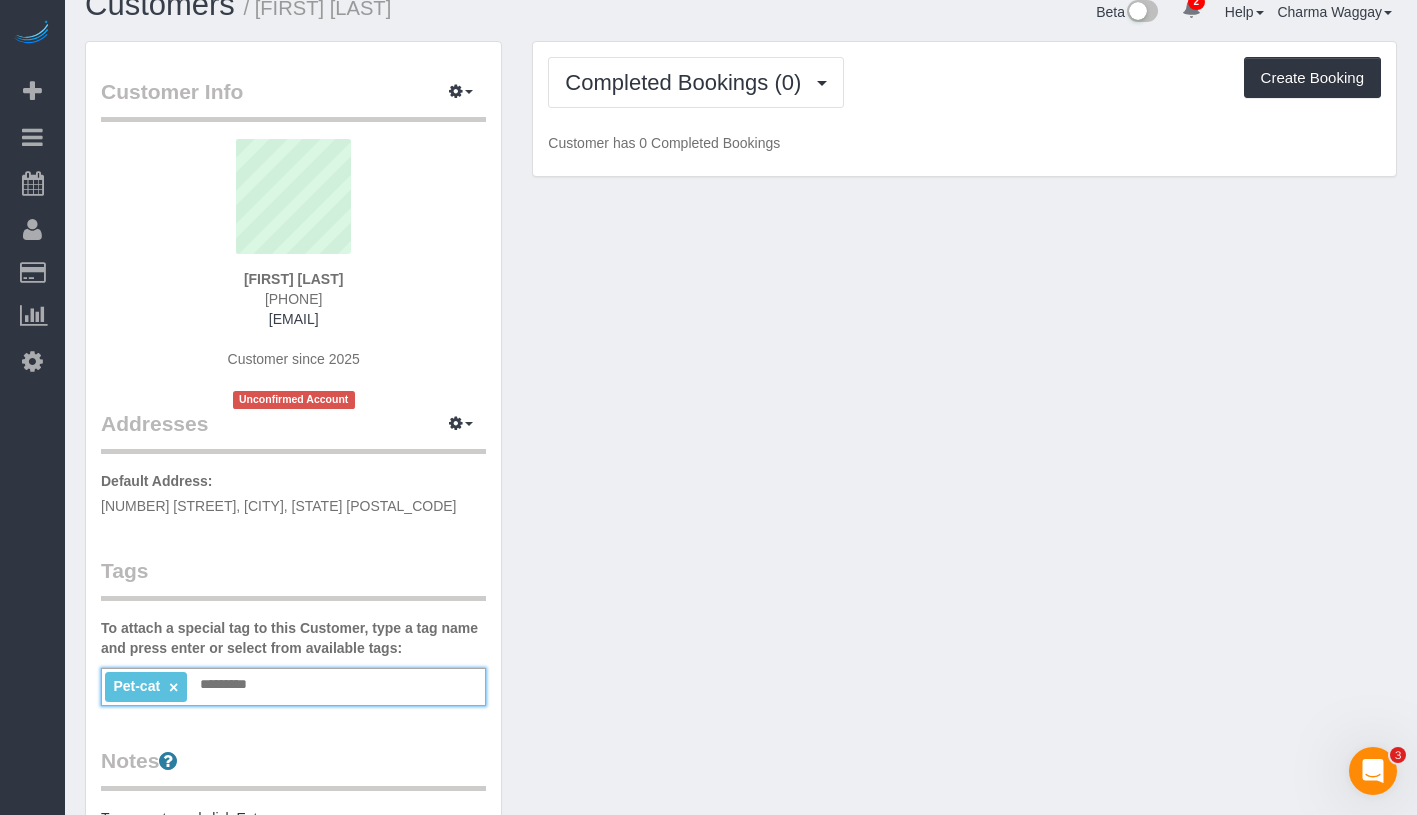 click on "[FIRST] [LAST]" at bounding box center (741, 713) 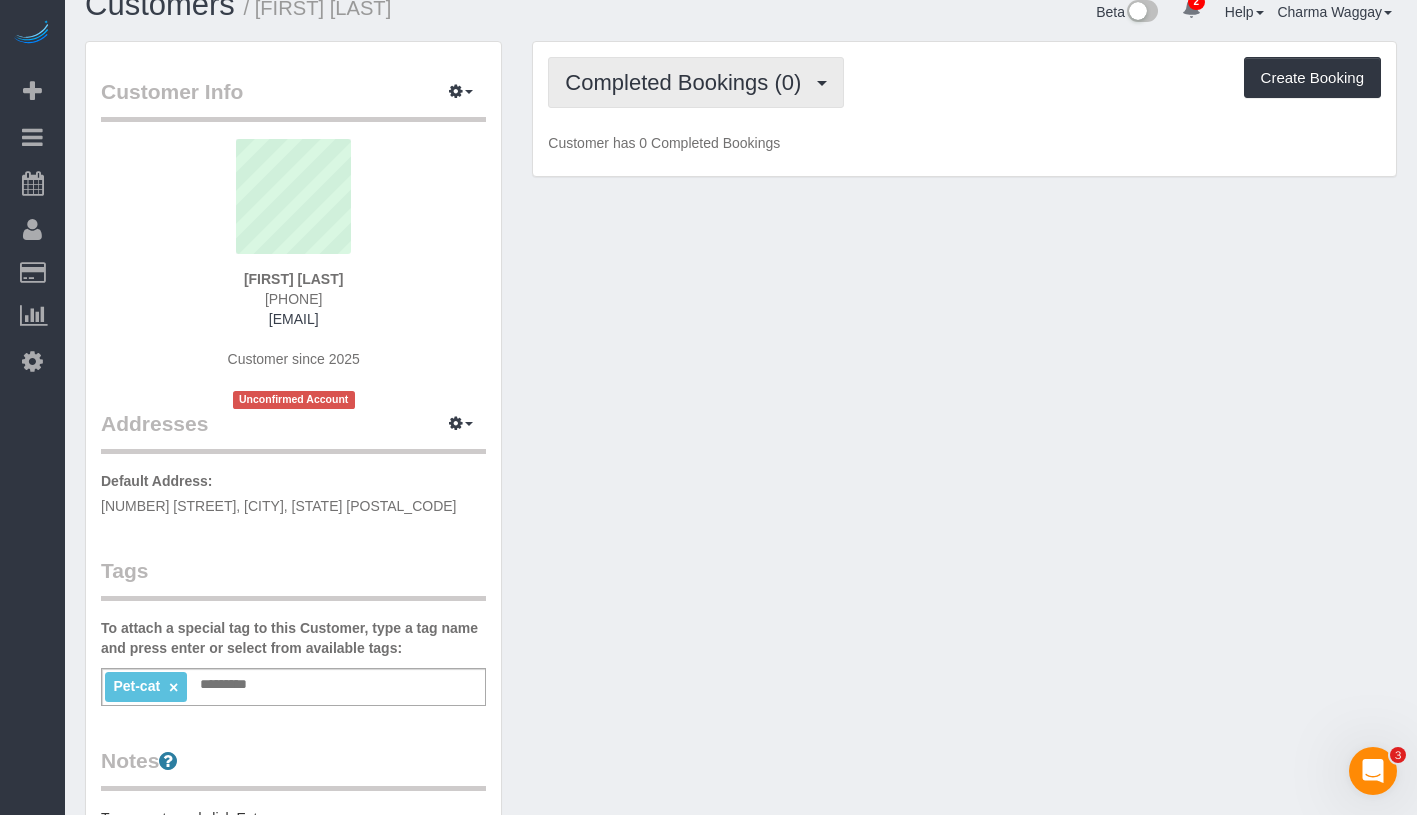 click on "Completed Bookings (0)" at bounding box center [688, 82] 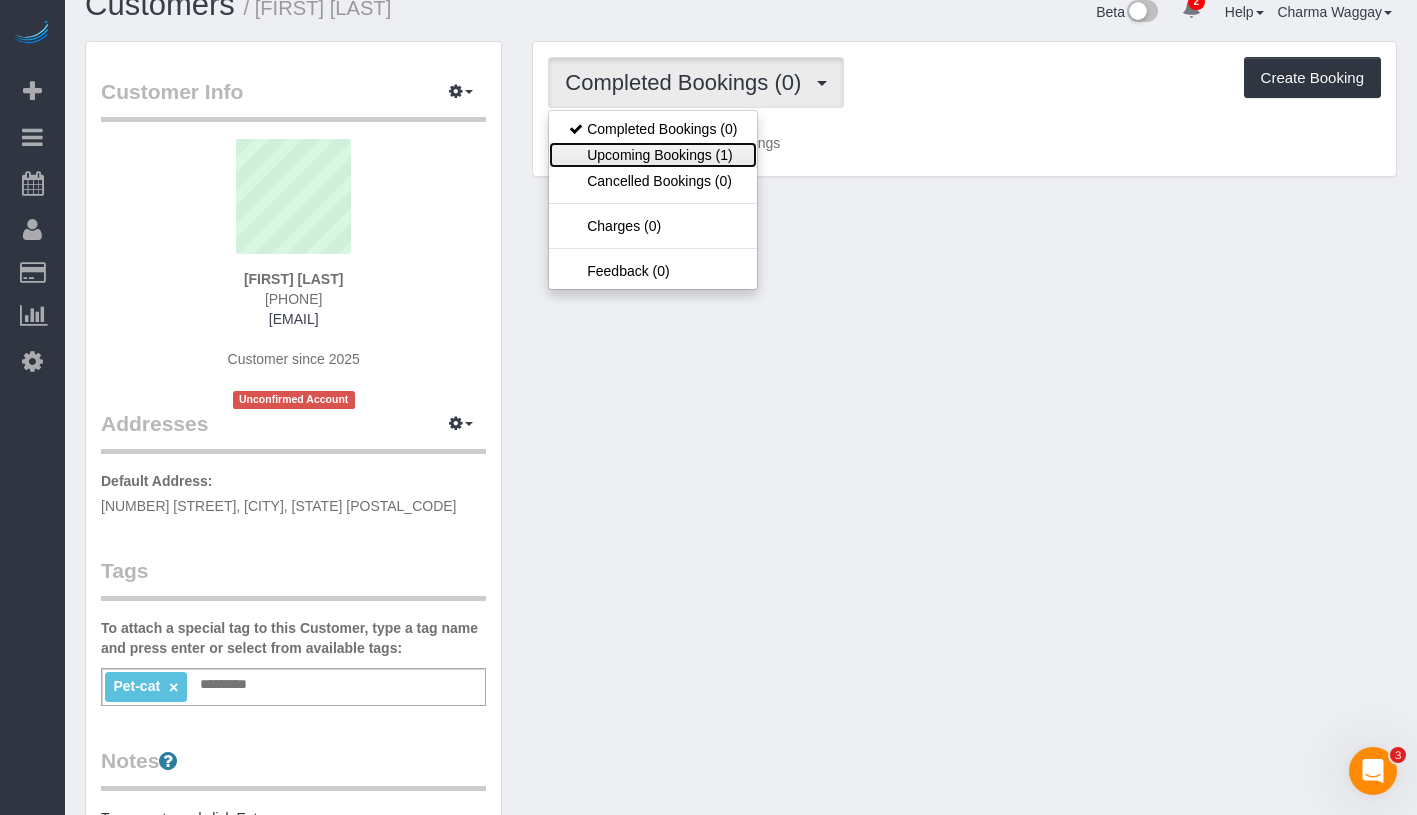 click on "Upcoming Bookings (1)" at bounding box center [653, 155] 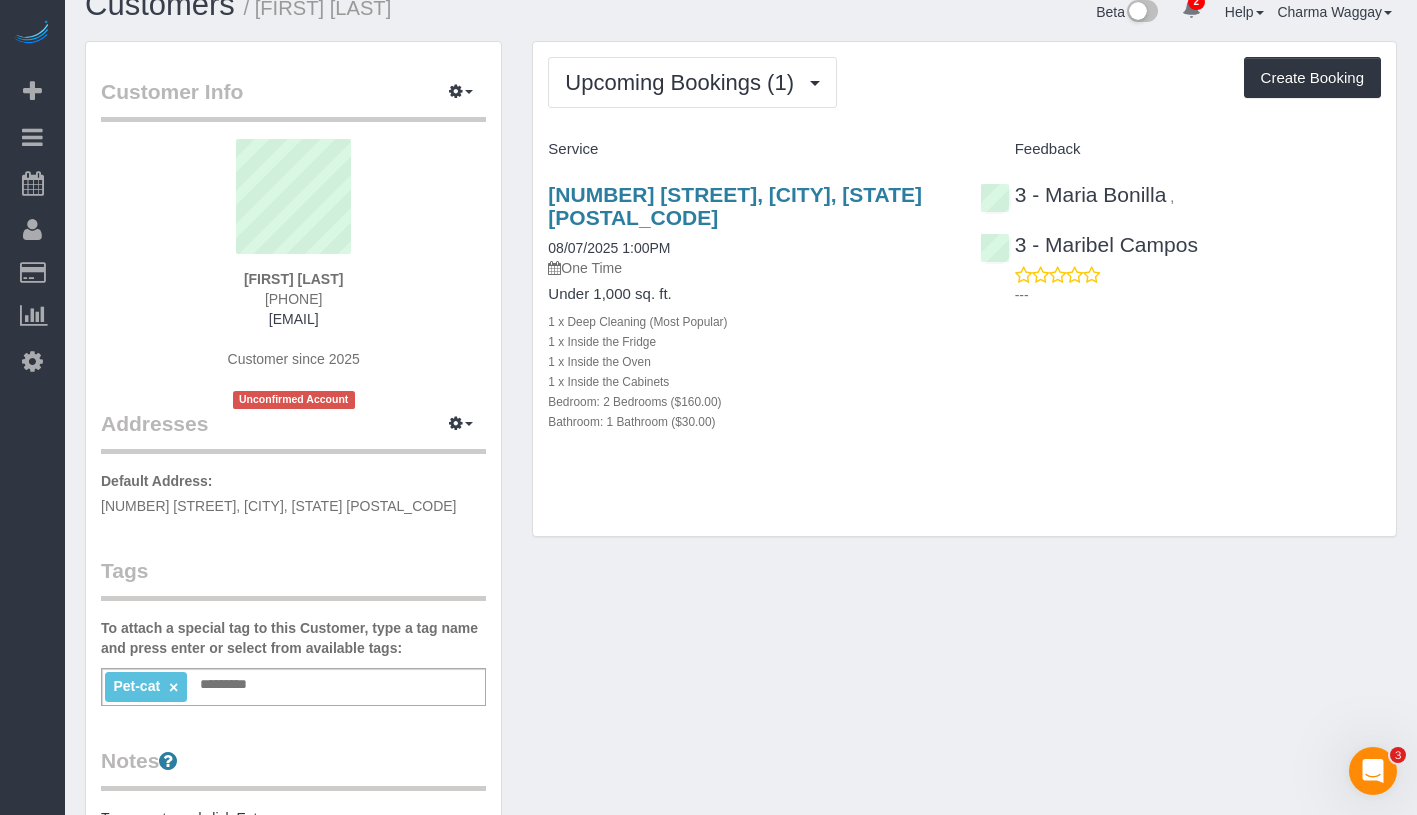 click on "Pet-cat   × Add a tag" at bounding box center [293, 687] 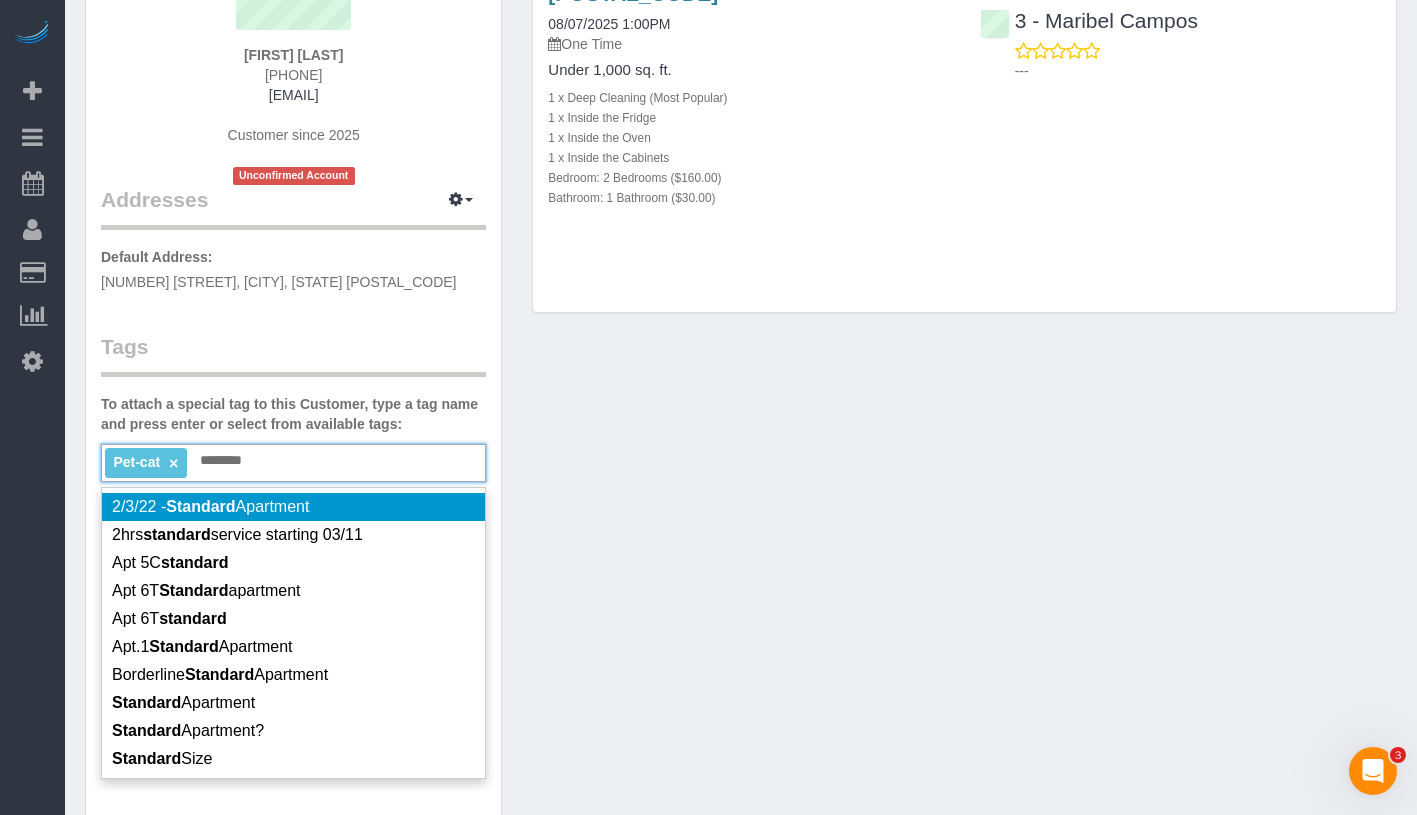 scroll, scrollTop: 260, scrollLeft: 0, axis: vertical 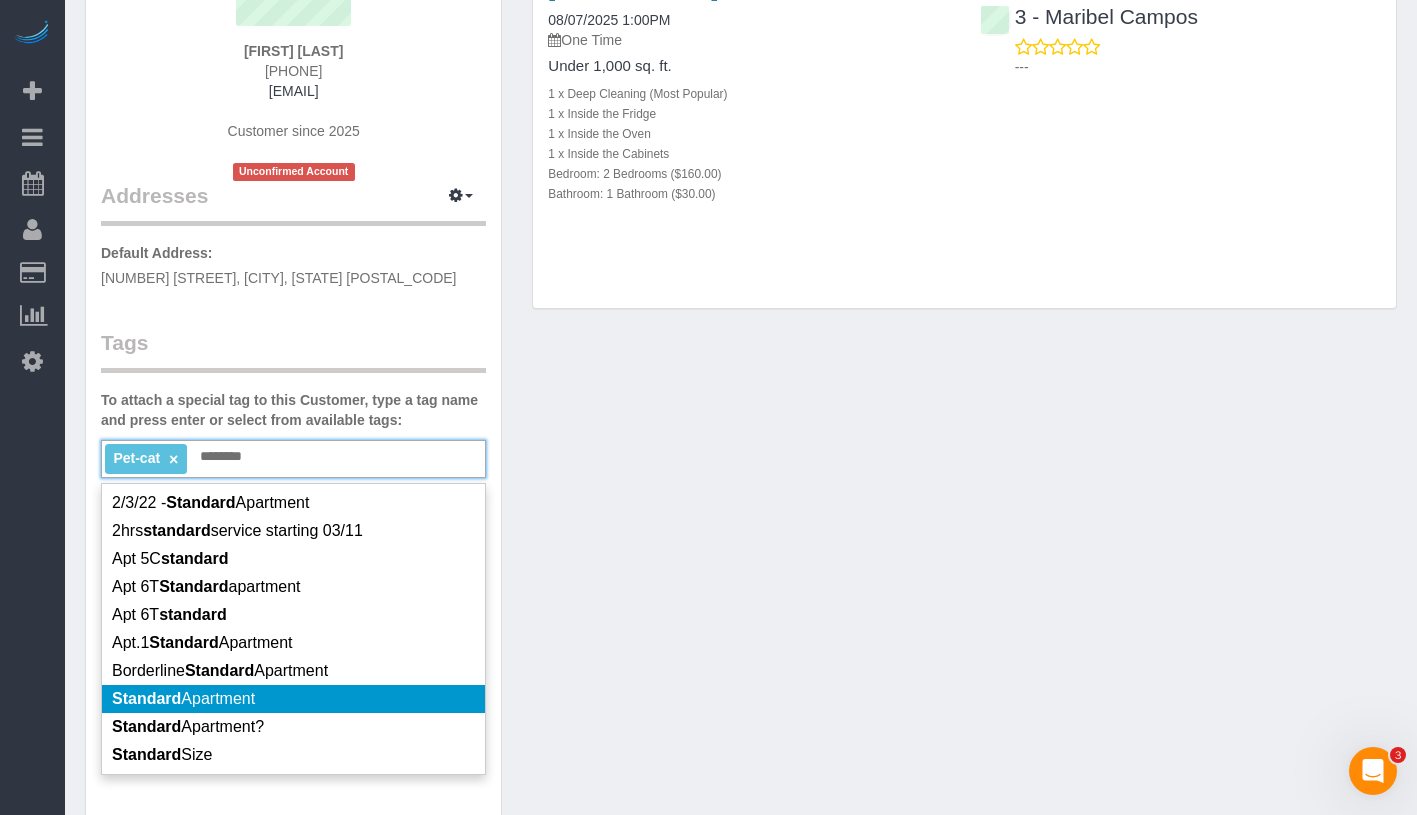 type on "********" 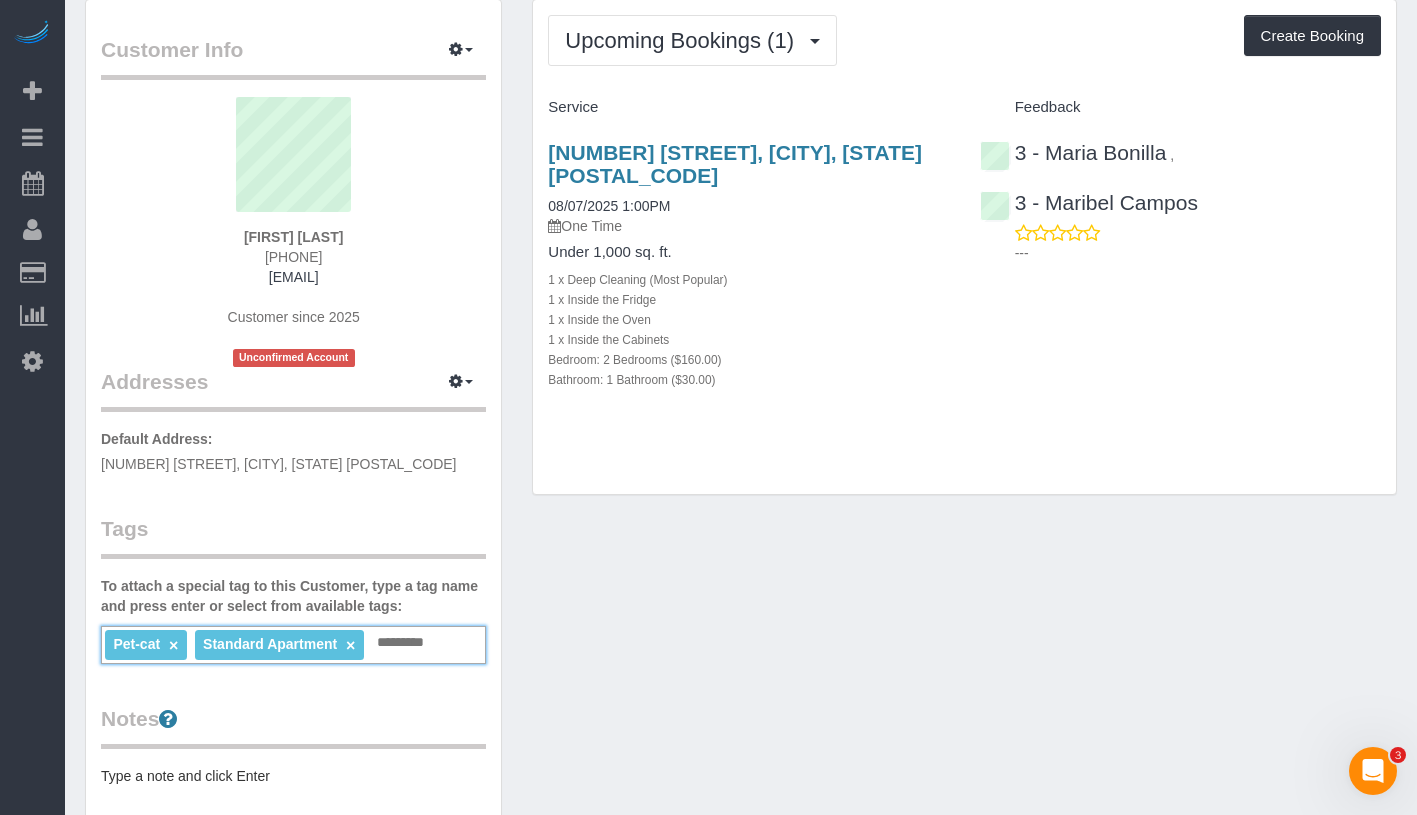 scroll, scrollTop: 0, scrollLeft: 0, axis: both 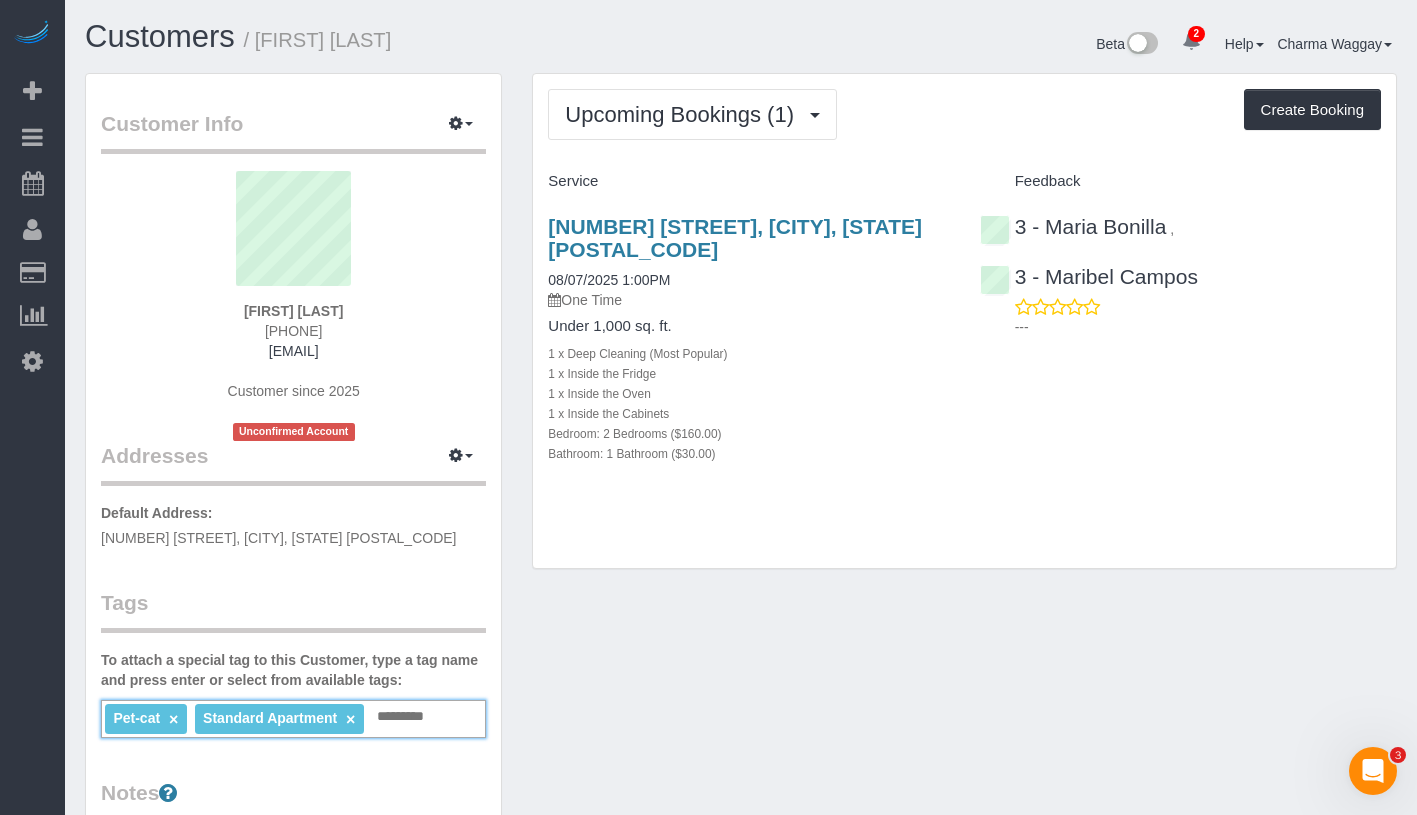 click at bounding box center [406, 717] 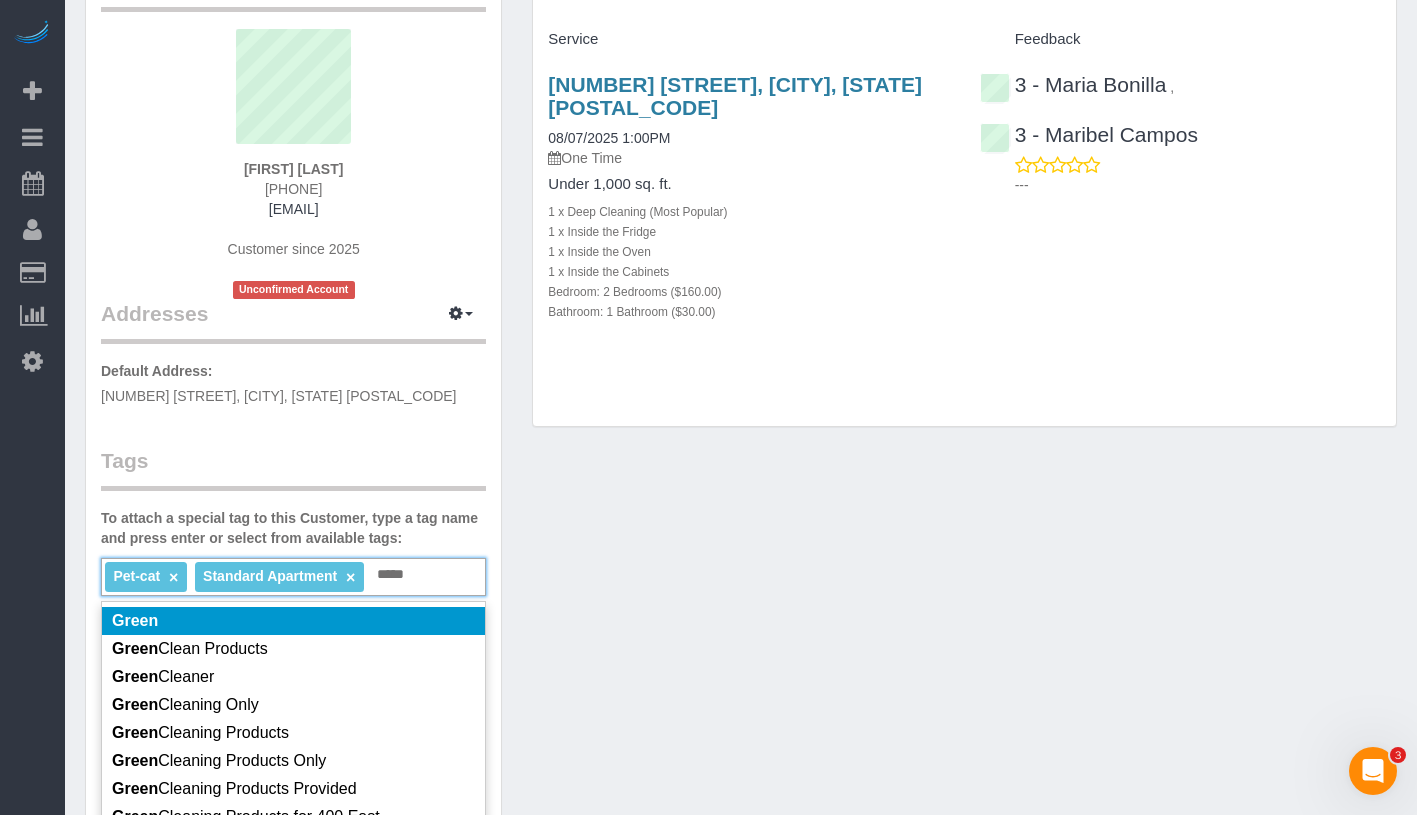 scroll, scrollTop: 146, scrollLeft: 0, axis: vertical 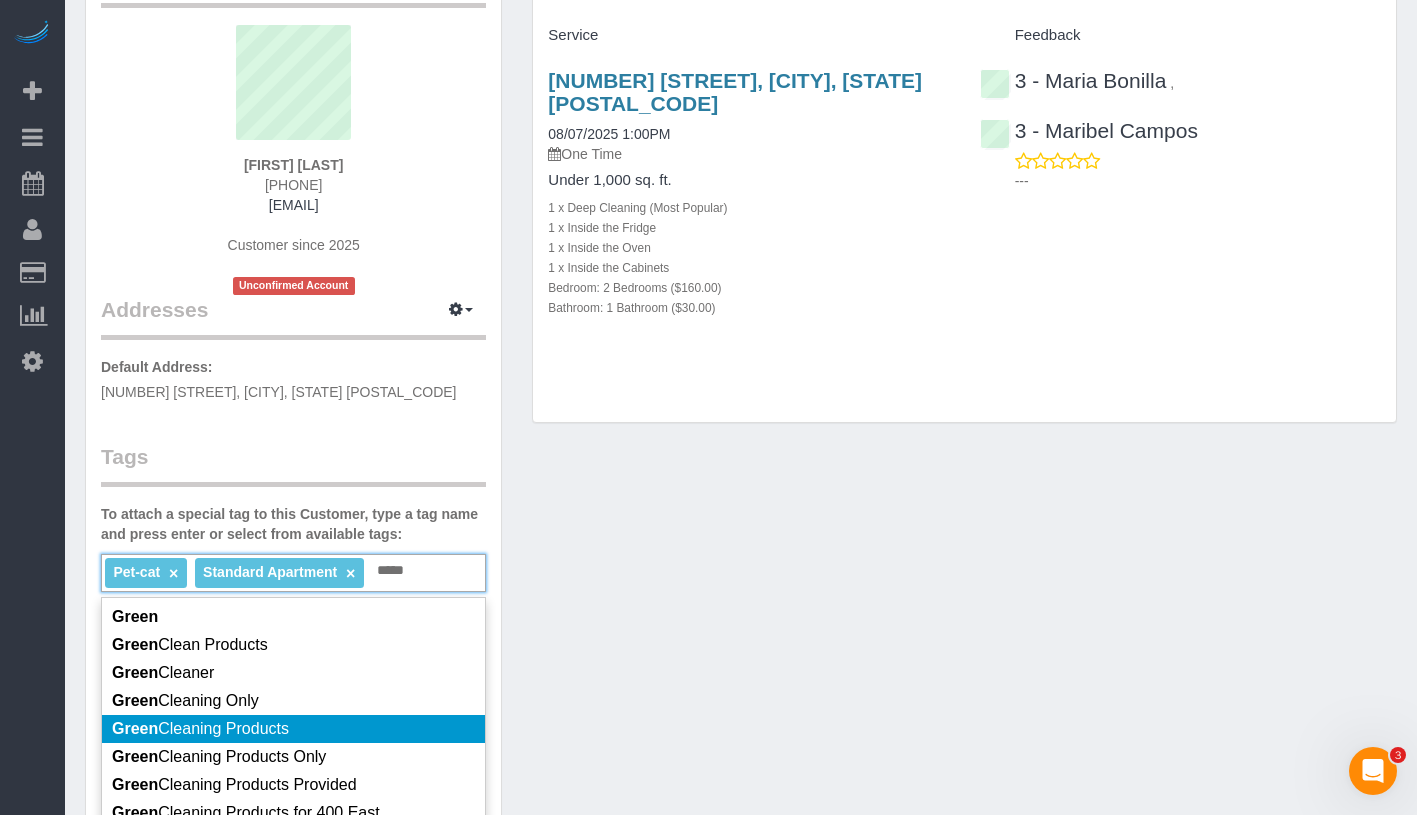 type on "*****" 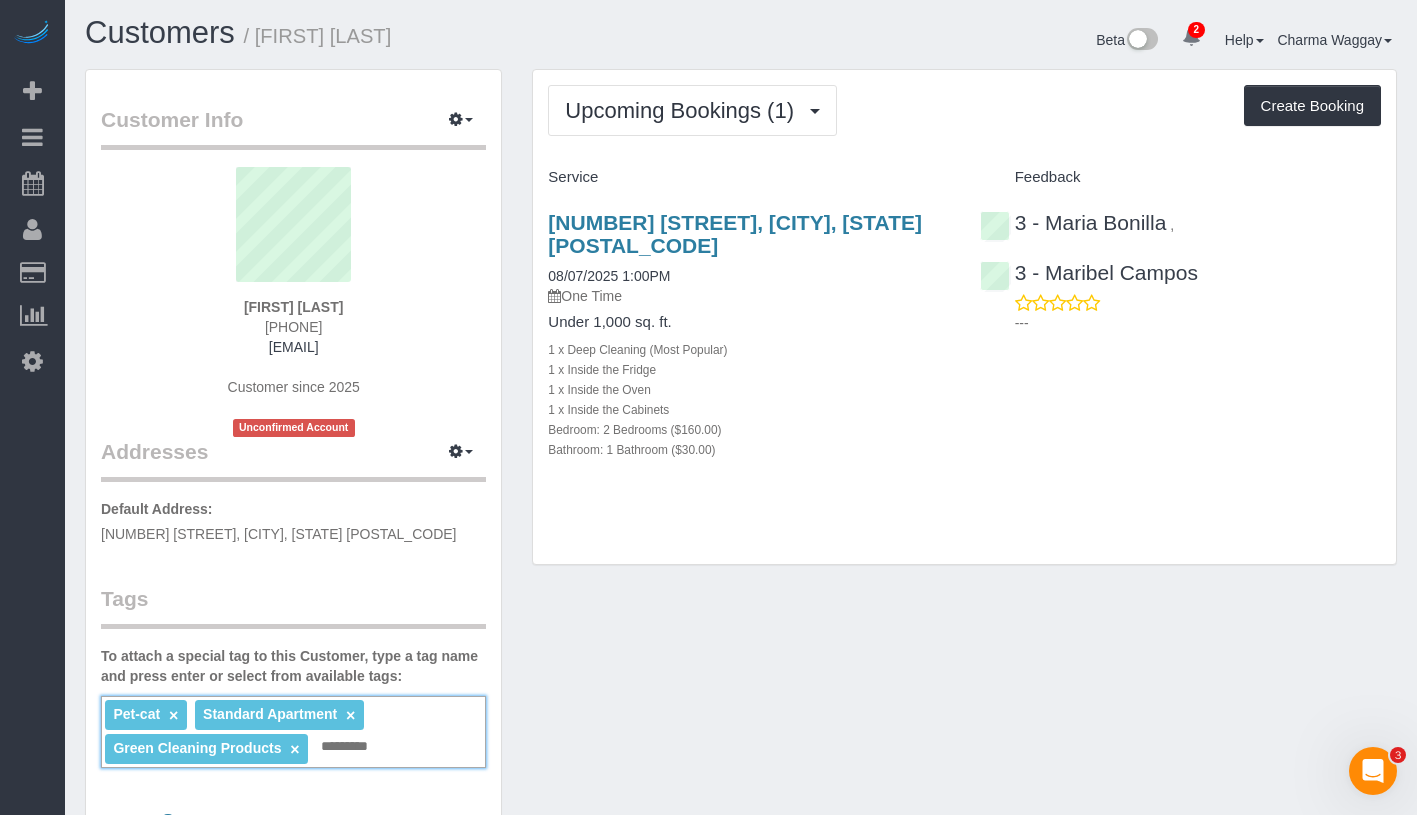 scroll, scrollTop: 0, scrollLeft: 0, axis: both 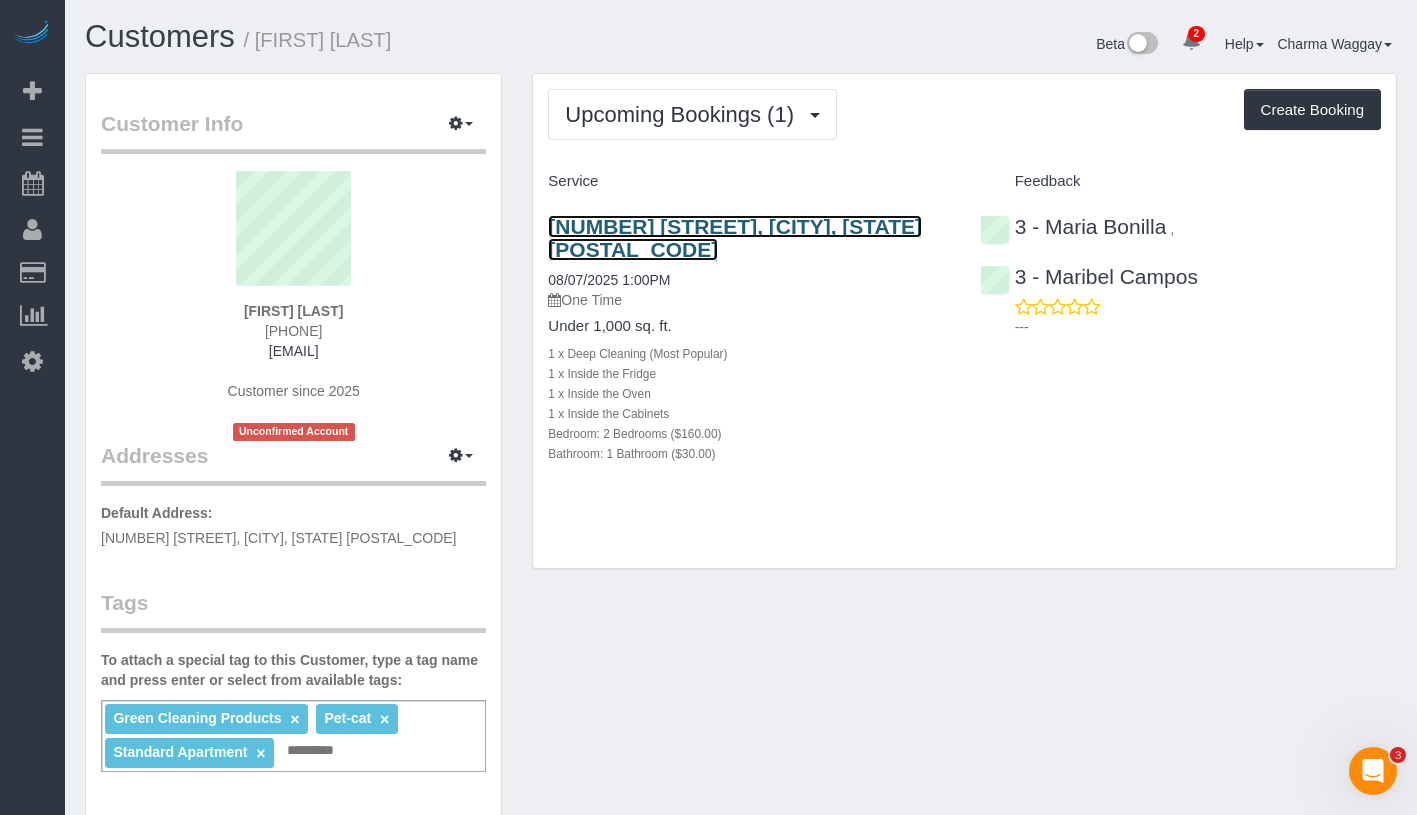 click on "8710 167 Street, Jamaica, NY 11432" at bounding box center [735, 238] 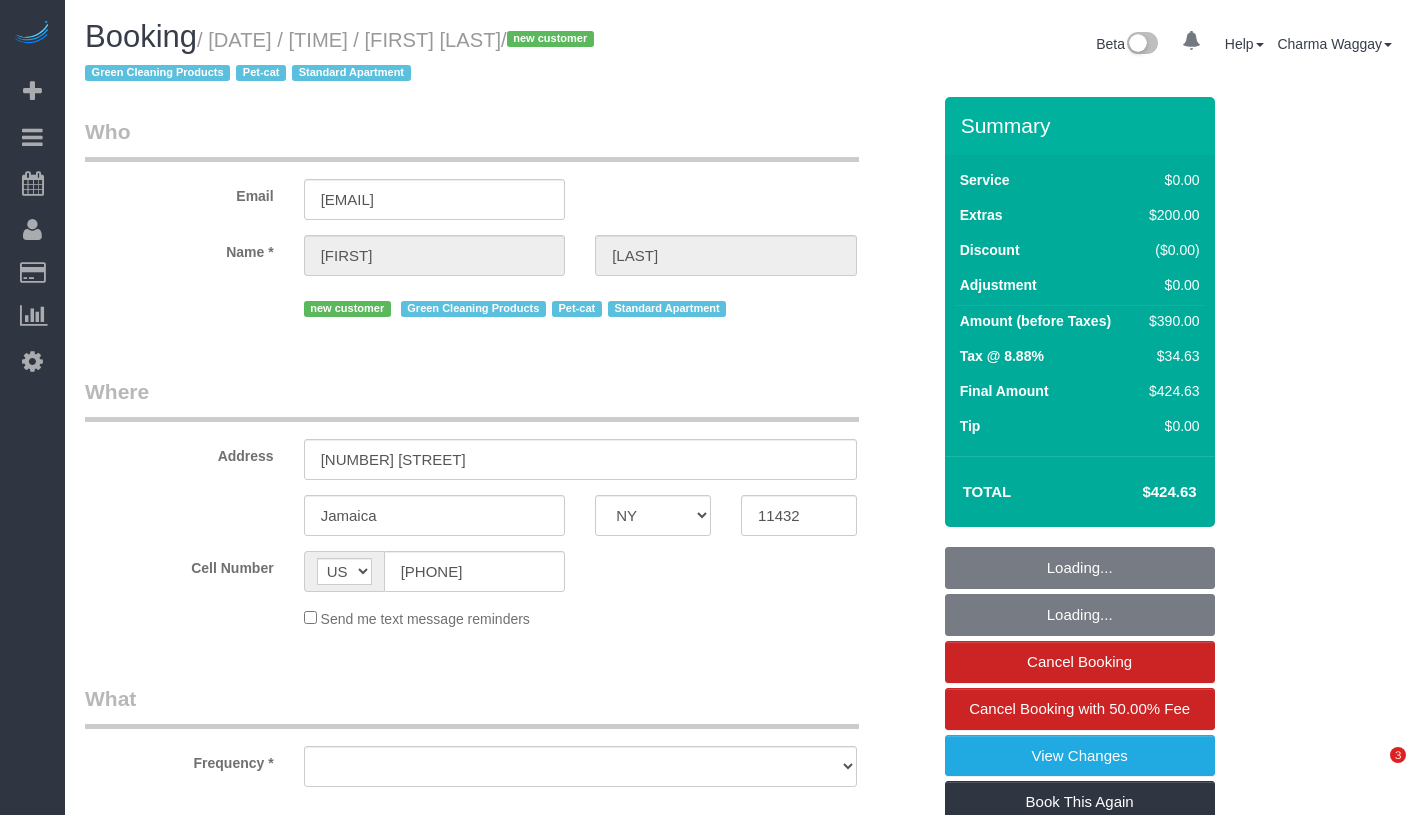 select on "NY" 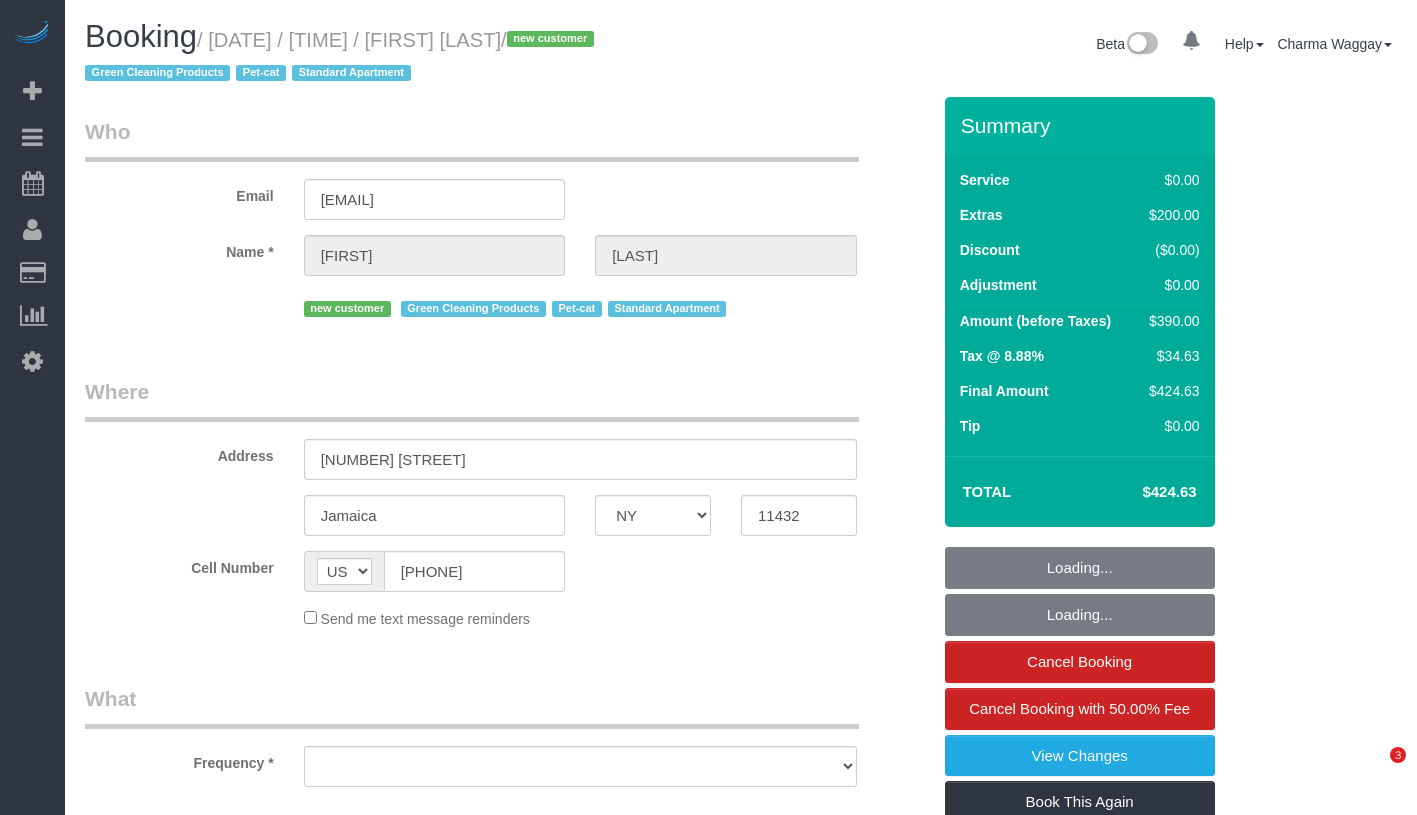 scroll, scrollTop: 0, scrollLeft: 0, axis: both 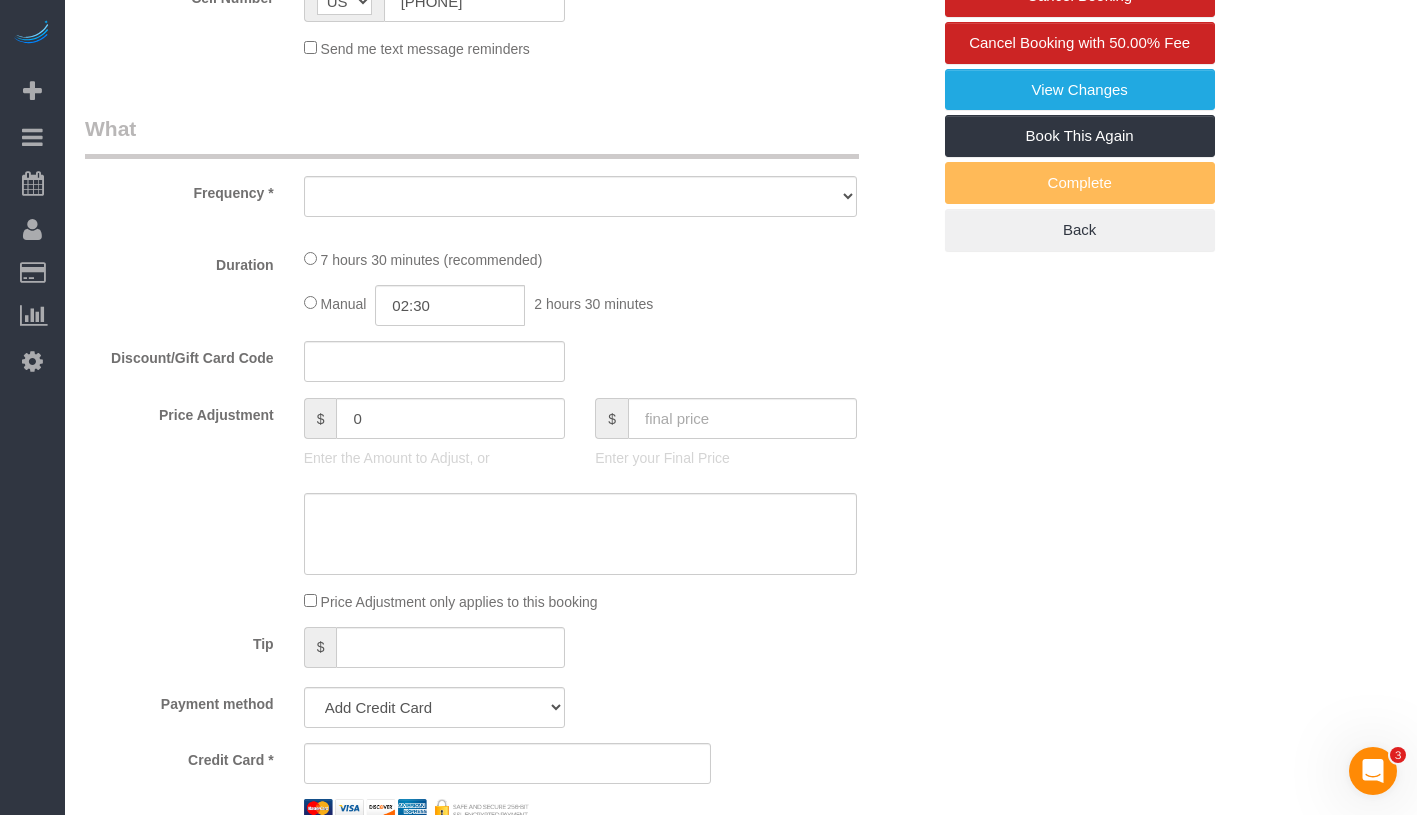 select on "string:stripe-pm_1RtB9f4VGloSiKo7wH8q8gS7" 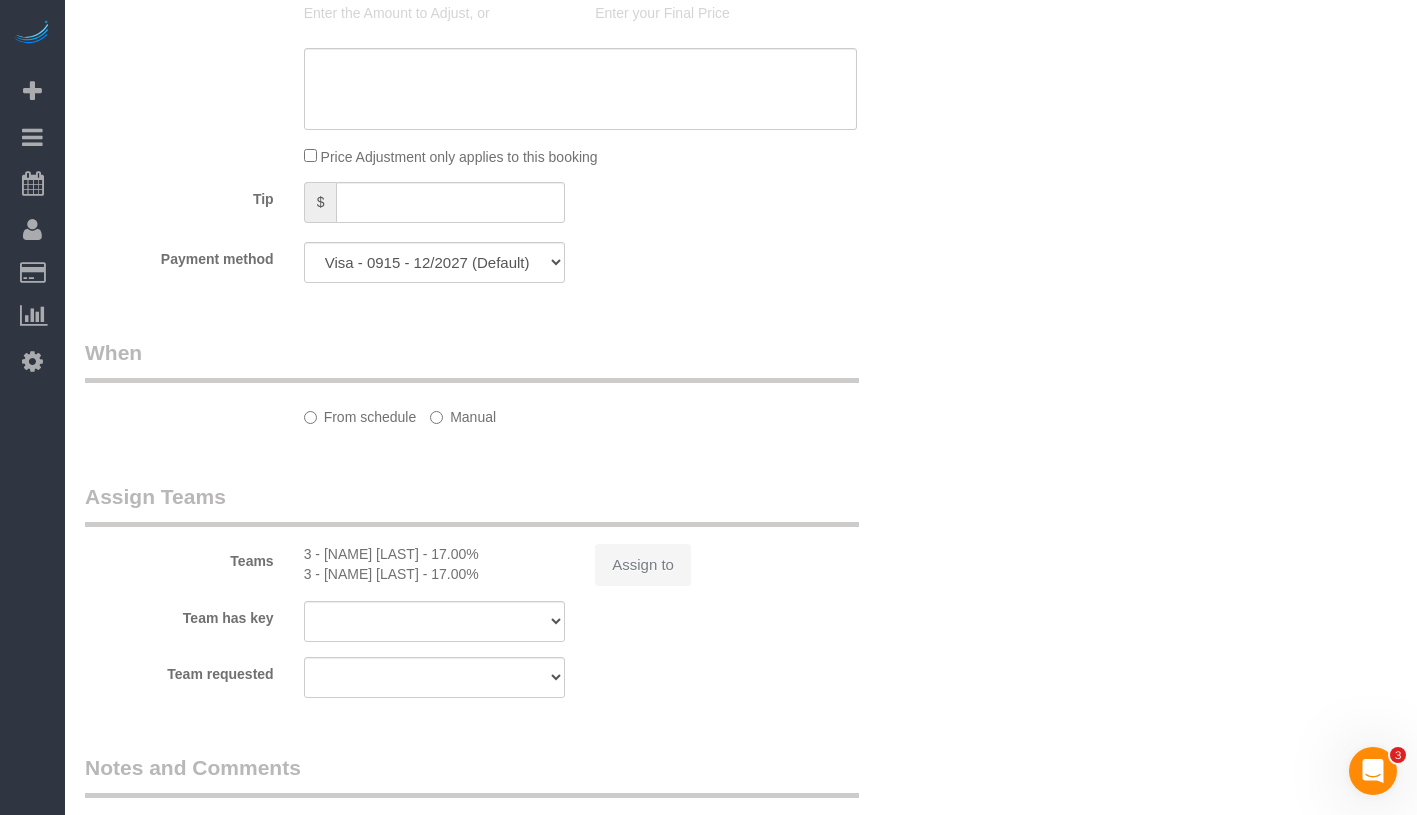 select on "object:665" 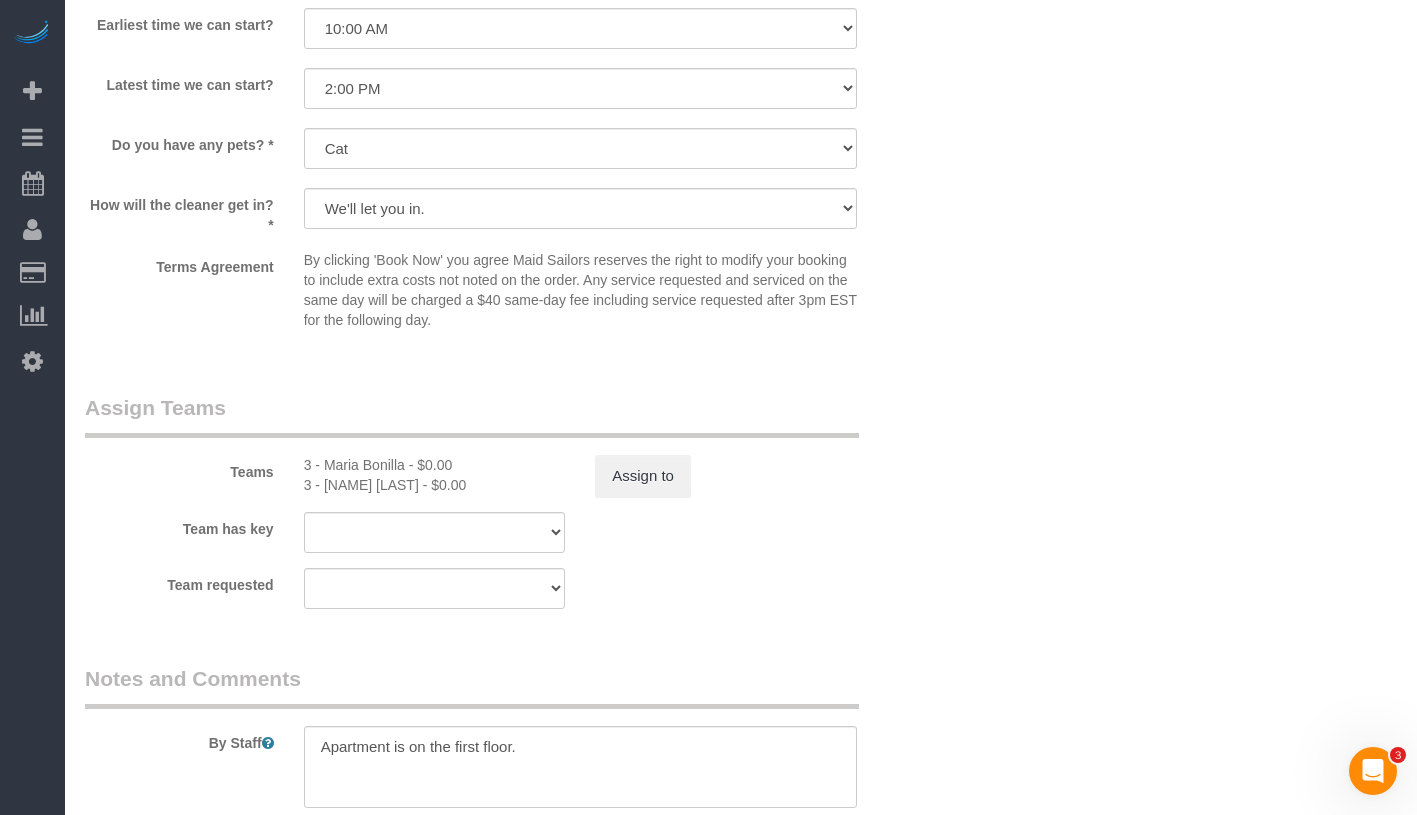 select on "object:1322" 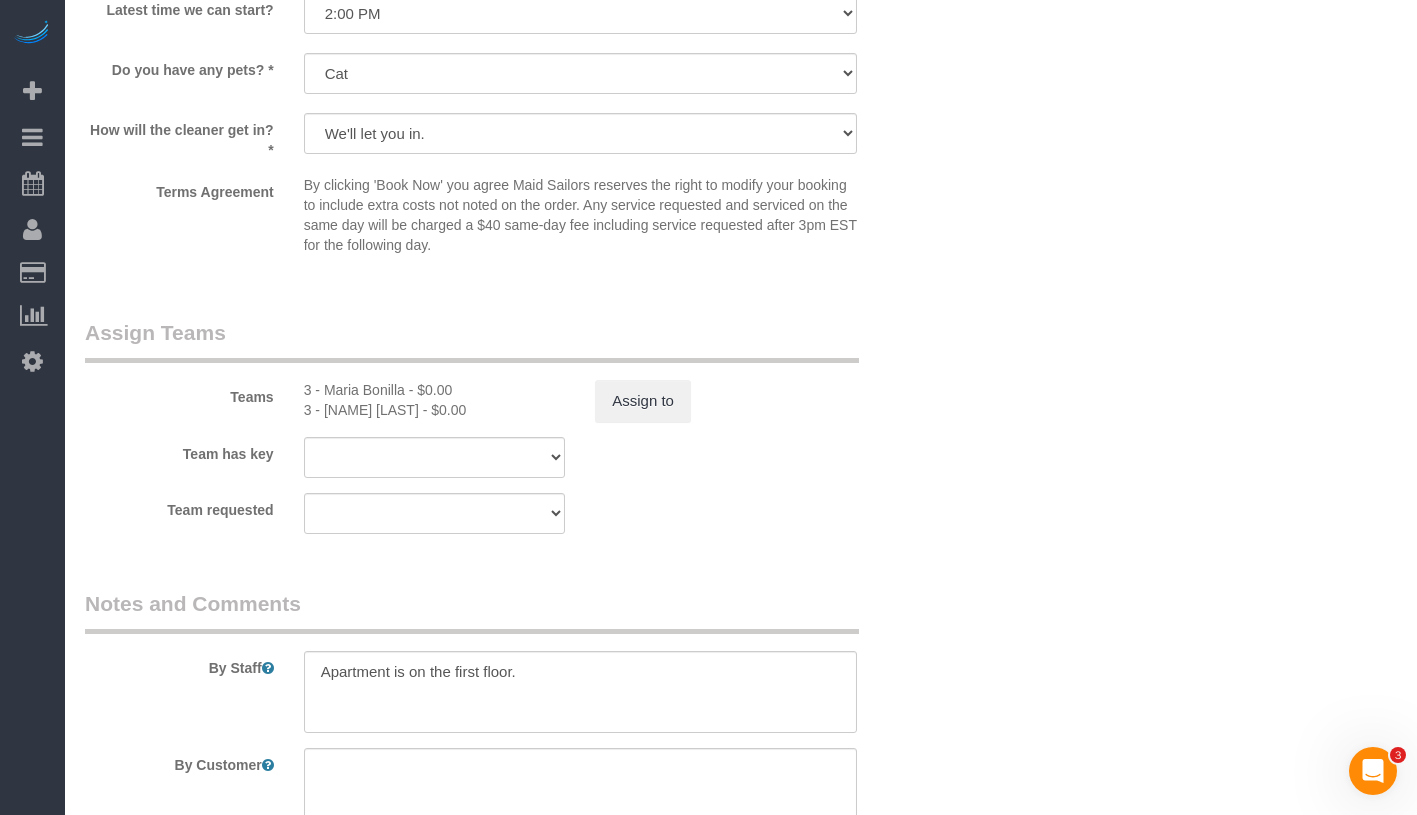 select on "2" 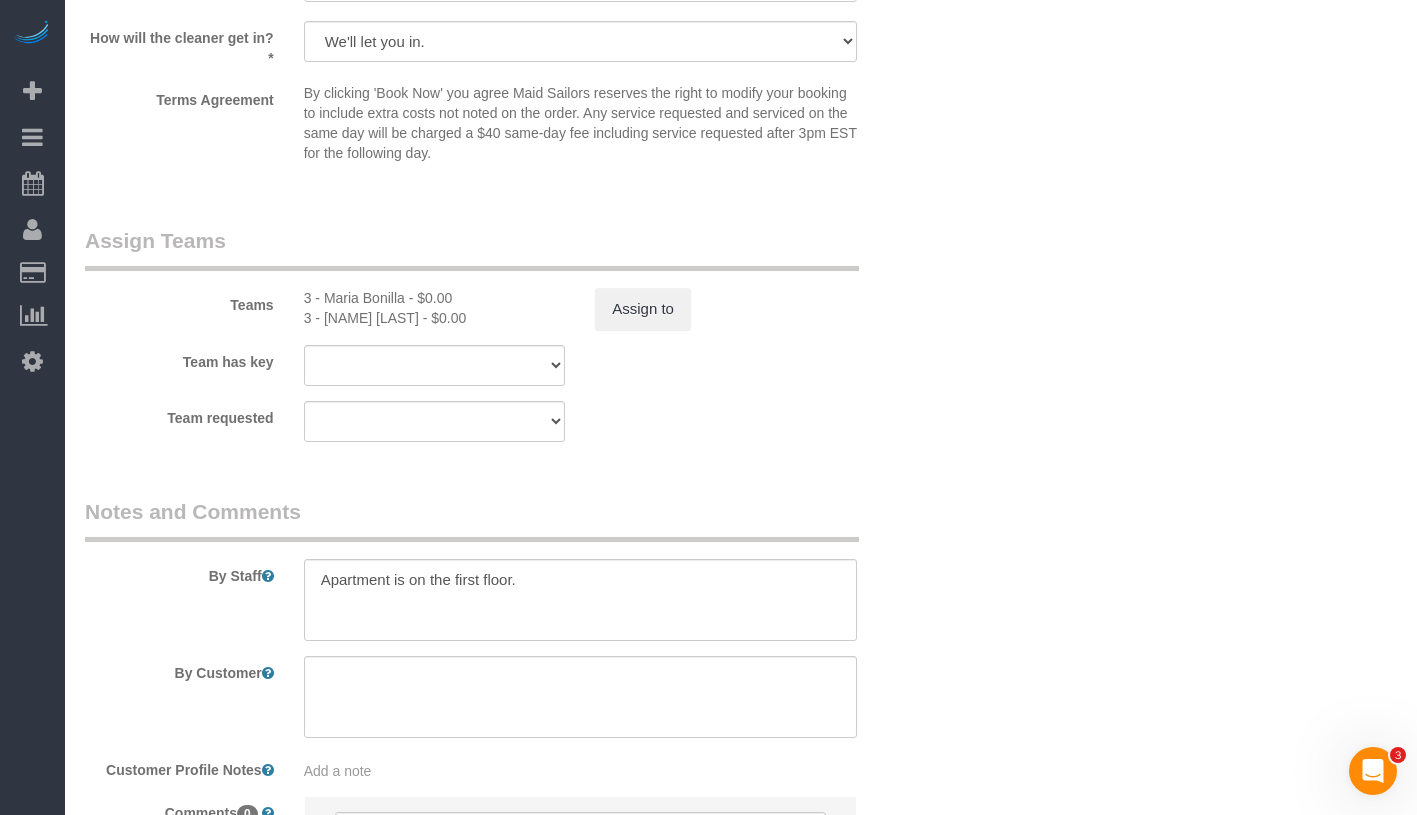 scroll, scrollTop: 2690, scrollLeft: 0, axis: vertical 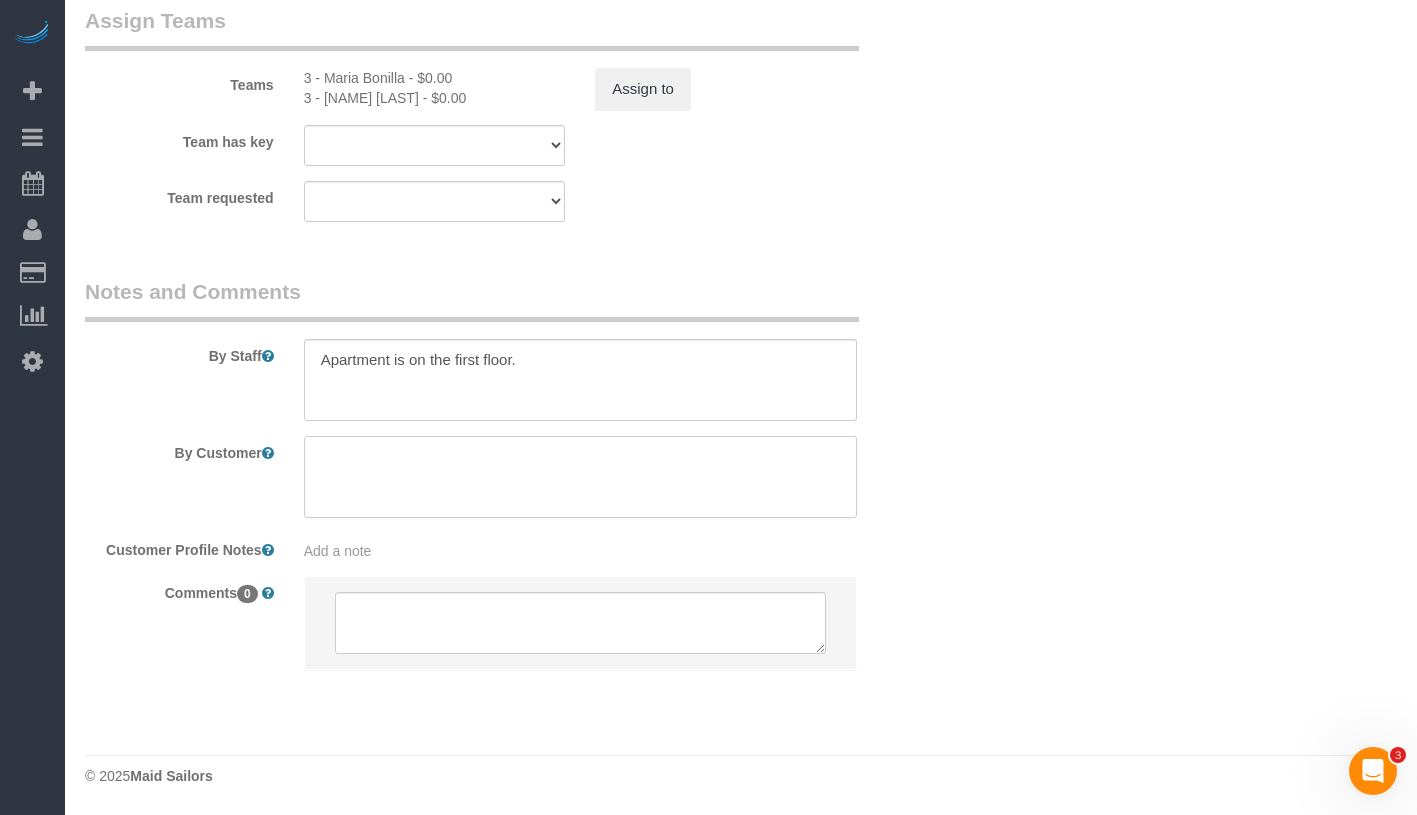 click at bounding box center [580, 477] 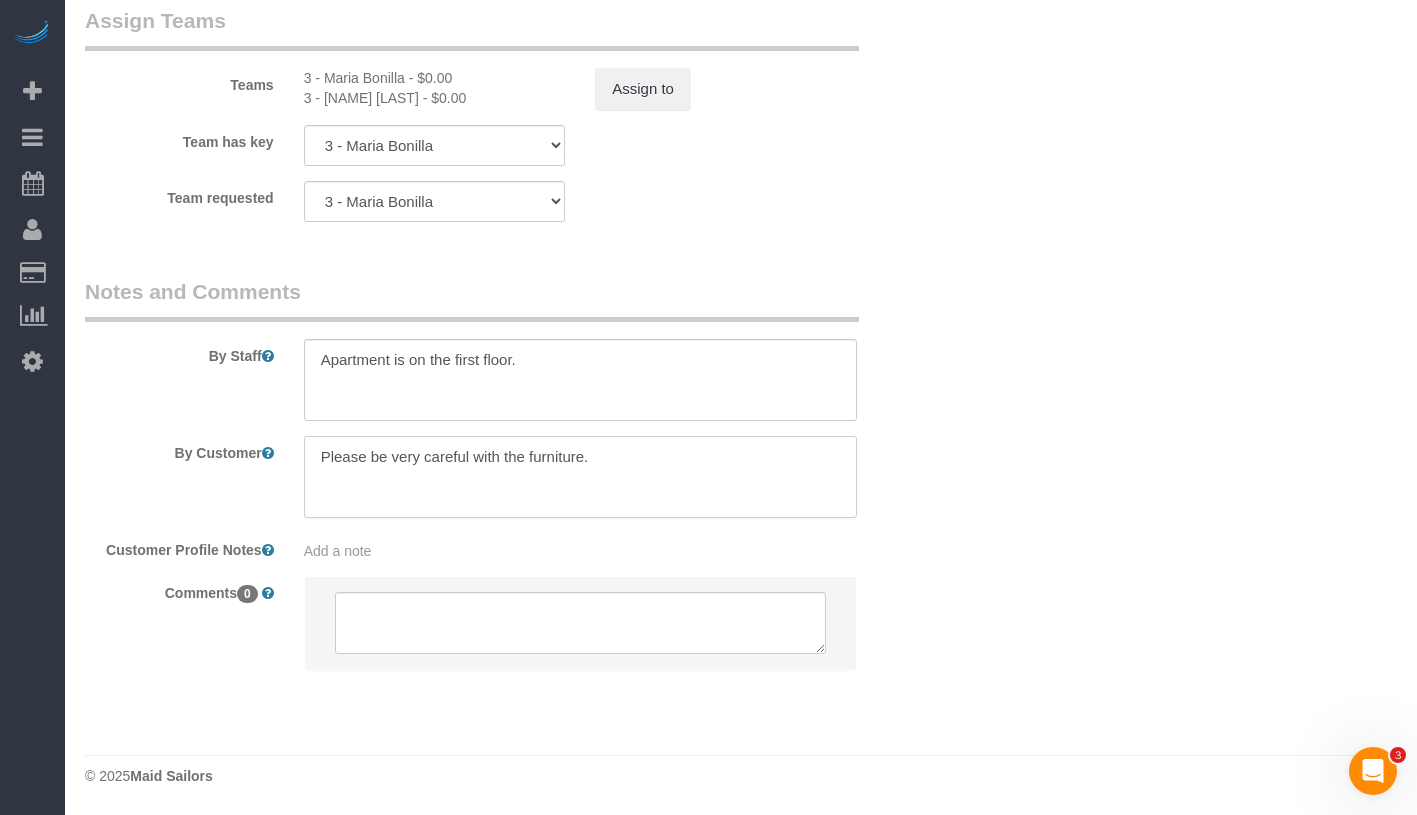 click at bounding box center [580, 477] 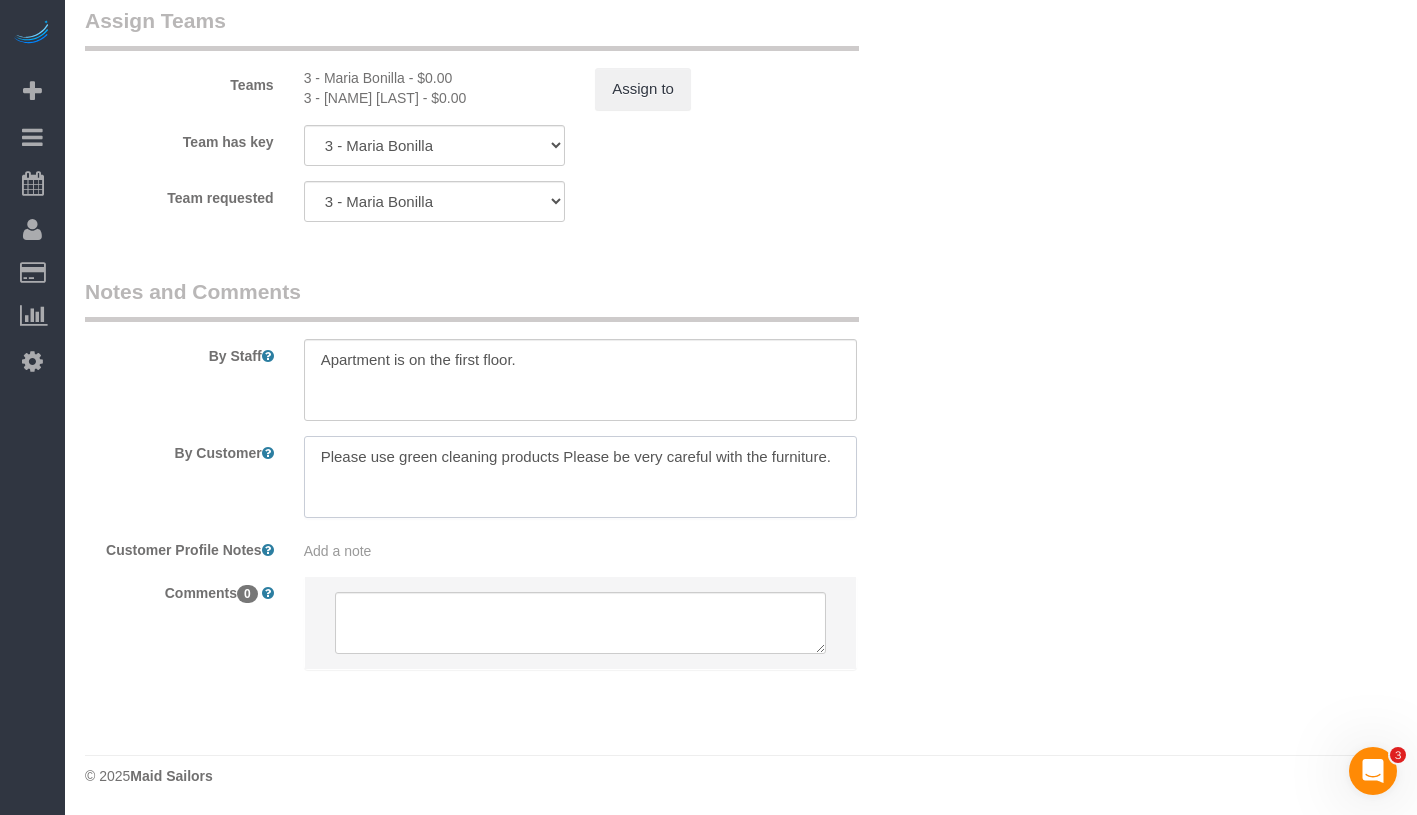 drag, startPoint x: 561, startPoint y: 455, endPoint x: 632, endPoint y: 455, distance: 71 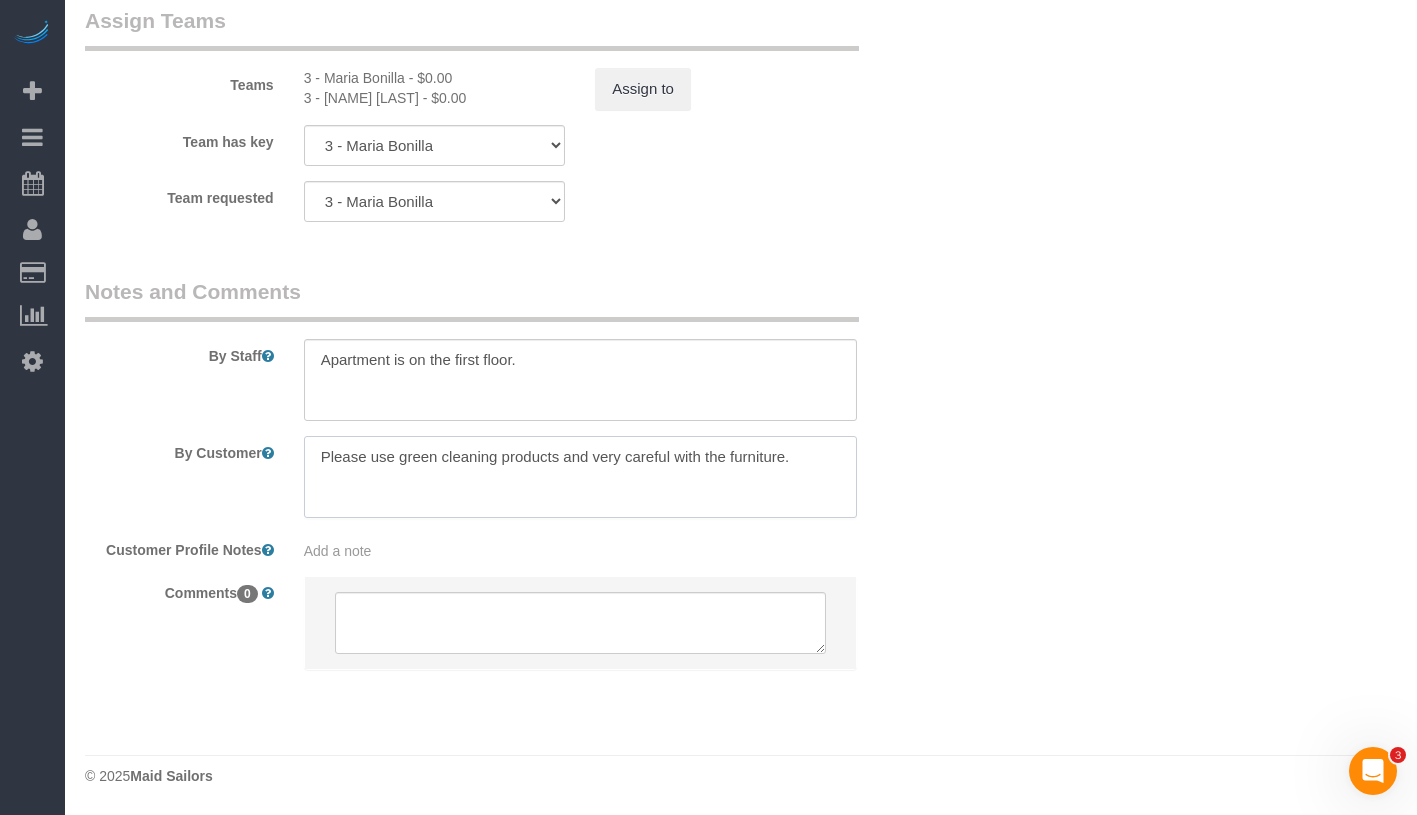 click at bounding box center (580, 477) 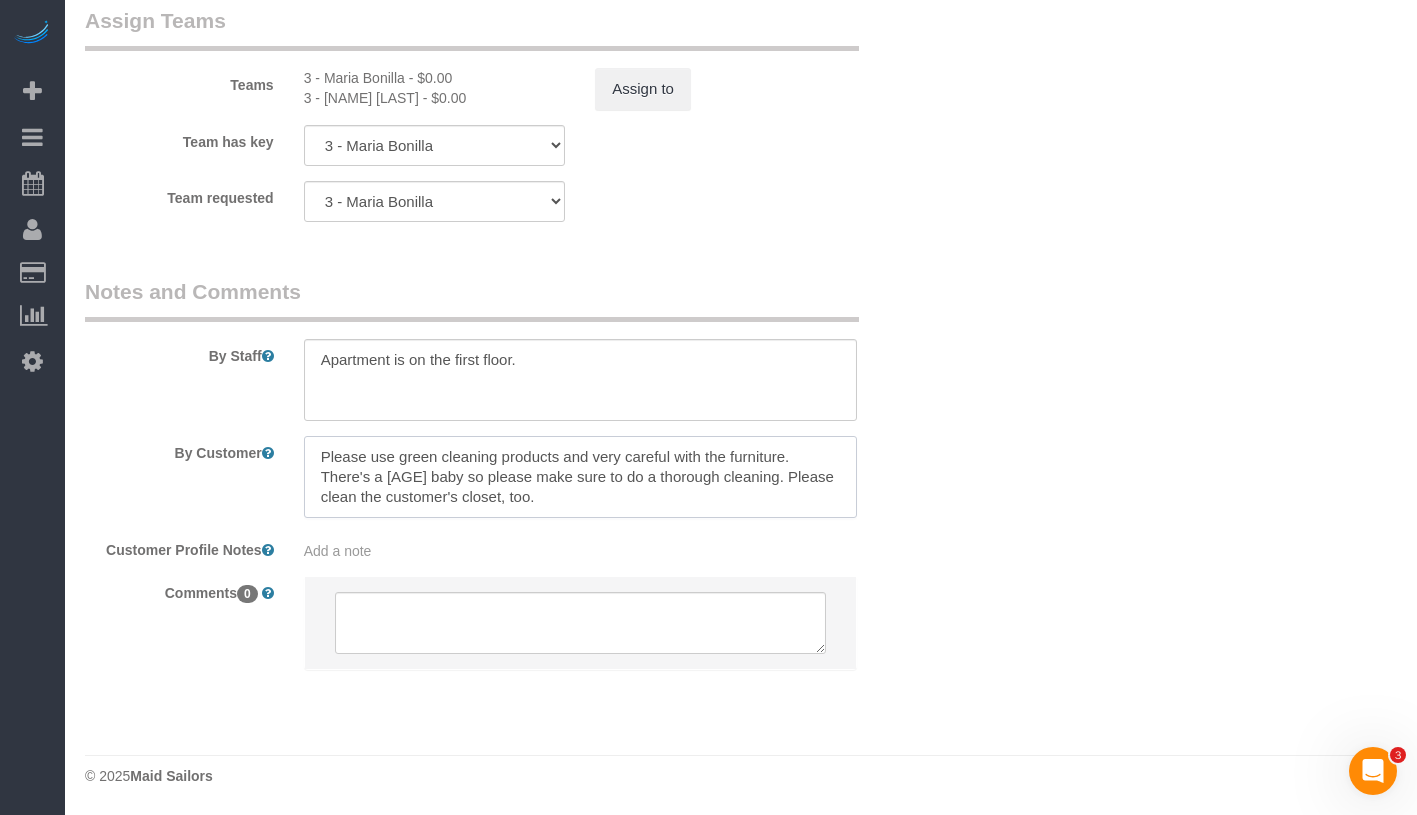 click at bounding box center (580, 477) 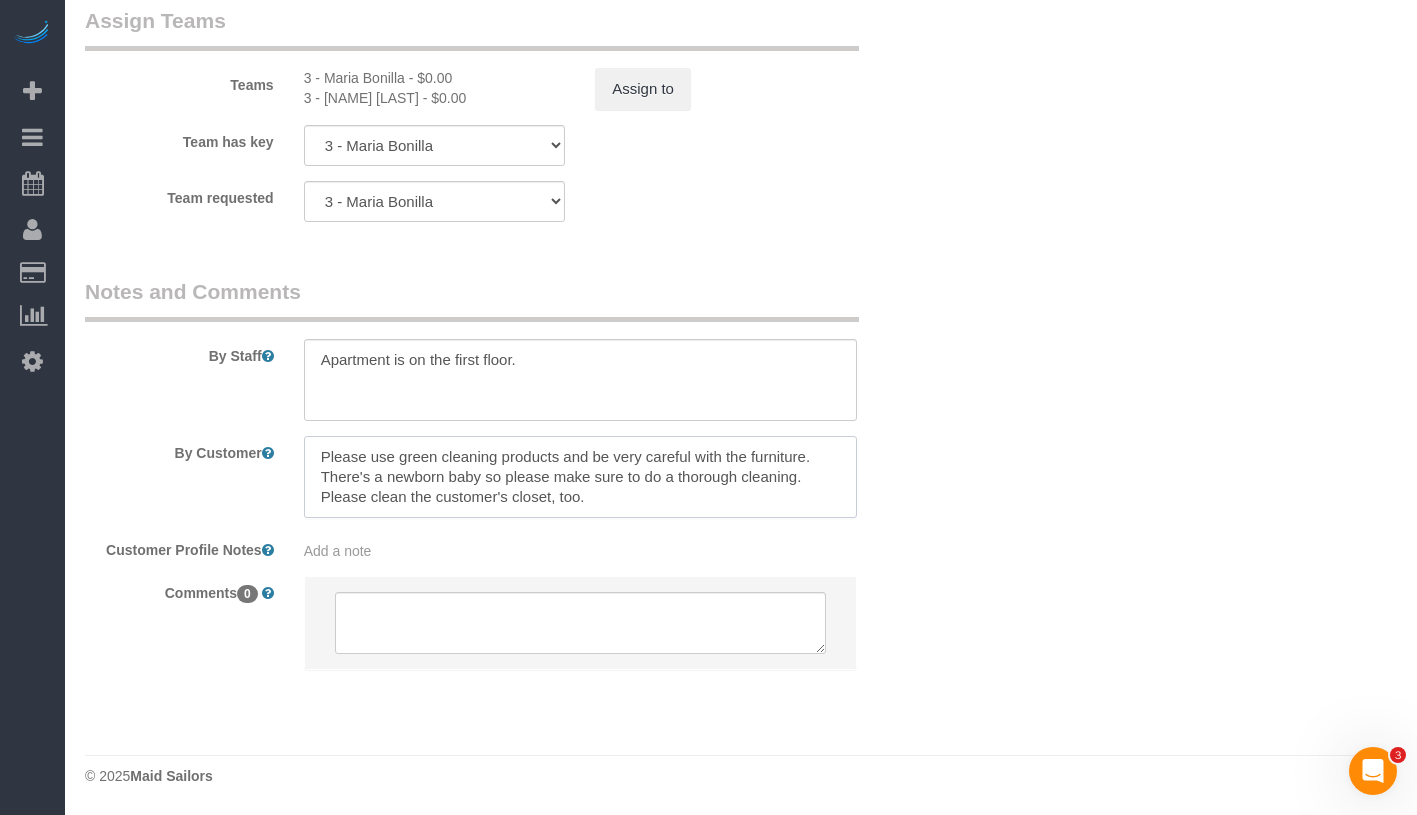 click at bounding box center [580, 477] 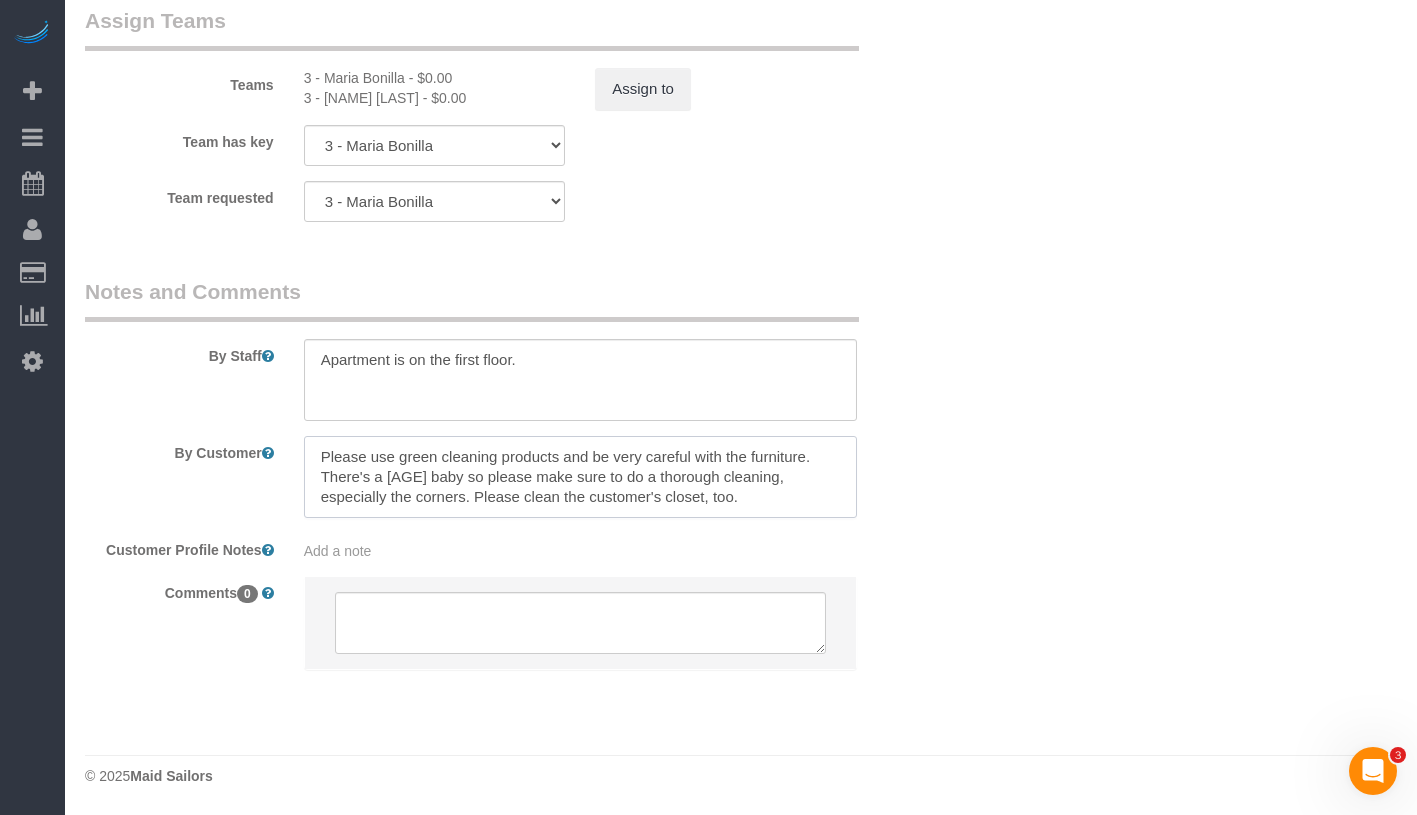 click at bounding box center (580, 477) 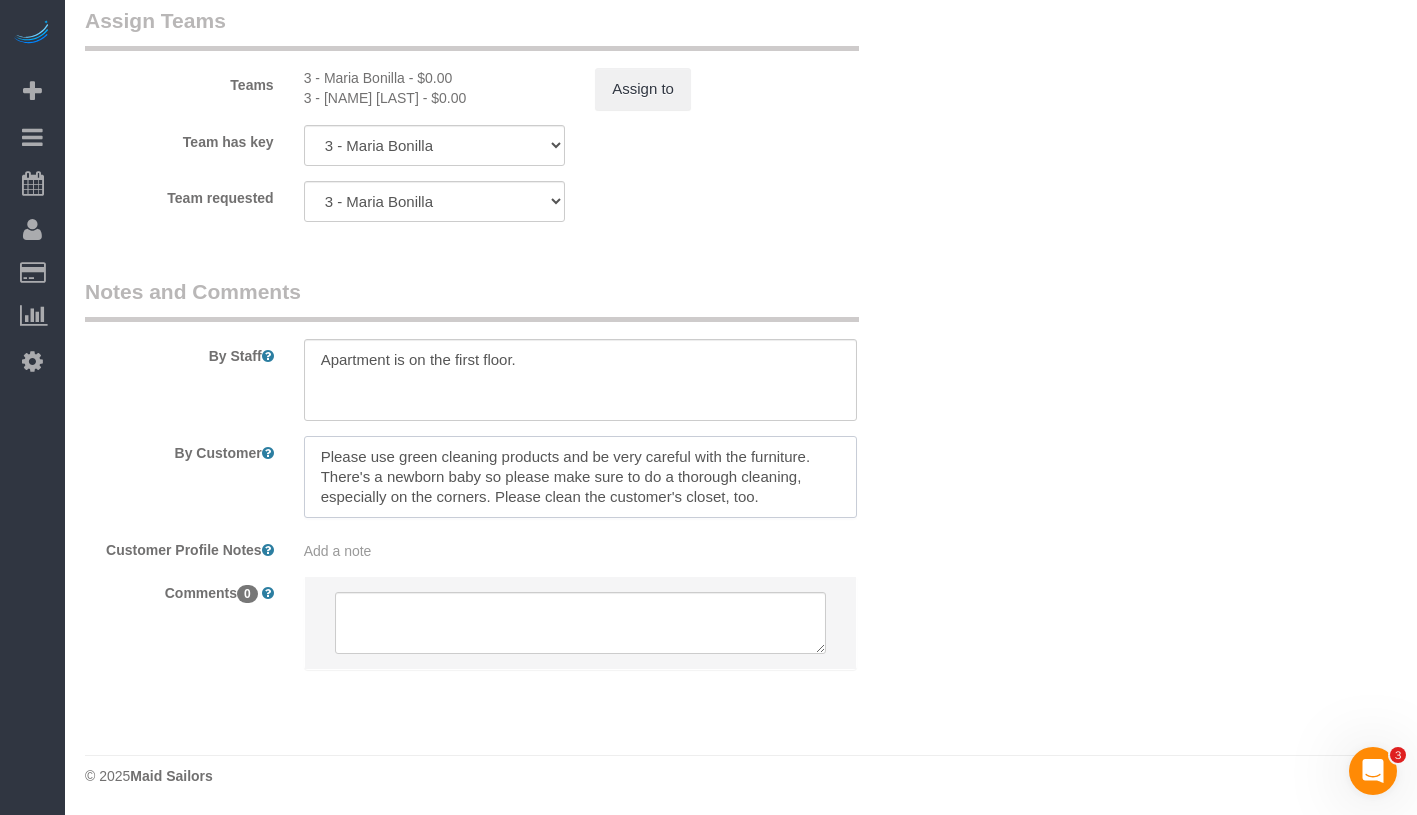 type on "Please use green cleaning products and be very careful with the furniture. There's a newborn baby so please make sure to do a thorough cleaning, especially on the corners. Please clean the customer's closet, too." 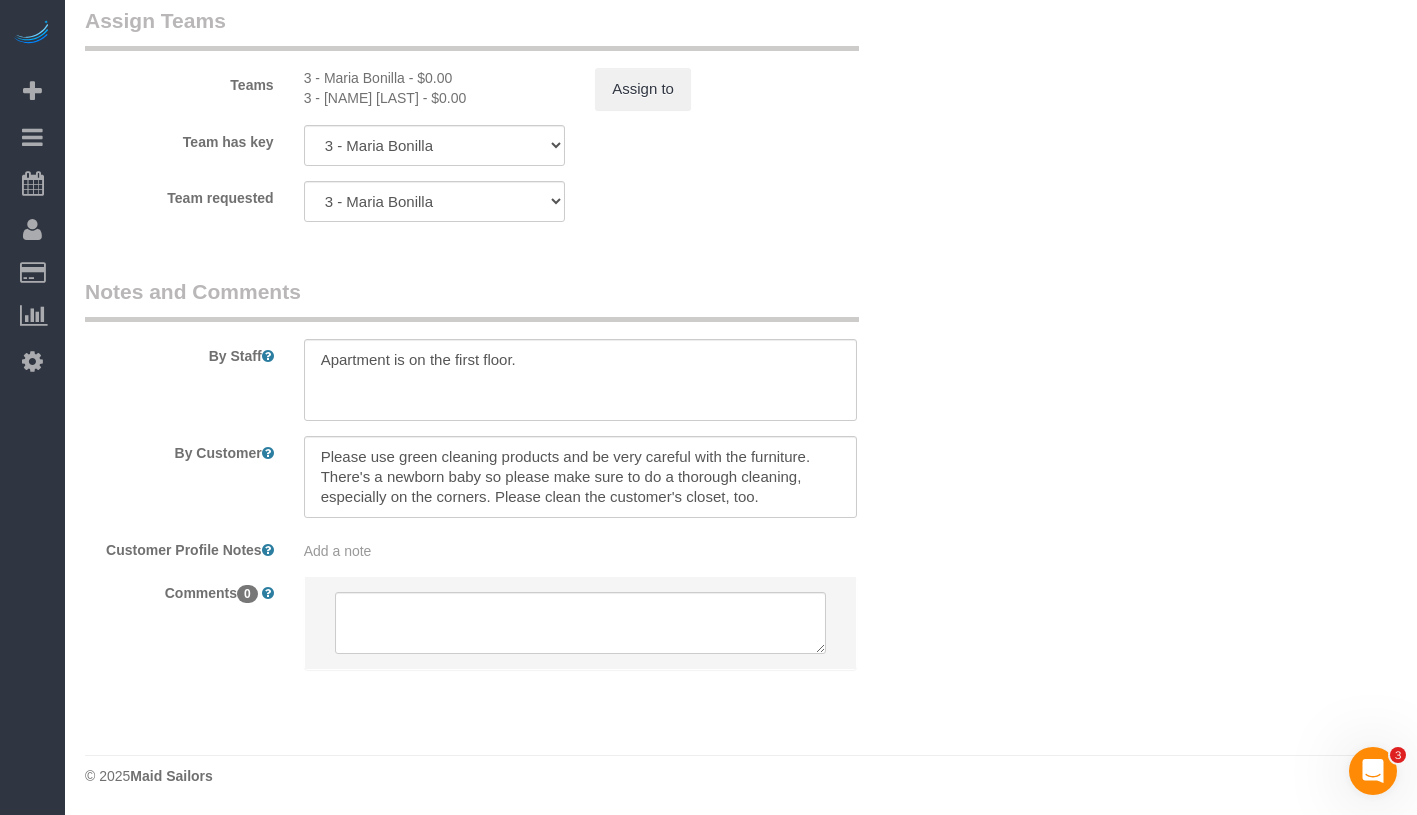 click on "By Staff
By Customer
Customer Profile Notes
Add a note
Comments
0" at bounding box center (507, 483) 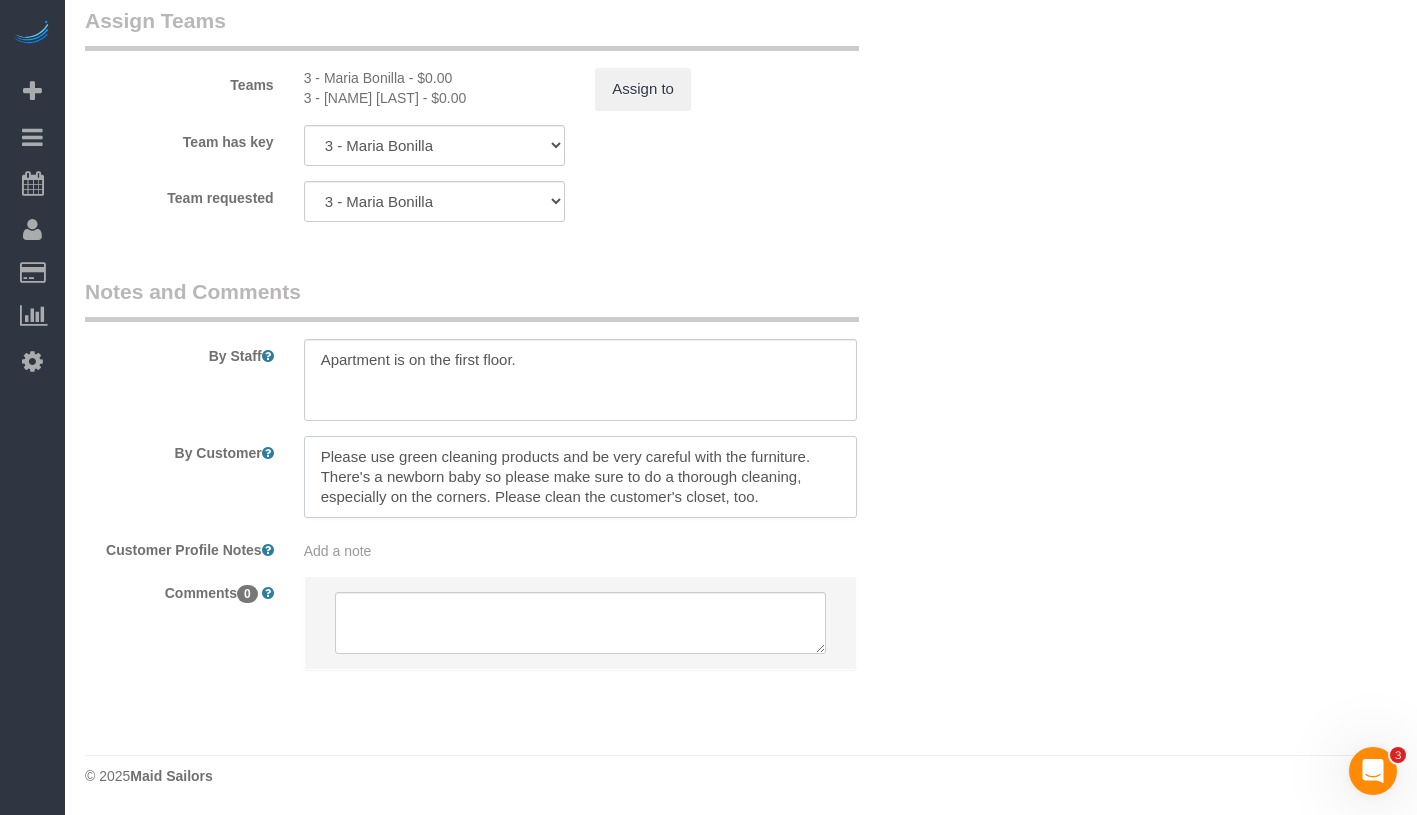 click at bounding box center [580, 477] 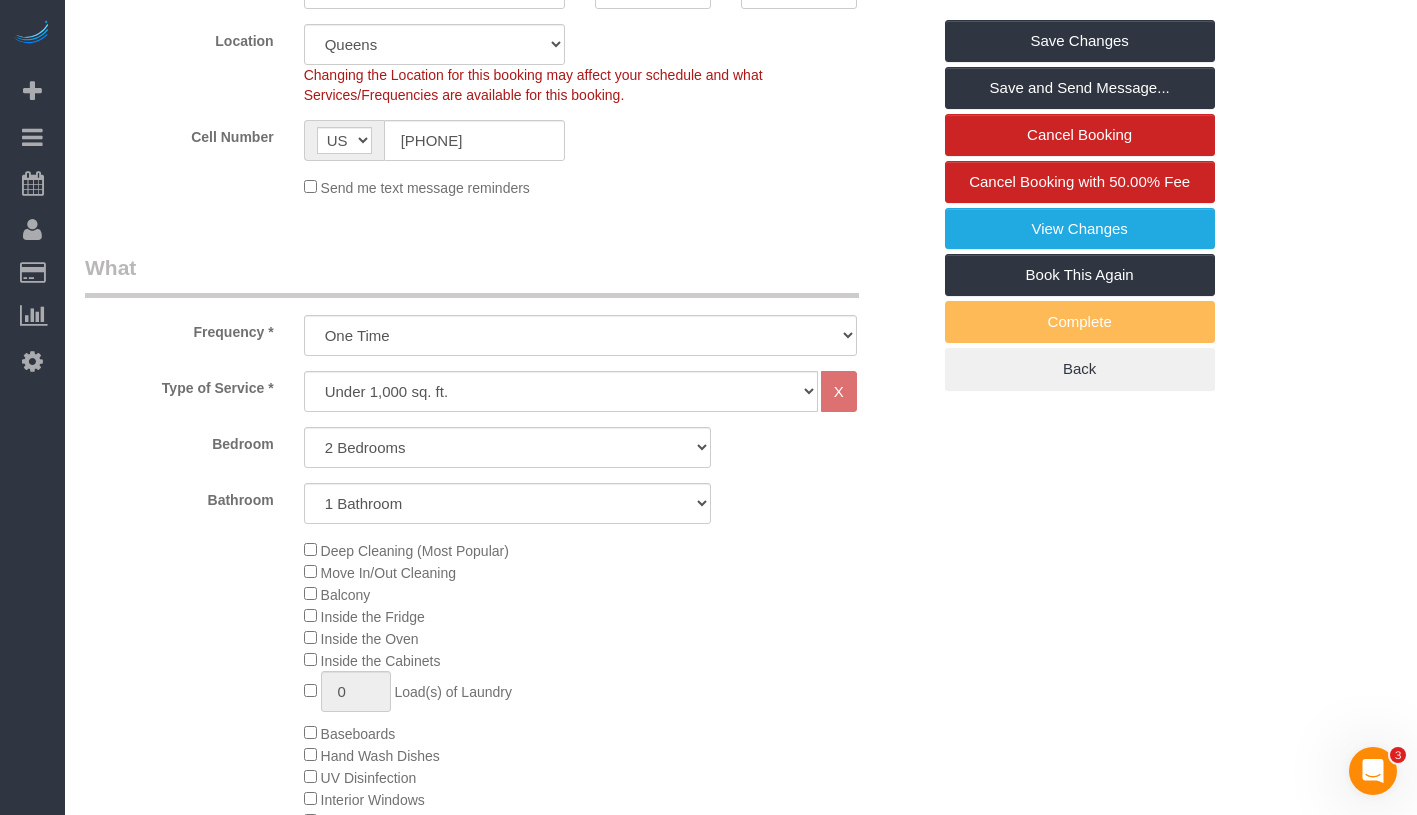 scroll, scrollTop: 288, scrollLeft: 0, axis: vertical 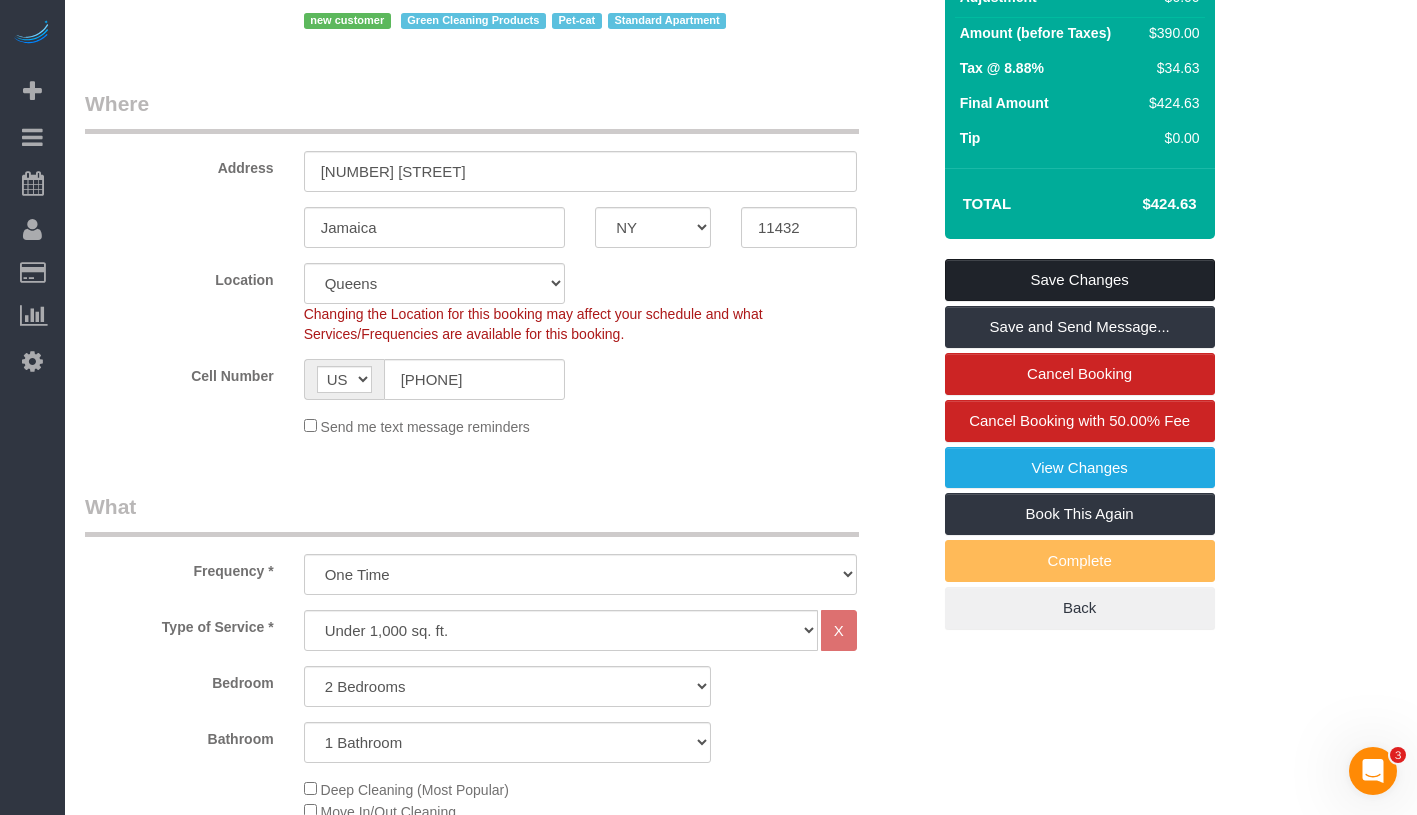click on "Save Changes" at bounding box center [1080, 280] 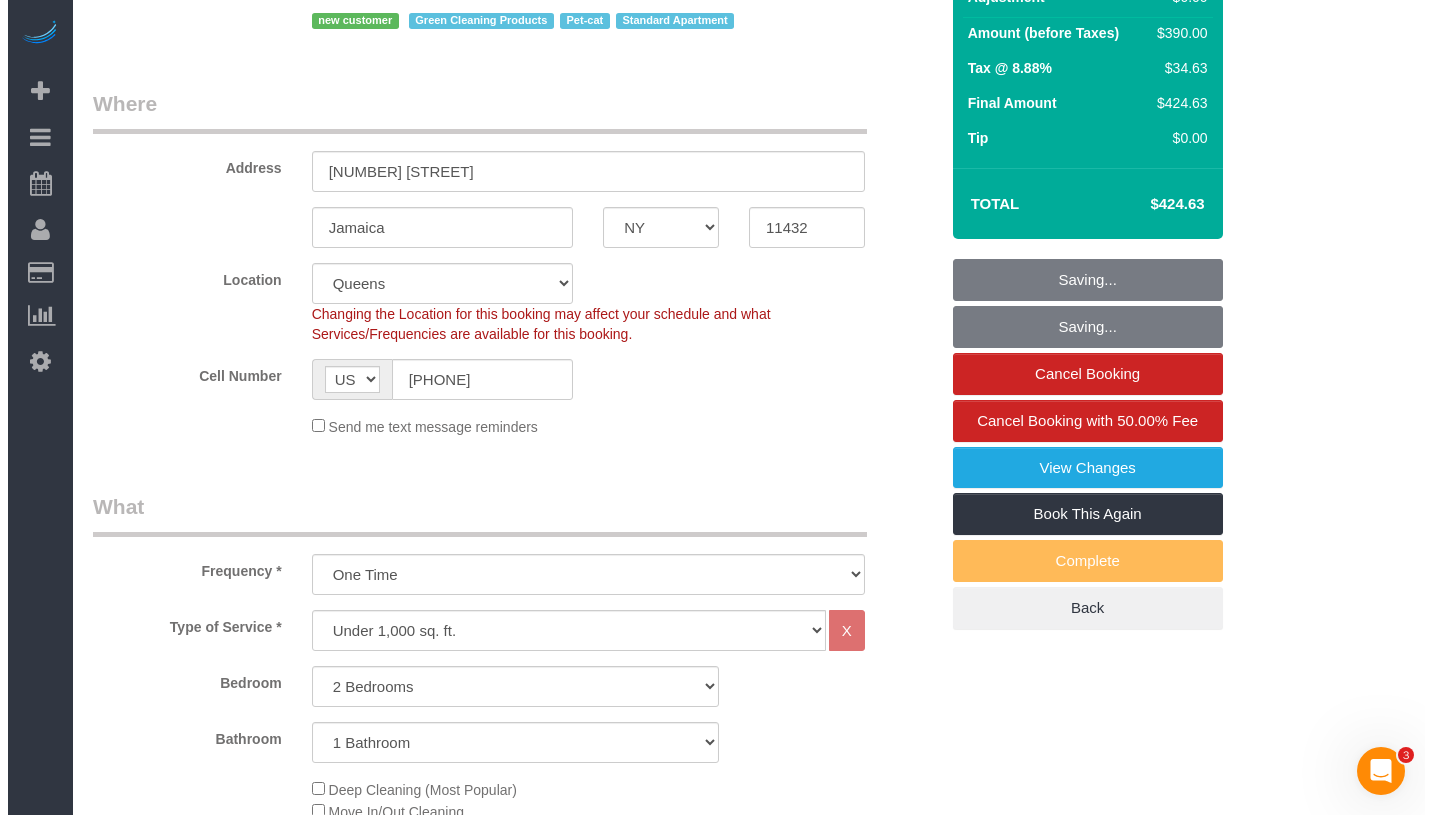 scroll, scrollTop: 0, scrollLeft: 0, axis: both 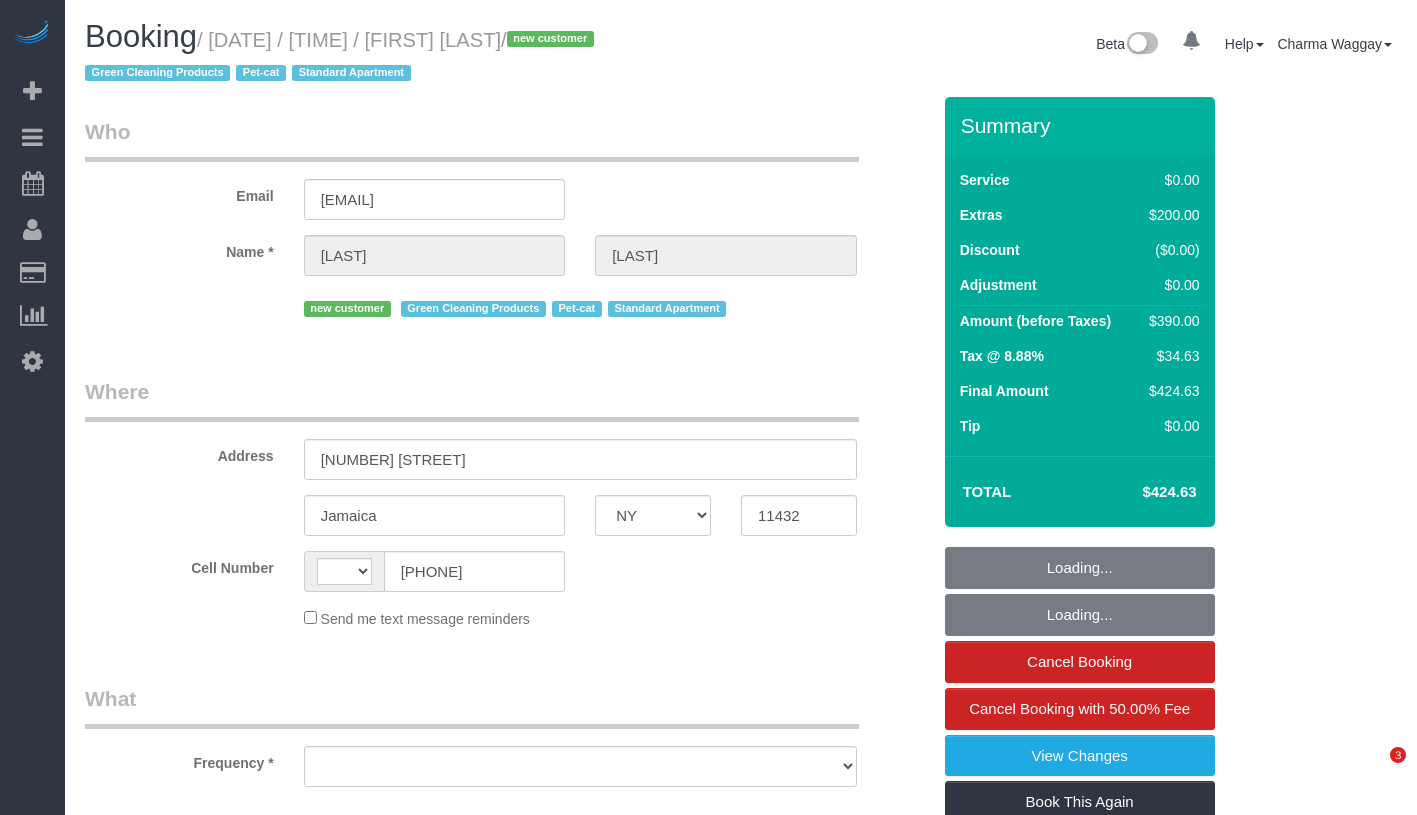 select on "NY" 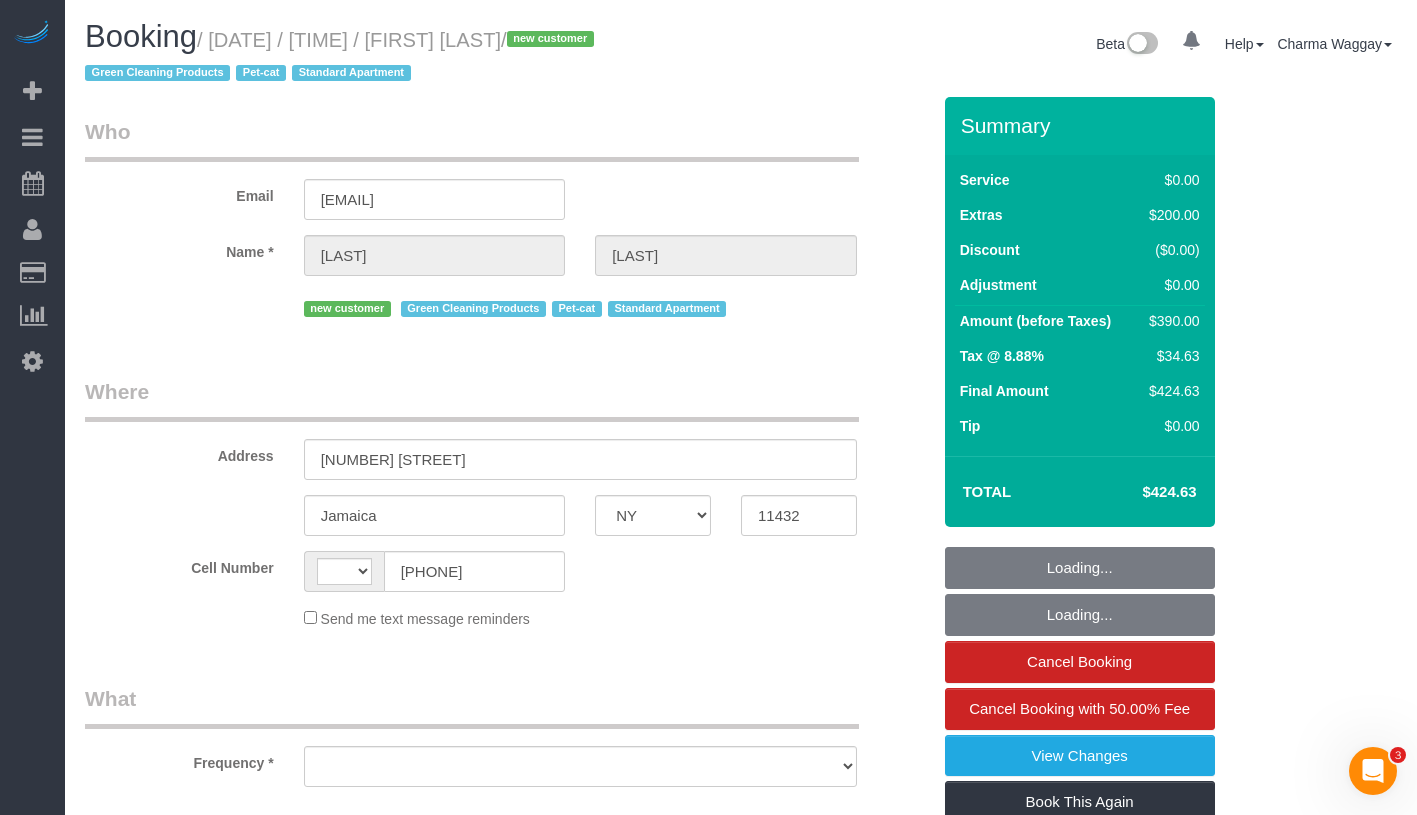 scroll, scrollTop: 0, scrollLeft: 0, axis: both 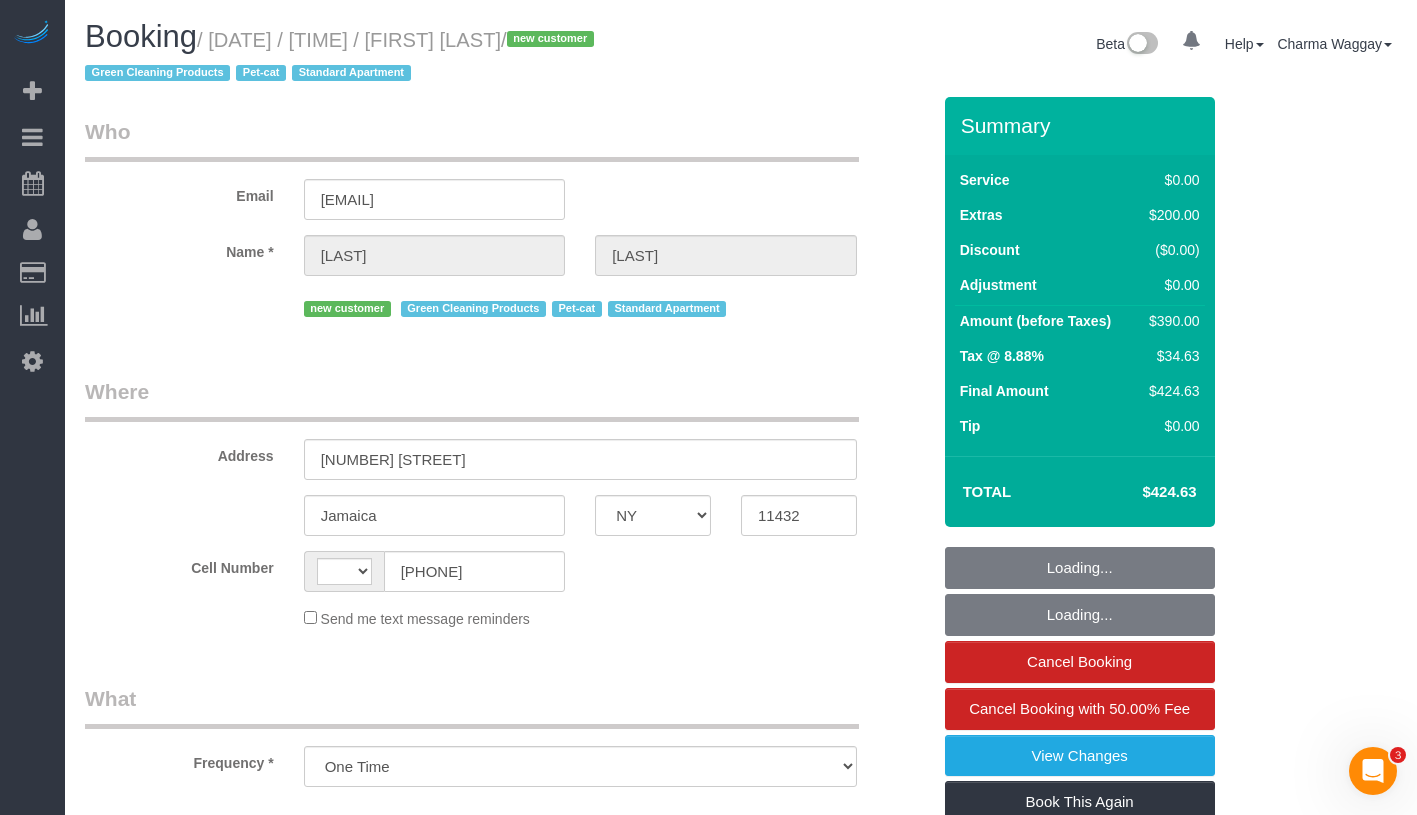 select on "string:stripe-pm_1RtB9f4VGloSiKo7wH8q8gS7" 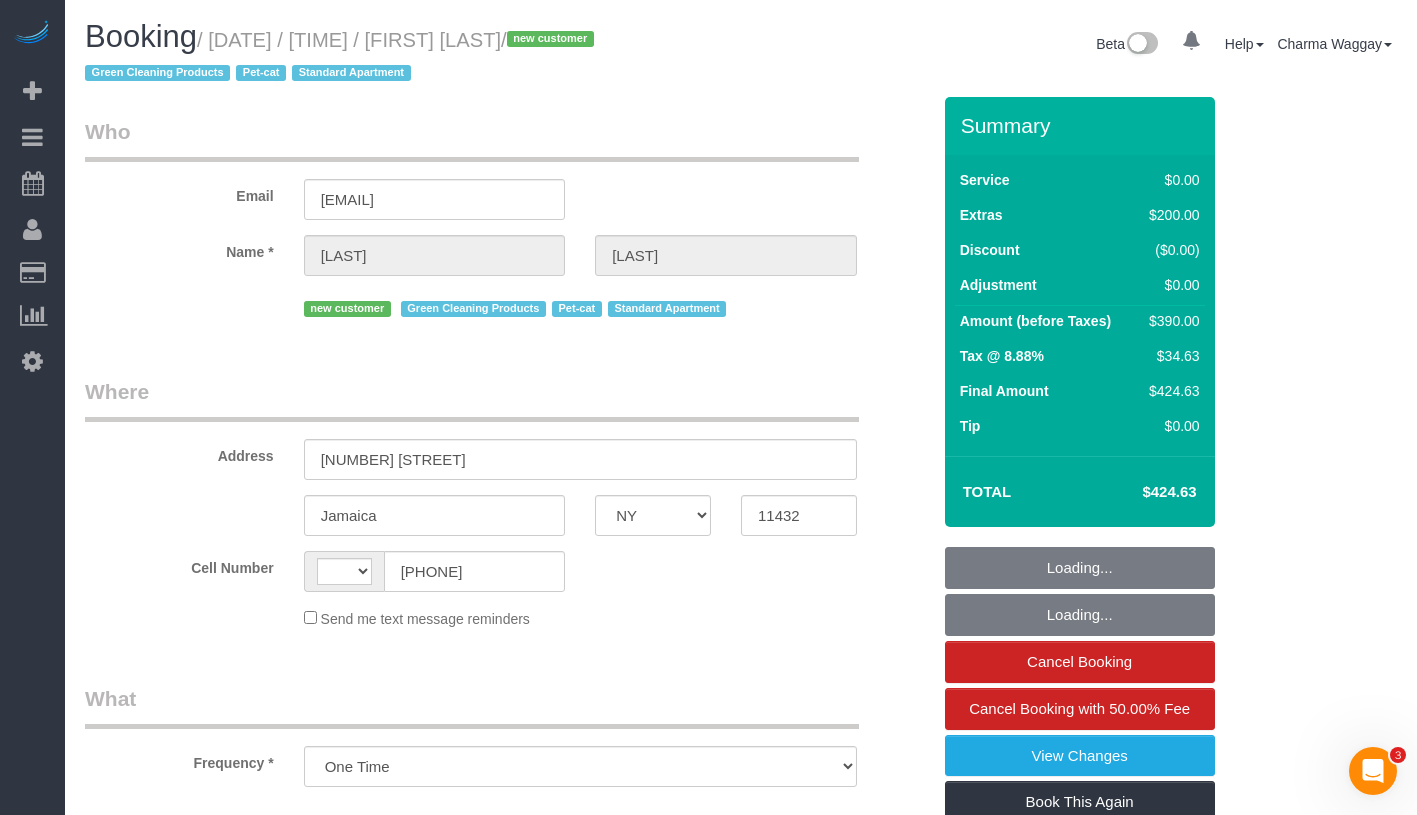 select on "number:58" 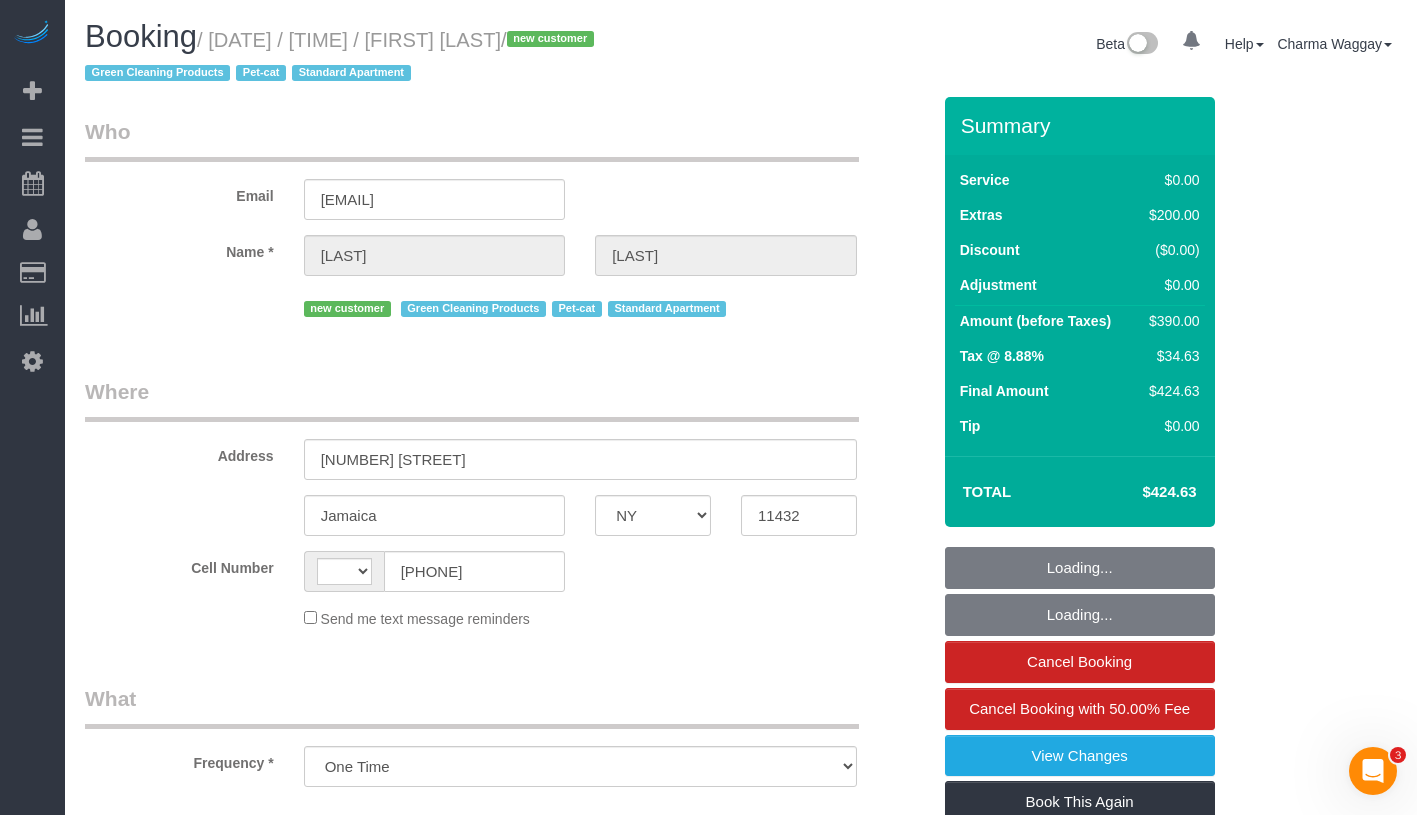 select on "number:5" 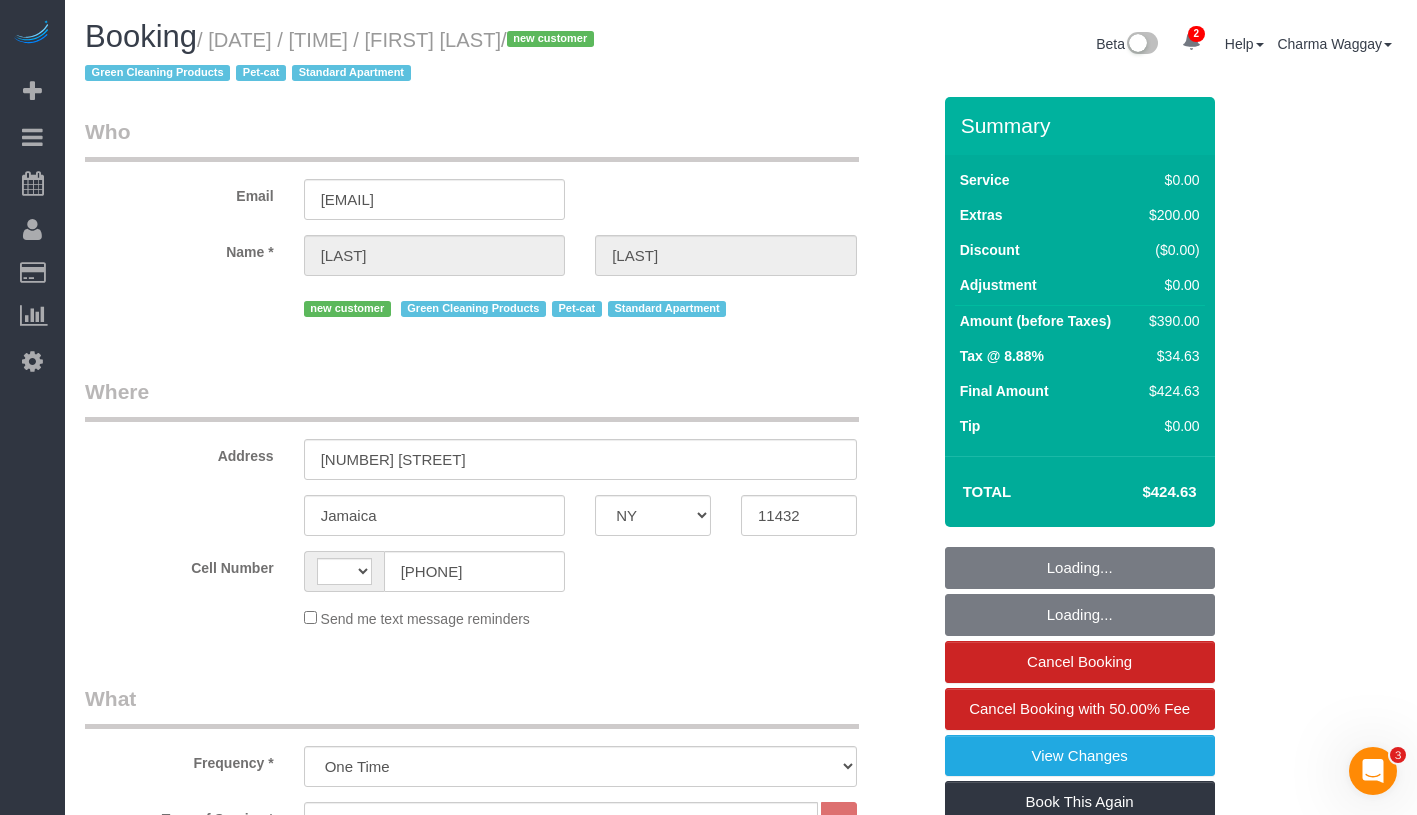 select on "string:US" 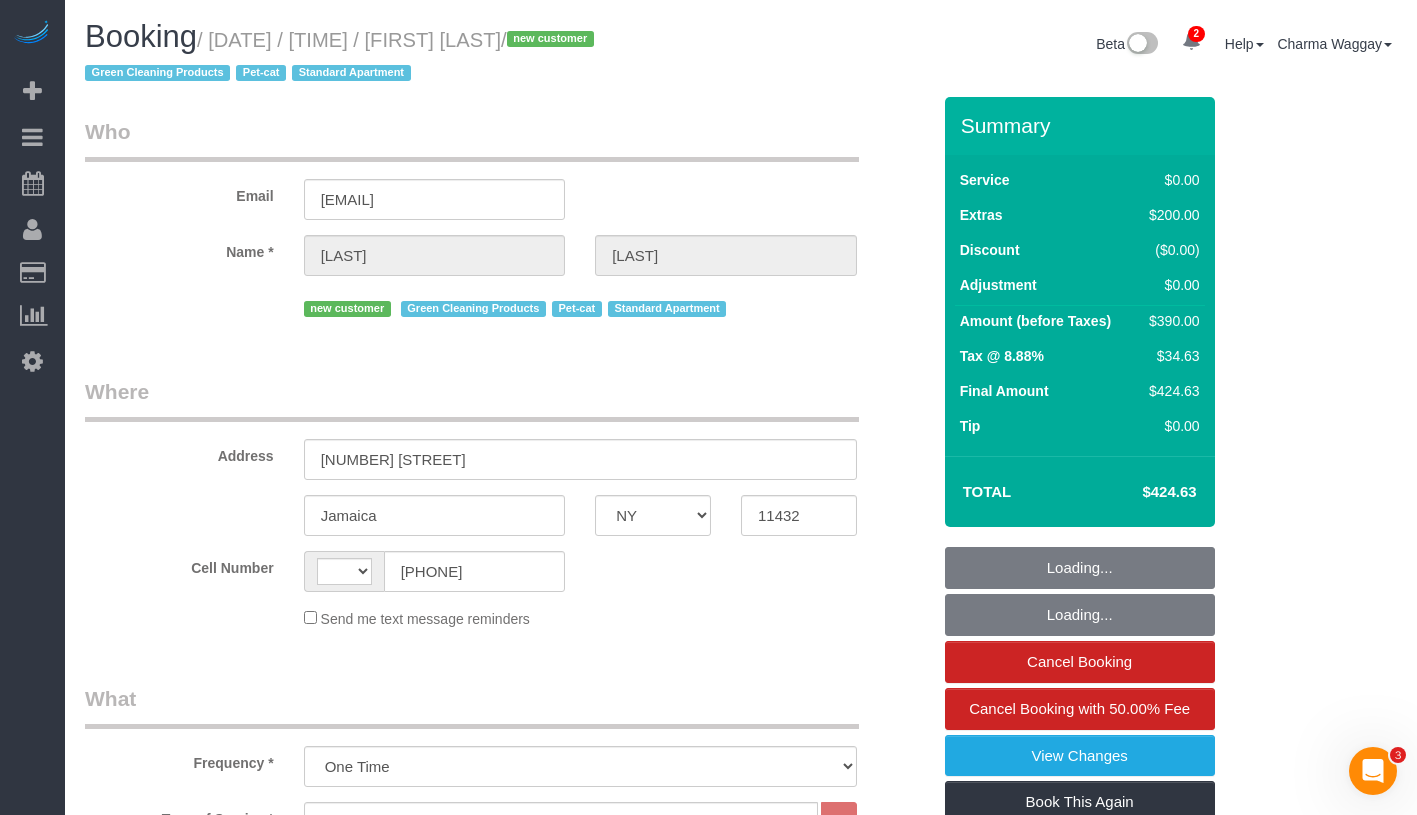 select on "spot1" 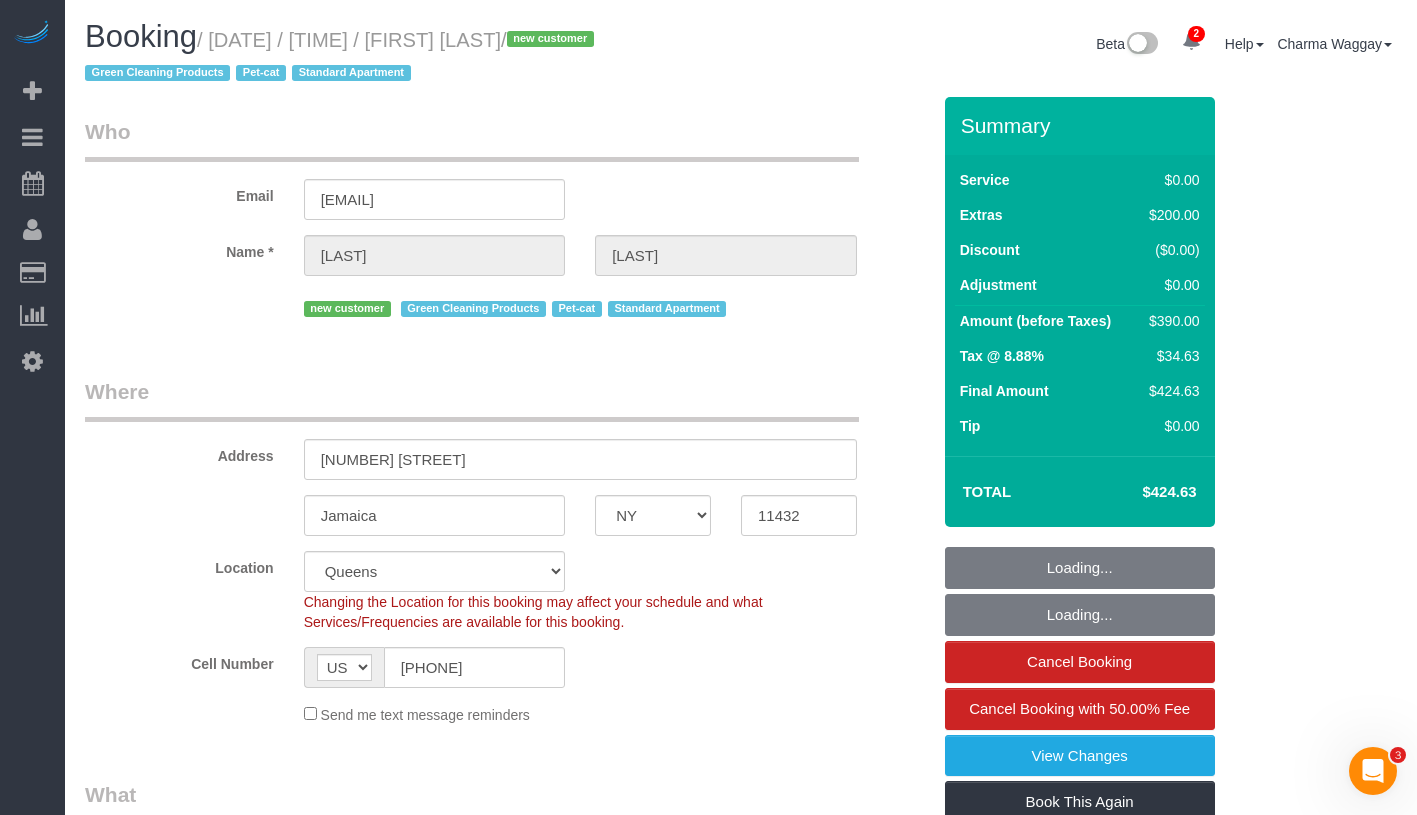 select on "object:917" 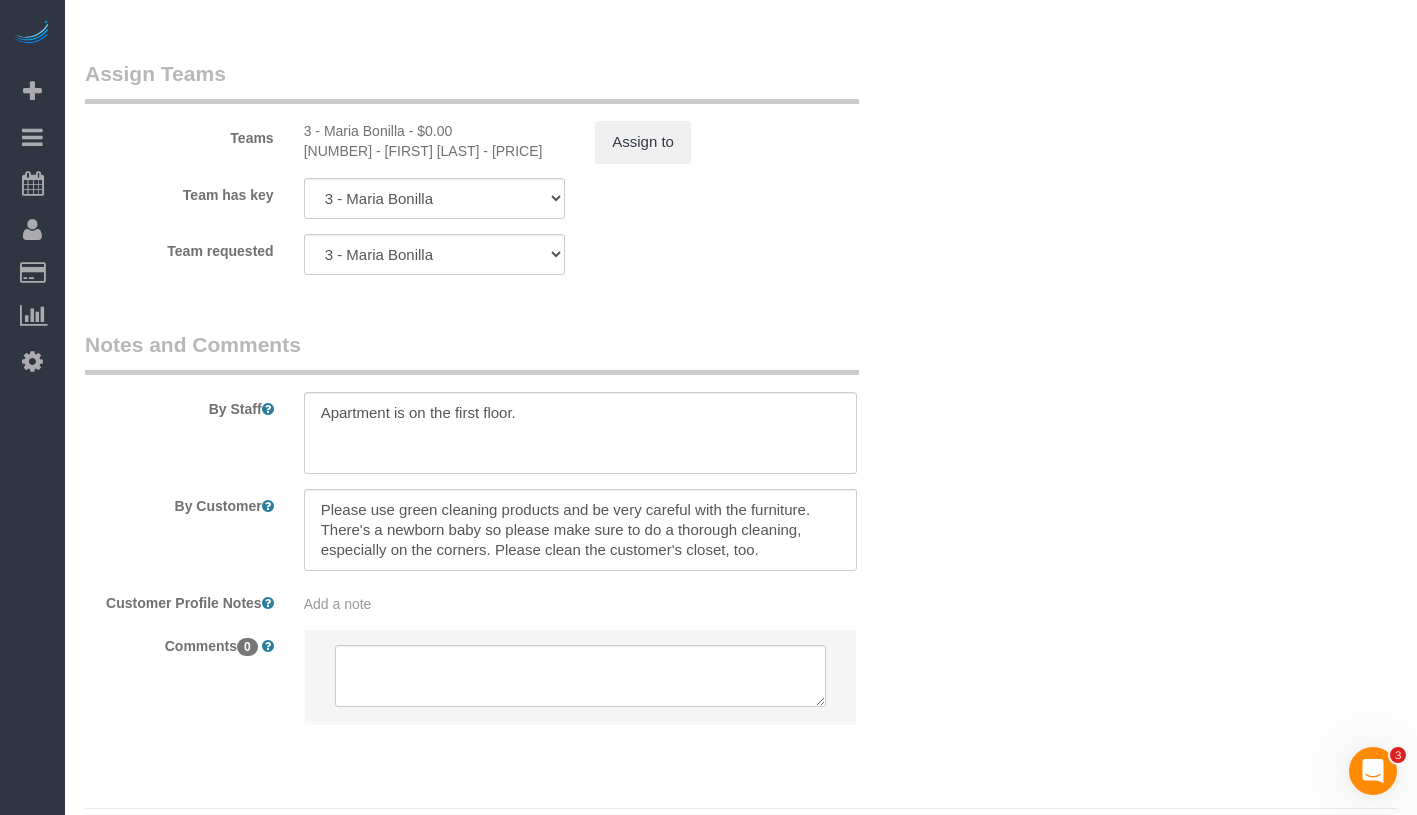 scroll, scrollTop: 2690, scrollLeft: 0, axis: vertical 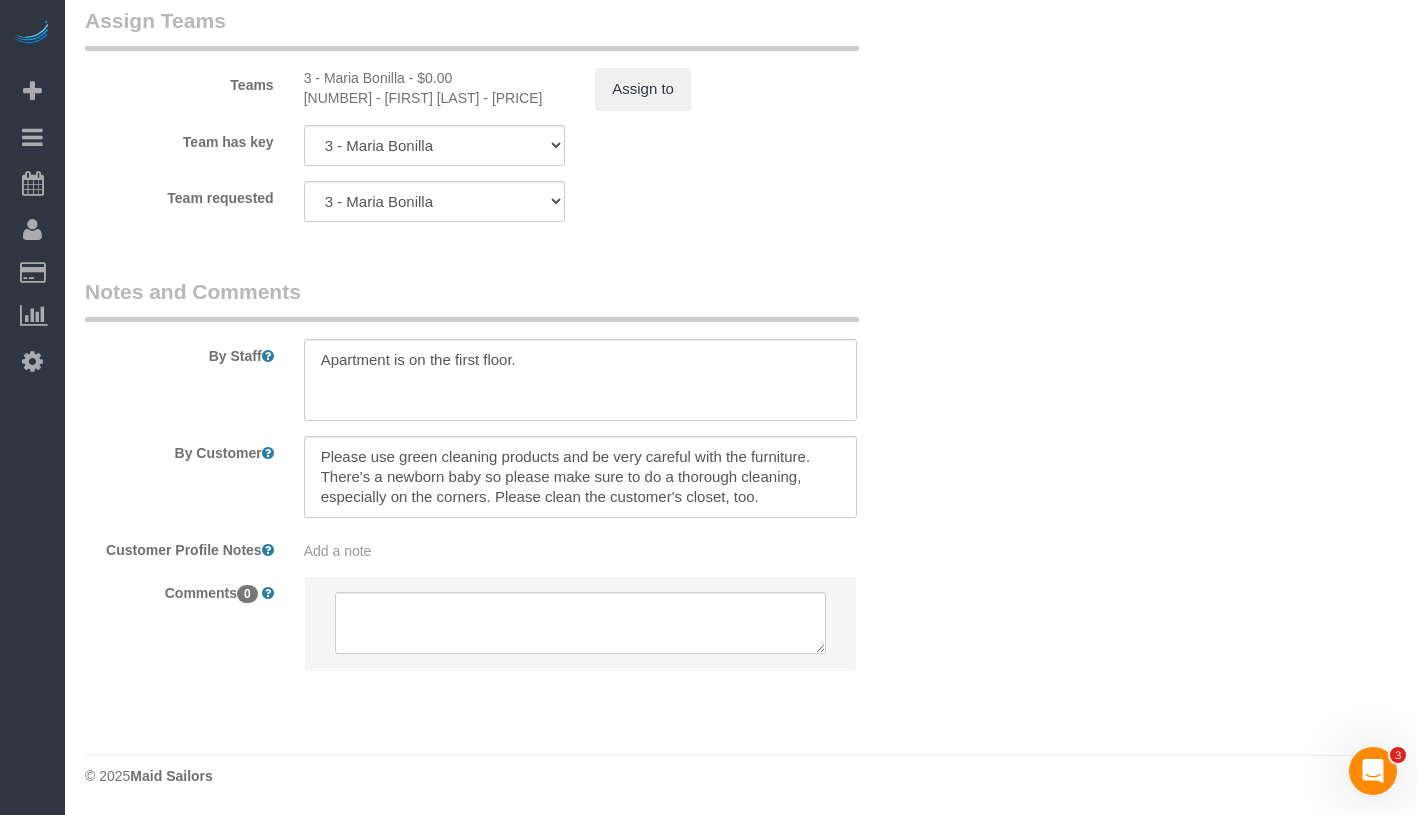 click on "By Staff
By Customer
Customer Profile Notes
Add a note
Comments
0" at bounding box center [507, 483] 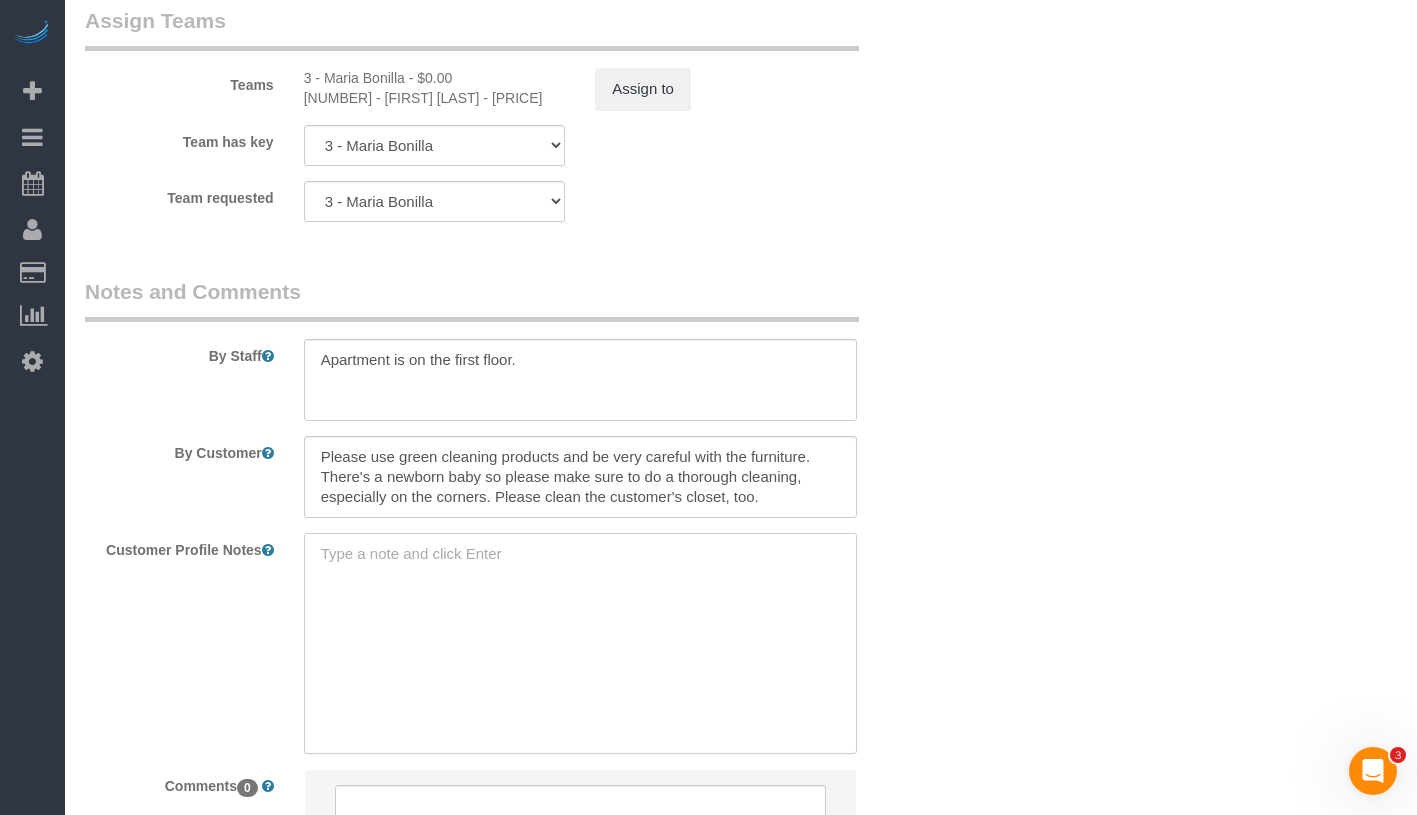 click at bounding box center (580, 643) 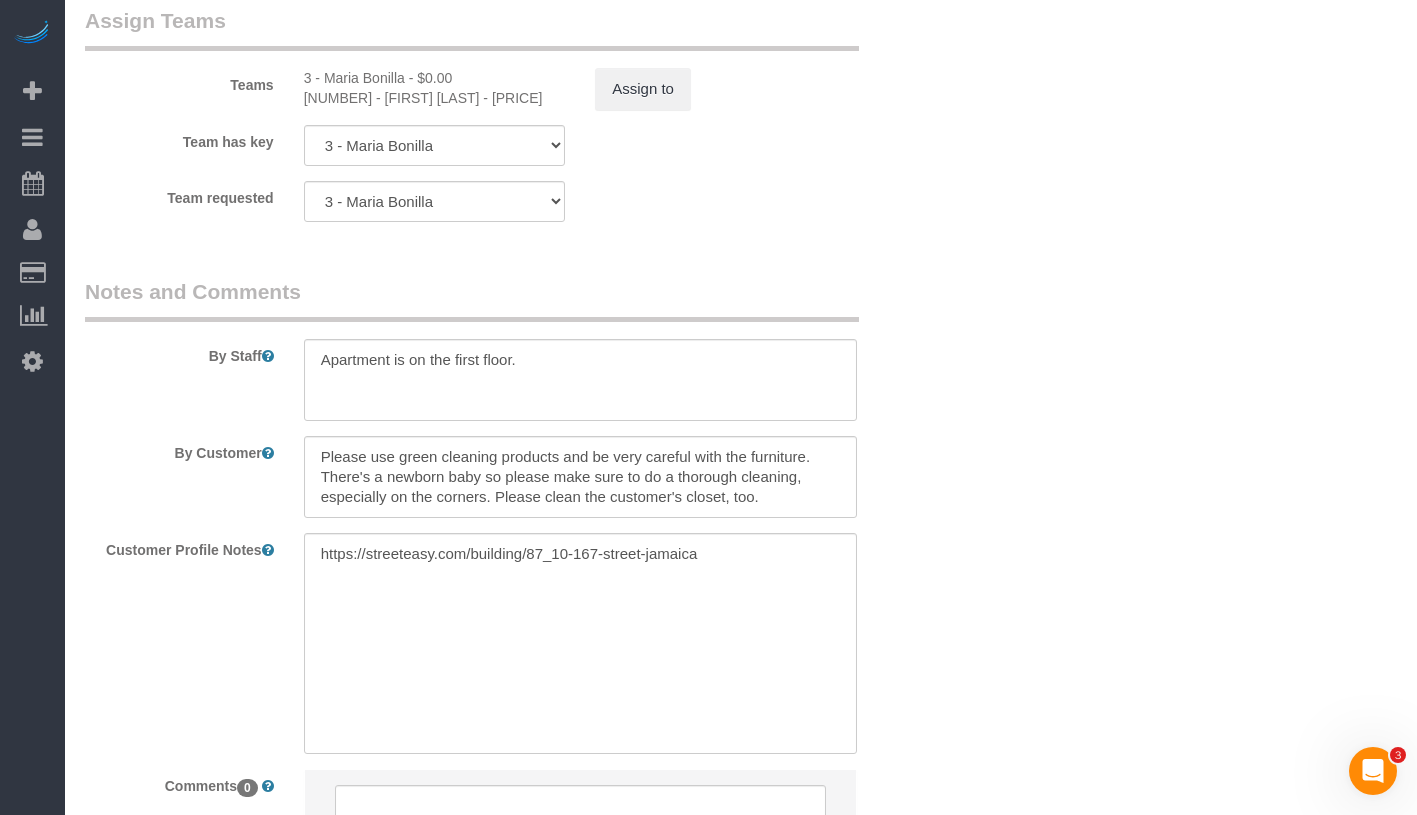 click on "Who
Email
[EMAIL]
Name *
[FIRST]
[LAST]
new customer
Green Cleaning Products
Pet-cat
Standard Apartment
Where
Address
[NUMBER] [STREET]
[CITY]
AK
AL
AR
AZ
CA
CO
CT
DC
DE
FL
GA
HI
IA
ID
IL
IN
KS
KY
LA
MA
MD
ME
MI
MN" at bounding box center [741, -827] 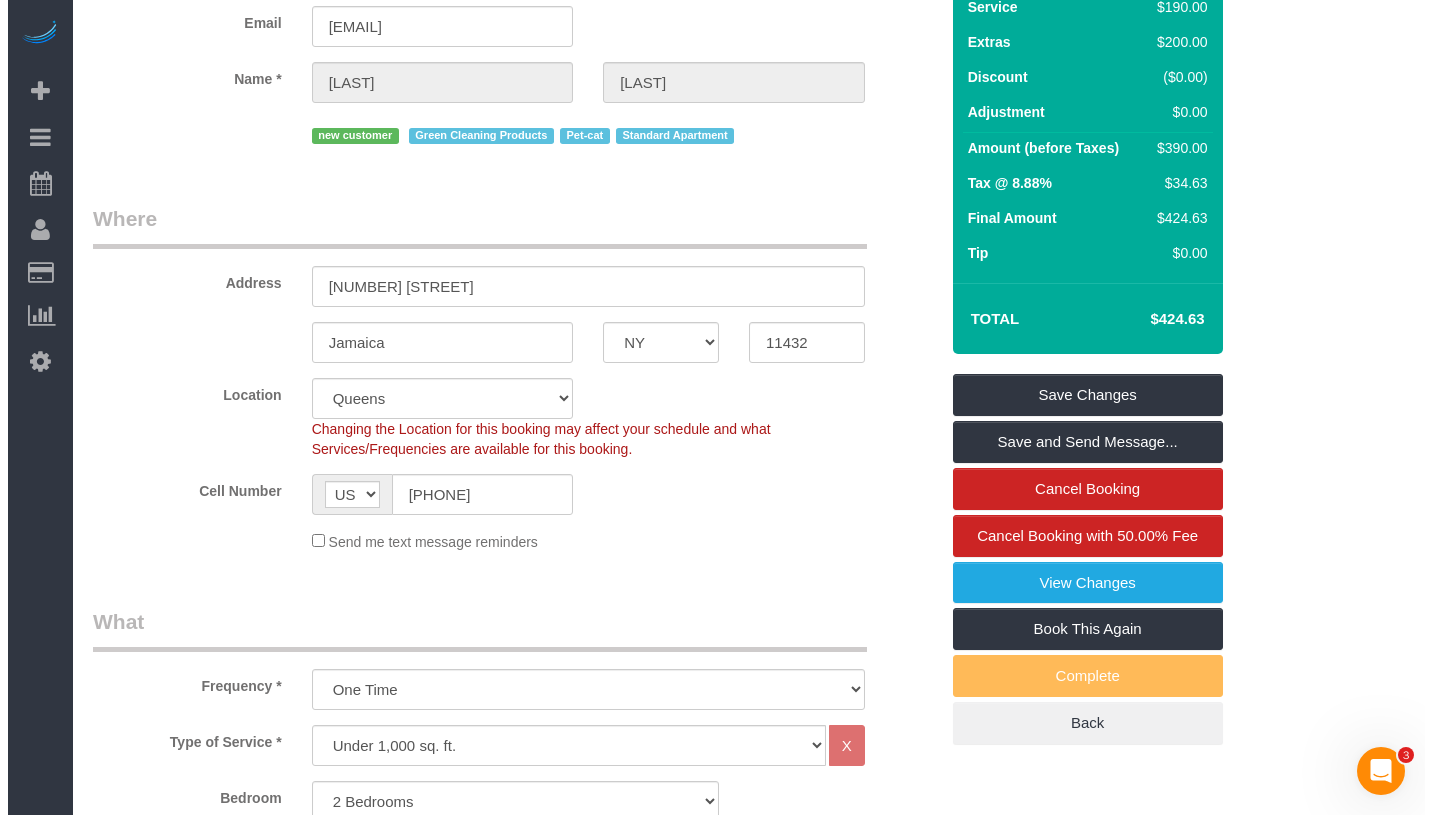 scroll, scrollTop: 0, scrollLeft: 0, axis: both 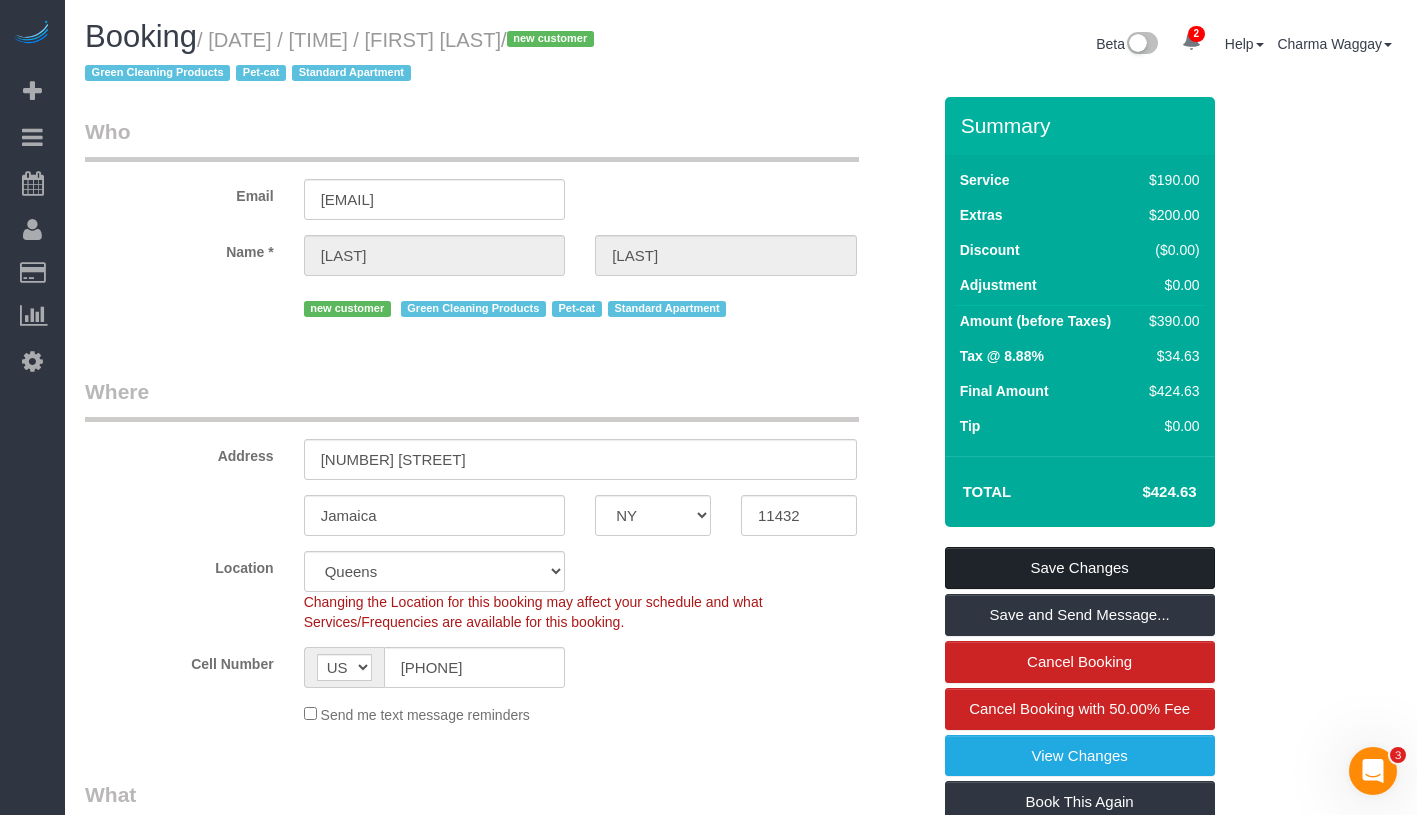 click on "Save Changes" at bounding box center [1080, 568] 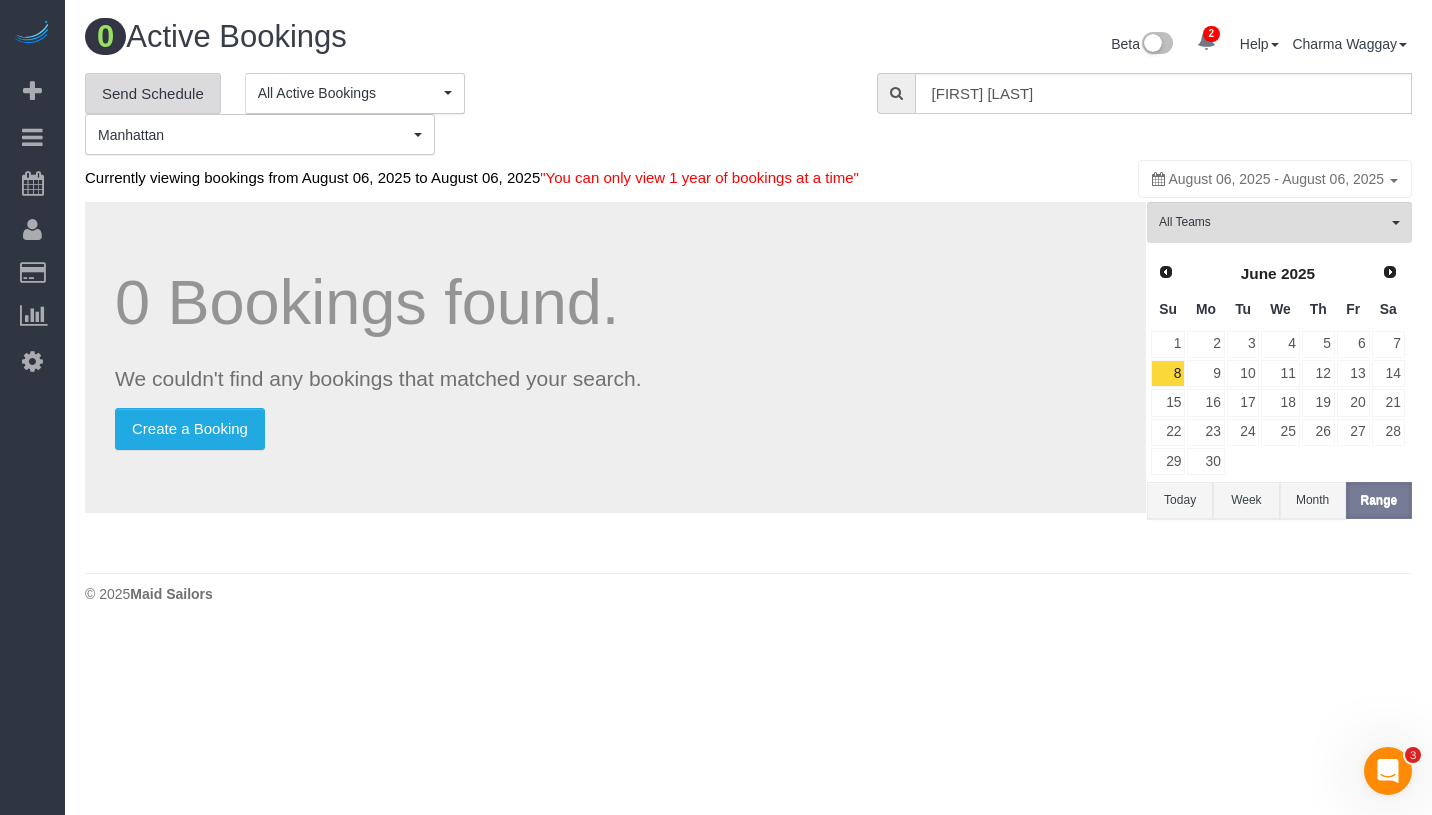 click on "Send Schedule" at bounding box center (153, 94) 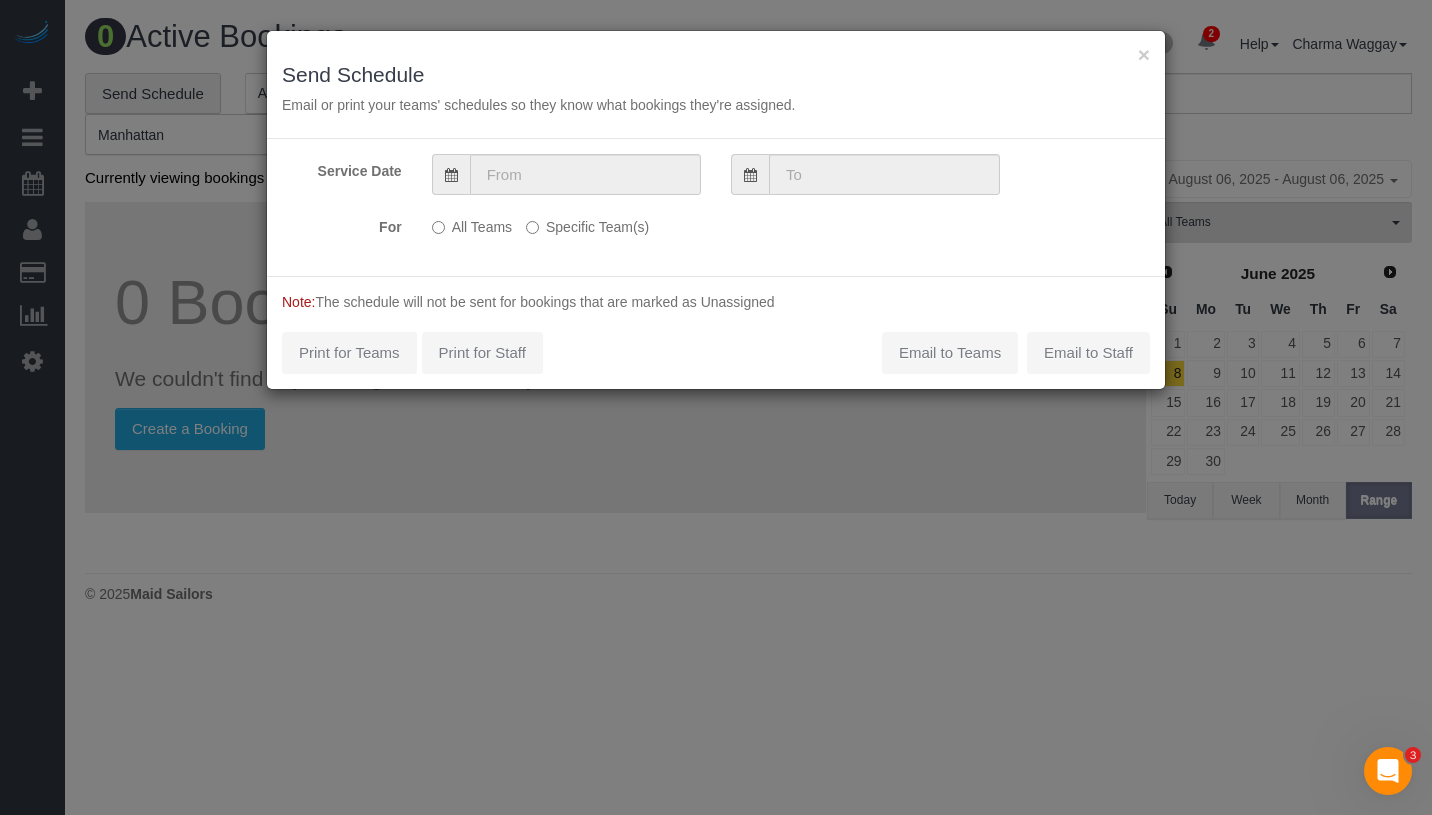 click on "Specific Team(s)" at bounding box center [587, 223] 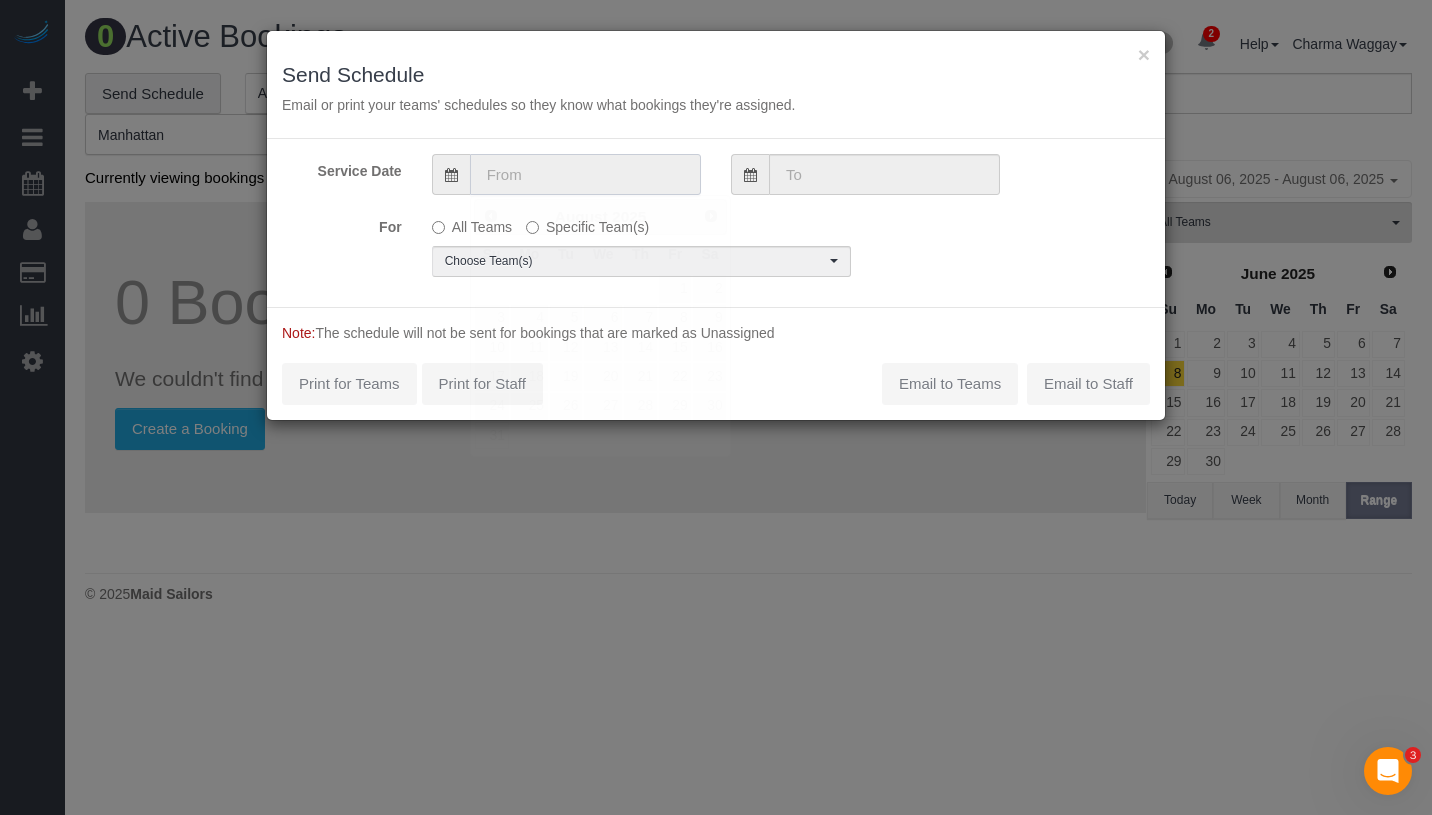 click at bounding box center [585, 174] 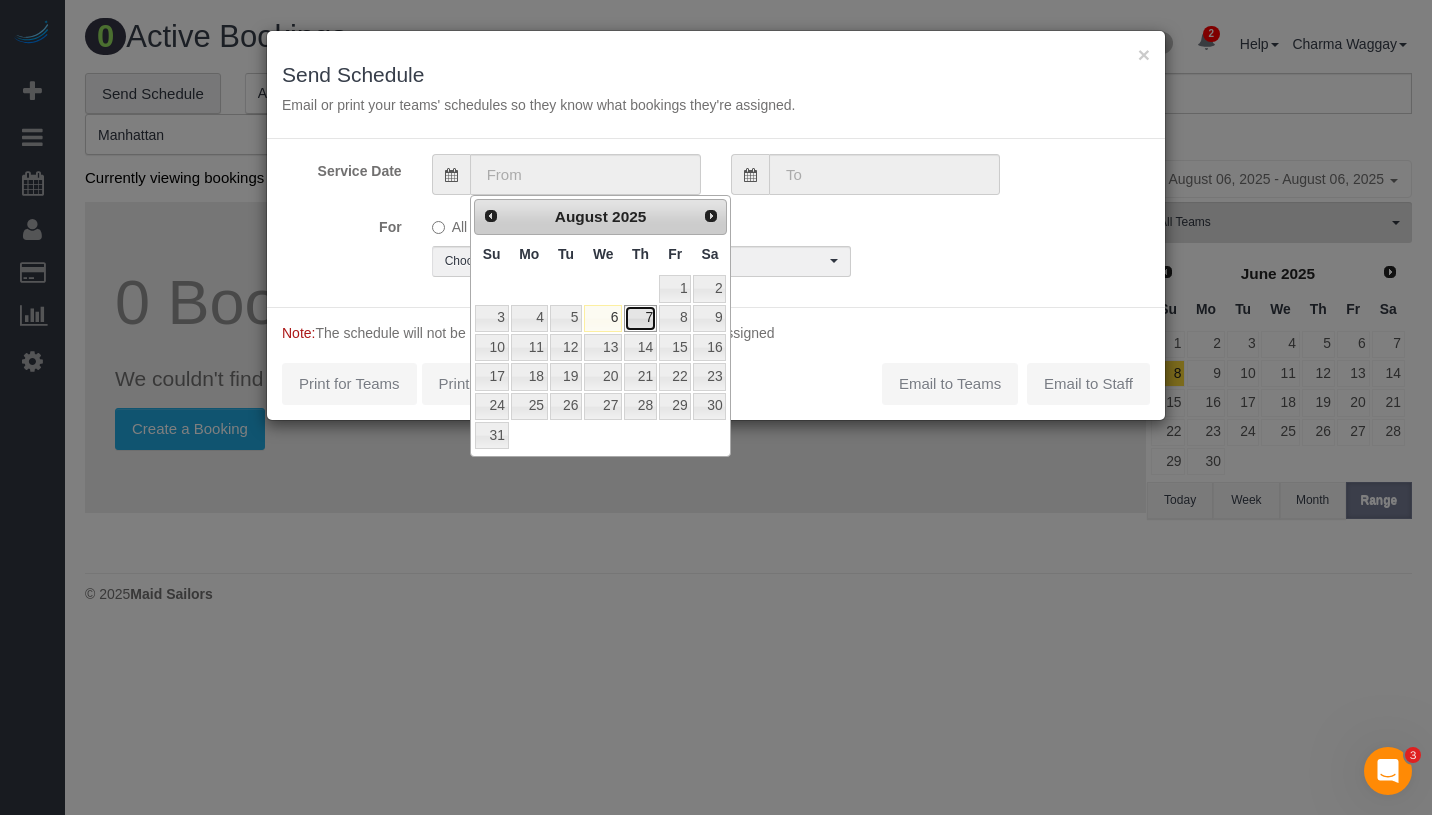 click on "7" at bounding box center (640, 318) 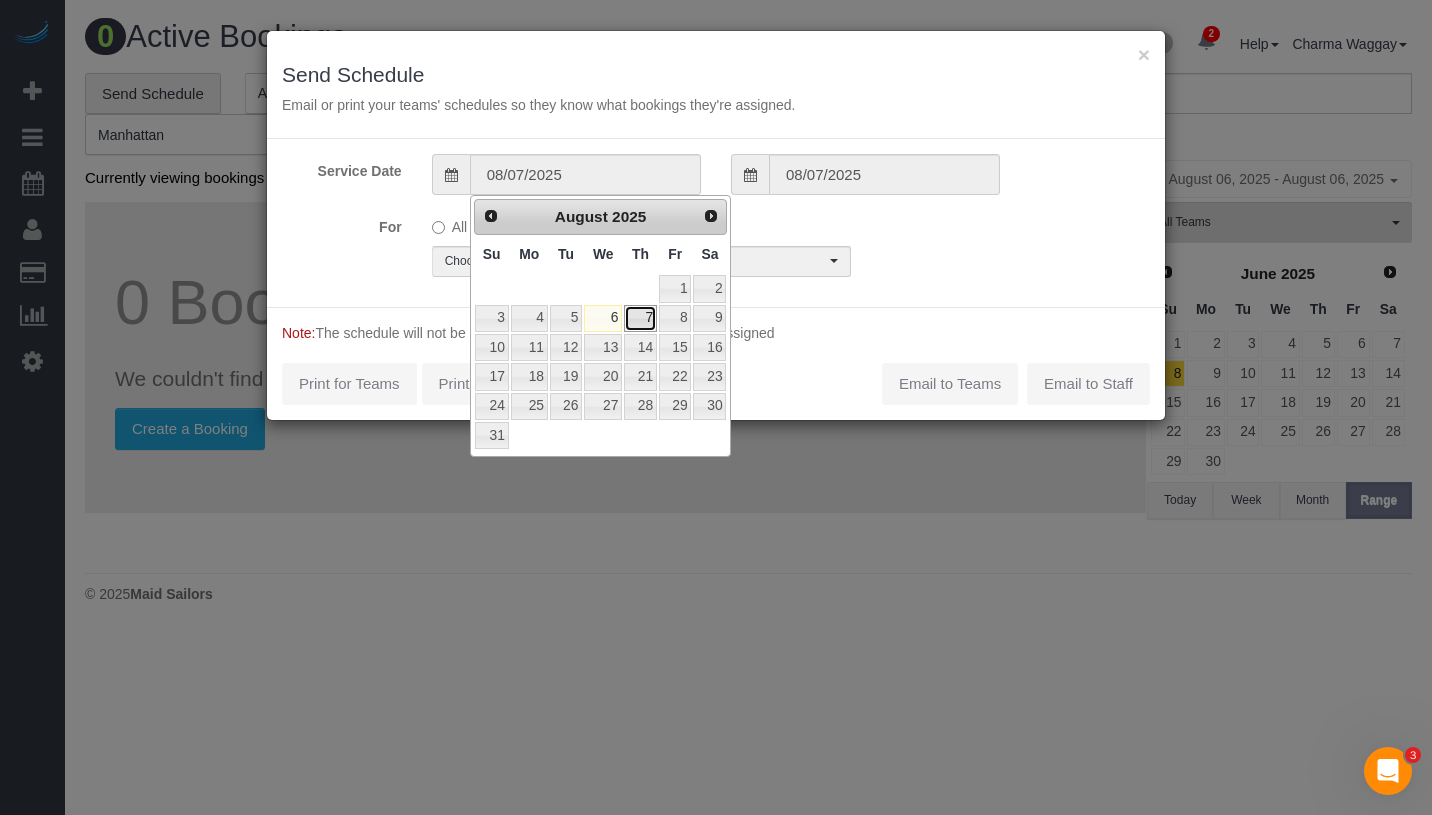click on "7" at bounding box center (640, 318) 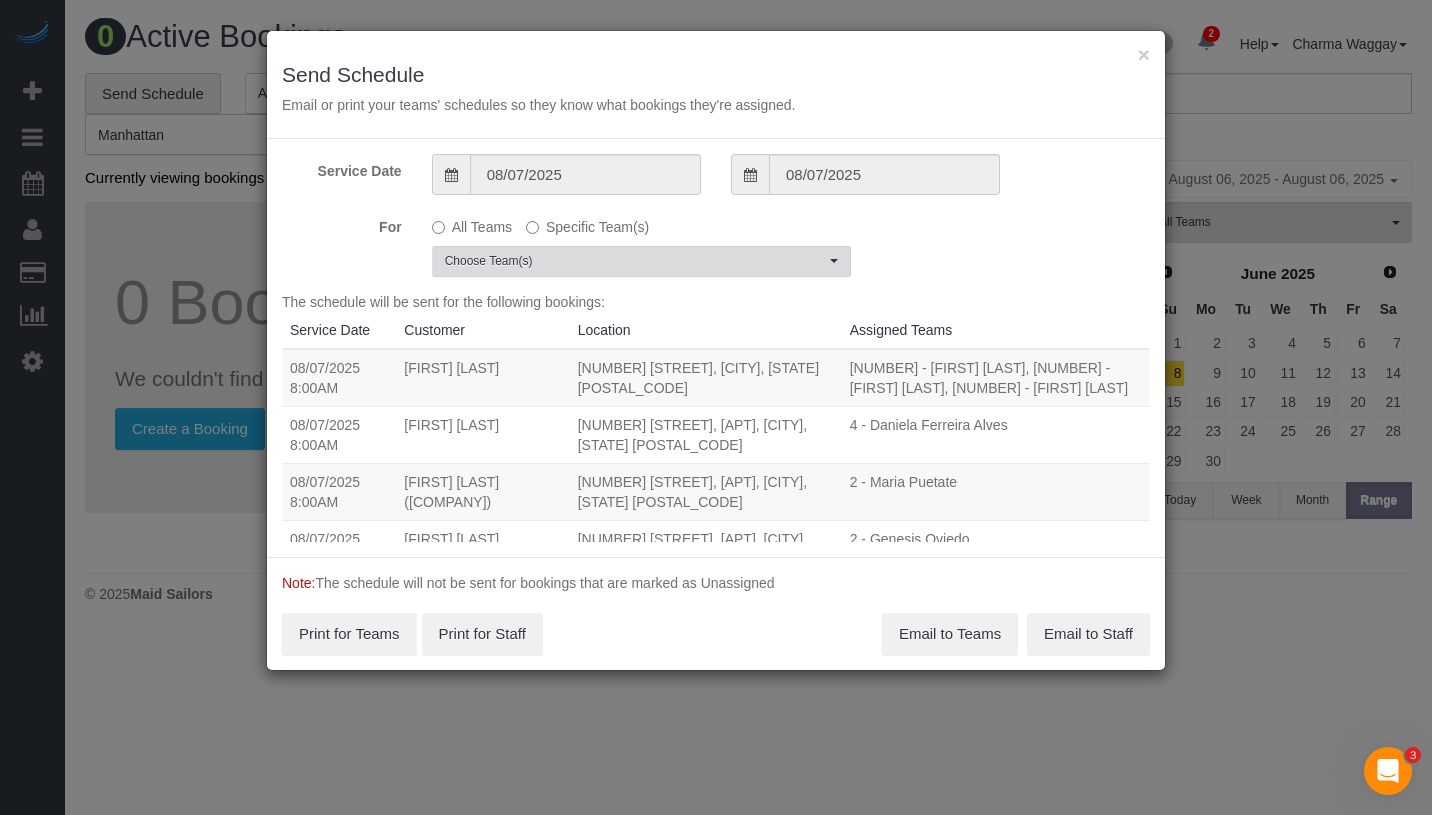 click on "Choose Team(s)" at bounding box center [635, 261] 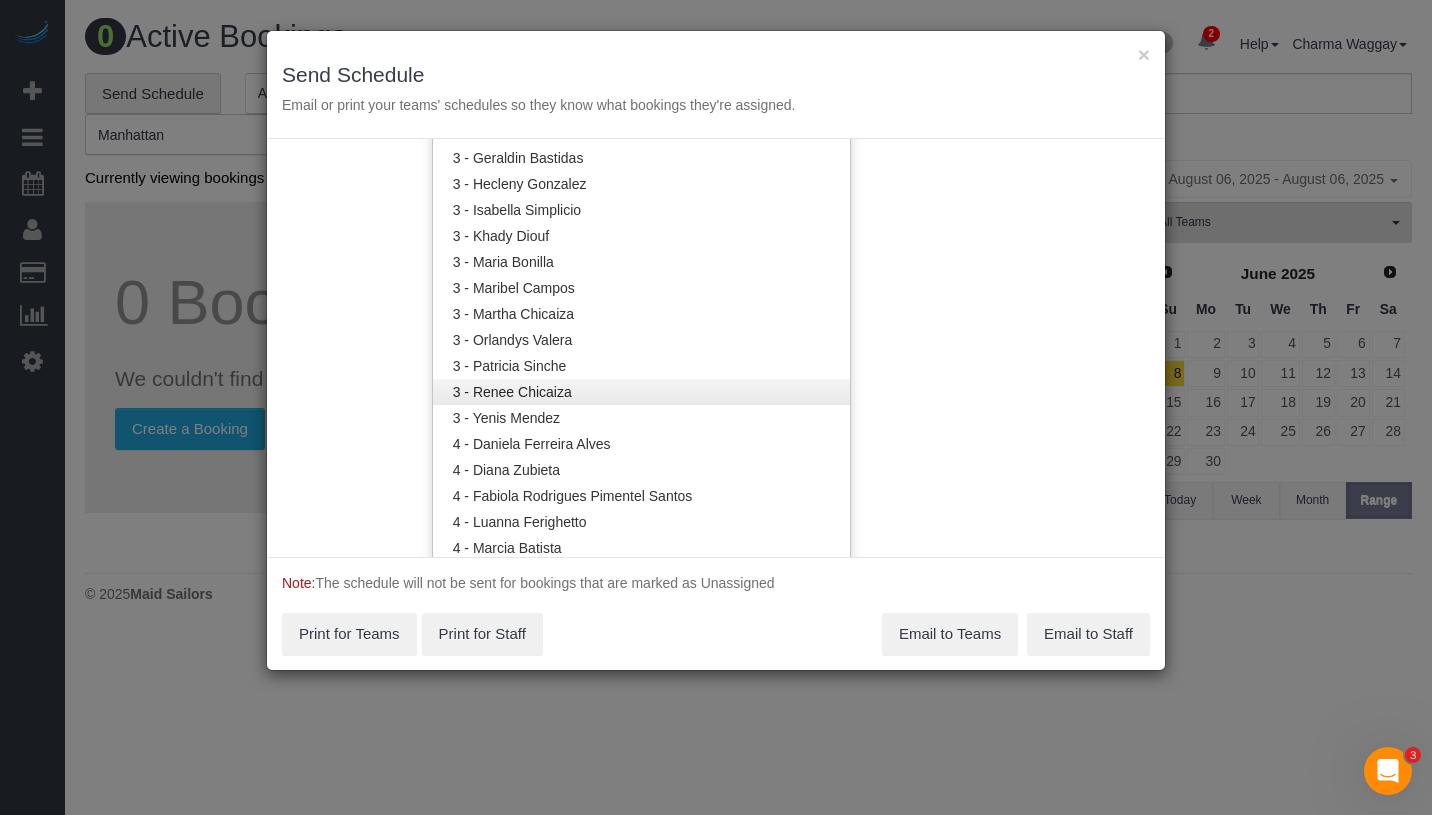 scroll, scrollTop: 1865, scrollLeft: 0, axis: vertical 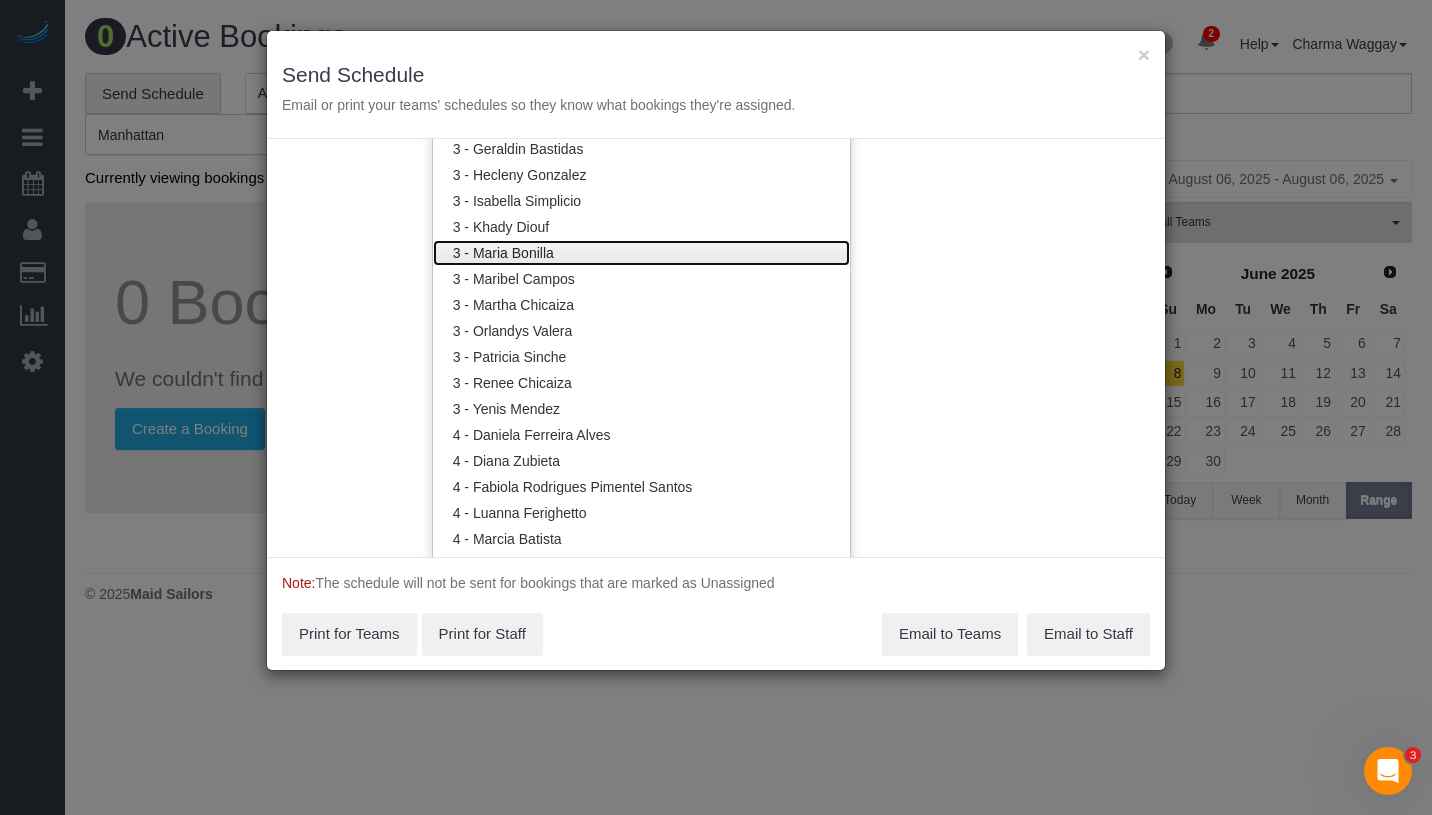 click on "3 - Maria Bonilla" at bounding box center (641, 253) 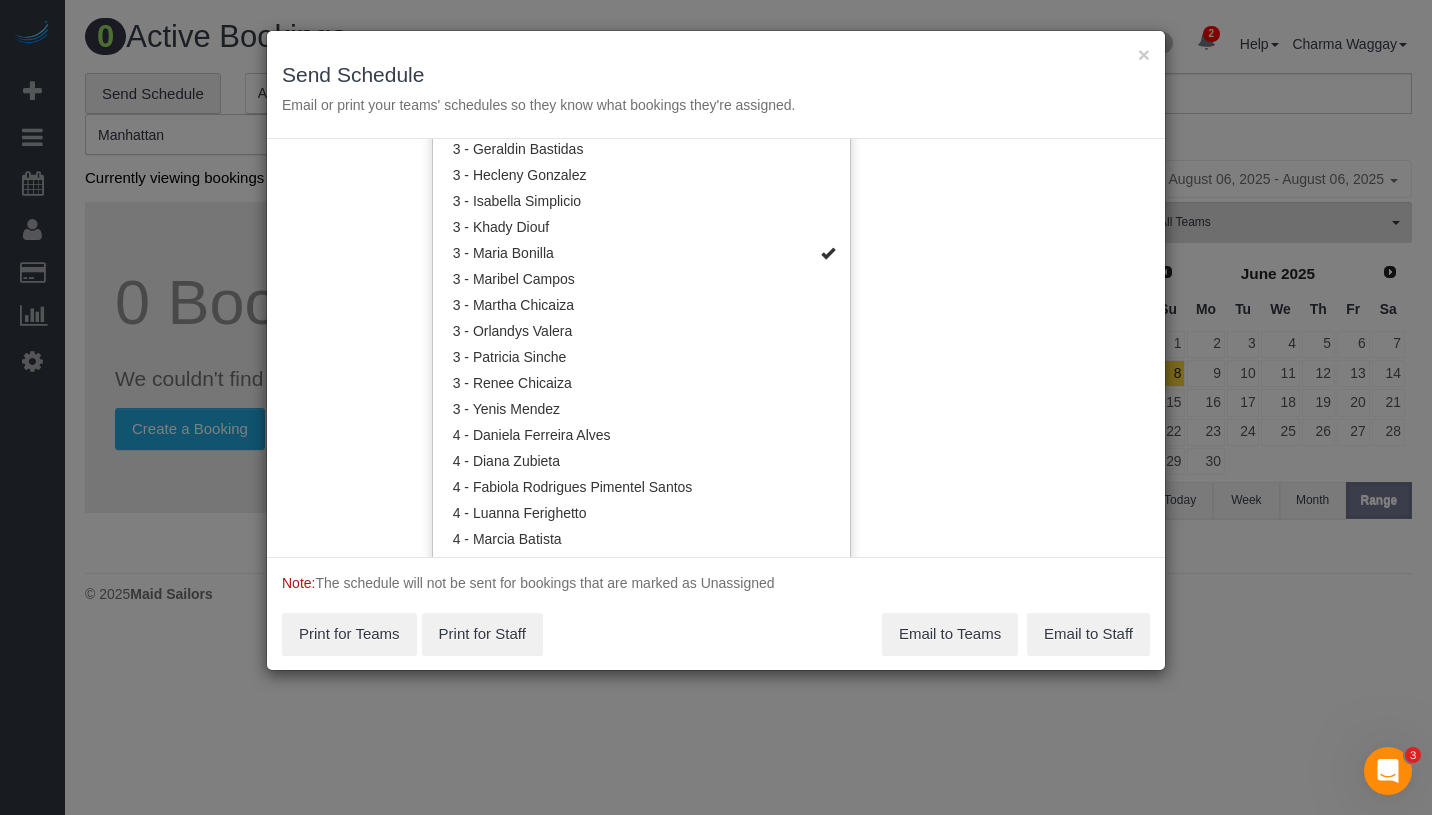 click on "Service Date
[DATE]
[DATE]
For
All Teams
Specific Team(s)
[NUMBER] - [FIRST] [LAST]
Choose Team(s)
* - [INITIAL]
*Irene Flores - Test
[NUMBER] - [FIRST] [LAST]
[NUMBER] - [FIRST] [LAST]" at bounding box center (716, 348) 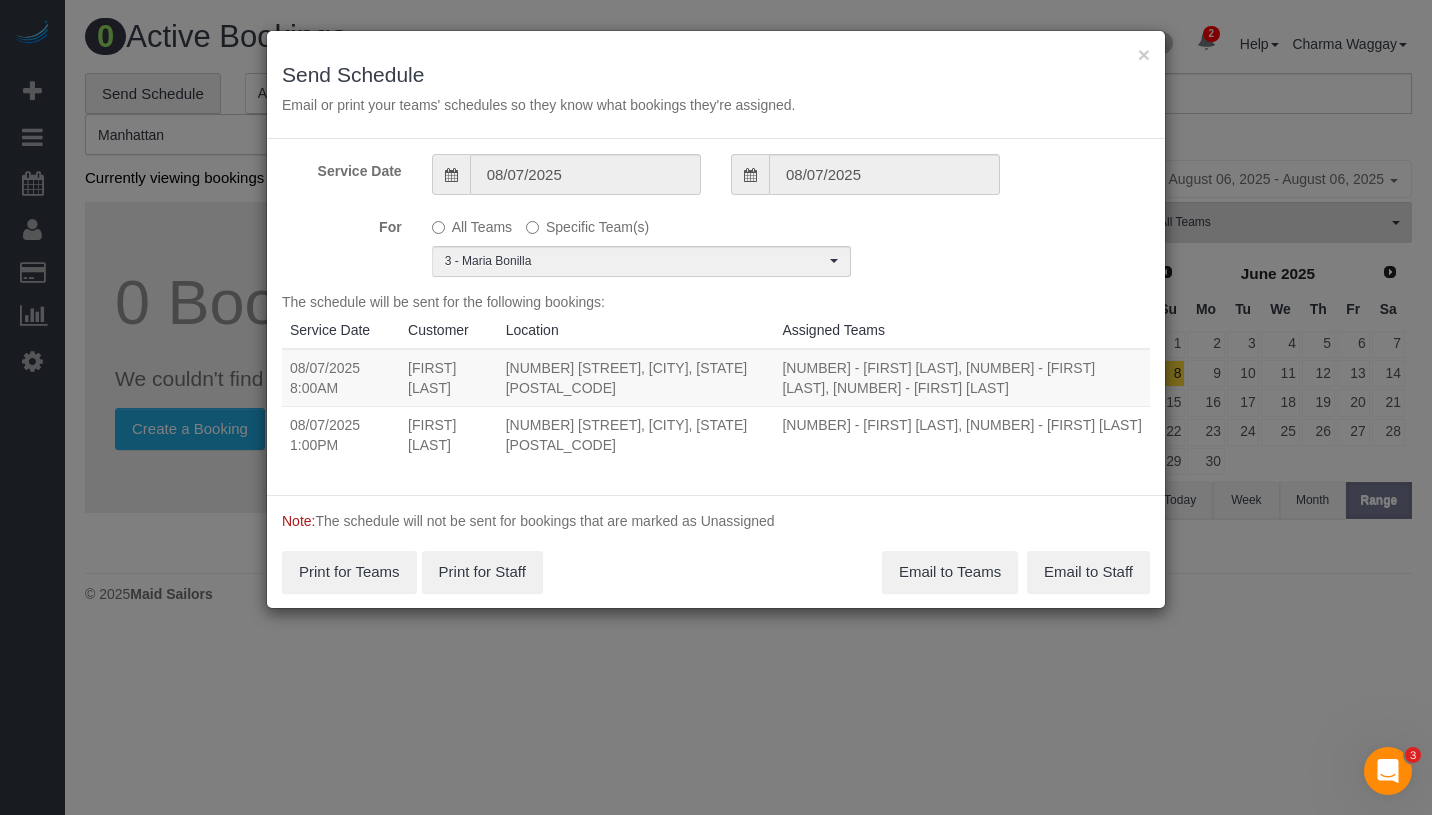 drag, startPoint x: 292, startPoint y: 366, endPoint x: 746, endPoint y: 445, distance: 460.82208 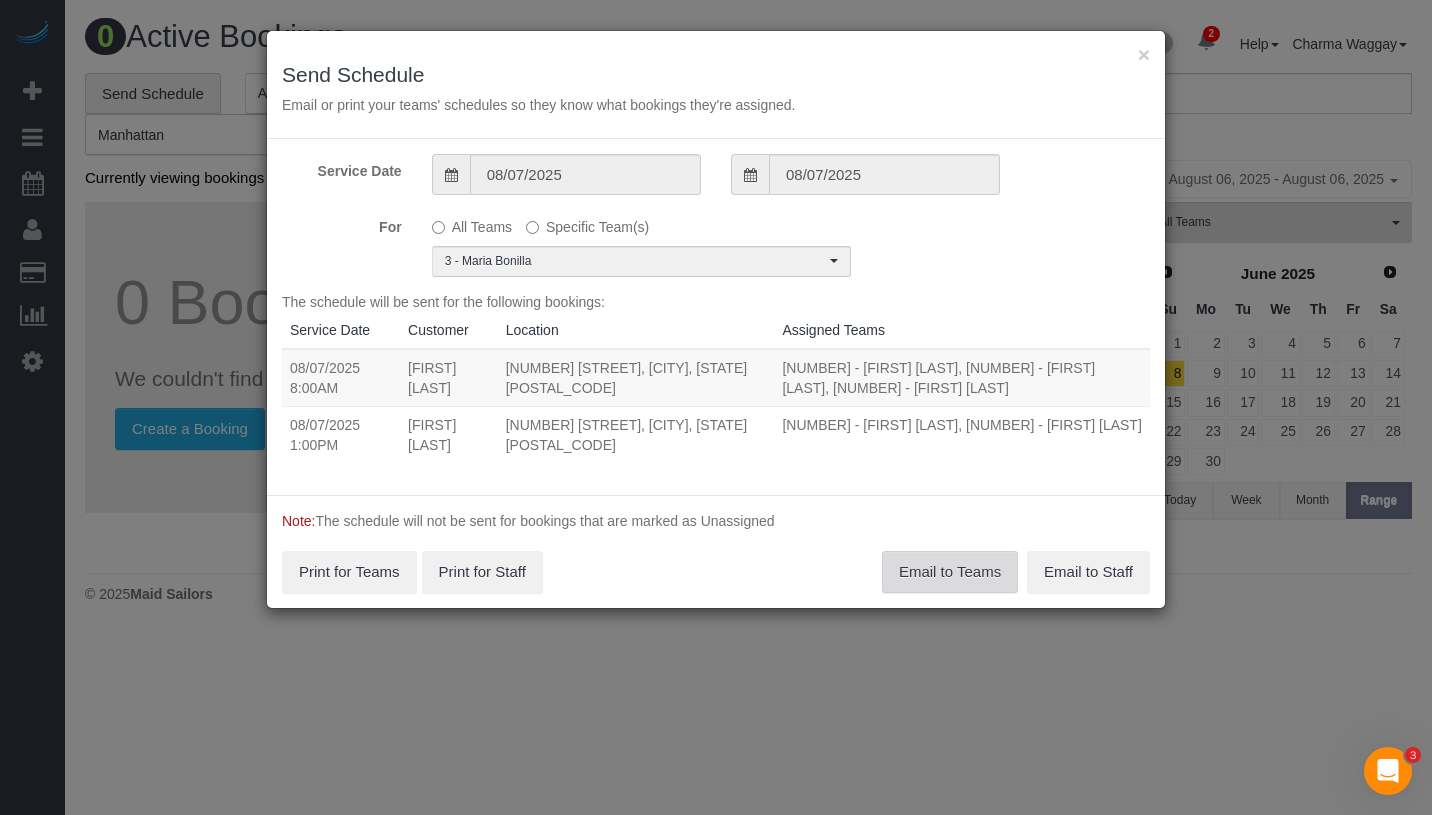 click on "Email to Teams" at bounding box center (950, 572) 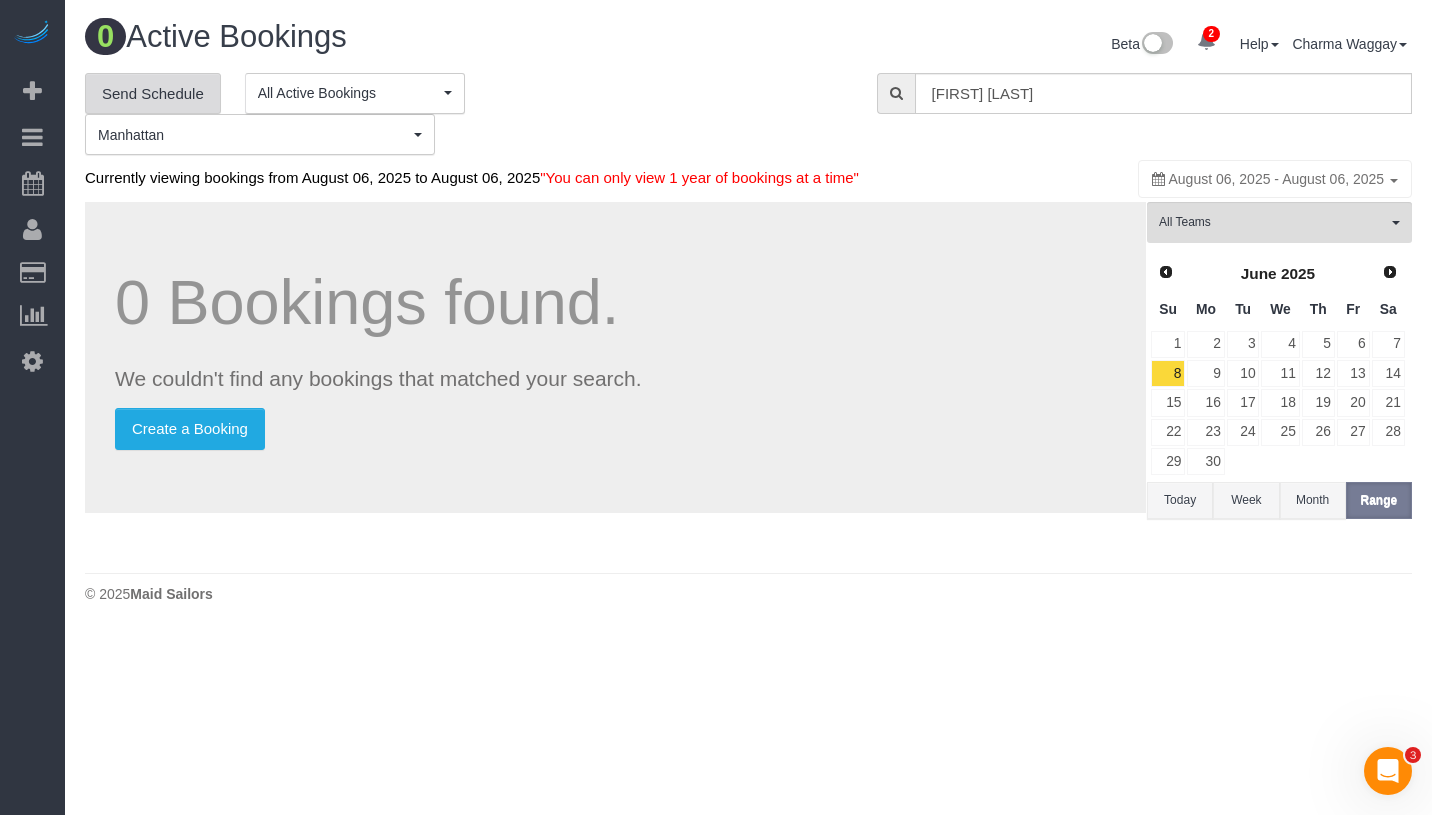 click on "Send Schedule" at bounding box center (153, 94) 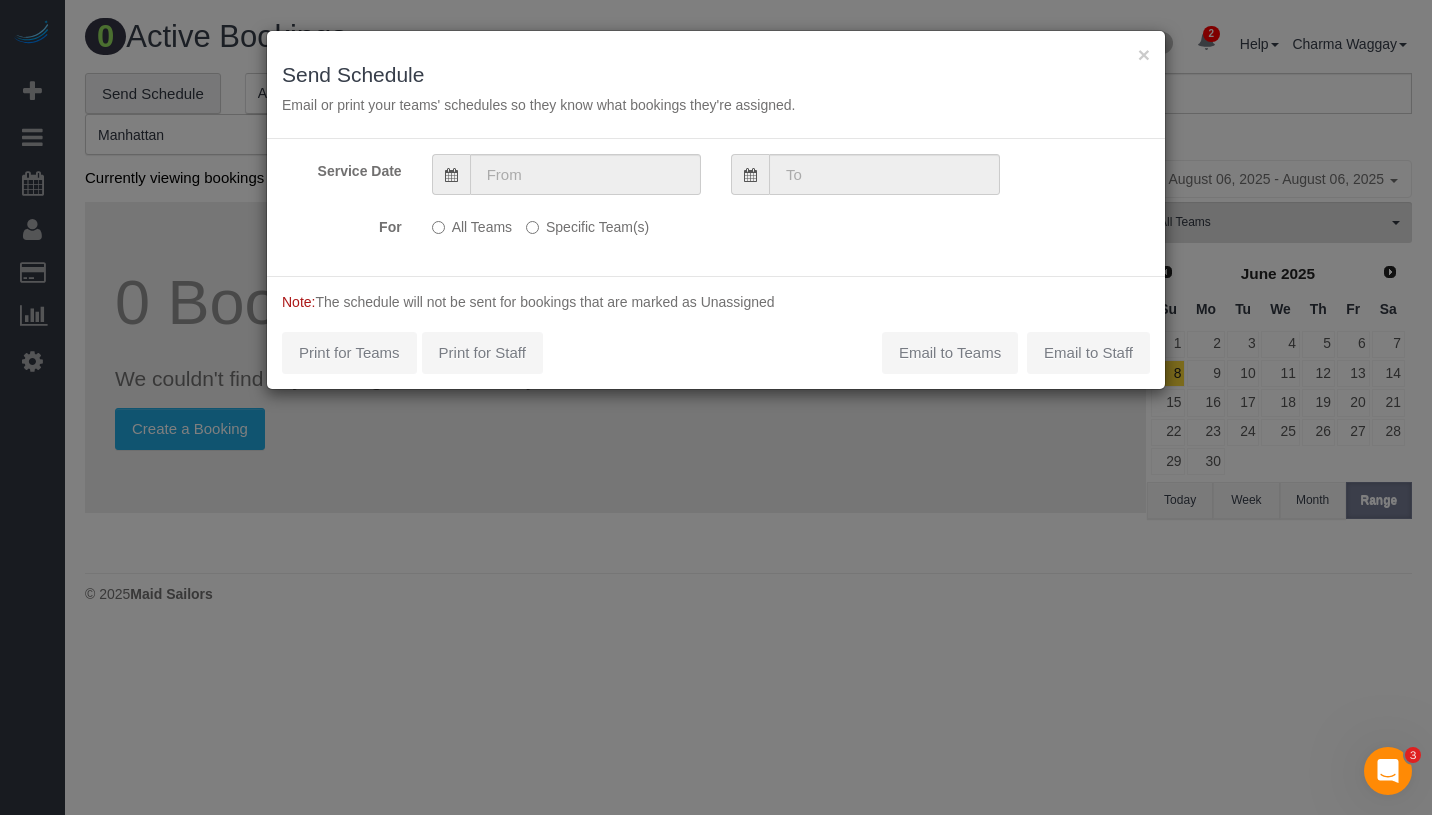 click on "Specific Team(s)" at bounding box center [587, 223] 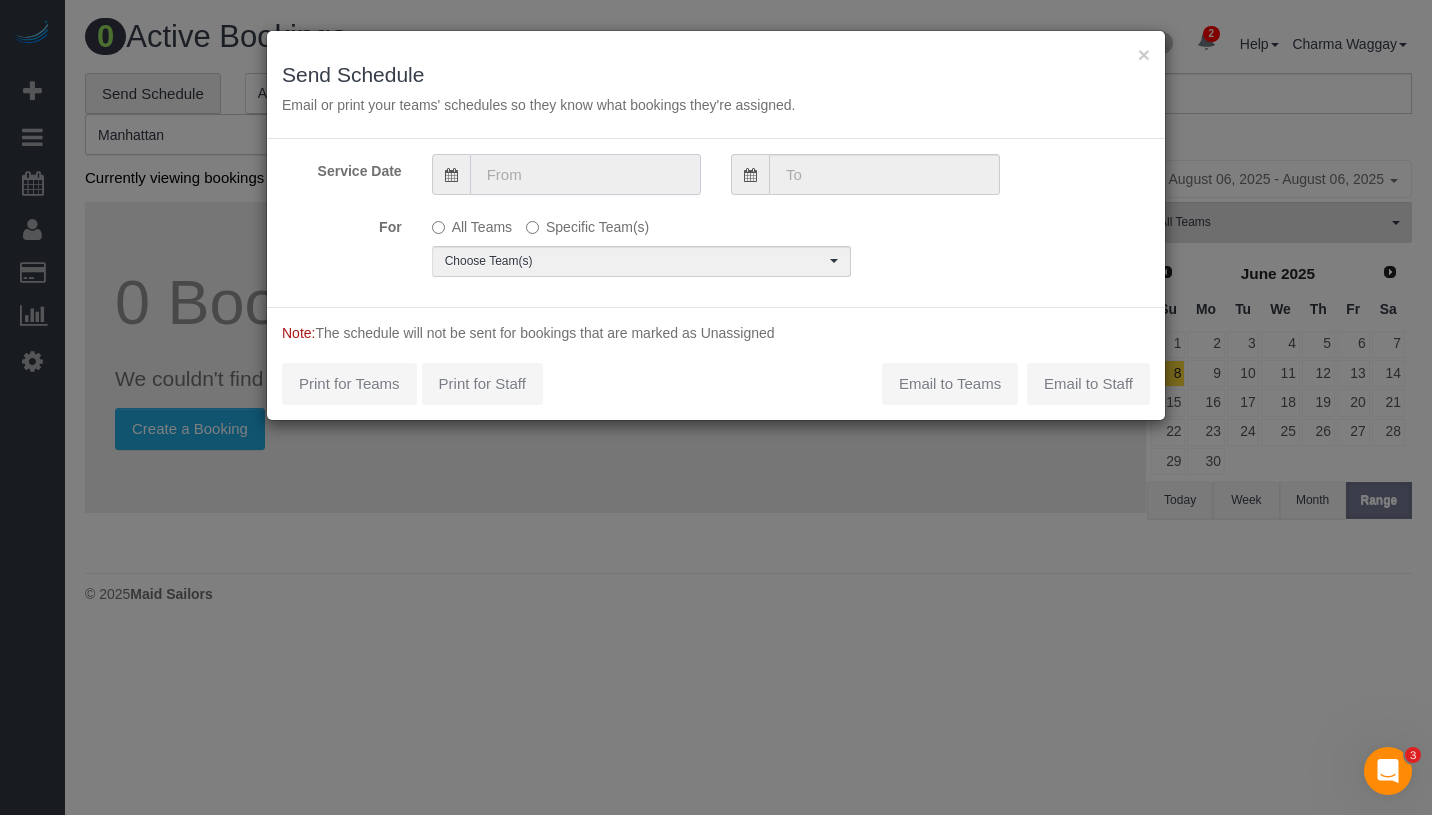 click at bounding box center [585, 174] 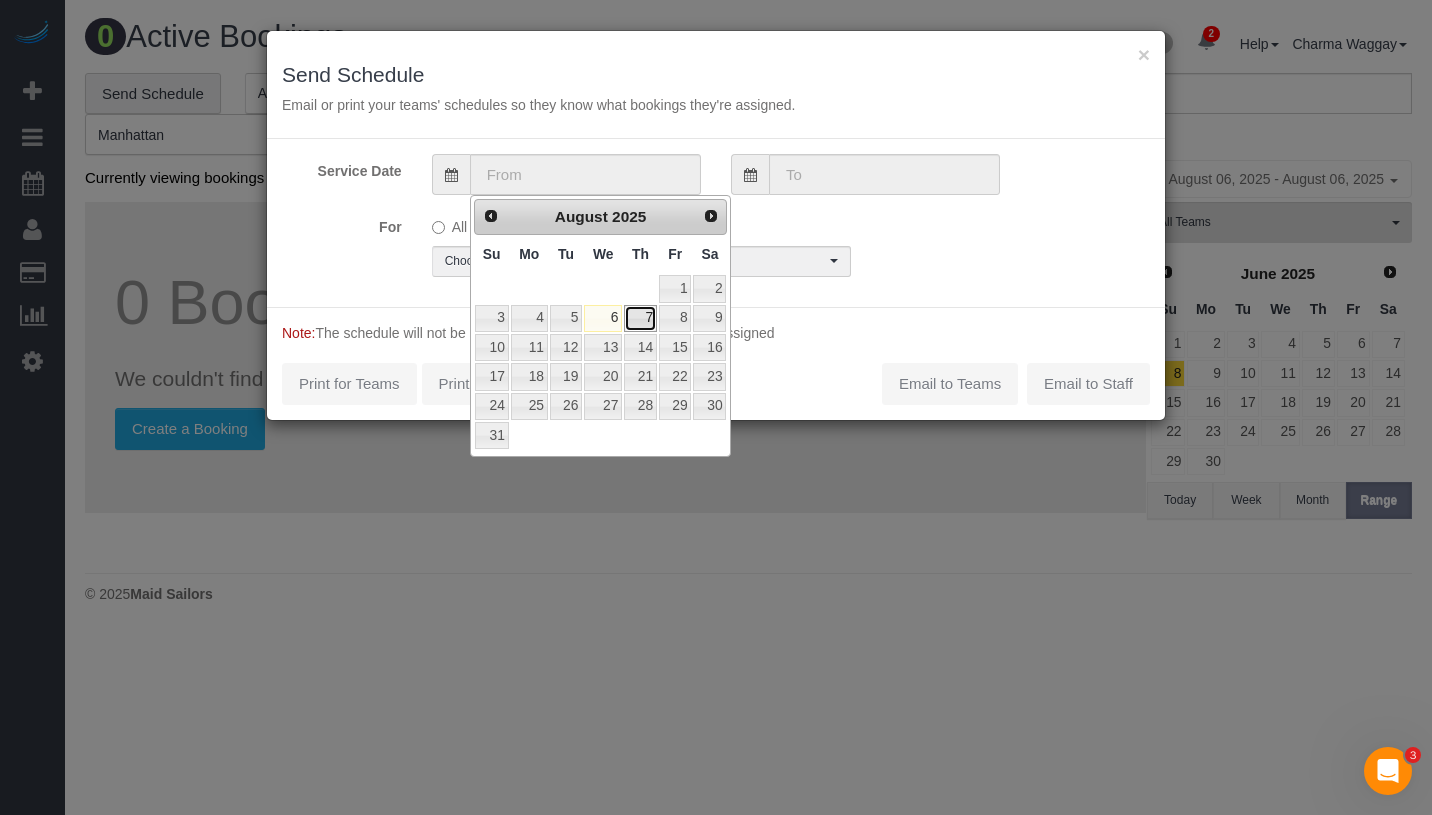 click on "7" at bounding box center (640, 318) 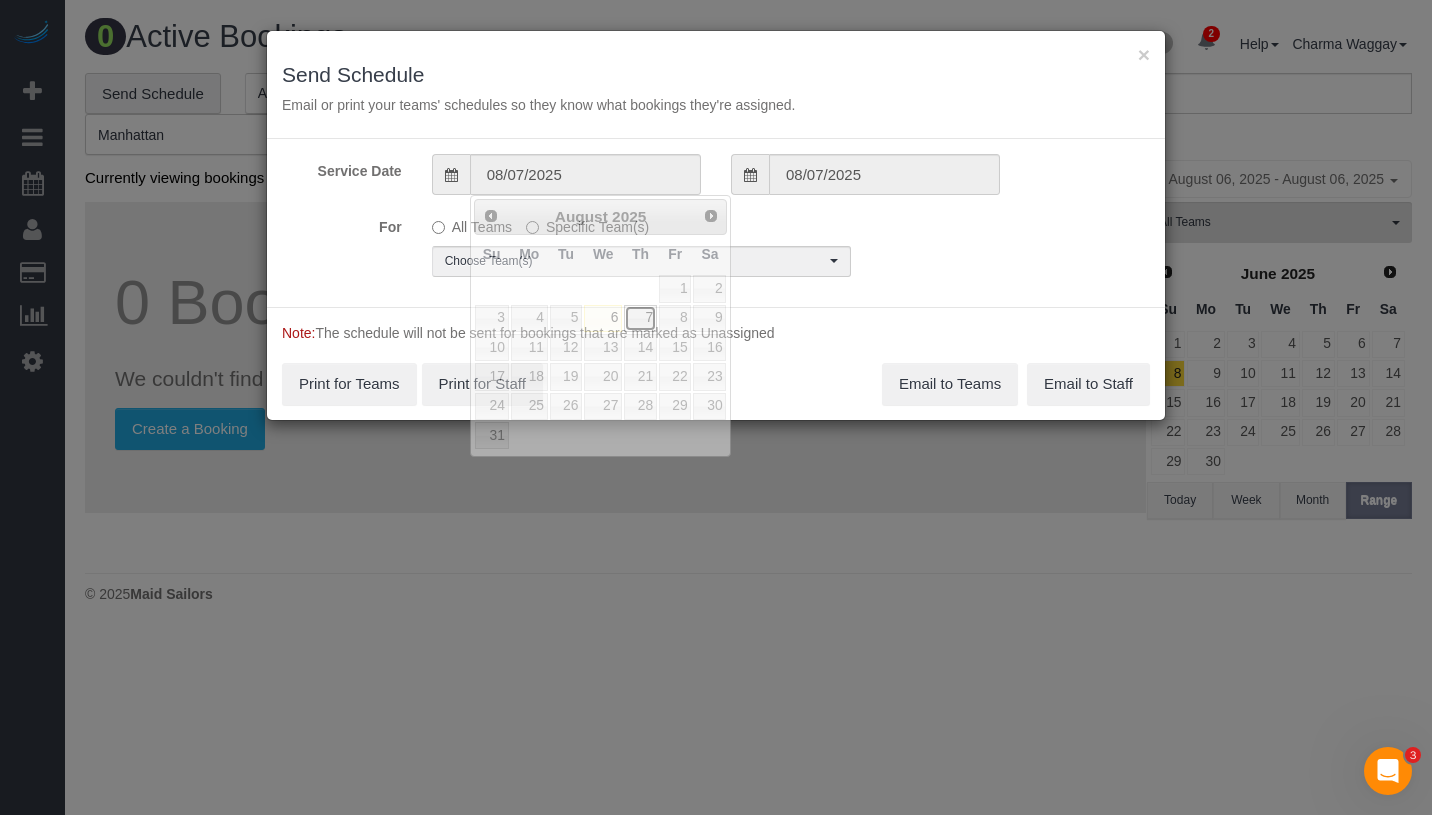 click on "7" at bounding box center (640, 318) 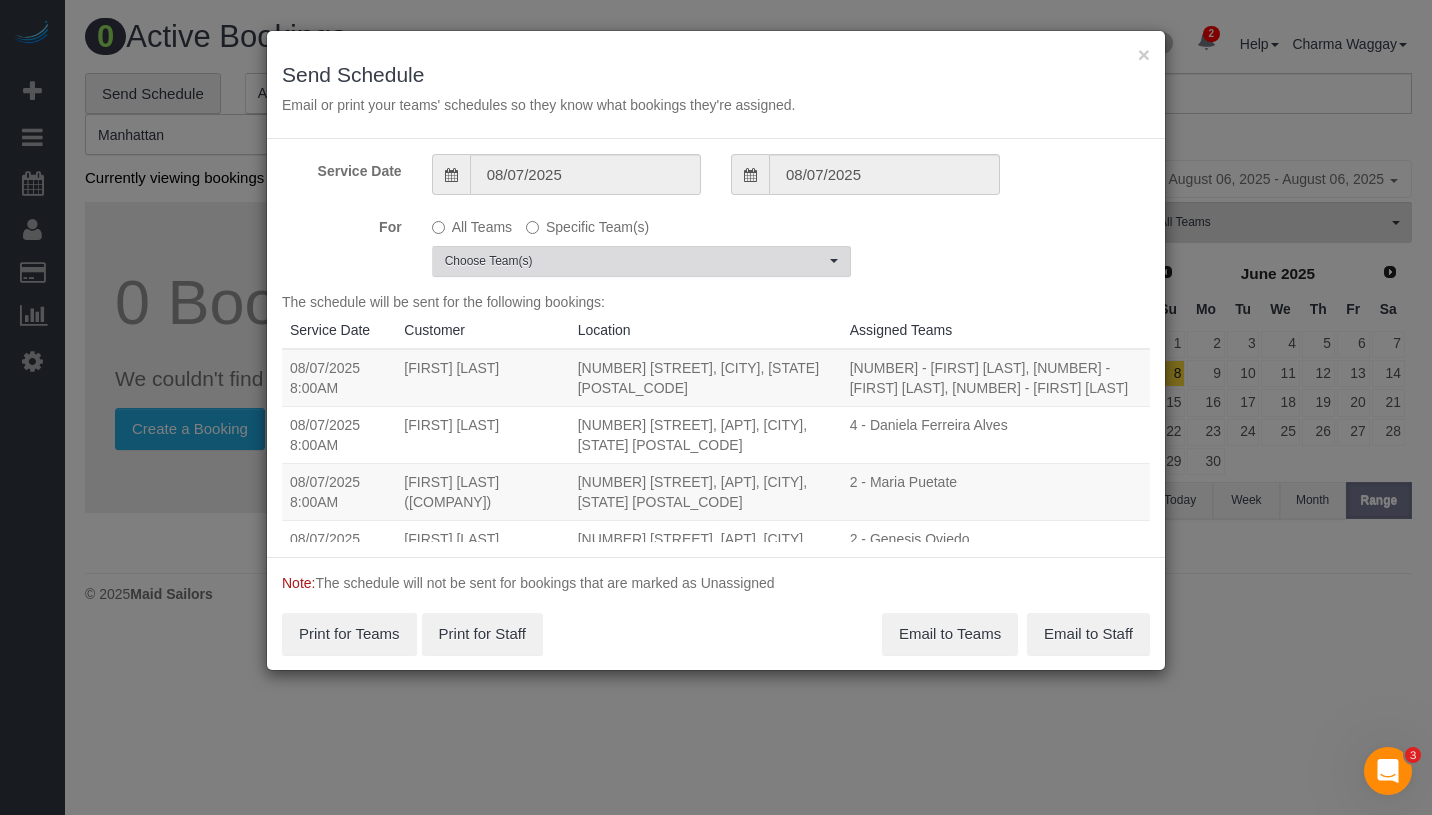 click on "Choose Team(s)" at bounding box center [635, 261] 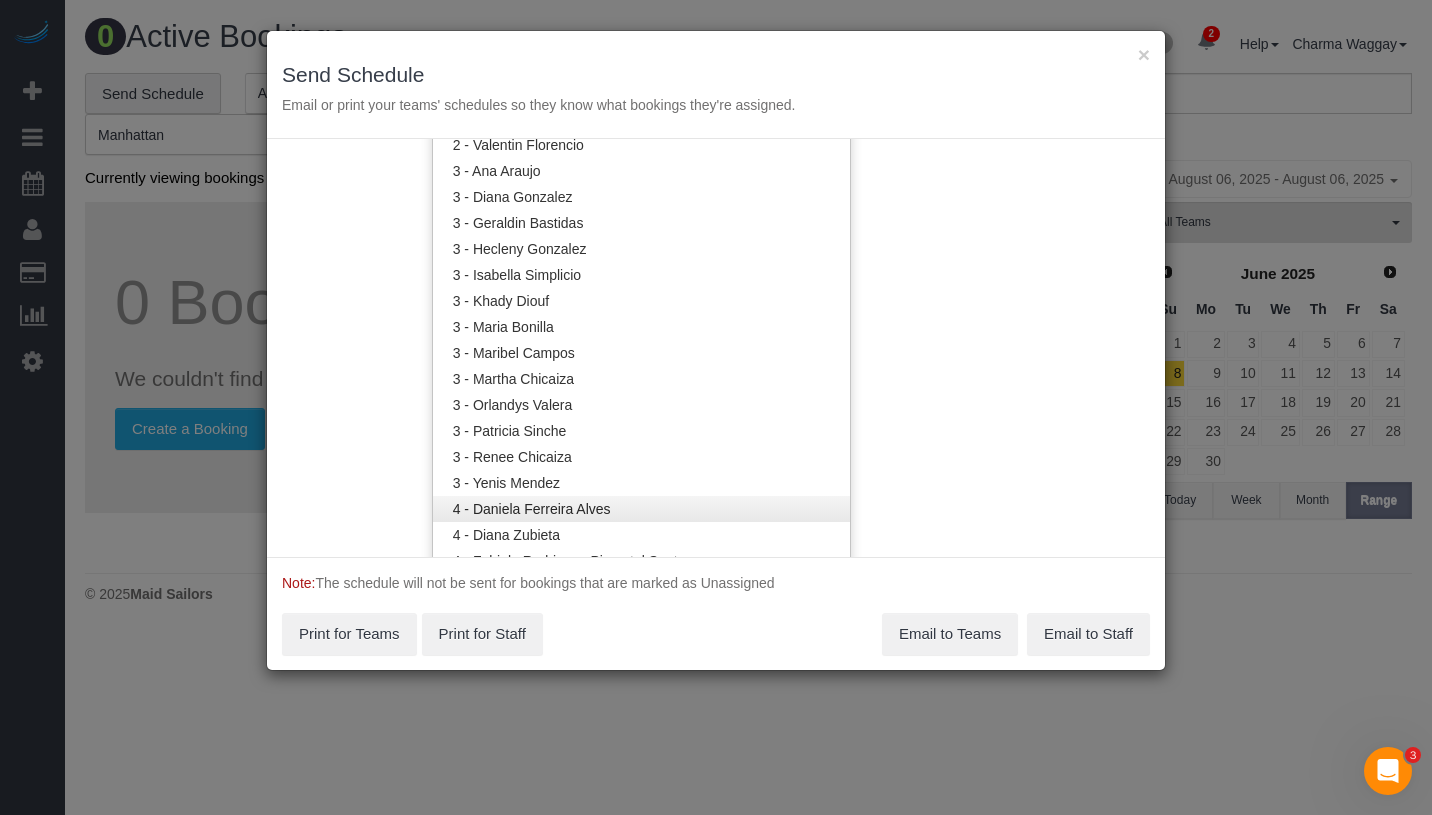 scroll, scrollTop: 1790, scrollLeft: 0, axis: vertical 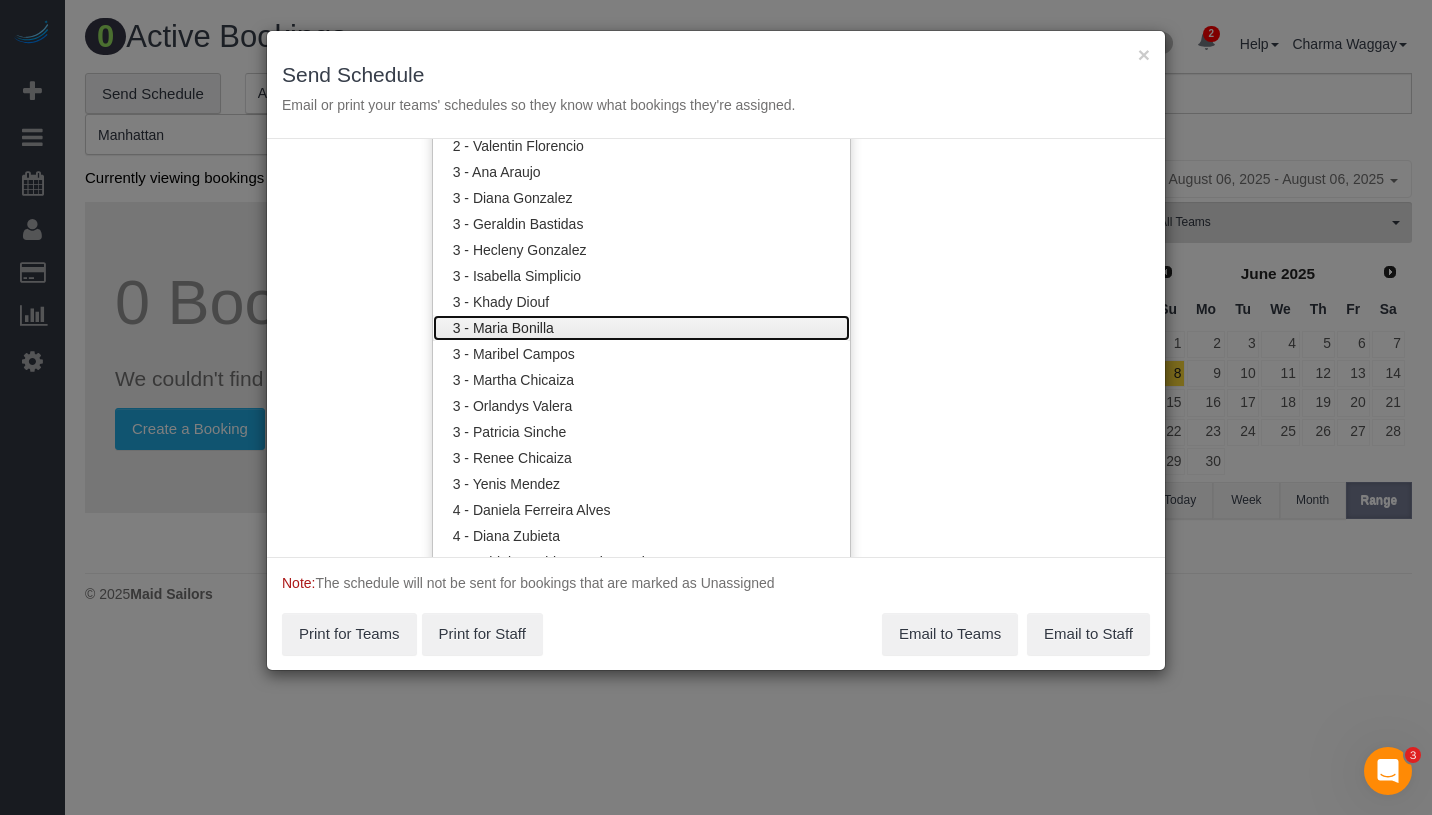 click on "3 - Maria Bonilla" at bounding box center [641, 328] 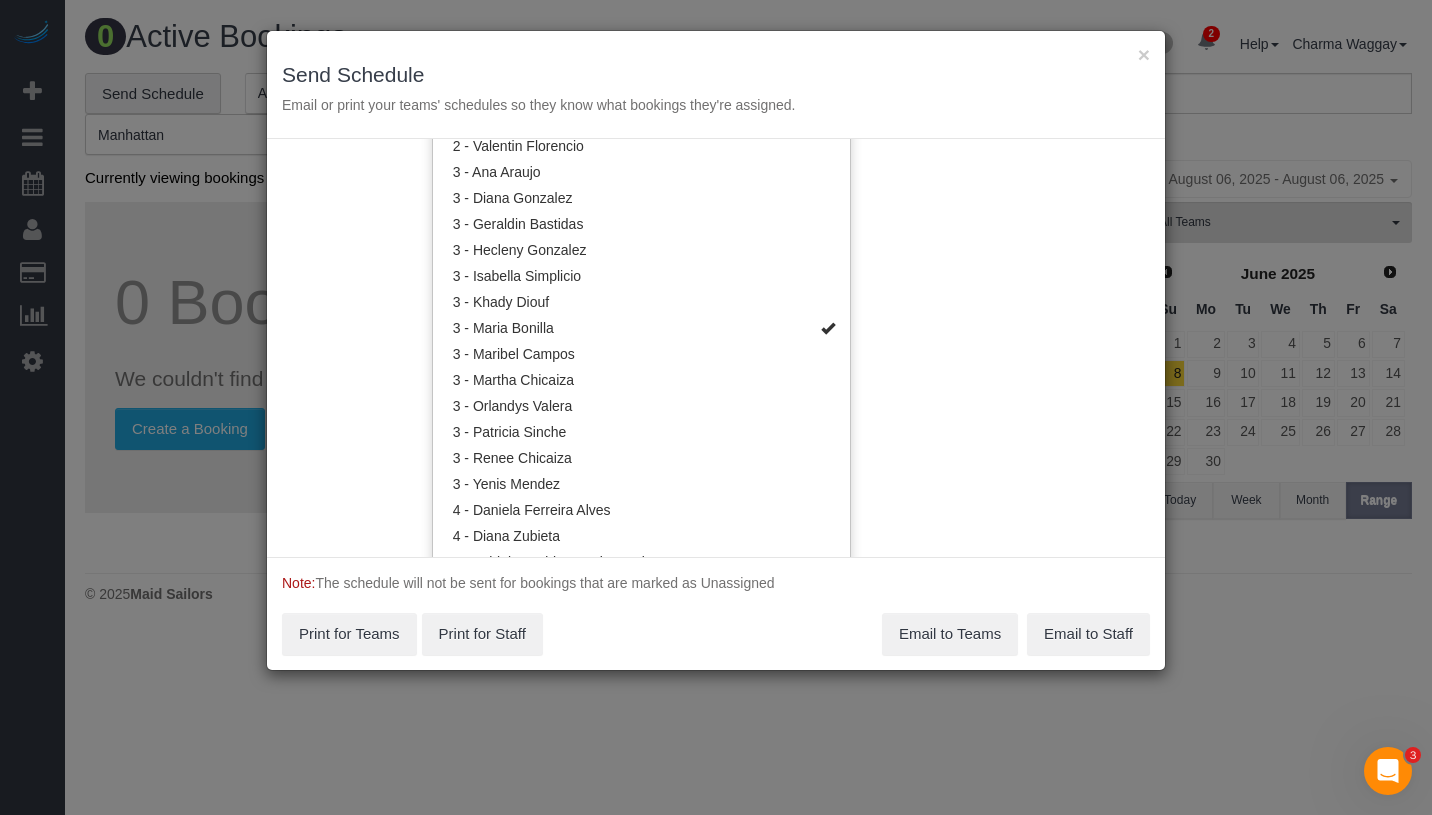 click on "Service Date
[DATE]
[DATE]
For
All Teams
Specific Team(s)
[NUMBER] - [FIRST] [LAST]
Choose Team(s)
* - [INITIAL]
*Irene Flores - Test
[NUMBER] - [FIRST] [LAST]
[NUMBER] - [FIRST] [LAST]" at bounding box center [716, 348] 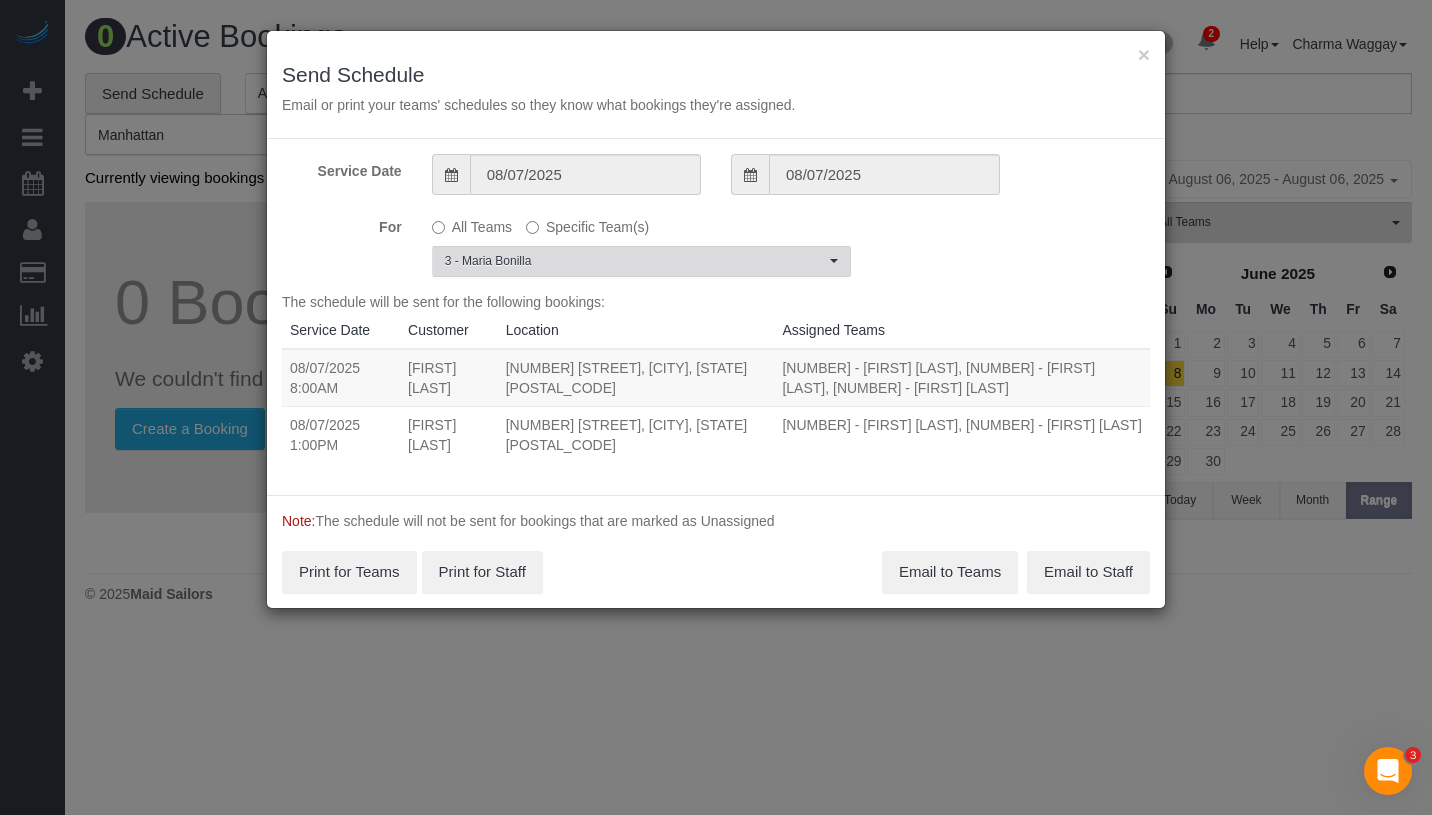 click on "3 - Maria Bonilla" at bounding box center [635, 261] 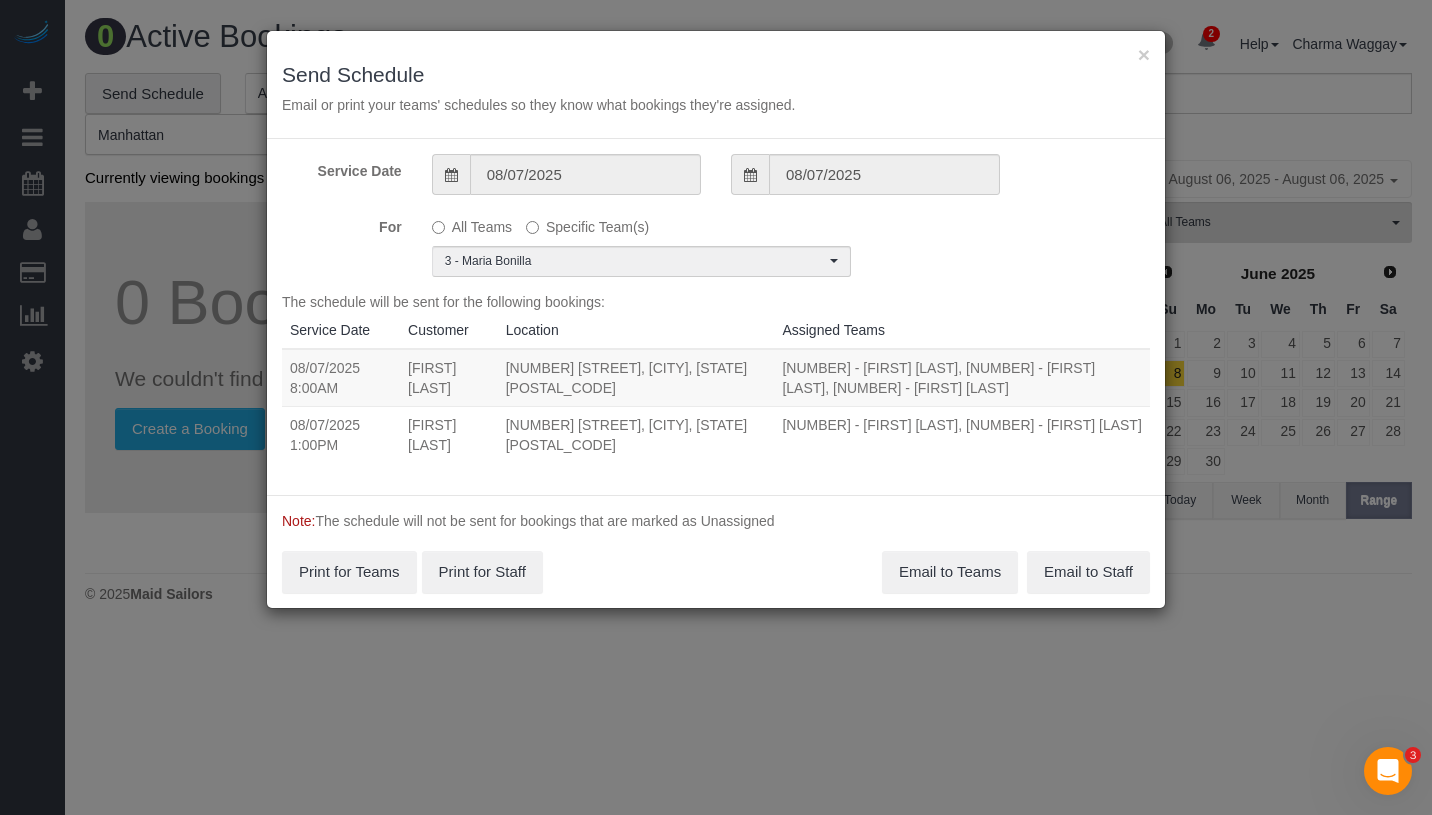 scroll, scrollTop: 1801, scrollLeft: 0, axis: vertical 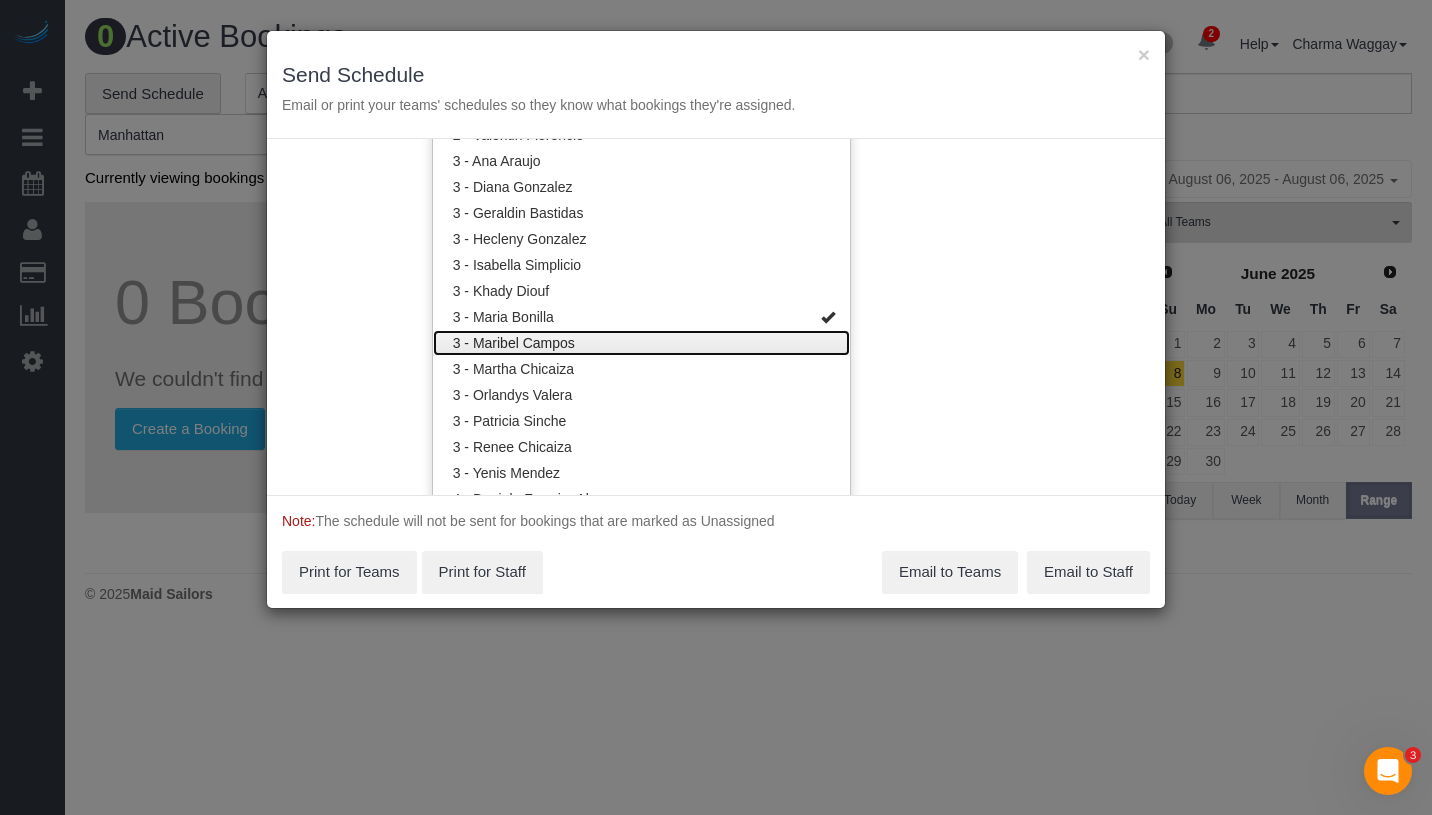 click on "3 - Maribel Campos" at bounding box center (641, 343) 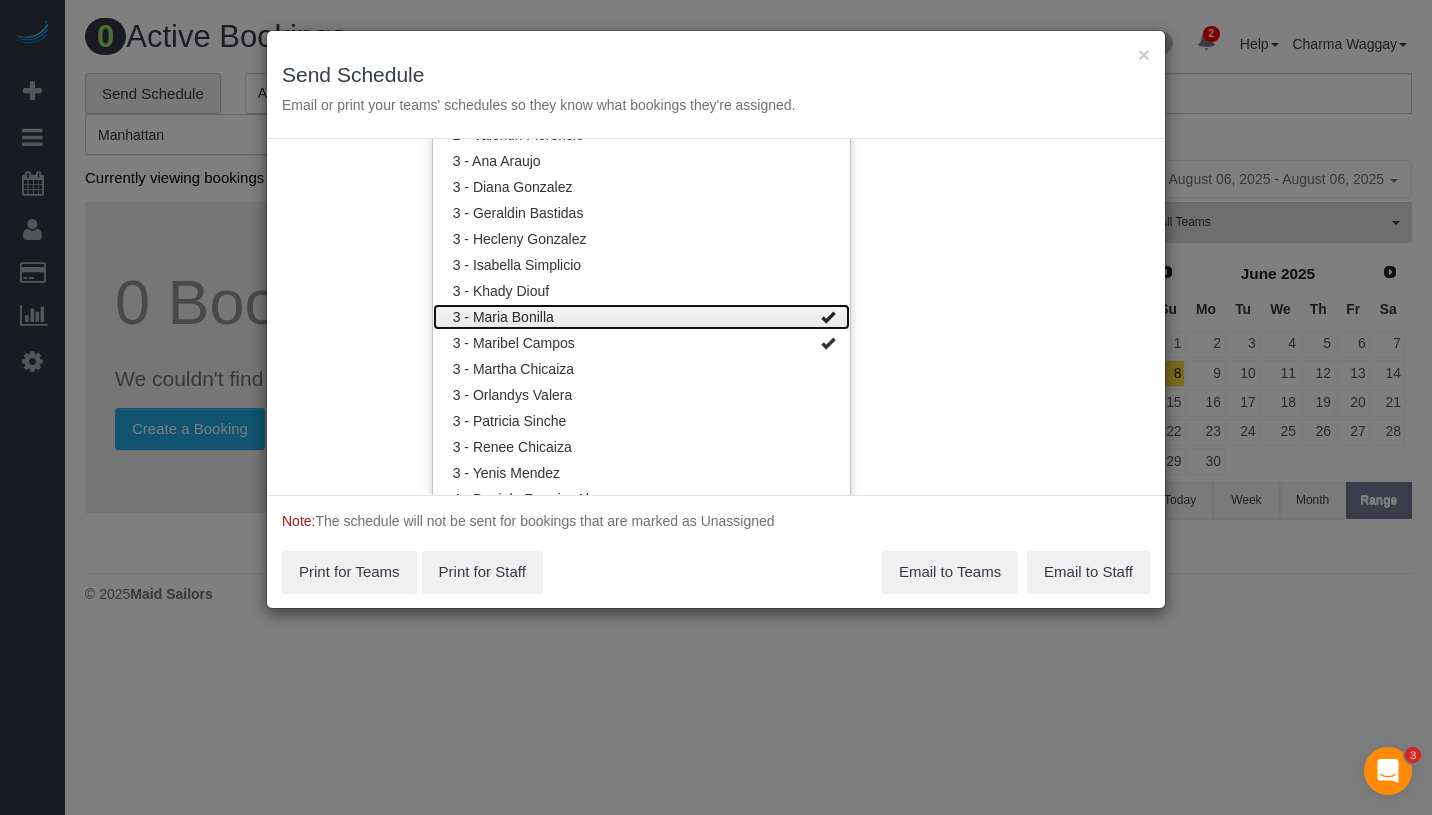 click at bounding box center (828, 317) 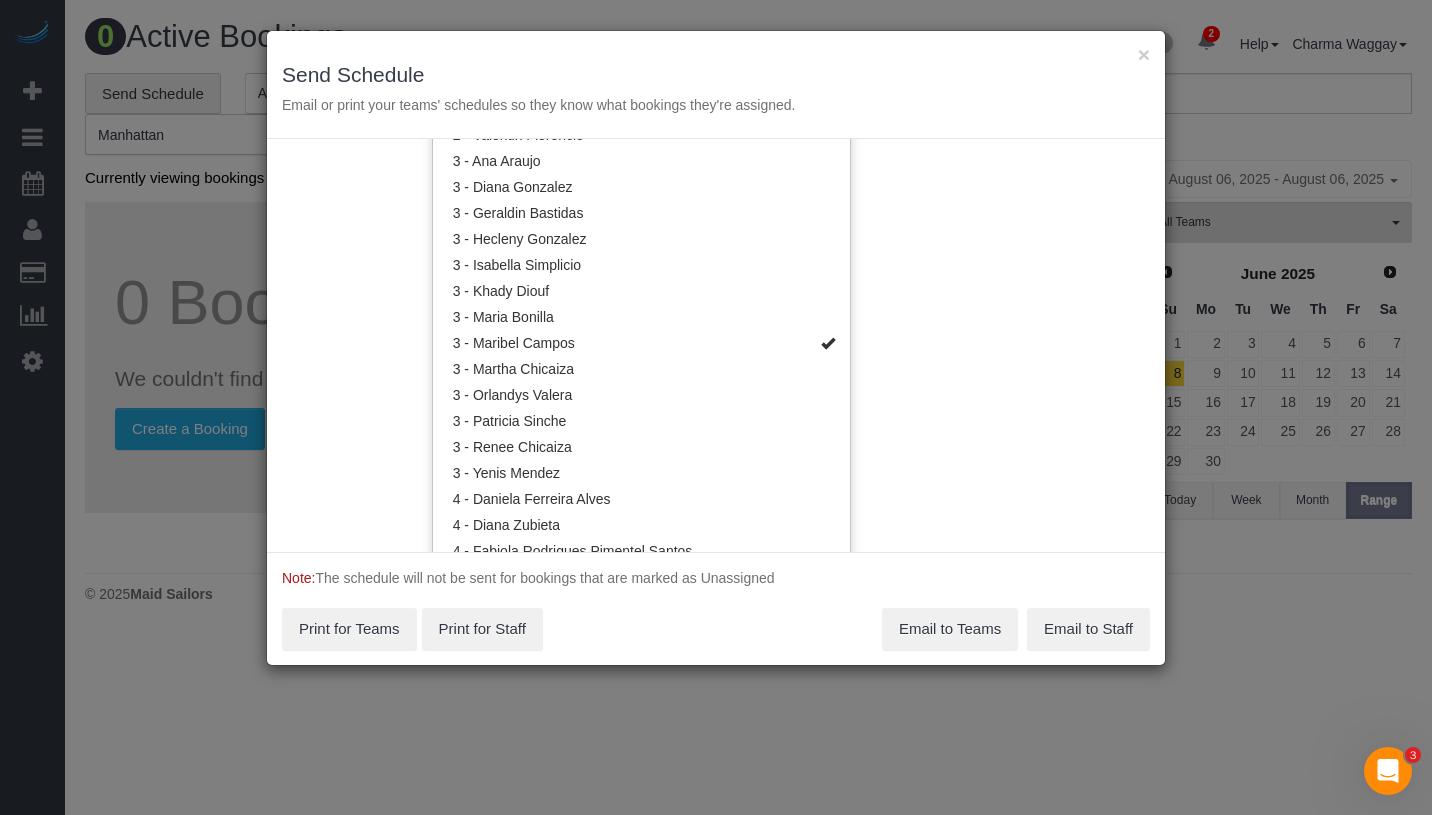 click on "Service Date
[DATE]
[DATE]
For
All Teams
Specific Team(s)
[NUMBER] - [FIRST] [LAST]
Choose Team(s)
* - [INITIAL]
*Irene Flores - Test
[NUMBER] - [FIRST] [LAST]
[NUMBER] - [FIRST] [LAST]" at bounding box center [716, 345] 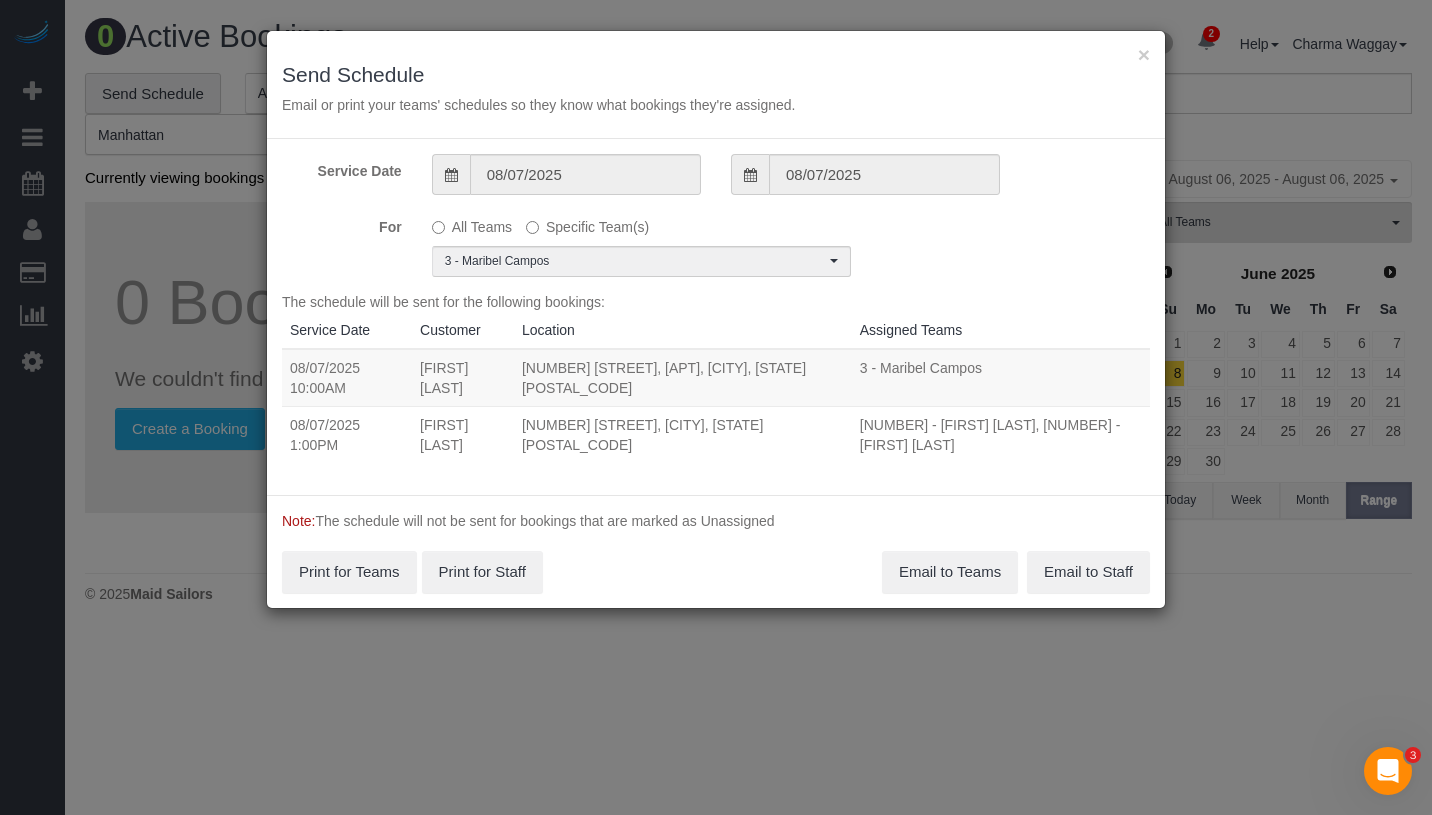 drag, startPoint x: 285, startPoint y: 366, endPoint x: 801, endPoint y: 411, distance: 517.9585 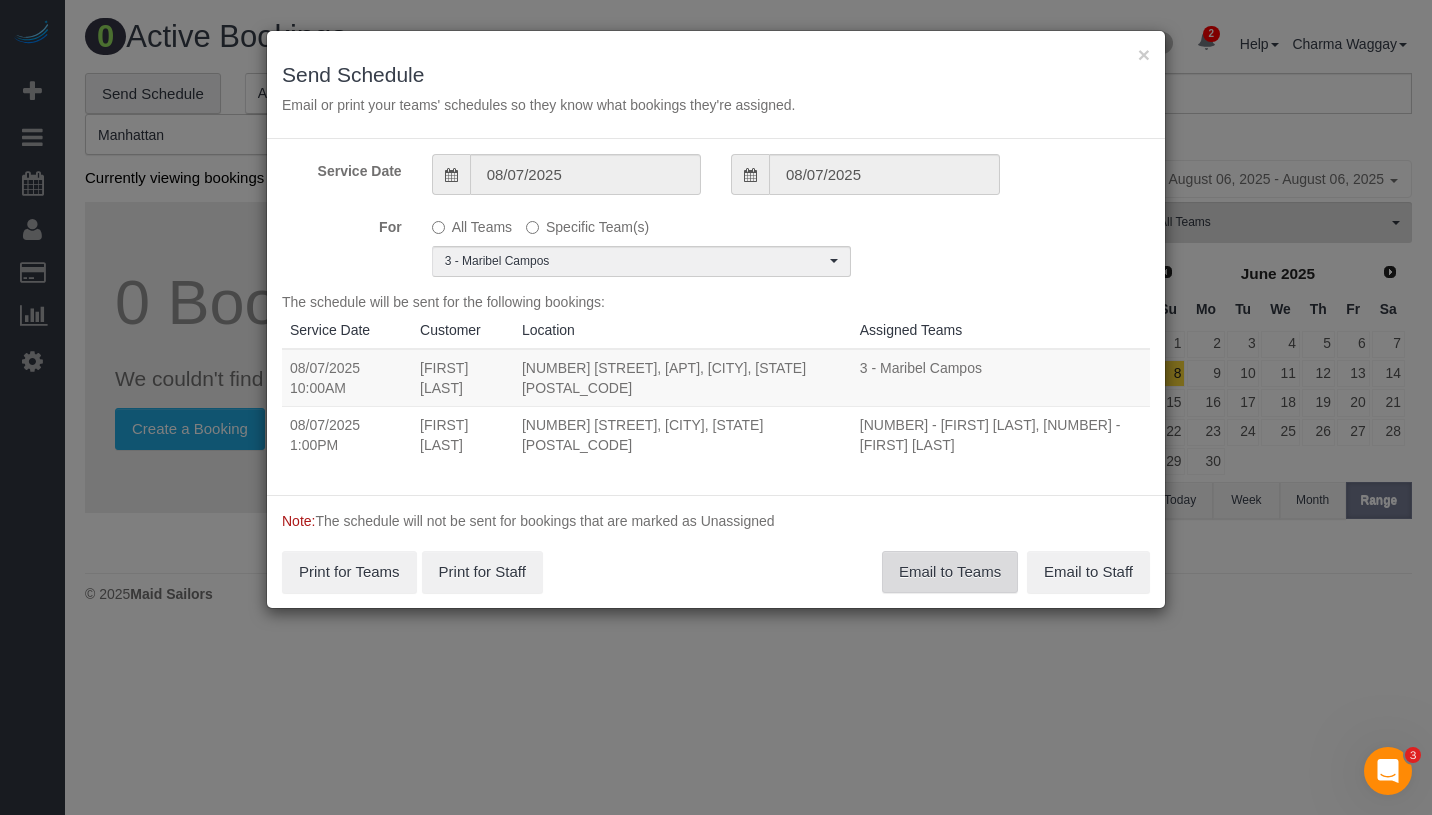click on "Email to Teams" at bounding box center [950, 572] 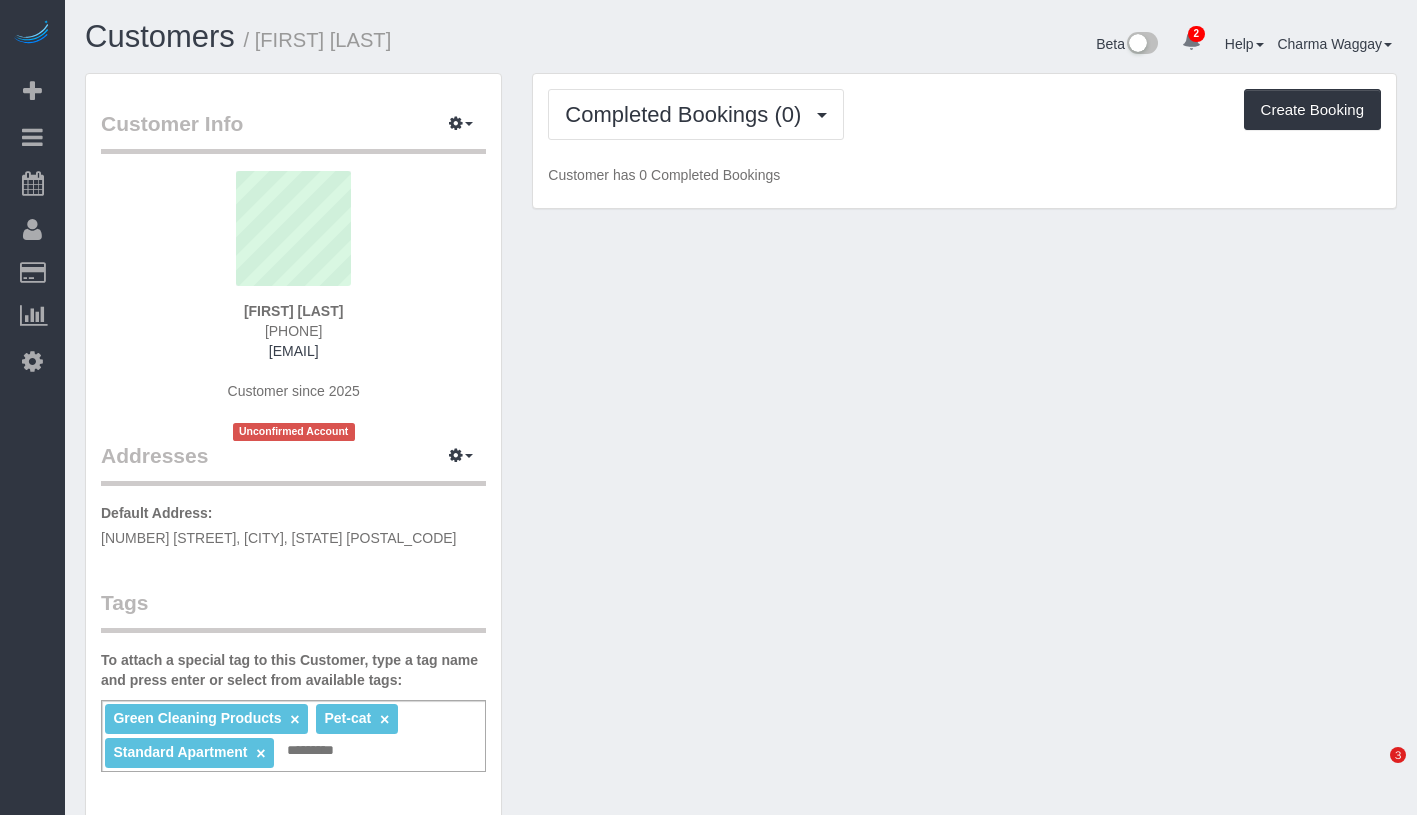 scroll, scrollTop: 0, scrollLeft: 0, axis: both 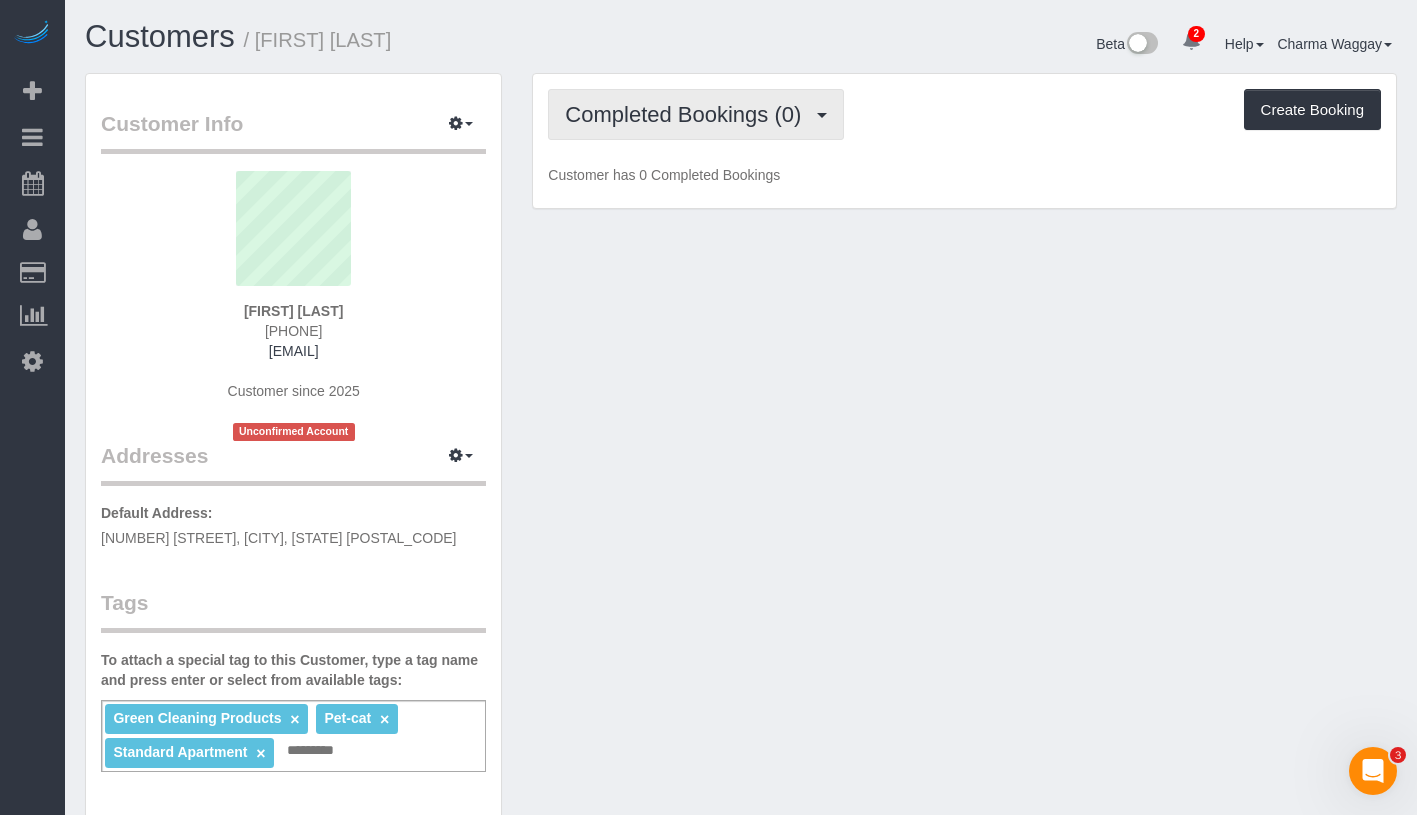click on "Completed Bookings (0)" at bounding box center [688, 114] 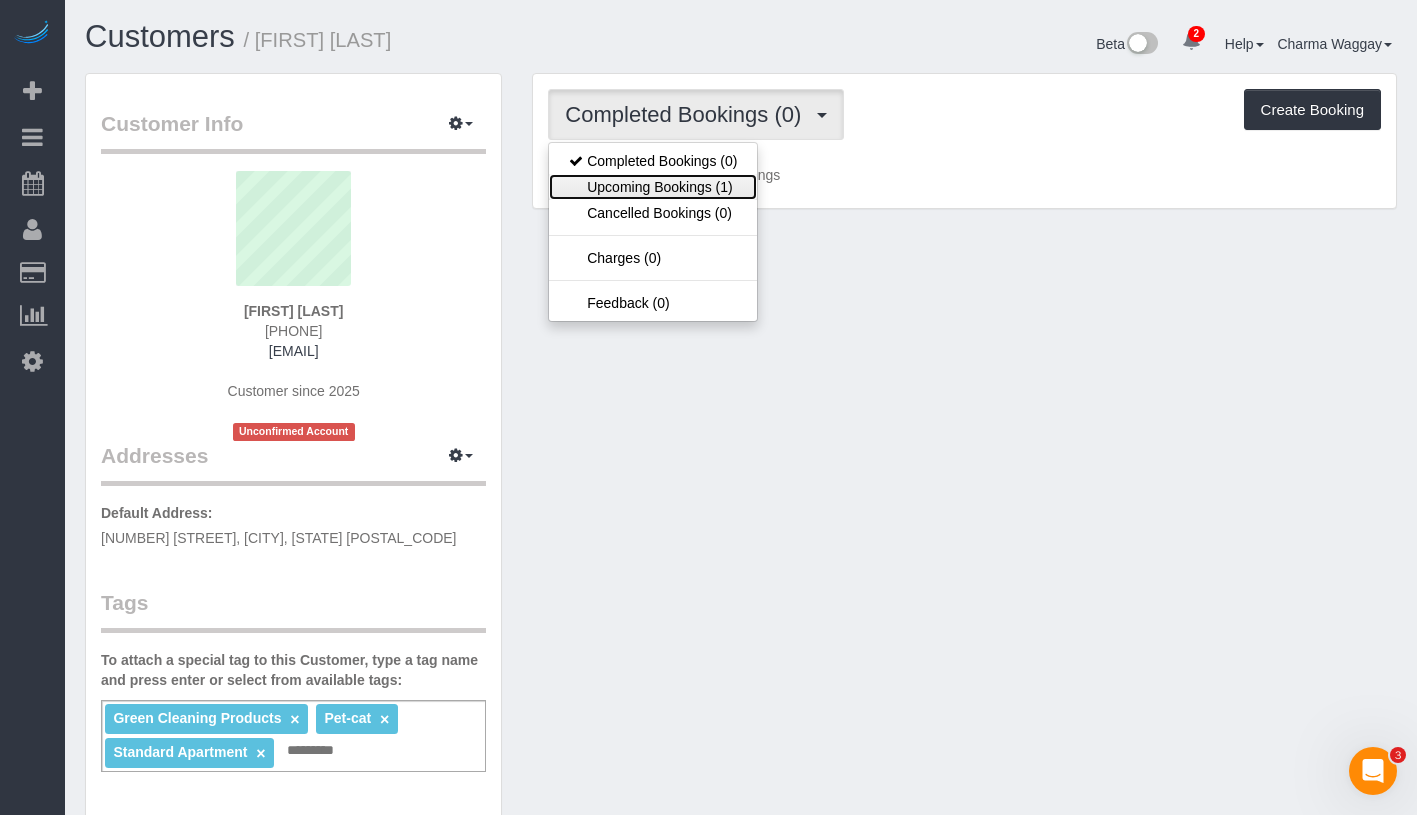 click on "Upcoming Bookings (1)" at bounding box center [653, 187] 